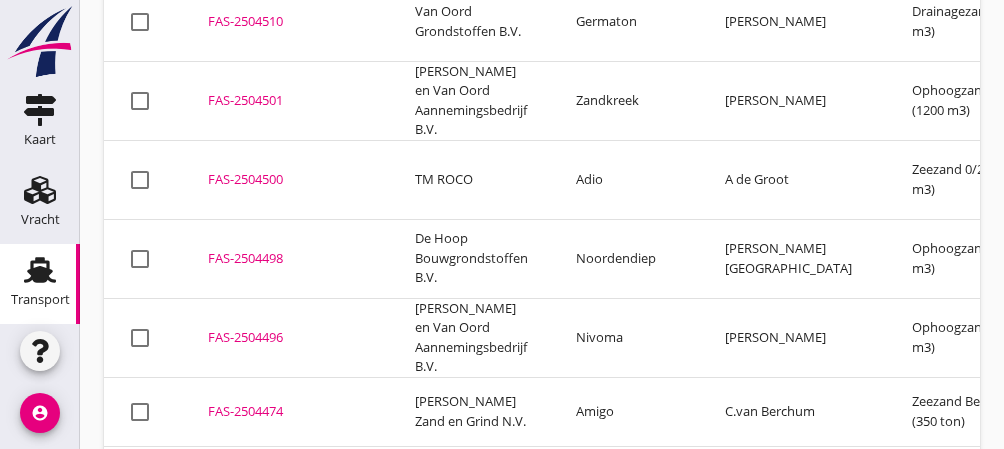 scroll, scrollTop: 810, scrollLeft: 0, axis: vertical 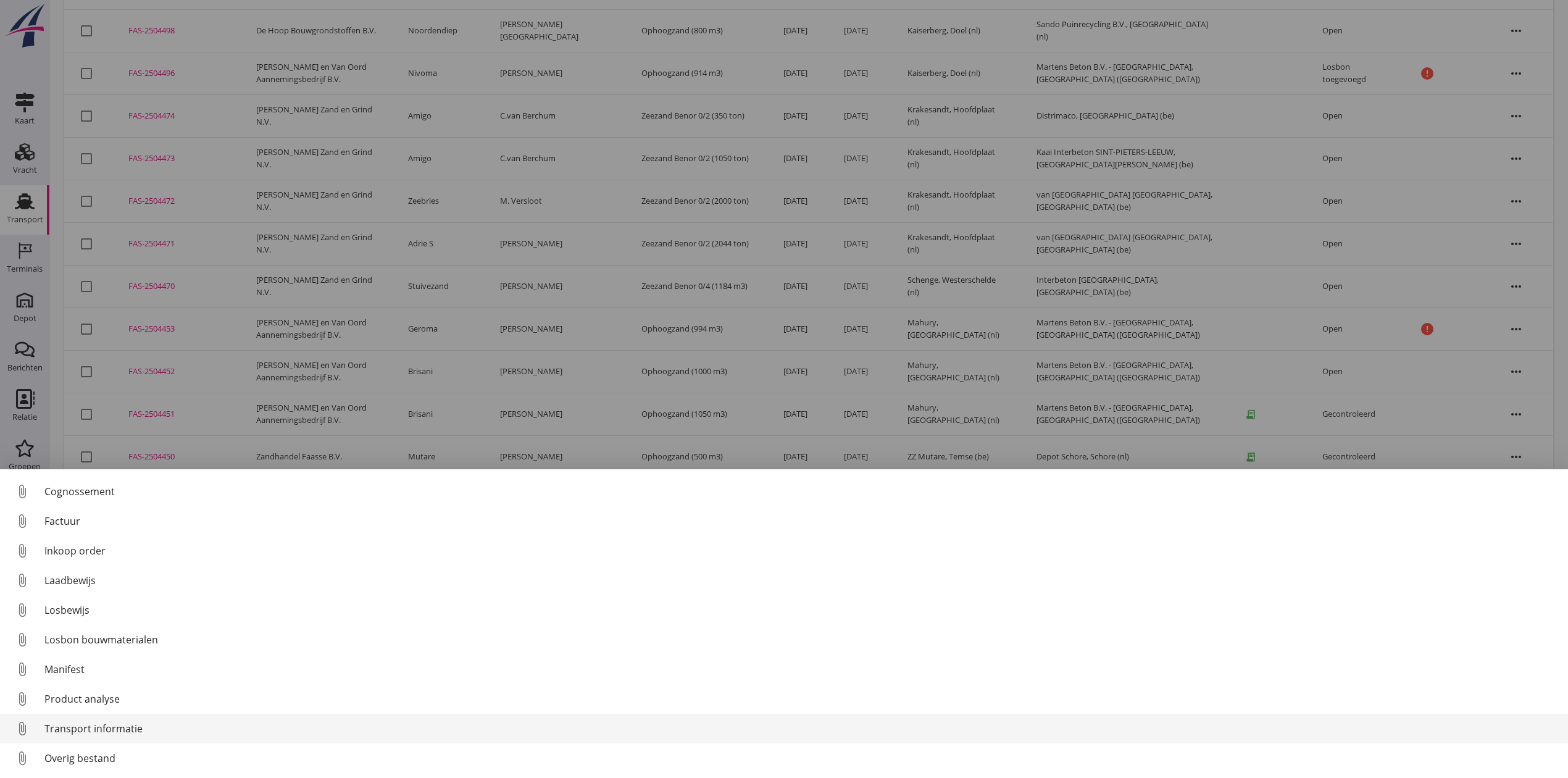 click on "Transport informatie" at bounding box center (801, 729) 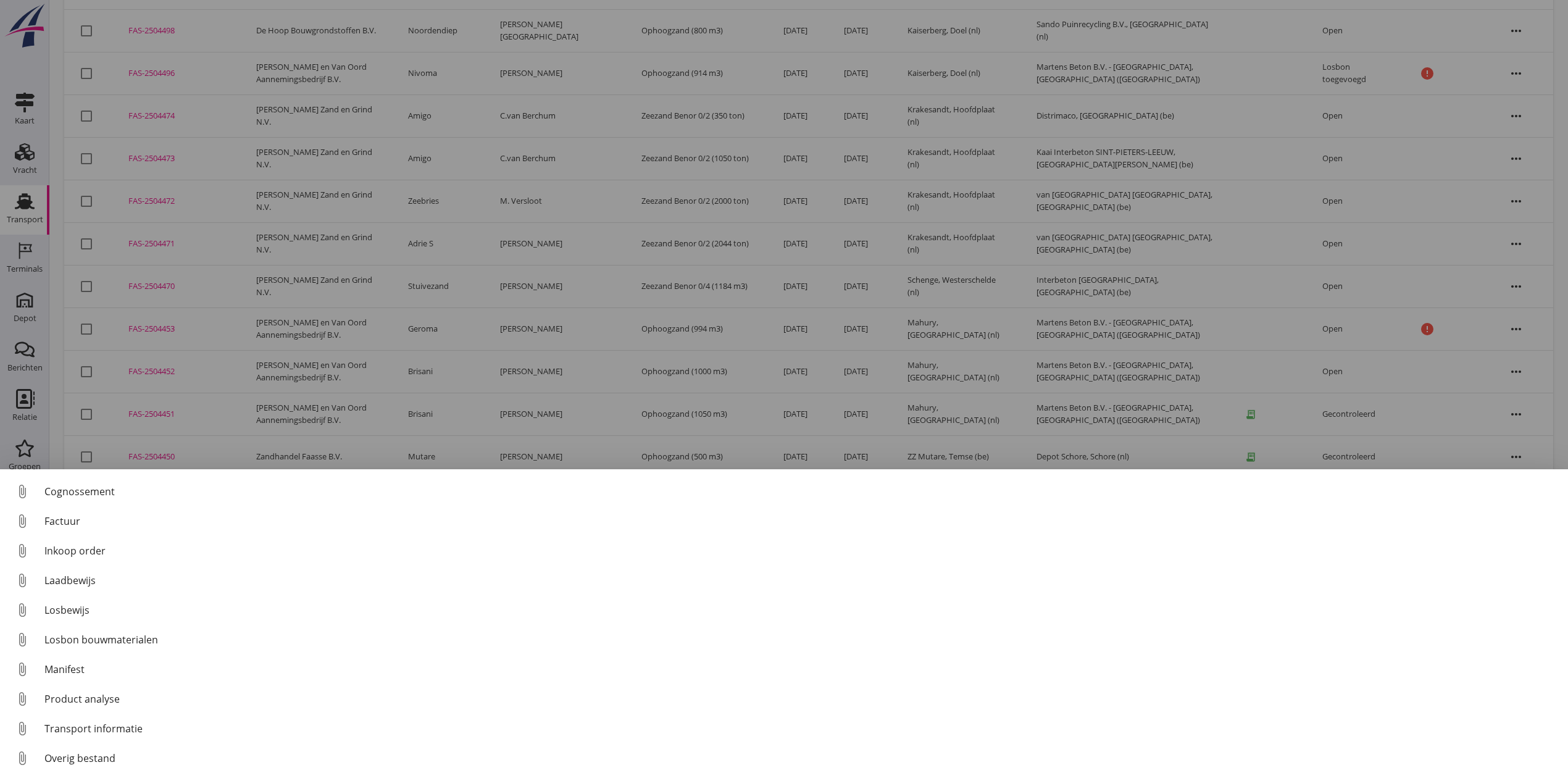 click at bounding box center (784, 389) 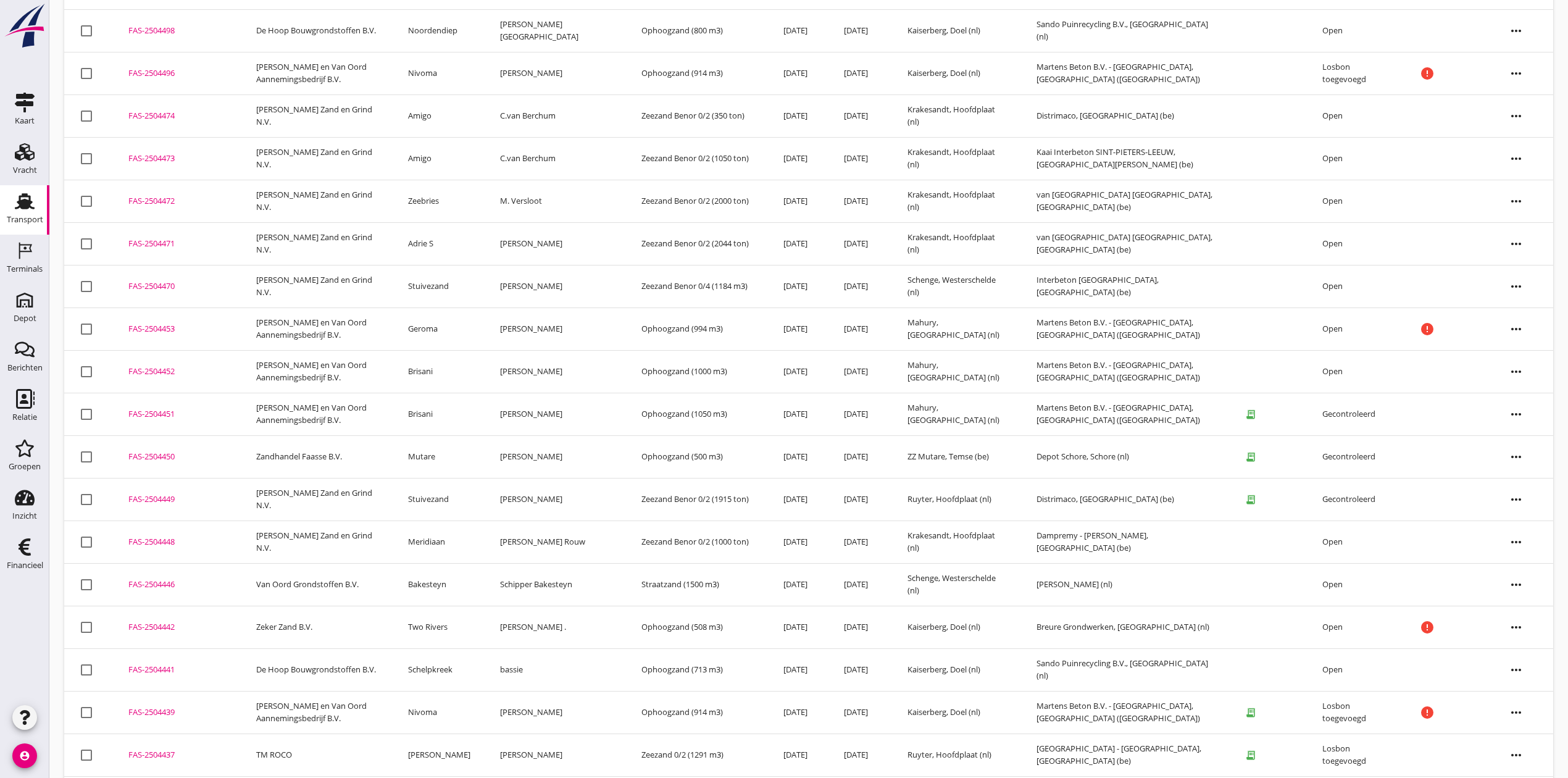 click on "FAS-2504473" at bounding box center [177, 159] 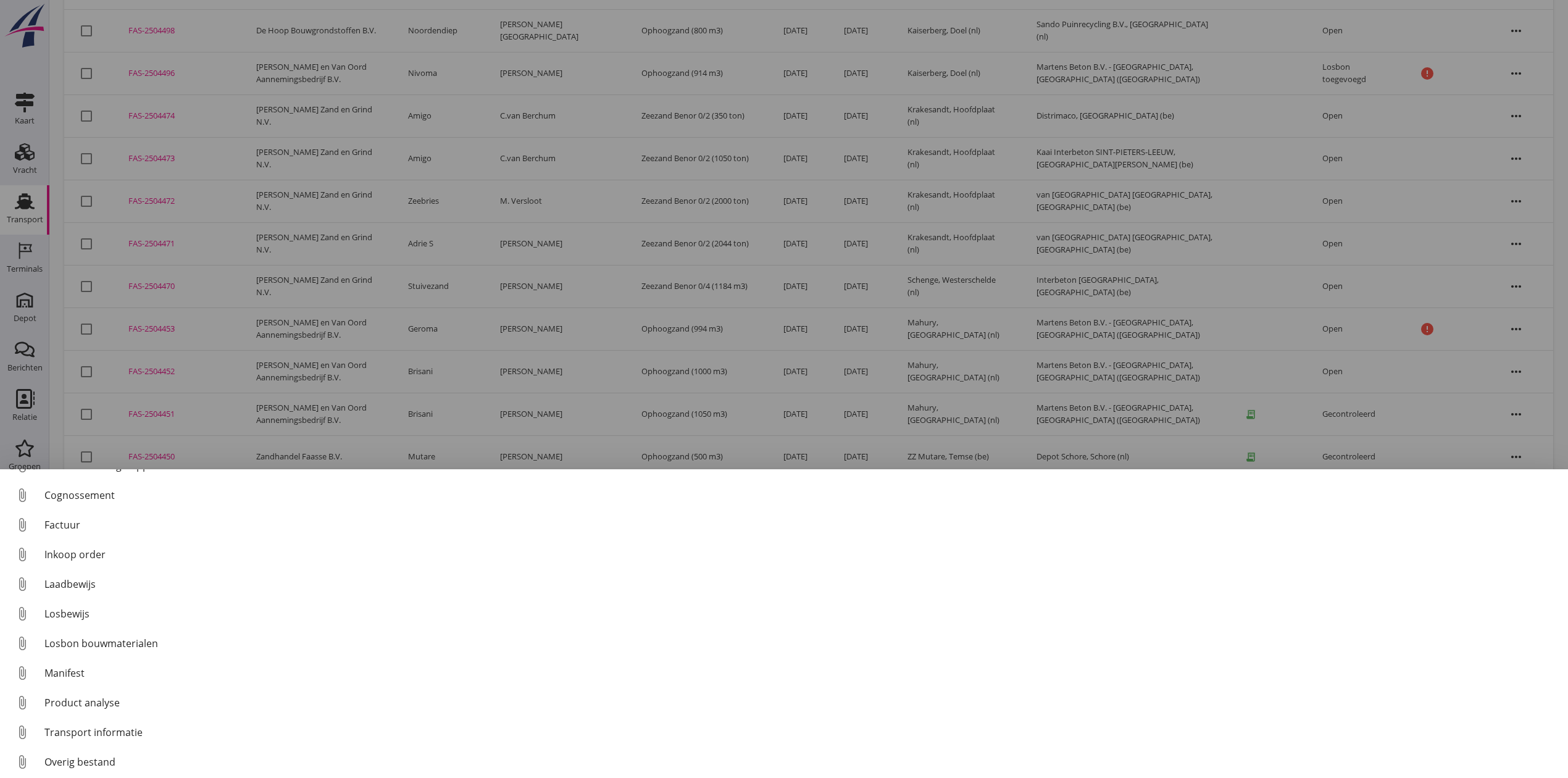 scroll, scrollTop: 57, scrollLeft: 0, axis: vertical 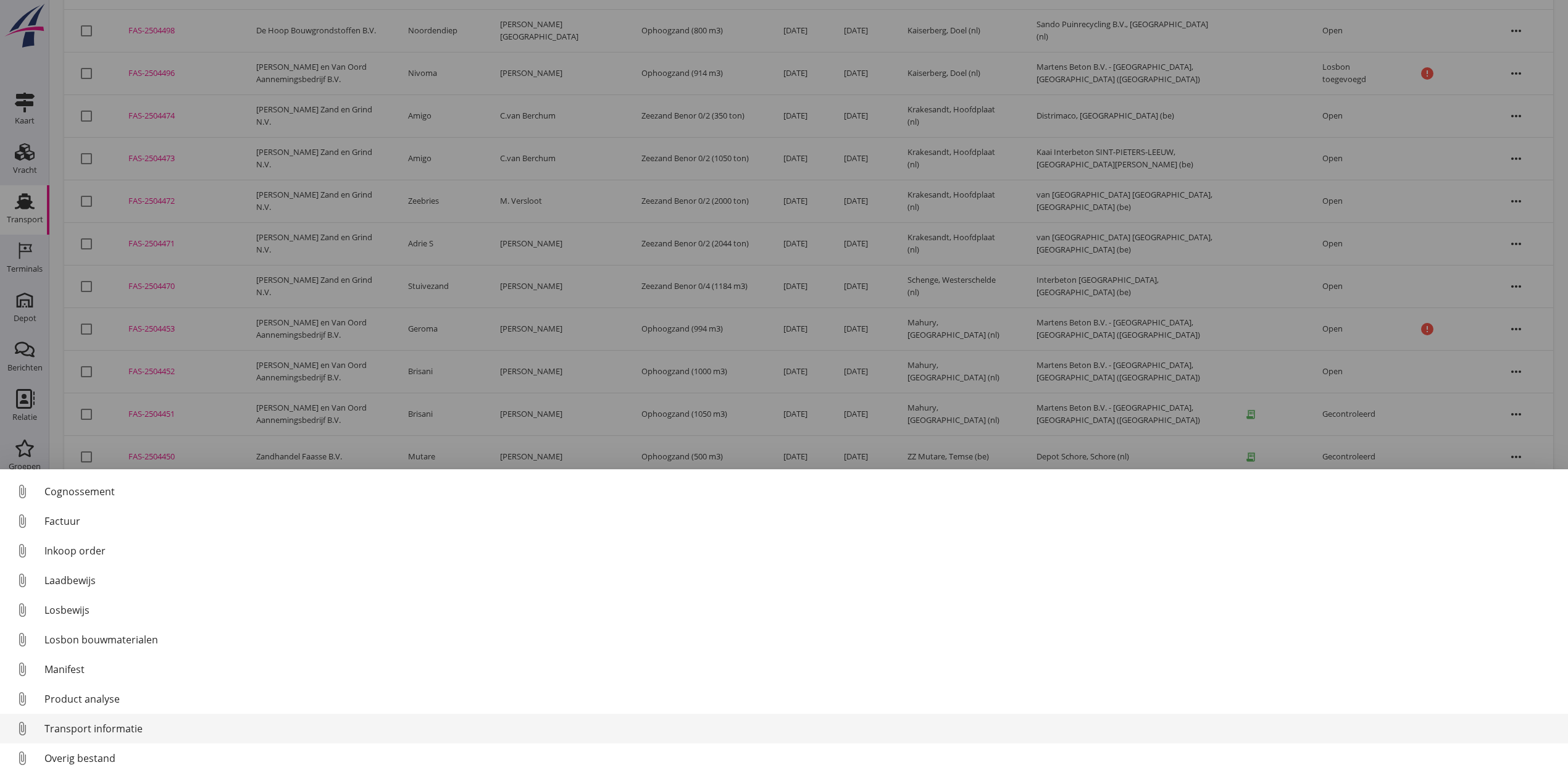 click on "Transport informatie" at bounding box center [801, 729] 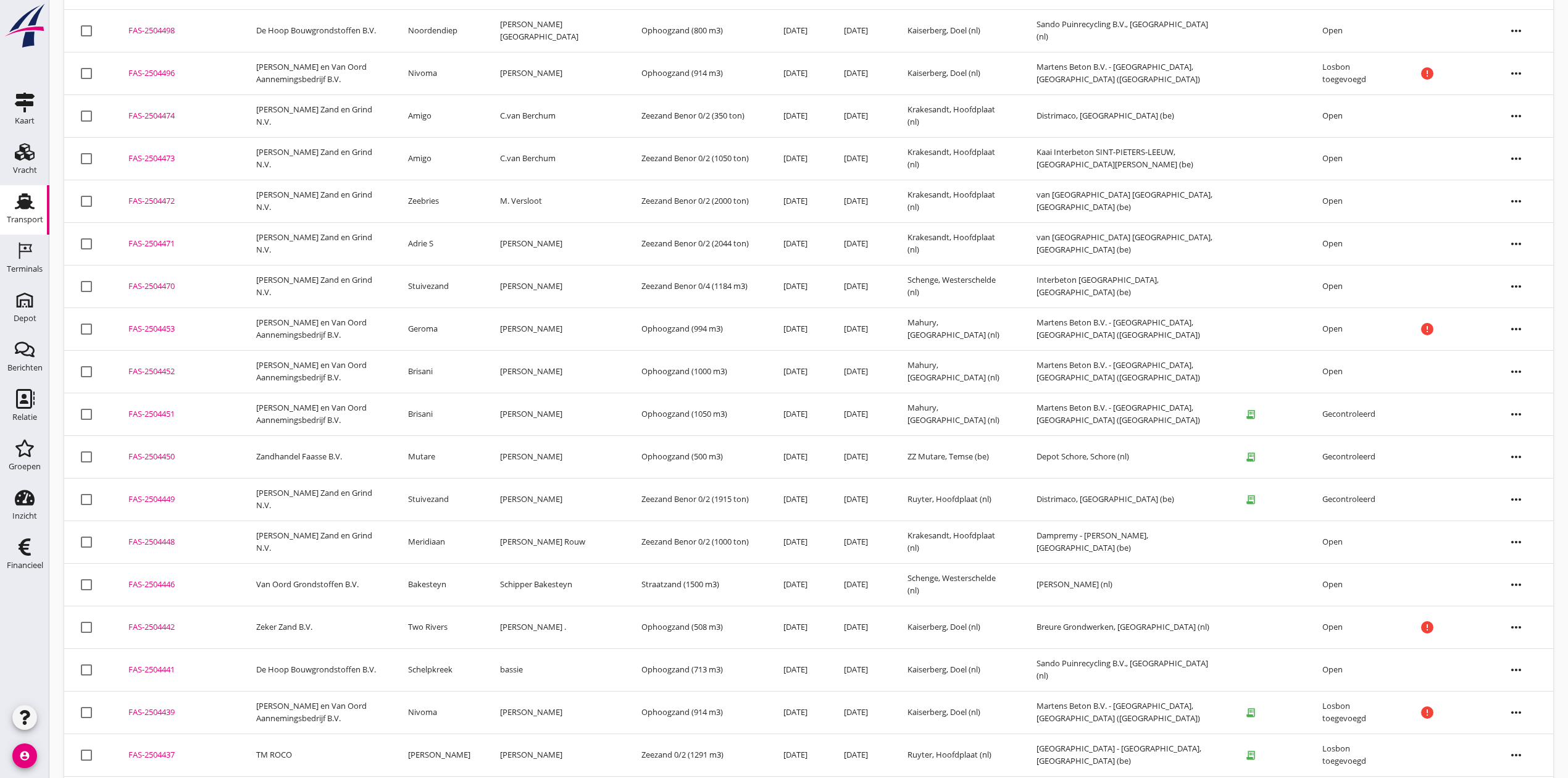 click on "more_horiz" at bounding box center (1516, 159) 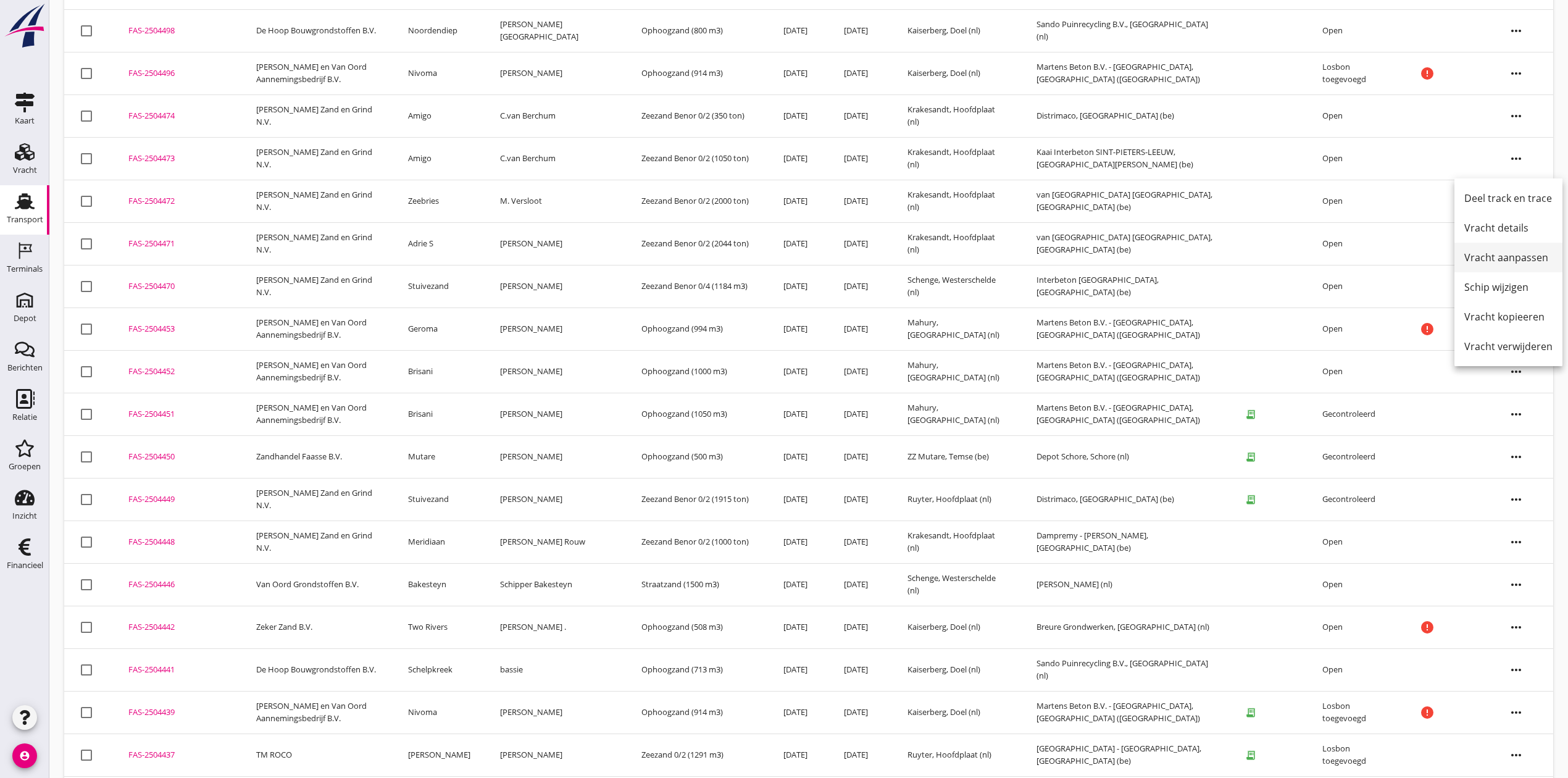 click on "Vracht aanpassen" at bounding box center [1508, 257] 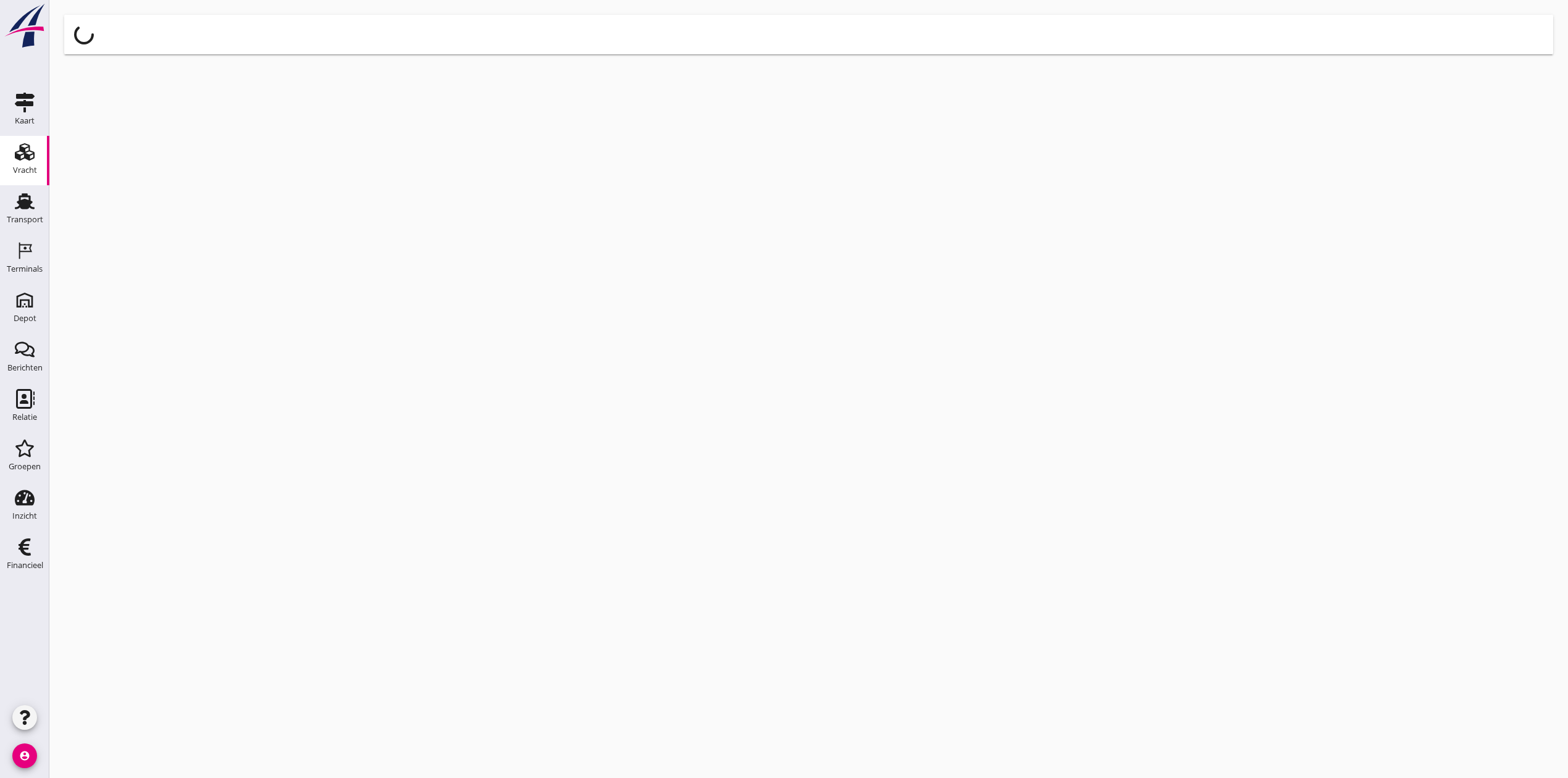 scroll, scrollTop: 0, scrollLeft: 0, axis: both 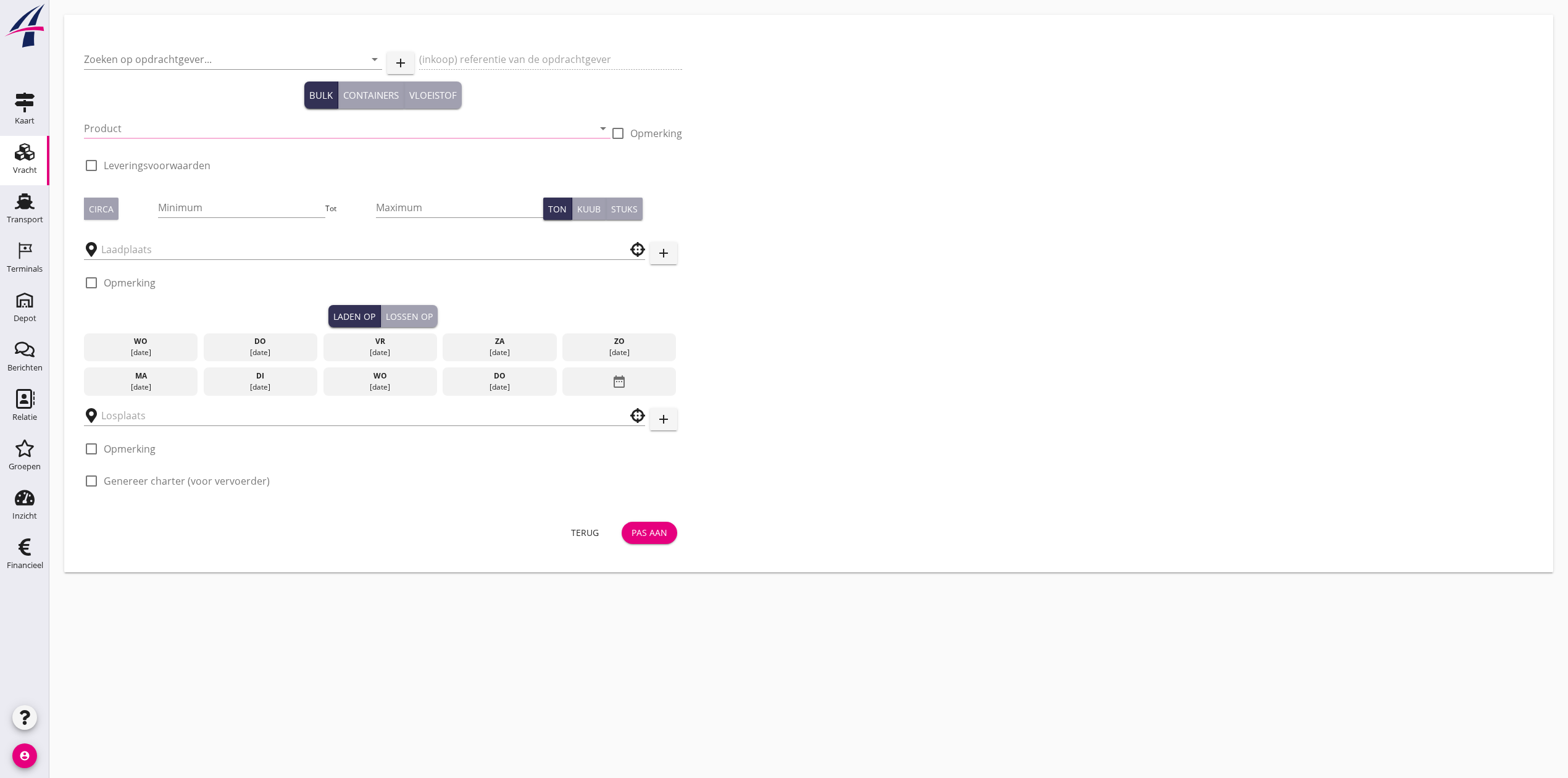 type on "[PERSON_NAME] Zand en Grind N.V." 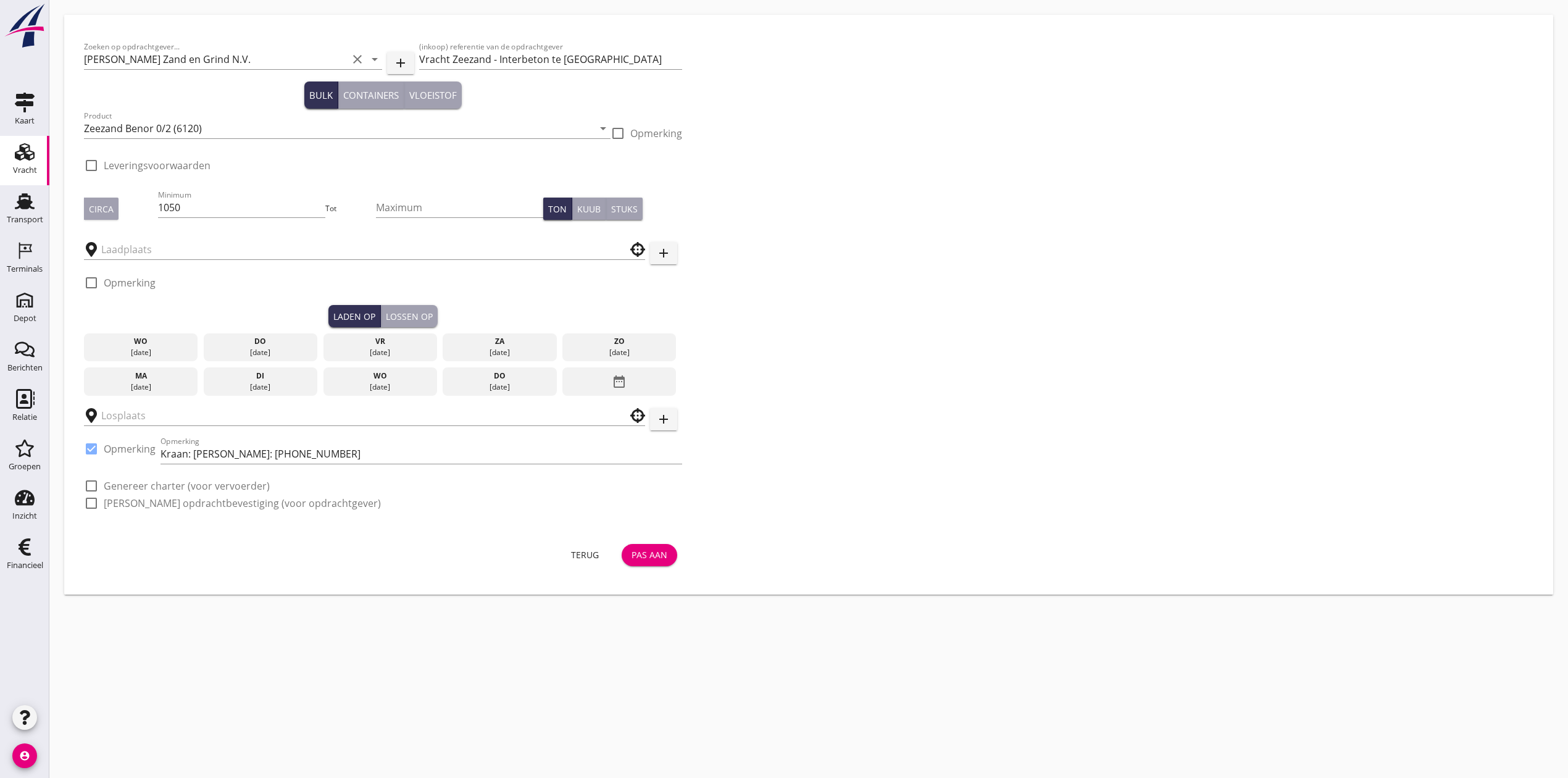 type on "Krakesandt" 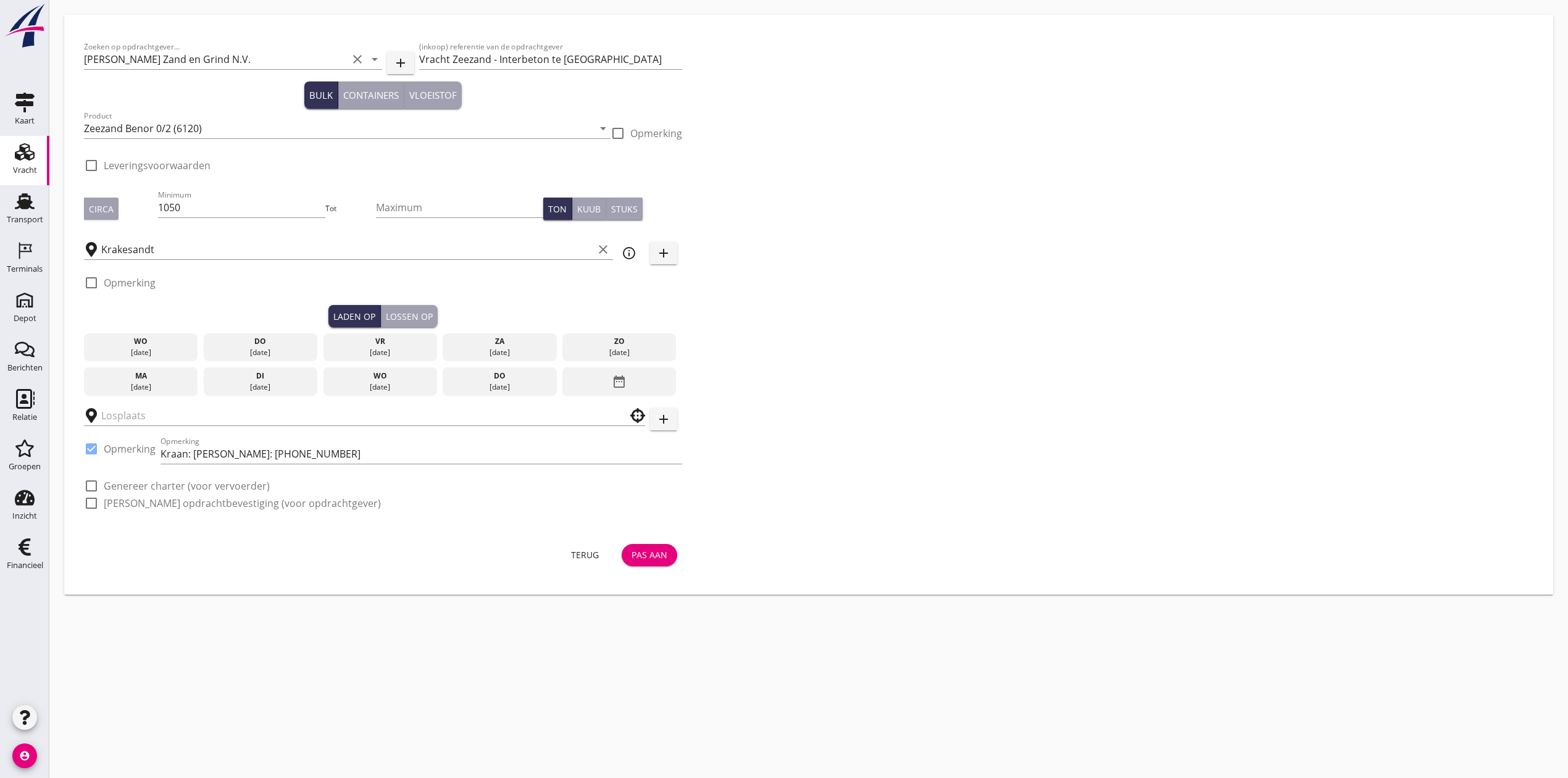 type on "Kaai Interbeton SINT-[PERSON_NAME]" 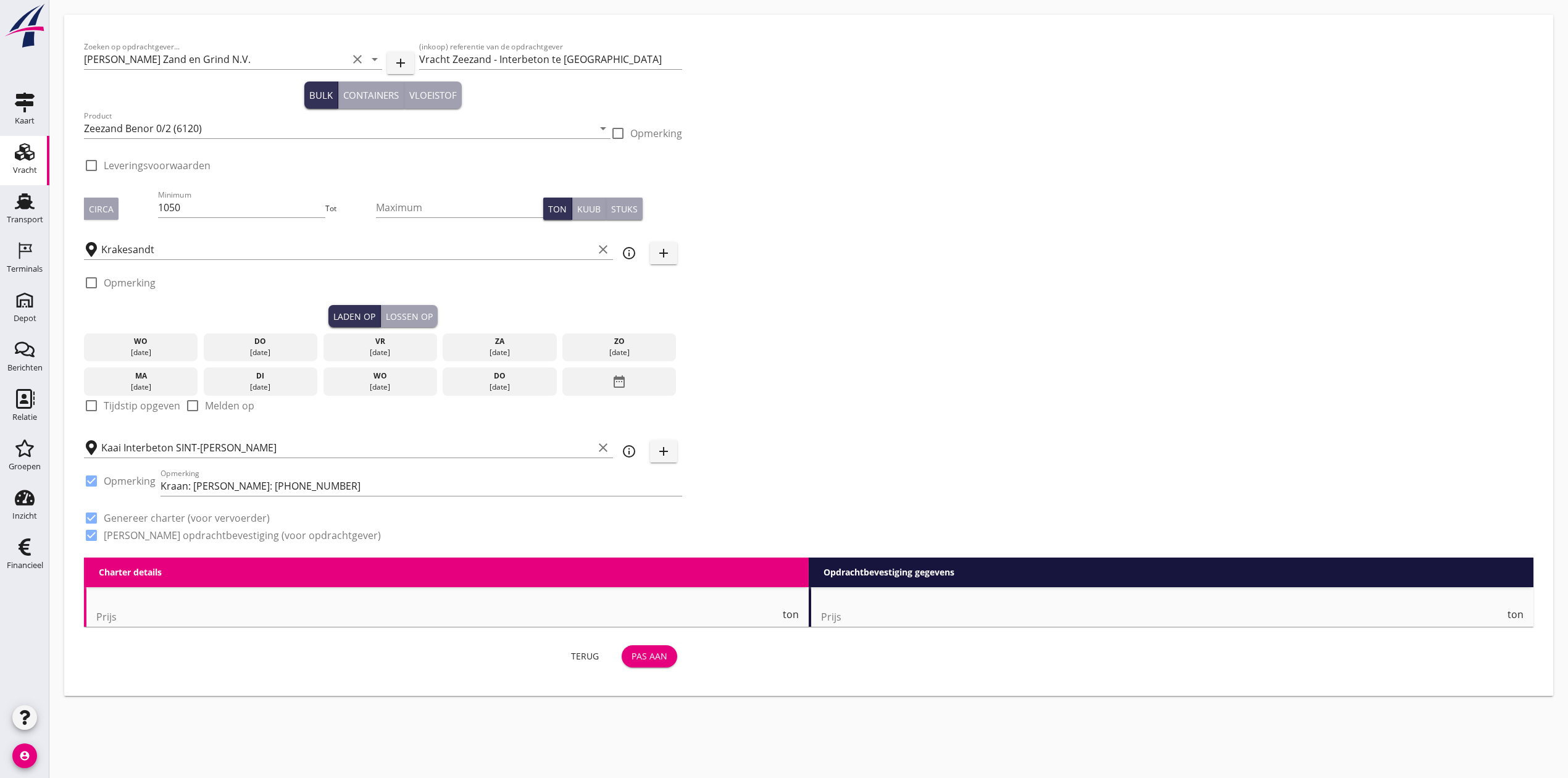 click on "Lossen op" at bounding box center [409, 316] 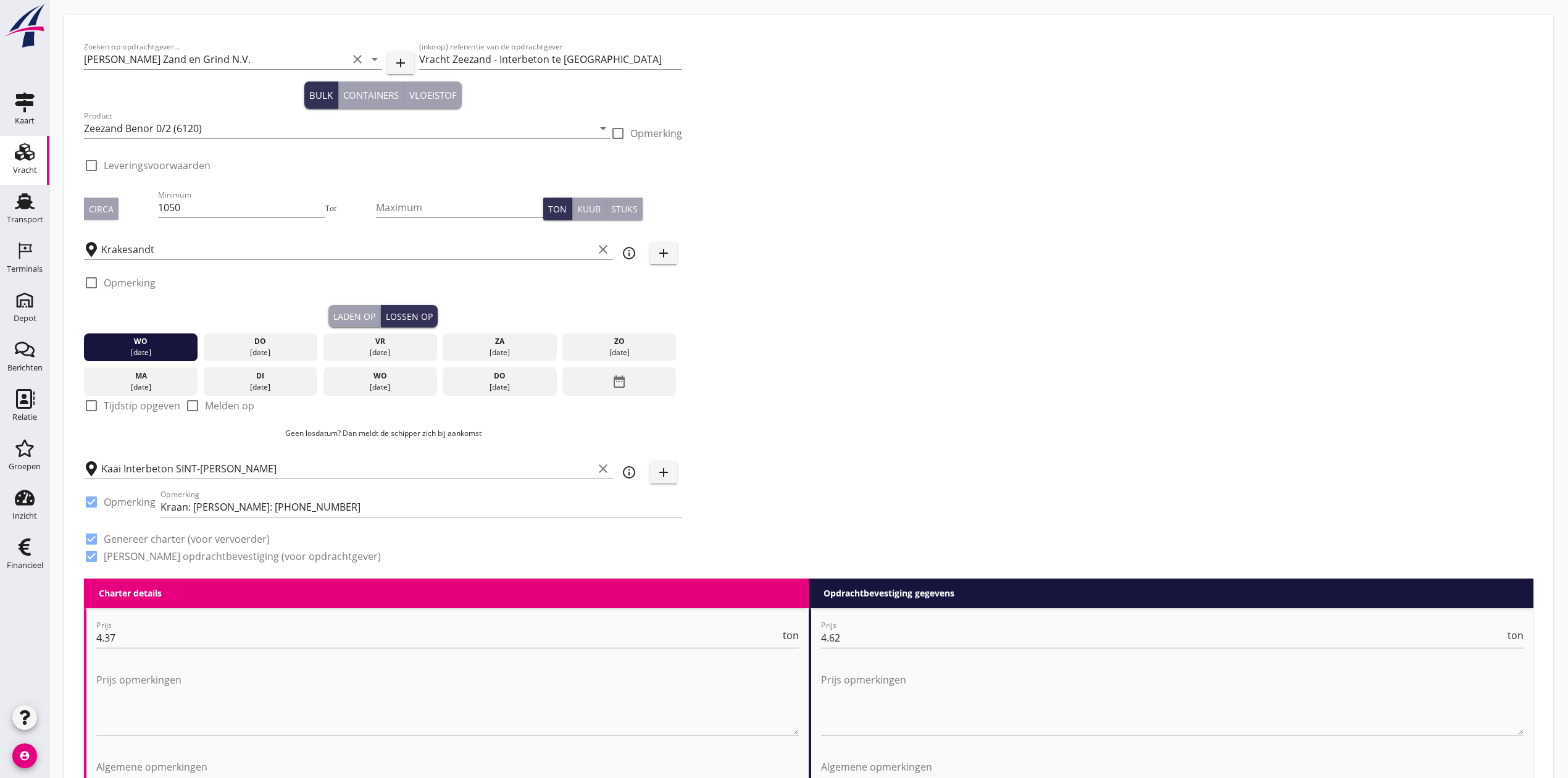 click on "[DATE]" at bounding box center (261, 353) 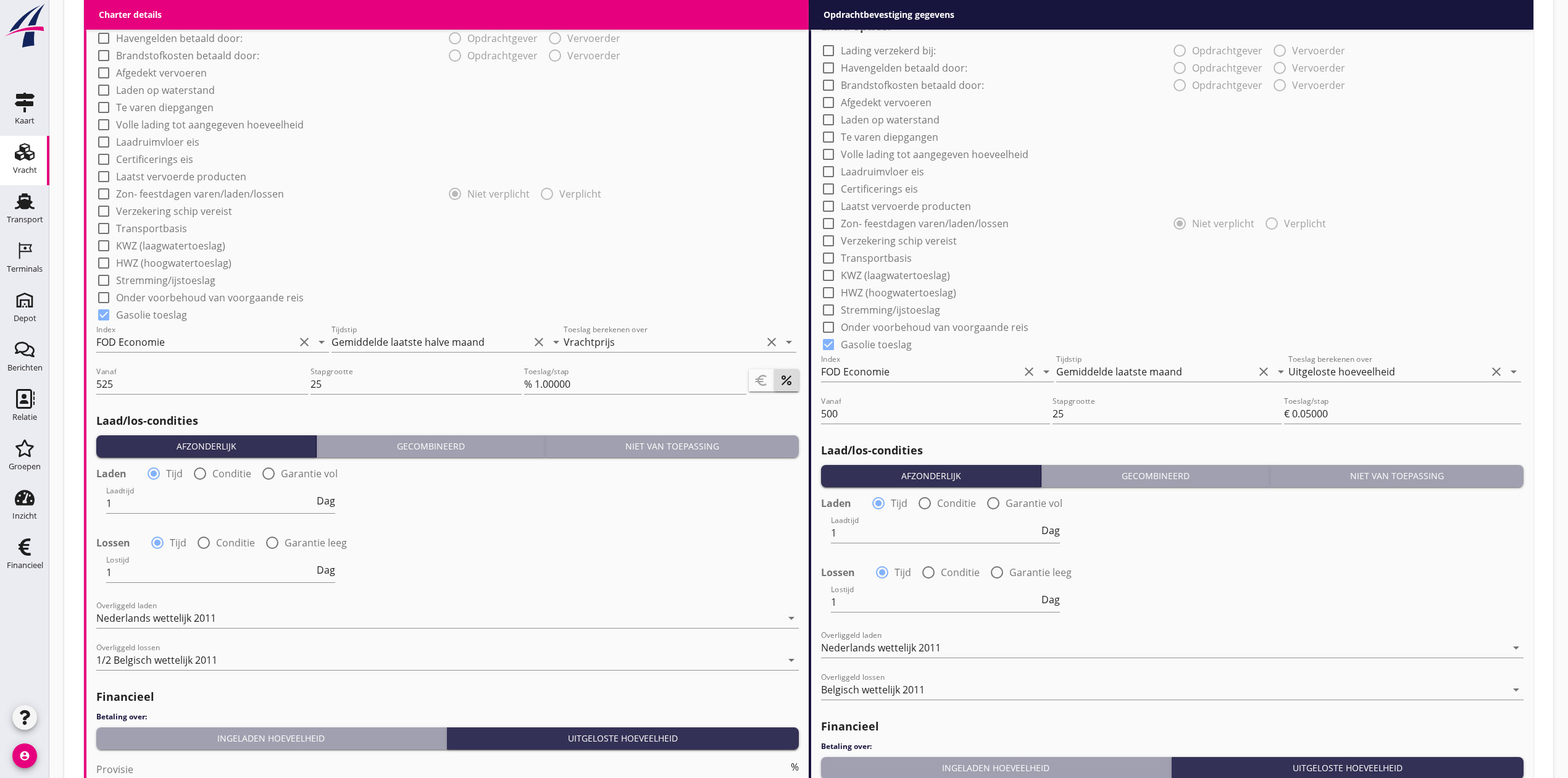 scroll, scrollTop: 1144, scrollLeft: 0, axis: vertical 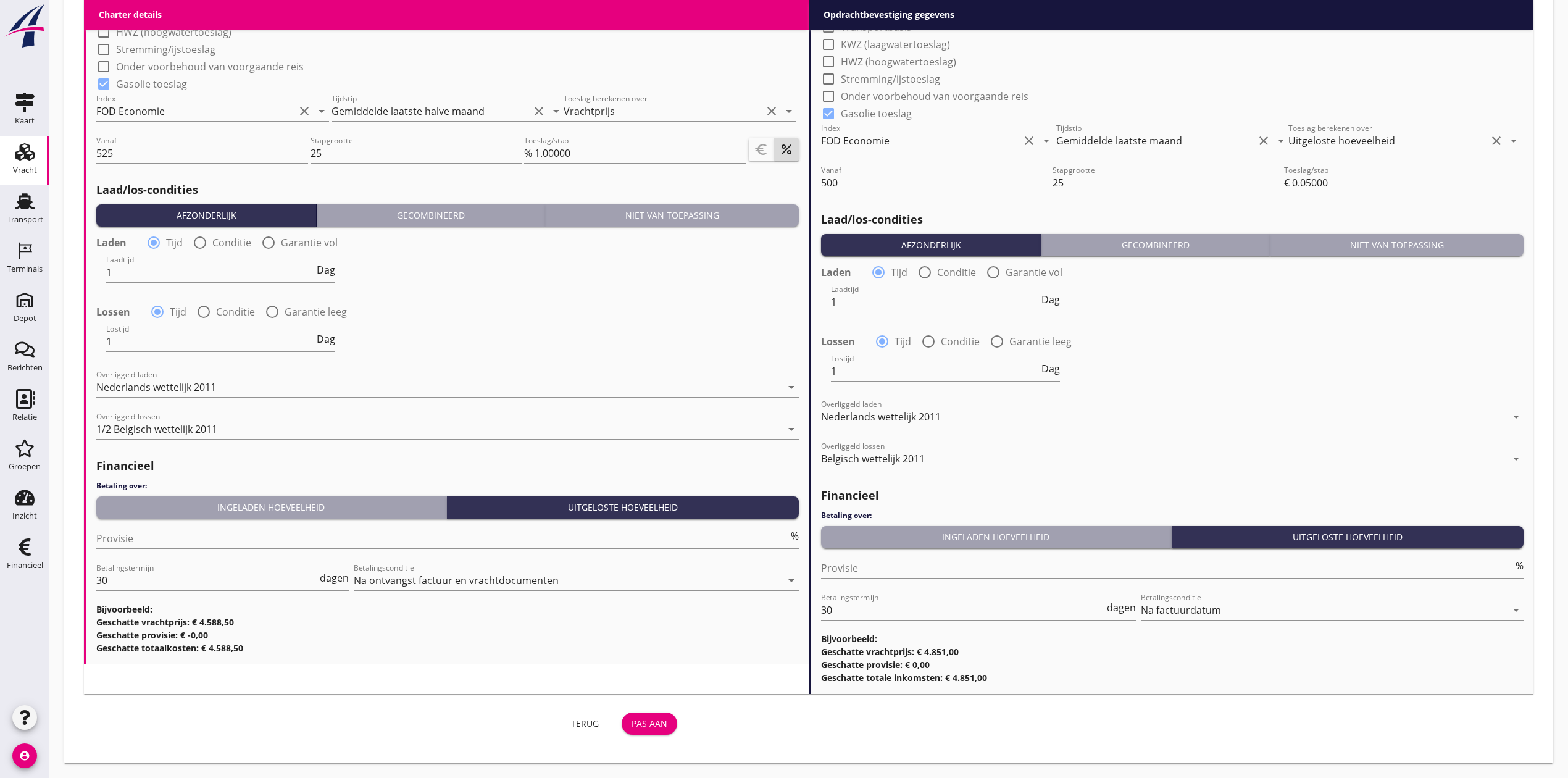 click on "Pas aan" at bounding box center (649, 723) 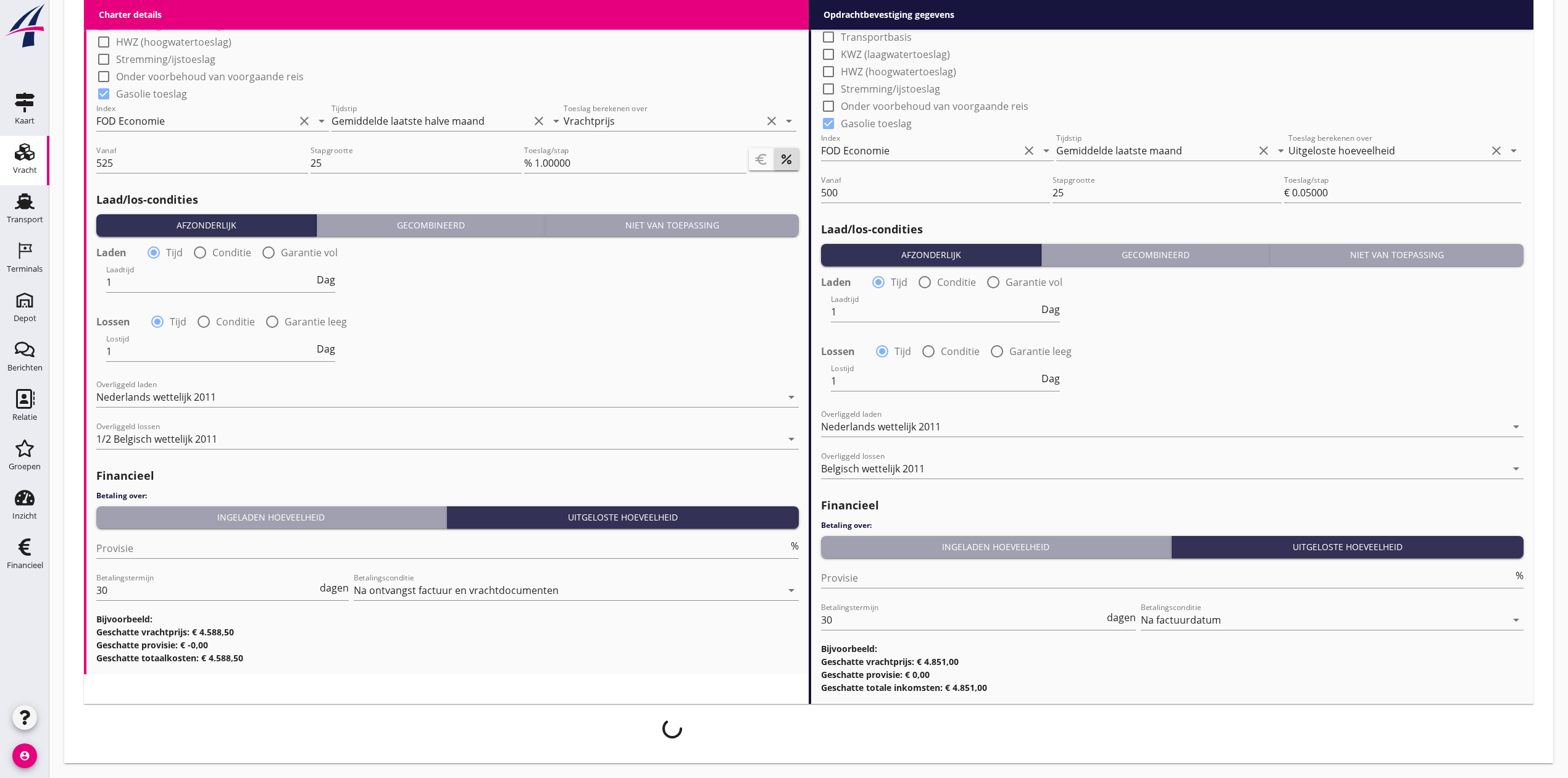 scroll, scrollTop: 1134, scrollLeft: 0, axis: vertical 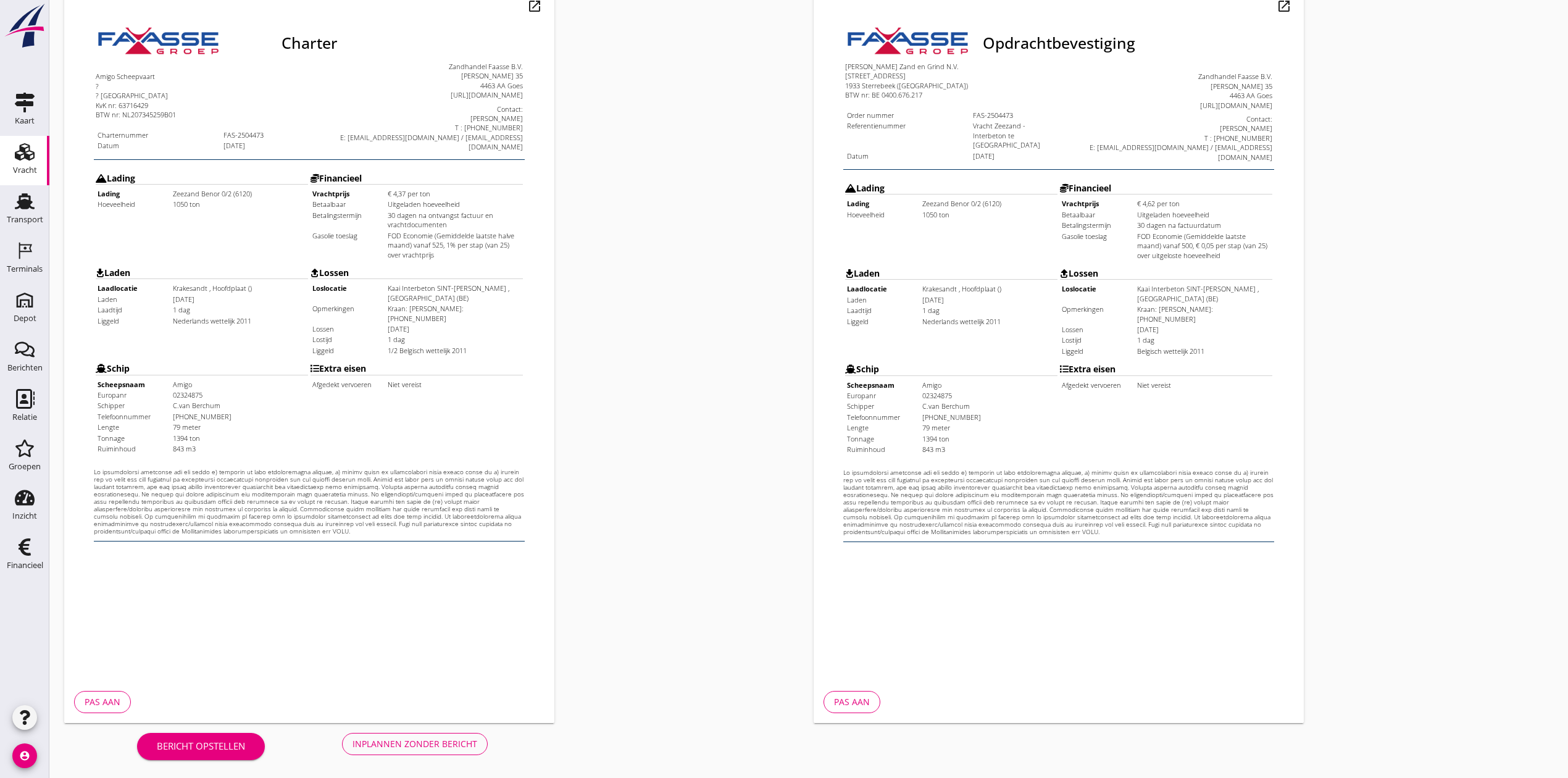 click on "Inplannen zonder bericht" at bounding box center [415, 743] 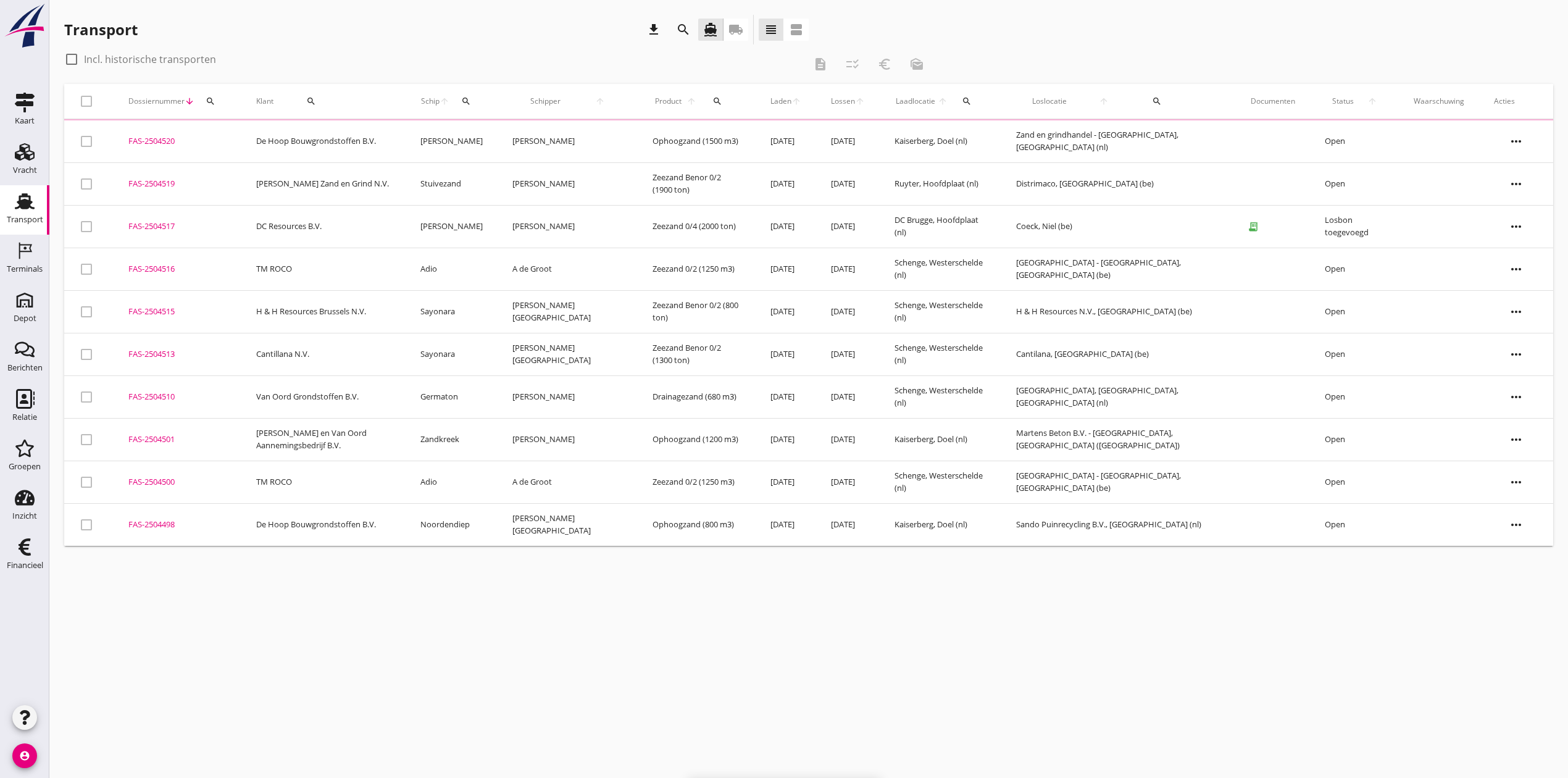 scroll, scrollTop: 0, scrollLeft: 0, axis: both 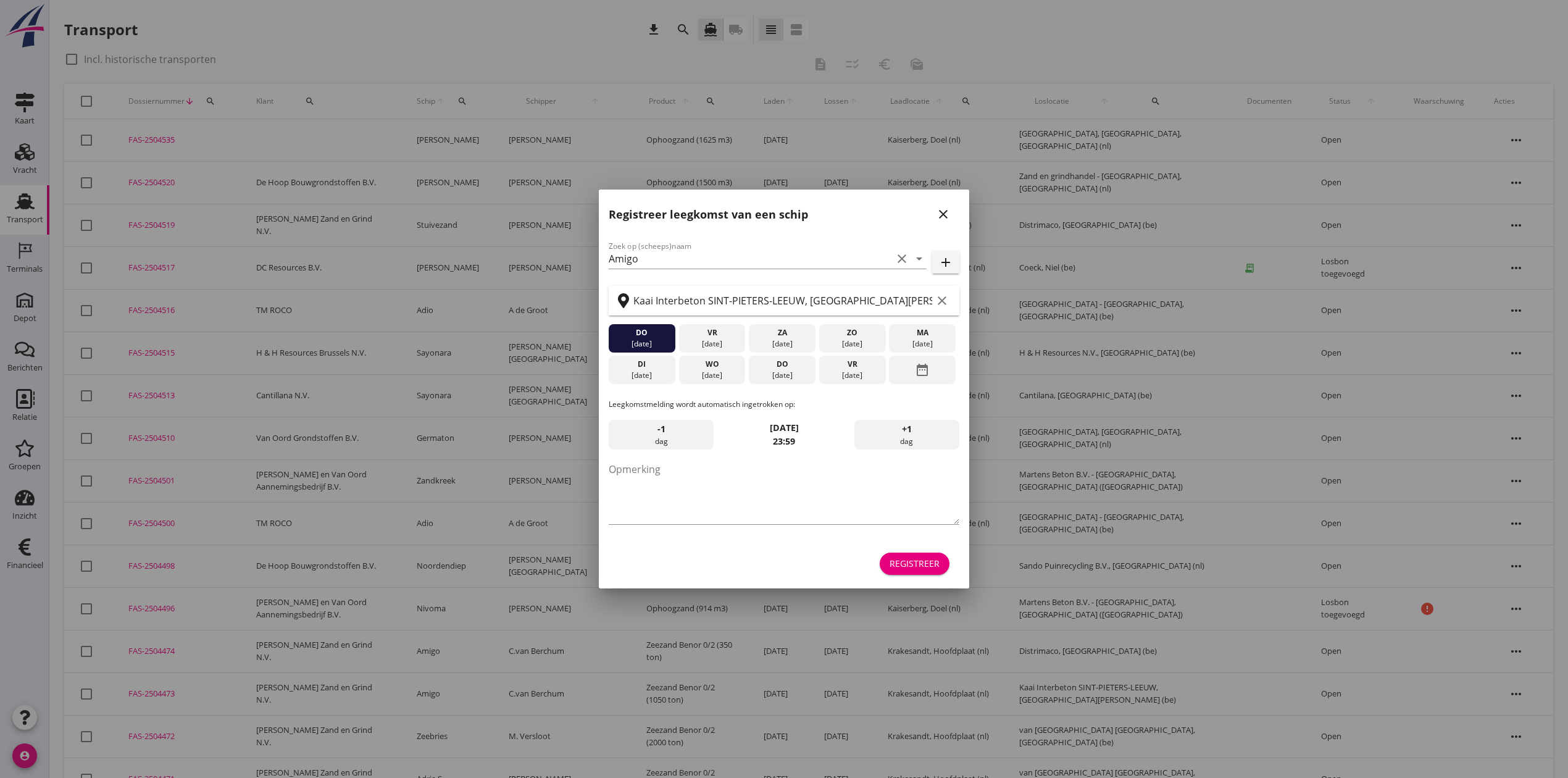 click on "close" at bounding box center [943, 214] 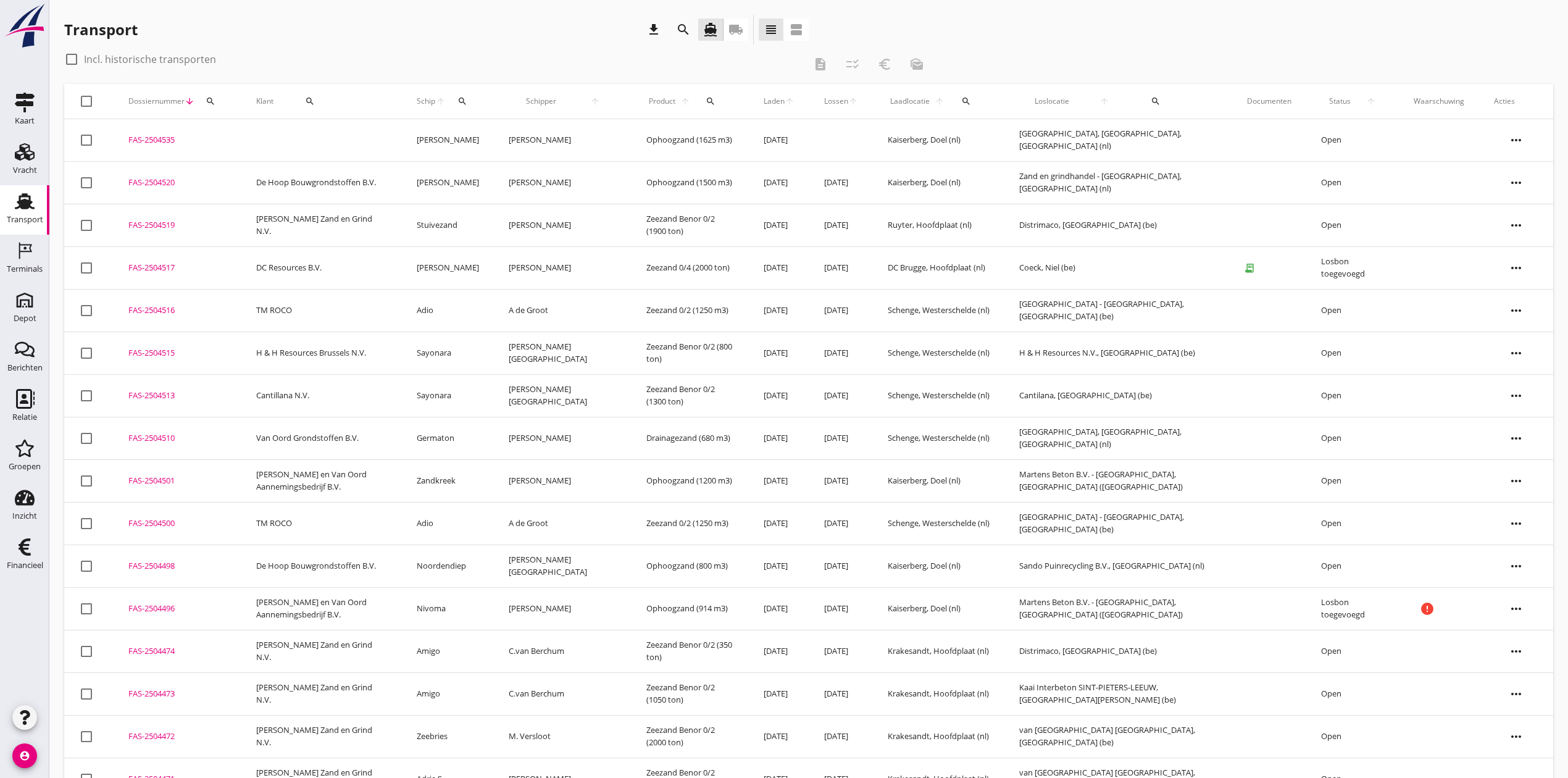 click on "FAS-2504535" at bounding box center (177, 140) 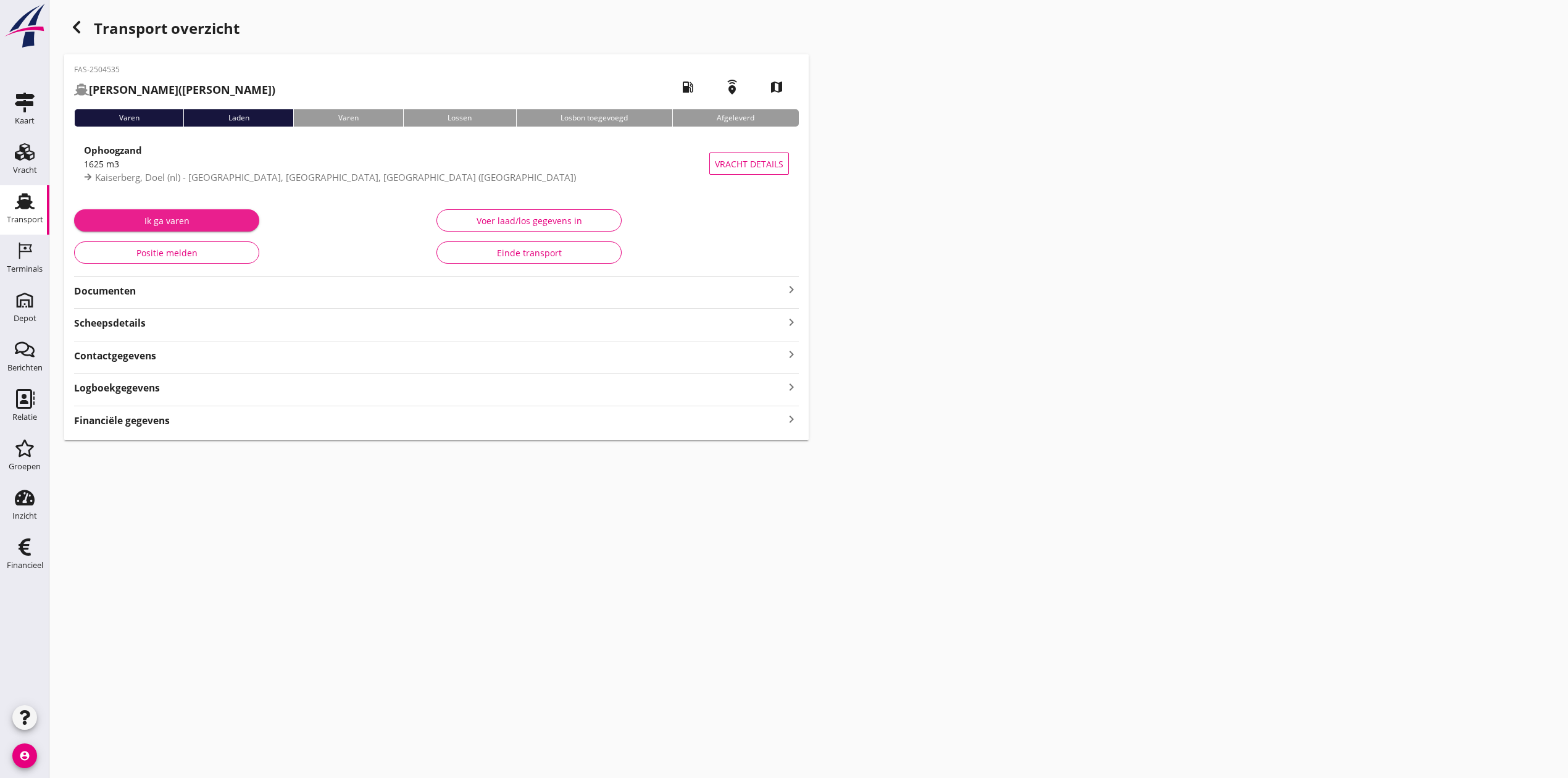 click on "Ik ga varen" at bounding box center (167, 220) 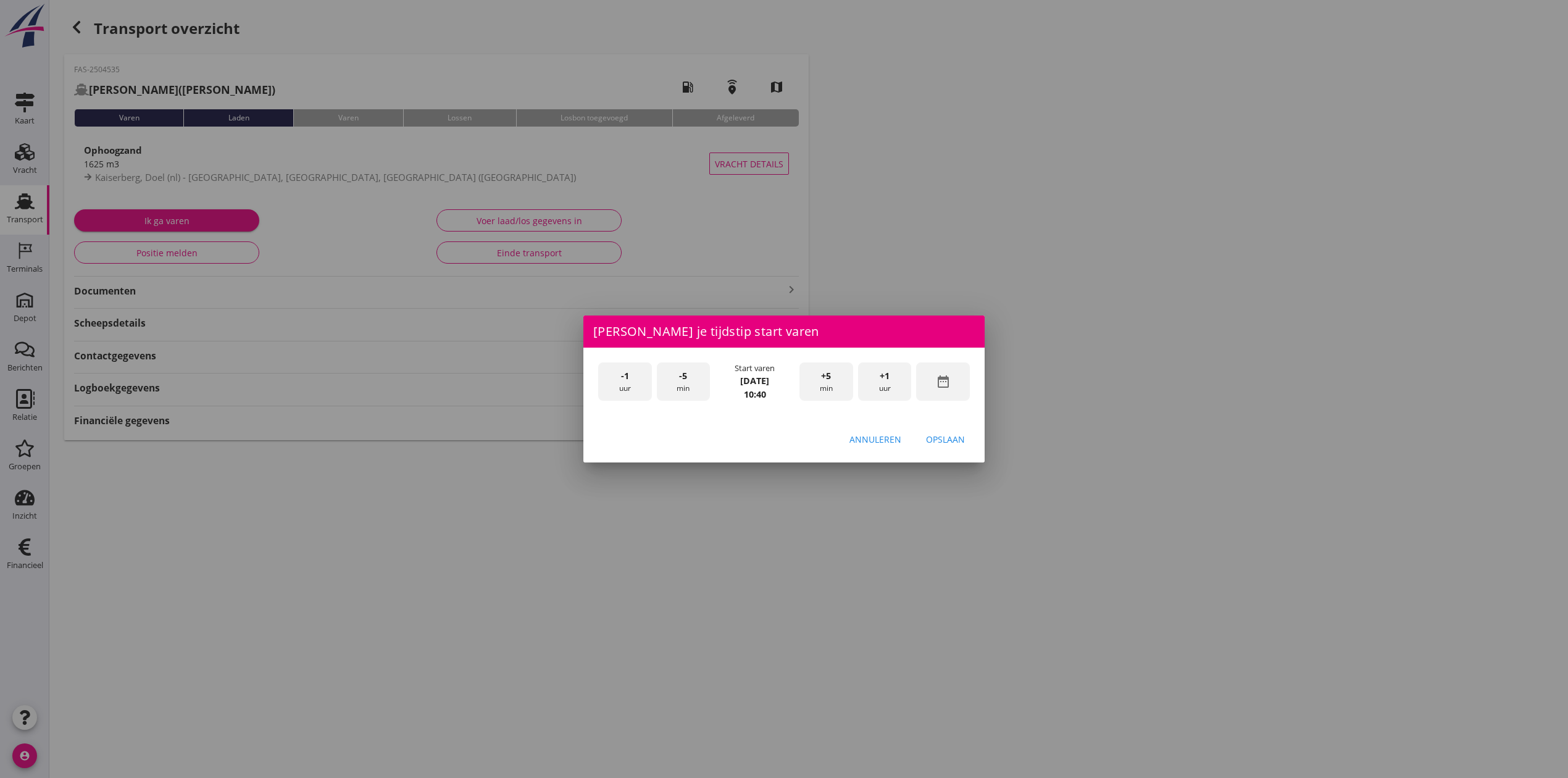 click on "Annuleren" at bounding box center [875, 439] 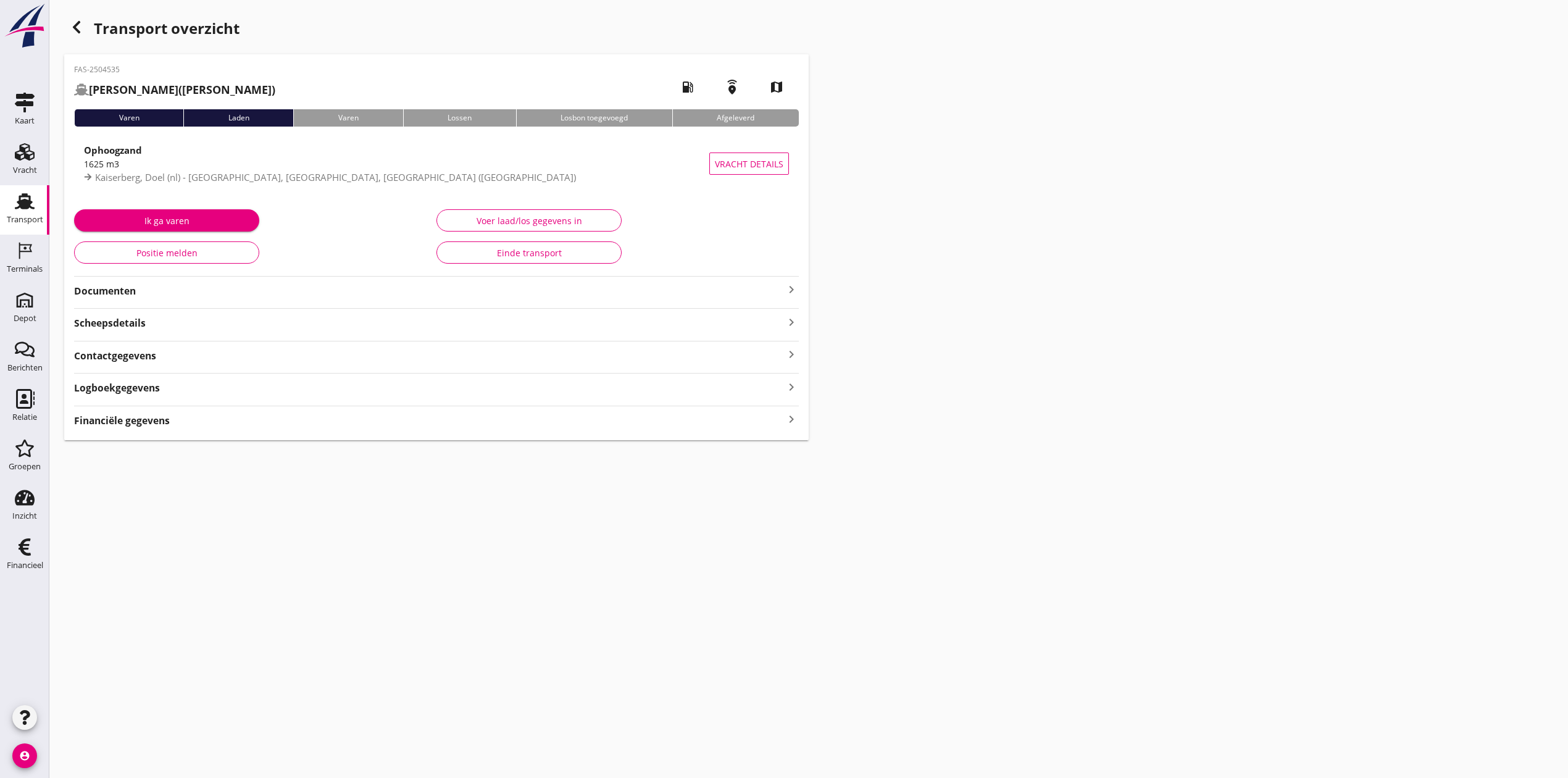 click on "Documenten" at bounding box center (429, 291) 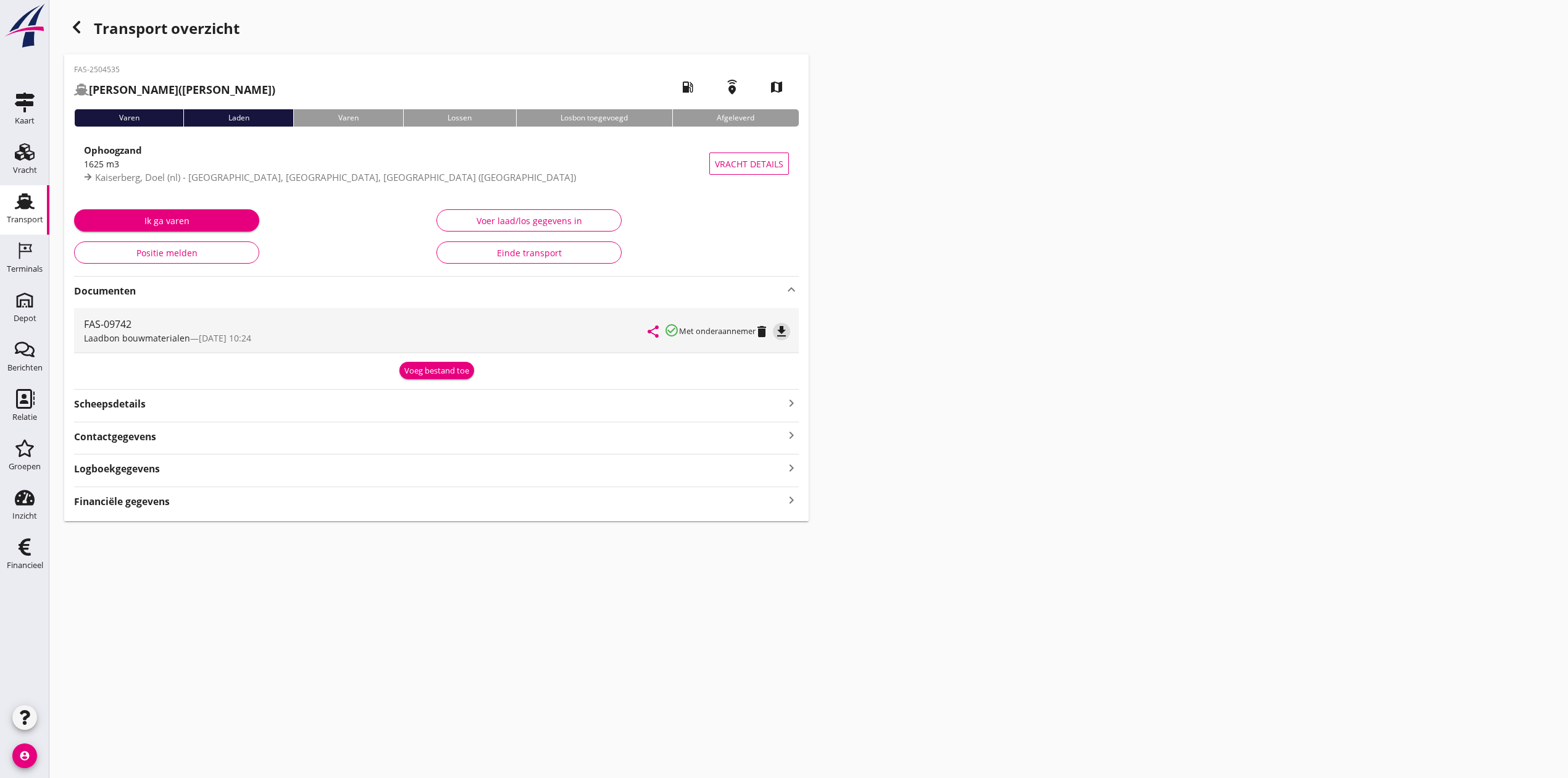 click on "file_download" at bounding box center [782, 332] 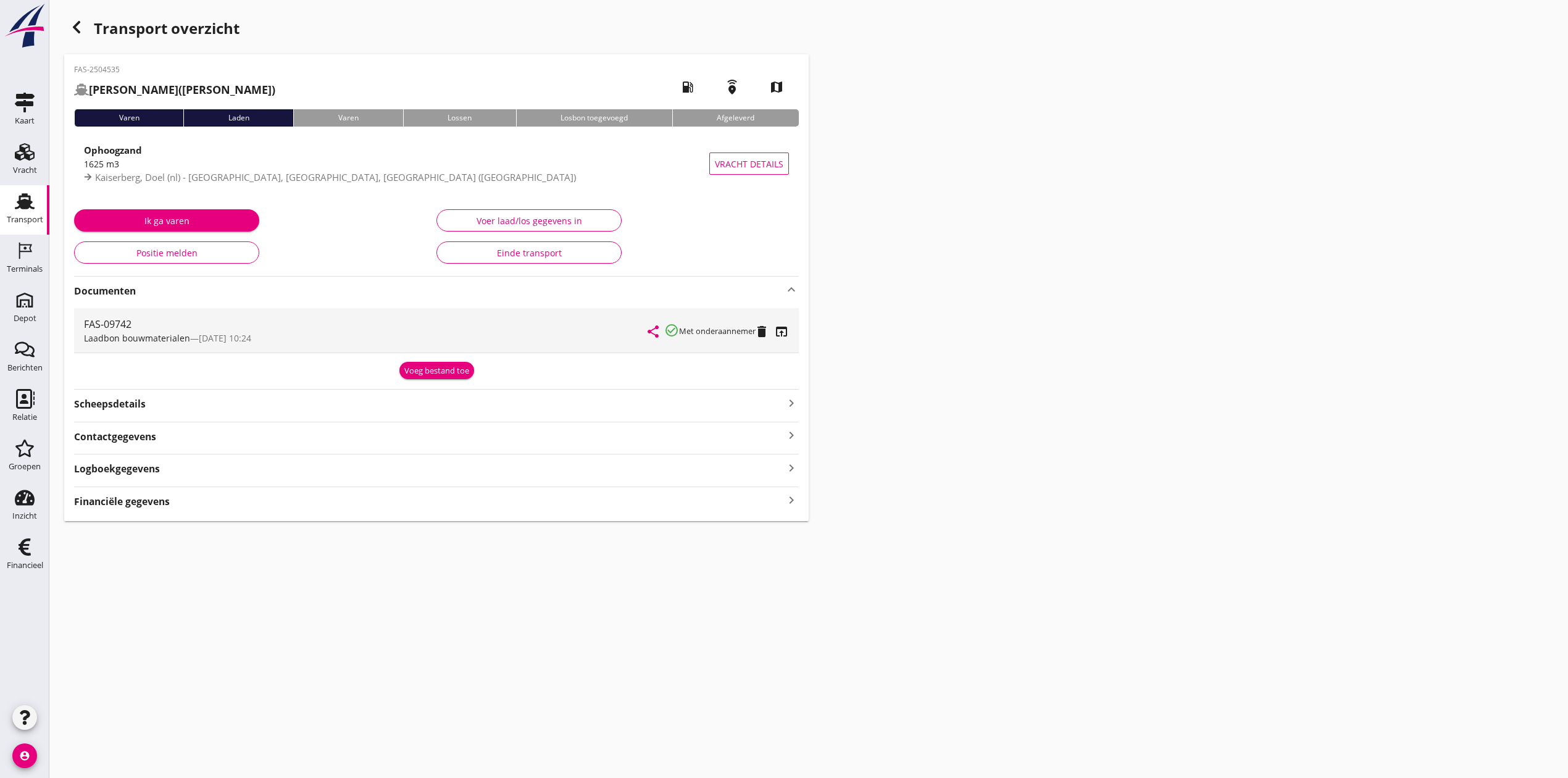 click at bounding box center (77, 27) 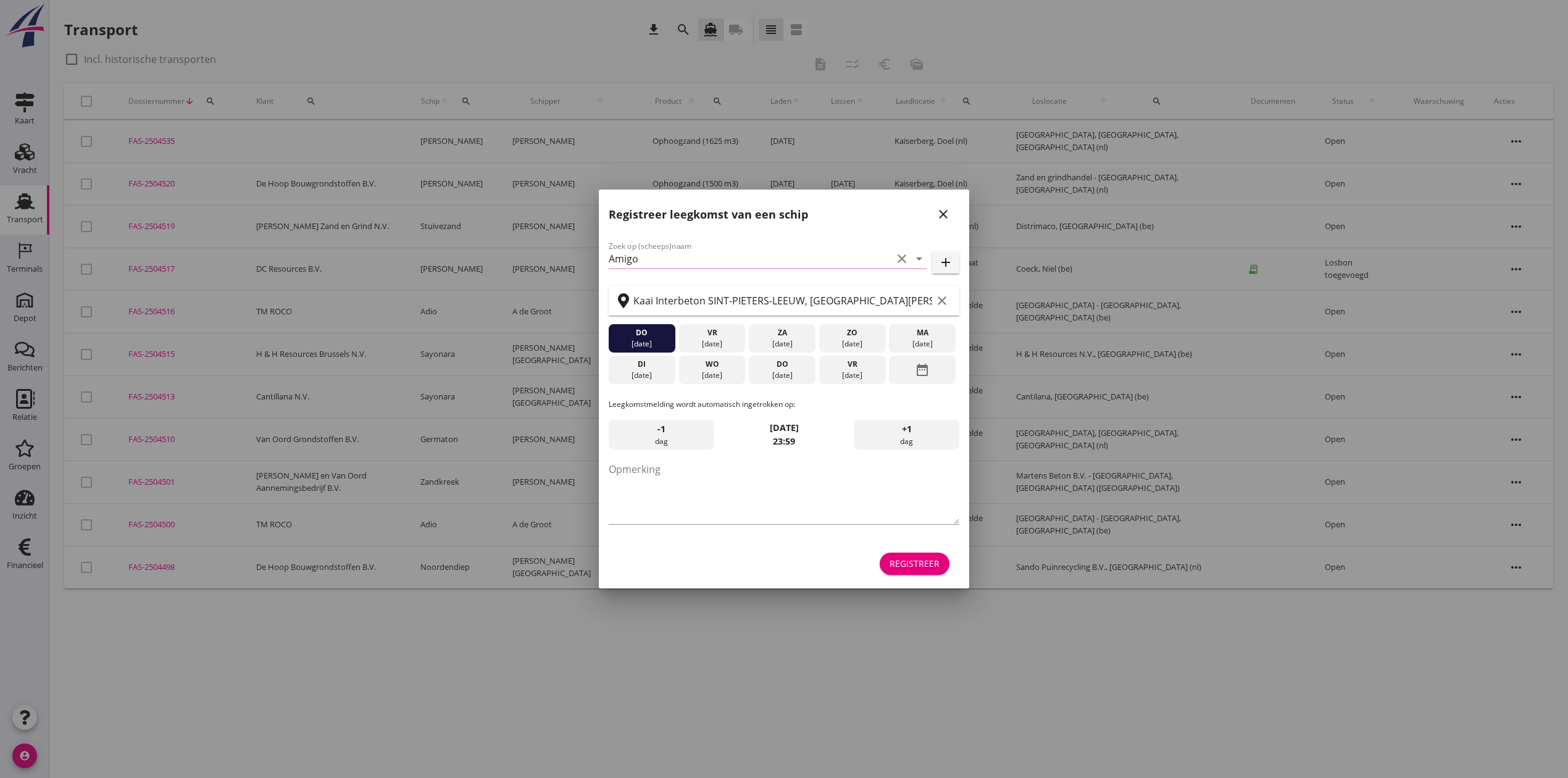 click at bounding box center [784, 389] 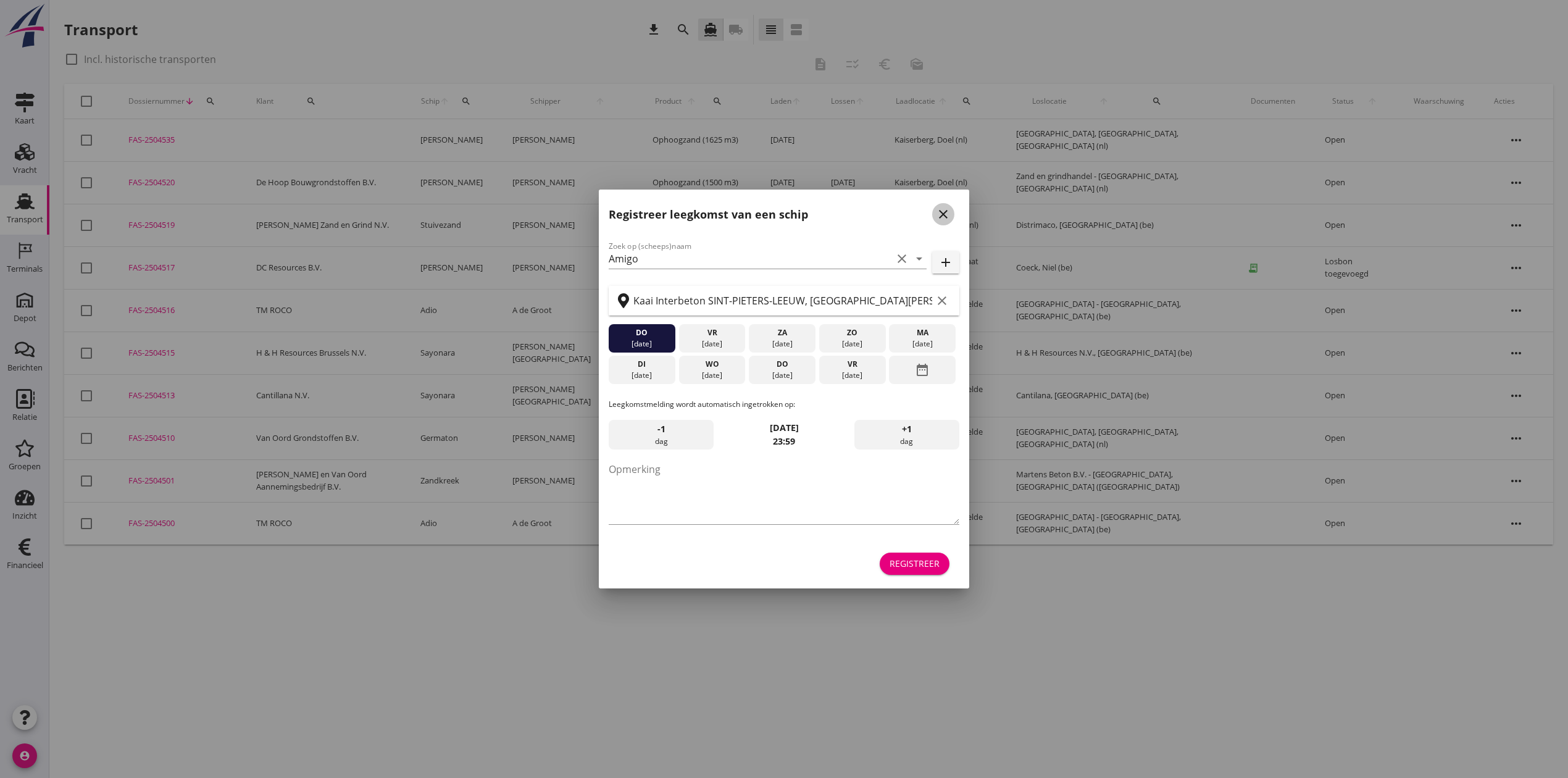click on "close" at bounding box center (943, 214) 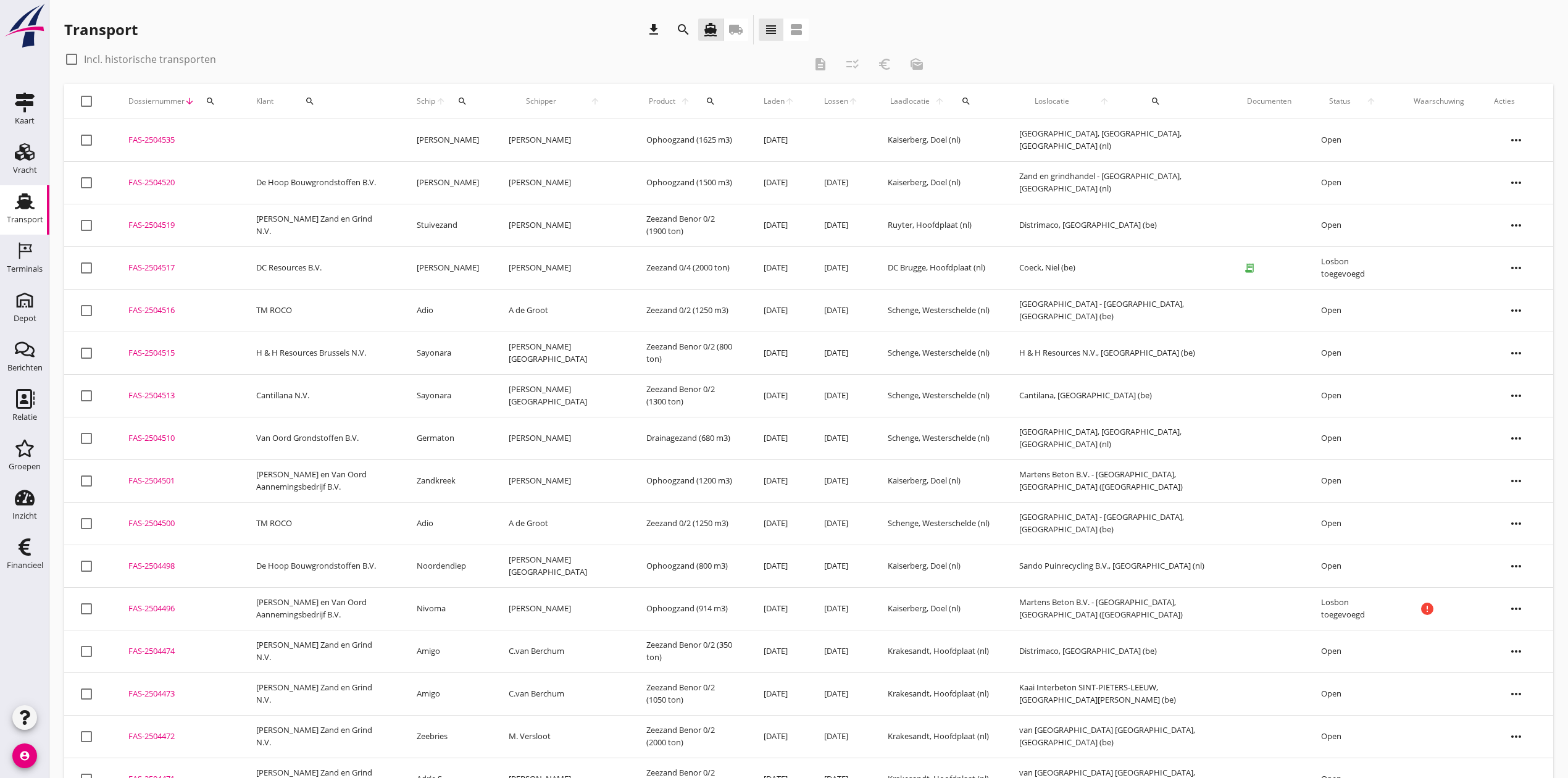 click on "FAS-2504520" at bounding box center [177, 183] 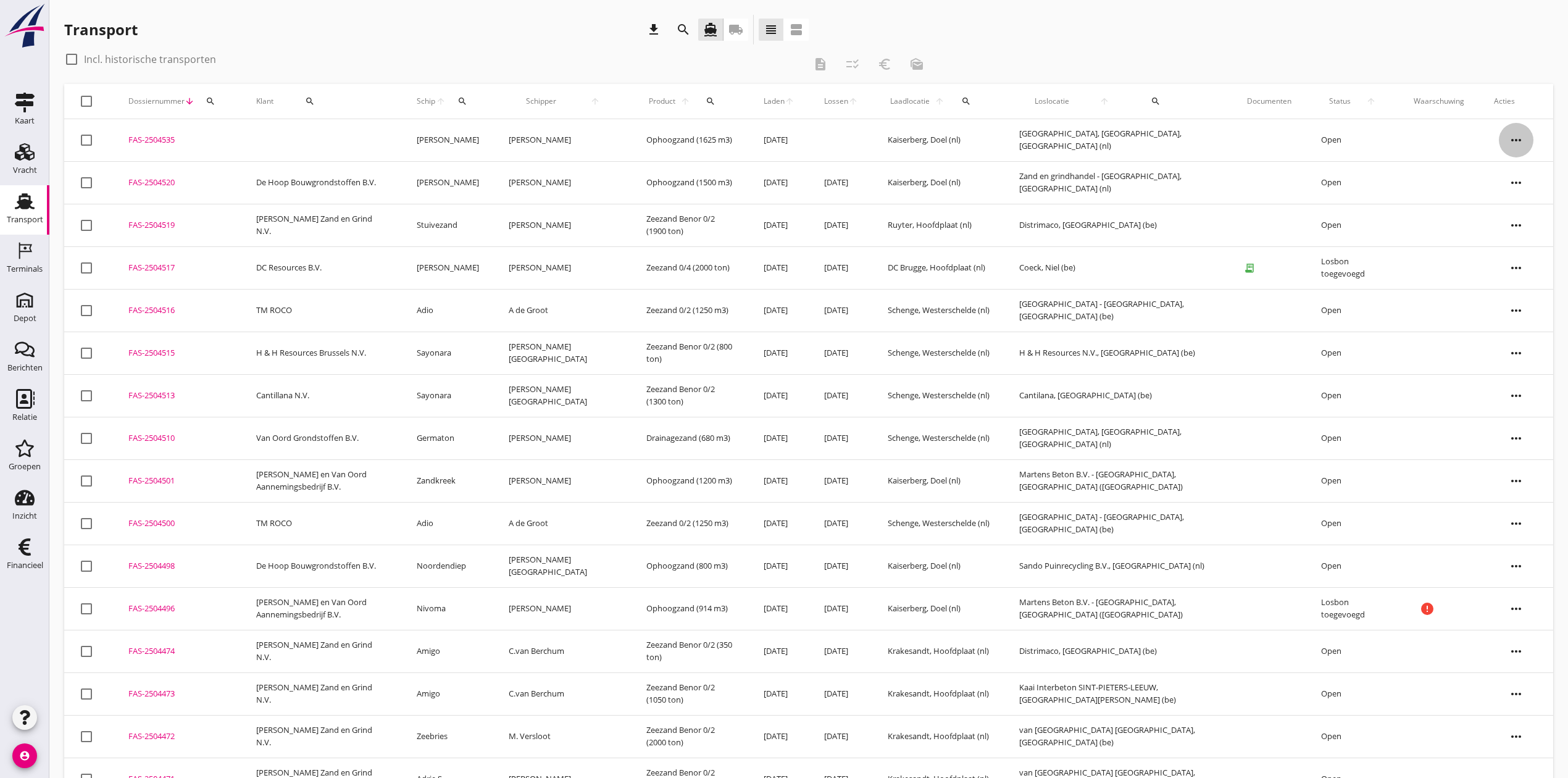 click on "more_horiz" at bounding box center [1516, 140] 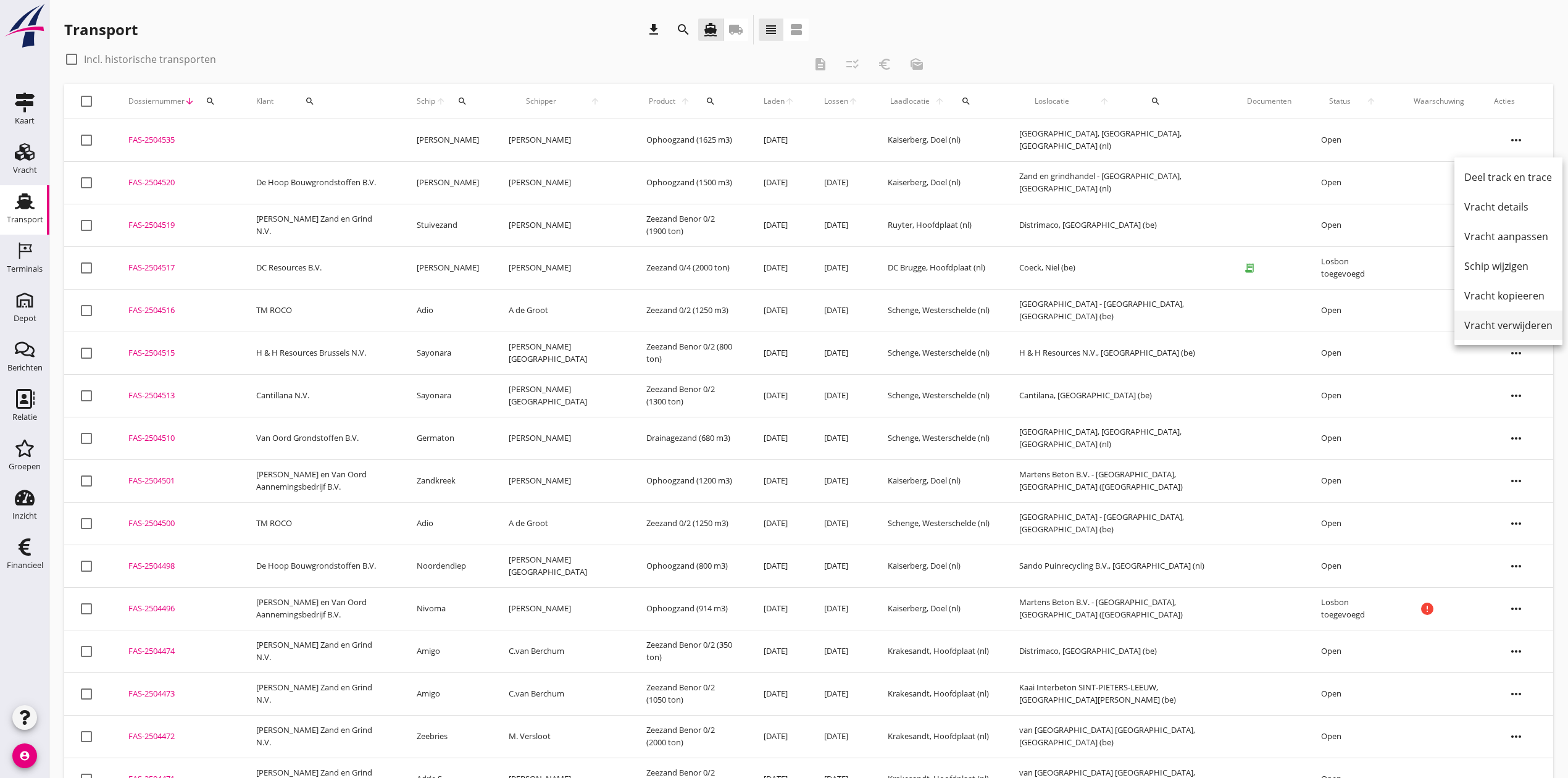 click on "Vracht verwijderen" at bounding box center [1508, 325] 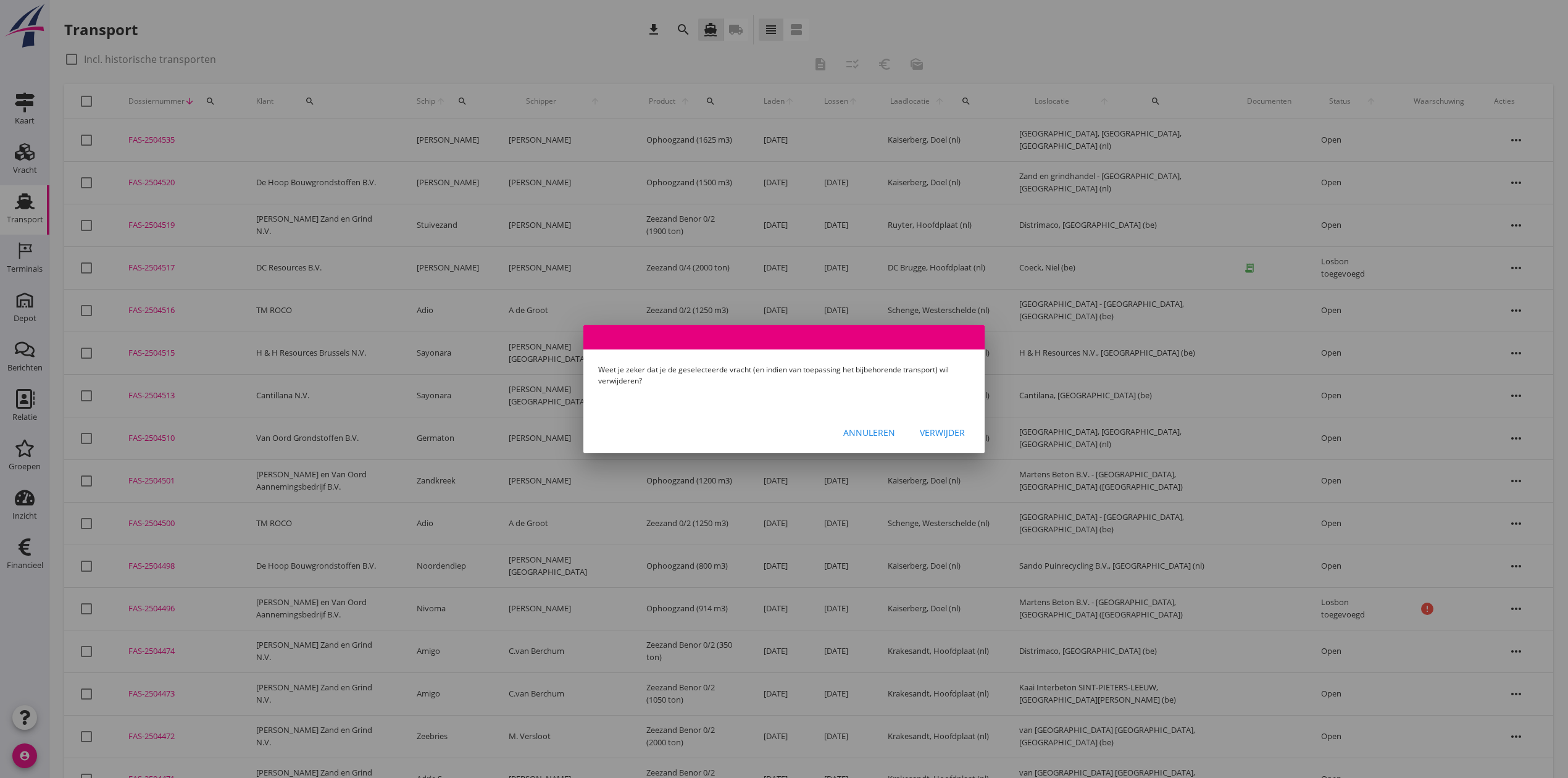 click on "Verwijder" at bounding box center (942, 432) 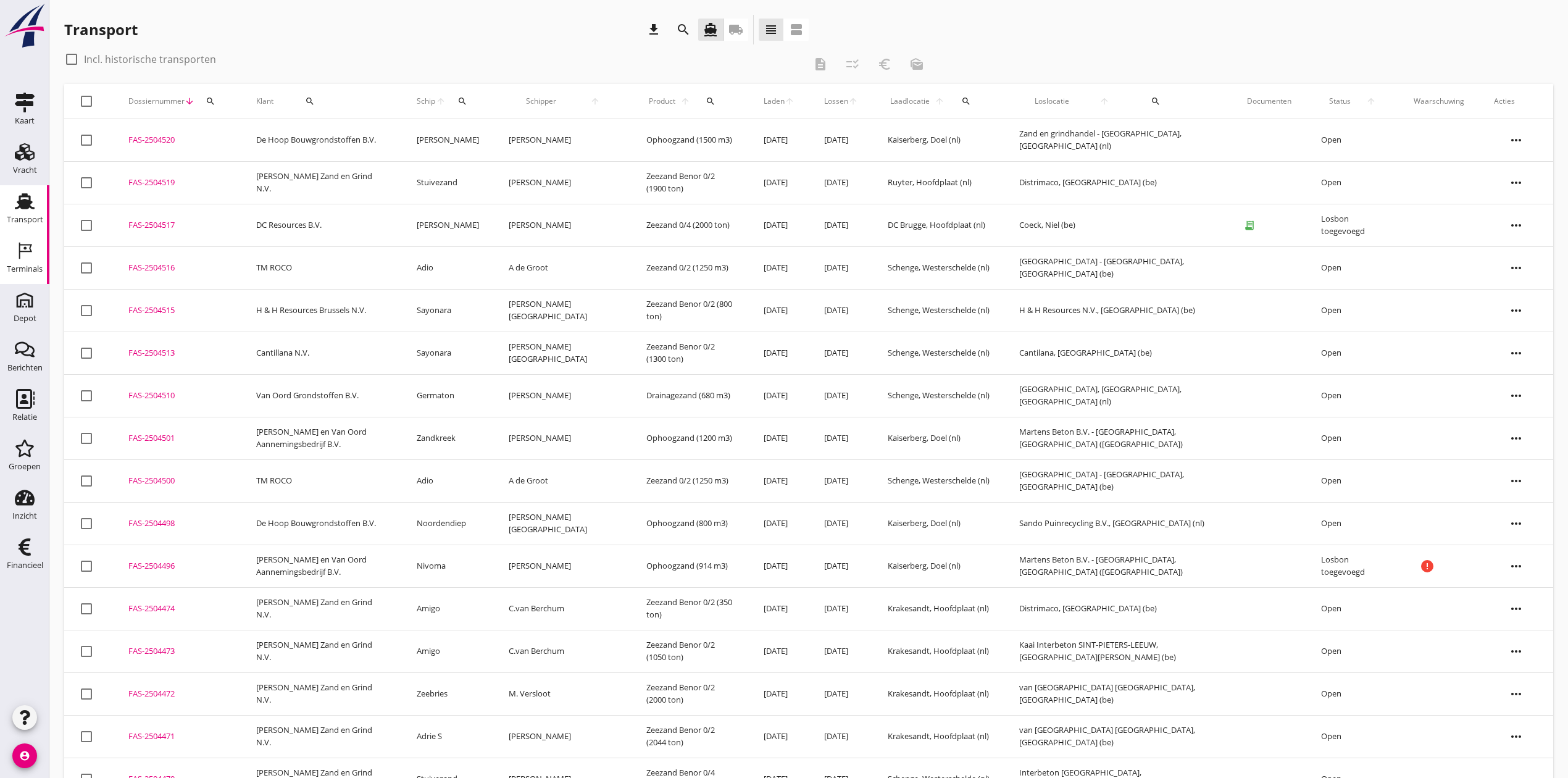 click on "Terminals  Terminals" at bounding box center [25, 259] 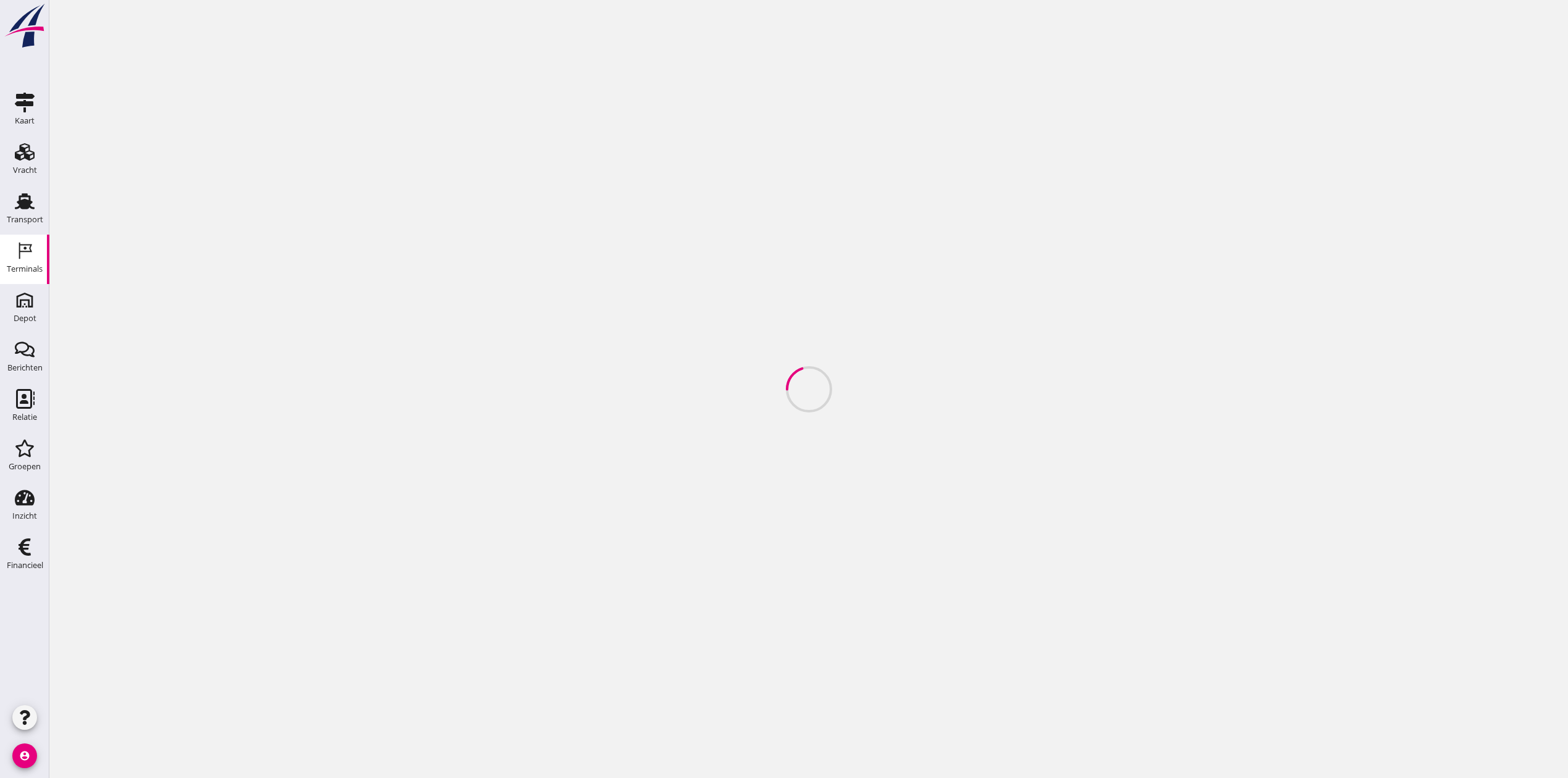 scroll, scrollTop: 0, scrollLeft: 0, axis: both 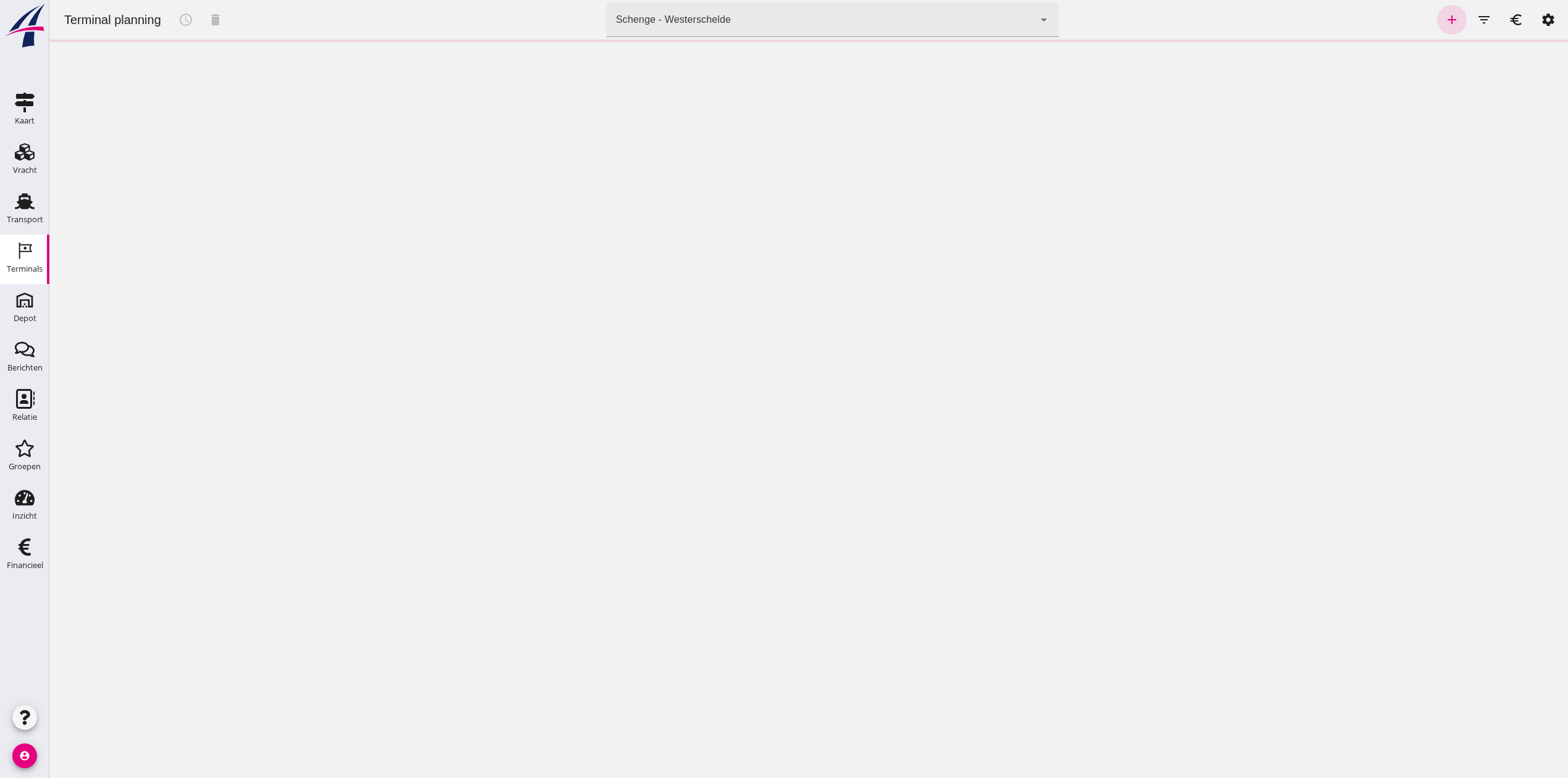 click on "Schenge - Westerschelde 9c876888-926f-4f5f-969d-c779b766b815" 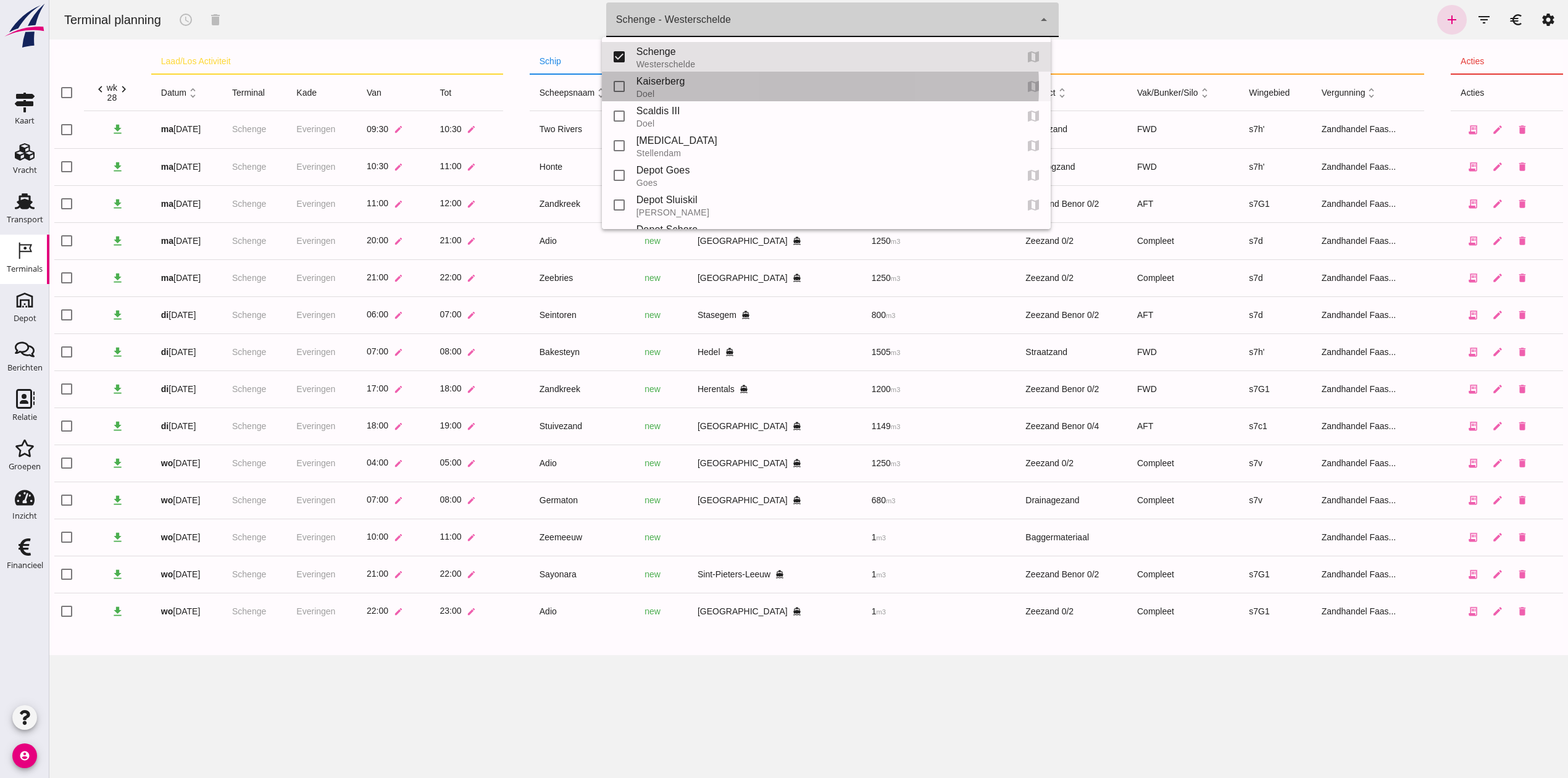 click on "Doel" at bounding box center [821, 94] 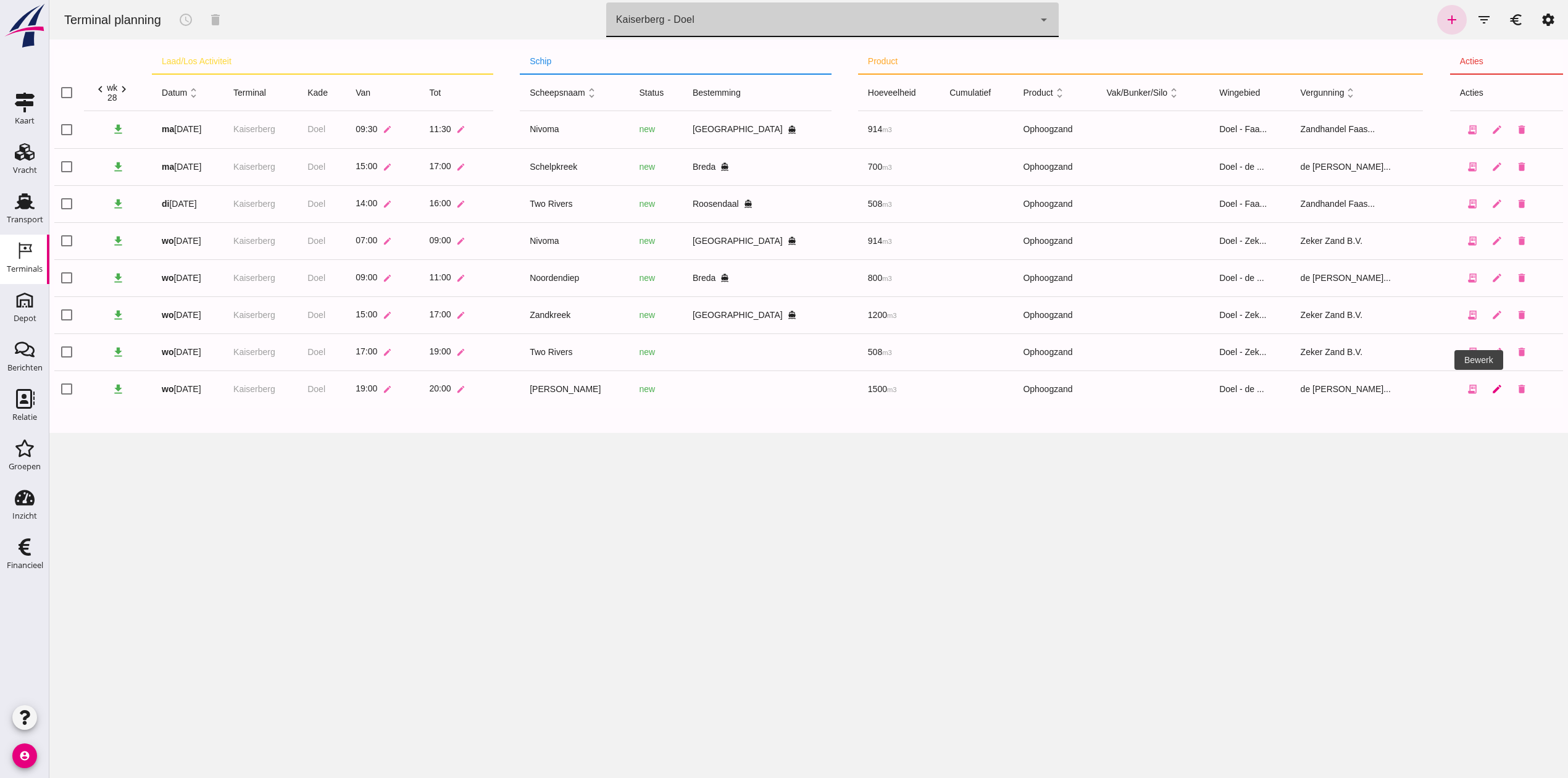 click on "edit" at bounding box center (1497, 389) 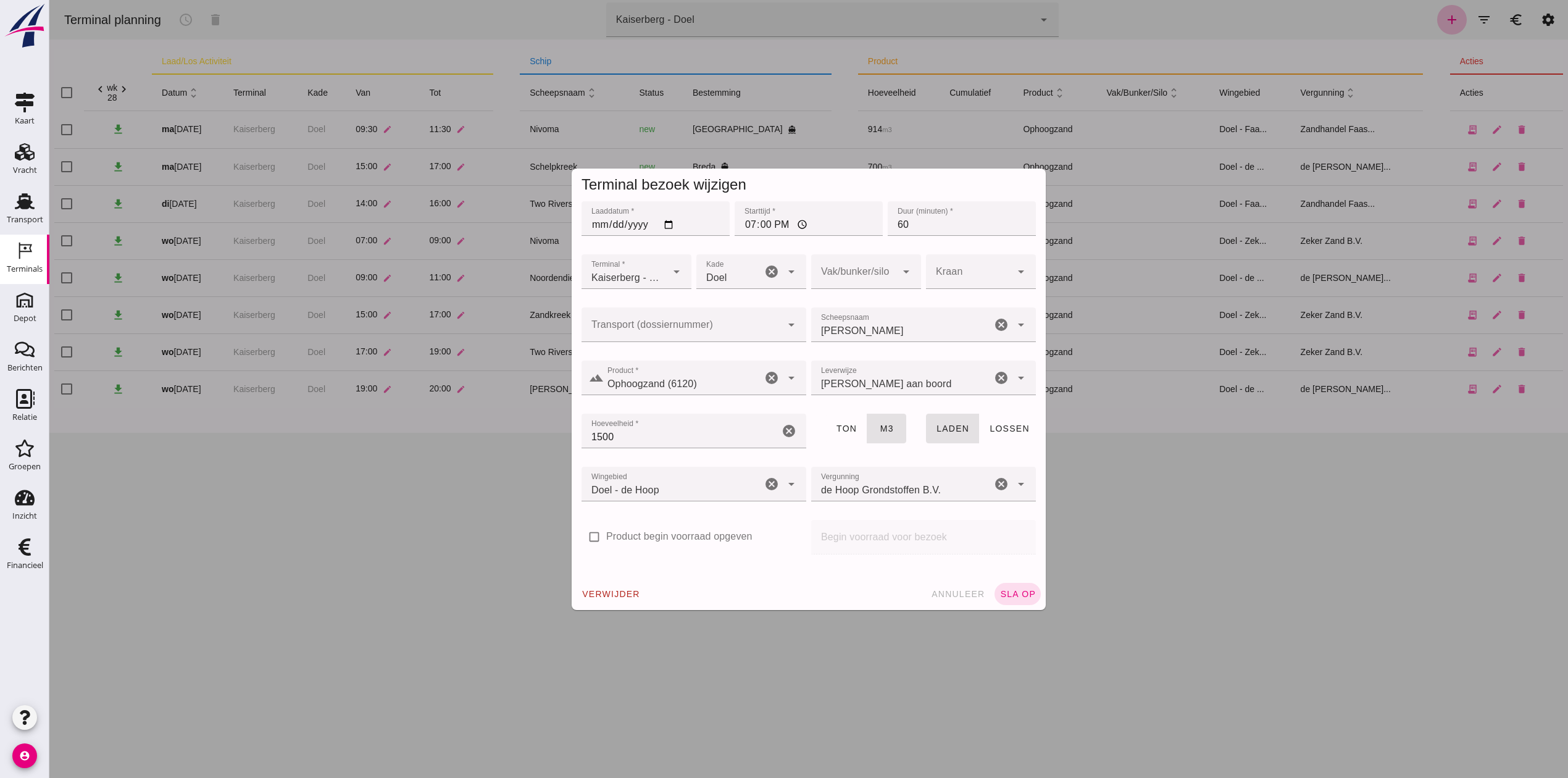 click on "Transport (dossiernummer)" 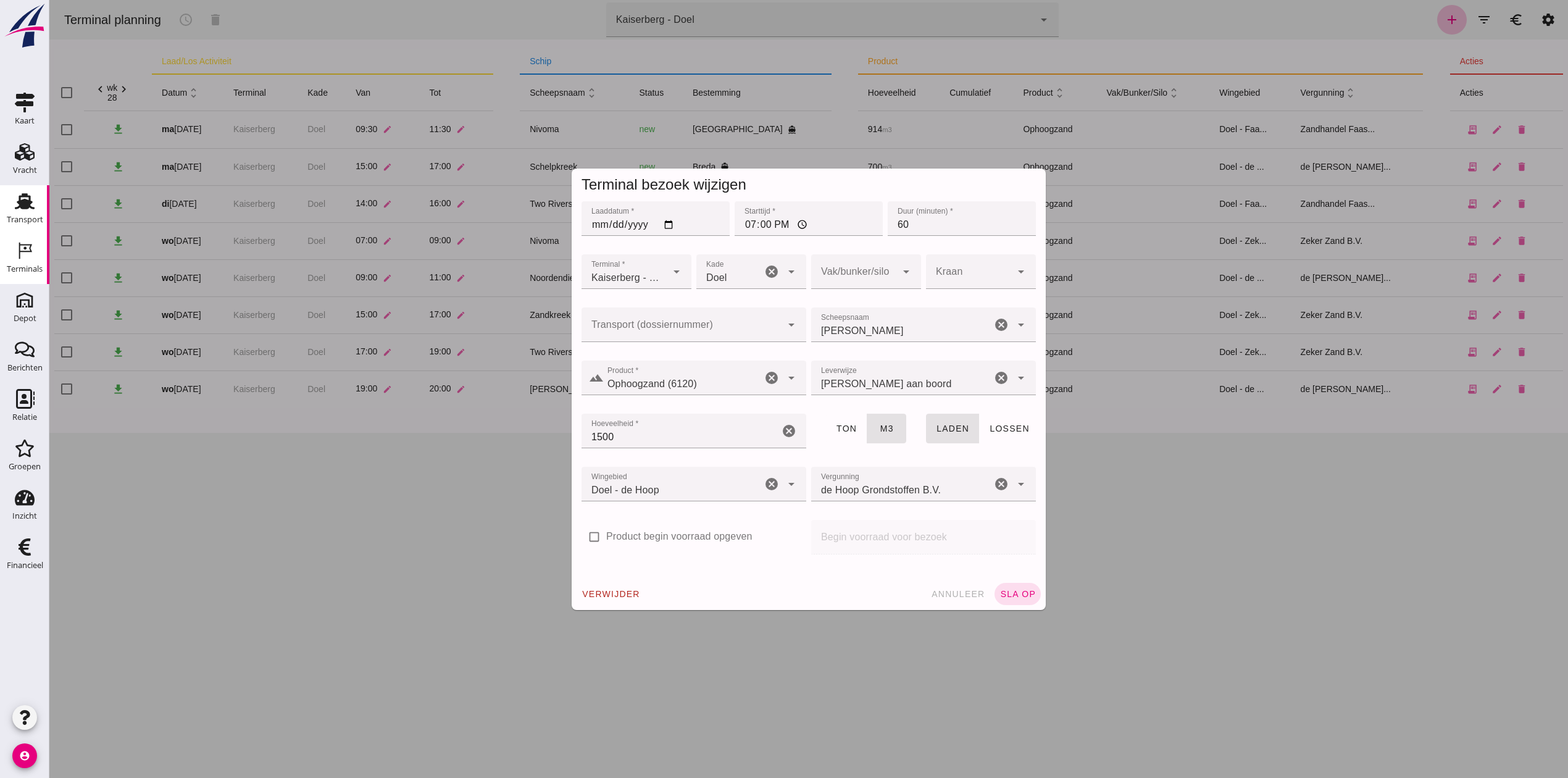 click on "Transport" at bounding box center (25, 220) 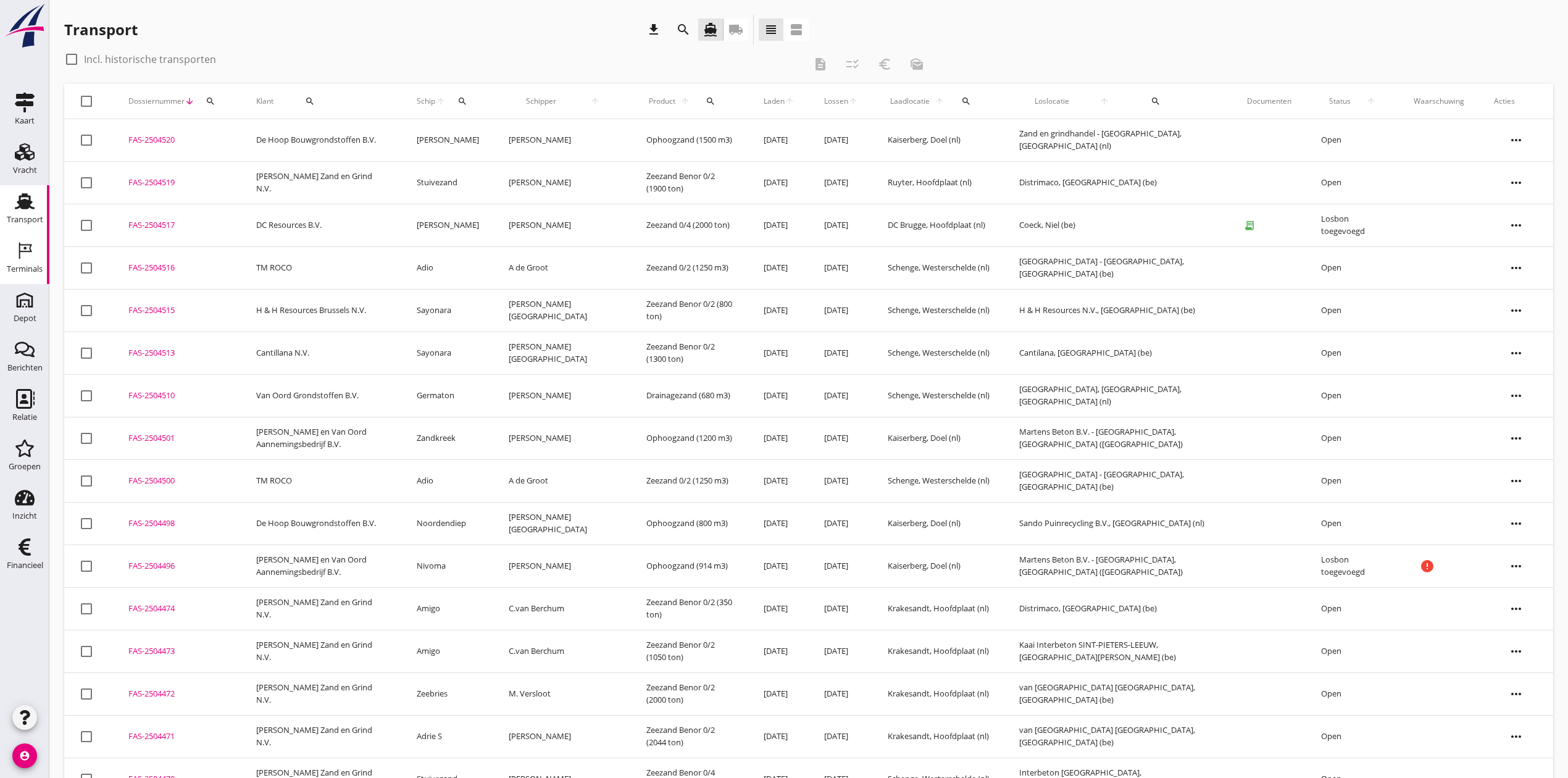 click on "Terminals" at bounding box center [25, 269] 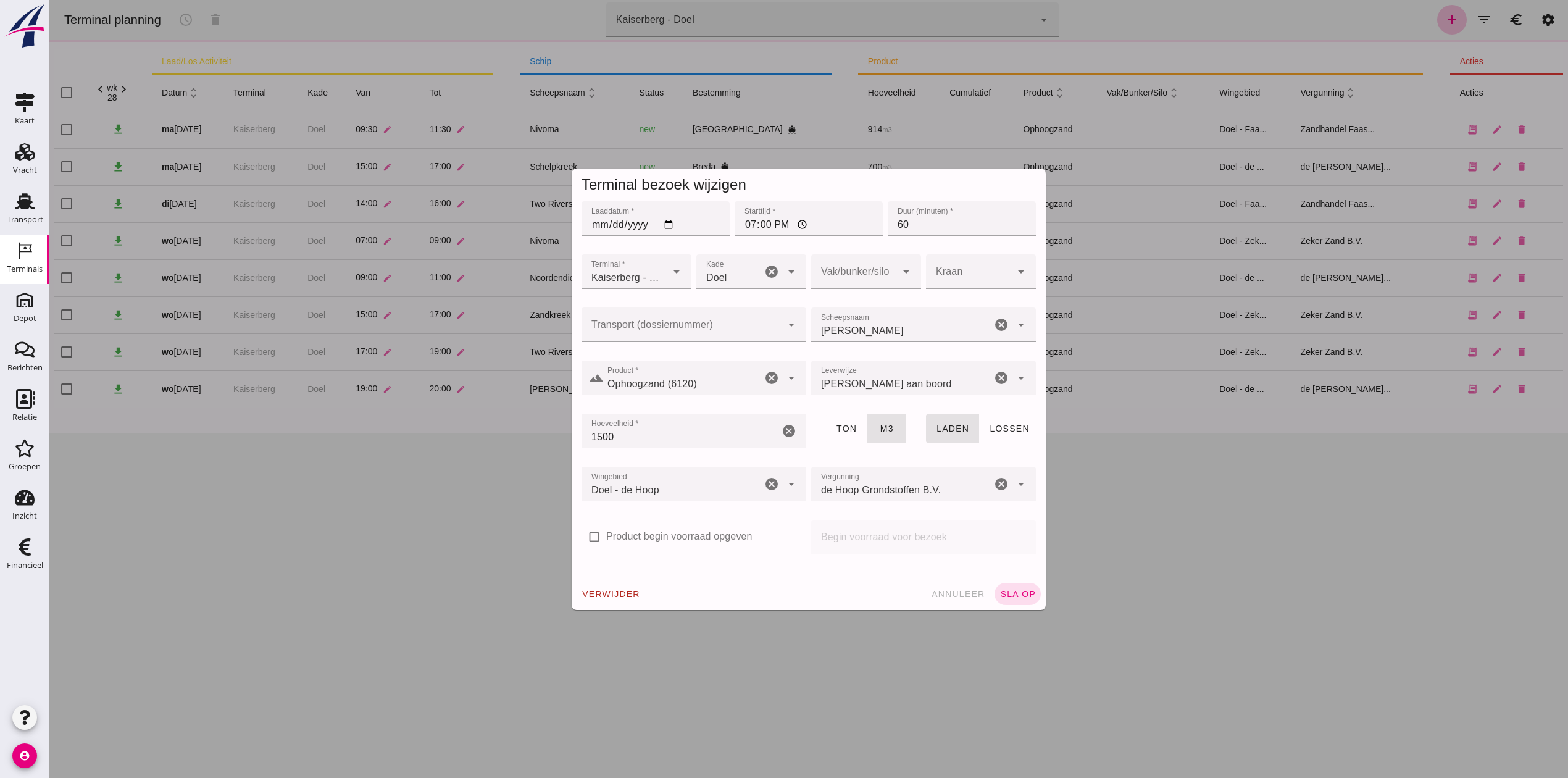 click on "Transport (dossiernummer)" 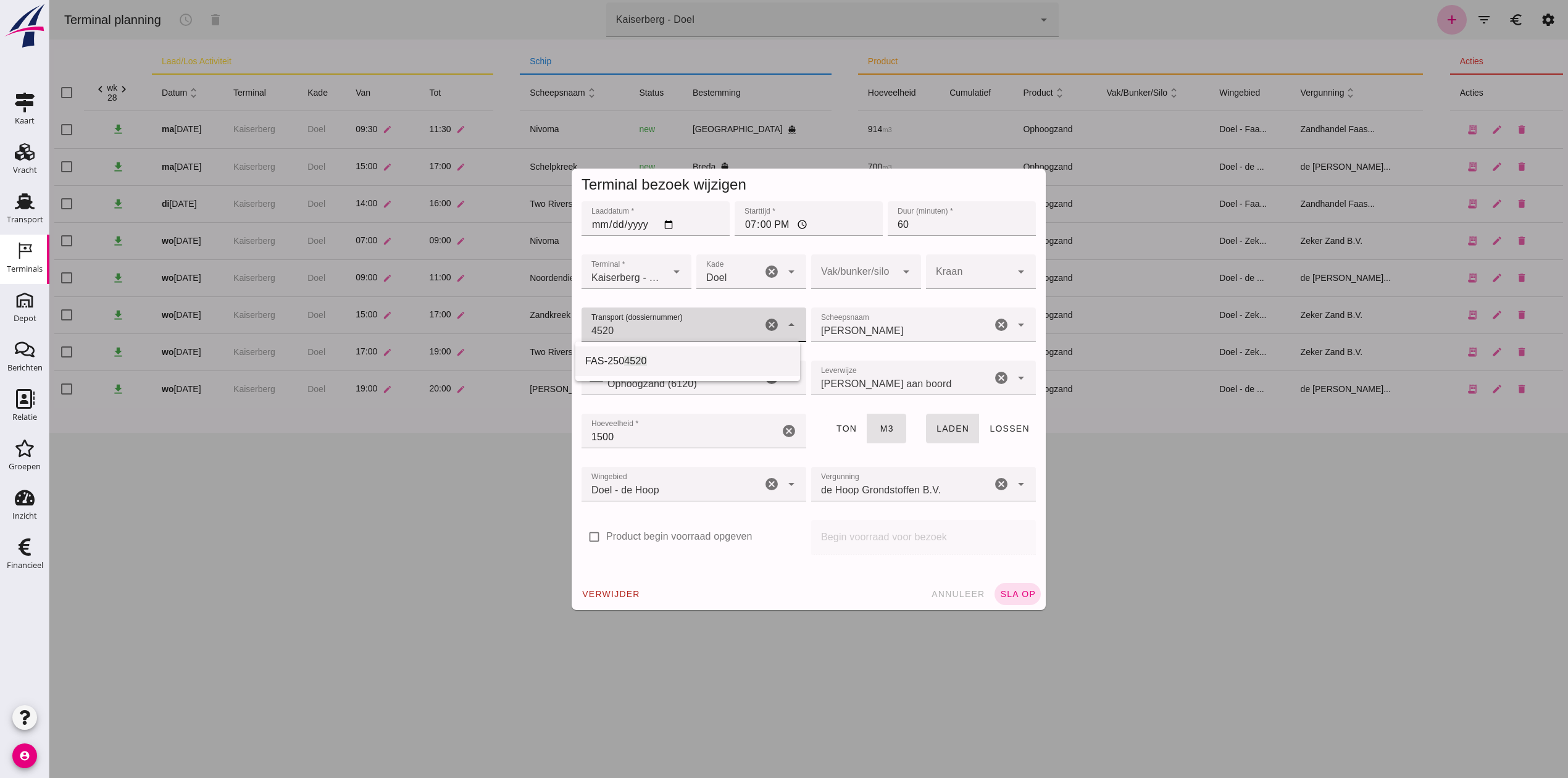 click on "FAS-250" 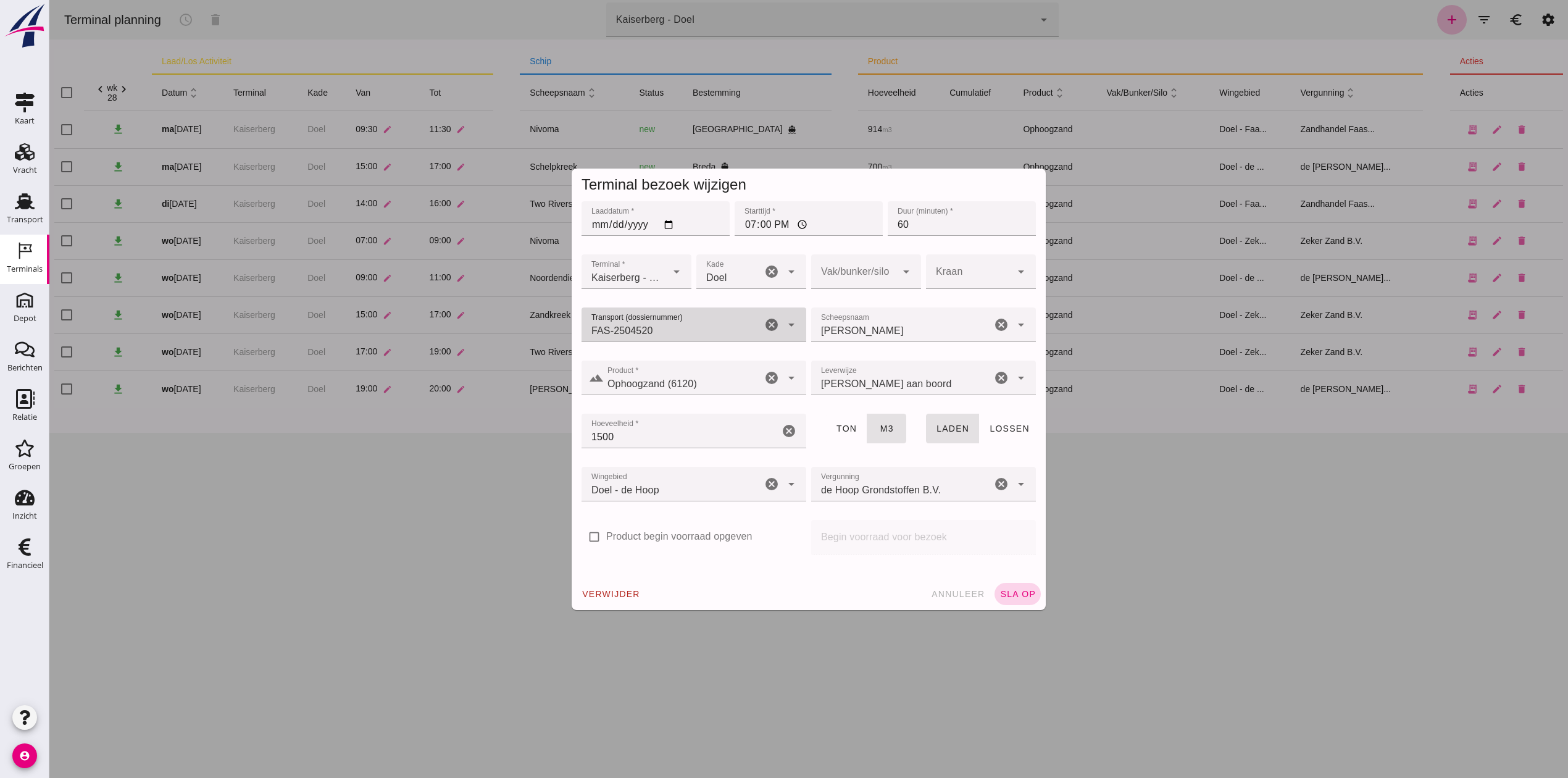 type on "FAS-2504520" 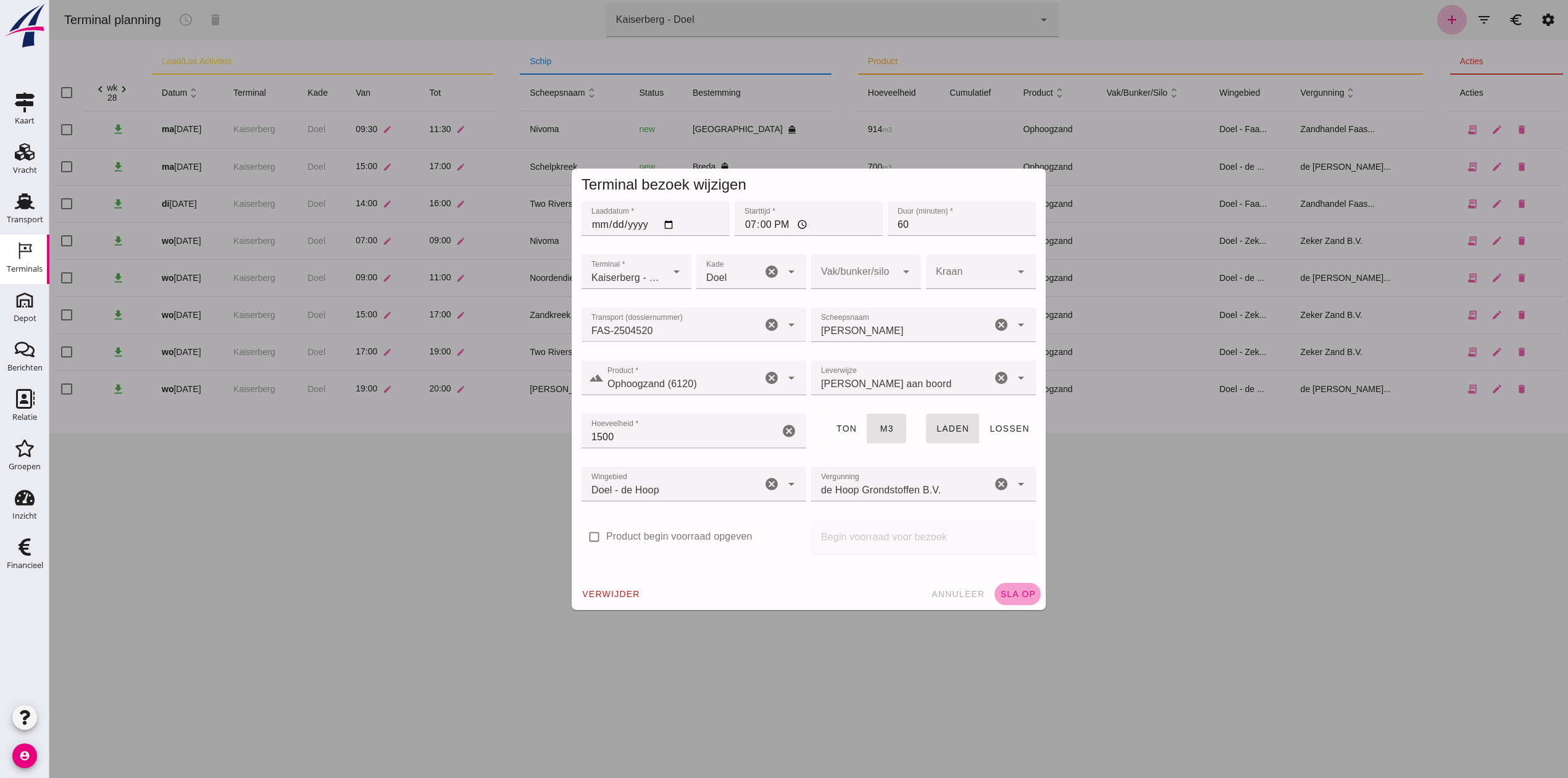 drag, startPoint x: 1005, startPoint y: 592, endPoint x: 1620, endPoint y: 499, distance: 621.992 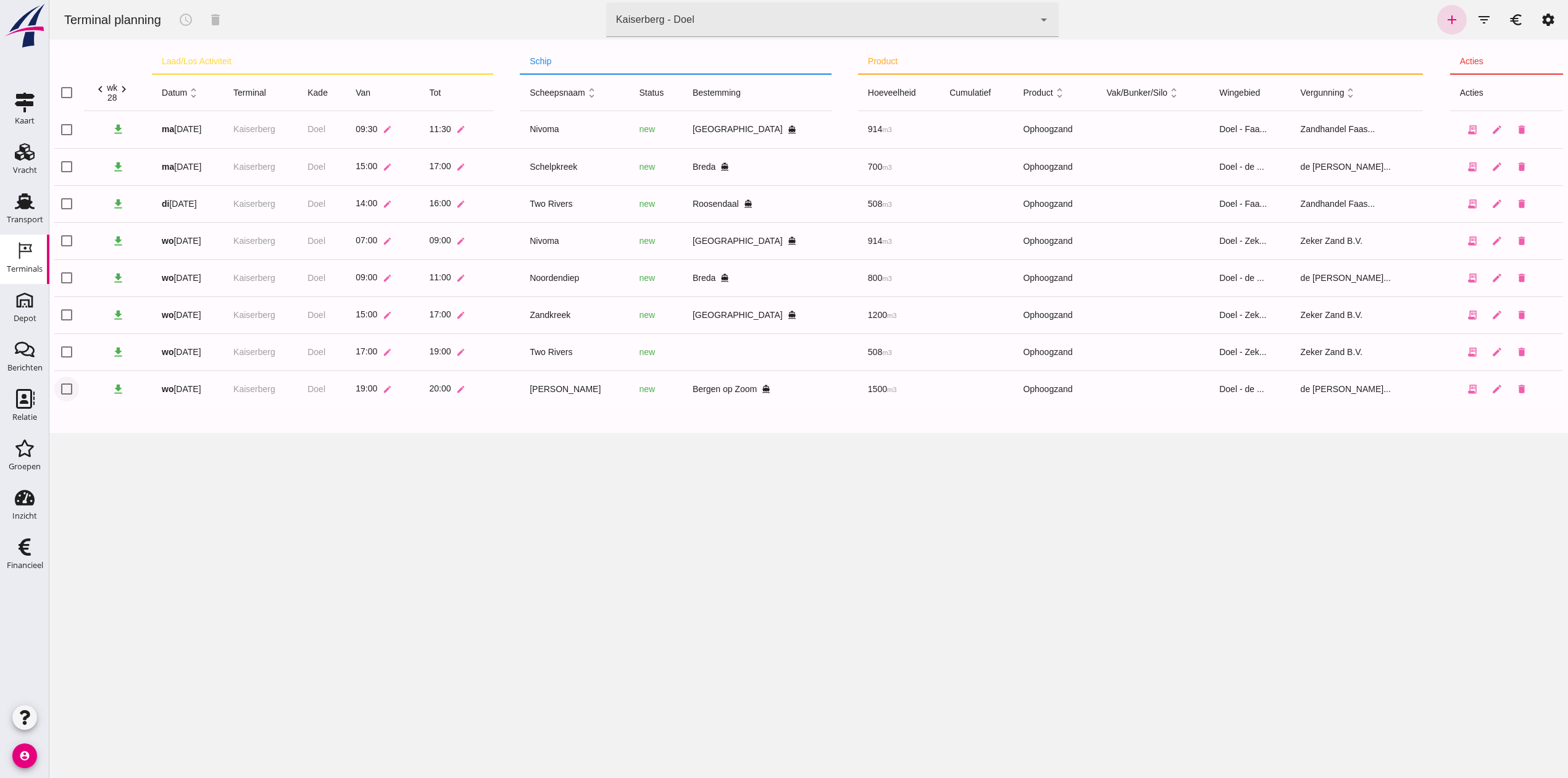 click 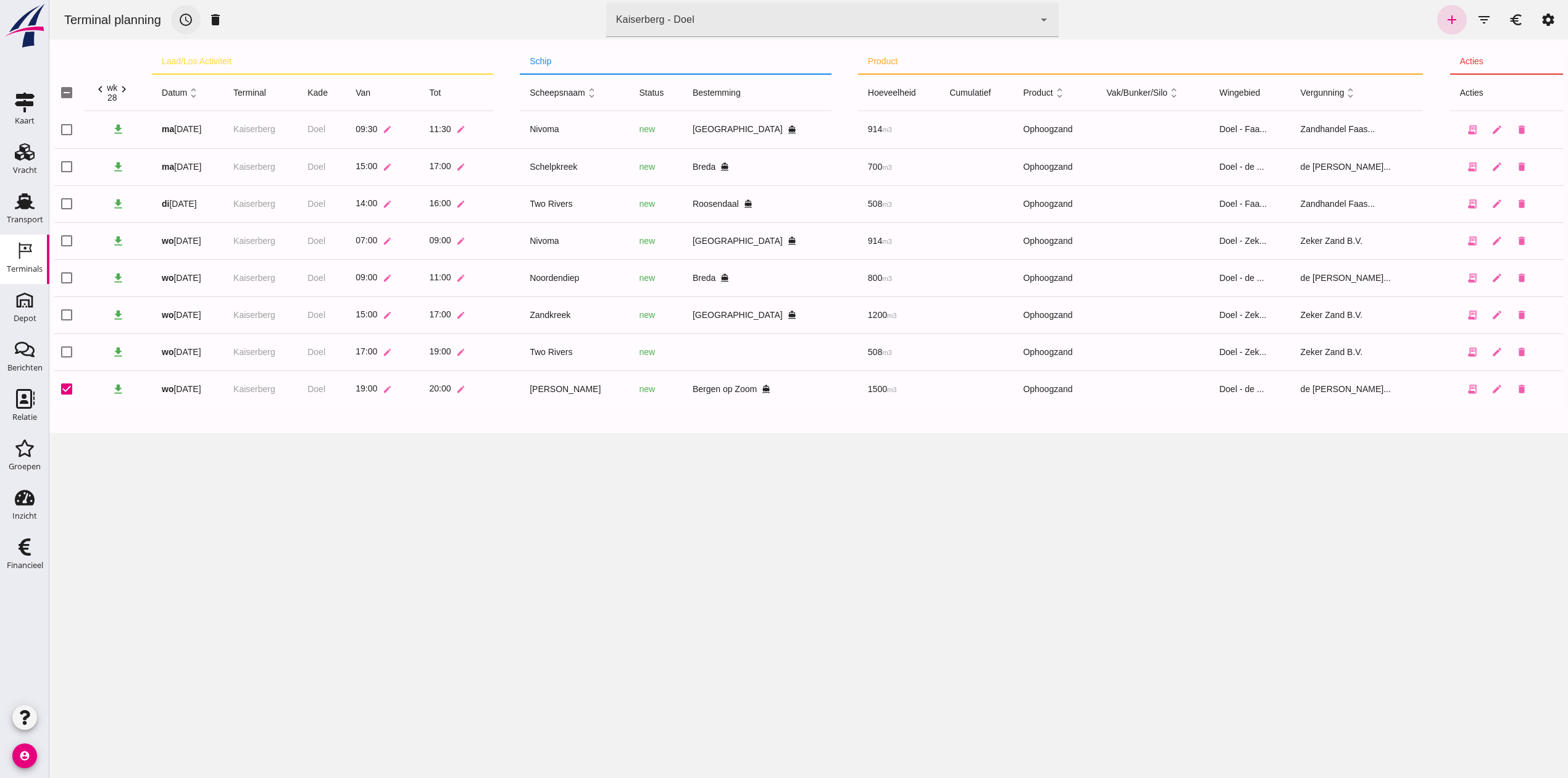 click on "Terminal planning schedule delete terminal [GEOGRAPHIC_DATA] - Doel 7f603609-51ae-4e75-986b-c9057e559465 arrow_drop_down add filter_list euro settings" 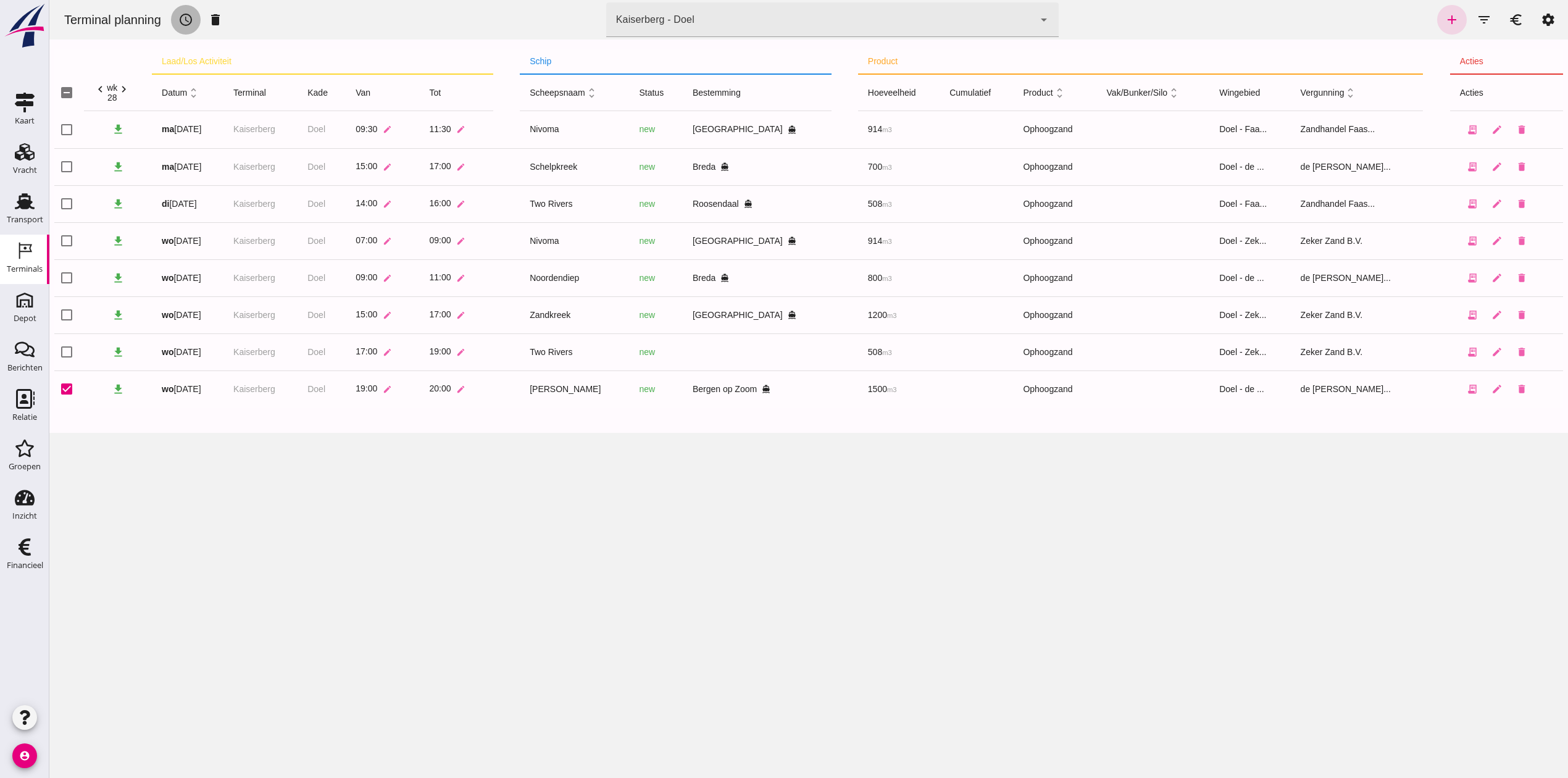 click on "schedule" at bounding box center [186, 20] 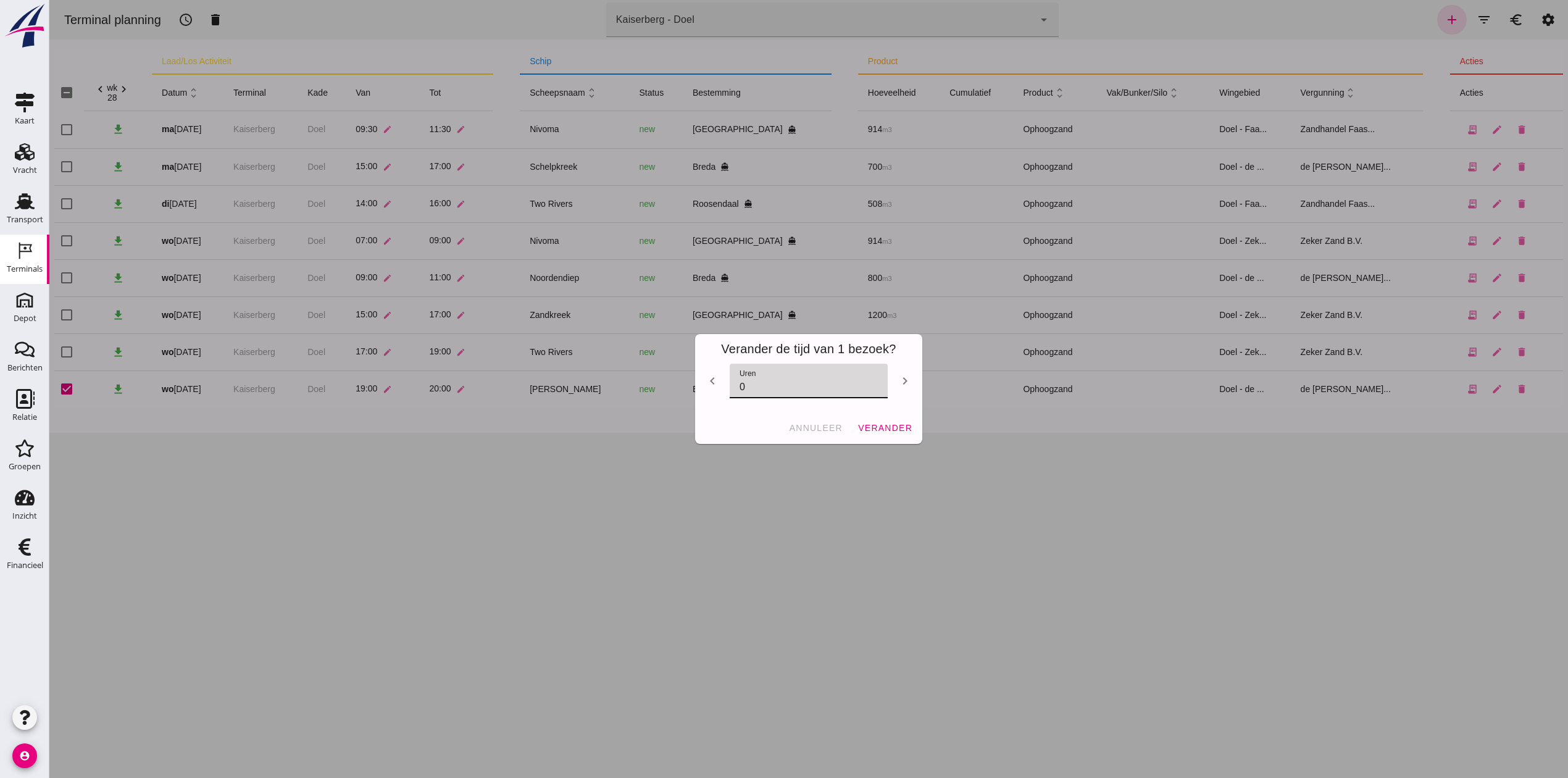 click on "0" 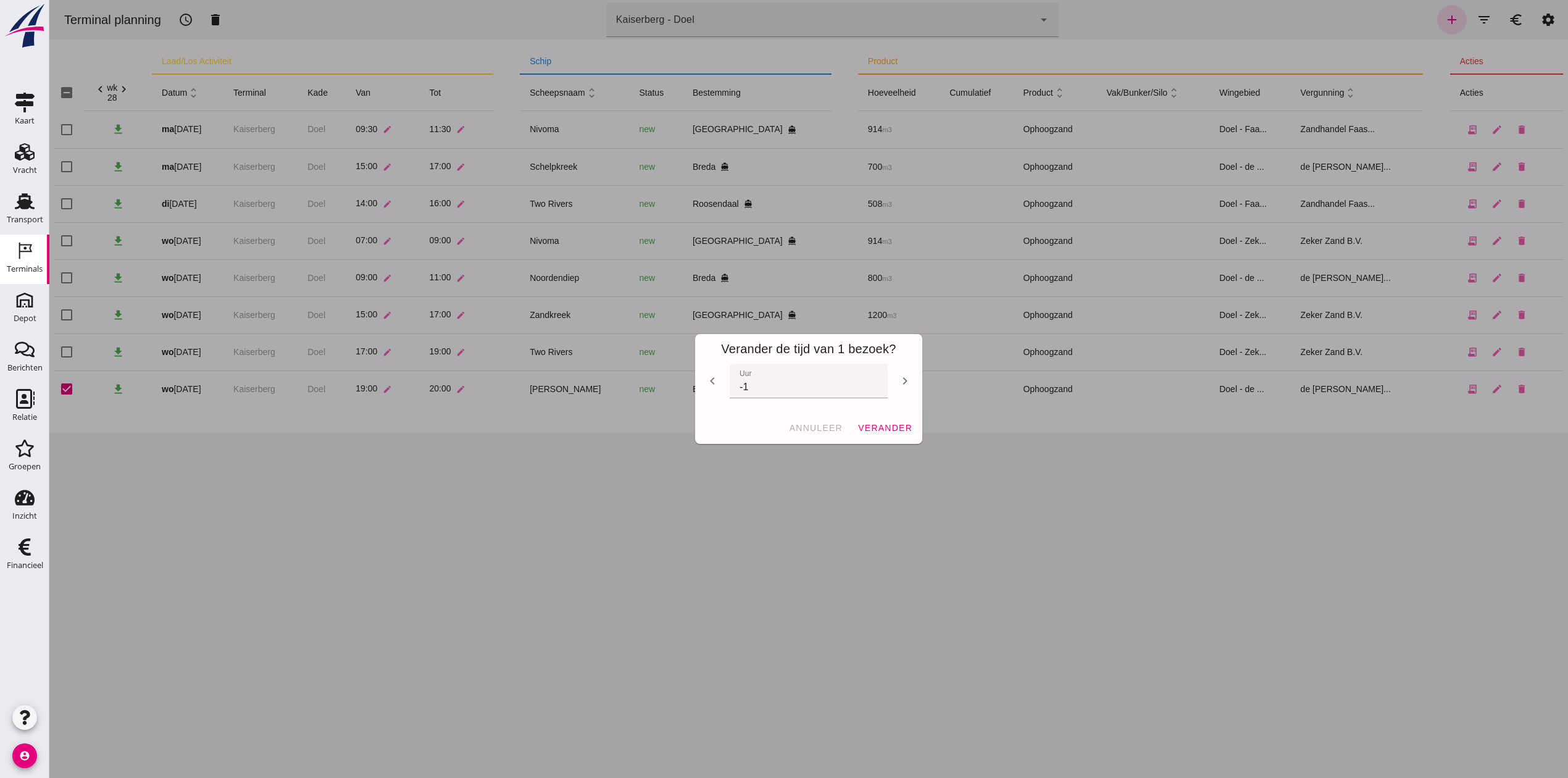 click on "chevron_left" at bounding box center (712, 381) 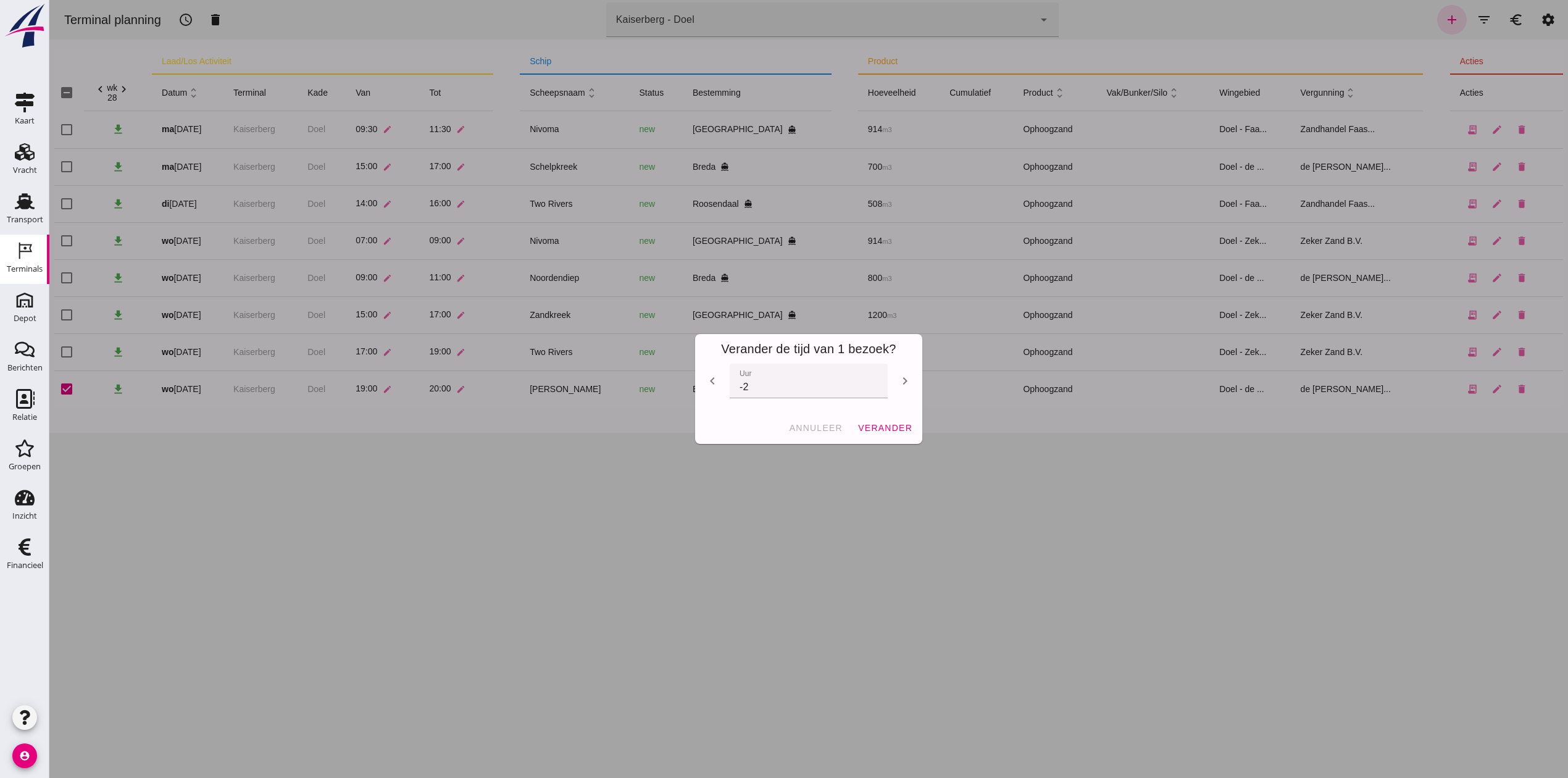 click on "chevron_left" at bounding box center (712, 381) 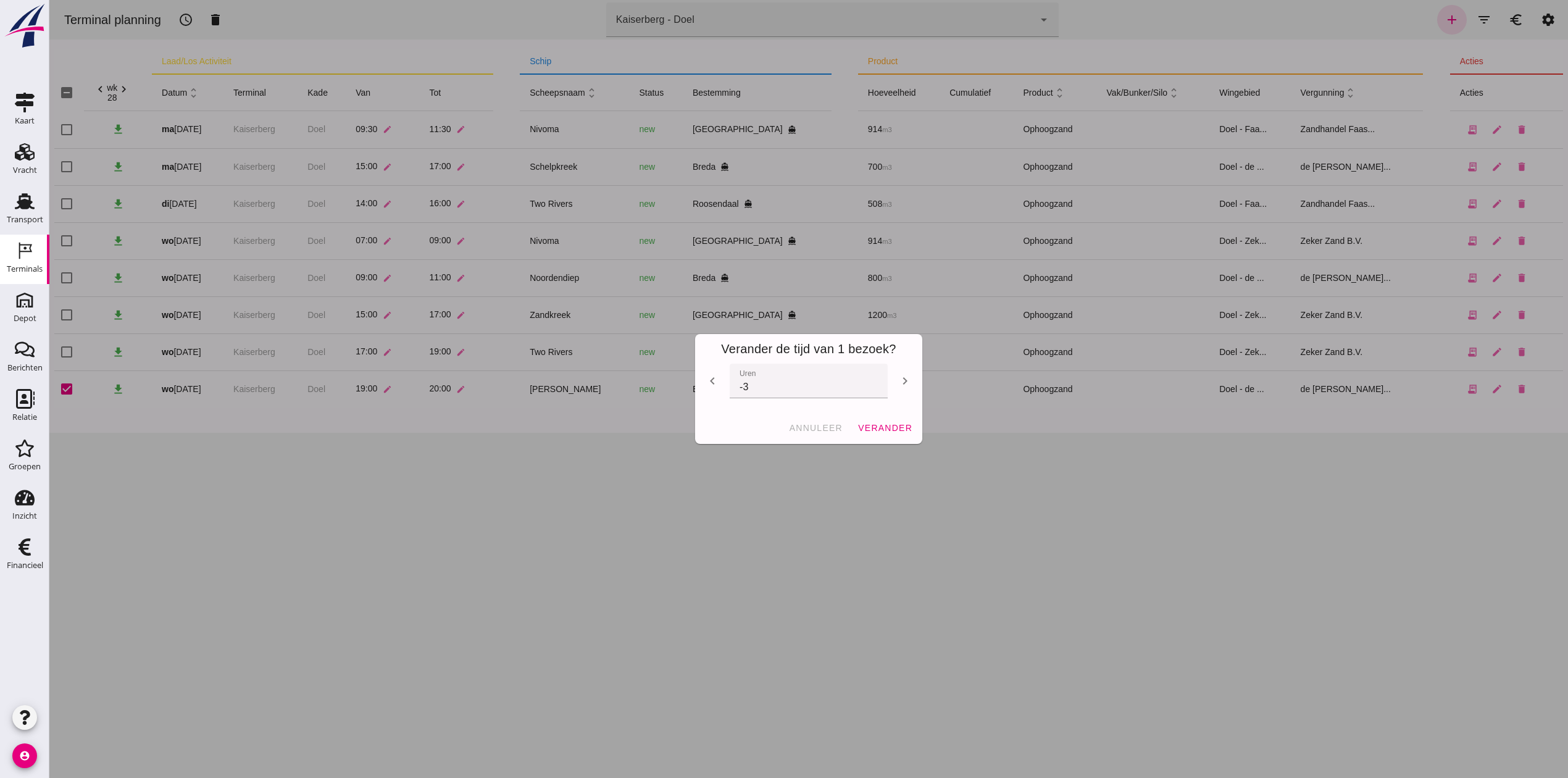 click on "chevron_left" at bounding box center (712, 381) 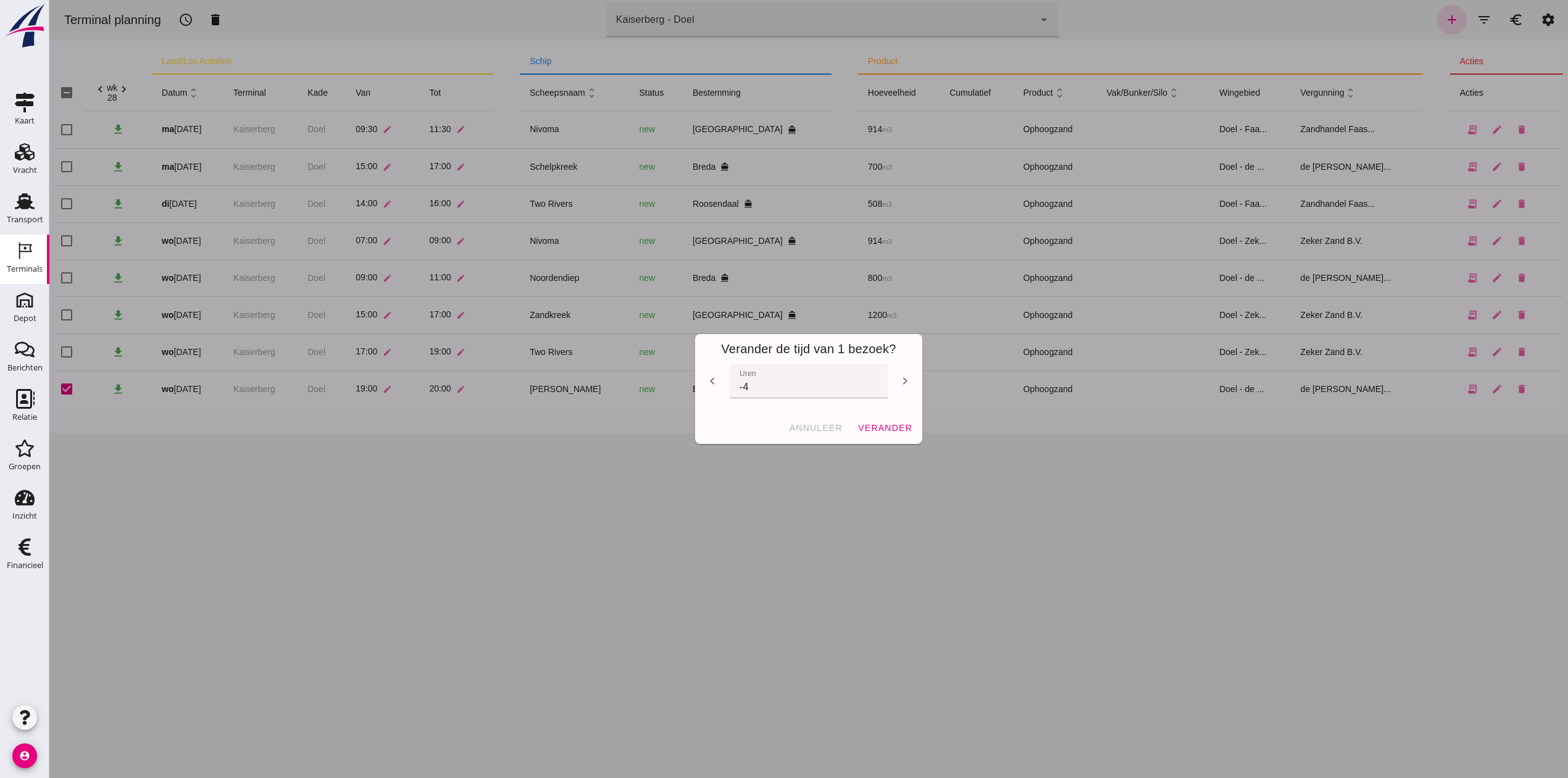 click on "chevron_left" at bounding box center [712, 381] 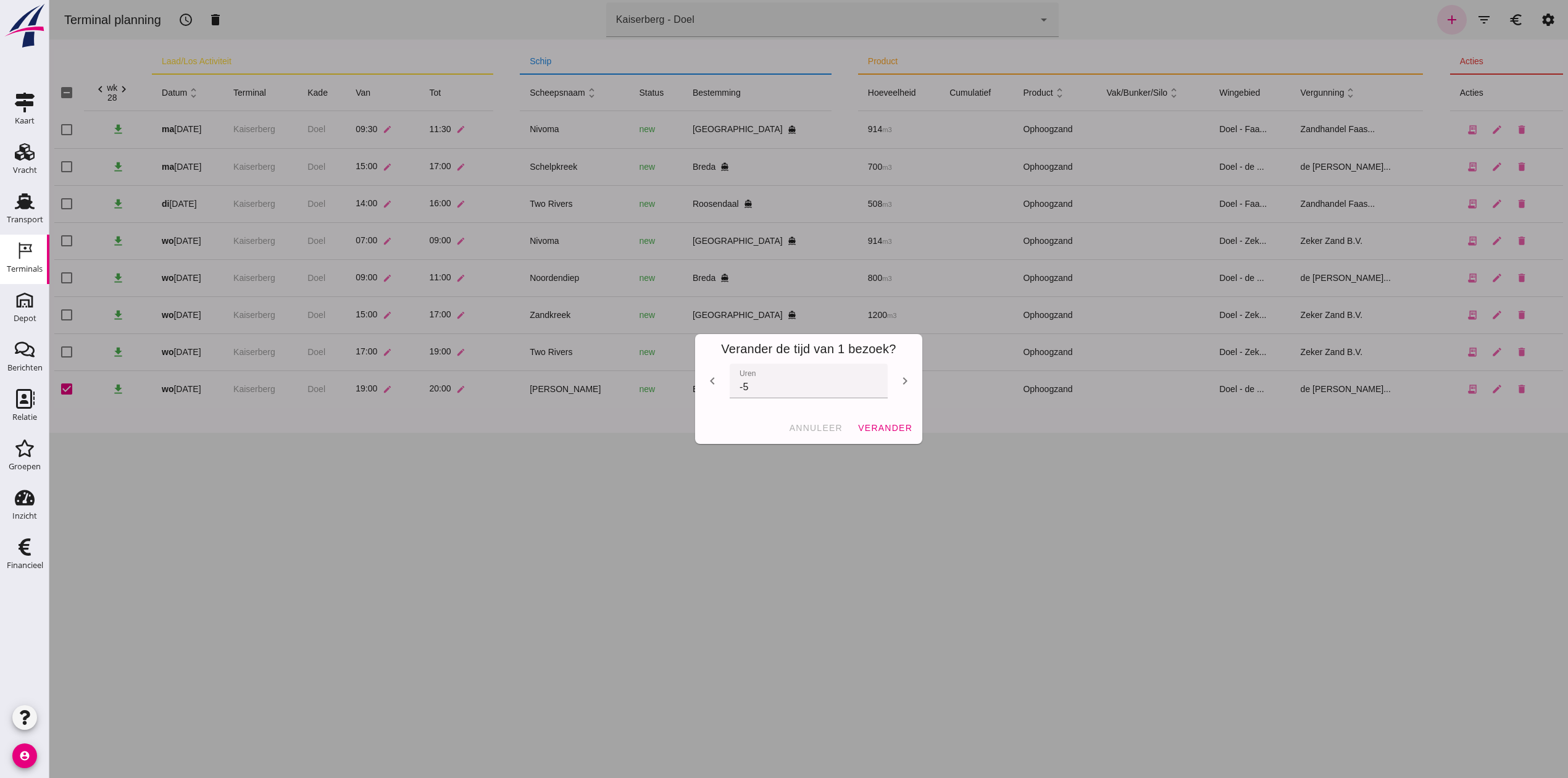 click on "chevron_left" at bounding box center (712, 381) 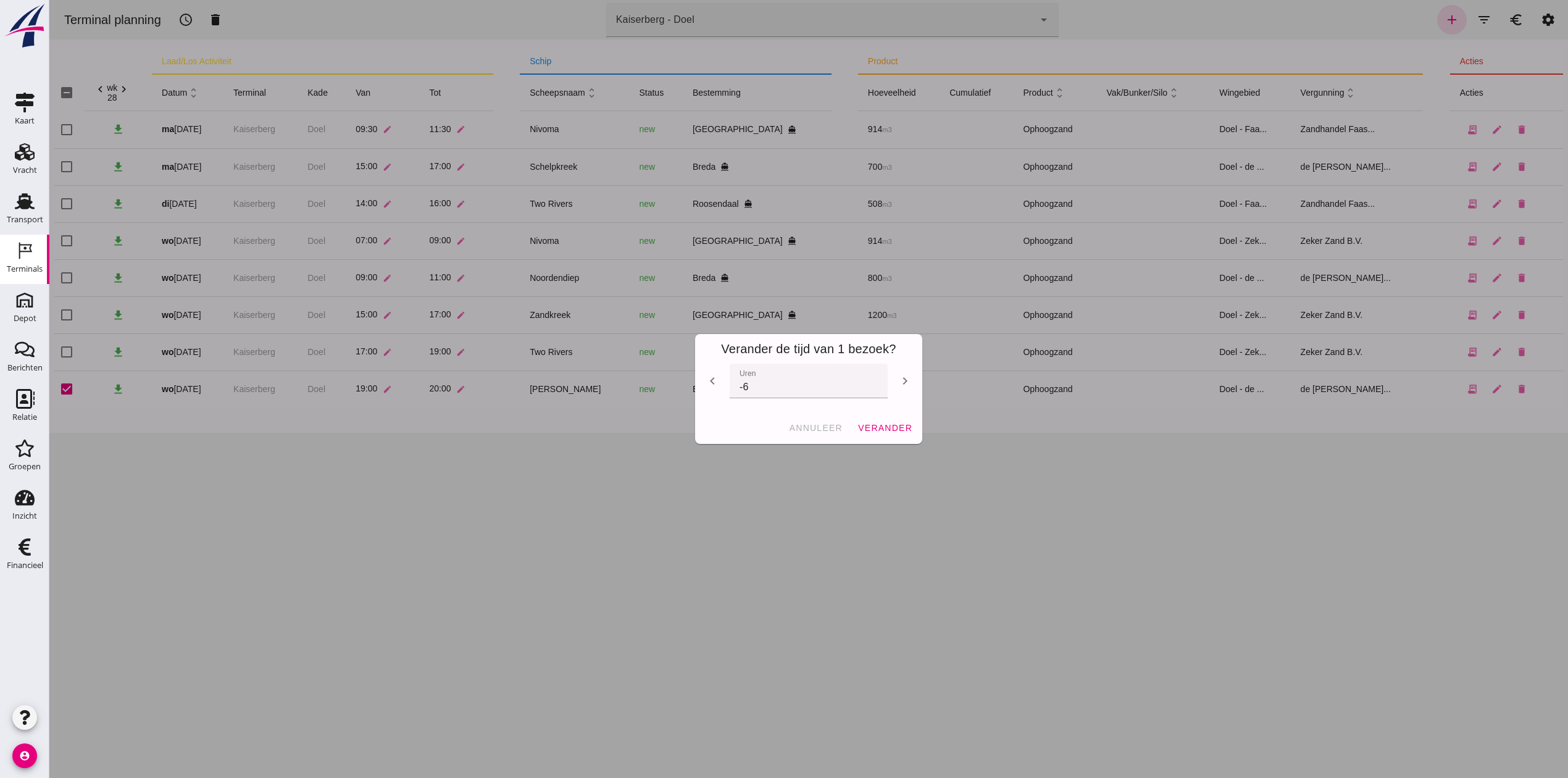click on "chevron_left" at bounding box center [712, 381] 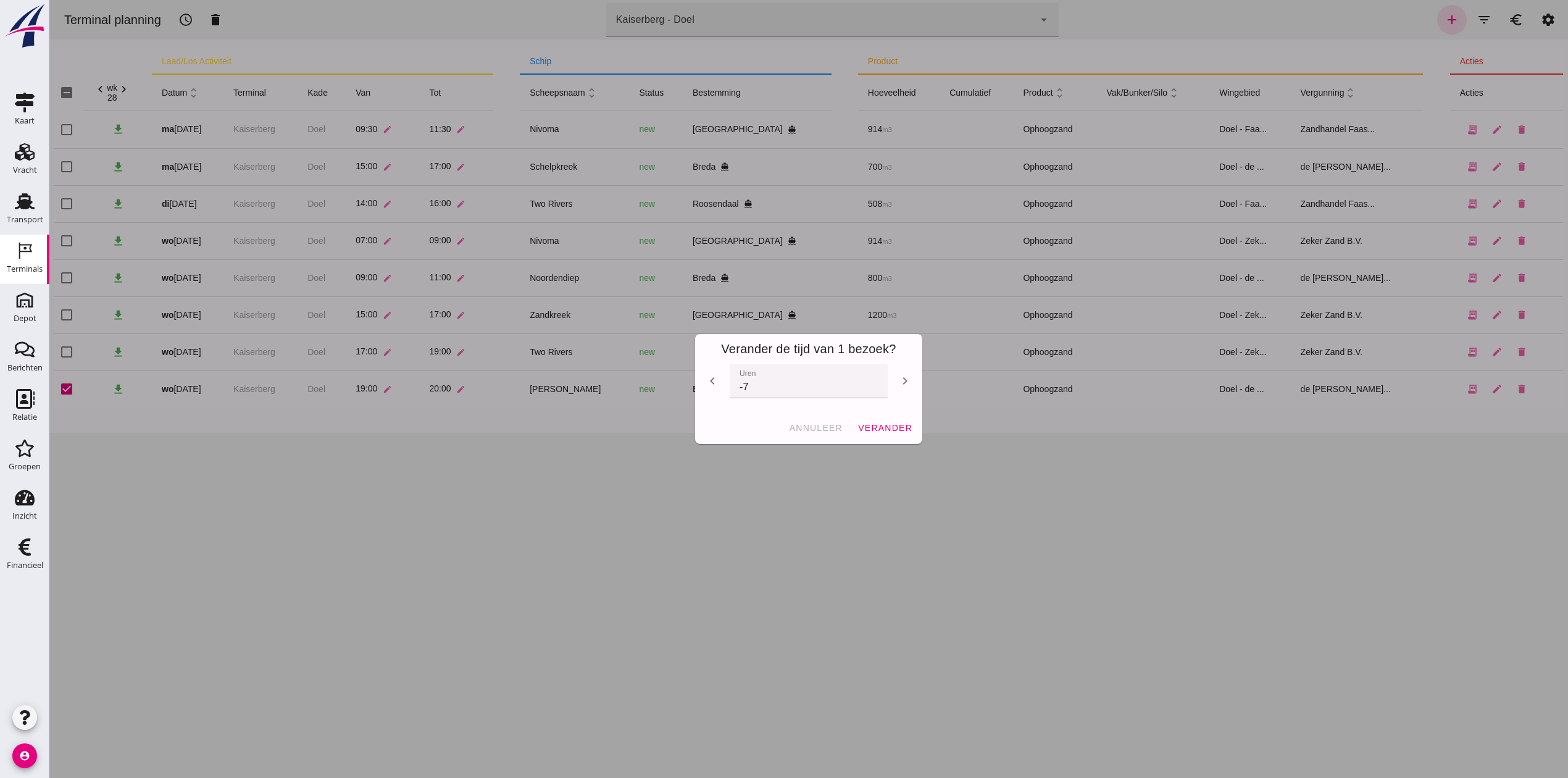 click on "chevron_left" at bounding box center [712, 381] 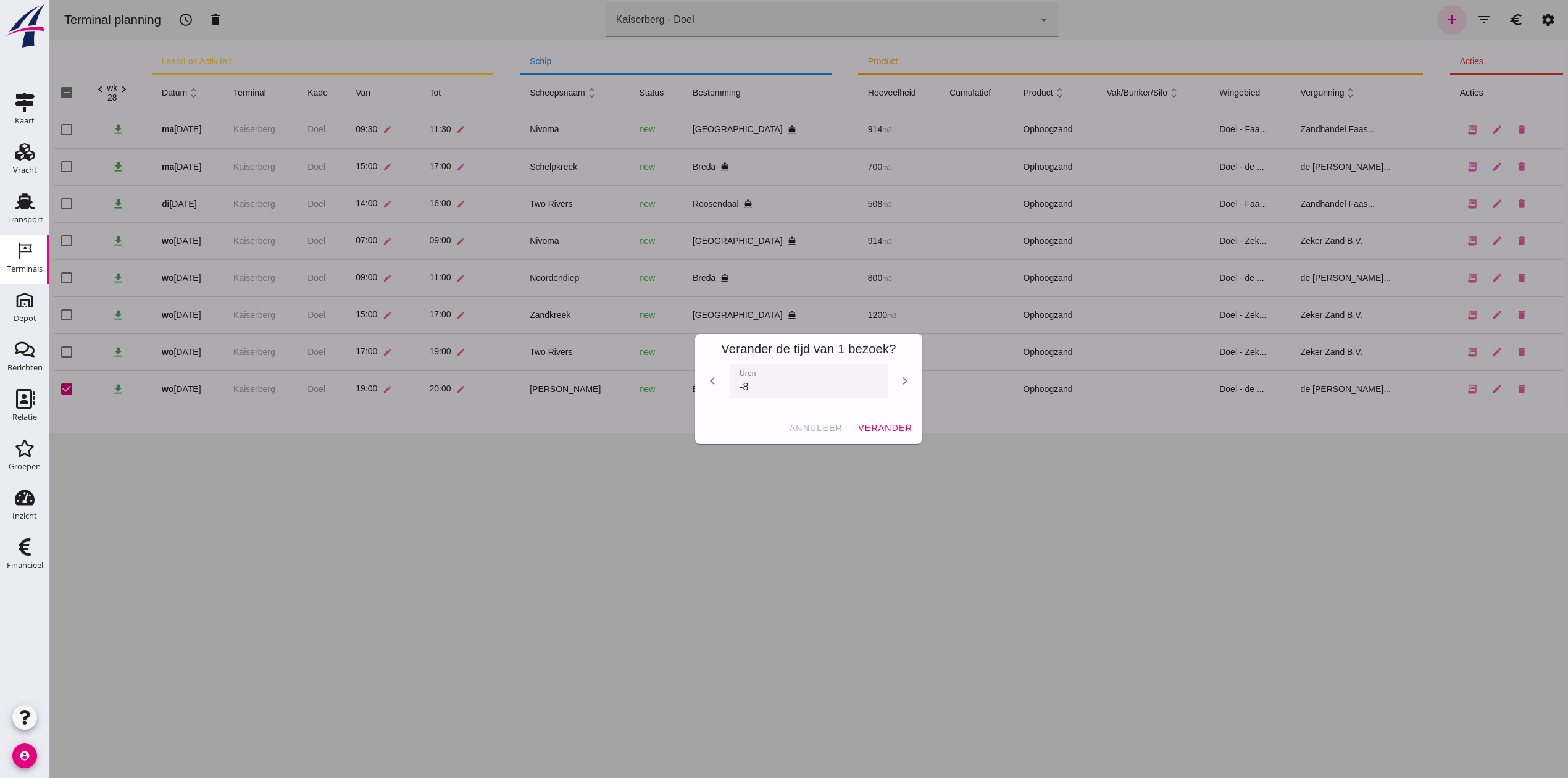 click on "chevron_left" at bounding box center [712, 381] 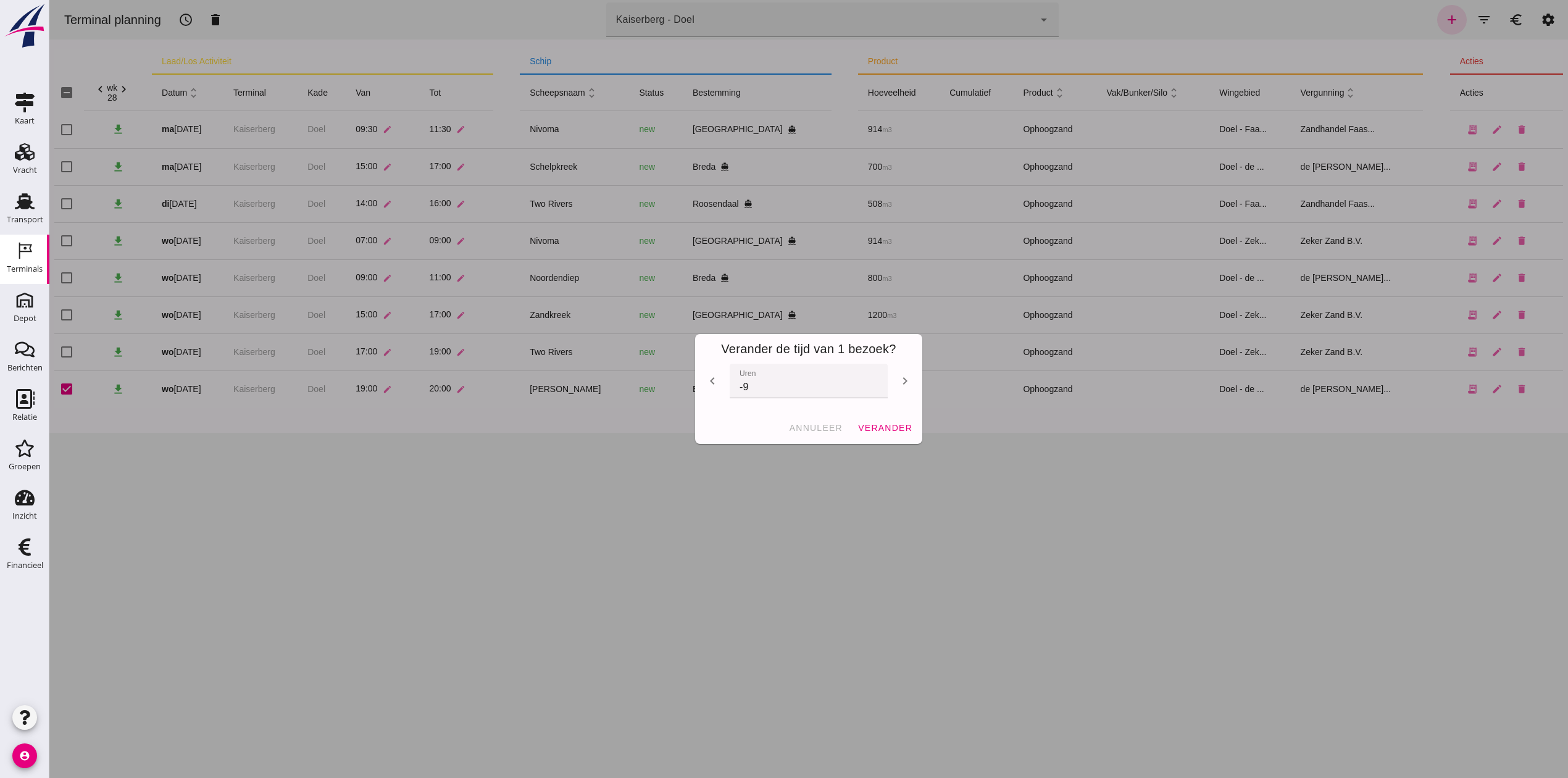 click on "chevron_left" at bounding box center (712, 381) 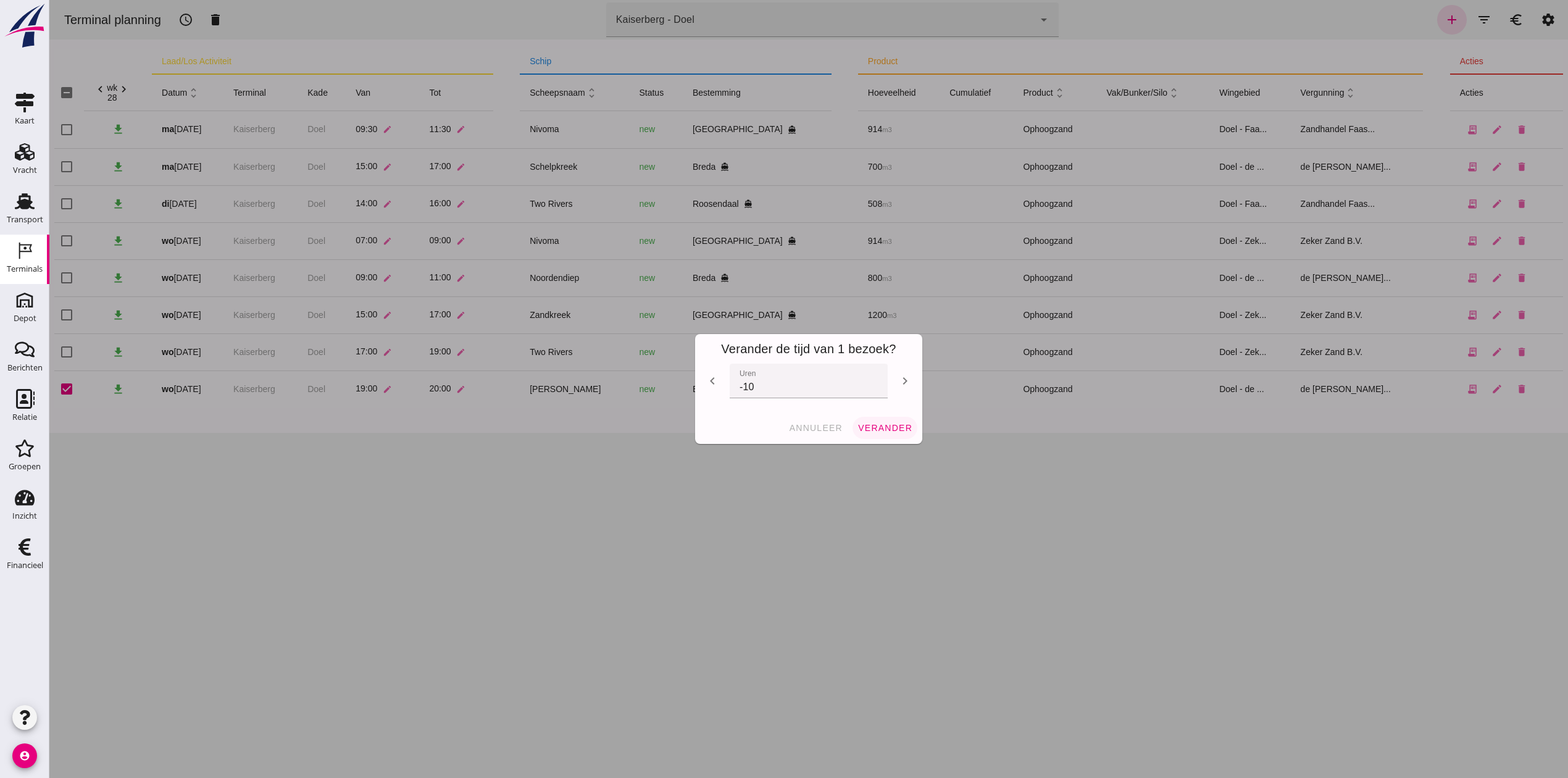 click on "verander" 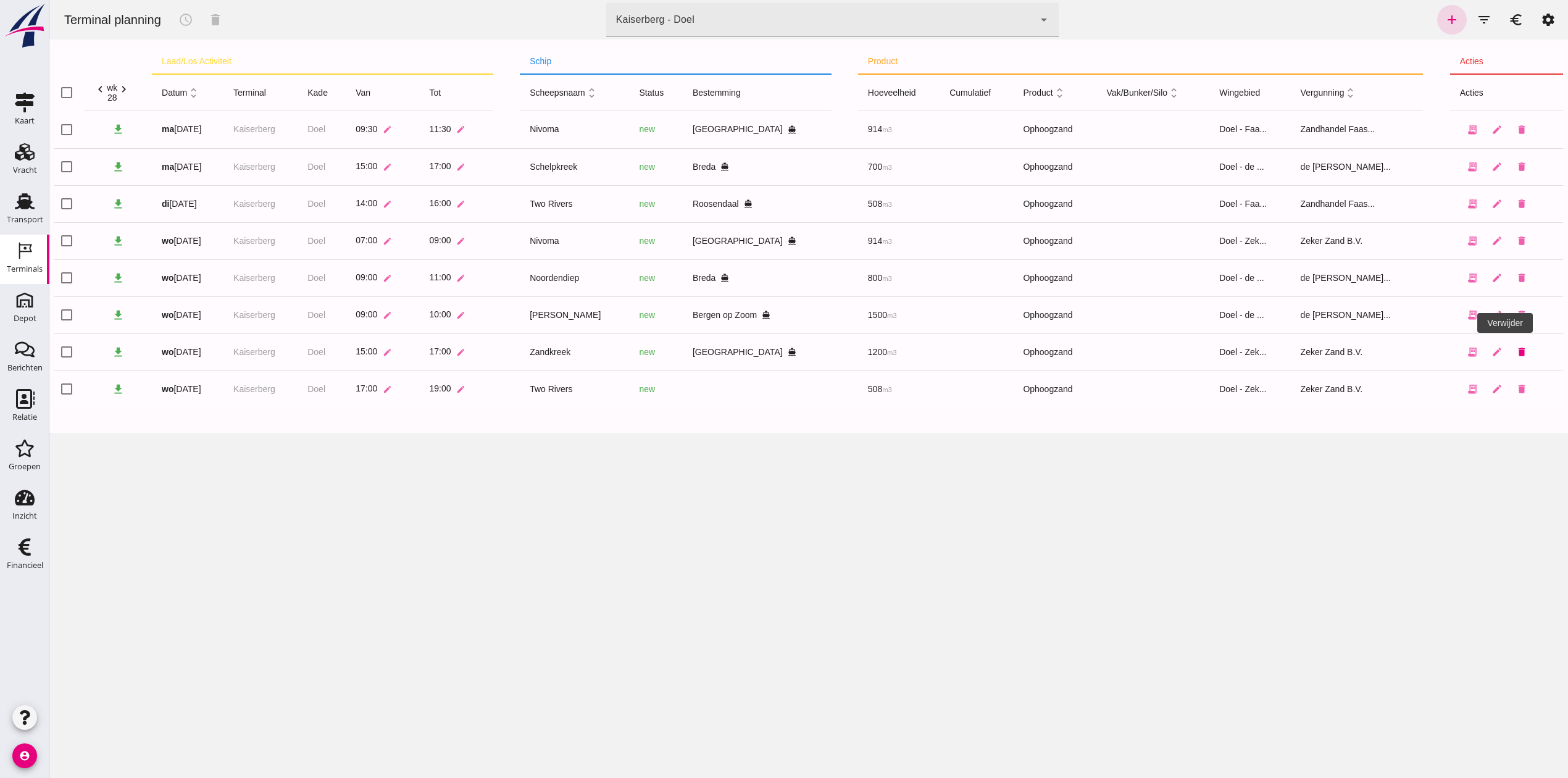 click on "delete" at bounding box center [1522, 352] 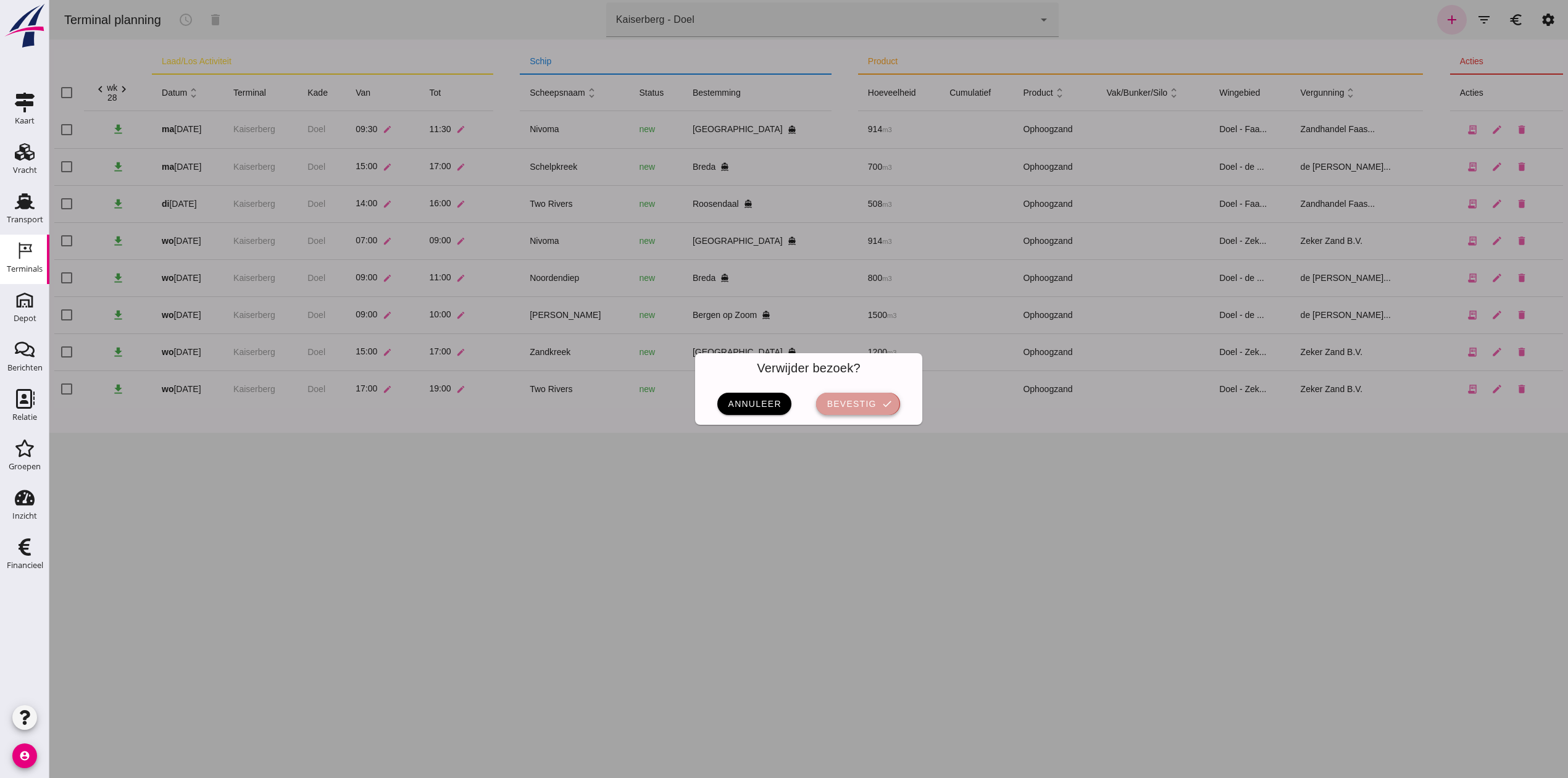 click on "bevestig check" at bounding box center (857, 404) 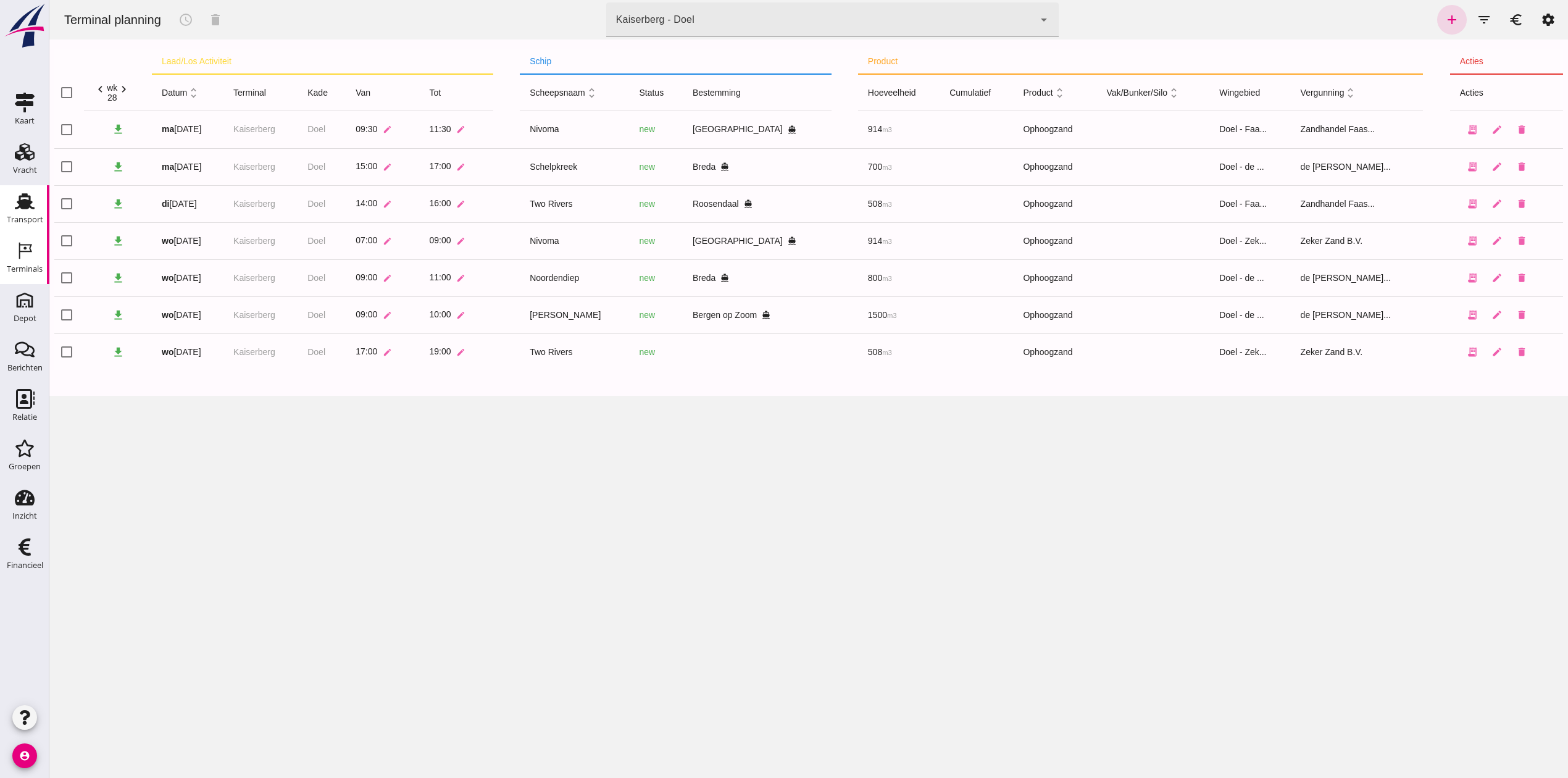 click on "Transport" at bounding box center (25, 219) 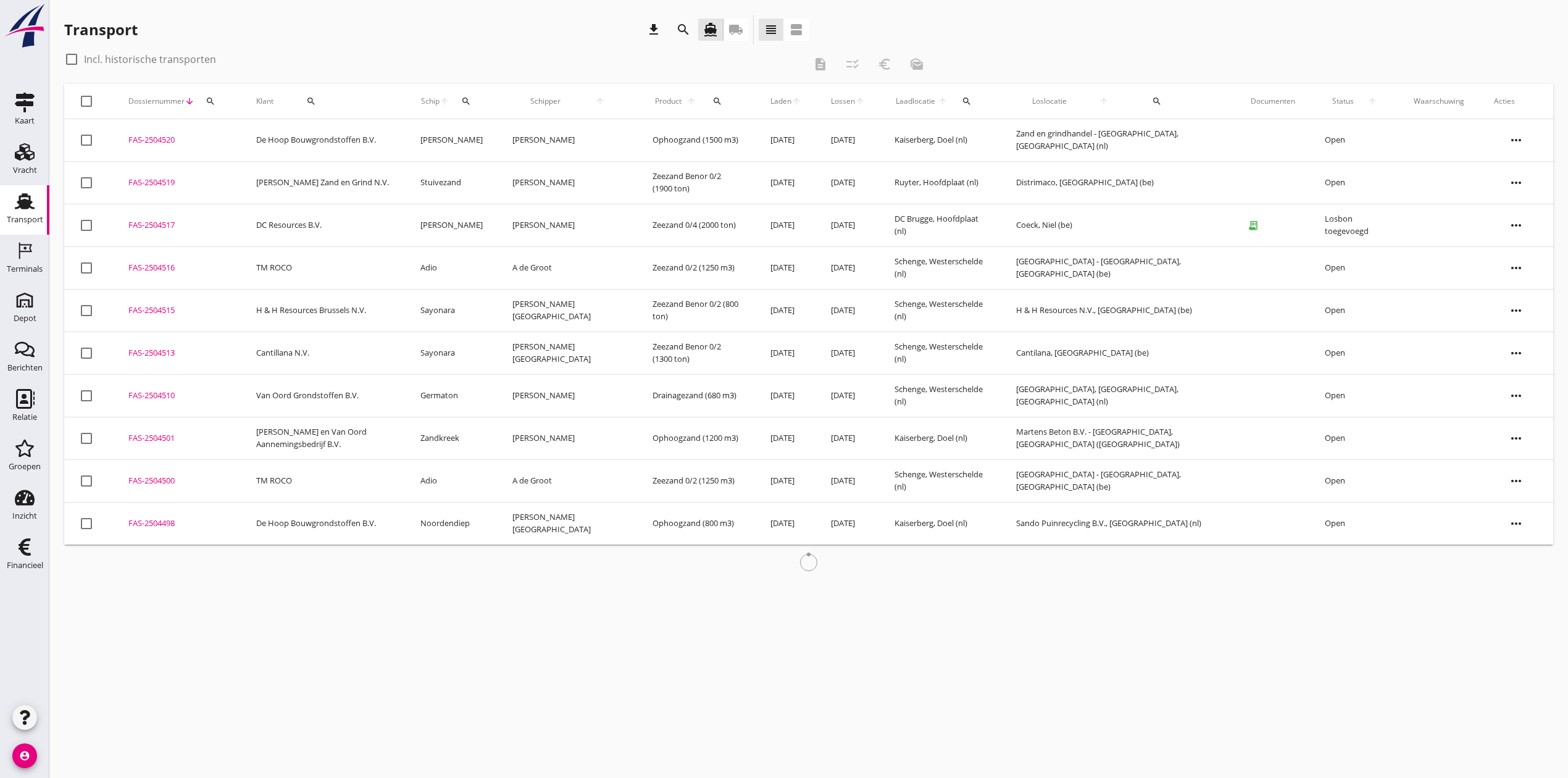 click on "search" at bounding box center [466, 101] 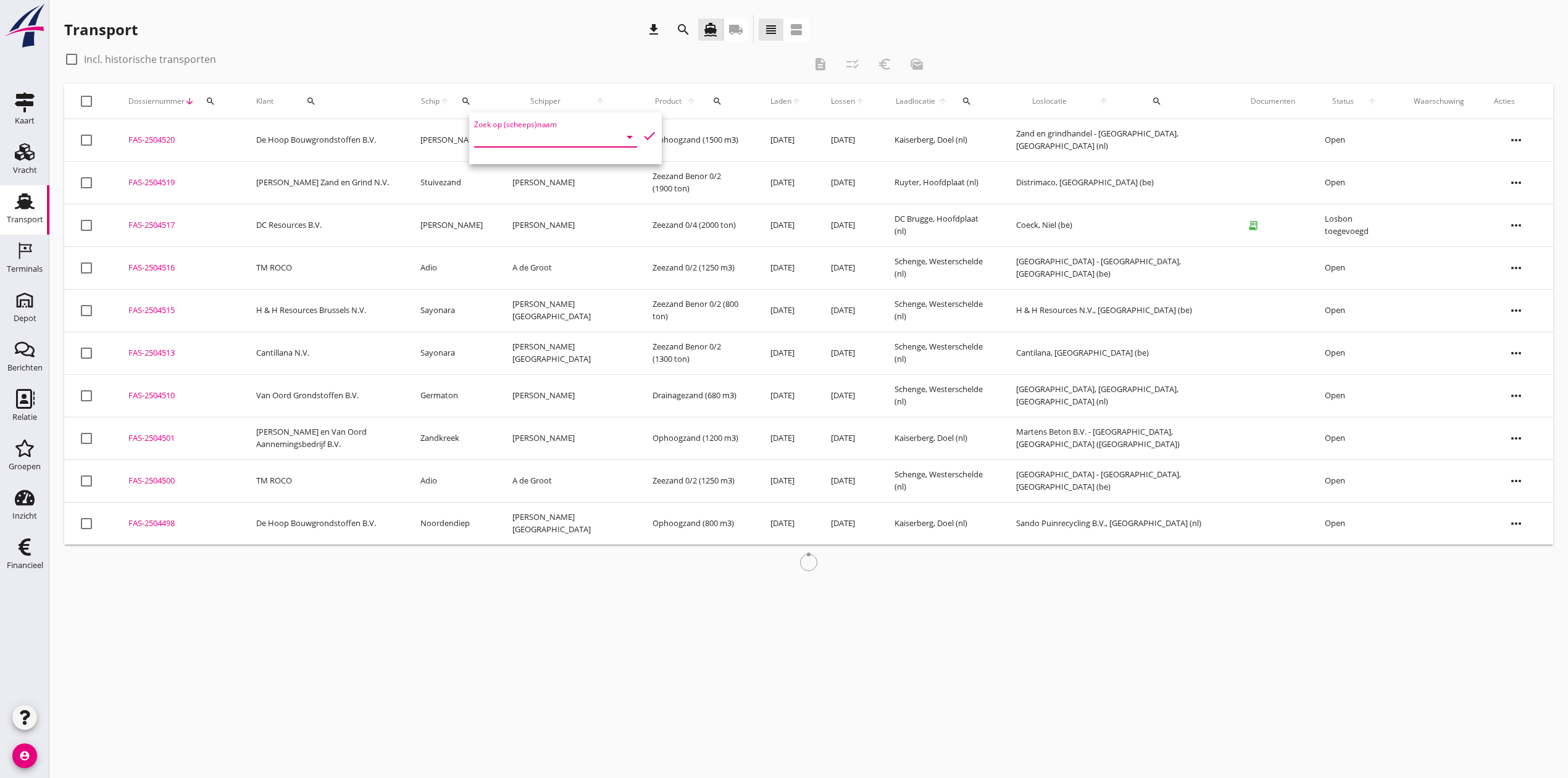 click at bounding box center [538, 137] 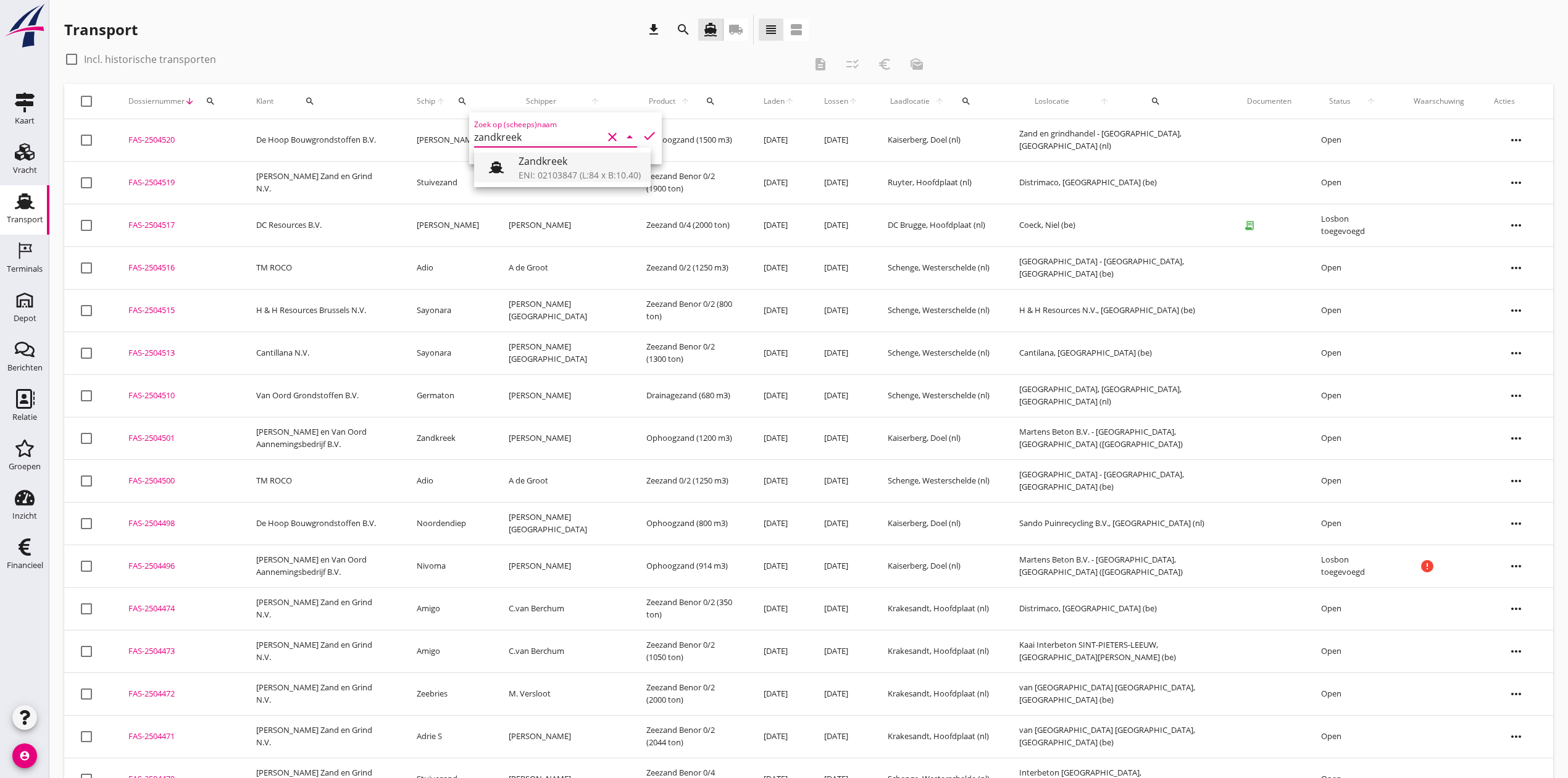 click on "Zandkreek" at bounding box center (580, 161) 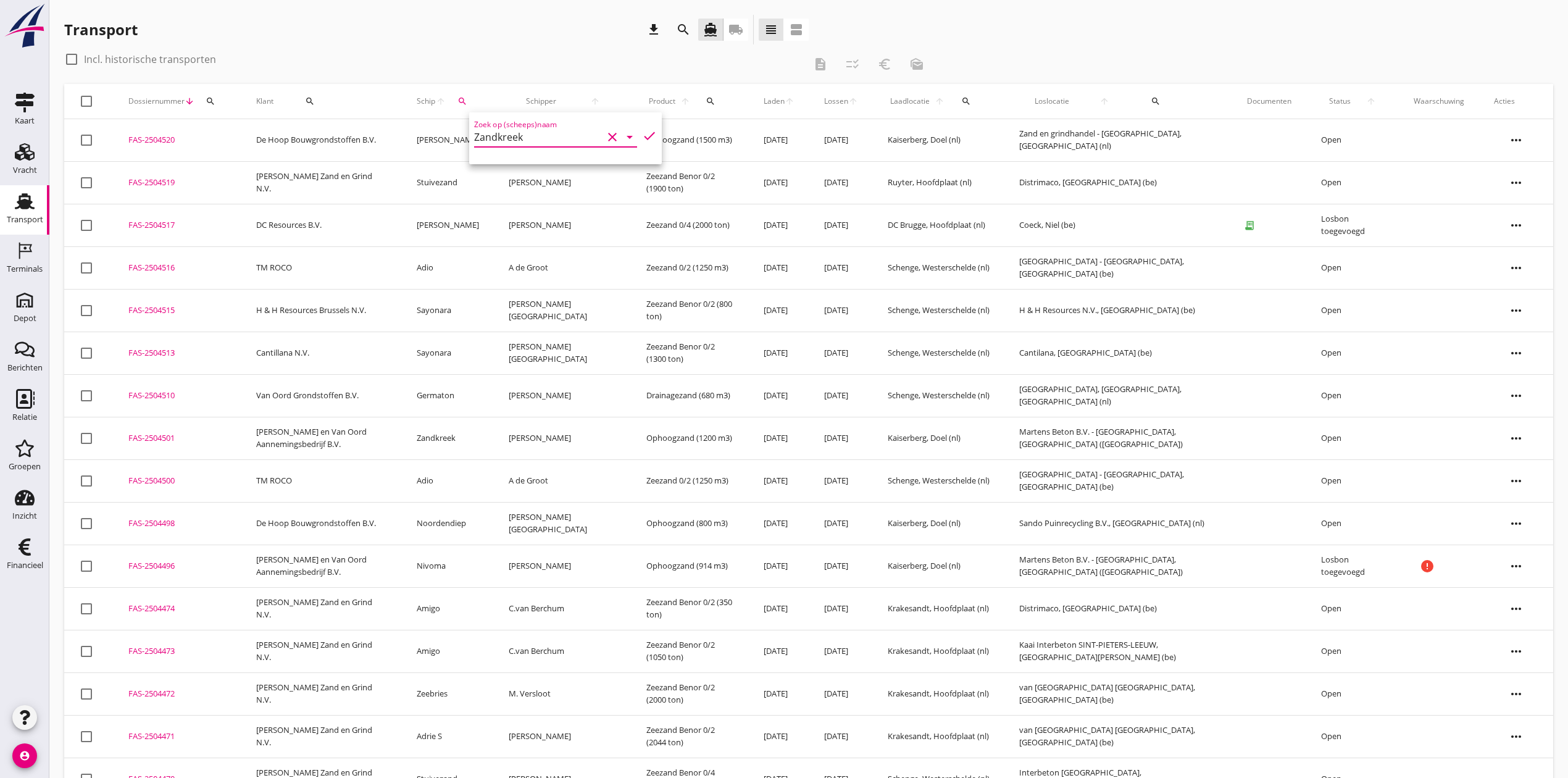 click on "check" at bounding box center [649, 136] 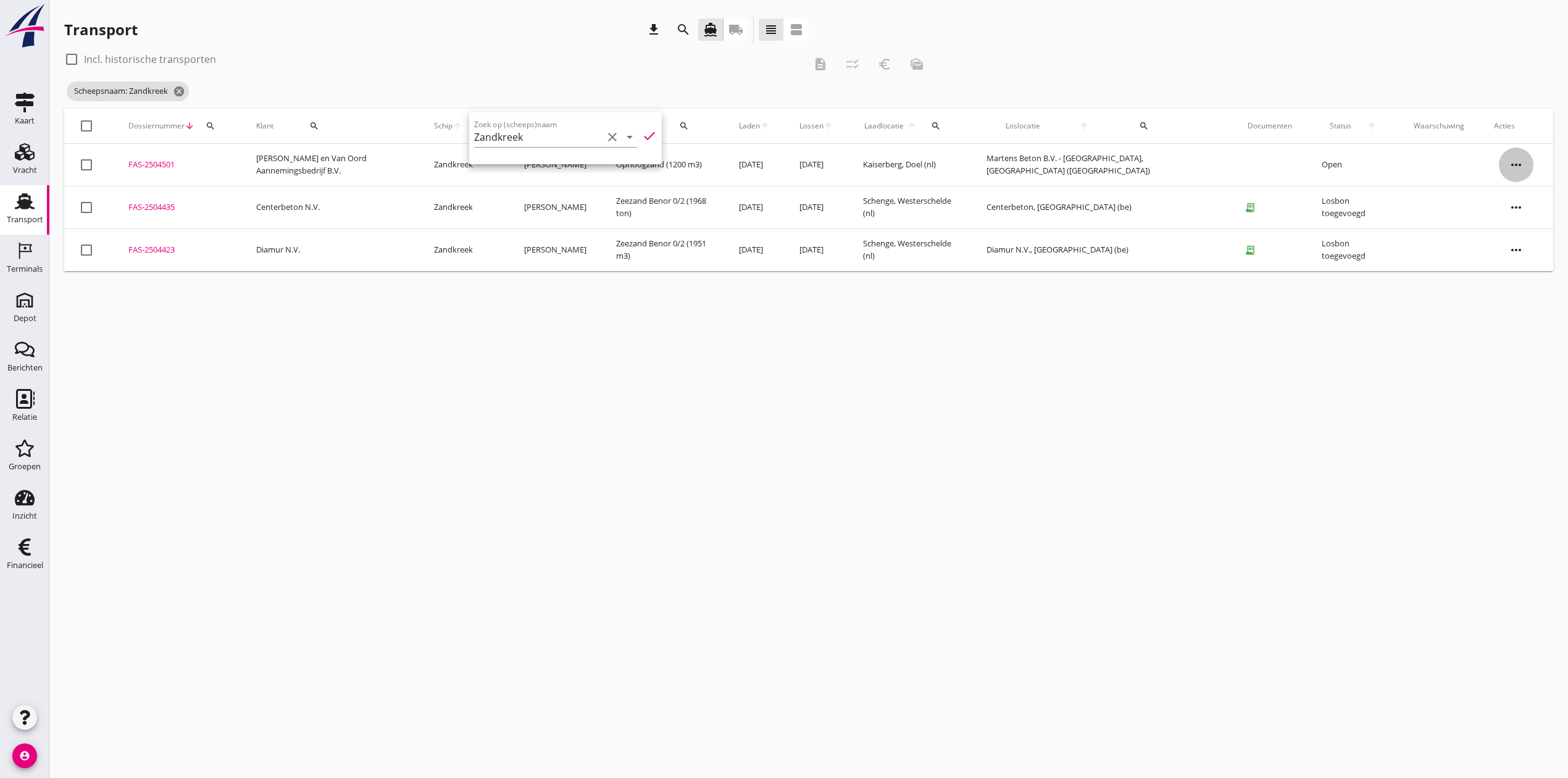 click on "more_horiz" at bounding box center (1516, 165) 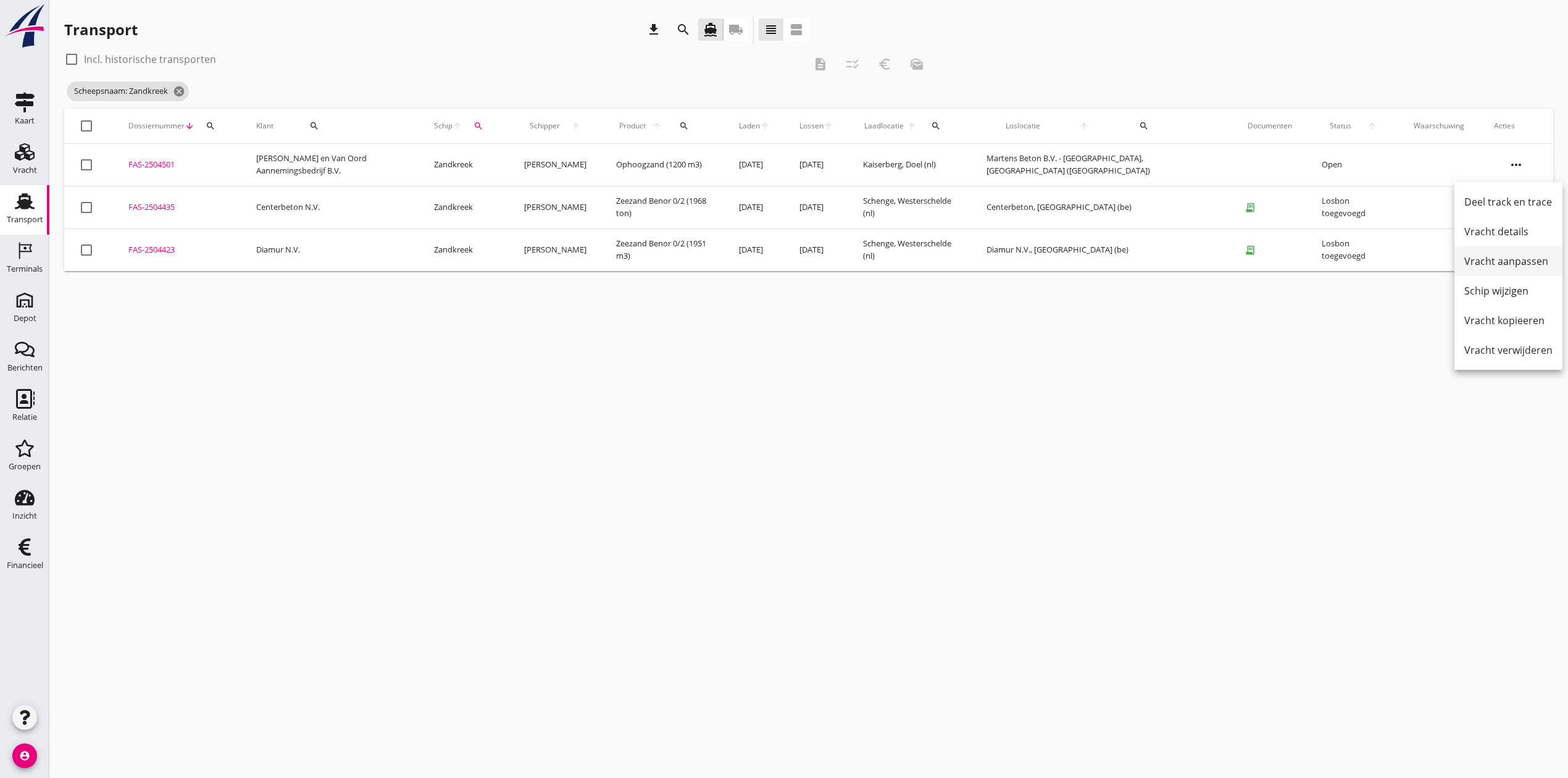 click on "Vracht aanpassen" at bounding box center [1508, 261] 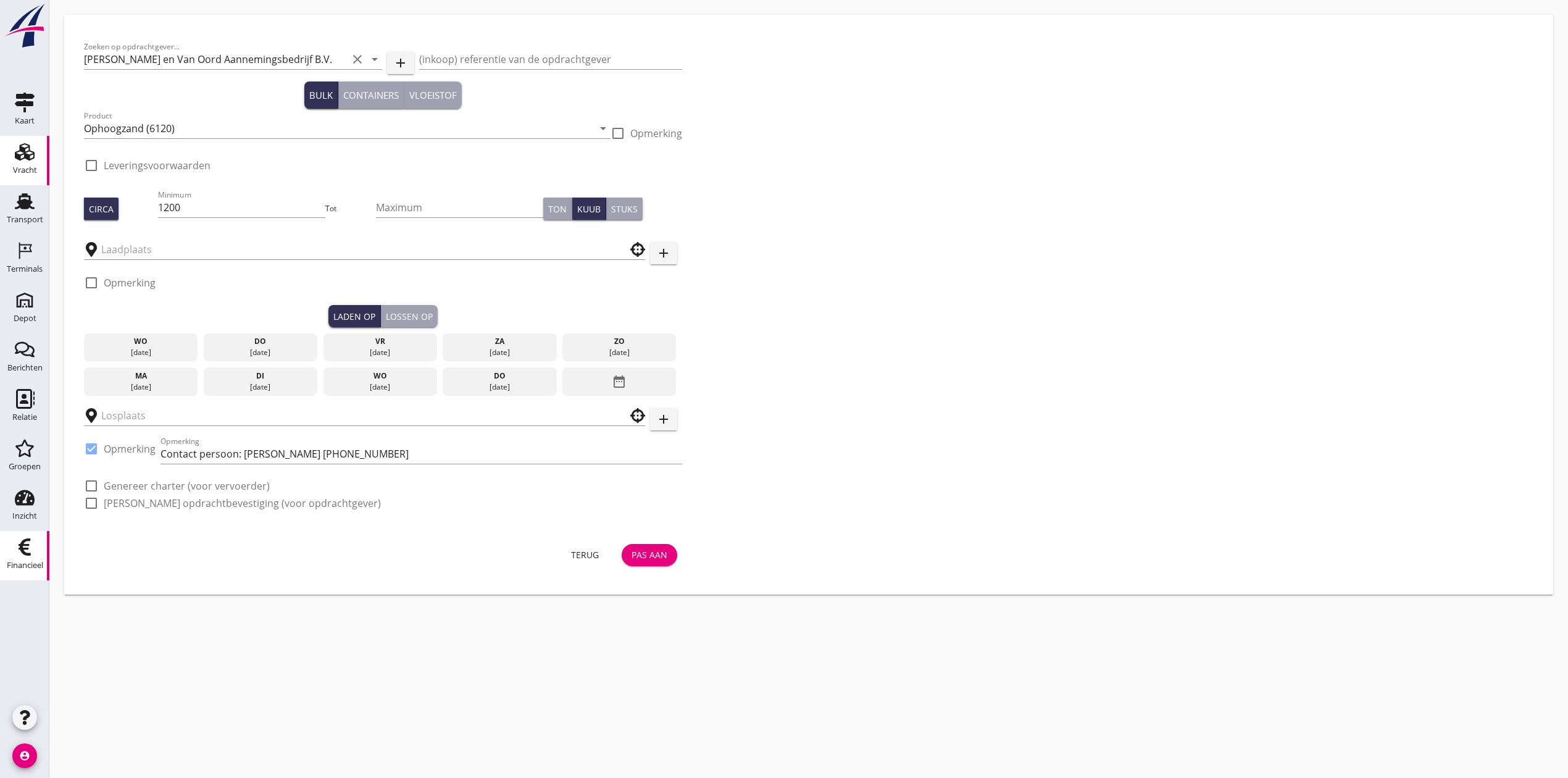 type on "Kaiserberg" 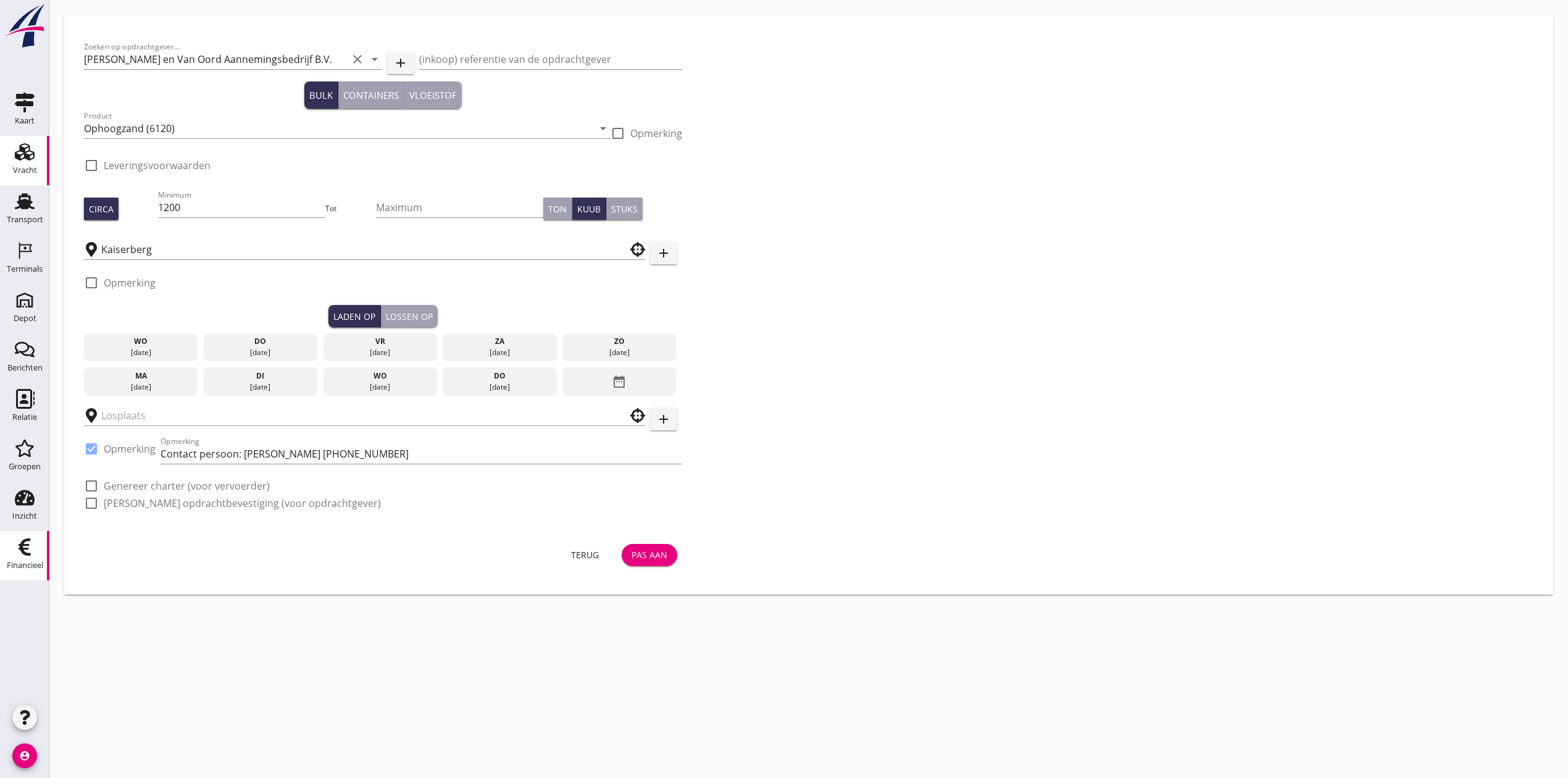 checkbox on "true" 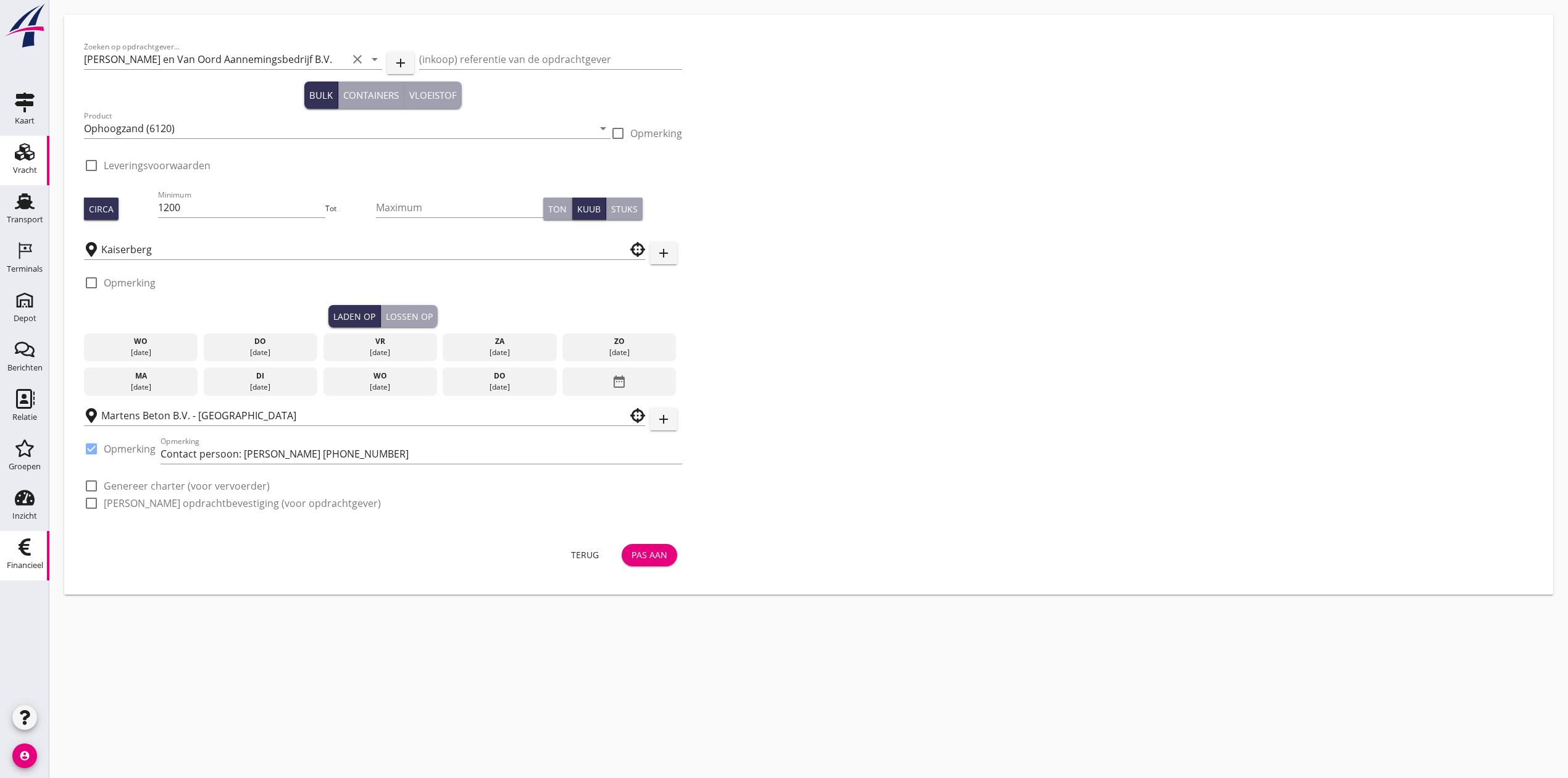 checkbox on "true" 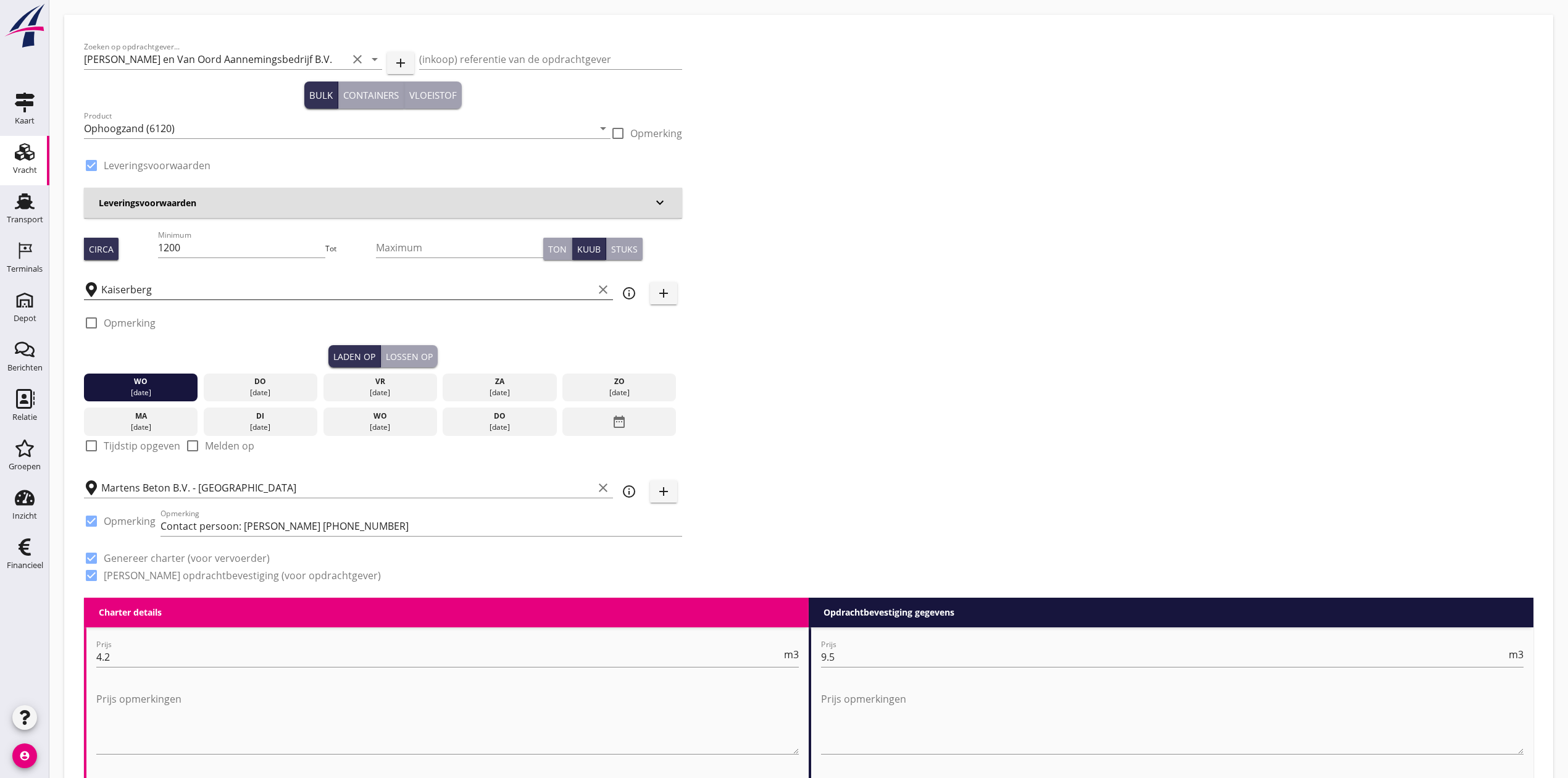 click on "Kaiserberg" at bounding box center (347, 290) 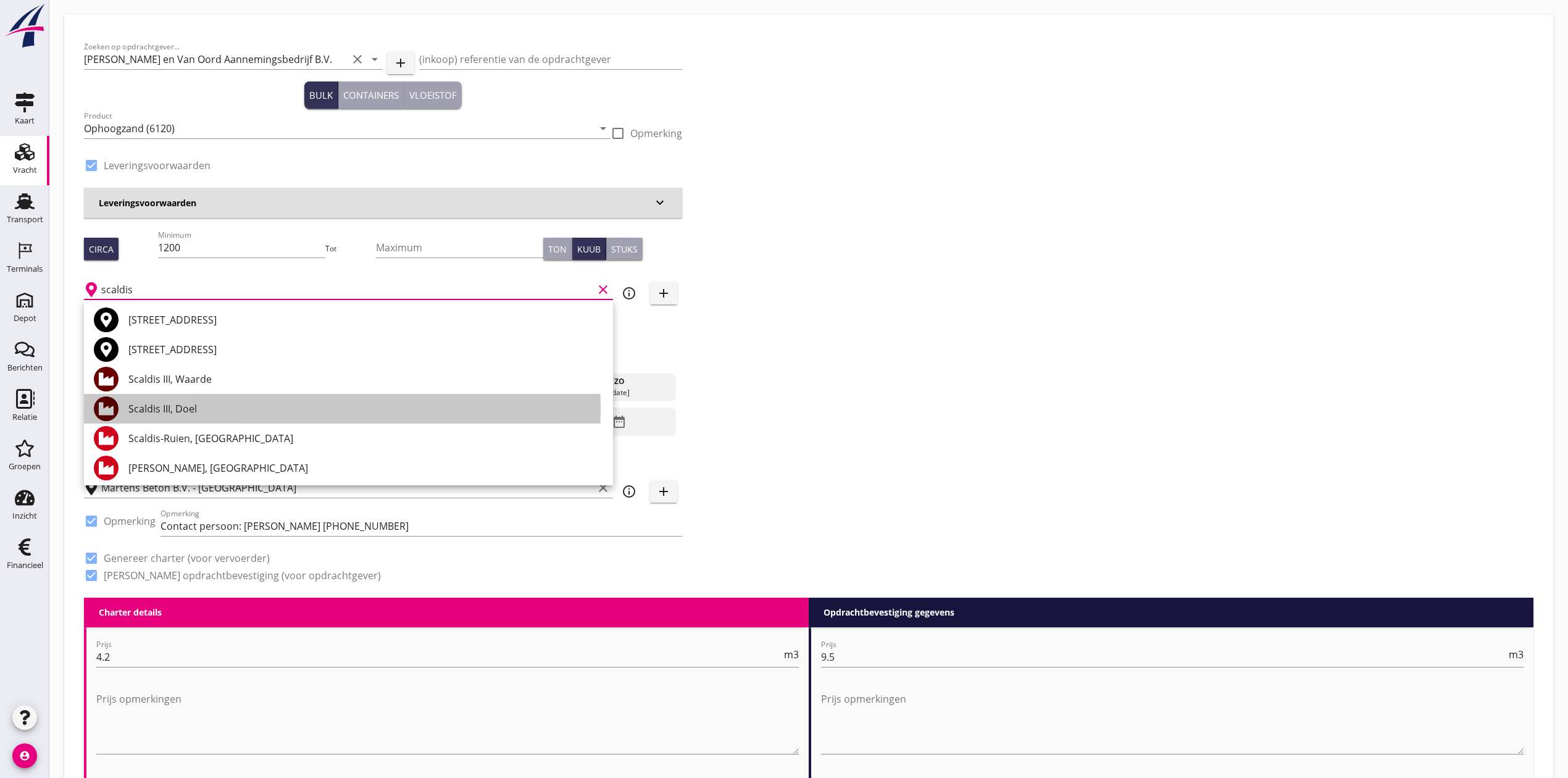click on "Scaldis III, Doel" at bounding box center [365, 409] 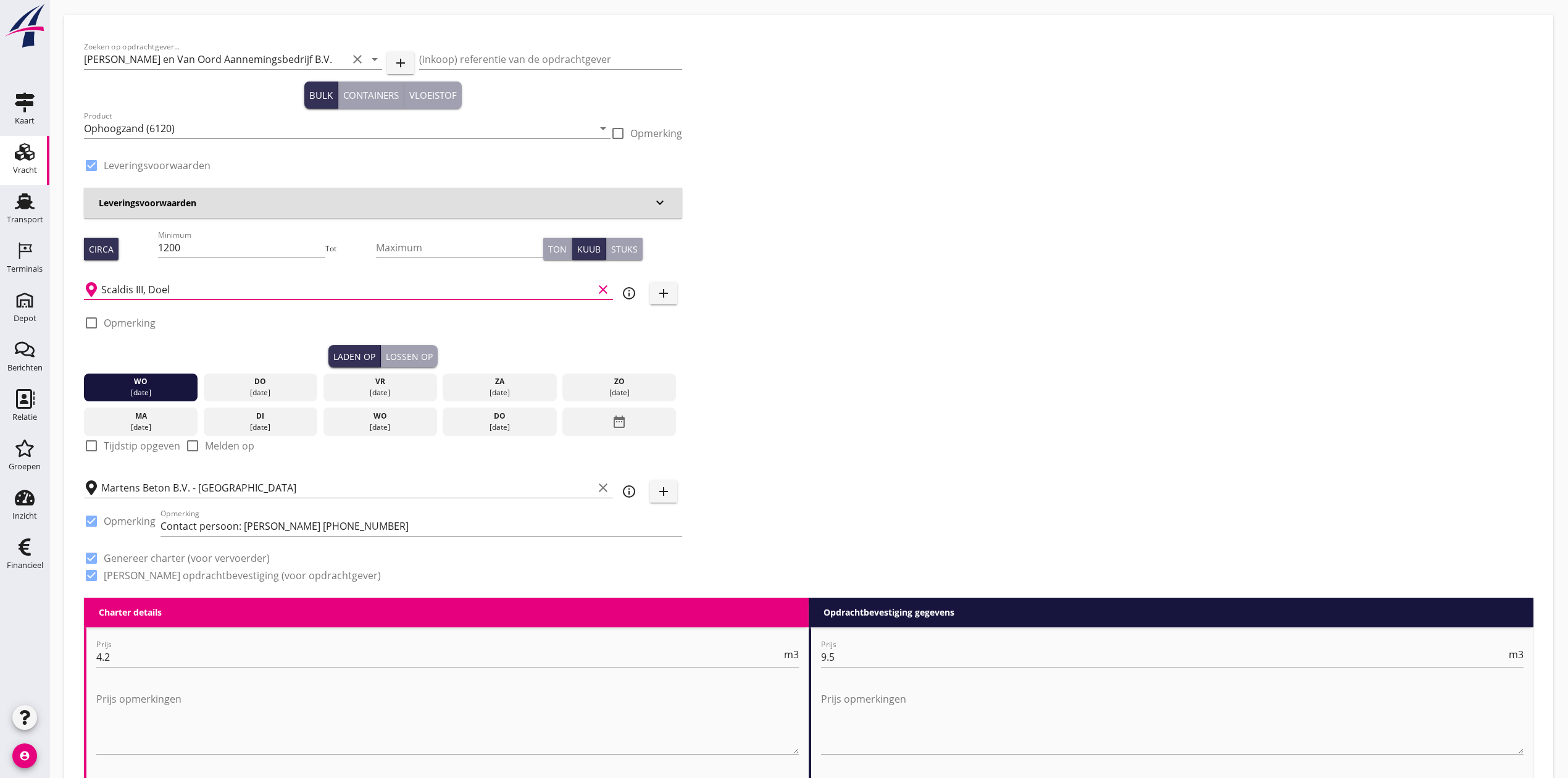 type on "Scaldis III, Doel" 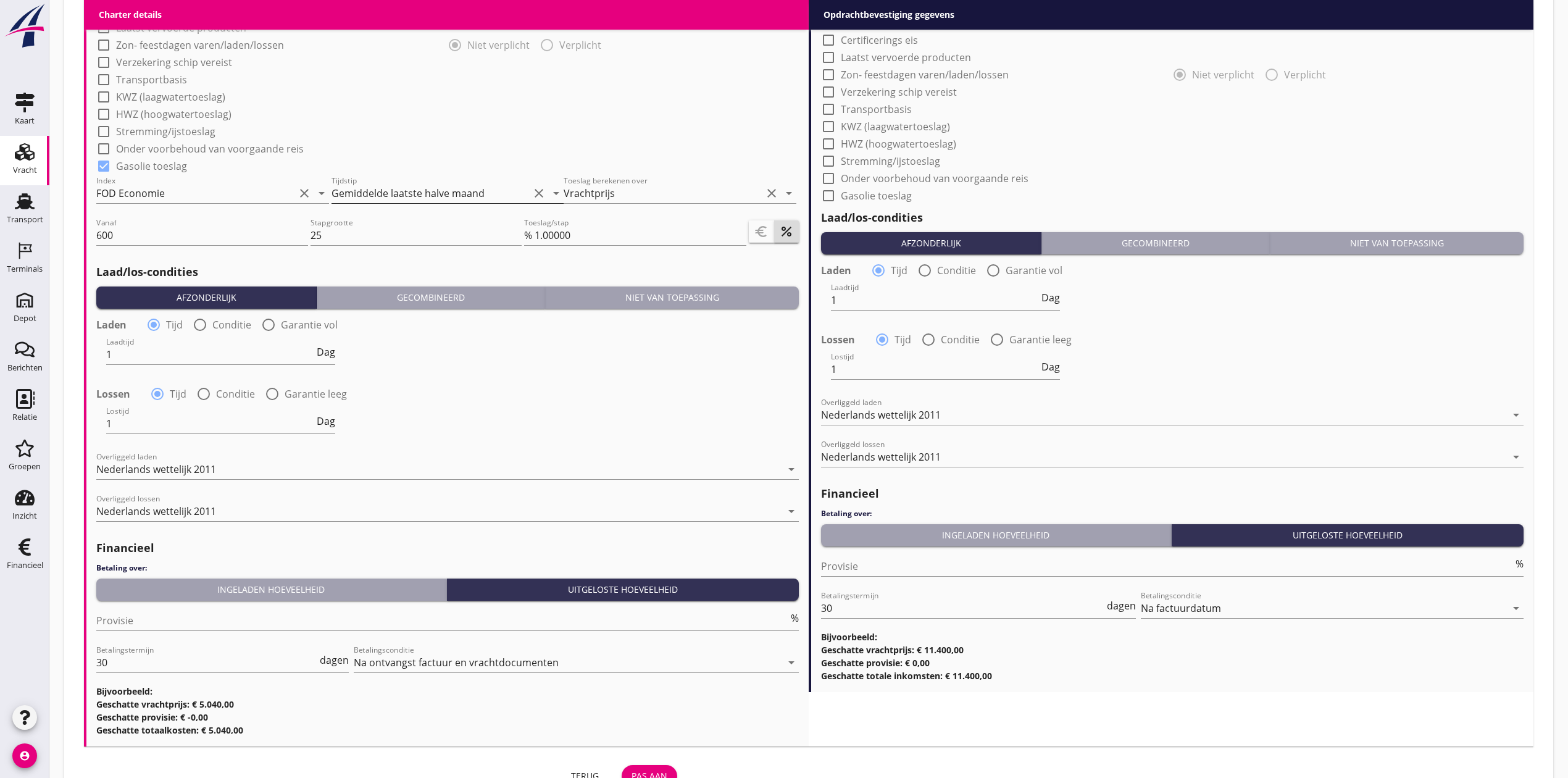 scroll, scrollTop: 1134, scrollLeft: 0, axis: vertical 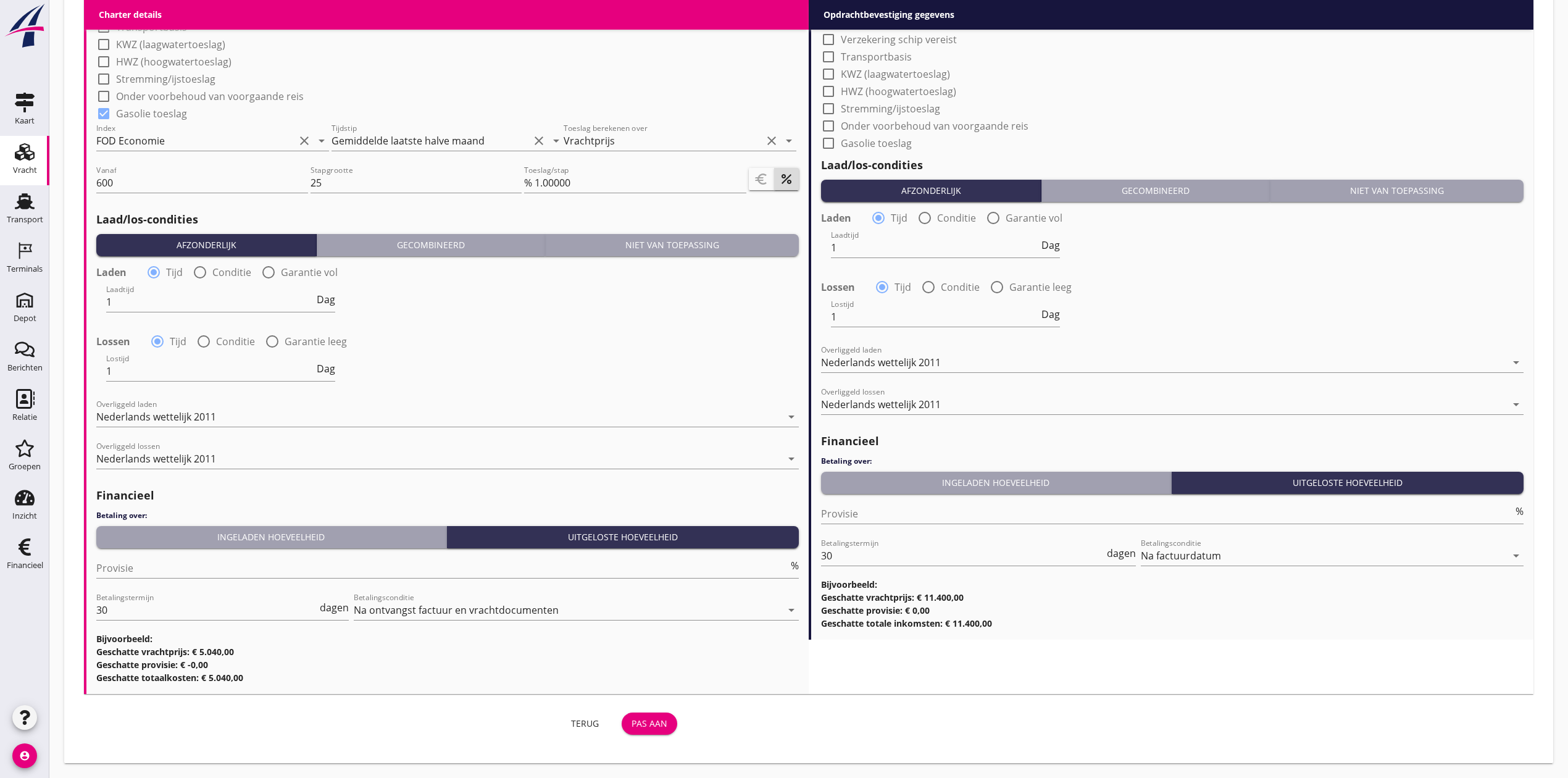 click on "Pas aan" at bounding box center (649, 723) 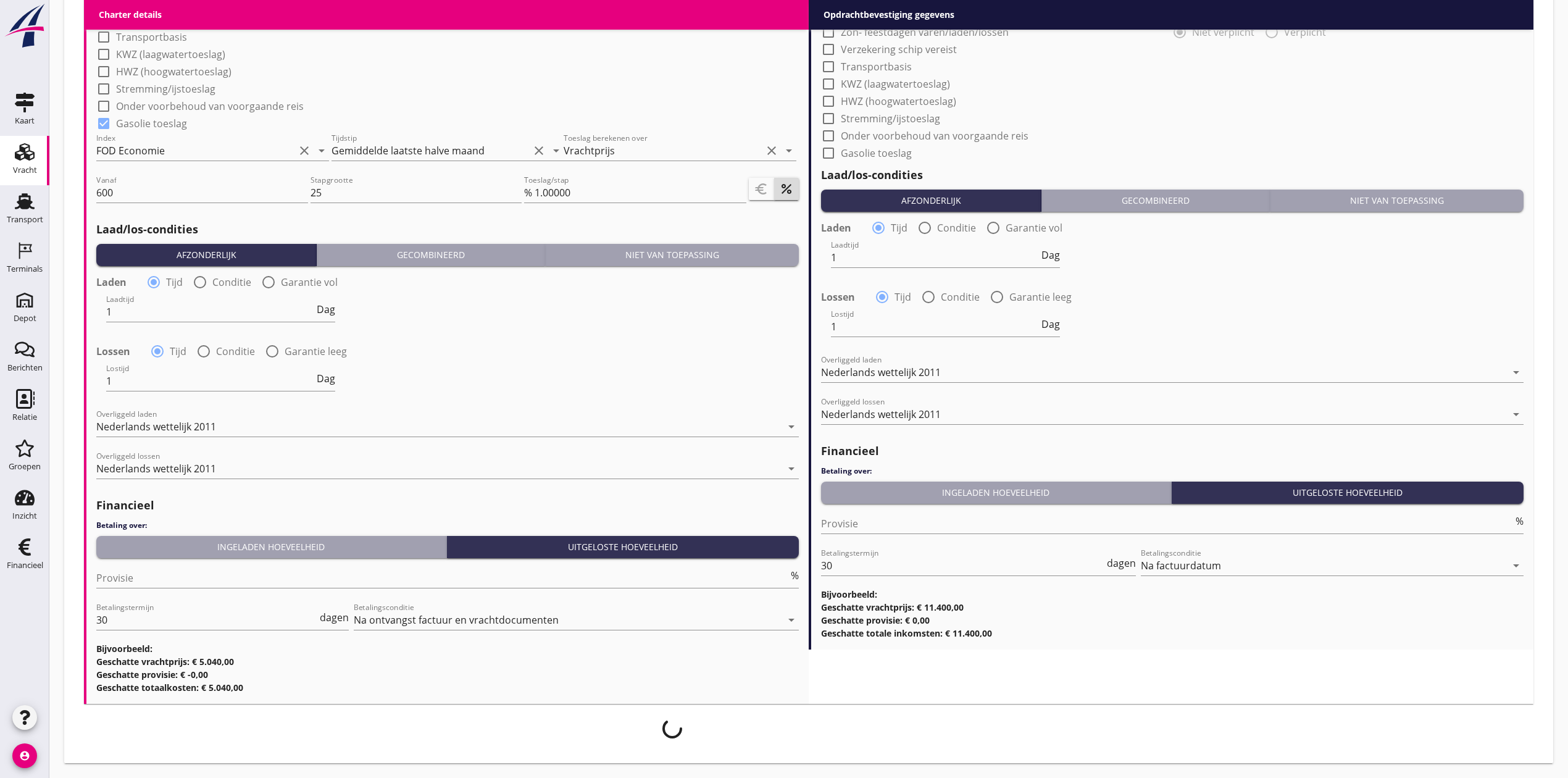 scroll, scrollTop: 1124, scrollLeft: 0, axis: vertical 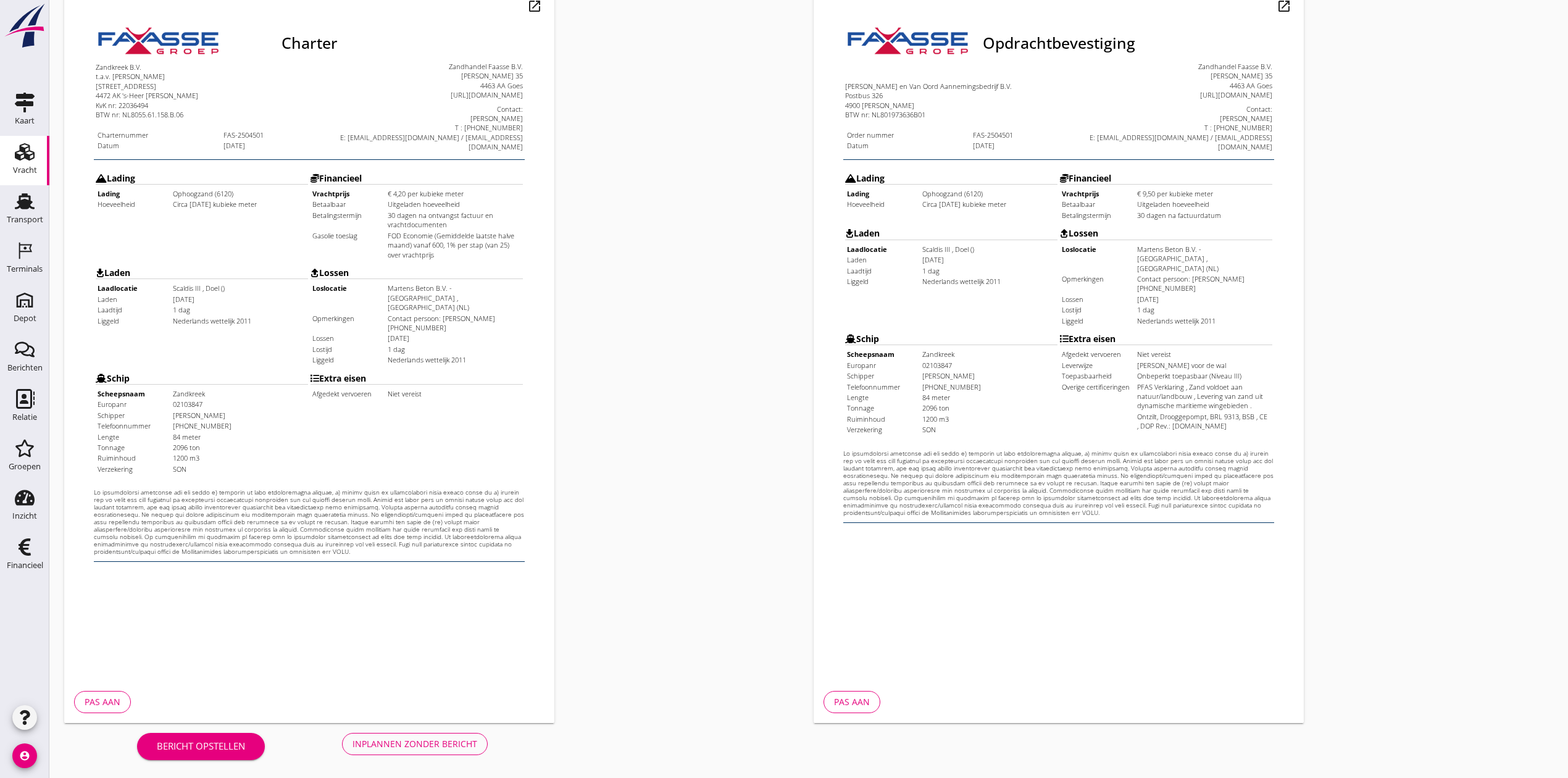 click on "Inplannen zonder bericht" at bounding box center [415, 743] 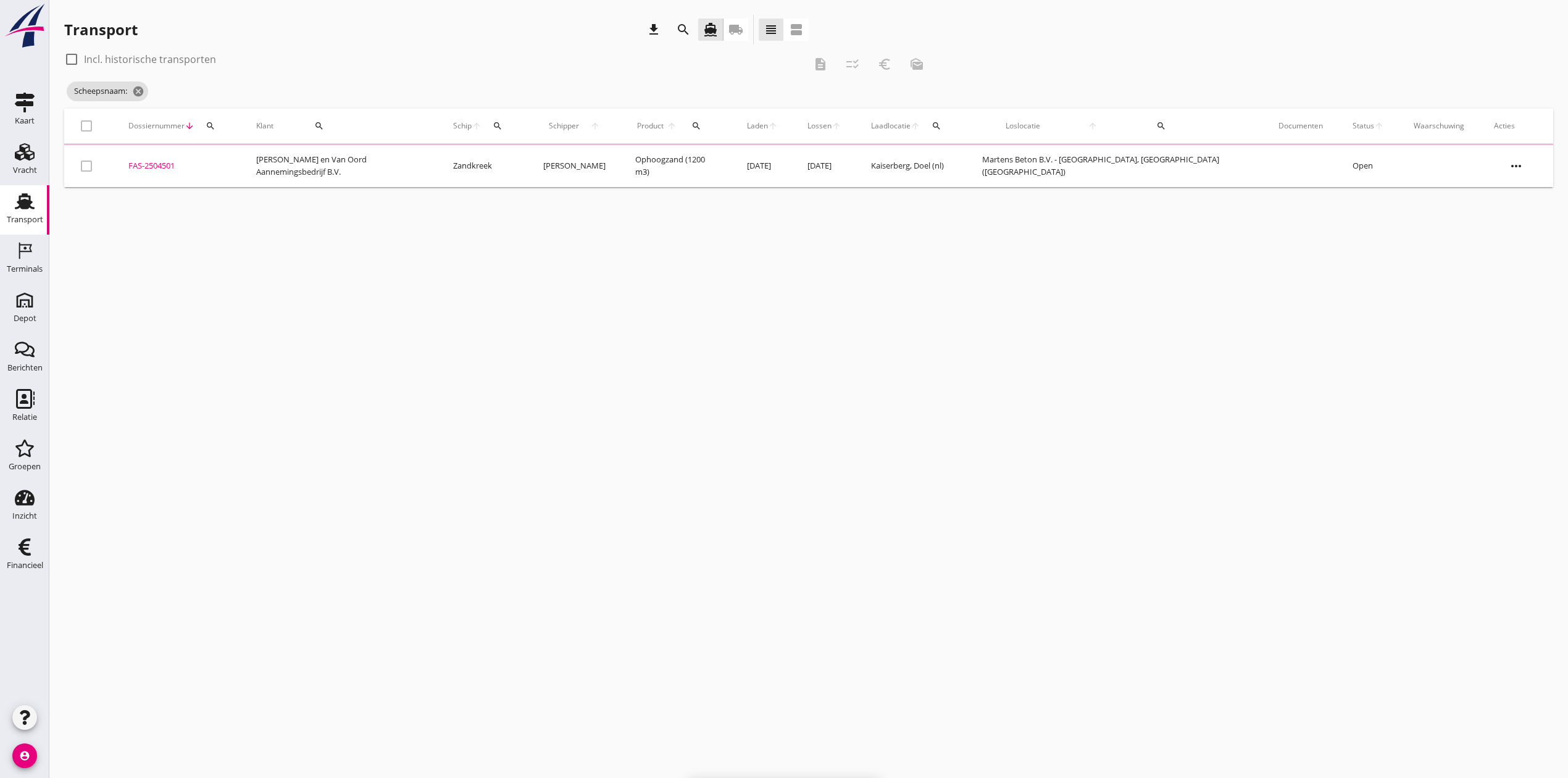 scroll, scrollTop: 0, scrollLeft: 0, axis: both 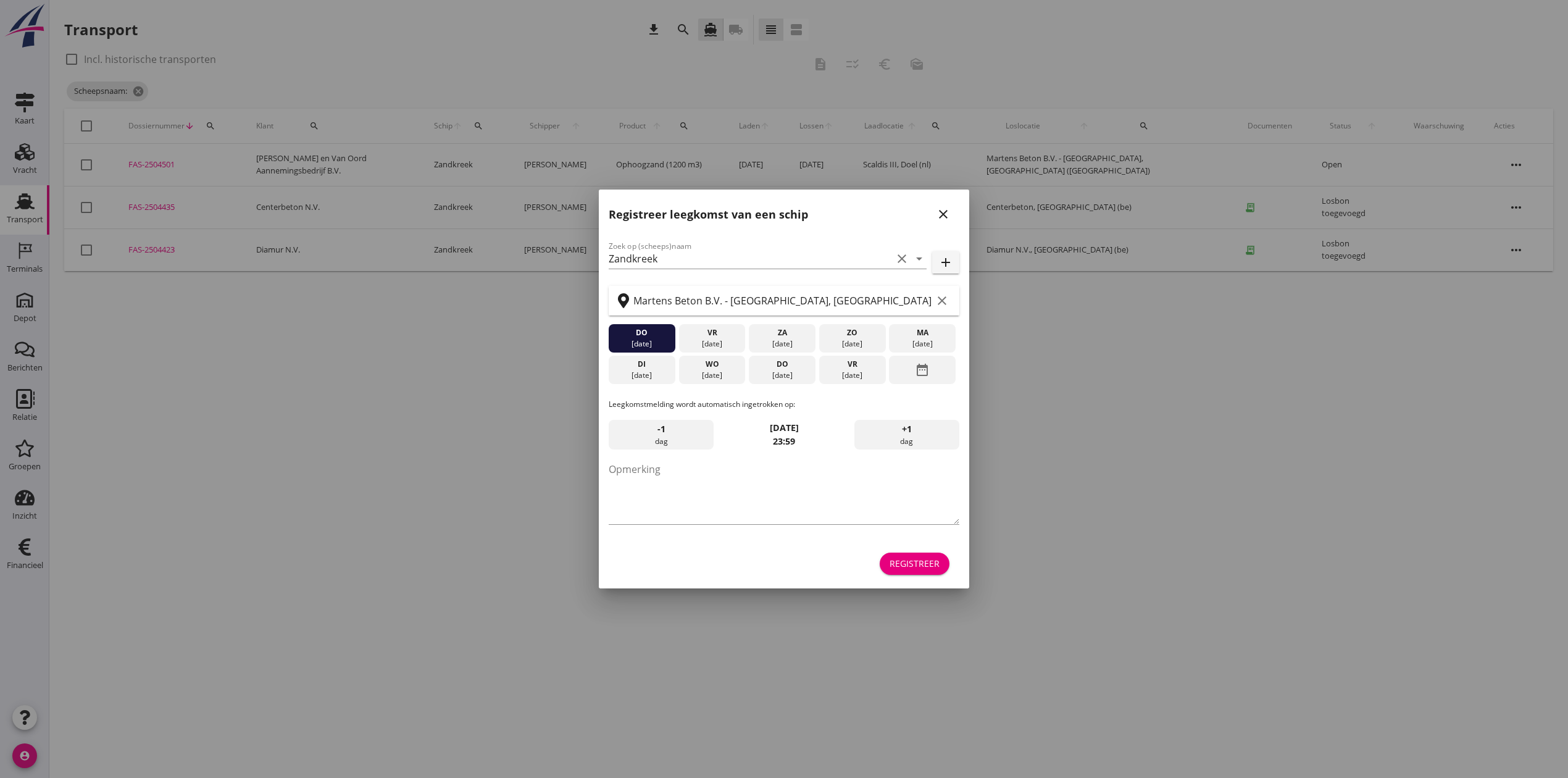 click on "close" at bounding box center (943, 214) 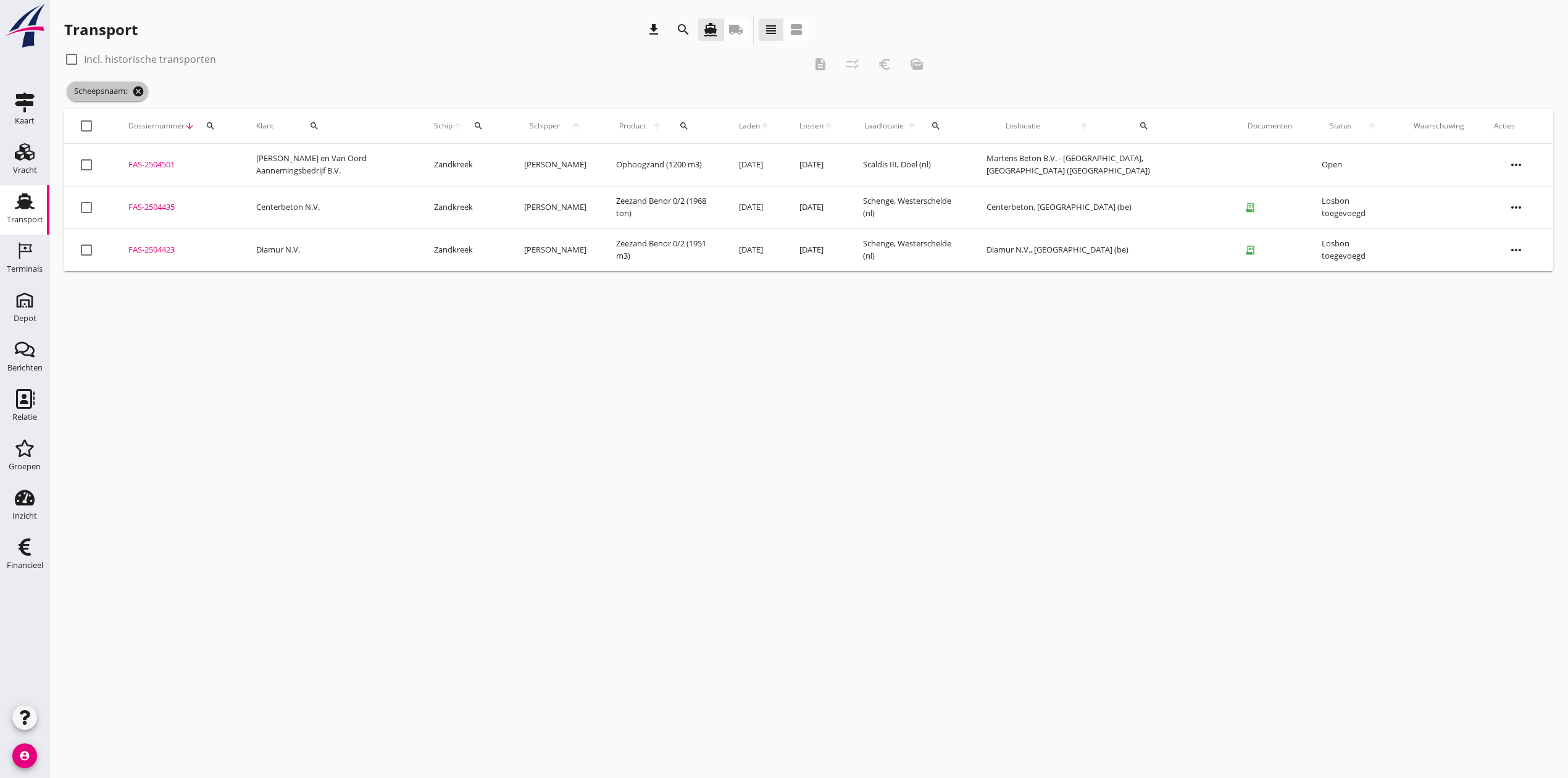 click on "cancel" at bounding box center [138, 91] 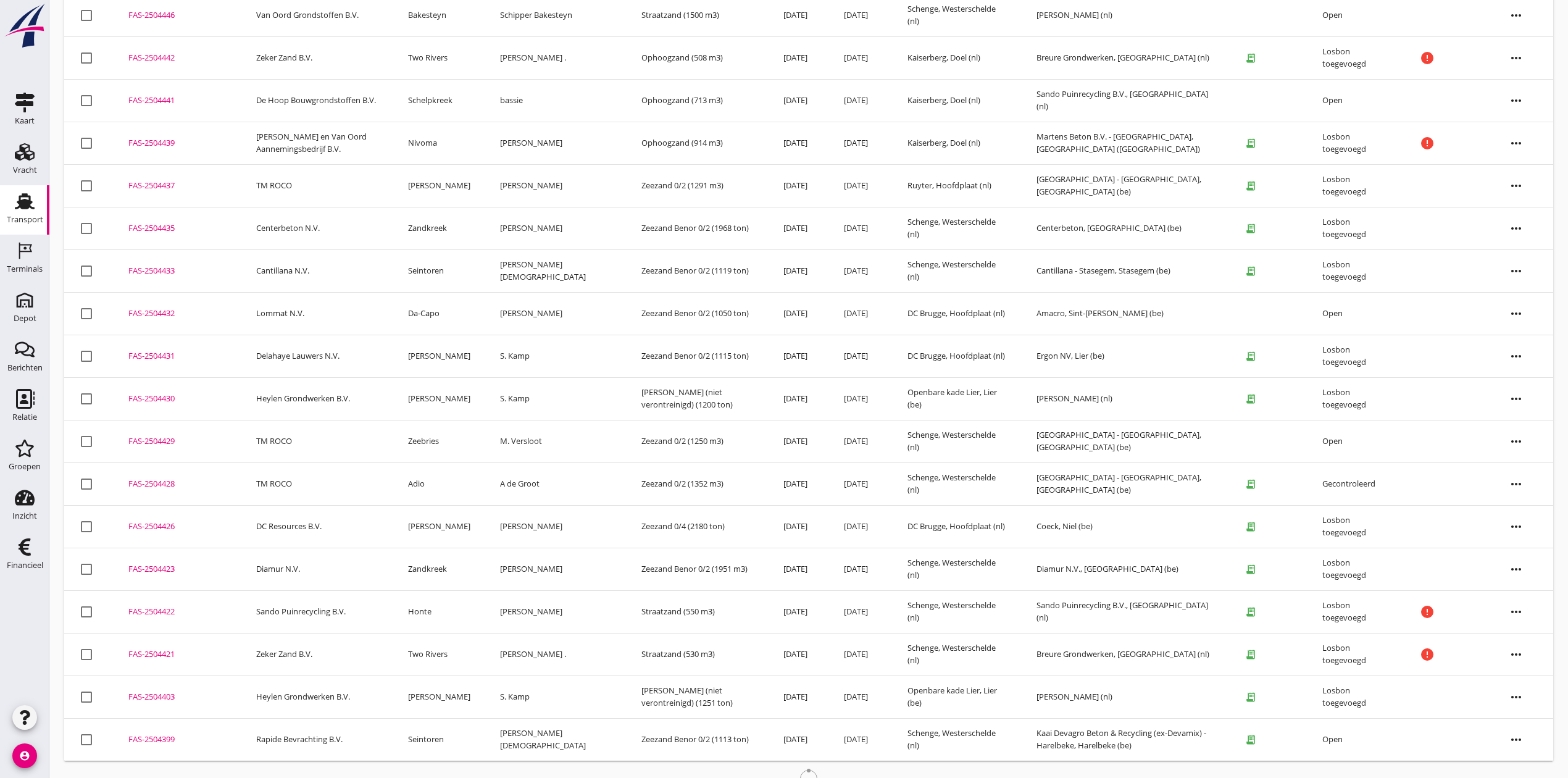 scroll, scrollTop: 1090, scrollLeft: 0, axis: vertical 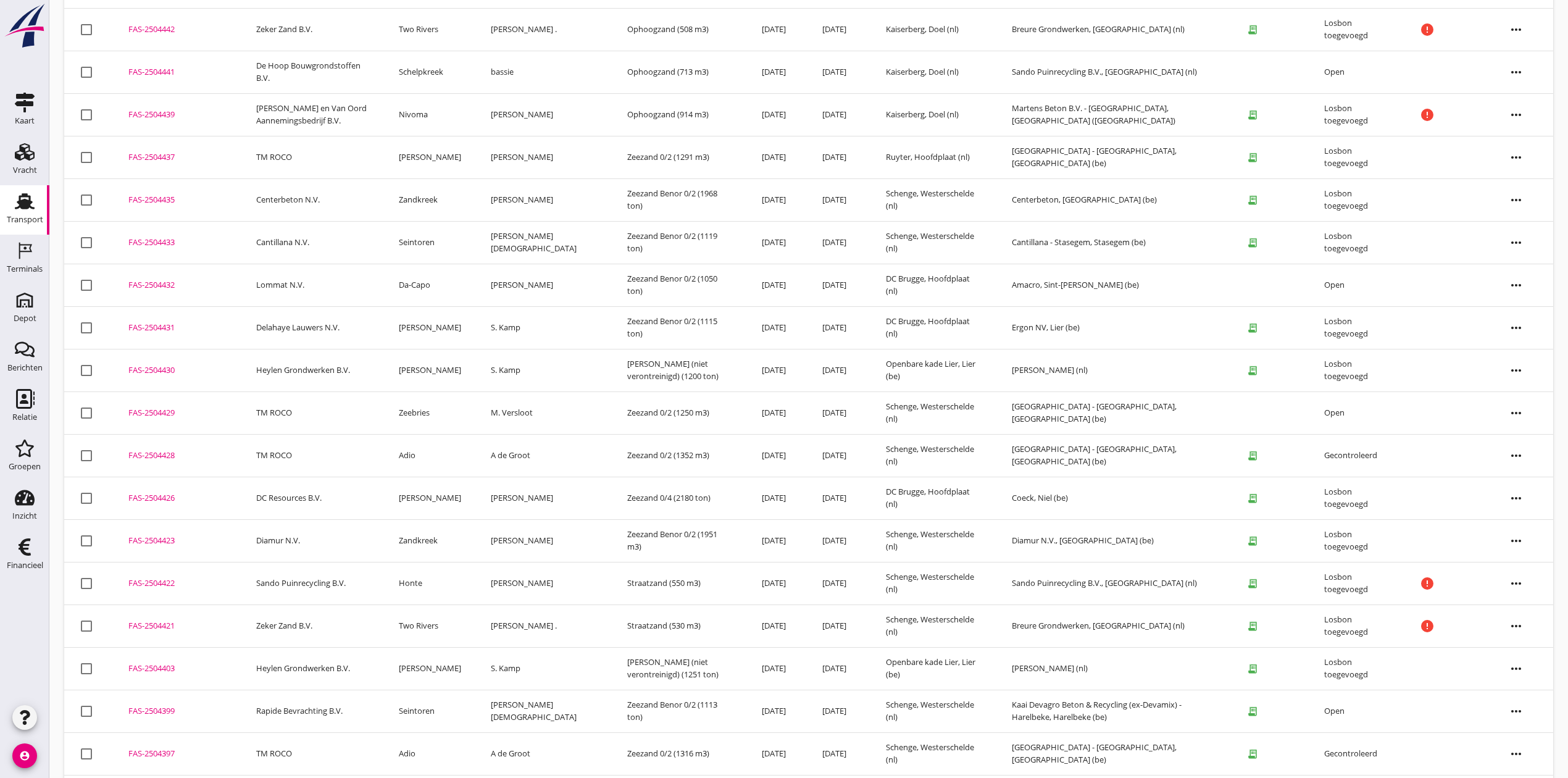 click on "more_horiz" at bounding box center [1516, 711] 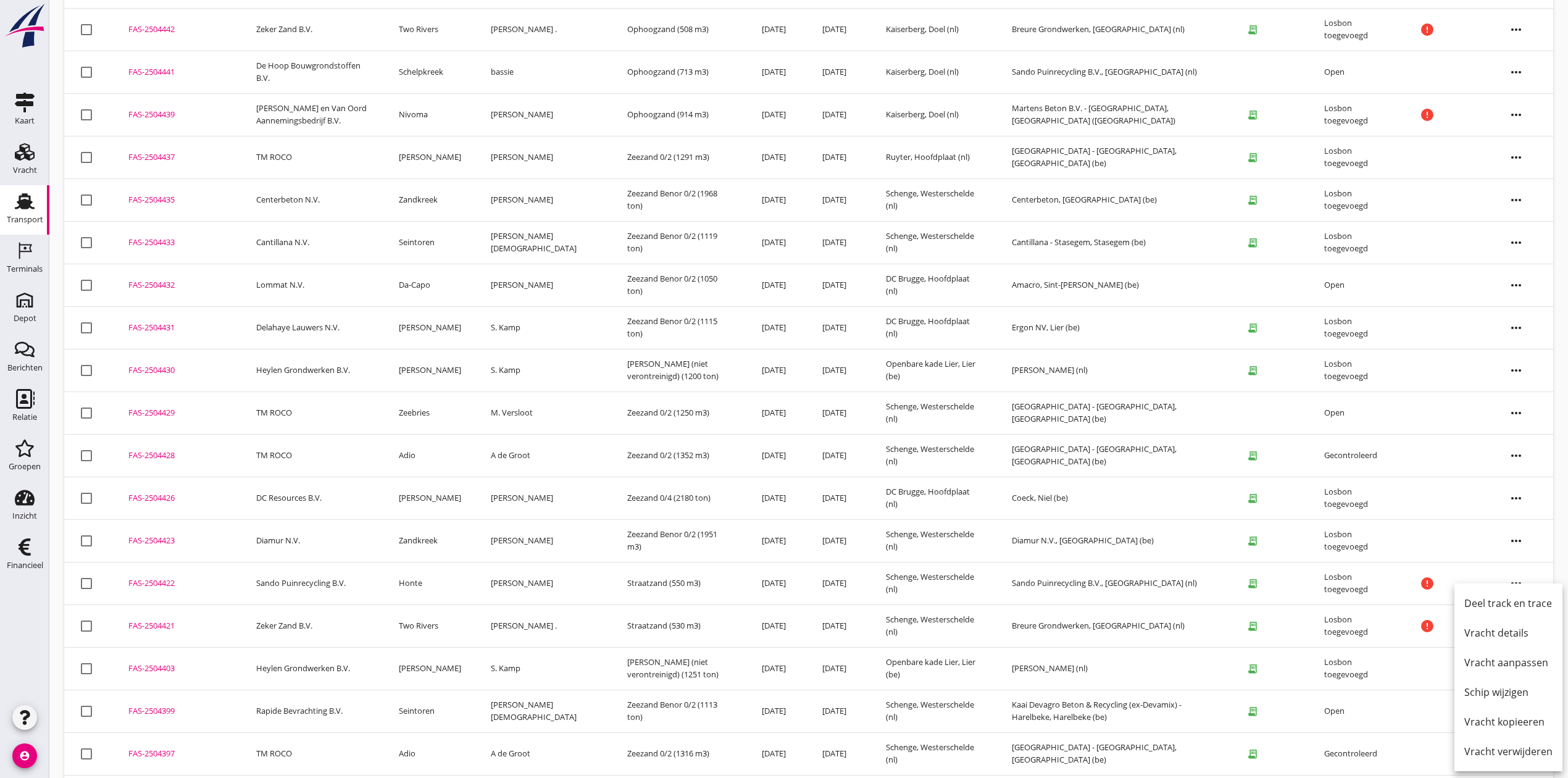 click on "Vracht aanpassen" at bounding box center [1508, 663] 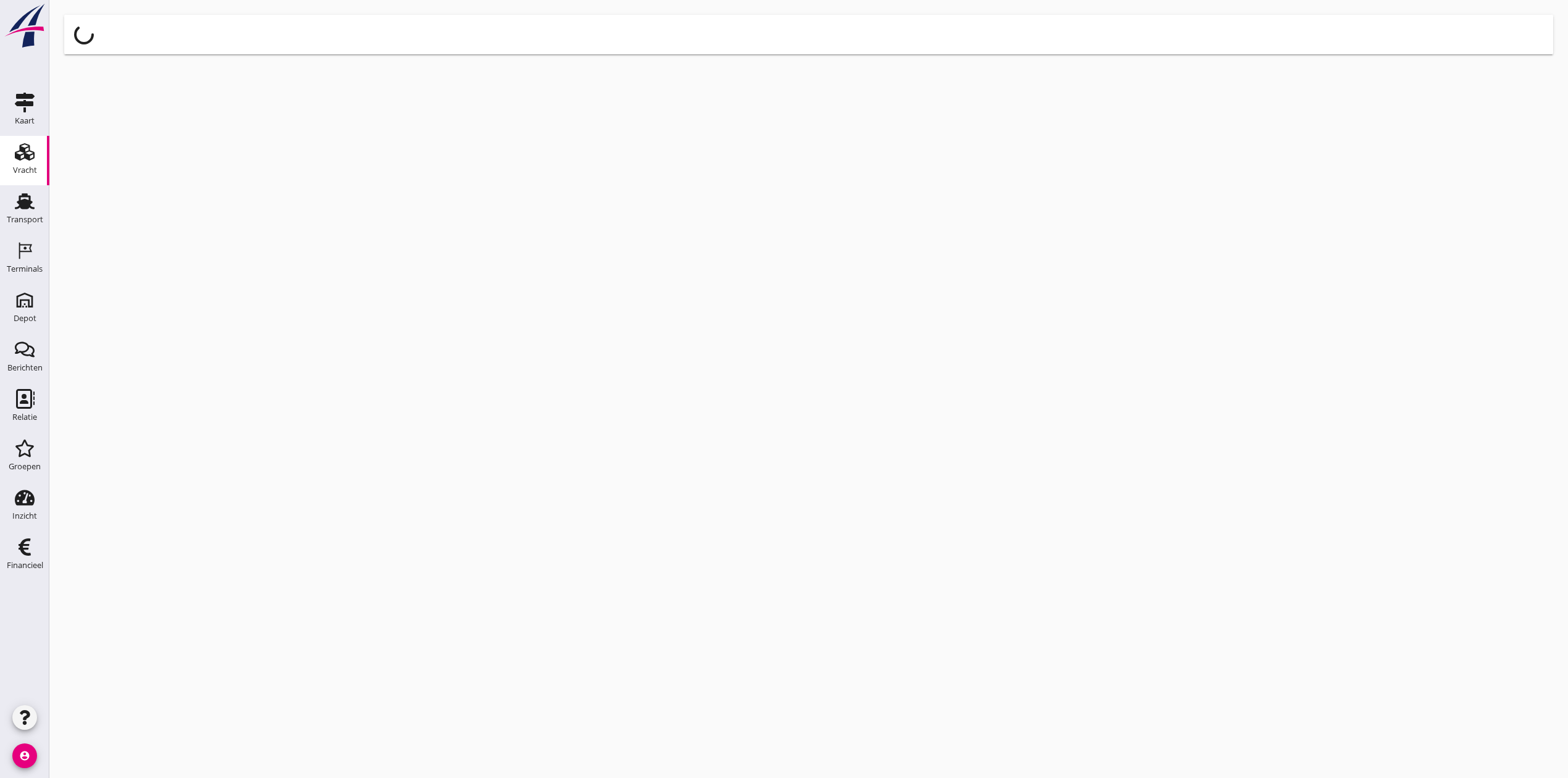 scroll, scrollTop: 0, scrollLeft: 0, axis: both 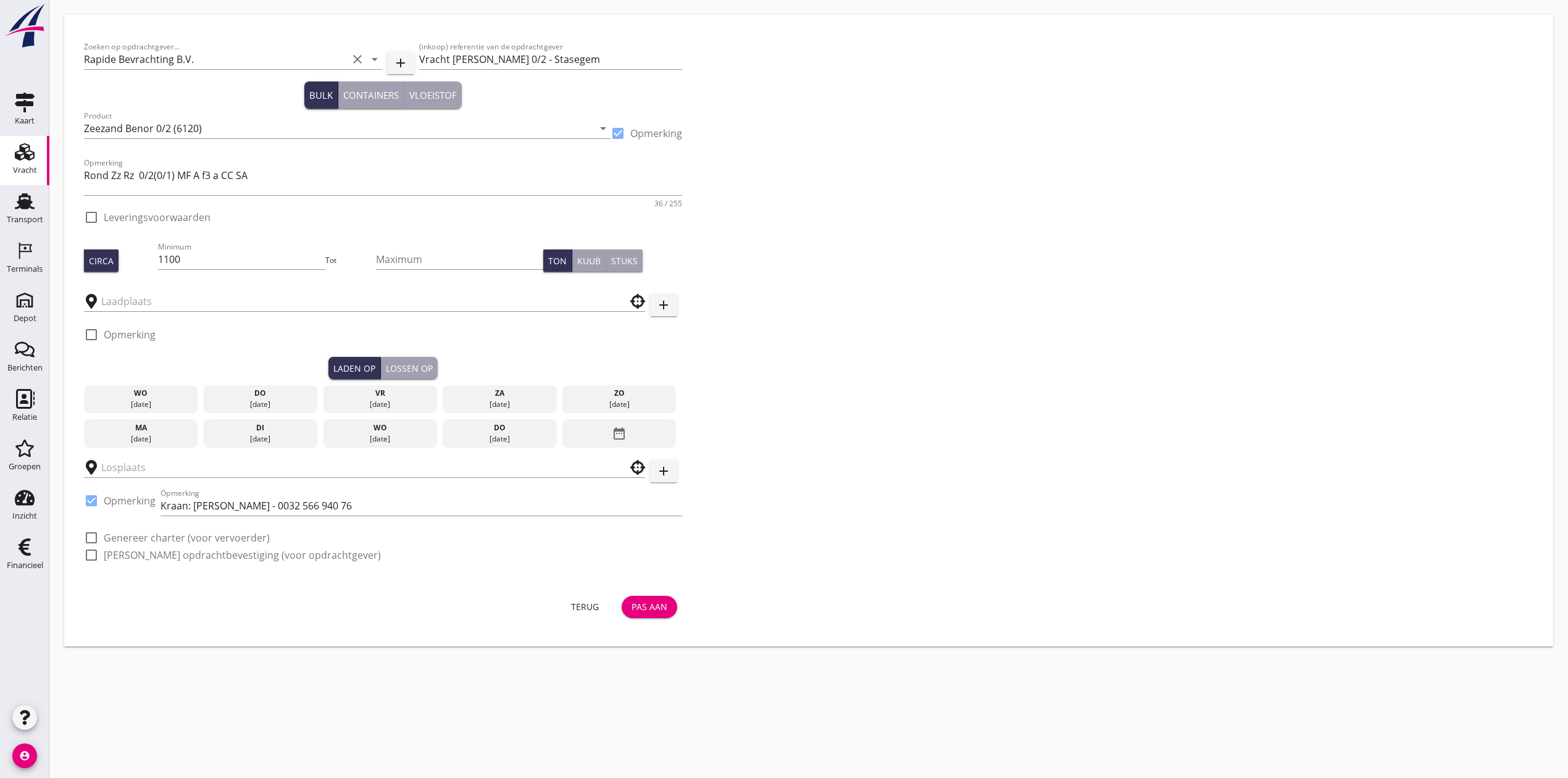 checkbox on "true" 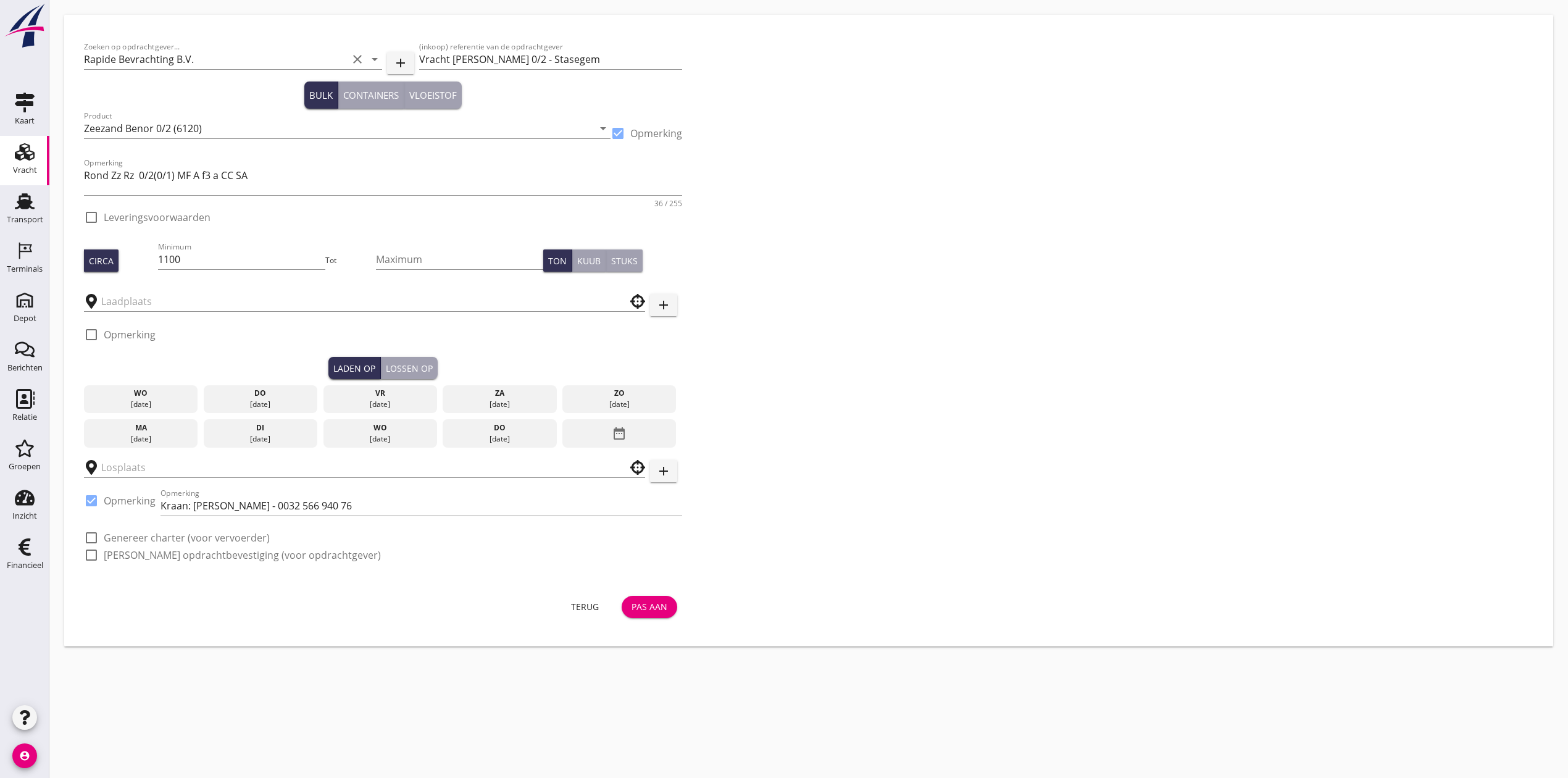 type on "Schenge" 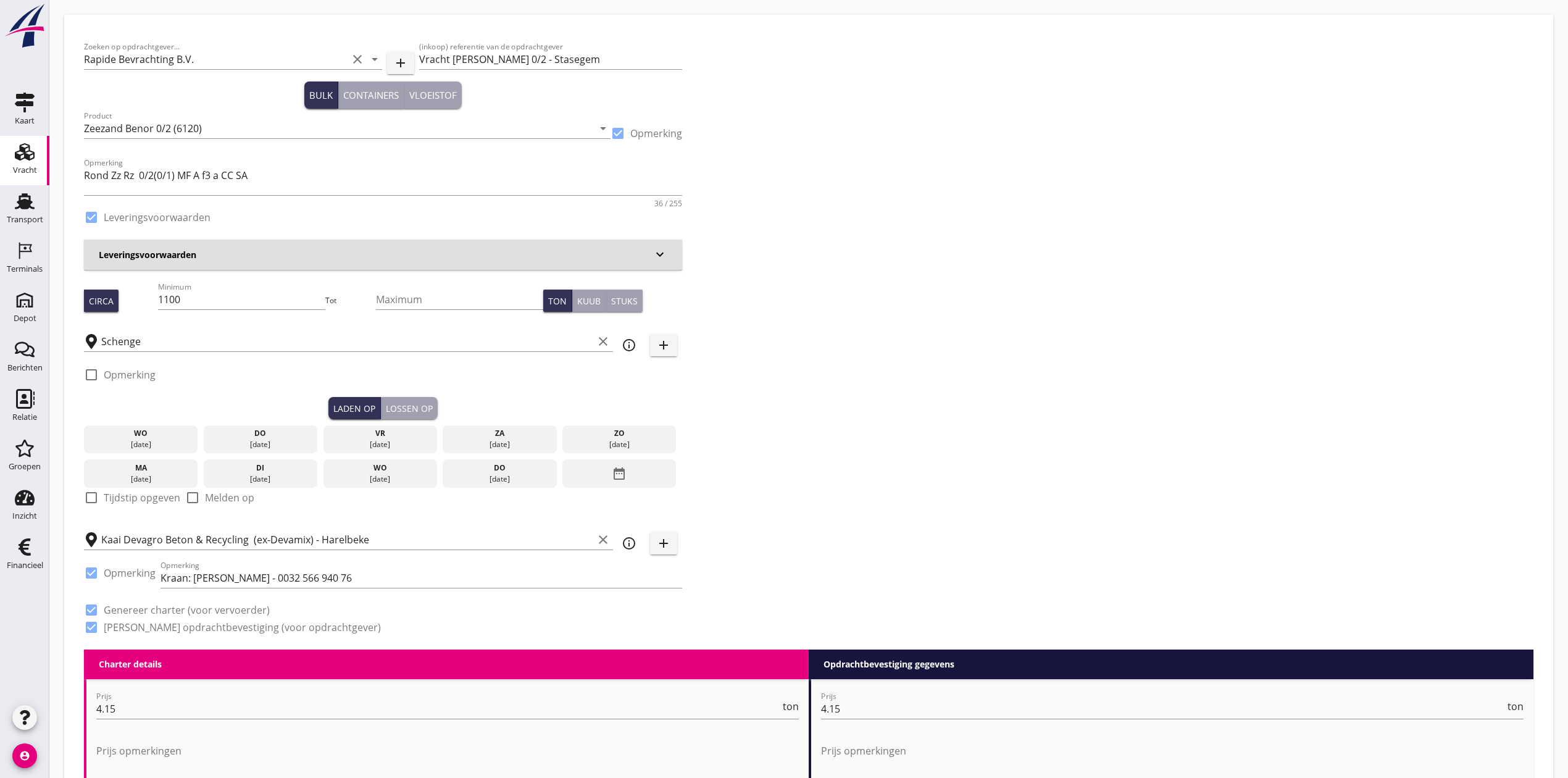 click on "Vracht" at bounding box center [25, 170] 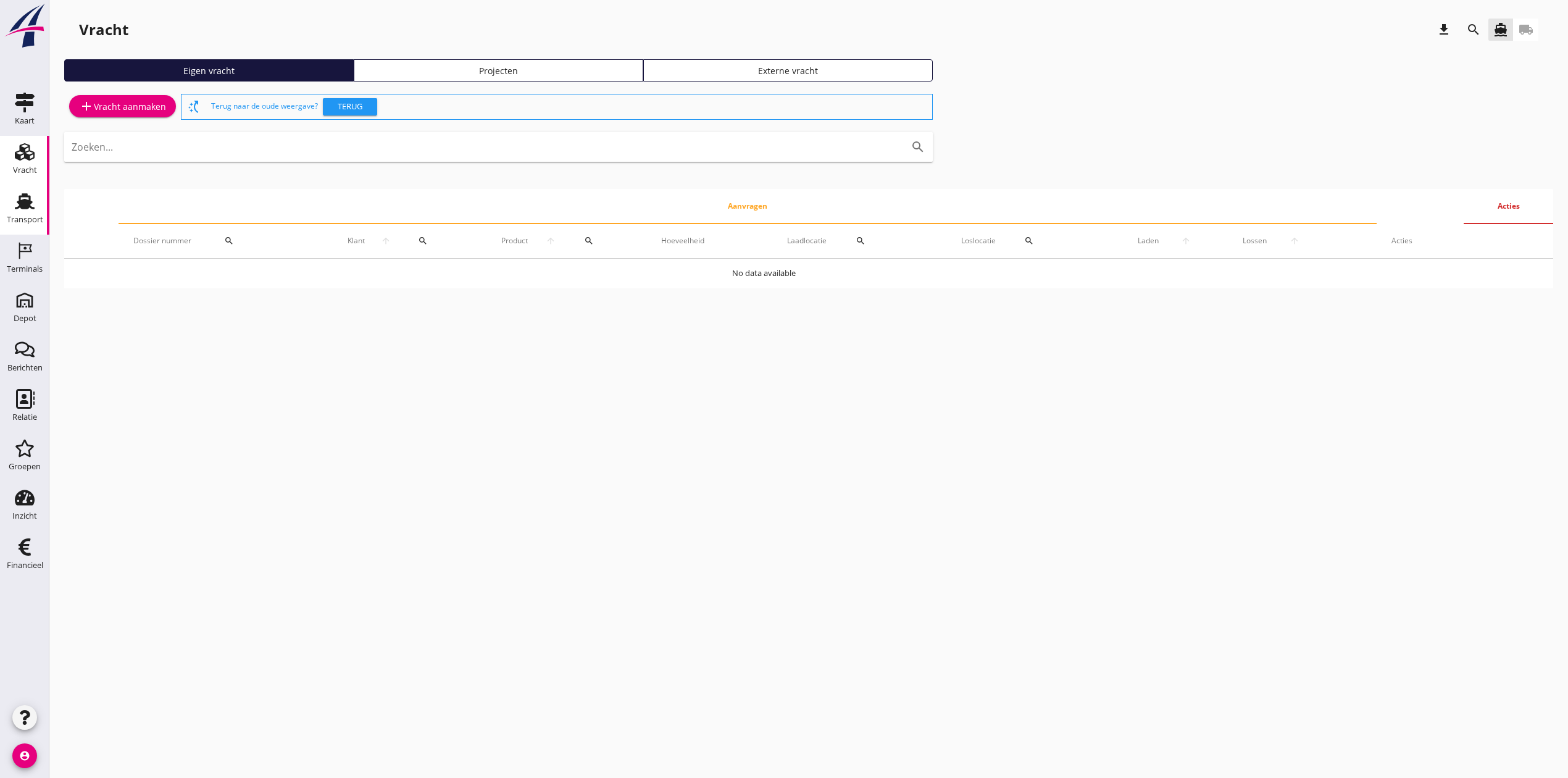 click on "Transport" at bounding box center (25, 201) 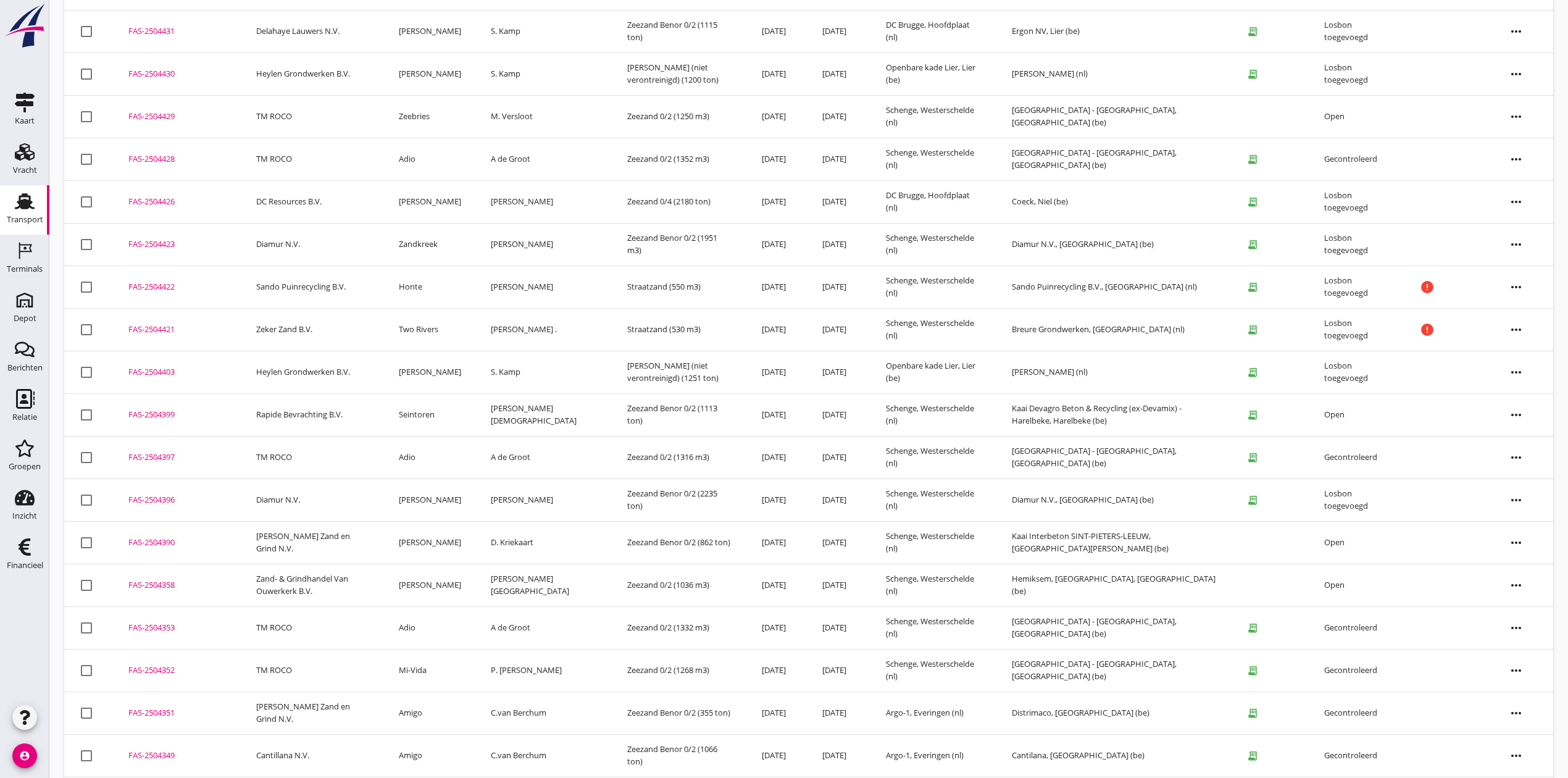 scroll, scrollTop: 1397, scrollLeft: 0, axis: vertical 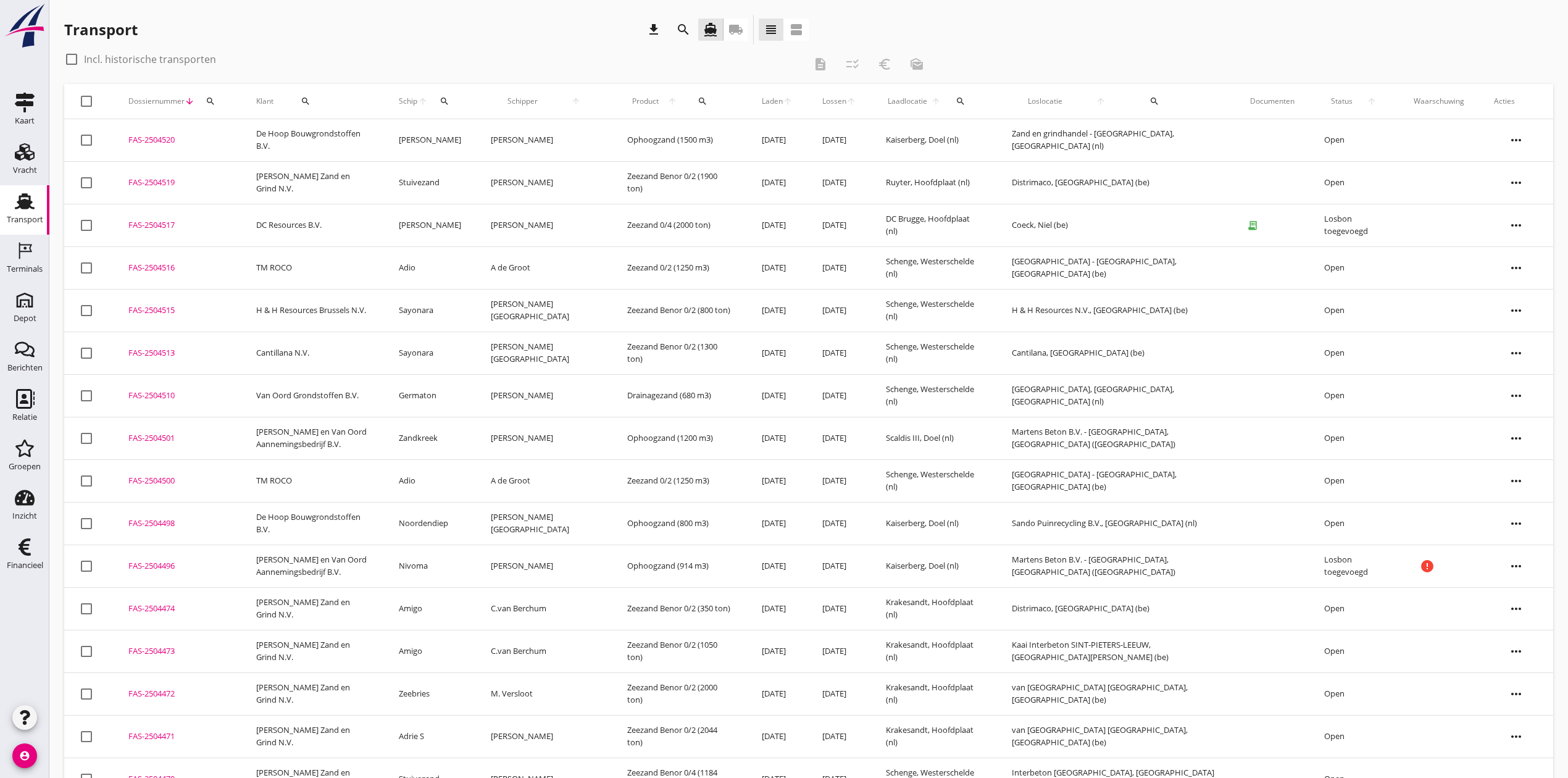 click on "search" at bounding box center [961, 101] 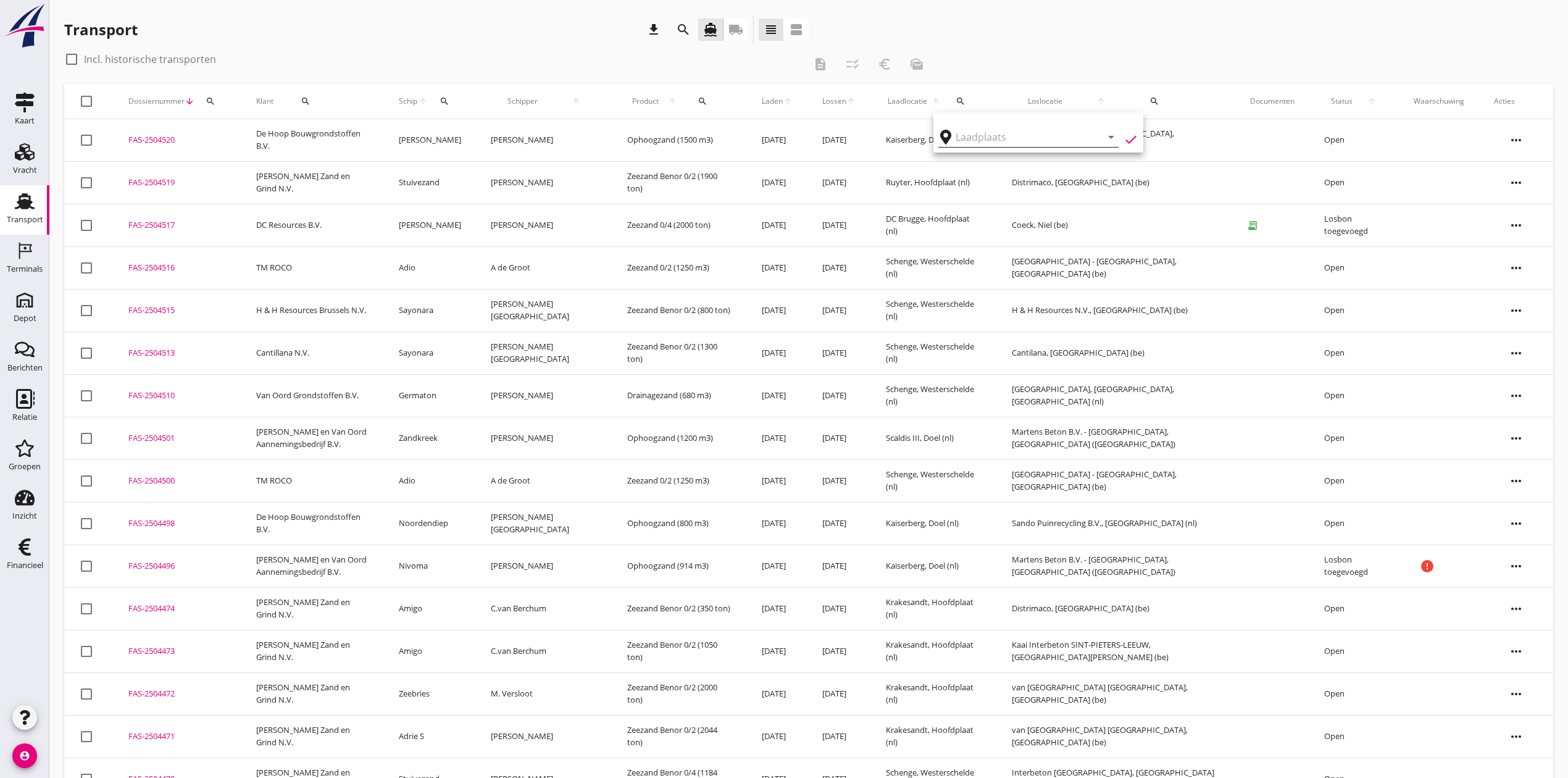 click at bounding box center (1020, 137) 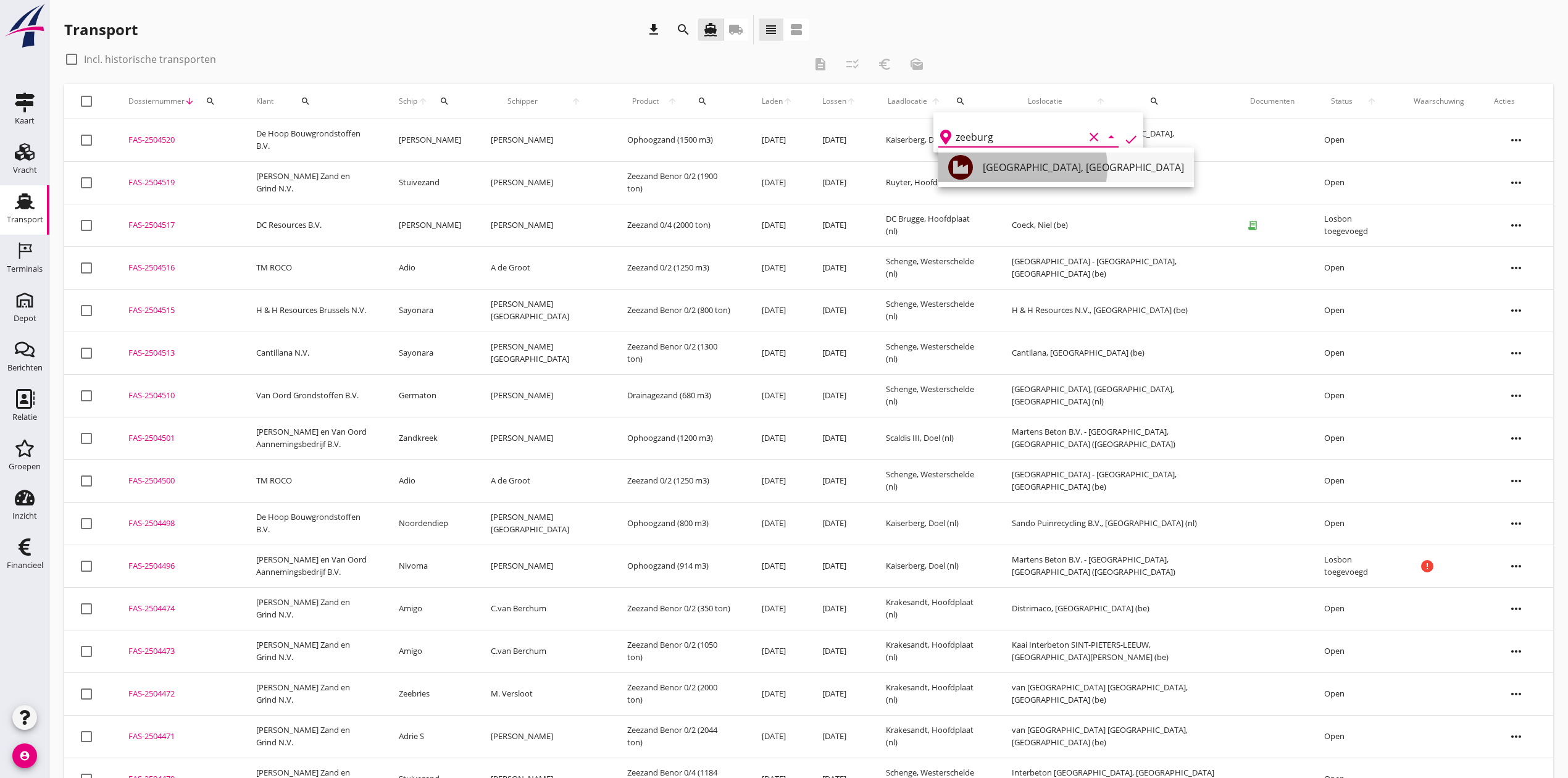 click on "[GEOGRAPHIC_DATA], [GEOGRAPHIC_DATA]" at bounding box center [1083, 167] 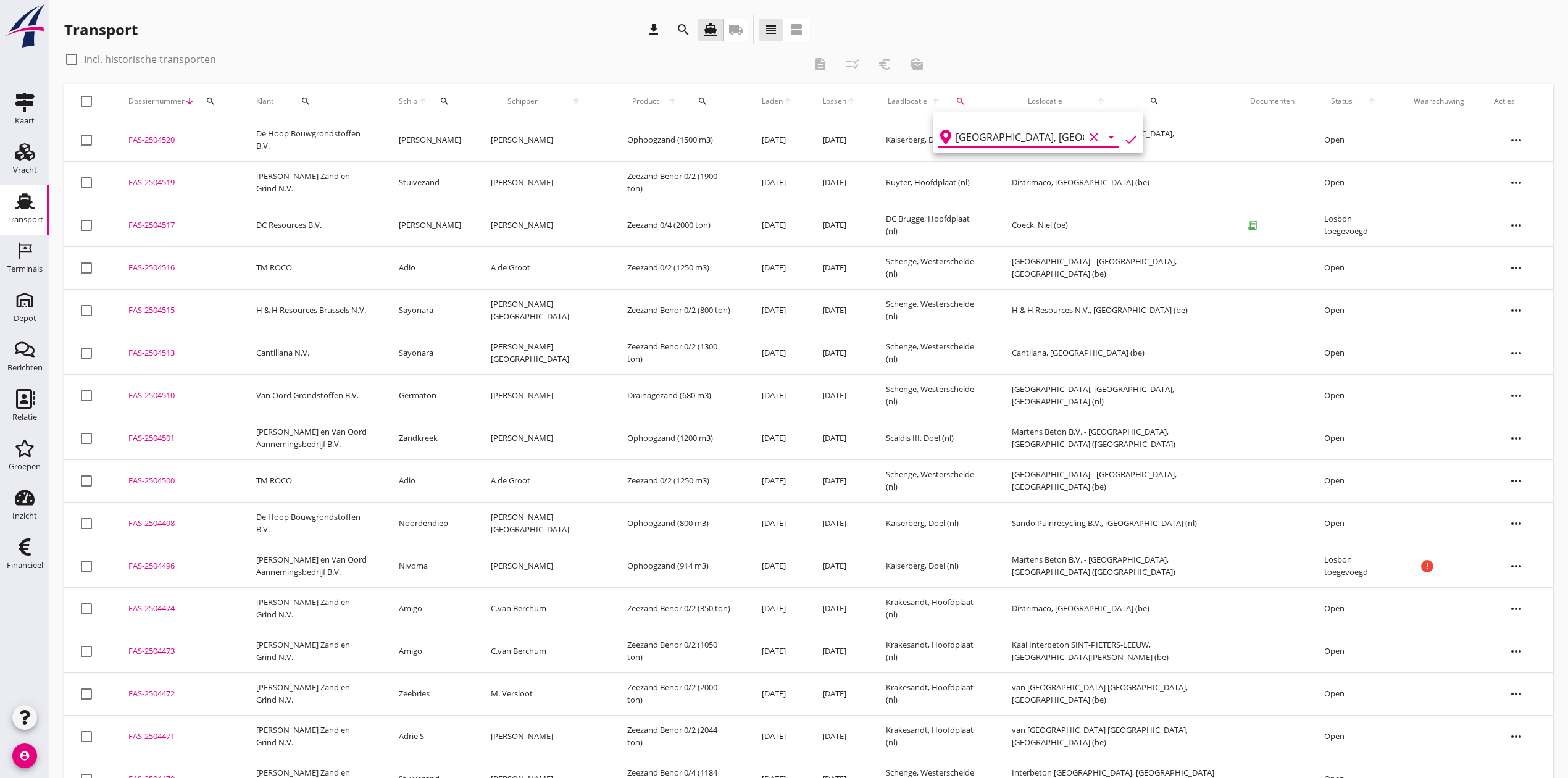 click on "check" at bounding box center [1131, 140] 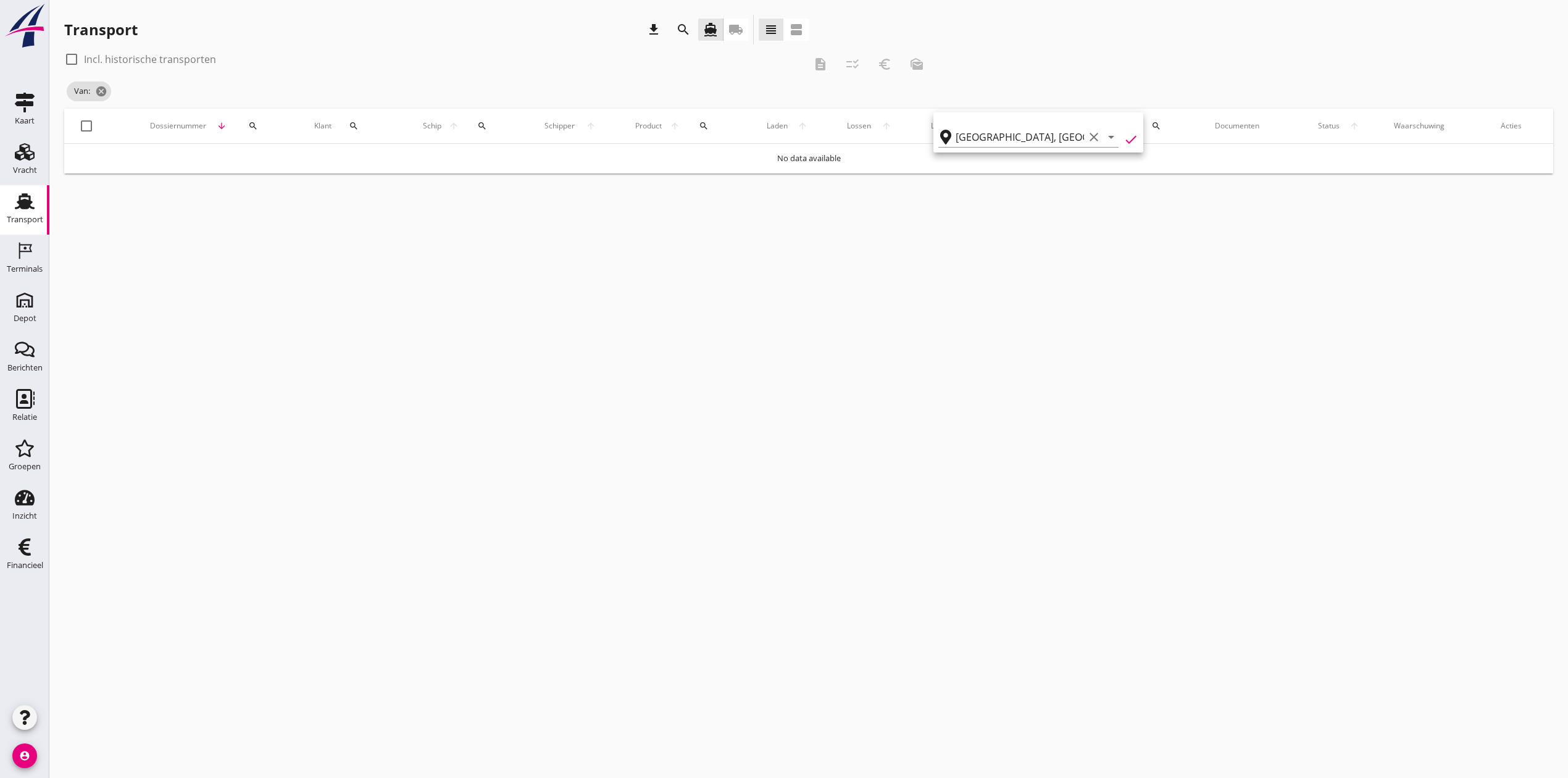 type on "[GEOGRAPHIC_DATA]" 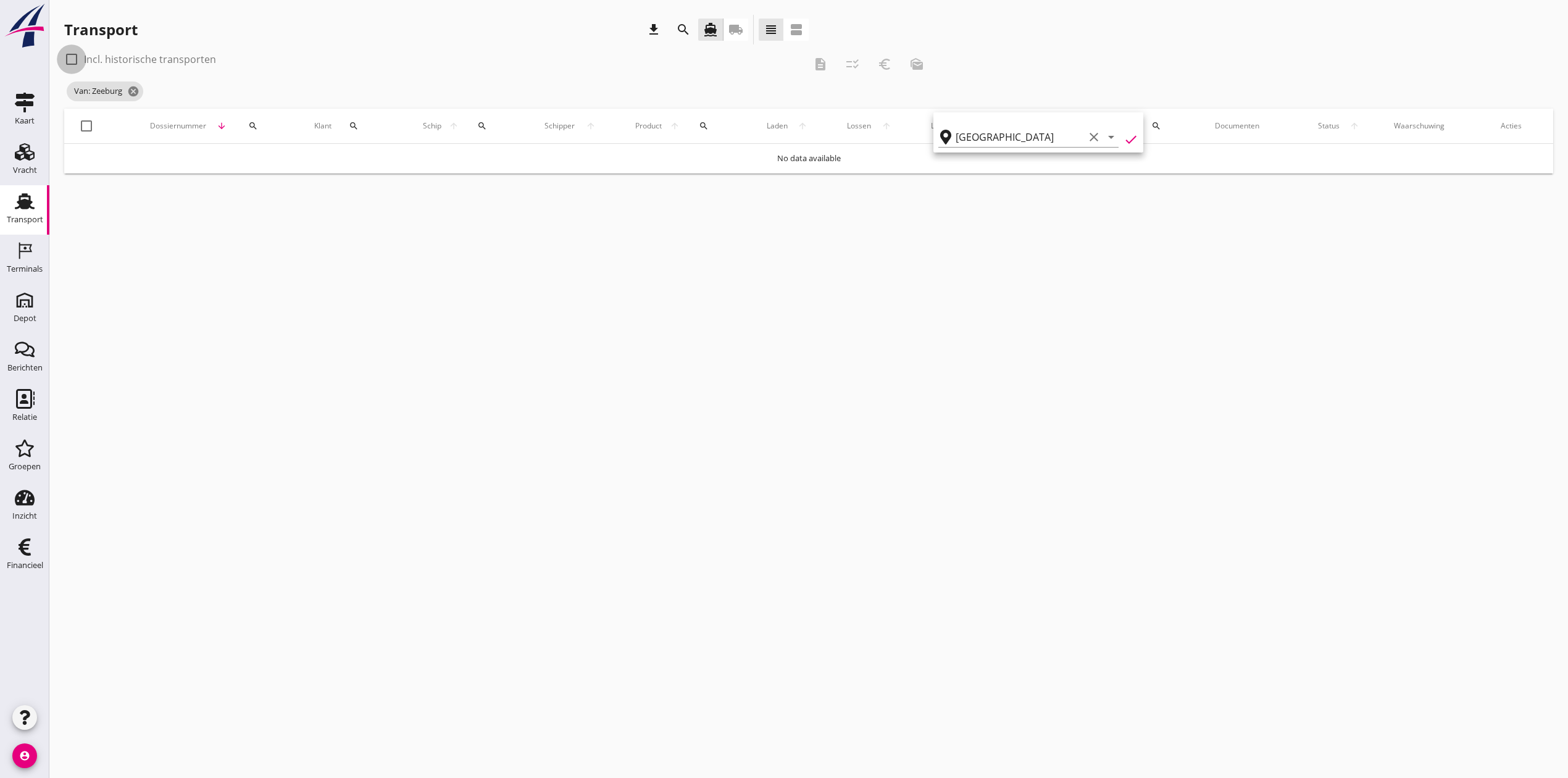 click at bounding box center [72, 59] 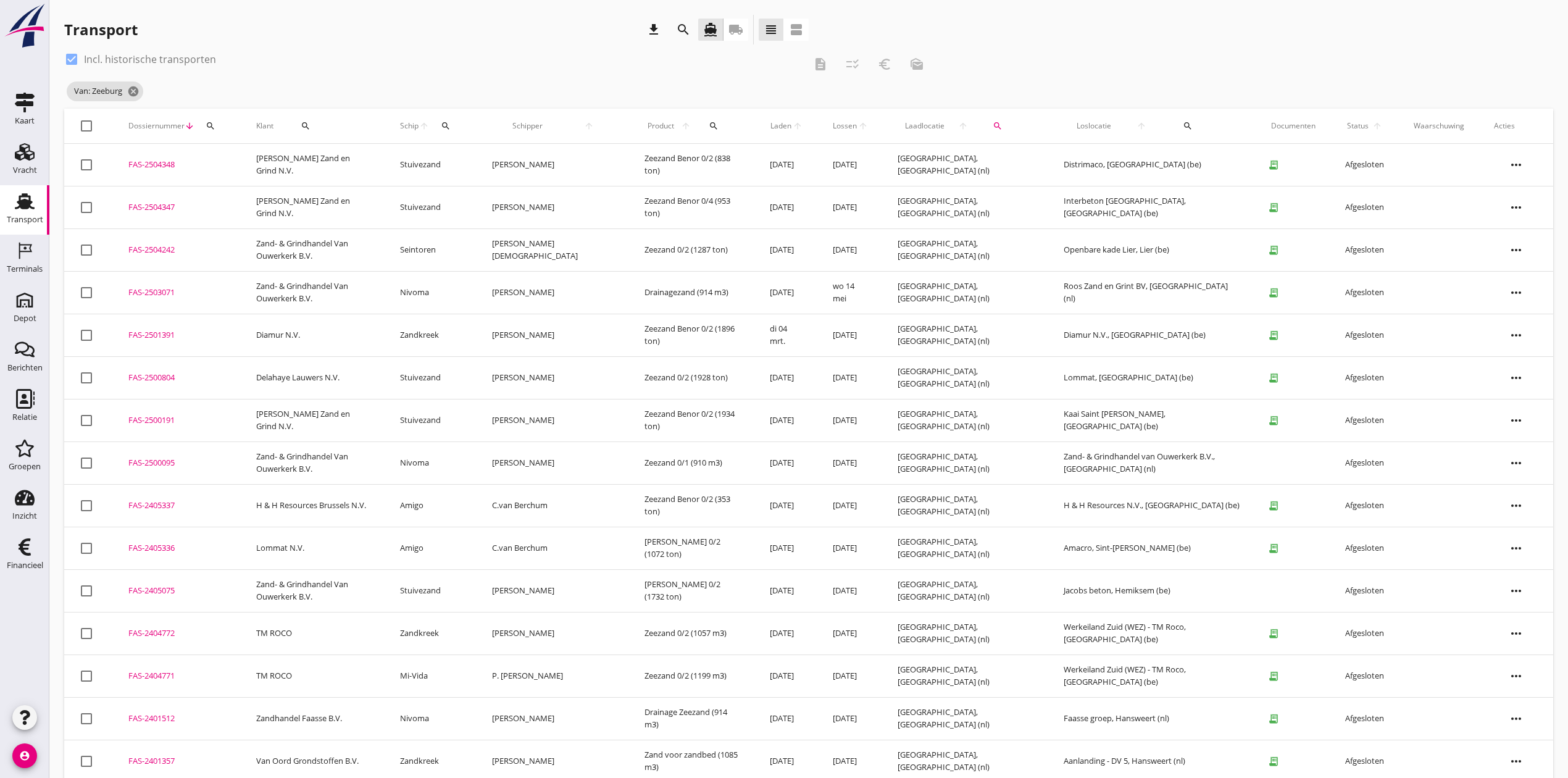 click on "FAS-2504347" at bounding box center (177, 207) 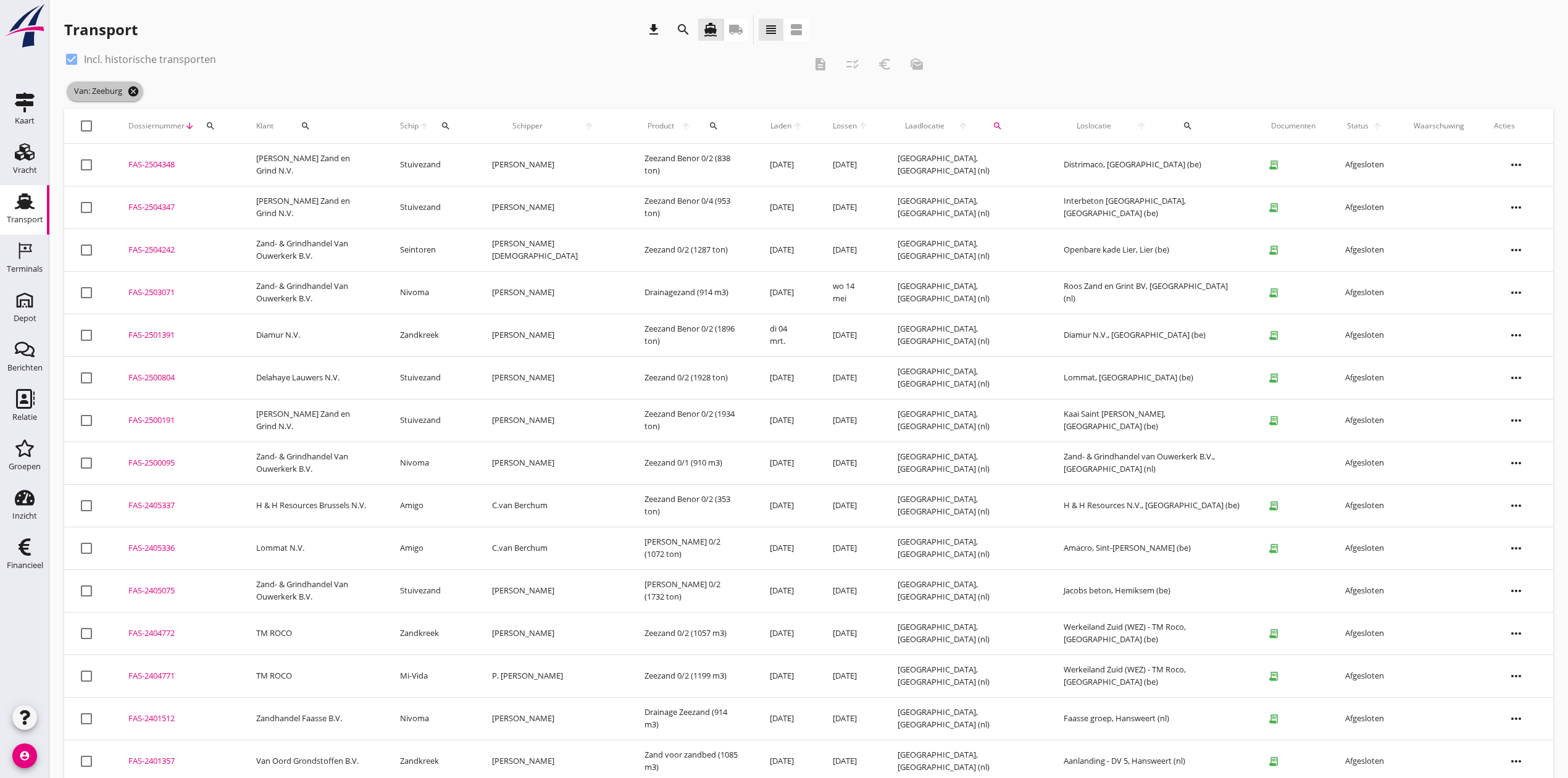click on "cancel" at bounding box center (133, 91) 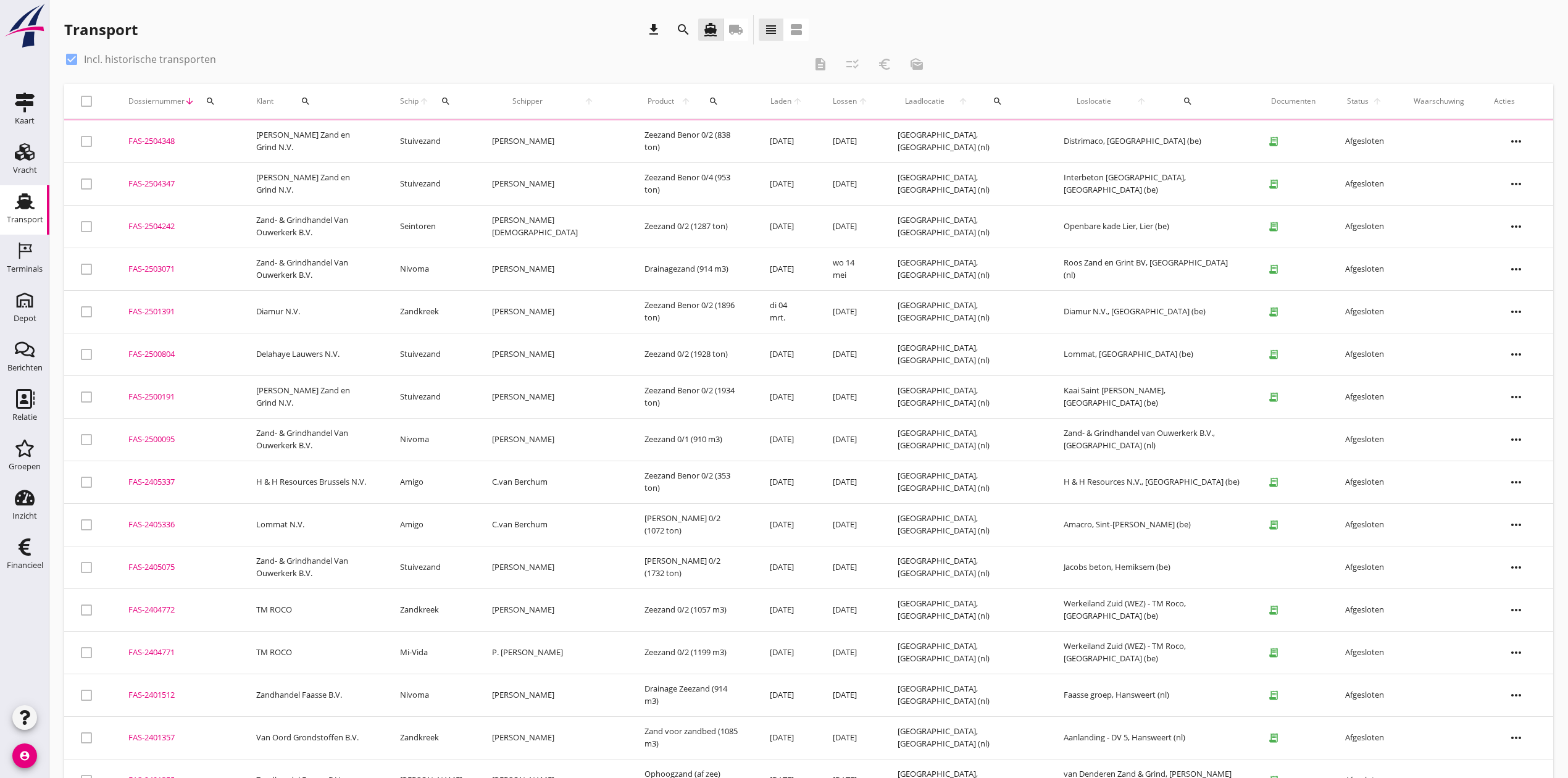 click at bounding box center (72, 59) 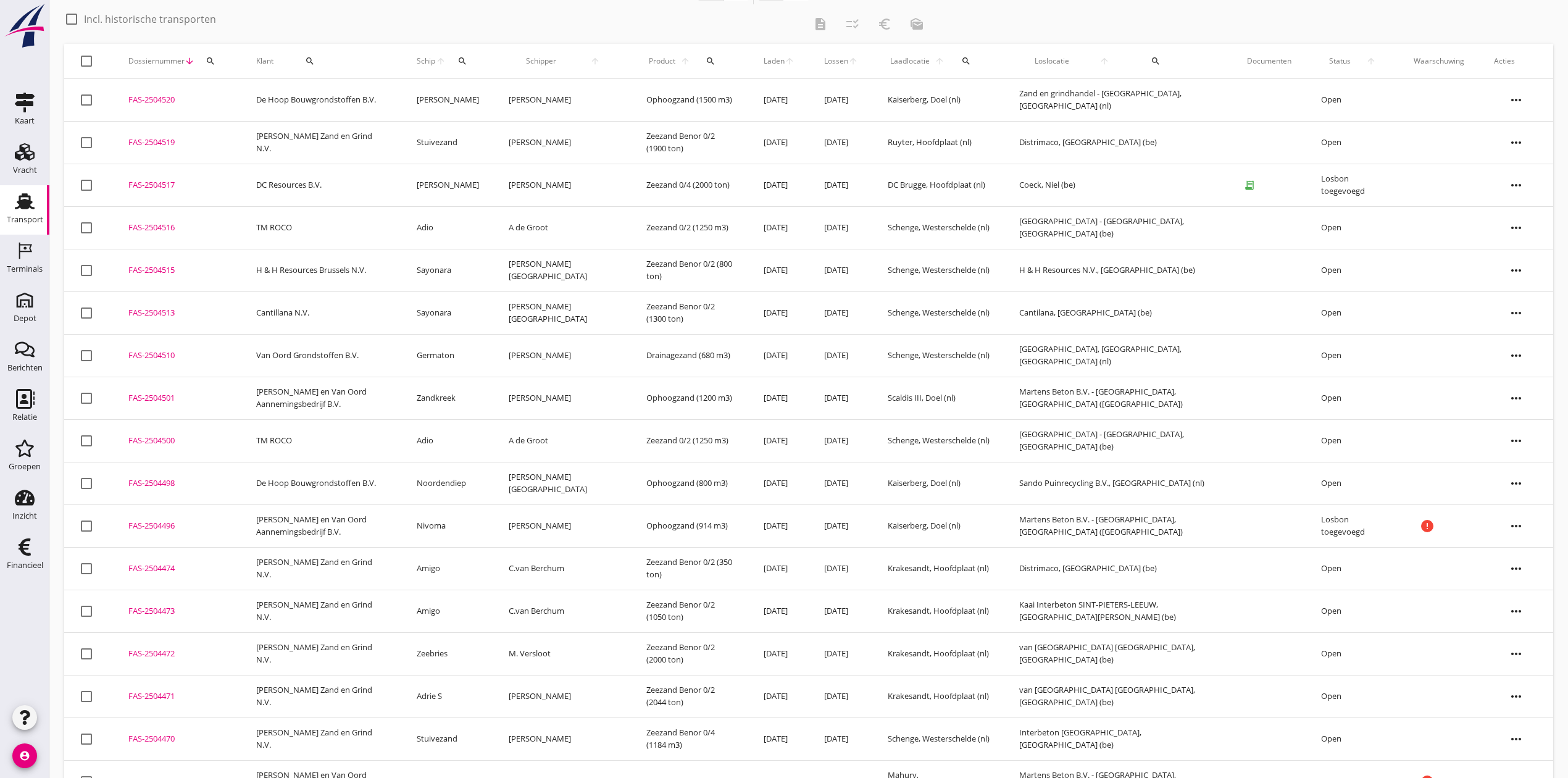scroll, scrollTop: 0, scrollLeft: 0, axis: both 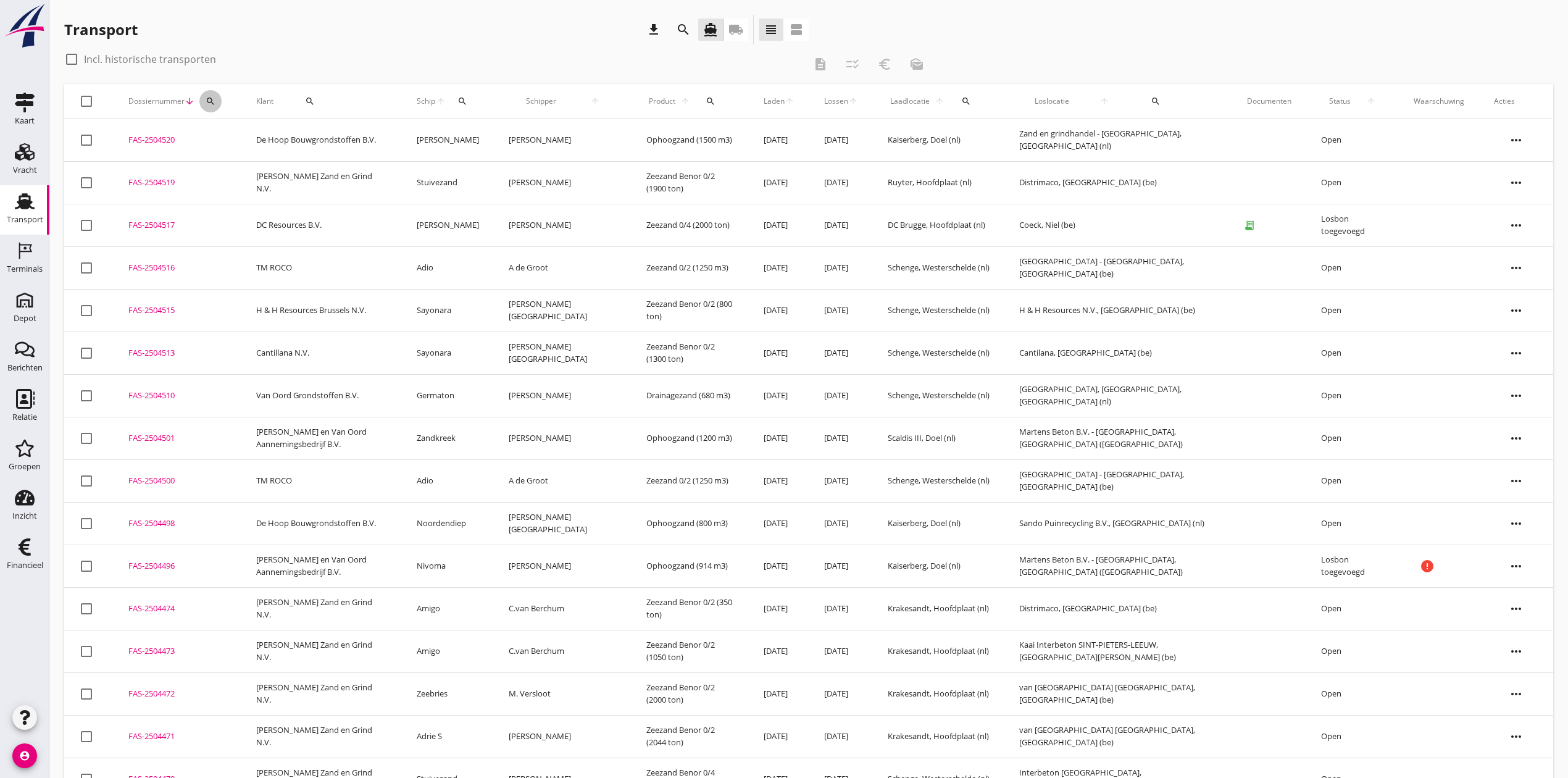 click on "search" at bounding box center [211, 101] 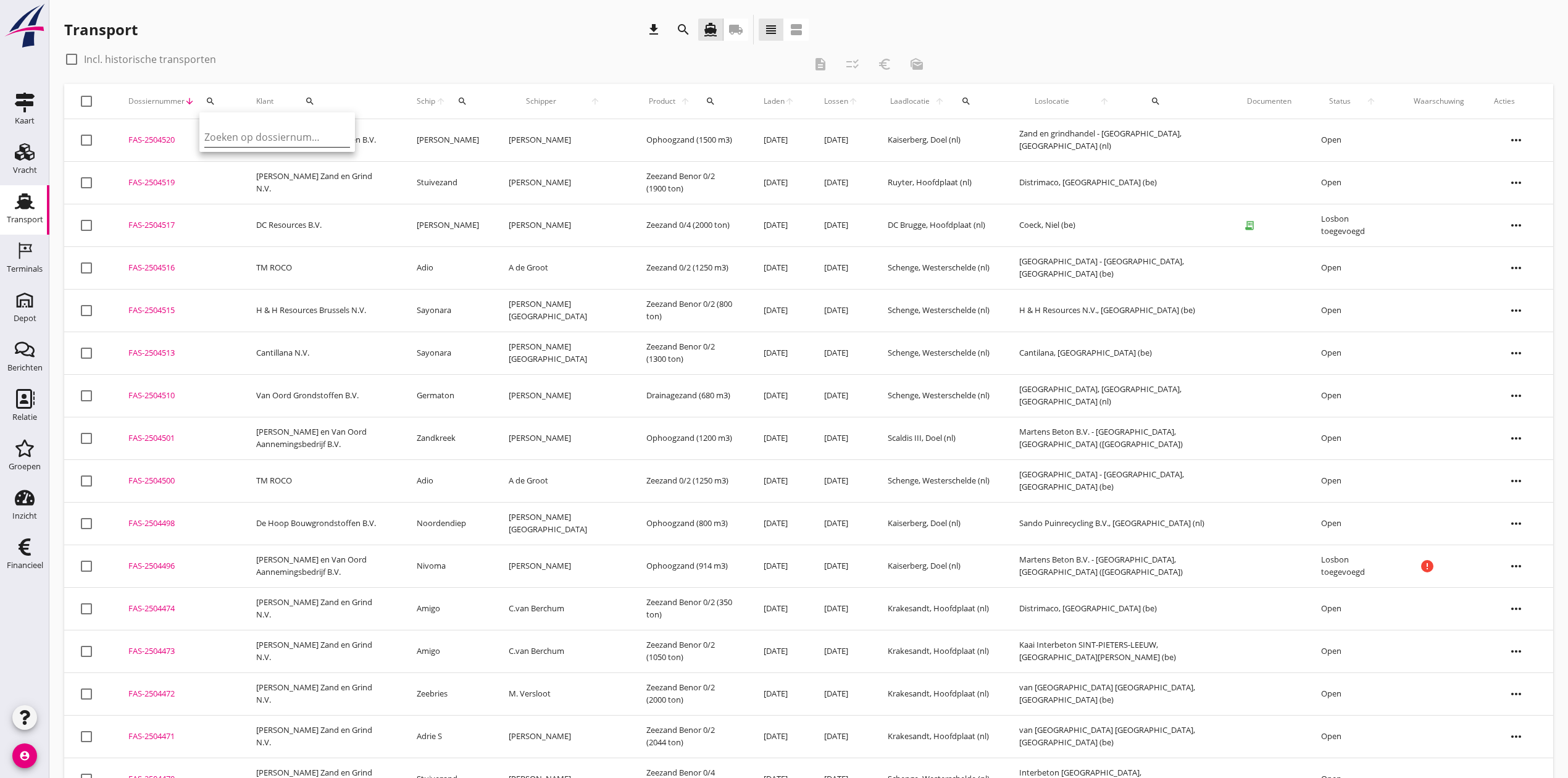 click at bounding box center (269, 137) 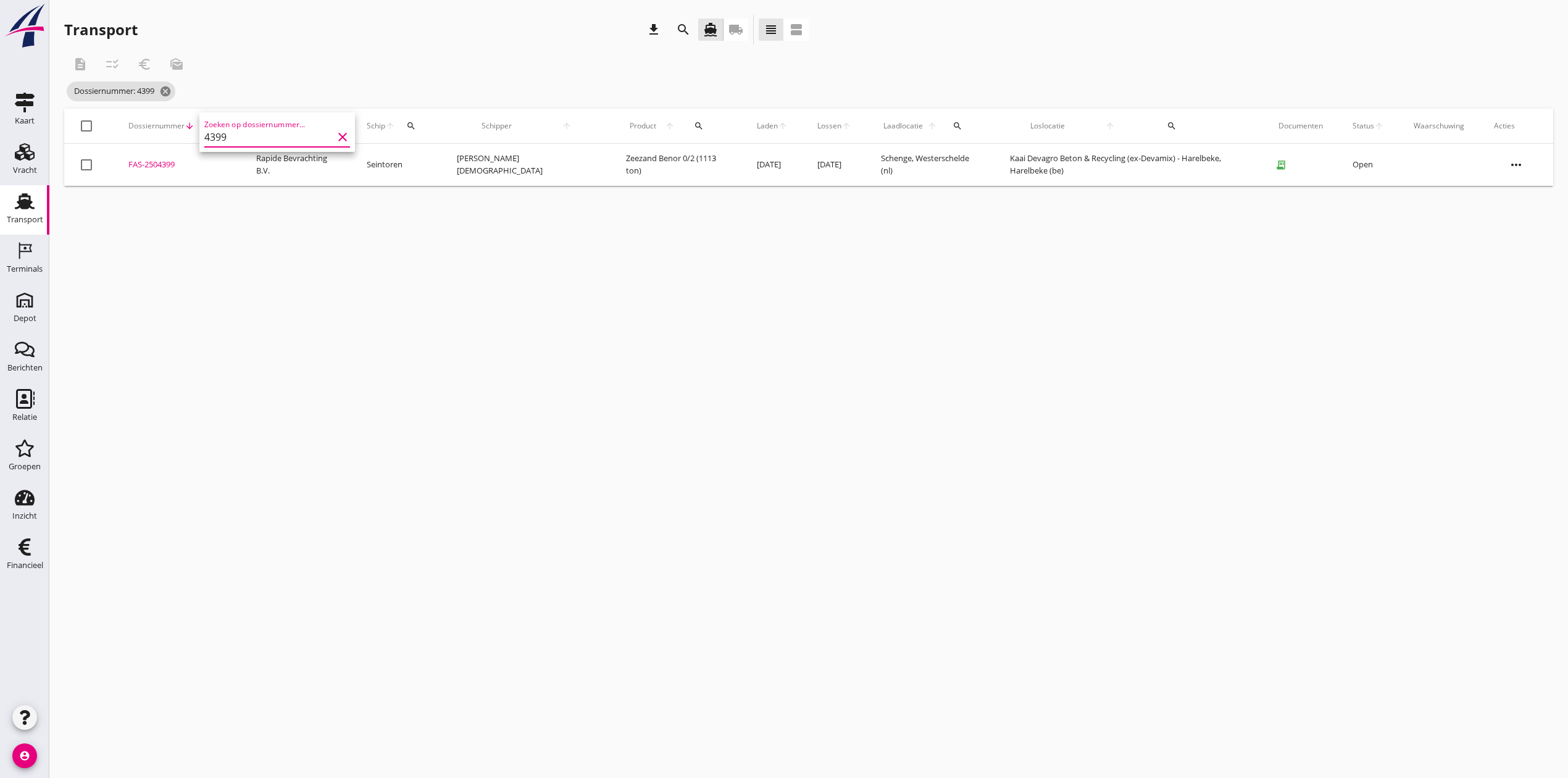 type on "4399" 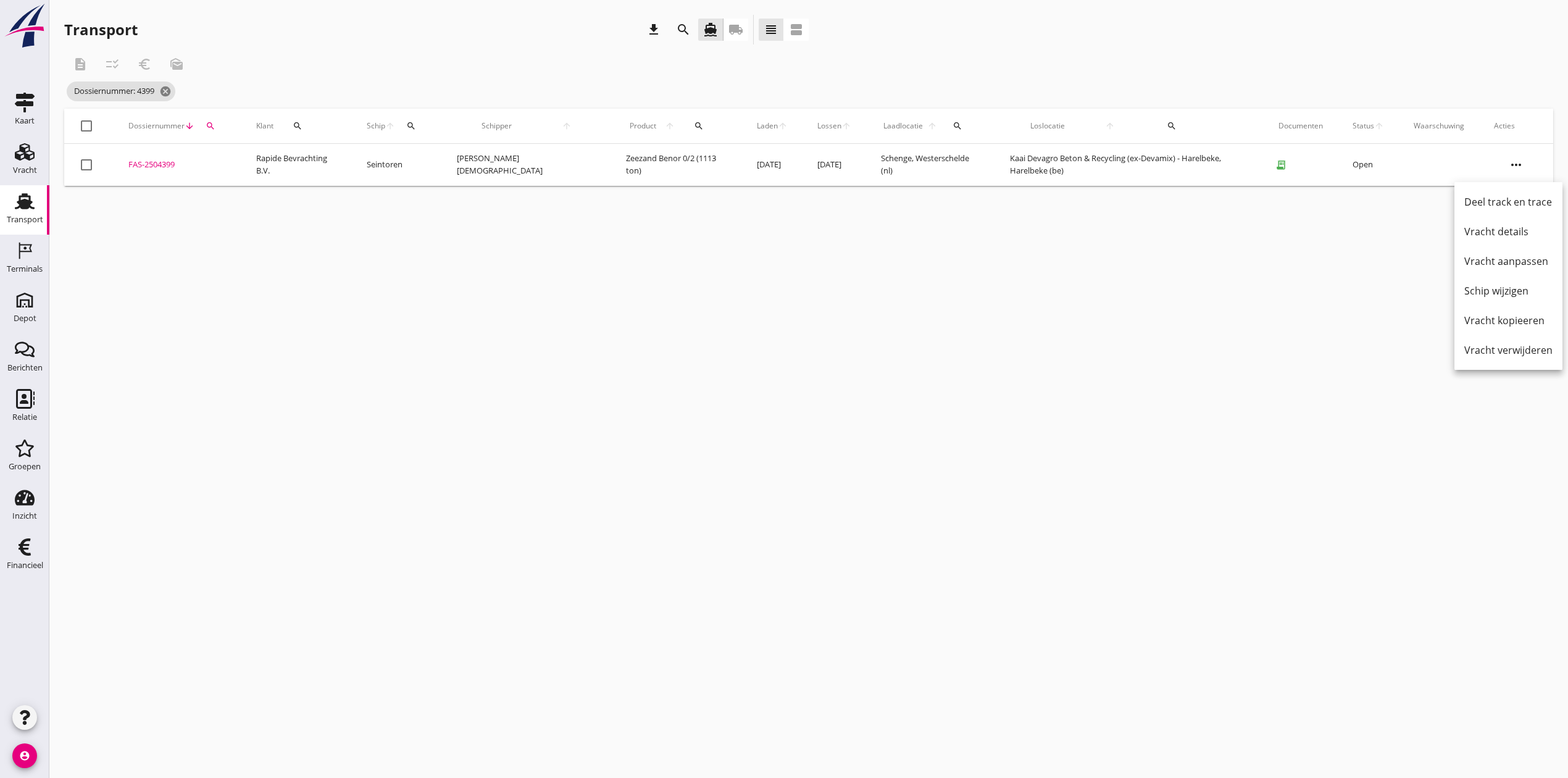 click on "Vracht kopieeren" at bounding box center [1508, 320] 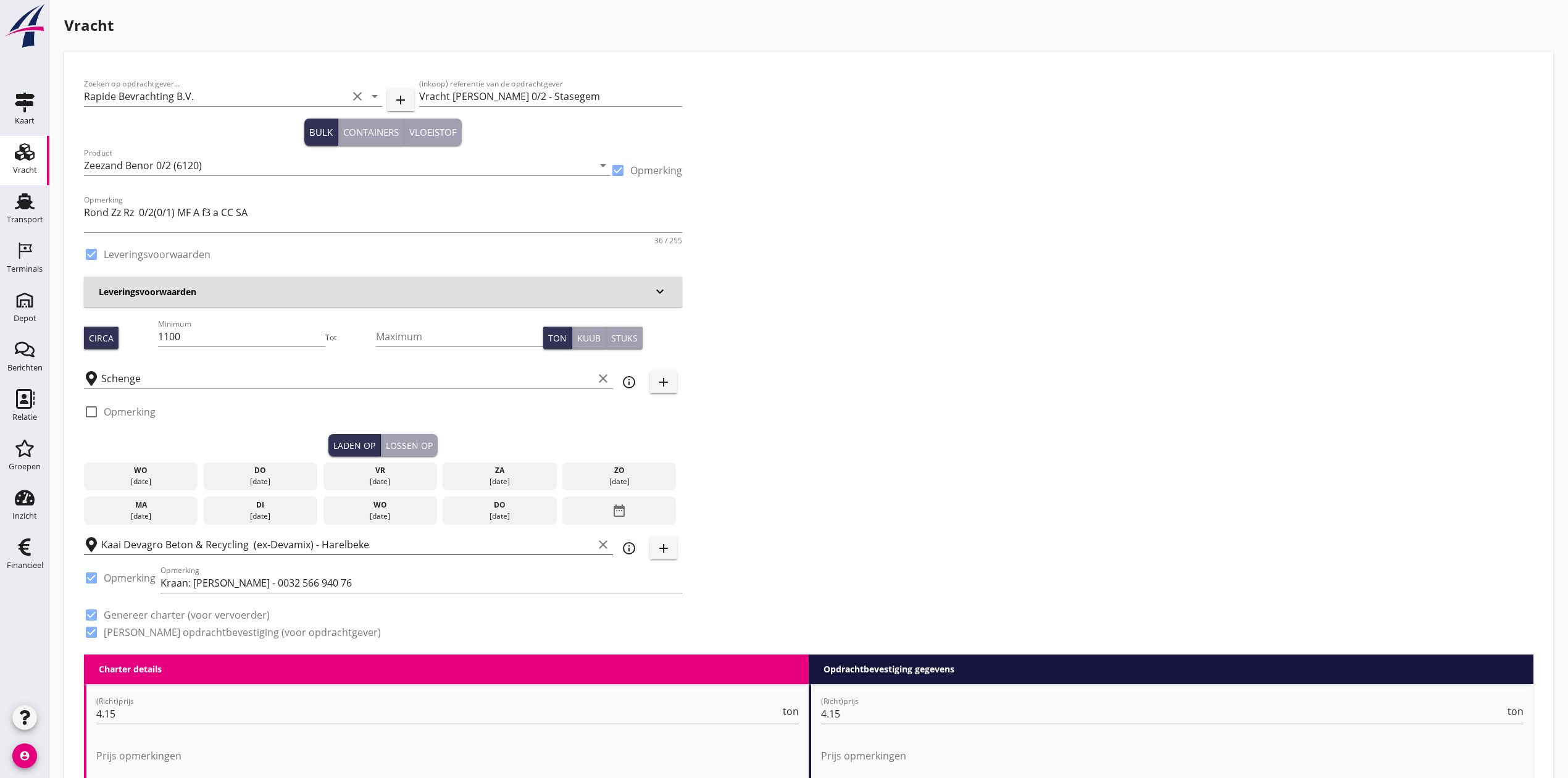 scroll, scrollTop: 0, scrollLeft: 0, axis: both 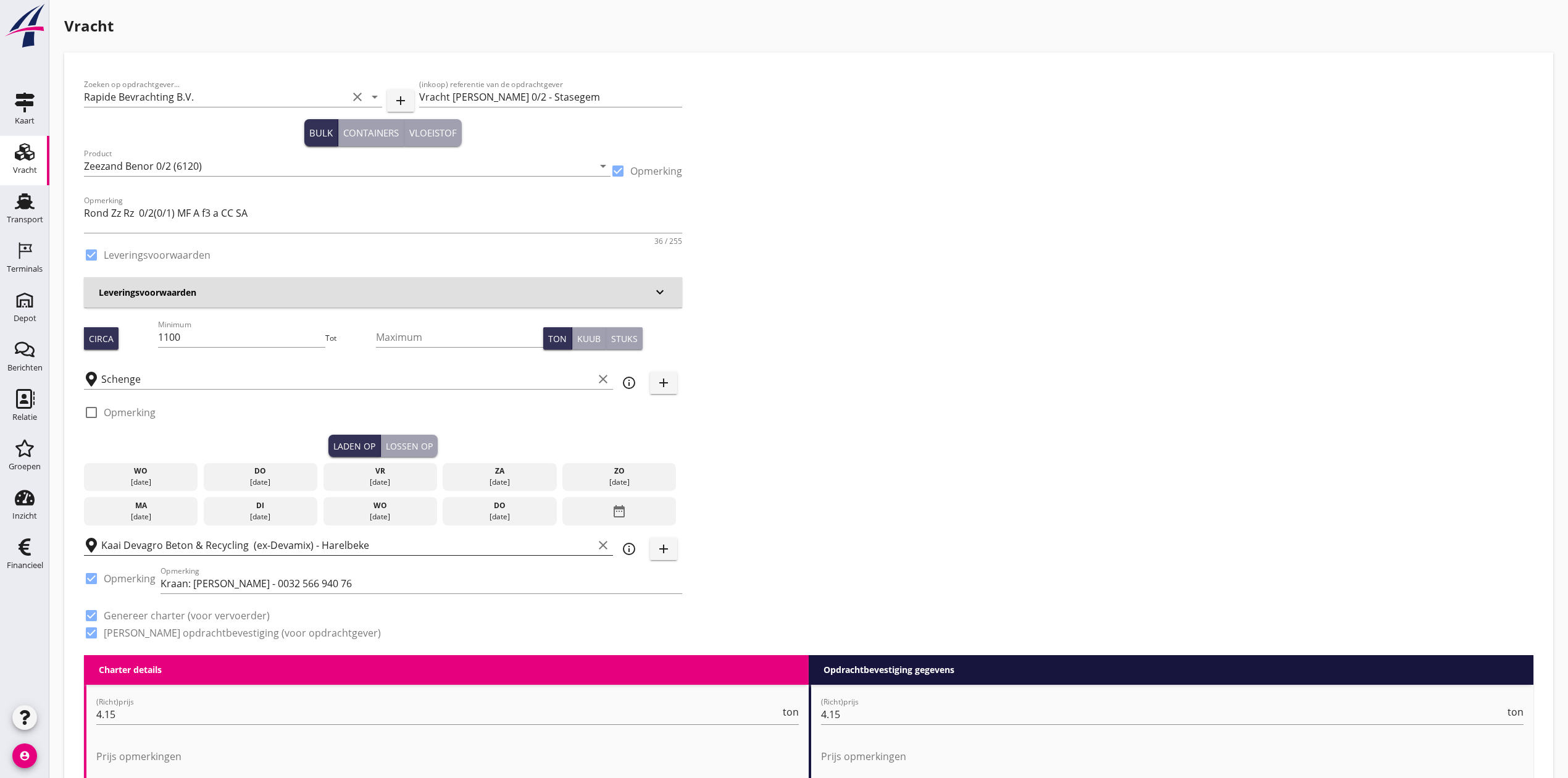 click on "Kaai Devagro Beton & Recycling  (ex-Devamix) - Harelbeke" at bounding box center (347, 545) 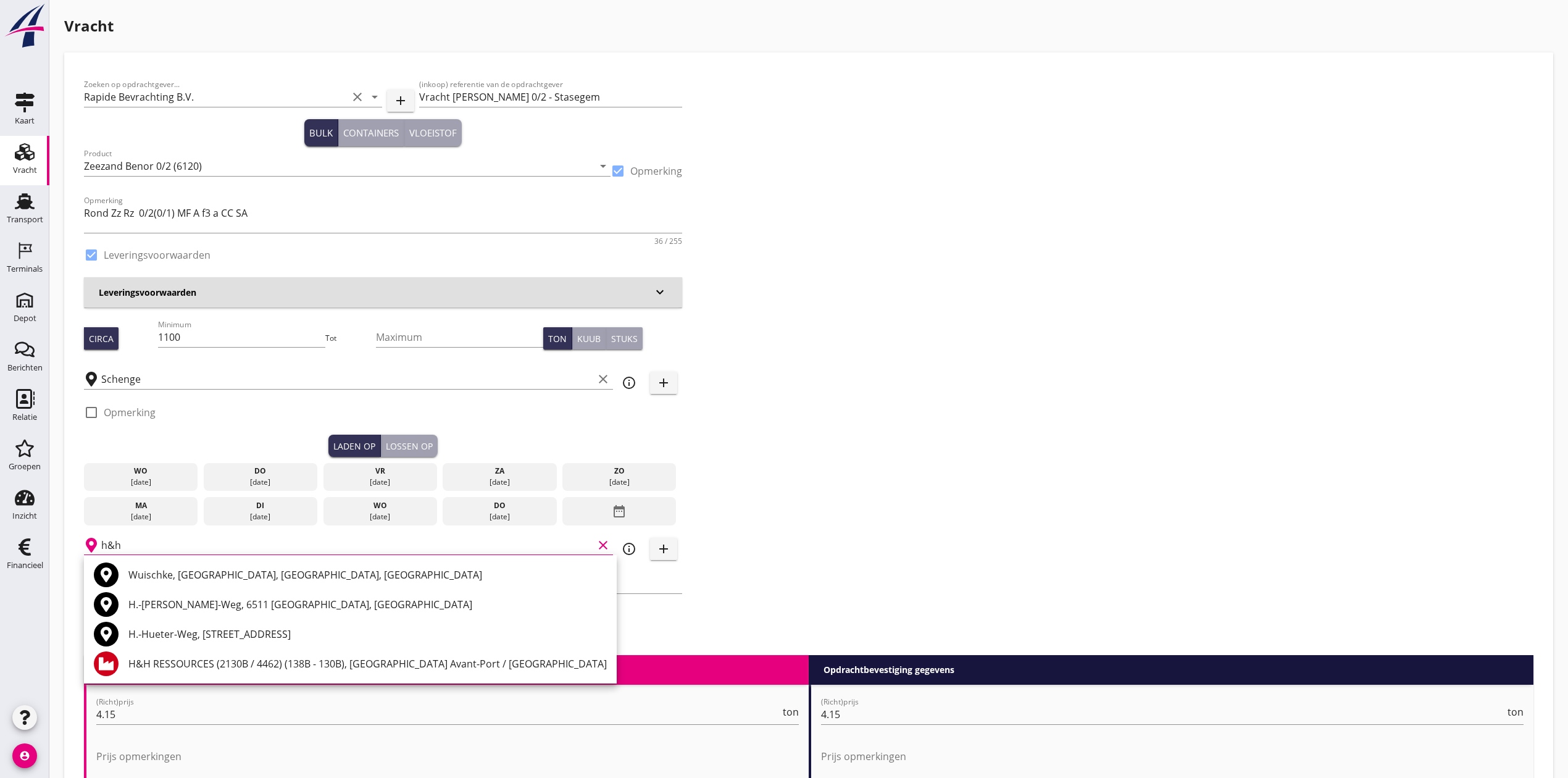 click on "h&h" at bounding box center [347, 545] 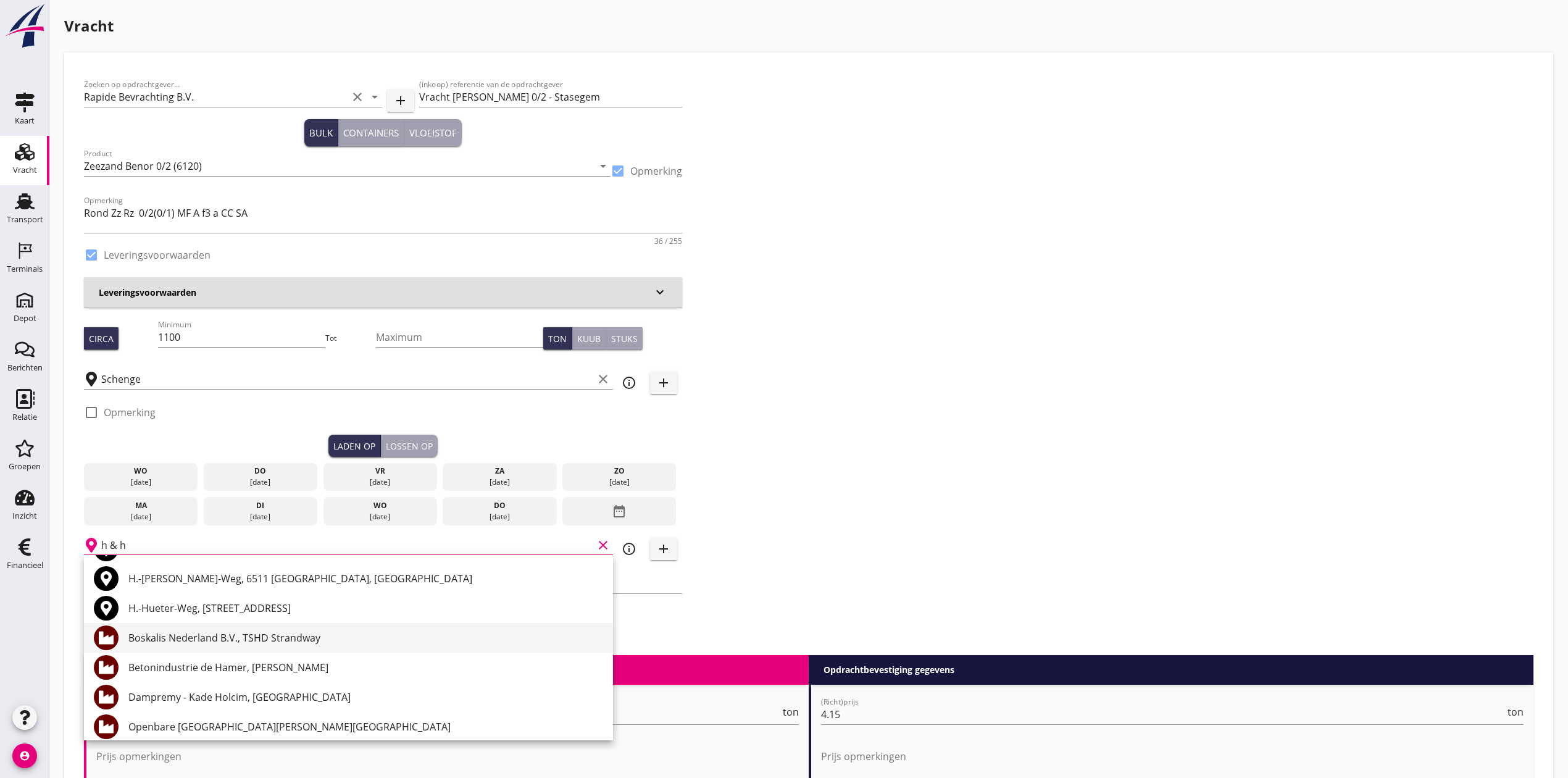 scroll, scrollTop: 0, scrollLeft: 0, axis: both 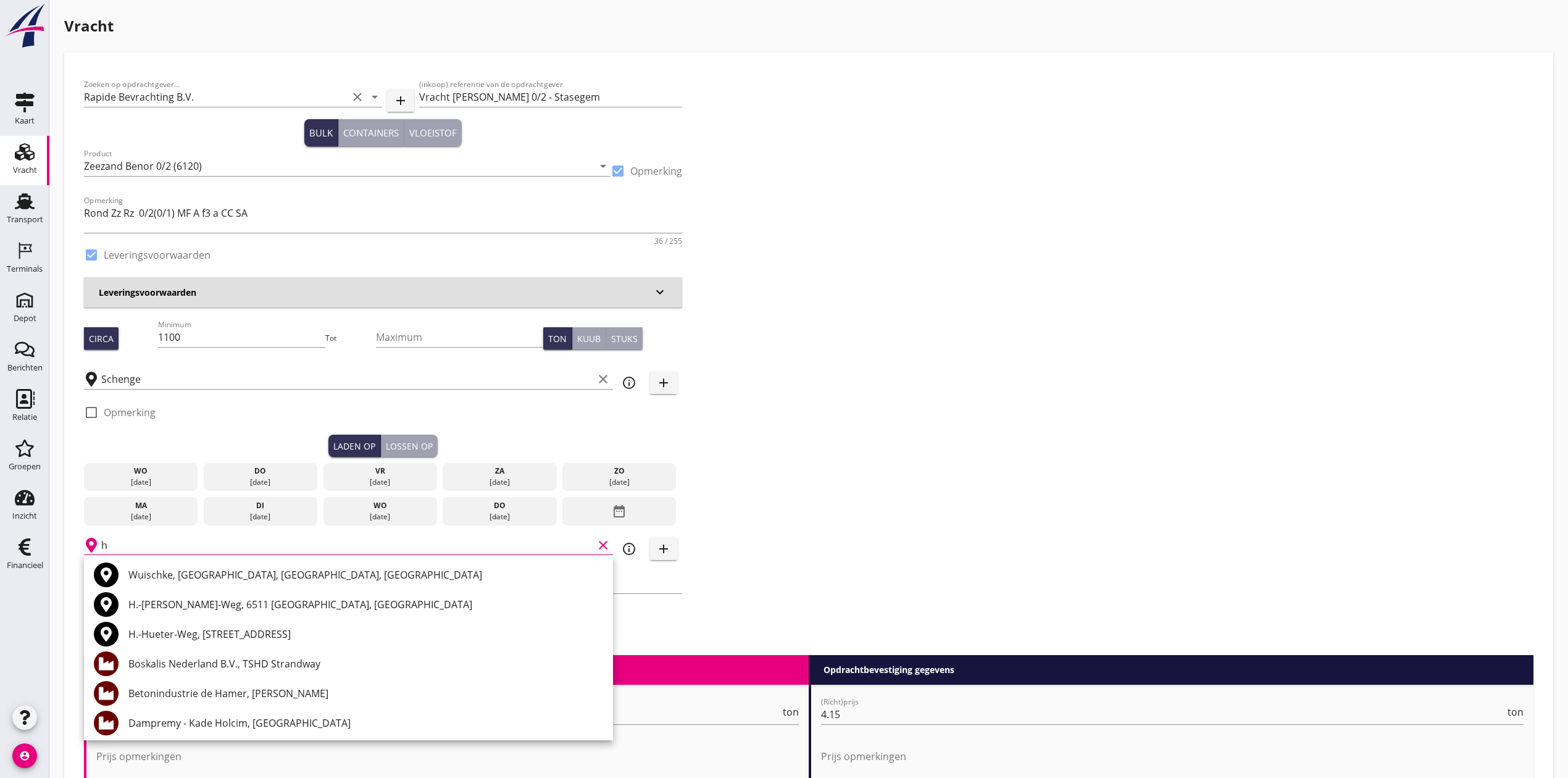 type on "h" 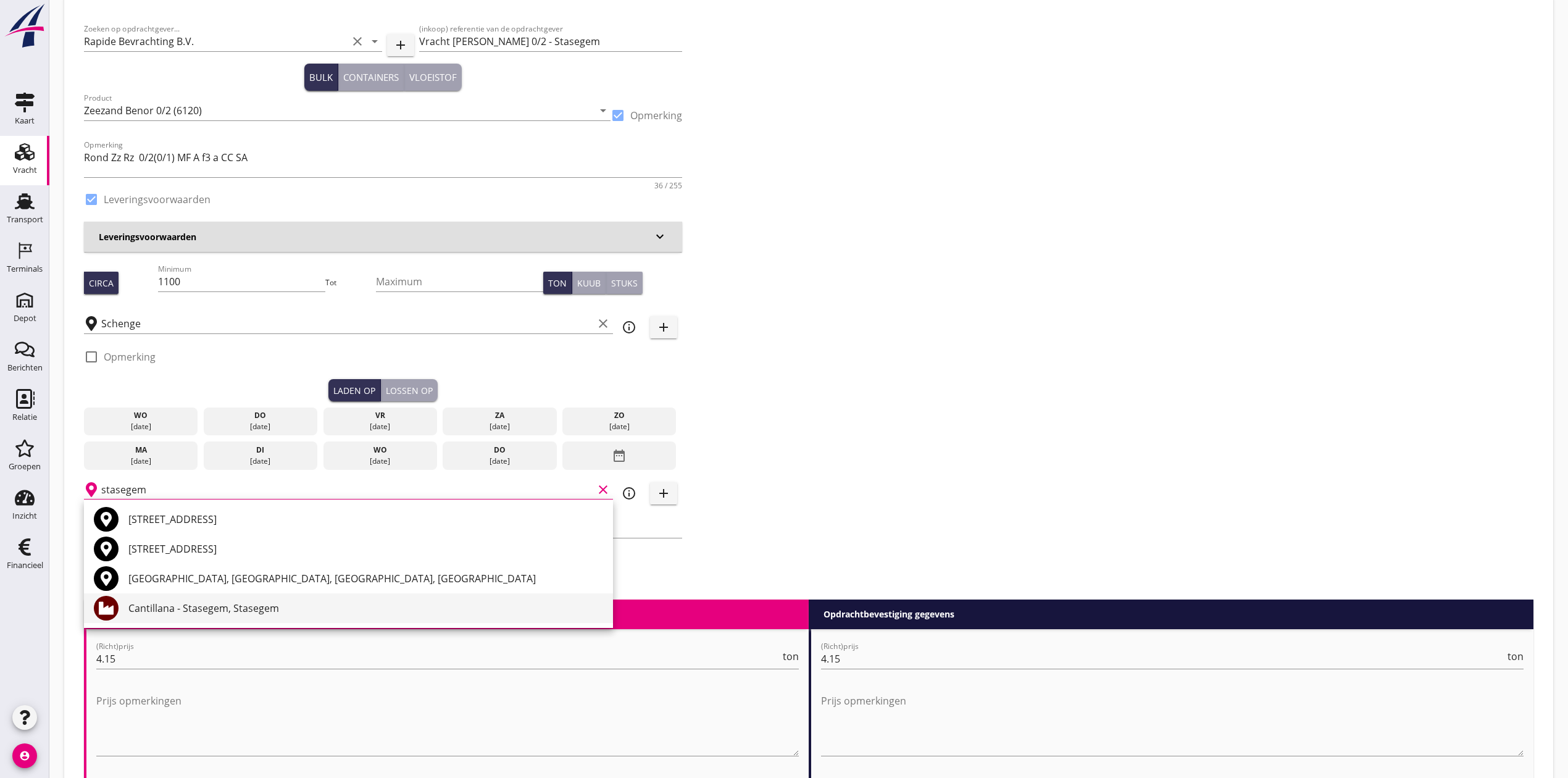 scroll, scrollTop: 82, scrollLeft: 0, axis: vertical 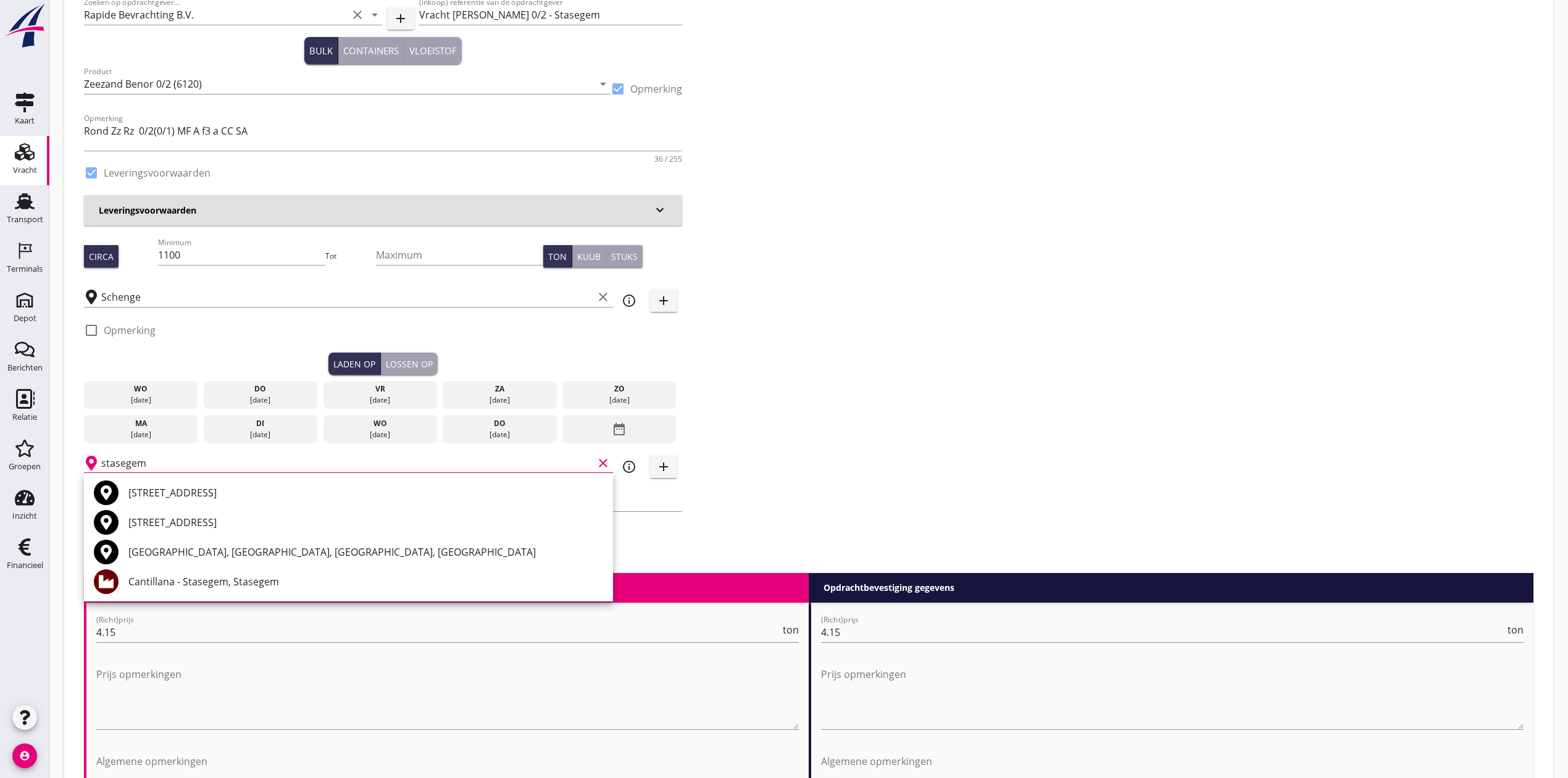 click on "Zoeken op opdrachtgever... Rapide Bevrachting B.V. clear arrow_drop_down add (inkoop) referentie van de opdrachtgever Vracht Zeezand BENOR 0/2 - Stasegem  Bulk   Containers   Vloeistof  Product Zeezand Benor 0/2 (6120) arrow_drop_down check_box Opmerking Opmerking Rond Zz Rz  0/2(0/1) MF A f3 a CC SA 36 / 255 check_box Leveringsvoorwaarden  Leveringsvoorwaarden  keyboard_arrow_down Leverwijze * [PERSON_NAME] voor de wal clear arrow_drop_down Toepasbaarheid arrow_drop_down  BSB   Benor   Geen  Bedrijfskenmerk 411 Cert. nr. 4897 Rev. Rev.: [DOMAIN_NAME] check_box_outline_blank BRL BRL kenmerk BRL 9313: NL BSB ® productcertificaat K20886 check_box Droog gepompt check_box Zand gespoeld check_box CE gecertificeerd CE kenmerk [DATE]+ 08-0620-CPR-43807 check_box DOP DOP kenmerk Rev.: [DOMAIN_NAME]  Certificerings eis  check_box NEN-EN: Beton (12620) check_box_outline_blank NEN-EN: Asfalt (13043) check_box NEN-EN: Mortel (13139) check_box NEN-EN: Wegenbouw (13242) check_box_outline_blank KOMO Keur check_box PFAS Verklaring" at bounding box center [809, 282] 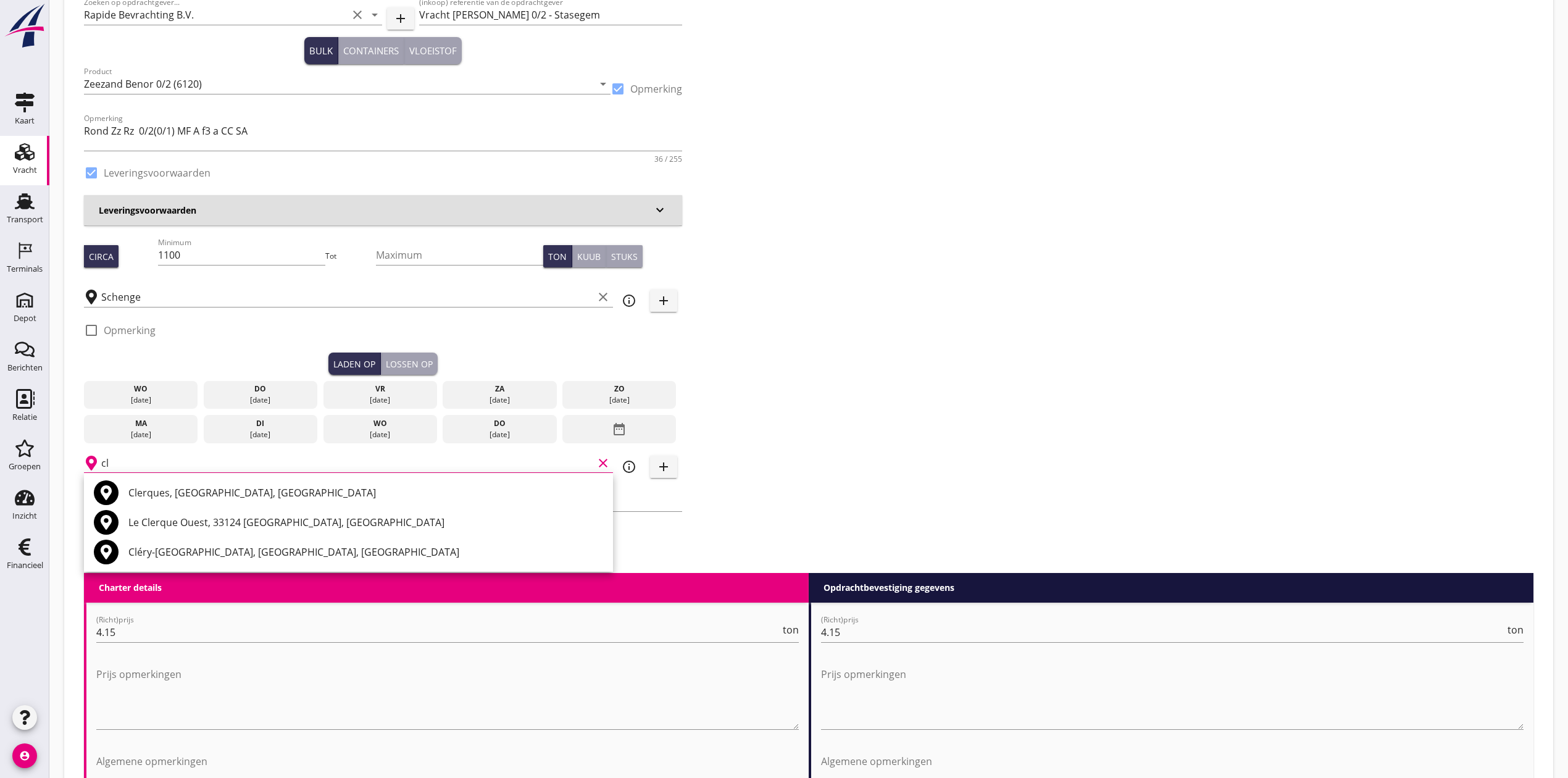 type on "c" 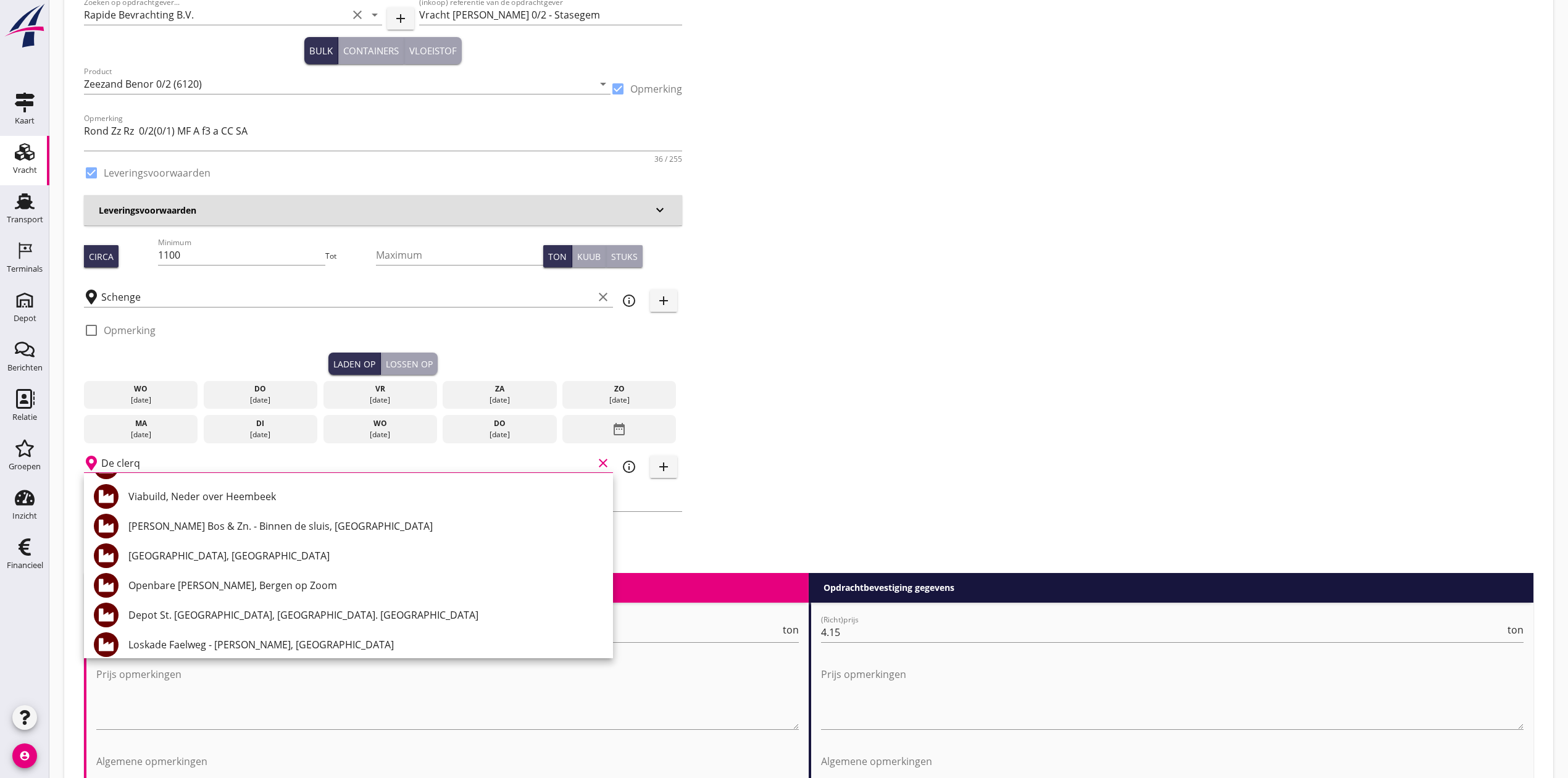 scroll, scrollTop: 494, scrollLeft: 0, axis: vertical 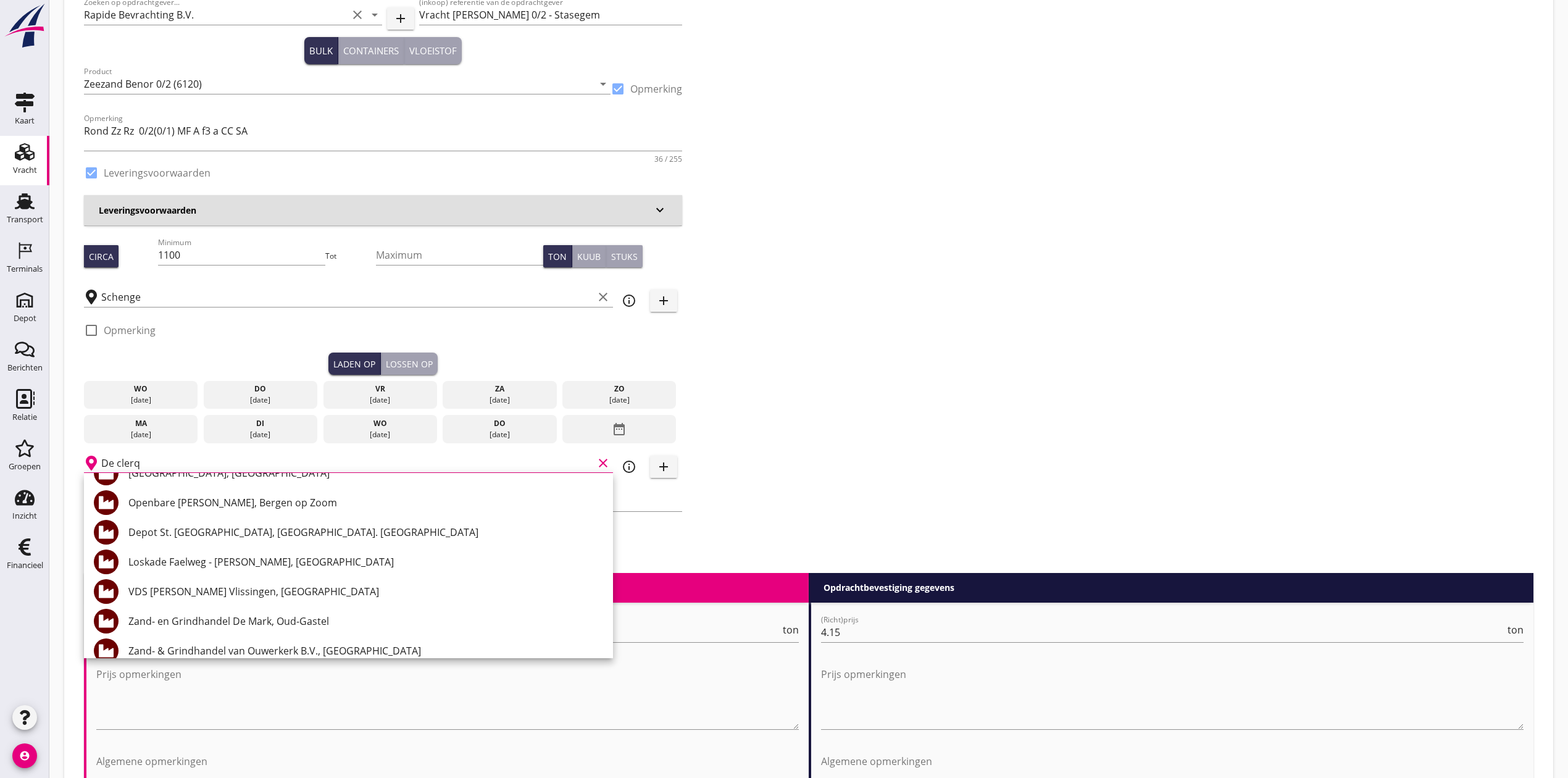 click on "De clerq" at bounding box center (347, 463) 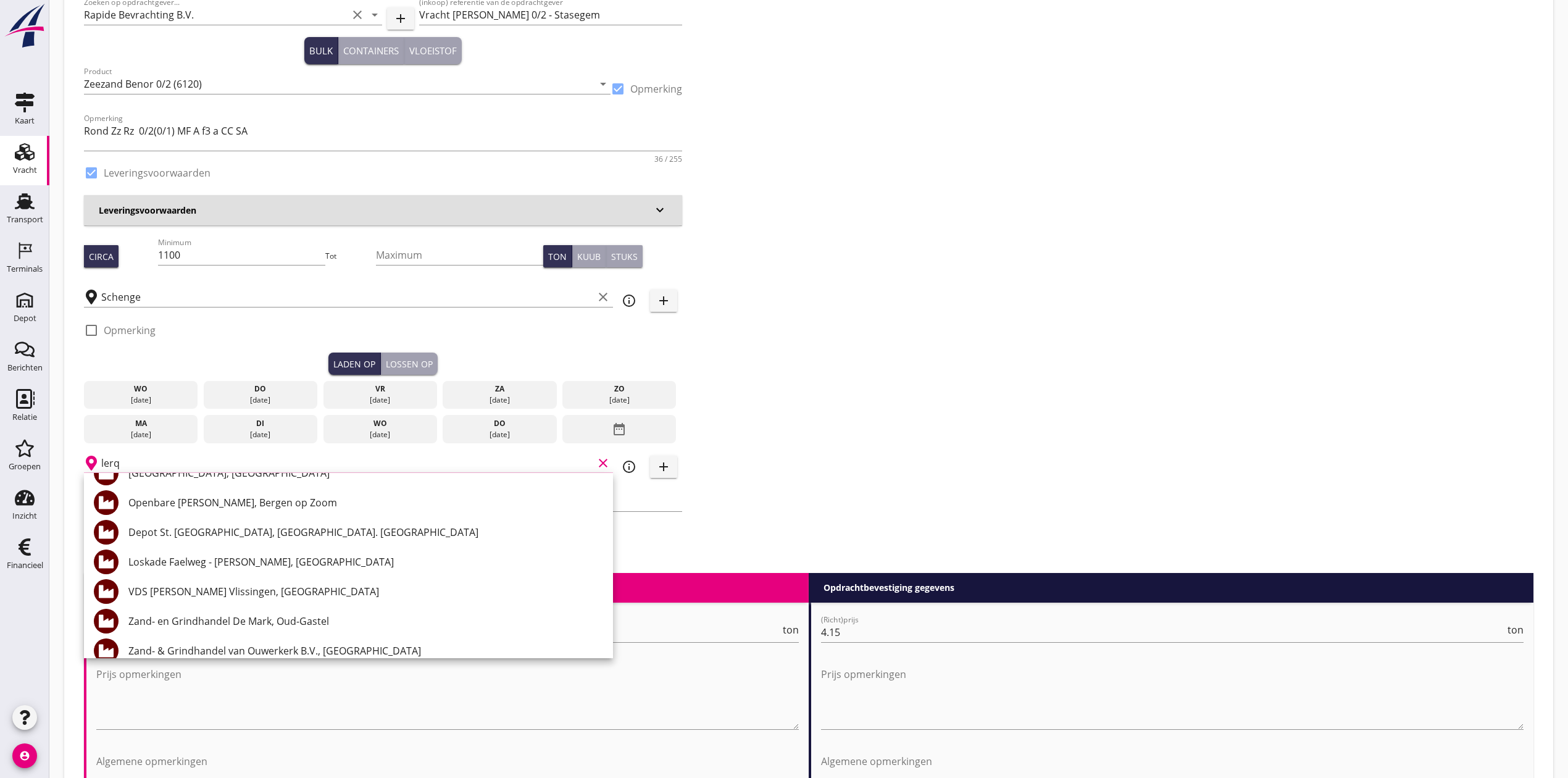 scroll, scrollTop: 0, scrollLeft: 0, axis: both 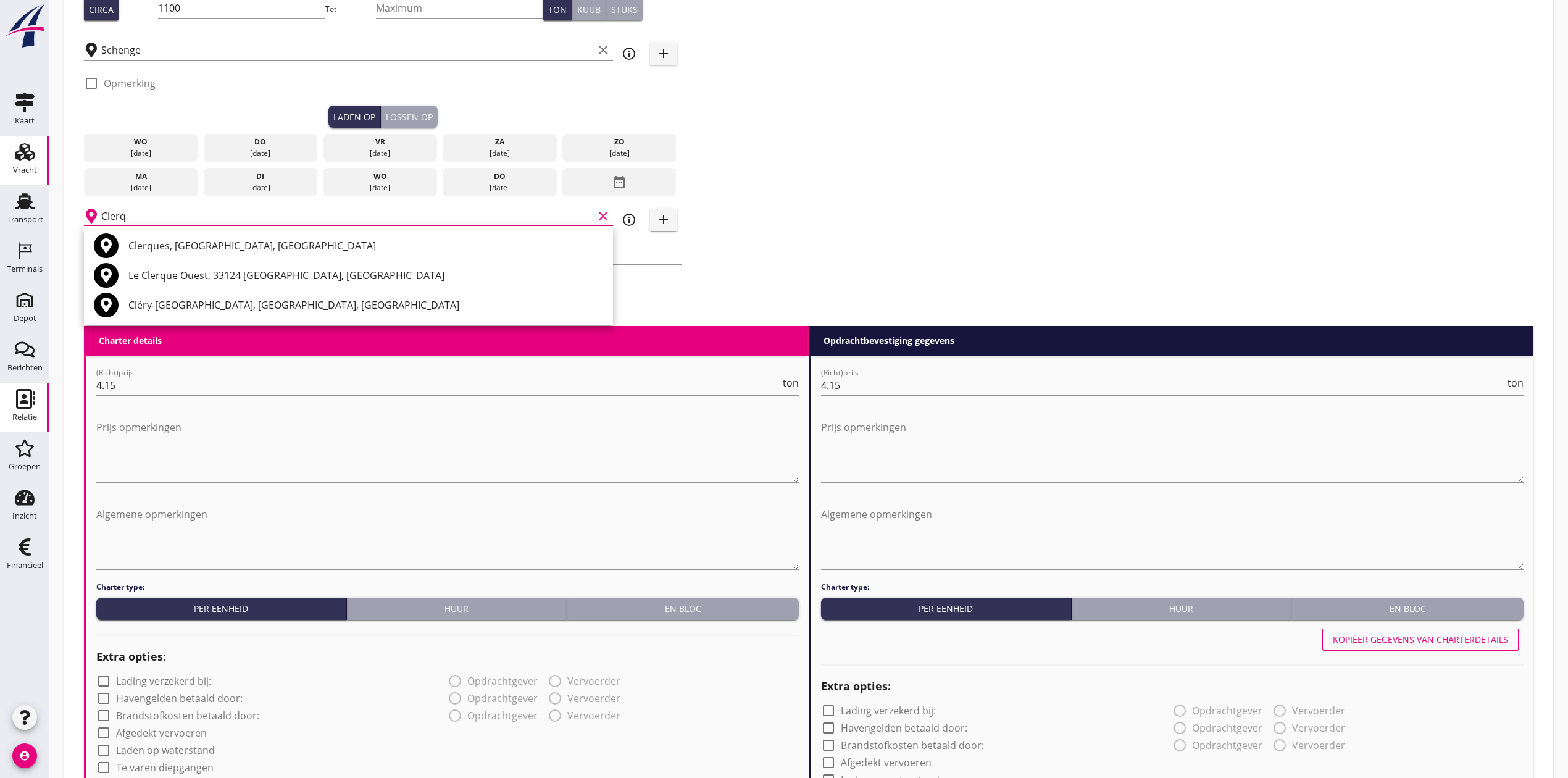 type on "Clerq" 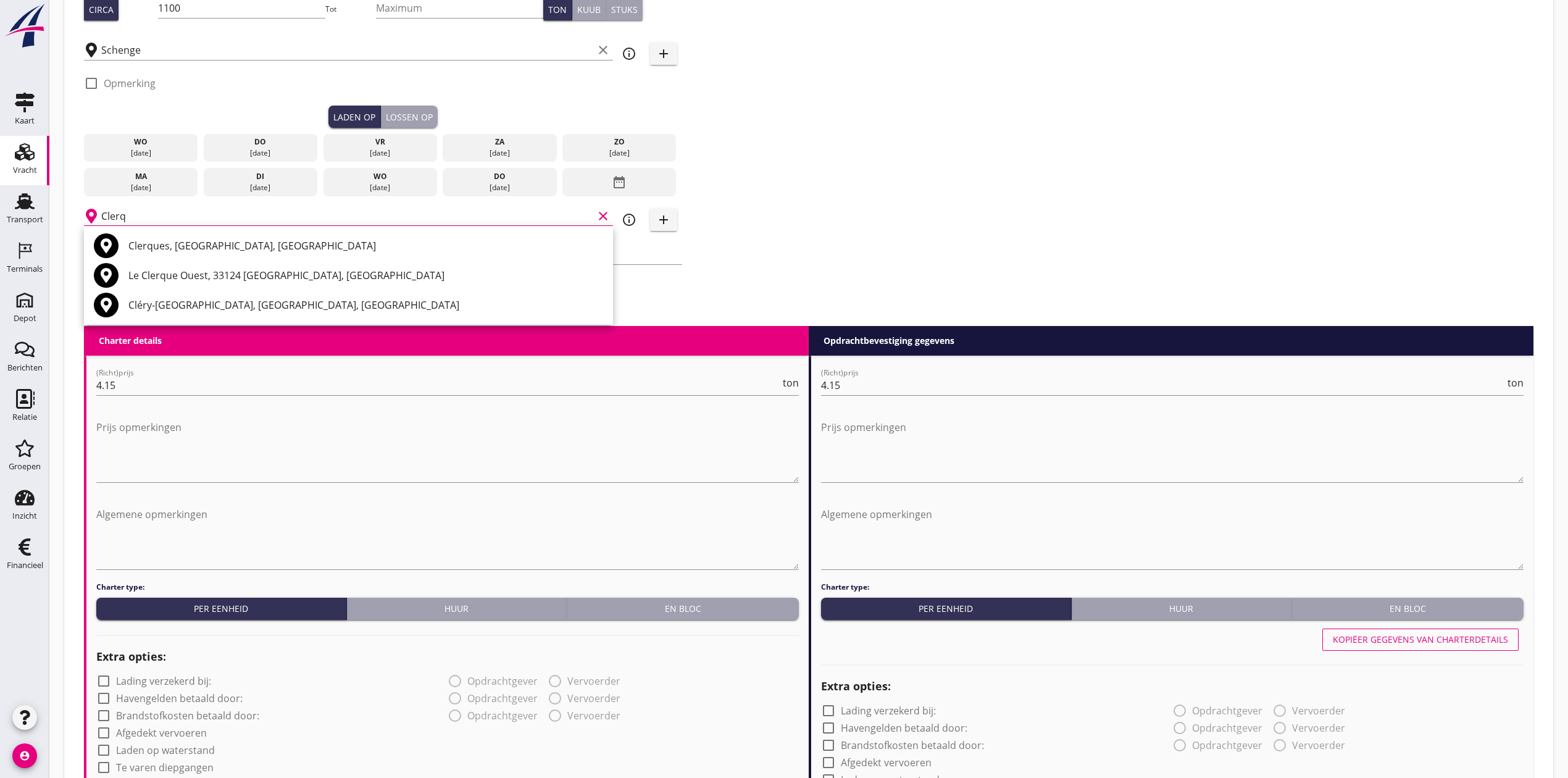 drag, startPoint x: 162, startPoint y: 215, endPoint x: 91, endPoint y: 218, distance: 71.0634 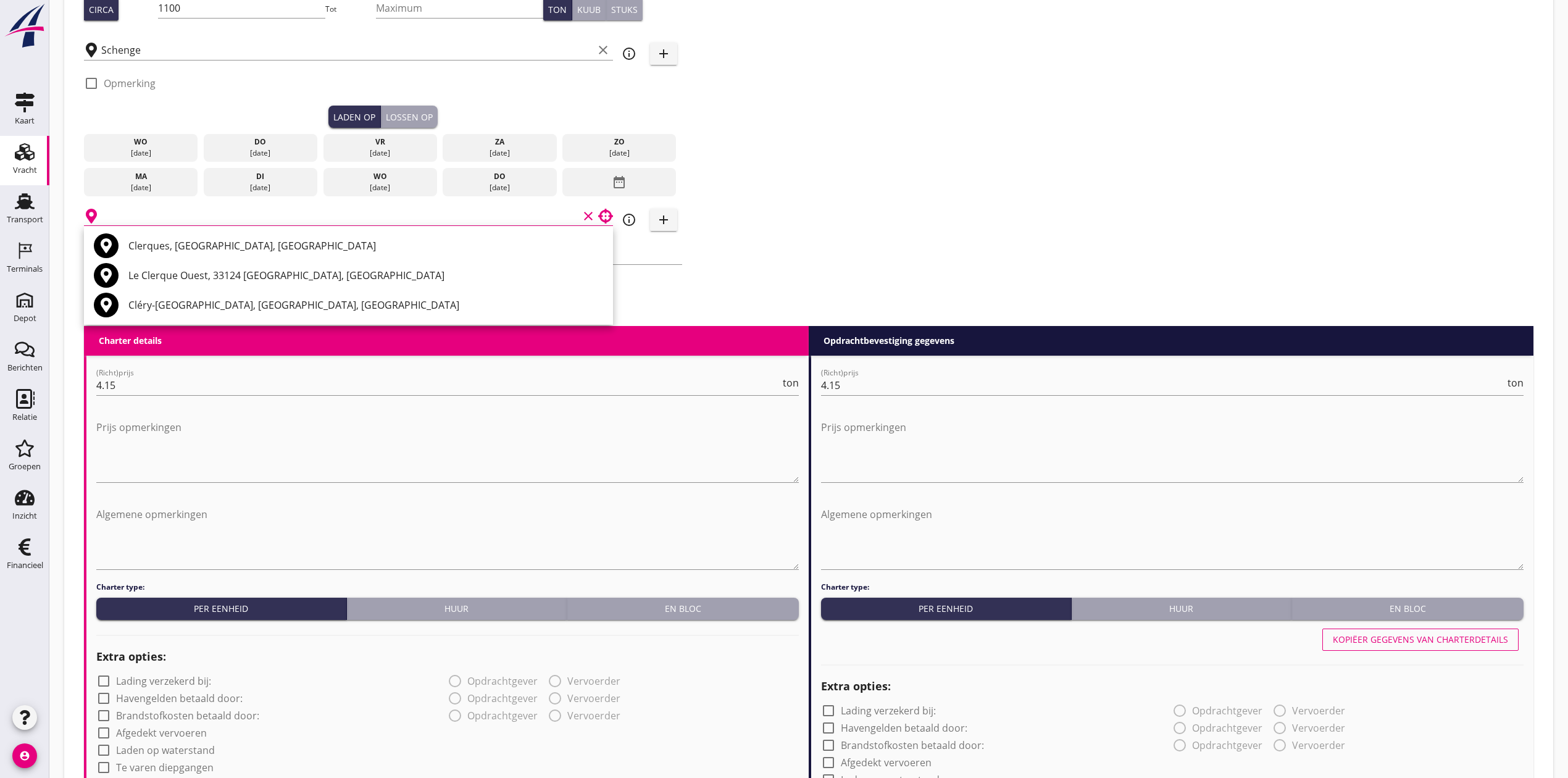 click at bounding box center (340, 216) 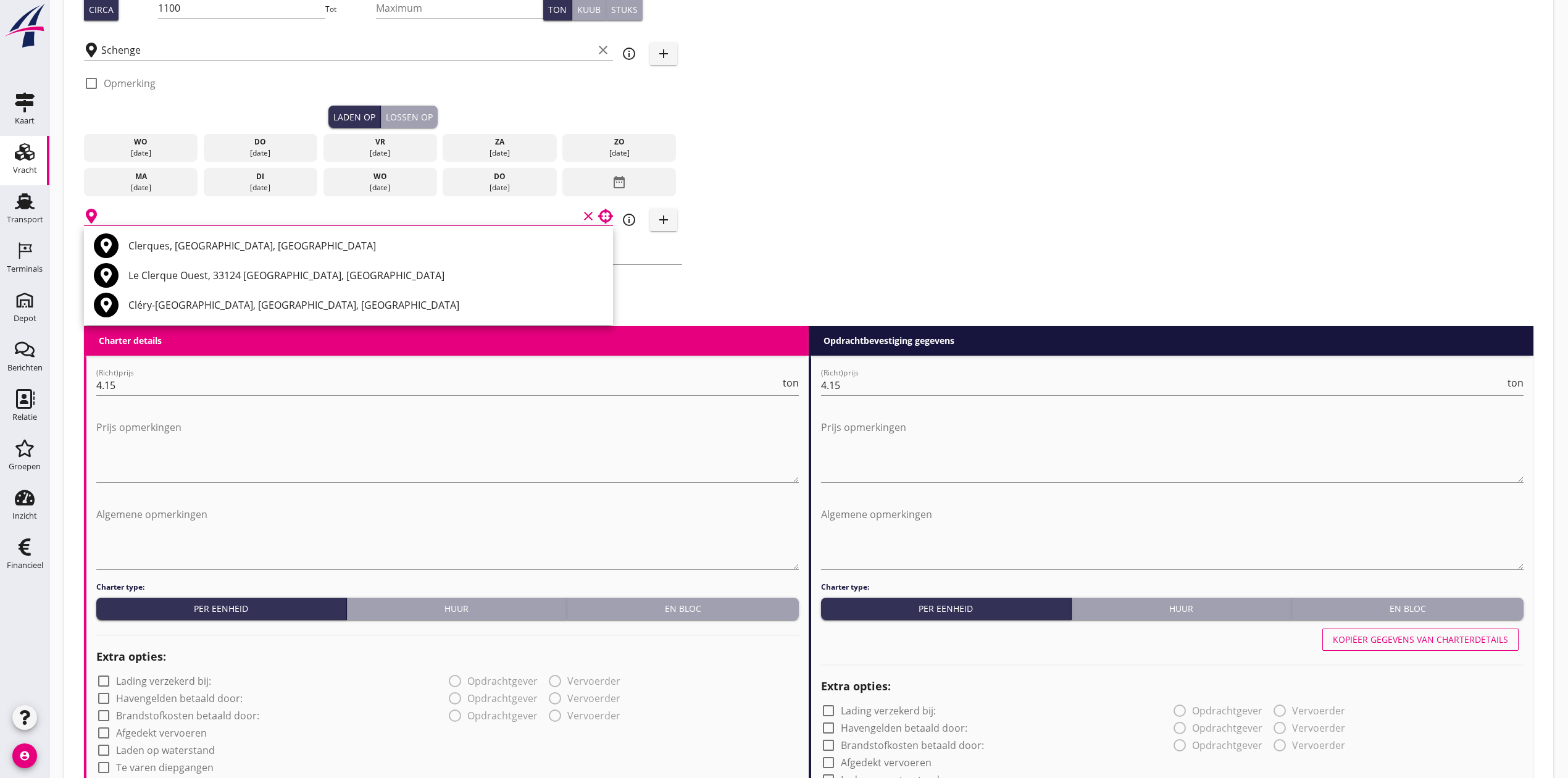 click on "clear" at bounding box center (348, 212) 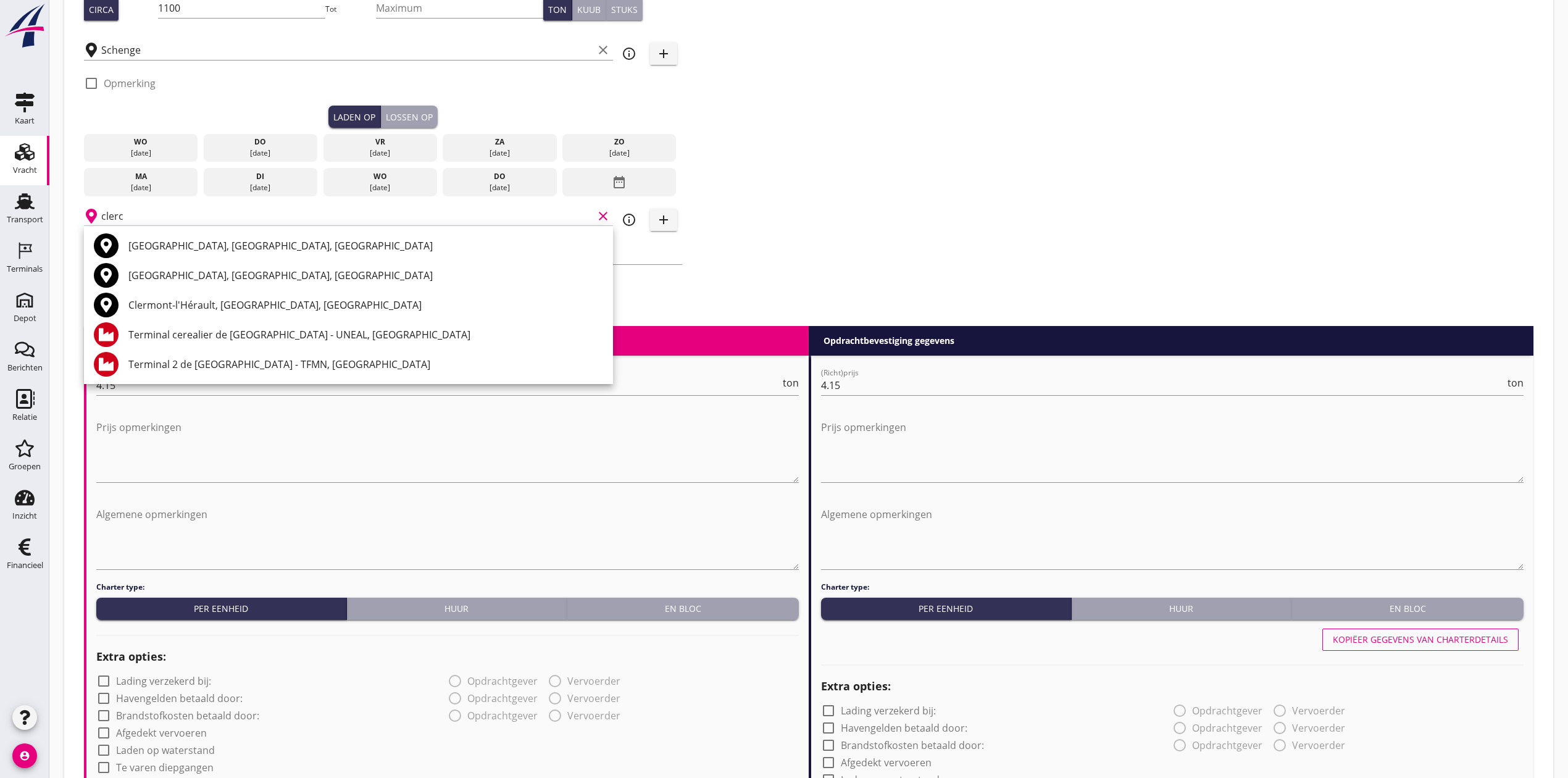 type on "clercq" 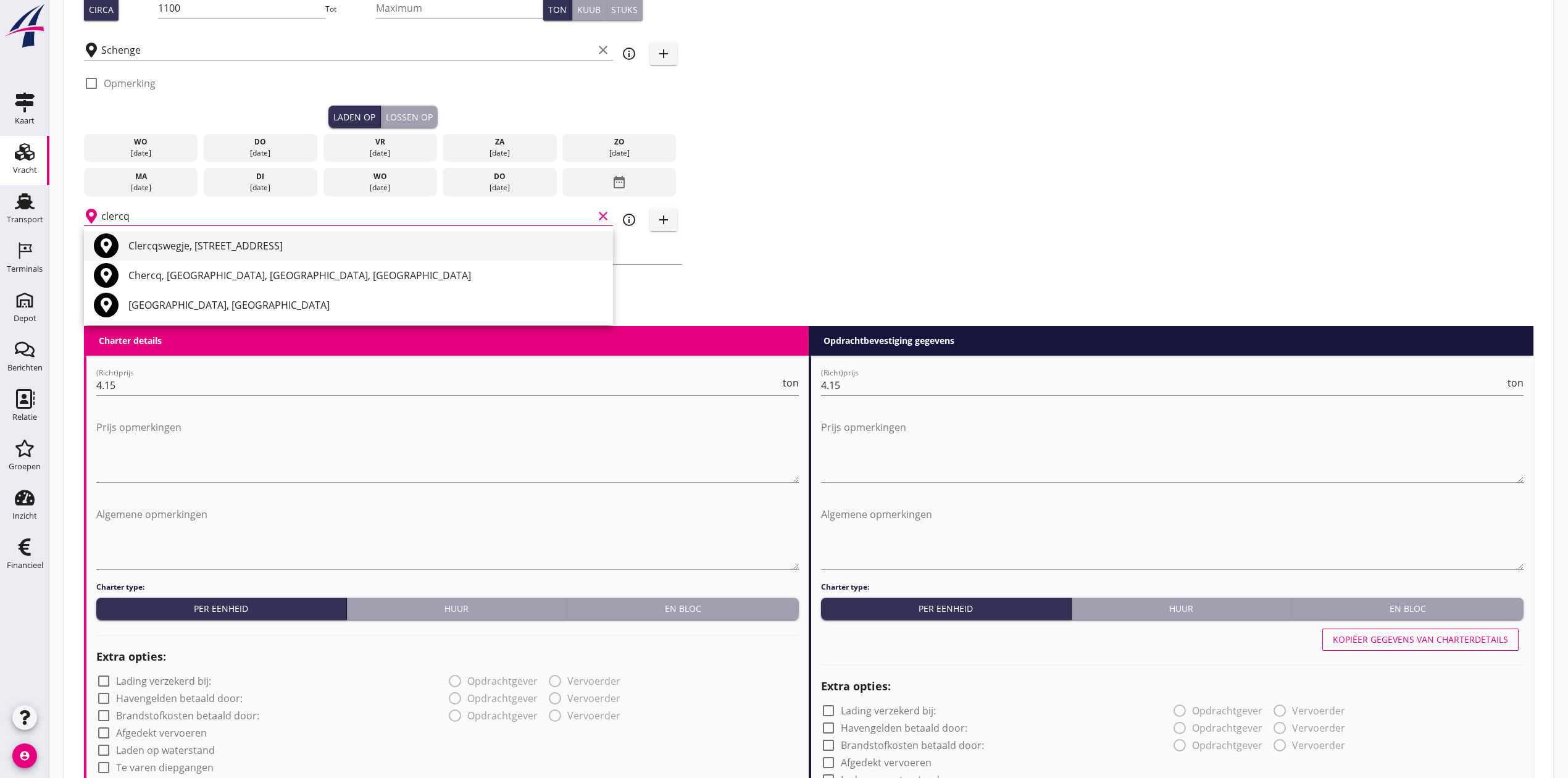 scroll, scrollTop: 0, scrollLeft: 0, axis: both 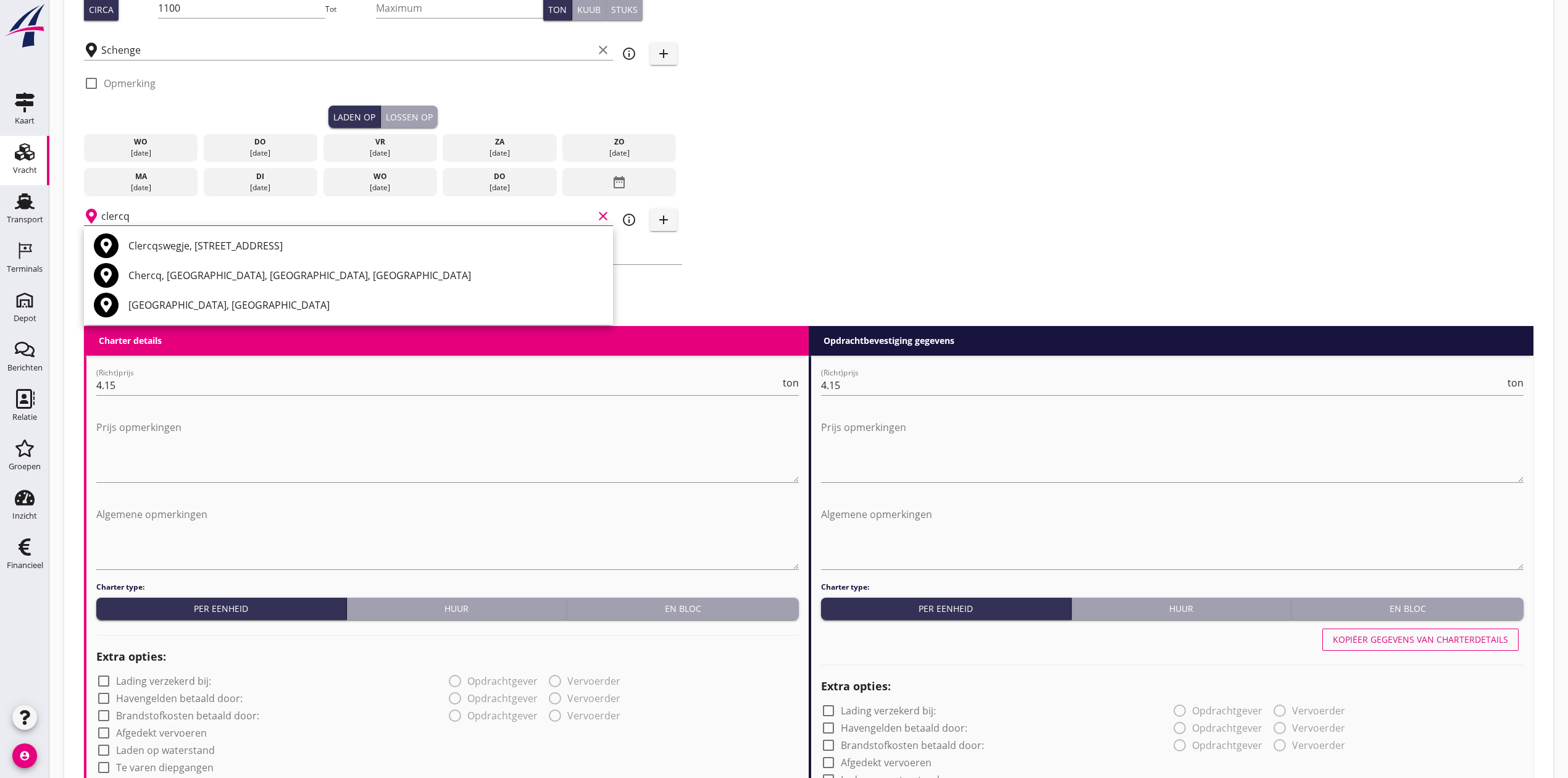 drag, startPoint x: 309, startPoint y: 221, endPoint x: -121, endPoint y: 233, distance: 430.1674 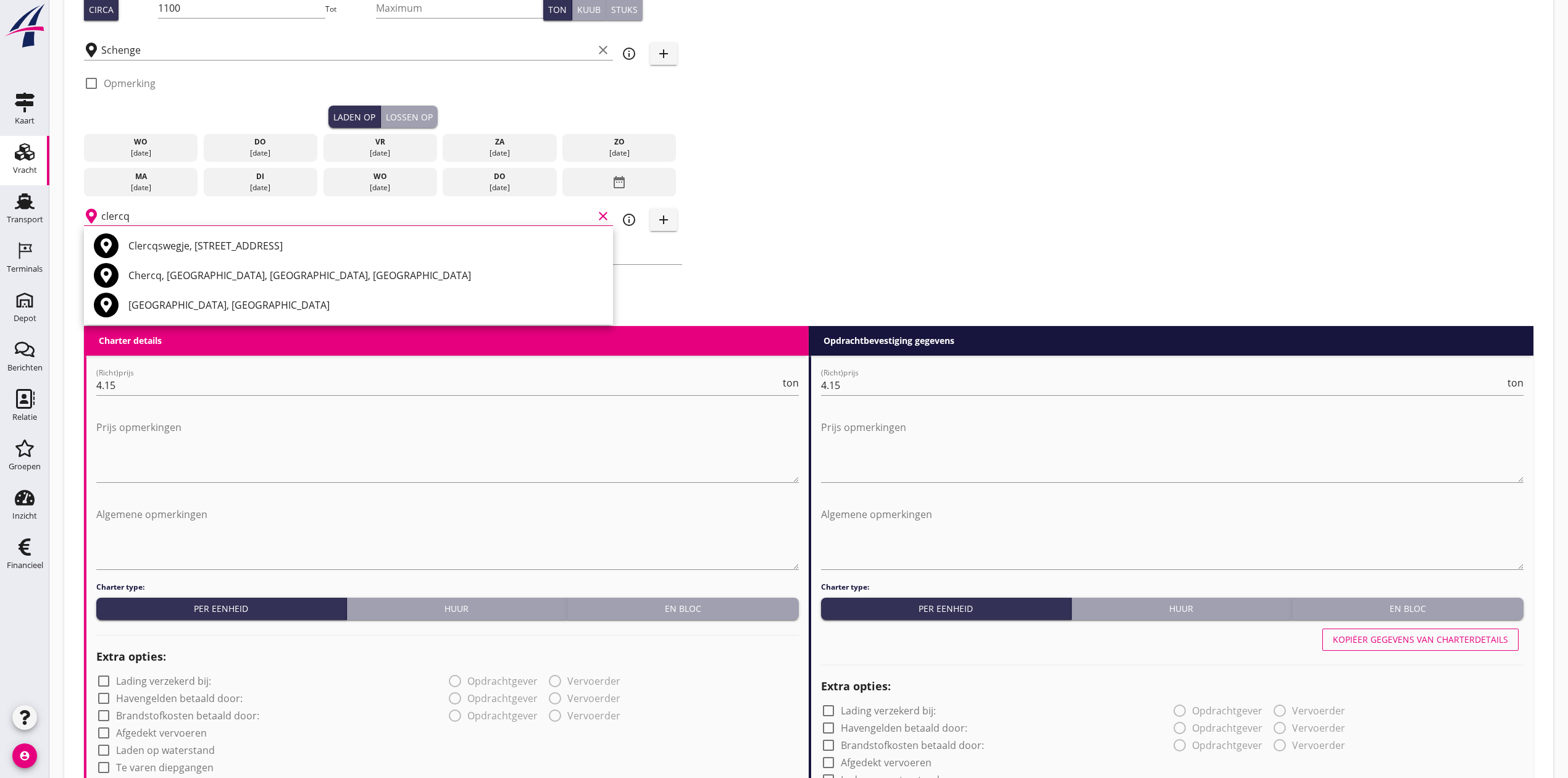 click on "Vrachtprijs Uitgeloste hoeveelheid Ingeladen hoeveelheid Gemiddelde laatste halve maand Gemiddelde laatste maand Dag van beladen Dag van leegkomst Eerste dag van de maand Maandag Eerste dag van halve maand (1 & 15) FOD Economie KBN PJK Vrachtprijs Uitgeloste hoeveelheid Ingeladen hoeveelheid Gemiddelde laatste halve maand Gemiddelde laatste maand Dag van beladen Dag van leegkomst Eerste dag van de maand Maandag Eerste dag van halve maand (1 & 15) FOD Economie KBN PJK Na vrachtbrief datum Na ontvangst factuur en vrachtdocumenten Na factuurdatum Na belading Na lossing Nederlands wettelijk 2011 Nederlands wettelijk 1991 Duits wettelijk 1994 Duits wettelijk 1999 Belgisch wettelijk 2011 Belgisch wettelijk 1999 Verkort Belgisch wettelijk Antwerpse FOB condities Frans wettelijk Imexgra/Synagra 2011 EnBW-voorwaarden Zie opmerkingen 1/2 Belgisch wettelijk 2011 1/2 Duits wettelijk 1999 Belgisch wettelijk laatste vaststelling met huidige indexatie Melddag + 1 dag Melddag + 2 dagen Melddag + 3 dagen Melddag + 4 dagen DBG" at bounding box center (784, 670) 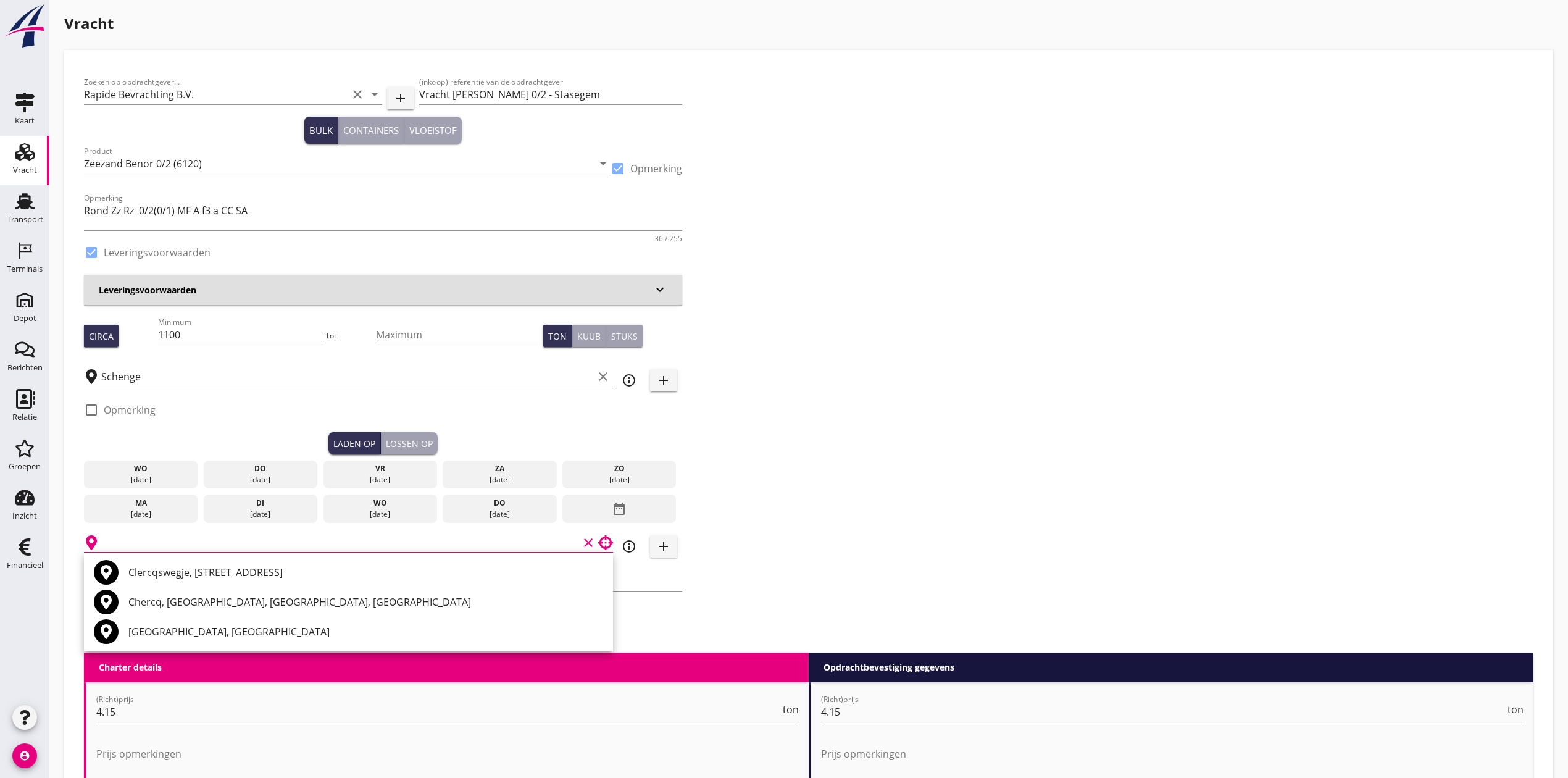 scroll, scrollTop: 0, scrollLeft: 0, axis: both 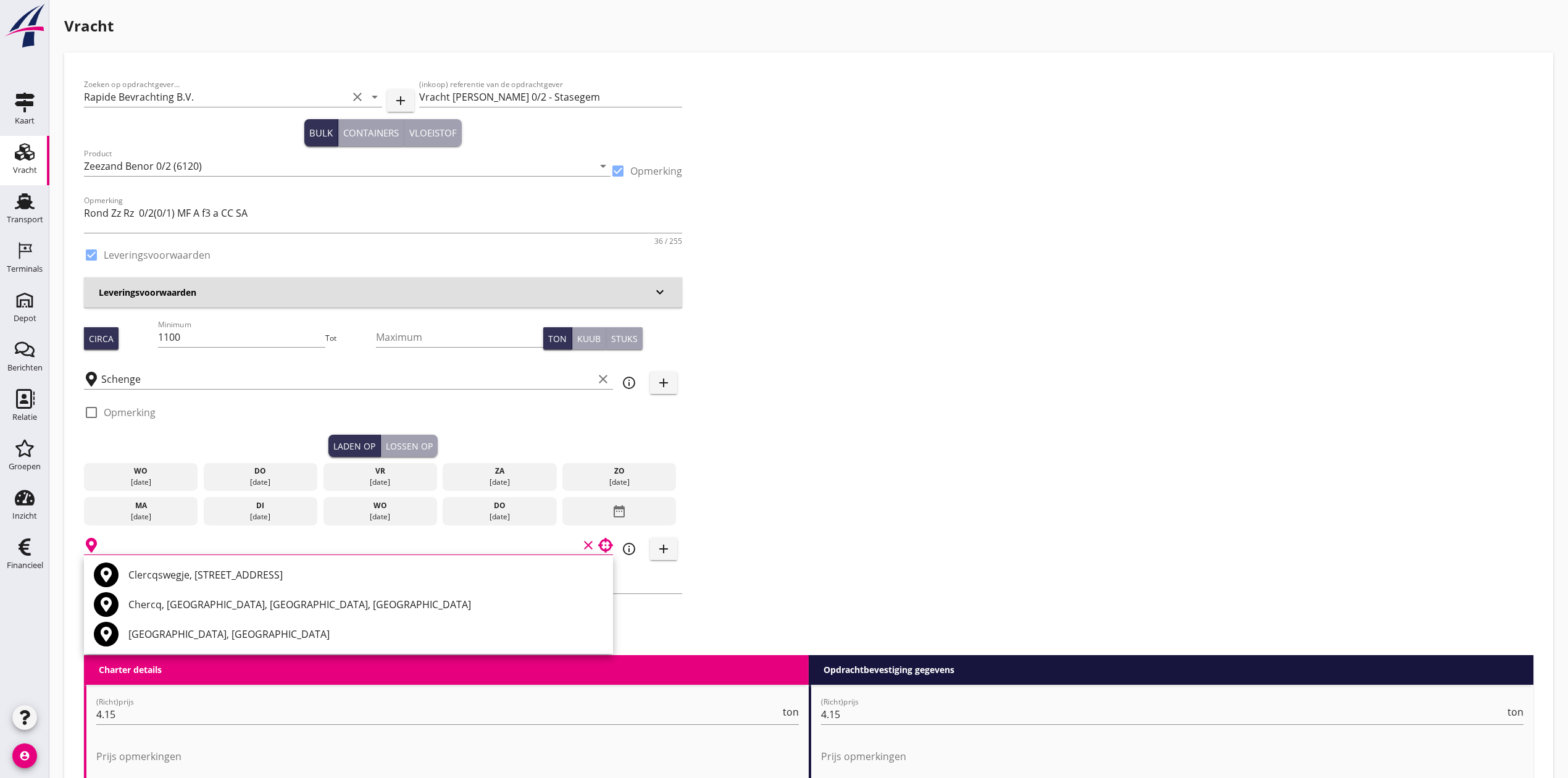 click on "Zoeken op opdrachtgever... Rapide Bevrachting B.V. clear arrow_drop_down add (inkoop) referentie van de opdrachtgever Vracht Zeezand BENOR 0/2 - Stasegem  Bulk   Containers   Vloeistof  Product Zeezand Benor 0/2 (6120) arrow_drop_down check_box Opmerking Opmerking Rond Zz Rz  0/2(0/1) MF A f3 a CC SA 36 / 255 check_box Leveringsvoorwaarden  Leveringsvoorwaarden  keyboard_arrow_down Leverwijze * [PERSON_NAME] voor de wal clear arrow_drop_down Toepasbaarheid arrow_drop_down  BSB   Benor   Geen  Bedrijfskenmerk 411 Cert. nr. 4897 Rev. Rev.: [DOMAIN_NAME] check_box_outline_blank BRL BRL kenmerk BRL 9313: NL BSB ® productcertificaat K20886 check_box Droog gepompt check_box Zand gespoeld check_box CE gecertificeerd CE kenmerk [DATE]+ 08-0620-CPR-43807 check_box DOP DOP kenmerk Rev.: [DOMAIN_NAME]  Certificerings eis  check_box NEN-EN: Beton (12620) check_box_outline_blank NEN-EN: Asfalt (13043) check_box NEN-EN: Mortel (13139) check_box NEN-EN: Wegenbouw (13242) check_box_outline_blank KOMO Keur check_box PFAS Verklaring" at bounding box center (809, 364) 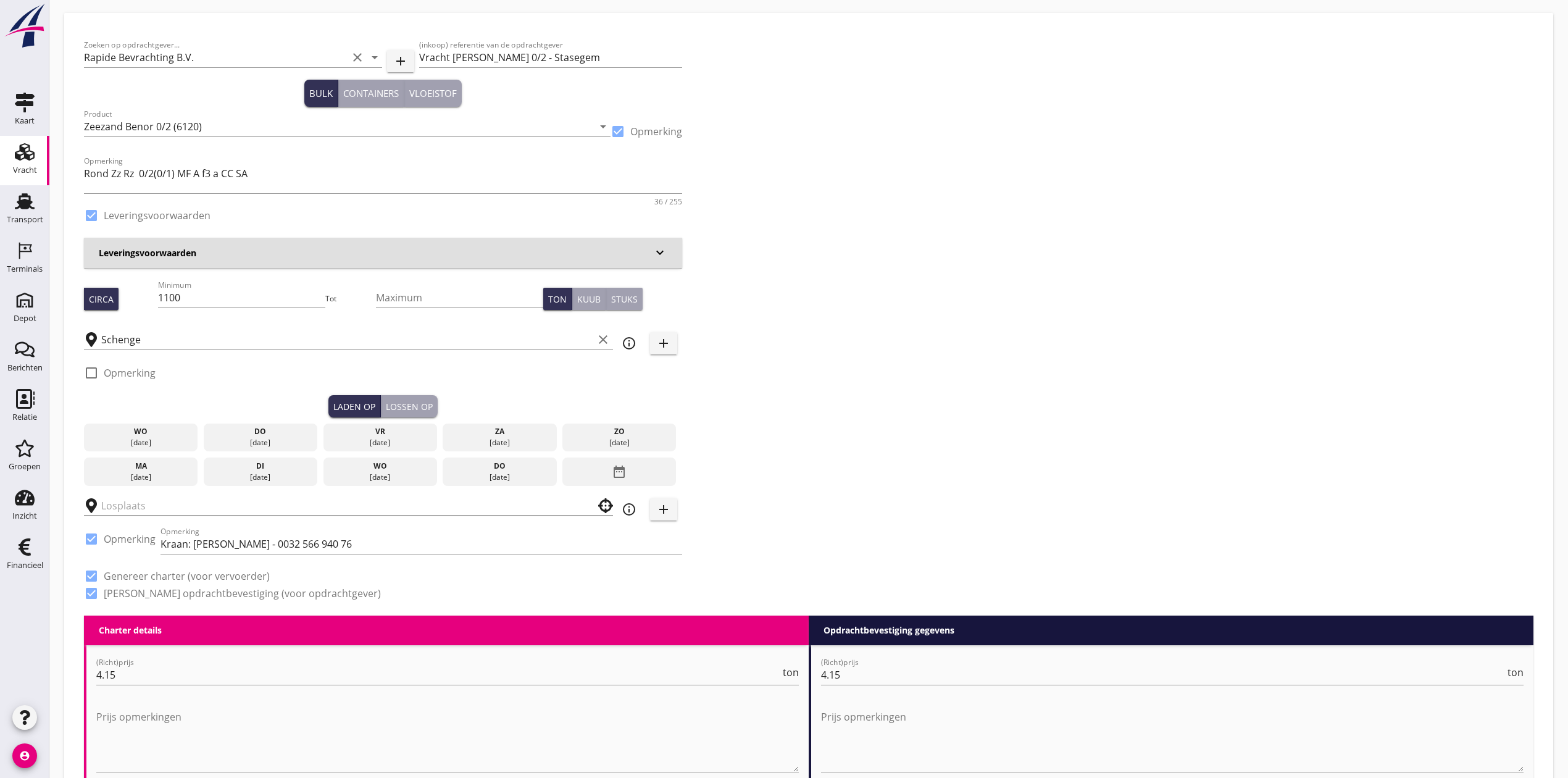 scroll, scrollTop: 0, scrollLeft: 0, axis: both 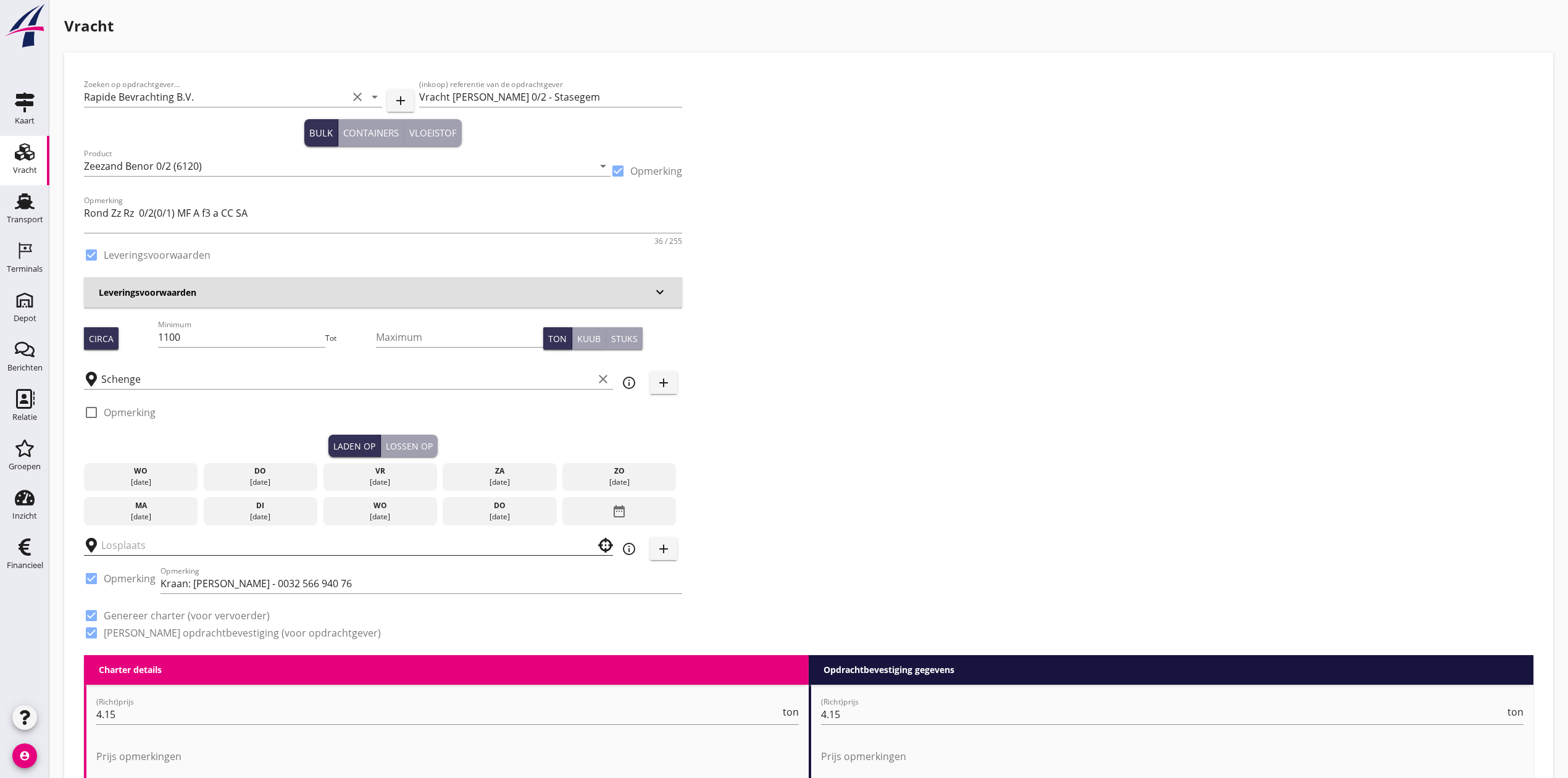 click at bounding box center [340, 545] 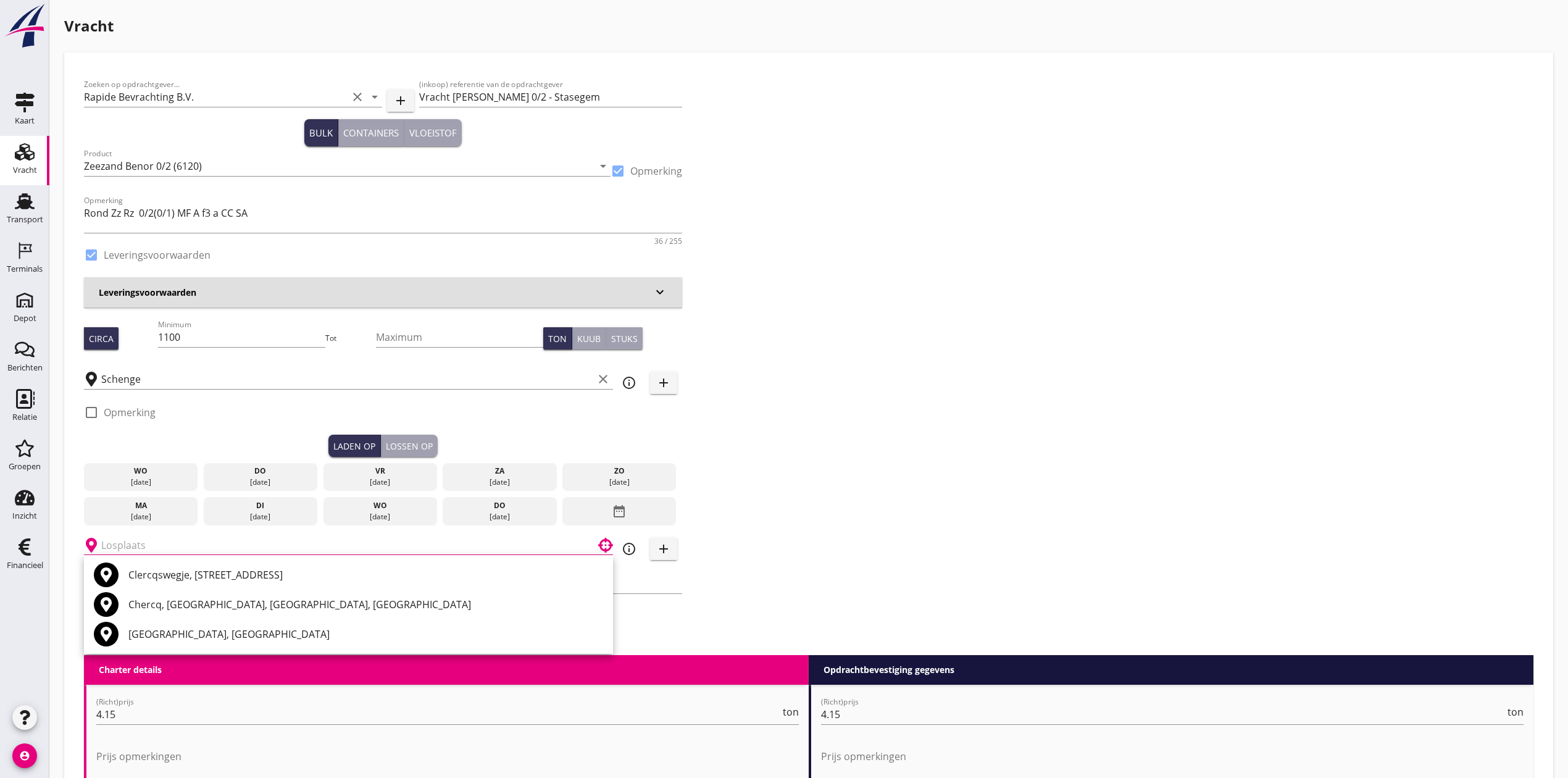 type on "s" 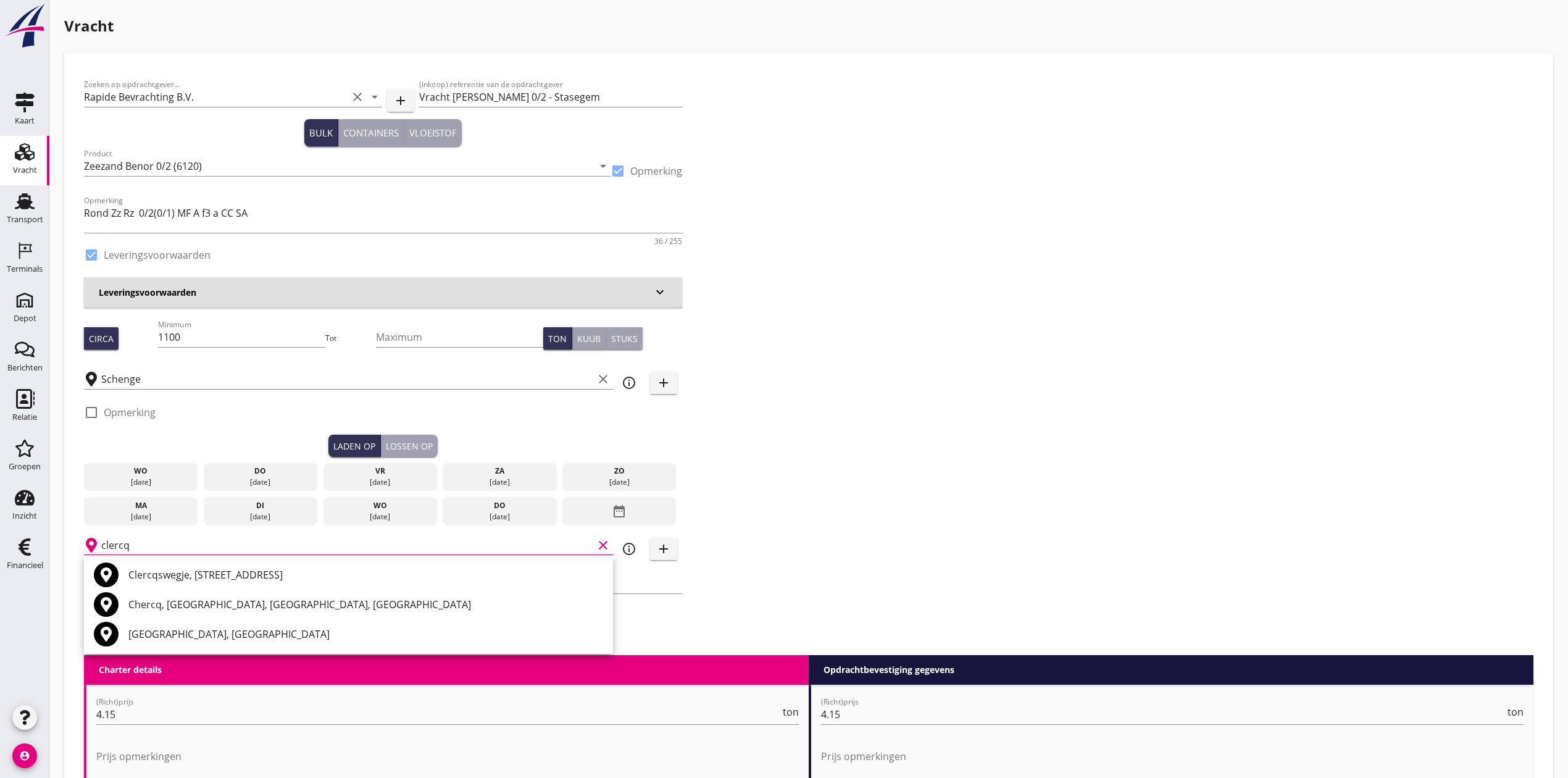 type on "clercq" 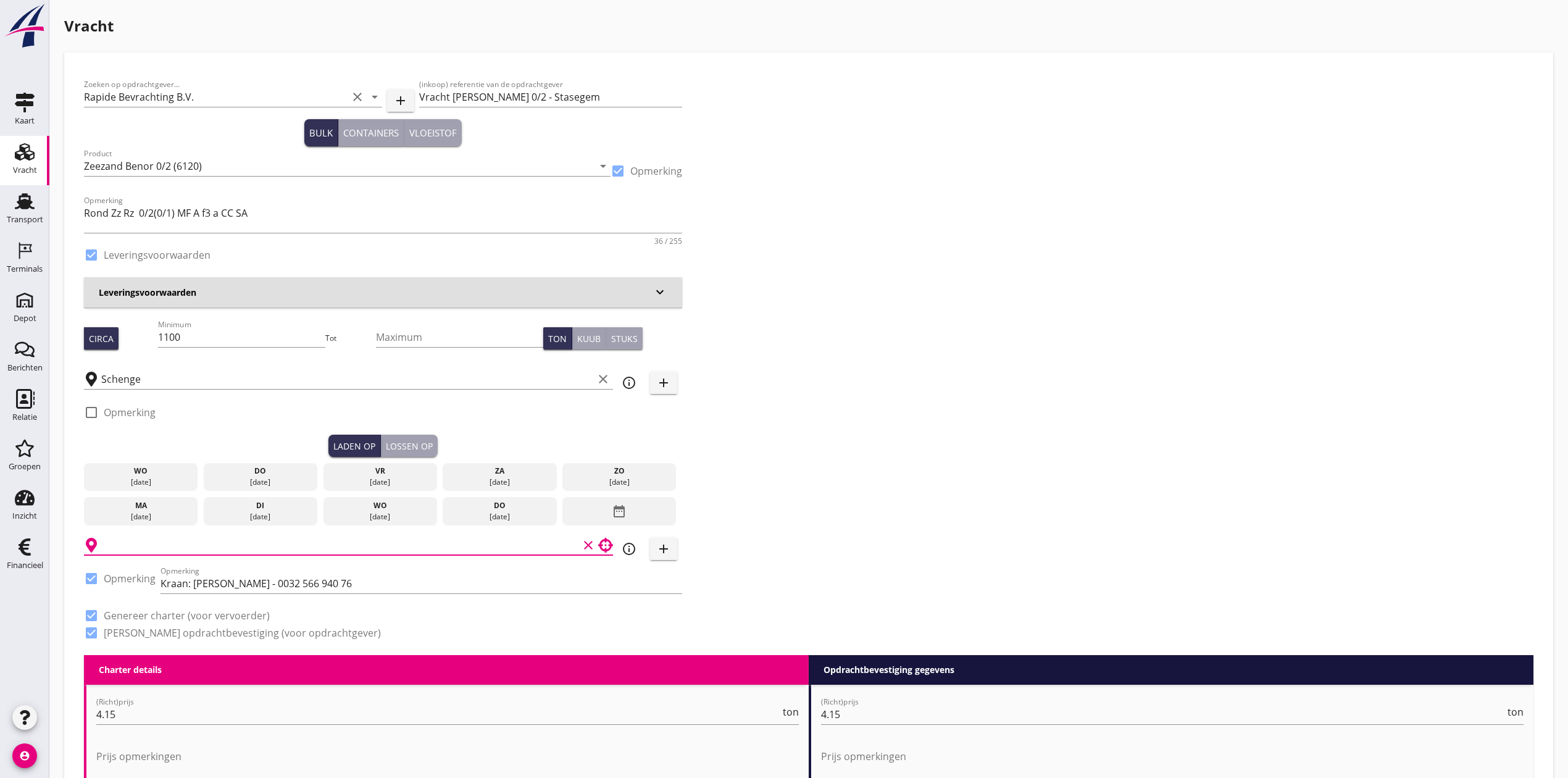 click on "Zoeken op opdrachtgever... Rapide Bevrachting B.V. clear arrow_drop_down add (inkoop) referentie van de opdrachtgever Vracht Zeezand BENOR 0/2 - Stasegem  Bulk   Containers   Vloeistof  Product Zeezand Benor 0/2 (6120) arrow_drop_down check_box Opmerking Opmerking Rond Zz Rz  0/2(0/1) MF A f3 a CC SA 36 / 255 check_box Leveringsvoorwaarden  Leveringsvoorwaarden  keyboard_arrow_down Leverwijze * [PERSON_NAME] voor de wal clear arrow_drop_down Toepasbaarheid arrow_drop_down  BSB   Benor   Geen  Bedrijfskenmerk 411 Cert. nr. 4897 Rev. Rev.: [DOMAIN_NAME] check_box_outline_blank BRL BRL kenmerk BRL 9313: NL BSB ® productcertificaat K20886 check_box Droog gepompt check_box Zand gespoeld check_box CE gecertificeerd CE kenmerk [DATE]+ 08-0620-CPR-43807 check_box DOP DOP kenmerk Rev.: [DOMAIN_NAME]  Certificerings eis  check_box NEN-EN: Beton (12620) check_box_outline_blank NEN-EN: Asfalt (13043) check_box NEN-EN: Mortel (13139) check_box NEN-EN: Wegenbouw (13242) check_box_outline_blank KOMO Keur check_box PFAS Verklaring" at bounding box center [809, 364] 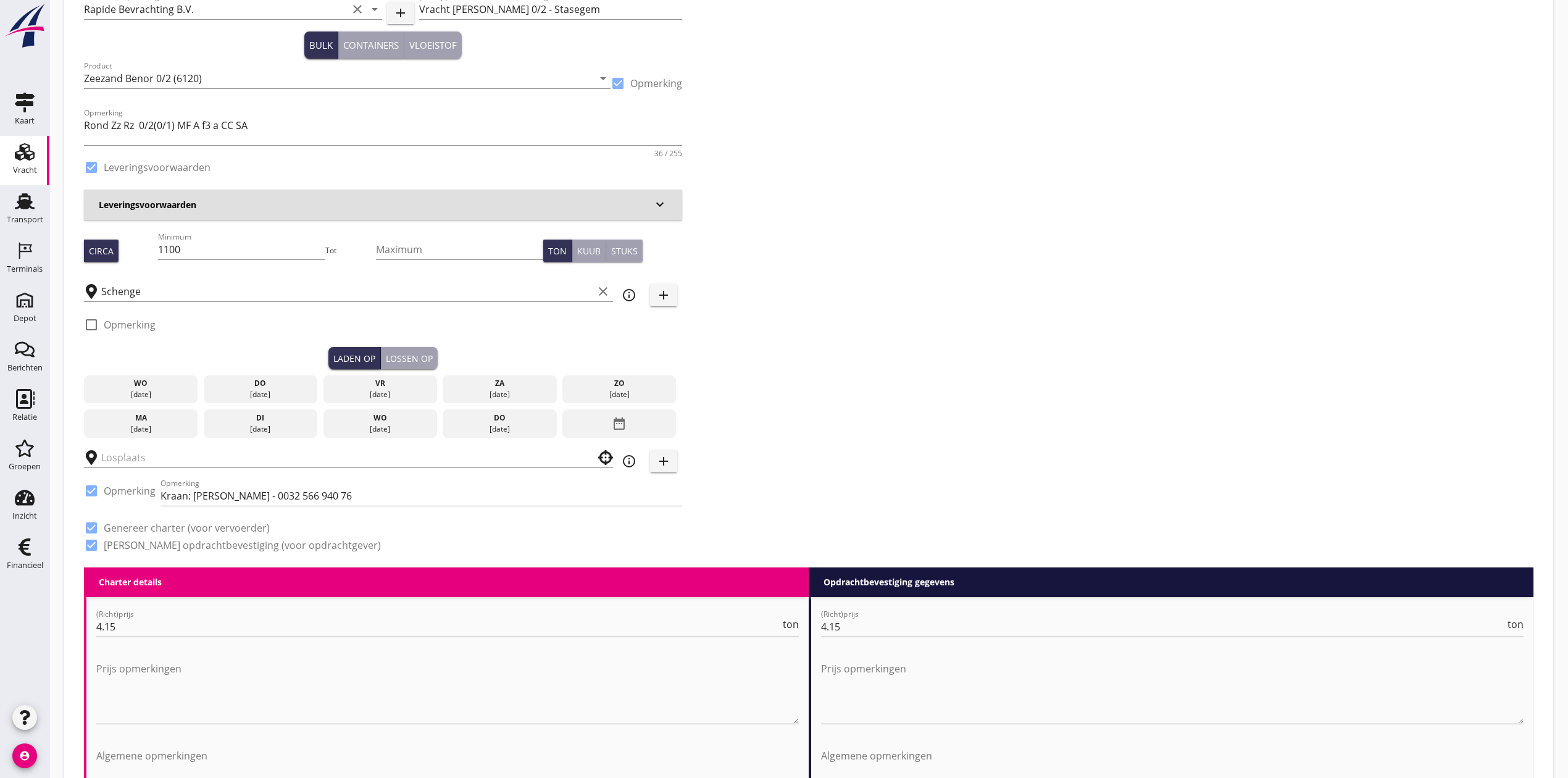 scroll, scrollTop: 0, scrollLeft: 0, axis: both 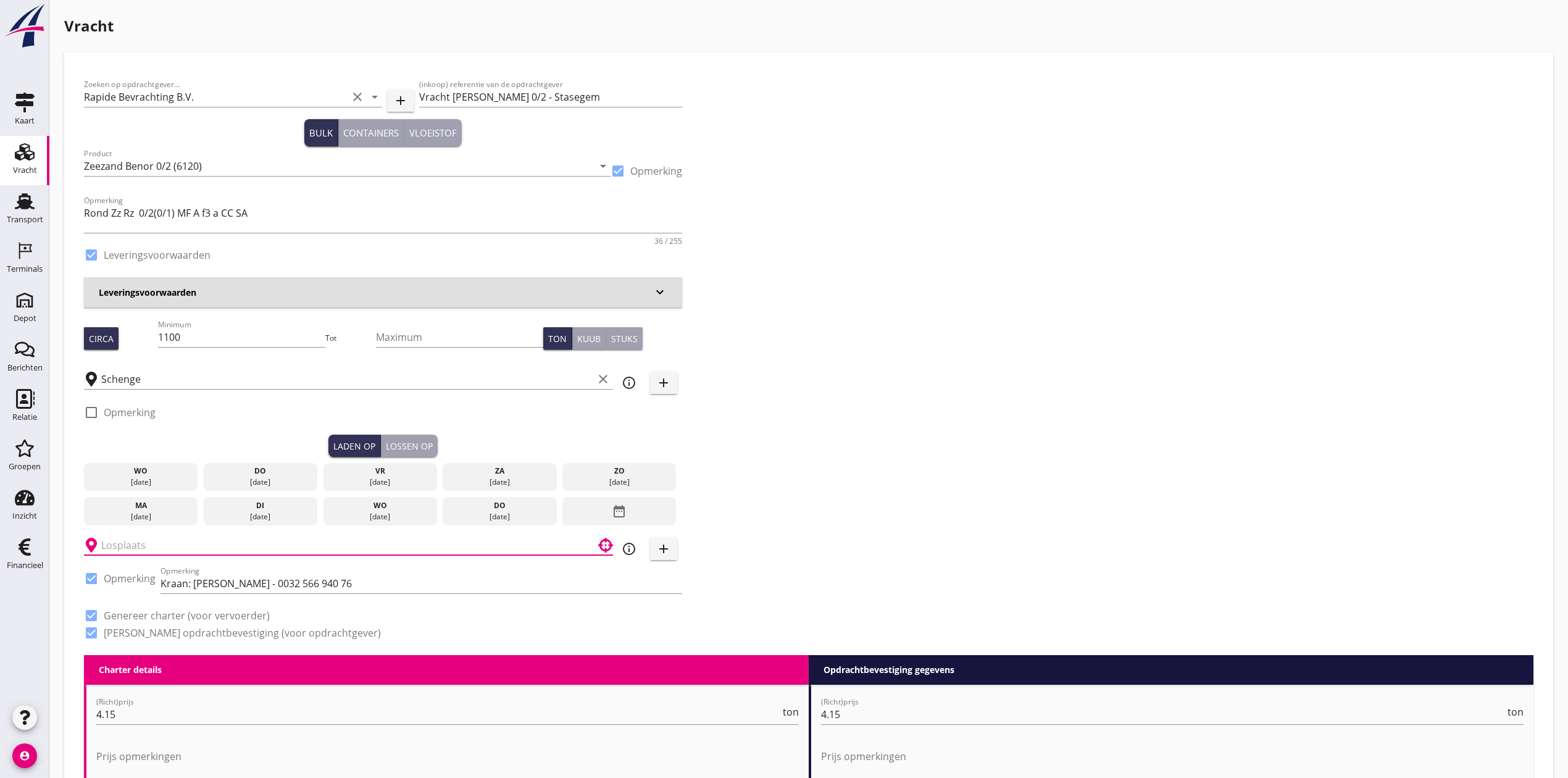 click at bounding box center (340, 545) 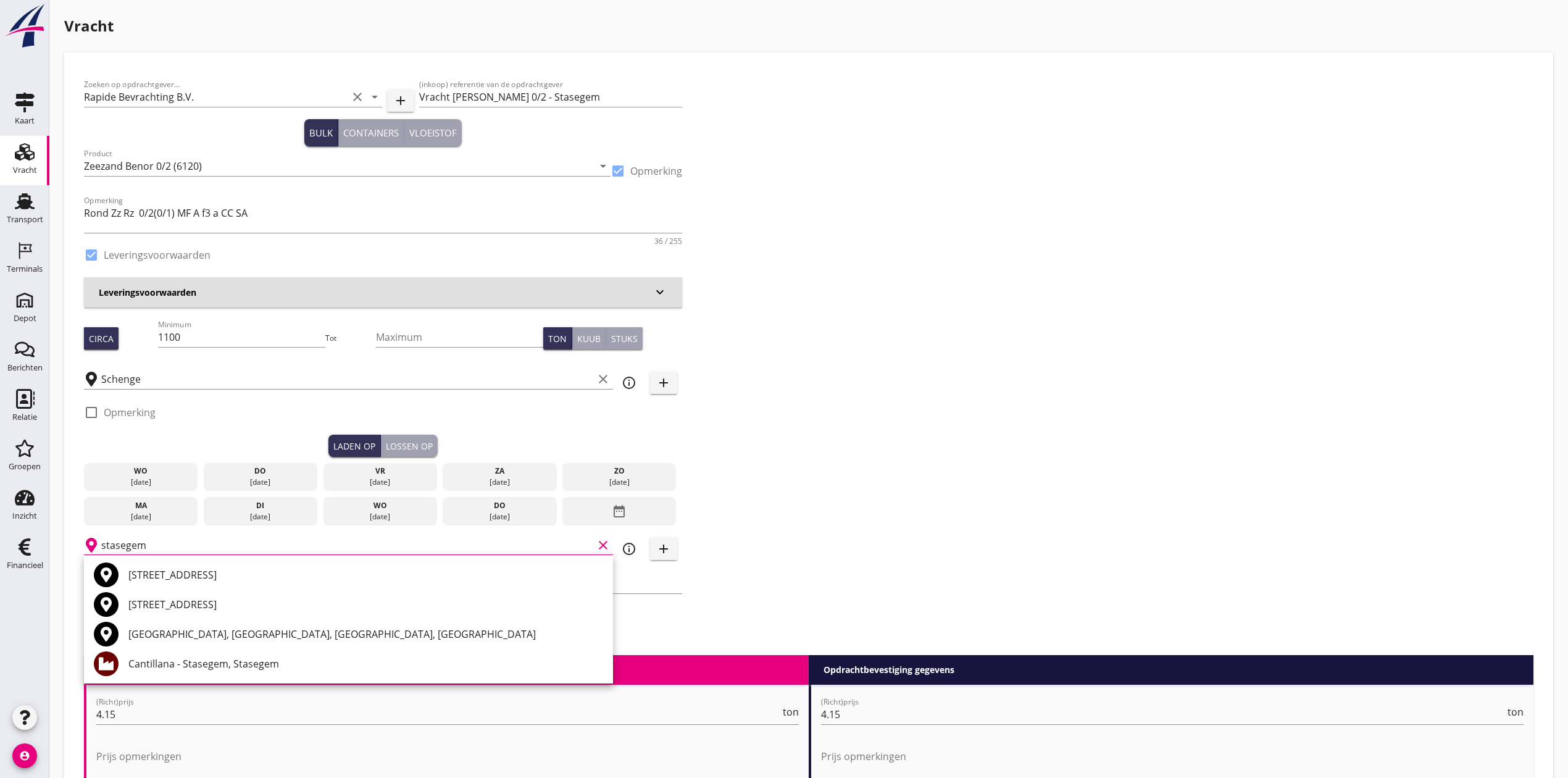 click on "[STREET_ADDRESS]" at bounding box center (365, 575) 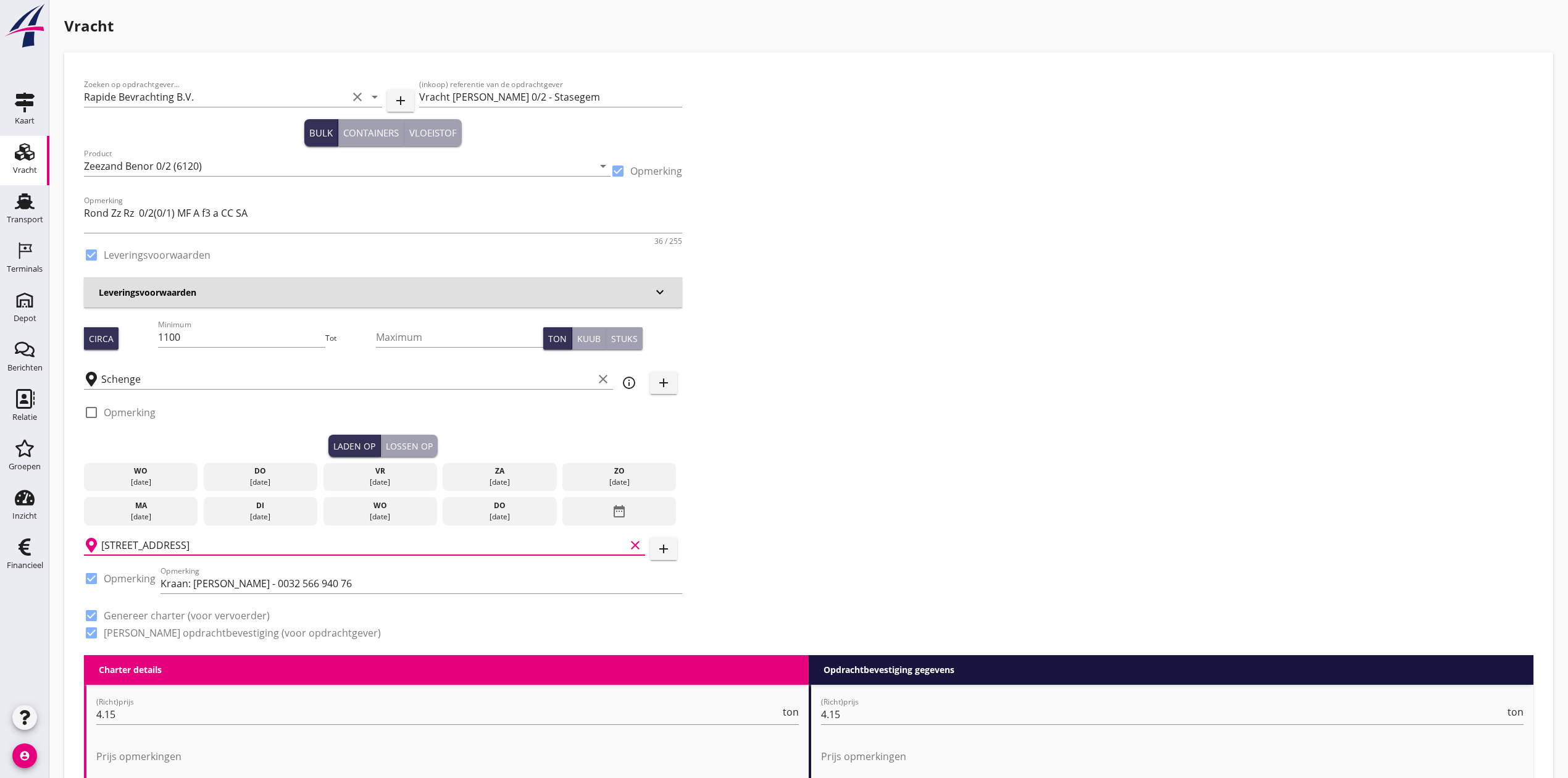 type on "[STREET_ADDRESS]" 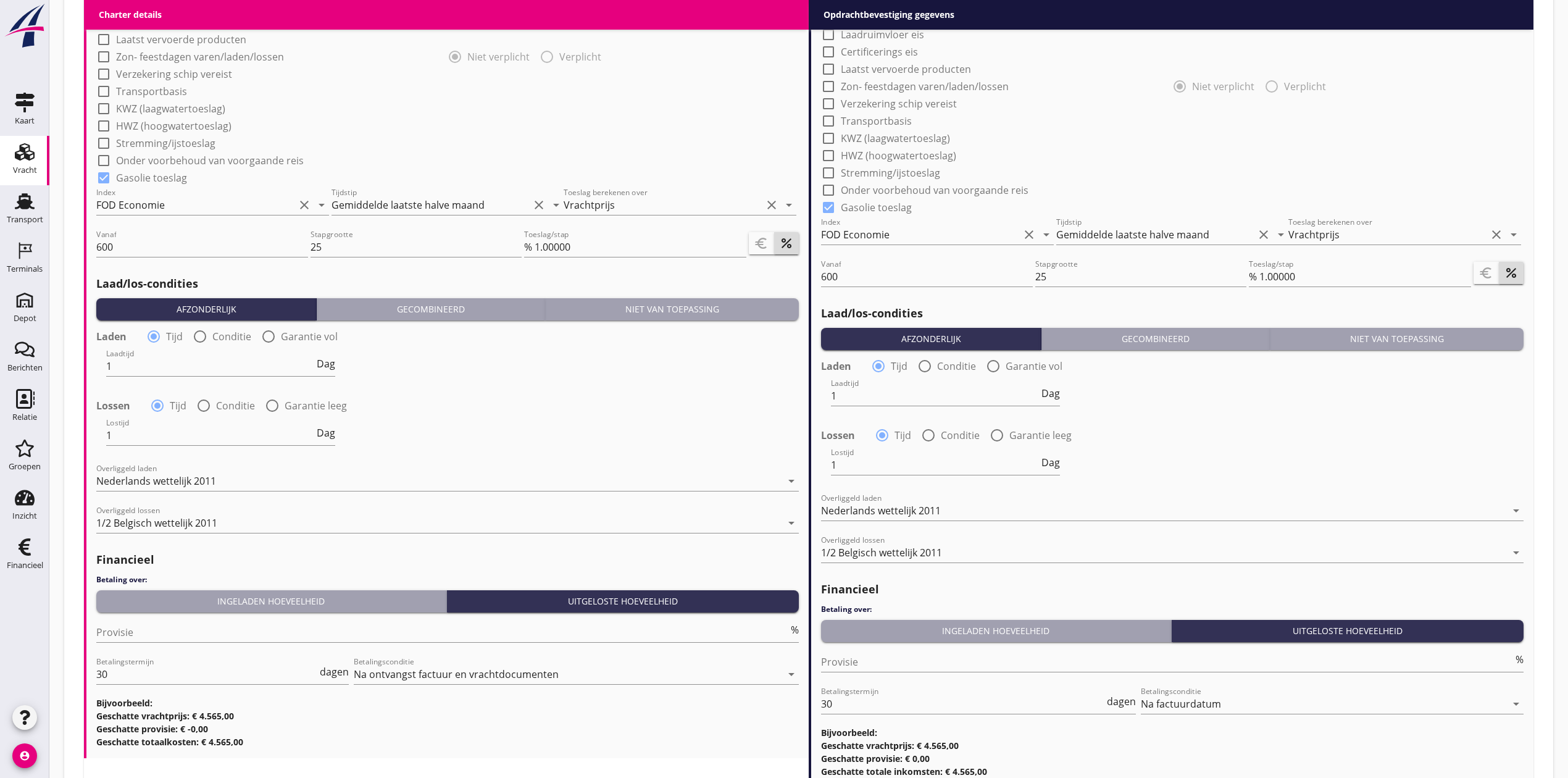 scroll, scrollTop: 1221, scrollLeft: 0, axis: vertical 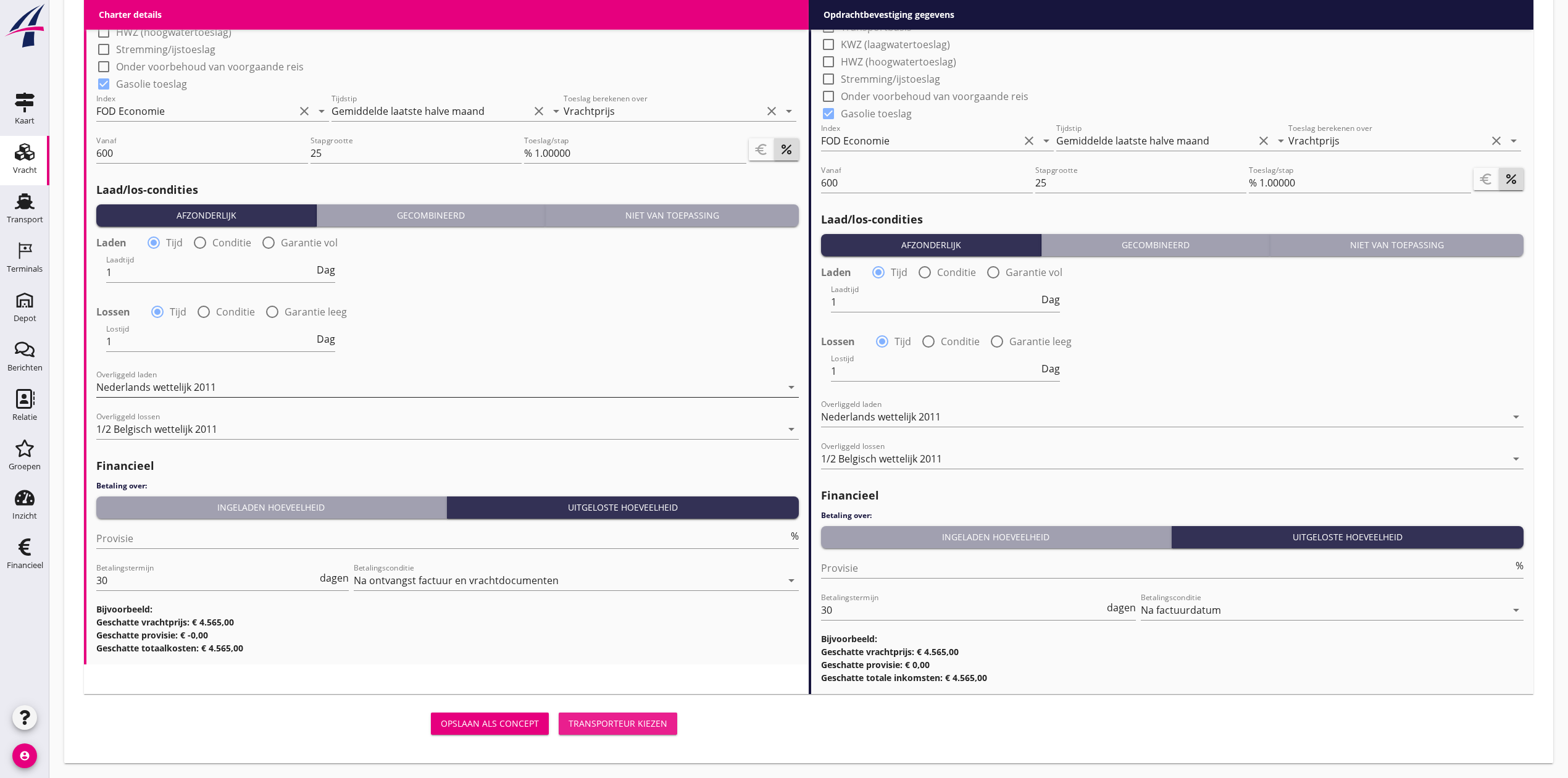click on "Transporteur kiezen" at bounding box center (618, 723) 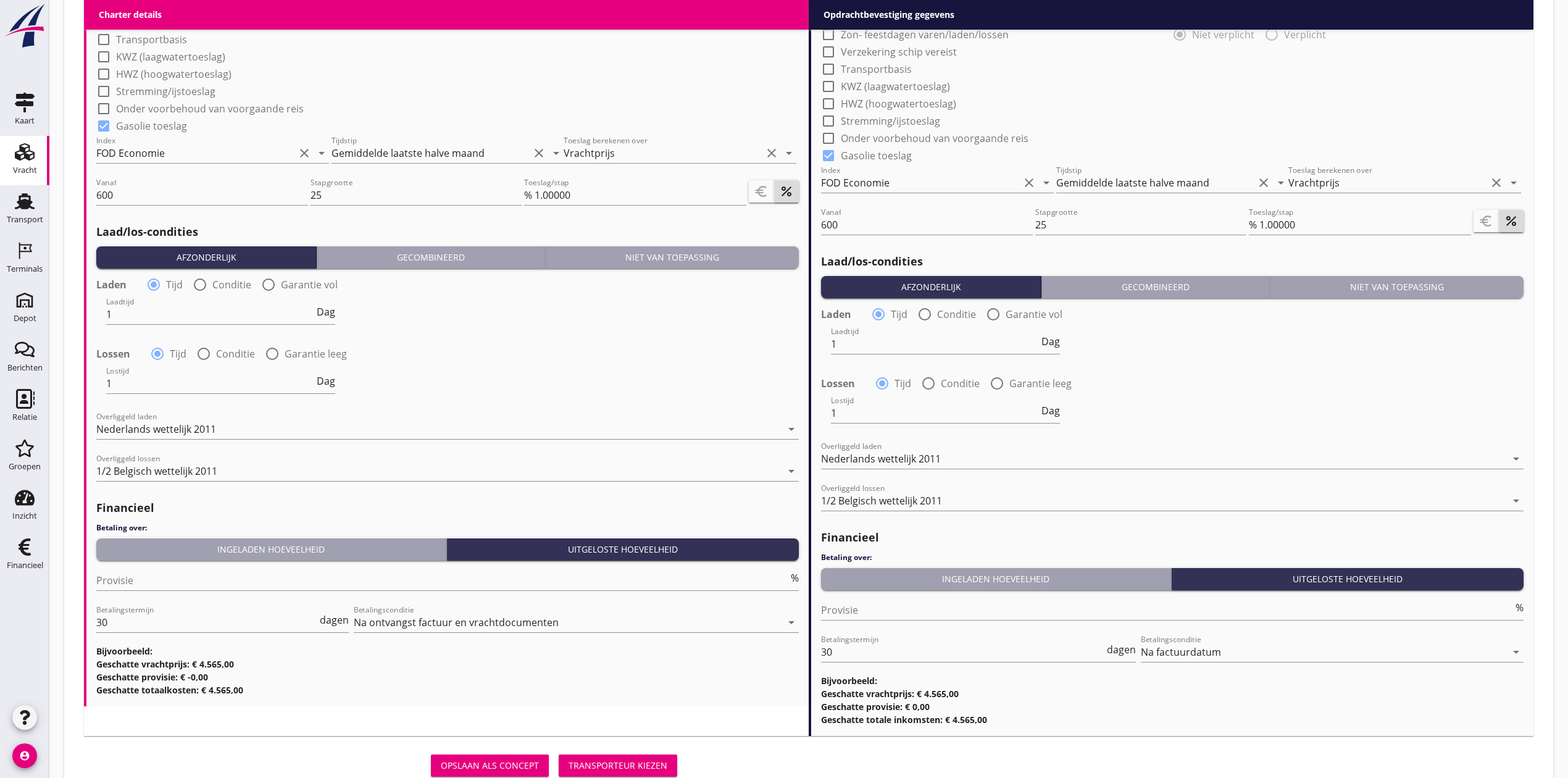 scroll, scrollTop: 1241, scrollLeft: 0, axis: vertical 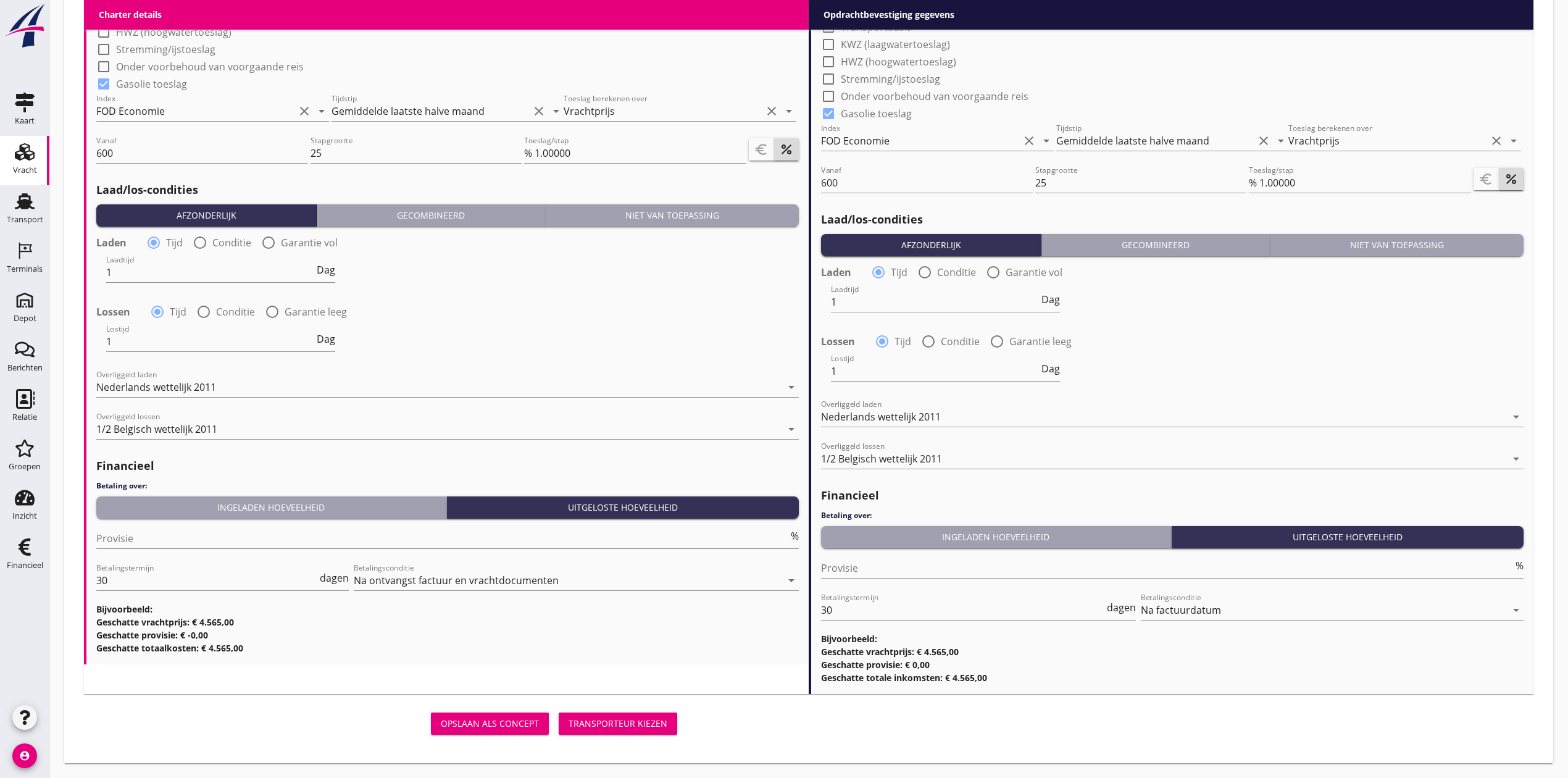 click on "Transporteur kiezen" at bounding box center (618, 723) 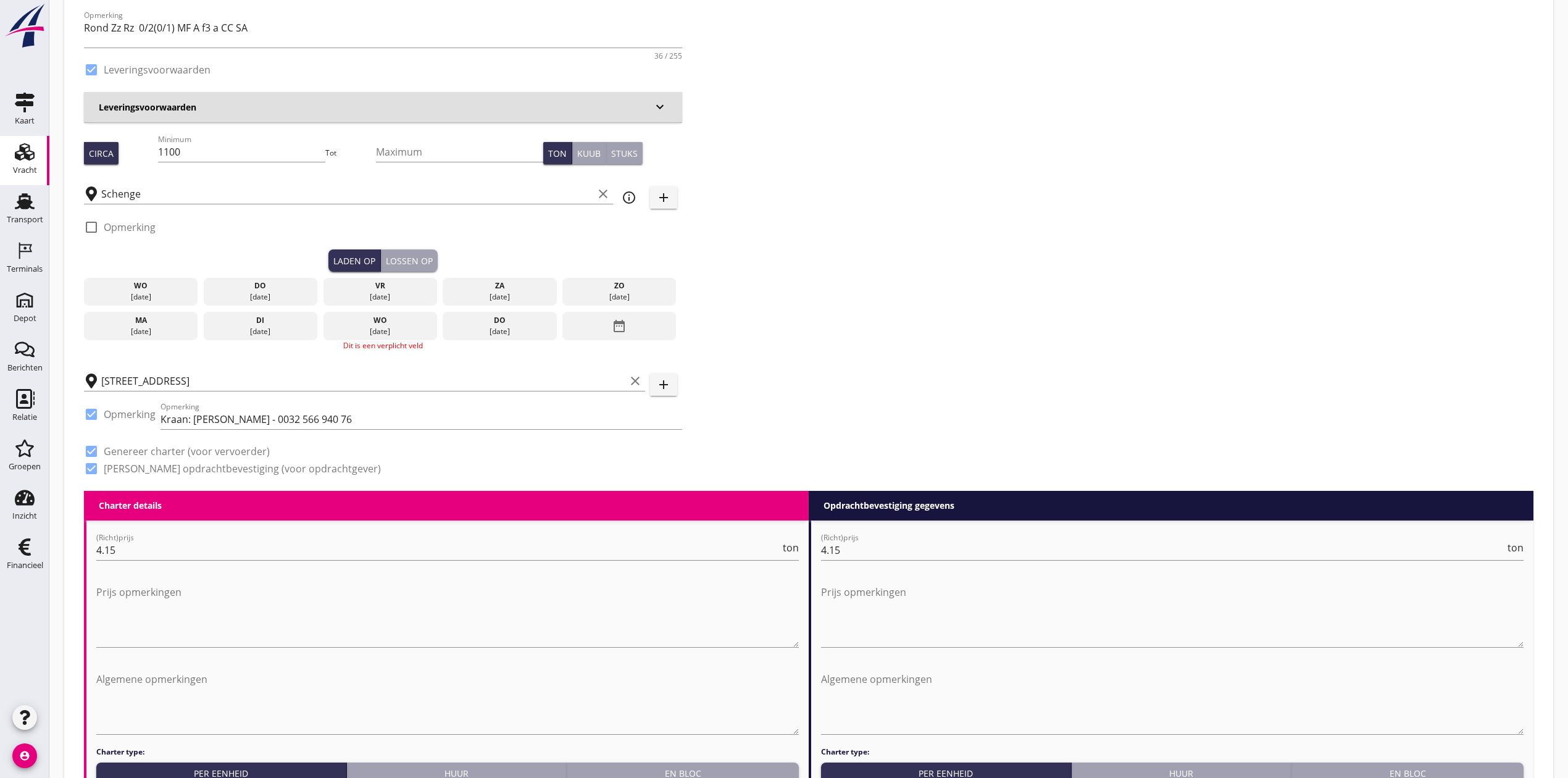 scroll, scrollTop: 6, scrollLeft: 0, axis: vertical 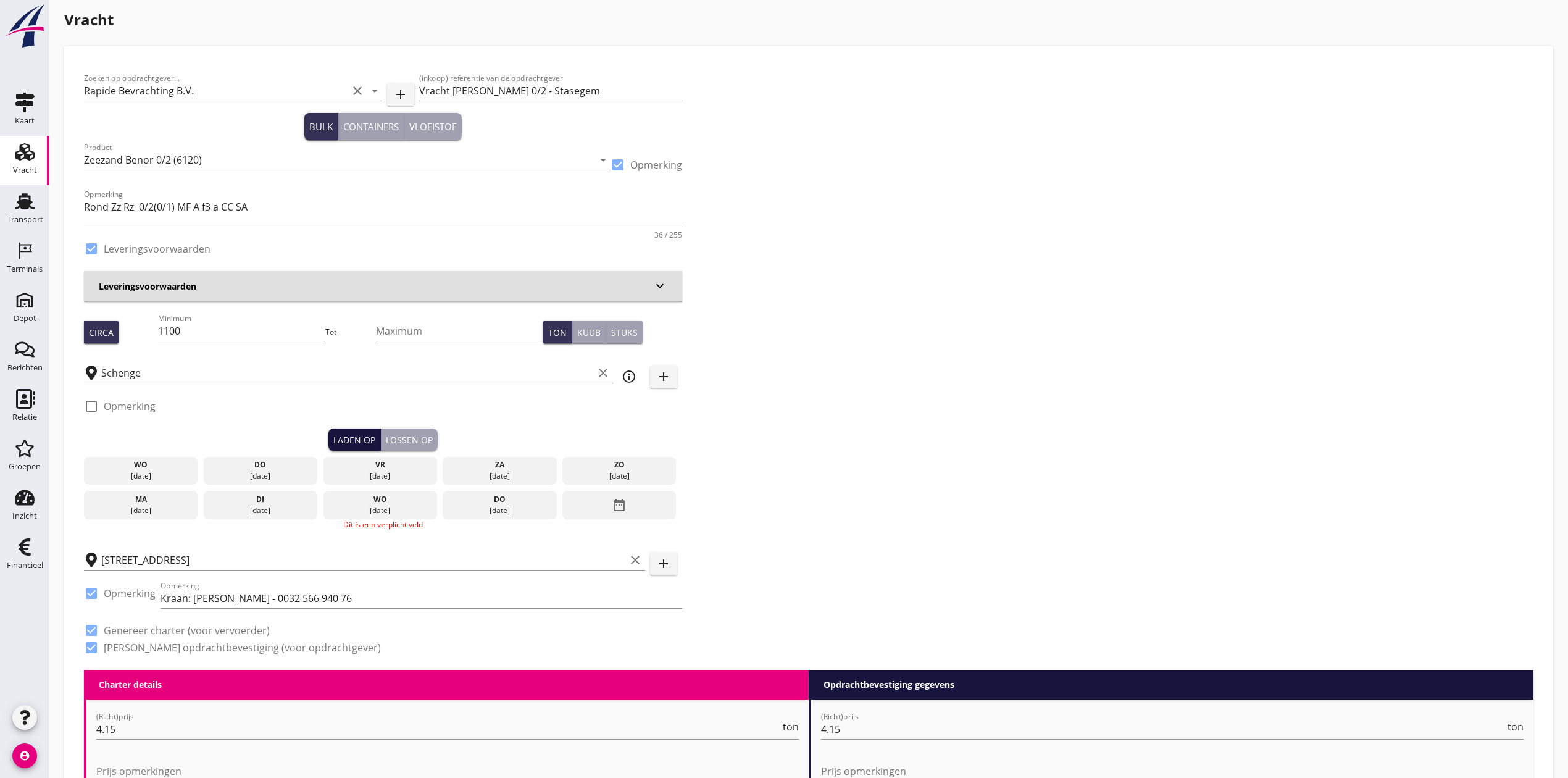 click on "Laden op" at bounding box center [354, 440] 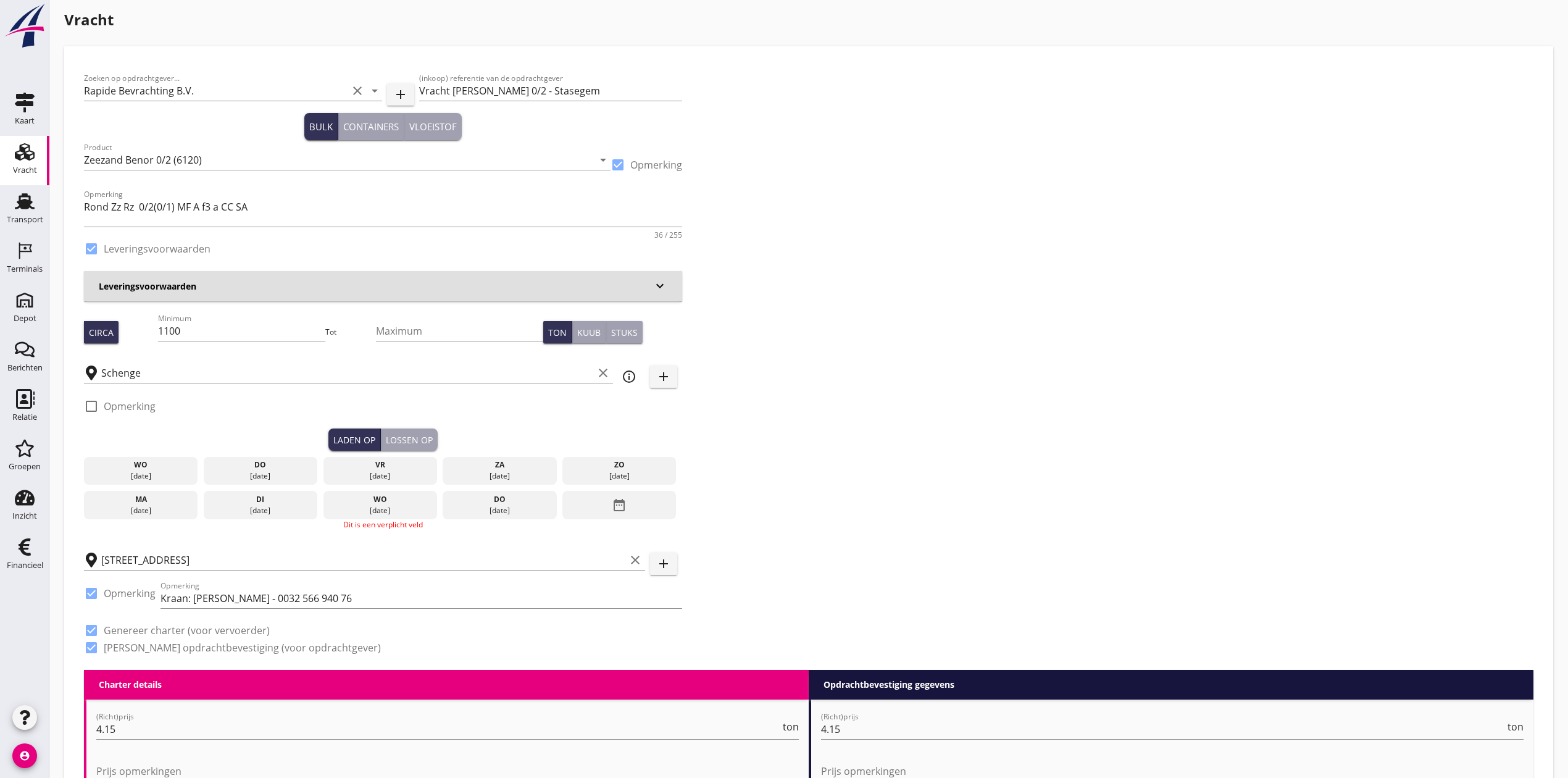 click on "do" at bounding box center [261, 465] 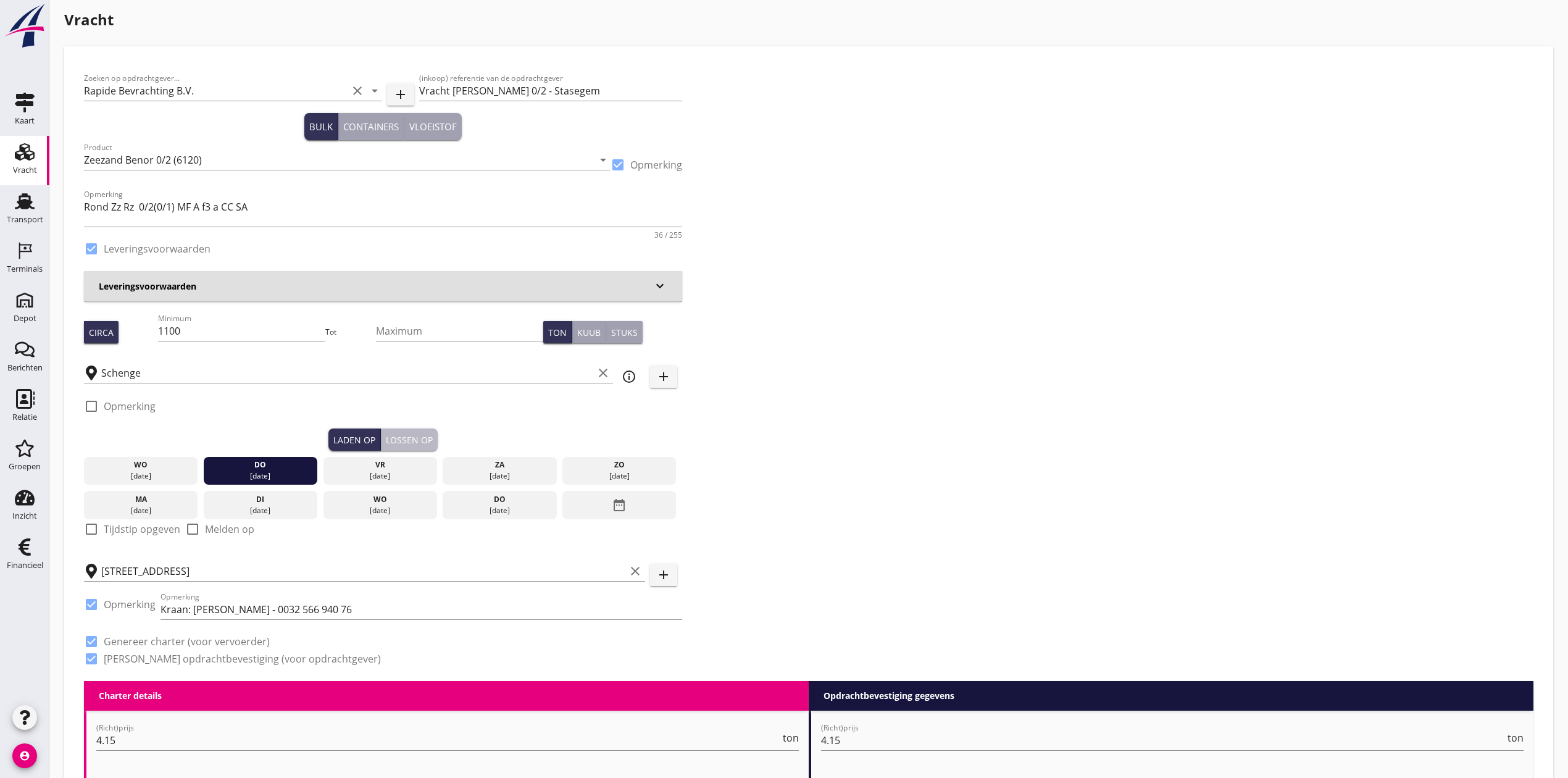 click on "Lossen op" at bounding box center (409, 440) 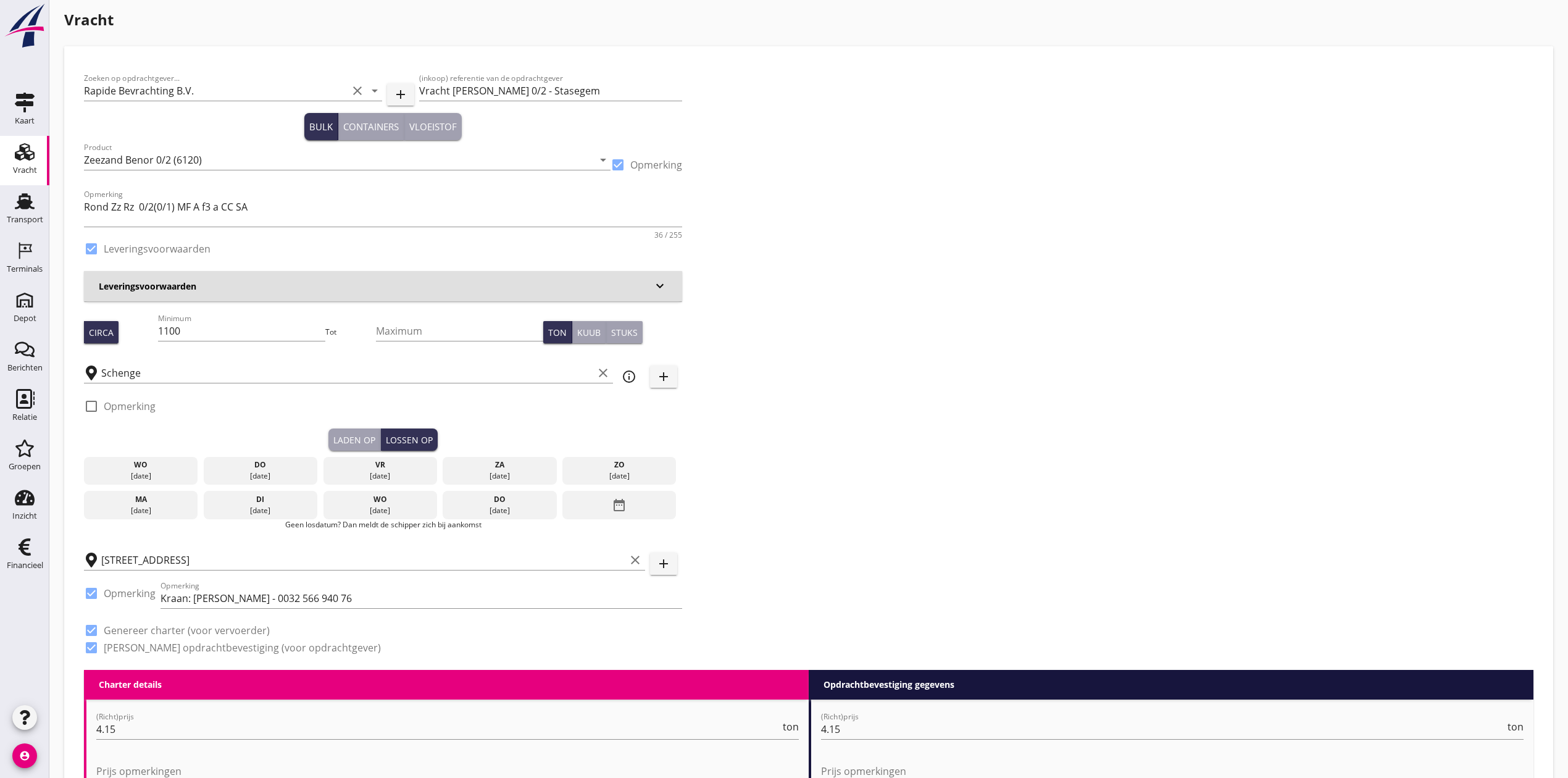 click on "vr" at bounding box center (380, 465) 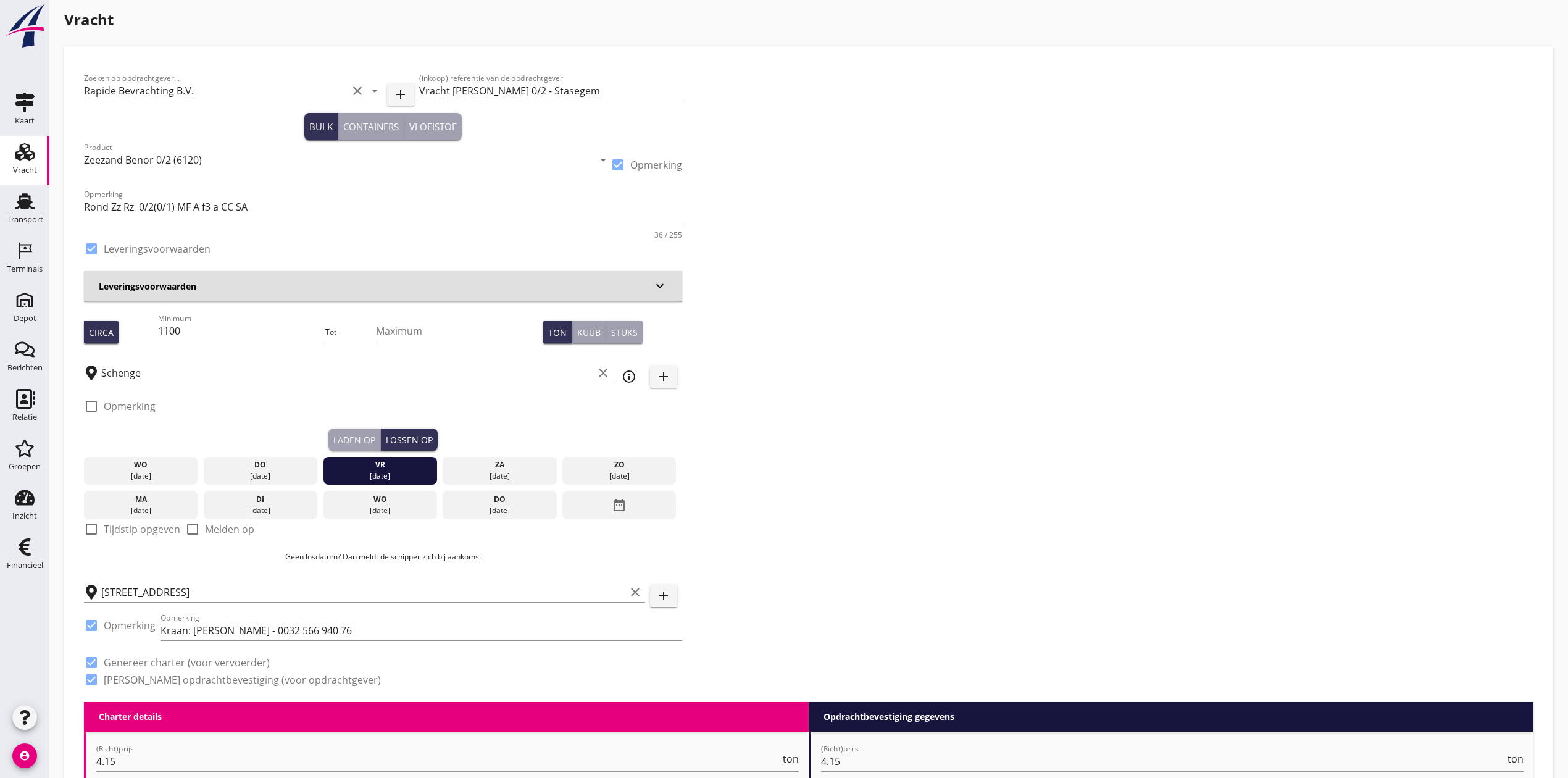 click on "Zoeken op opdrachtgever... Rapide Bevrachting B.V. clear arrow_drop_down add (inkoop) referentie van de opdrachtgever Vracht Zeezand BENOR 0/2 - Stasegem  Bulk   Containers   Vloeistof  Product Zeezand Benor 0/2 (6120) arrow_drop_down check_box Opmerking Opmerking Rond Zz Rz  0/2(0/1) MF A f3 a CC SA 36 / 255 check_box Leveringsvoorwaarden  Leveringsvoorwaarden  keyboard_arrow_down Leverwijze * [PERSON_NAME] voor de wal clear arrow_drop_down Toepasbaarheid arrow_drop_down  BSB   Benor   Geen  Bedrijfskenmerk 411 Cert. nr. 4897 Rev. Rev.: [DOMAIN_NAME] check_box_outline_blank BRL BRL kenmerk BRL 9313: NL BSB ® productcertificaat K20886 check_box Droog gepompt check_box Zand gespoeld check_box CE gecertificeerd CE kenmerk [DATE]+ 08-0620-CPR-43807 check_box DOP DOP kenmerk Rev.: [DOMAIN_NAME]  Certificerings eis  check_box NEN-EN: Beton (12620) check_box_outline_blank NEN-EN: Asfalt (13043) check_box NEN-EN: Mortel (13139) check_box NEN-EN: Wegenbouw (13242) check_box_outline_blank KOMO Keur check_box PFAS Verklaring" at bounding box center (809, 384) 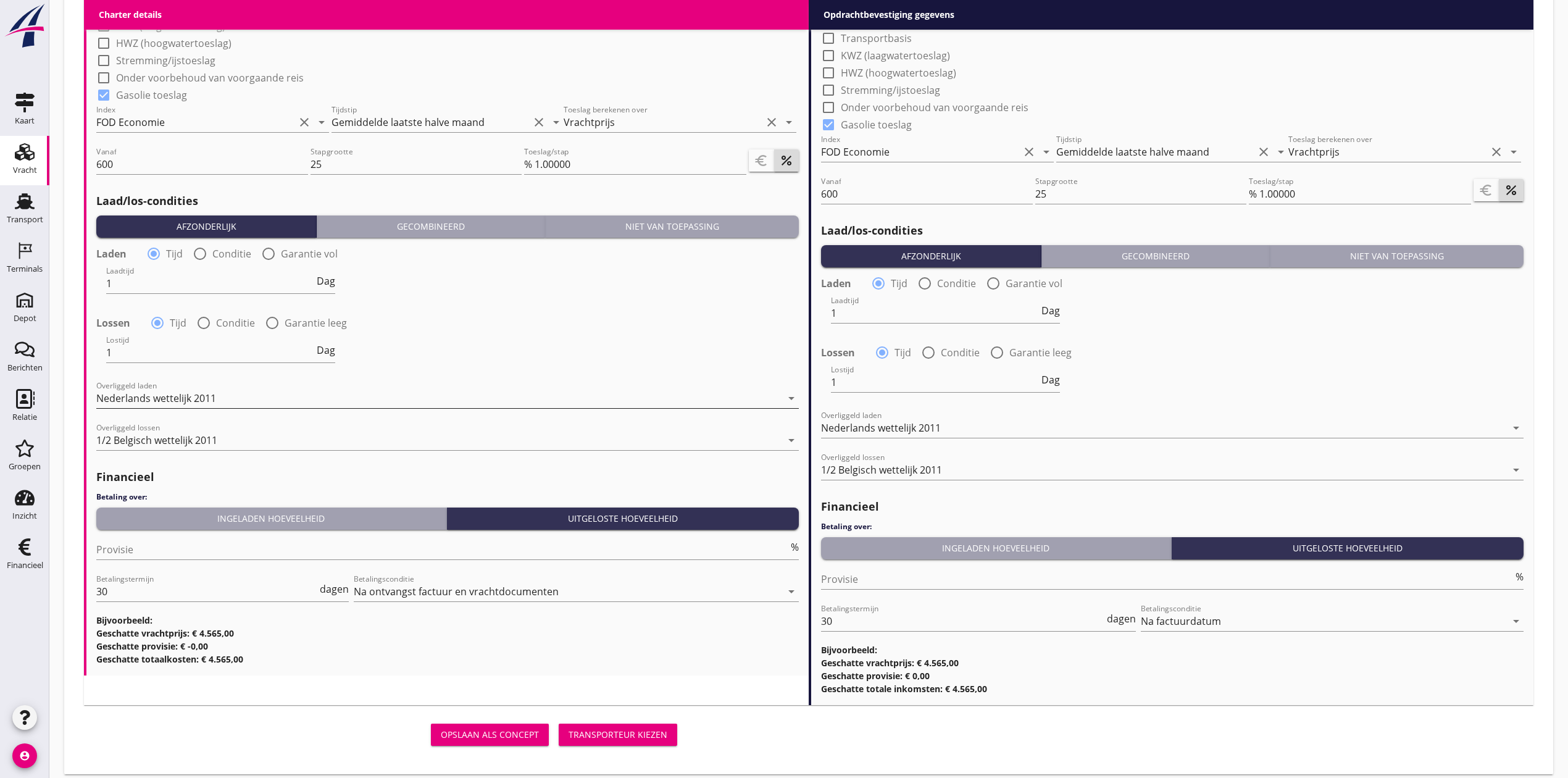 scroll, scrollTop: 1273, scrollLeft: 0, axis: vertical 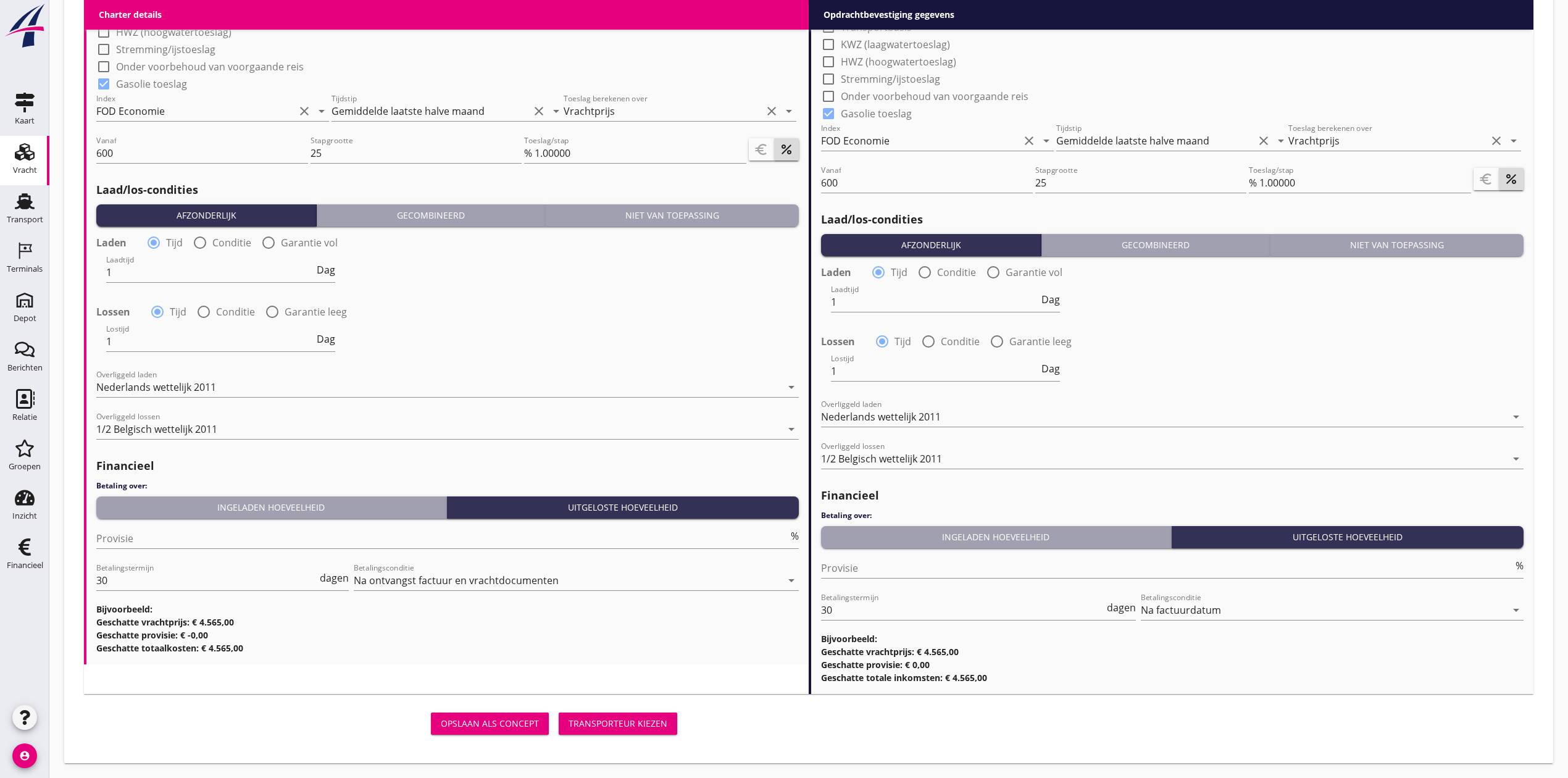 click on "Transporteur kiezen" at bounding box center [618, 723] 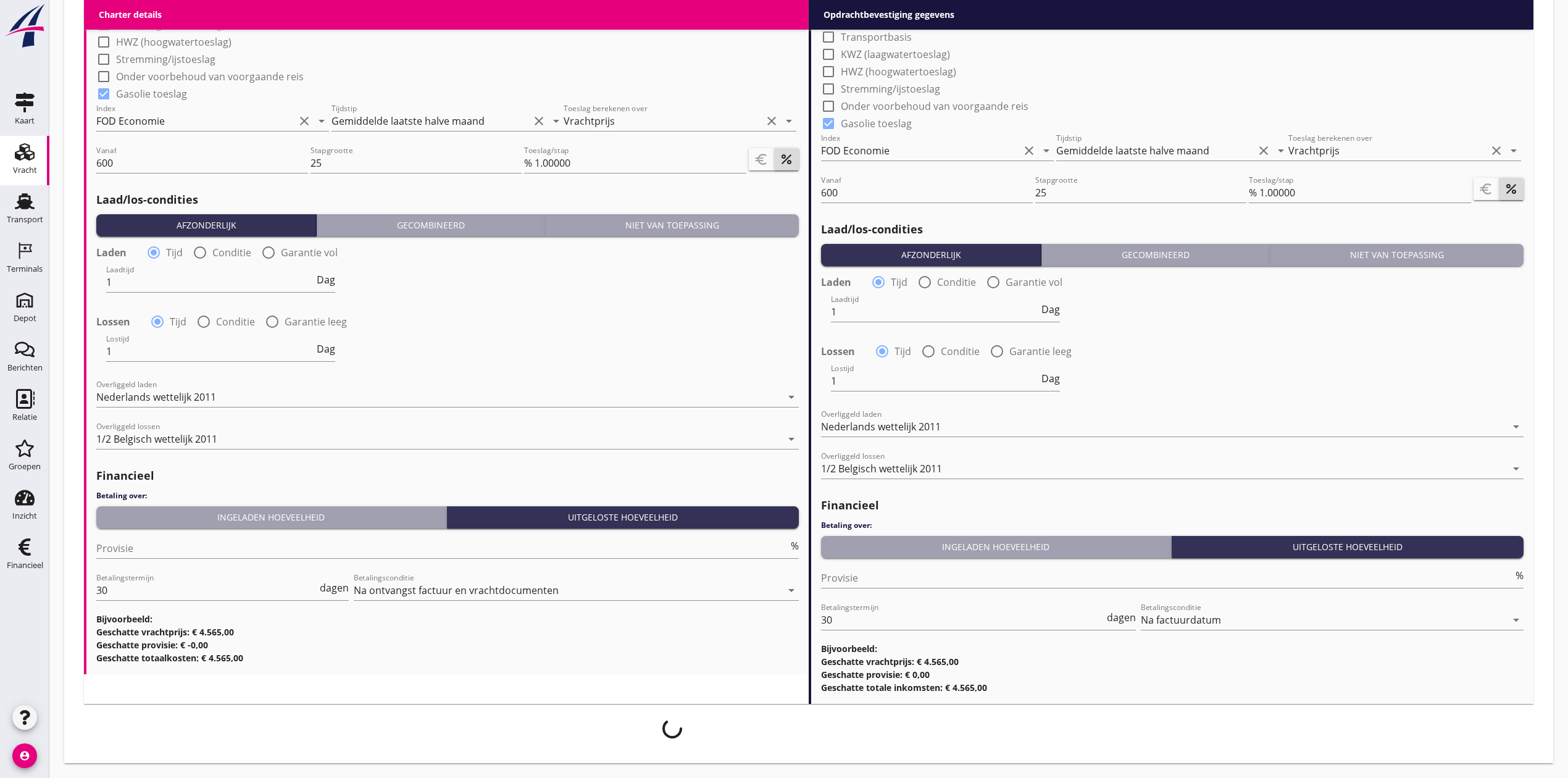 scroll, scrollTop: 1263, scrollLeft: 0, axis: vertical 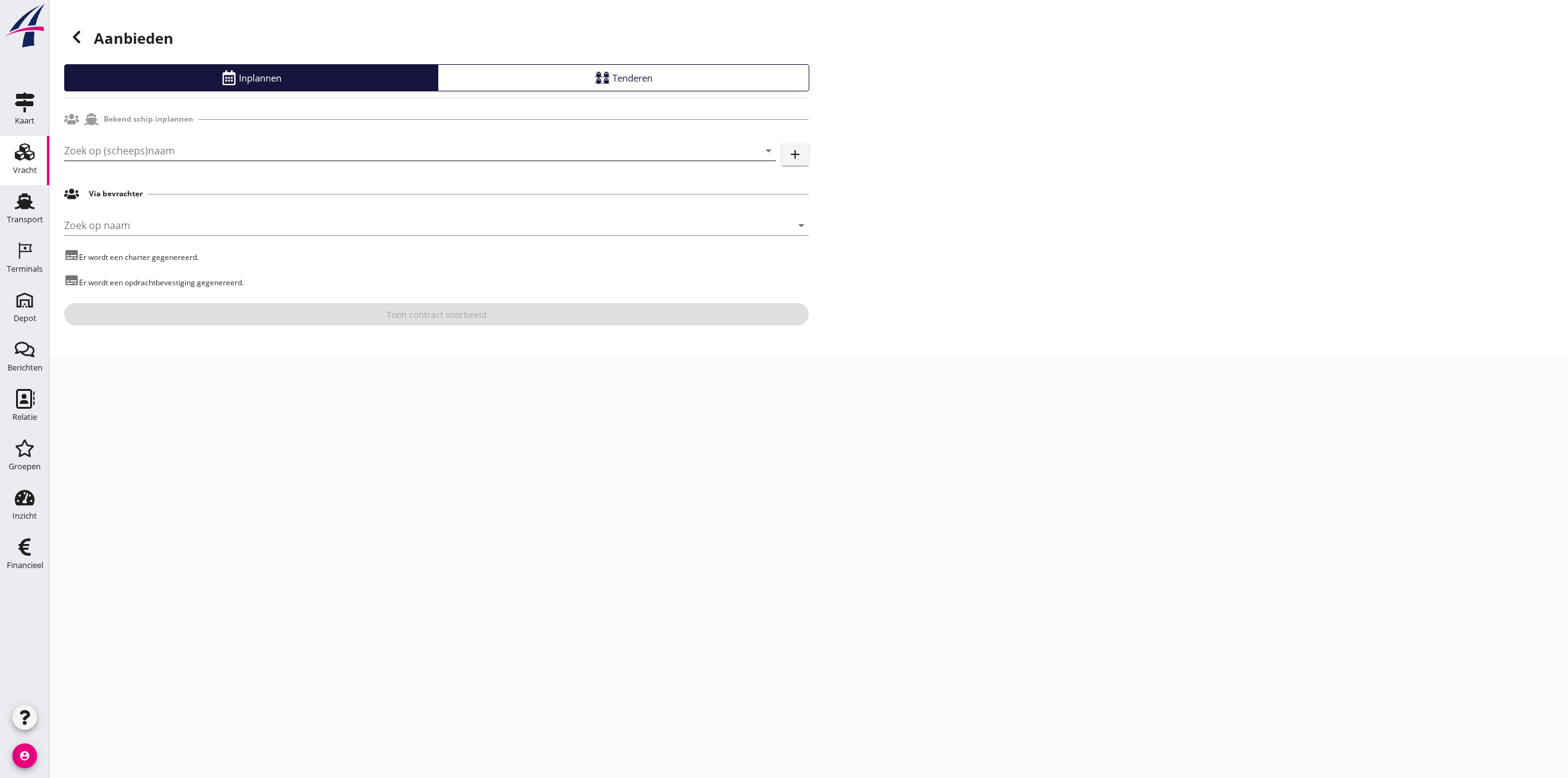 click at bounding box center (402, 151) 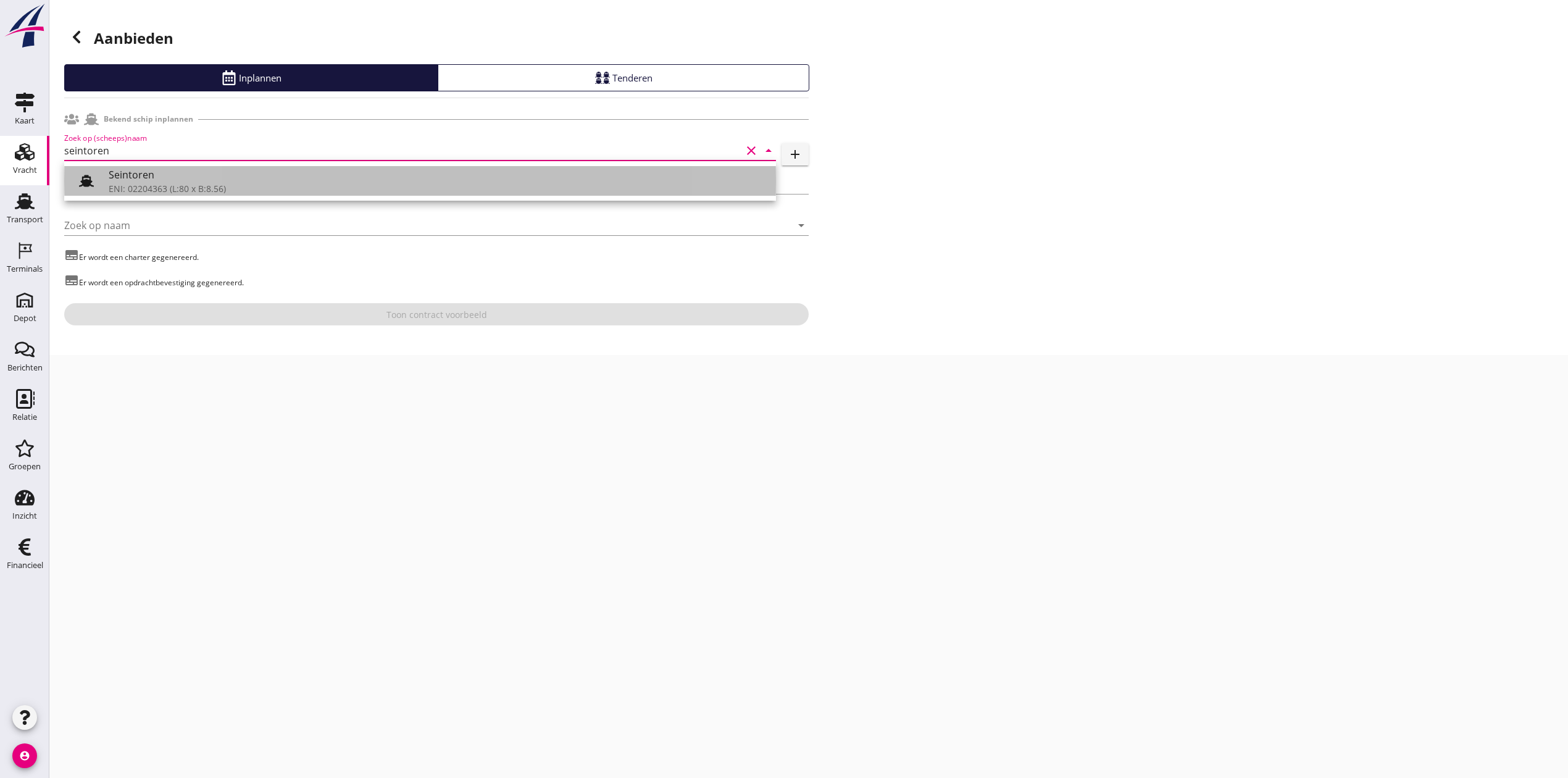 click on "Seintoren" at bounding box center (437, 175) 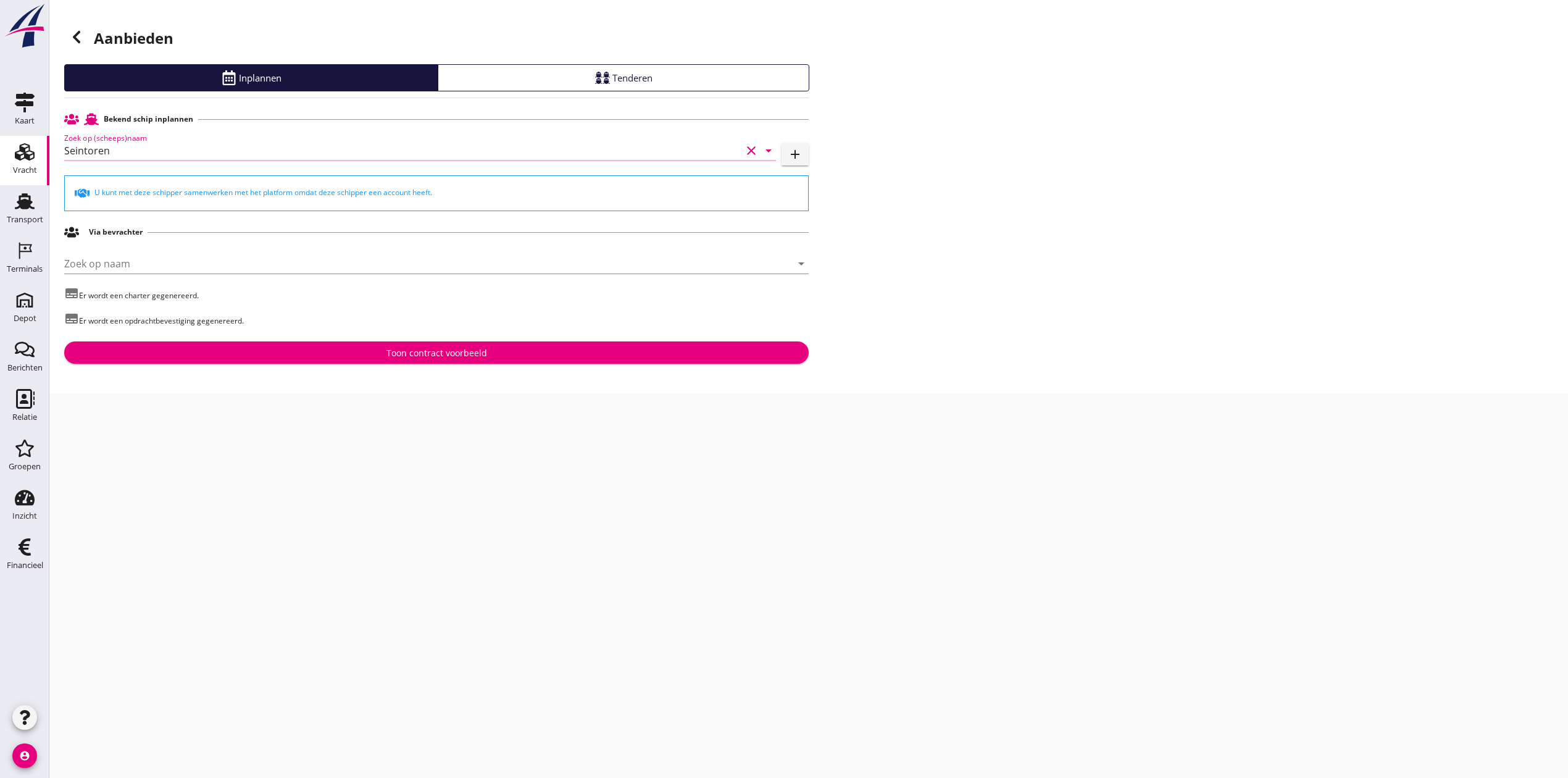 type on "Seintoren" 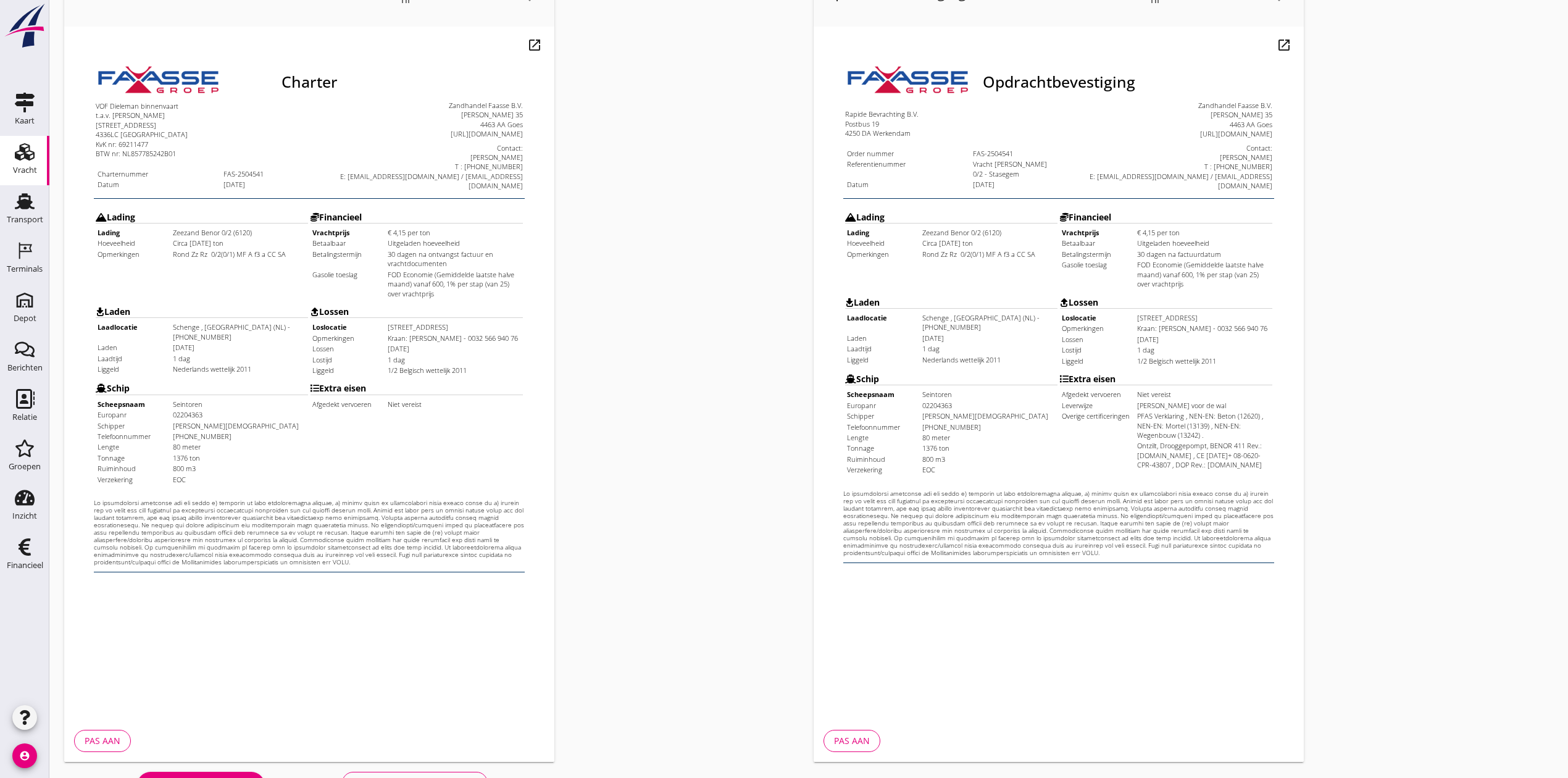 scroll, scrollTop: 136, scrollLeft: 0, axis: vertical 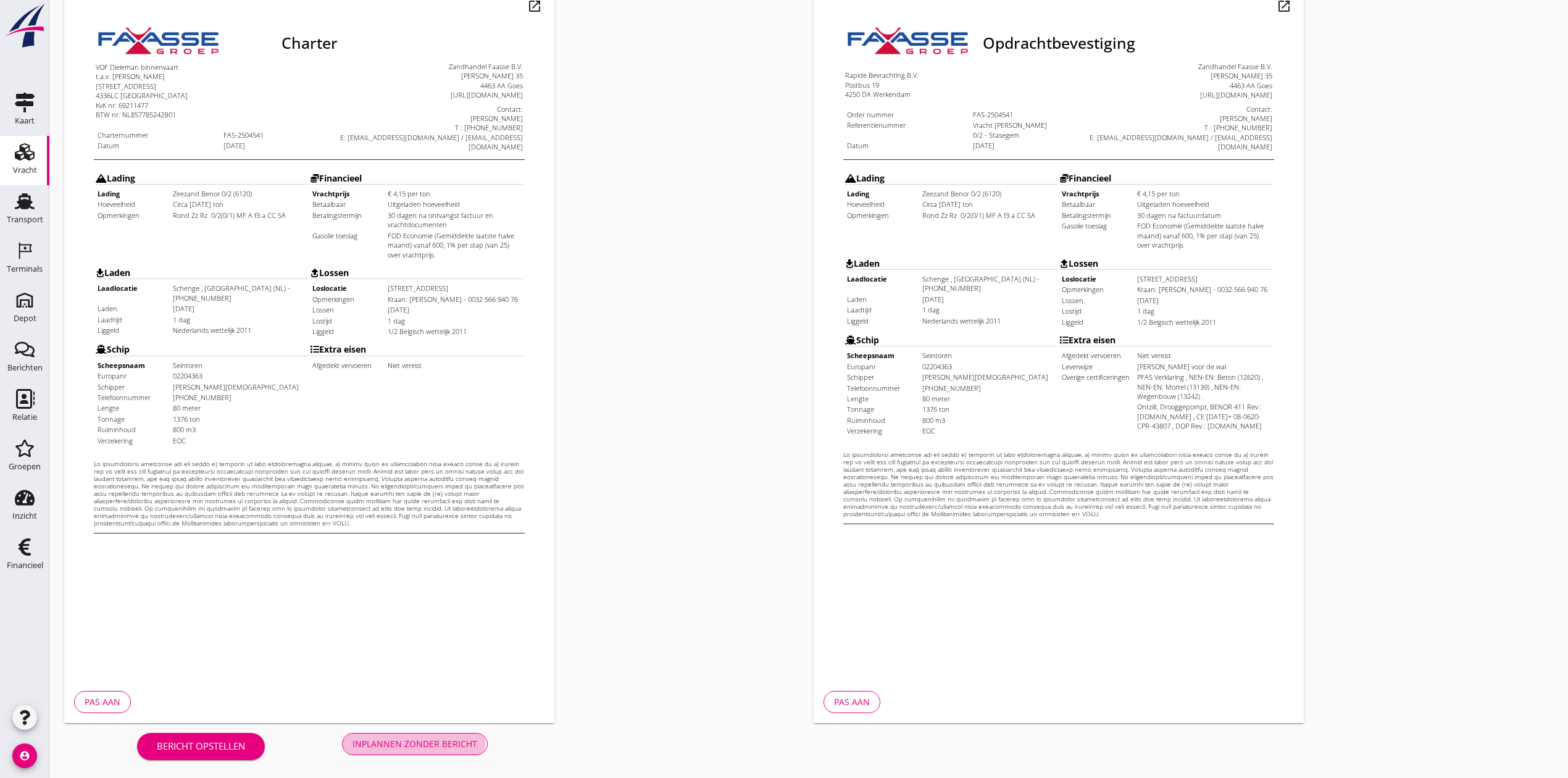 click on "Inplannen zonder bericht" at bounding box center [415, 743] 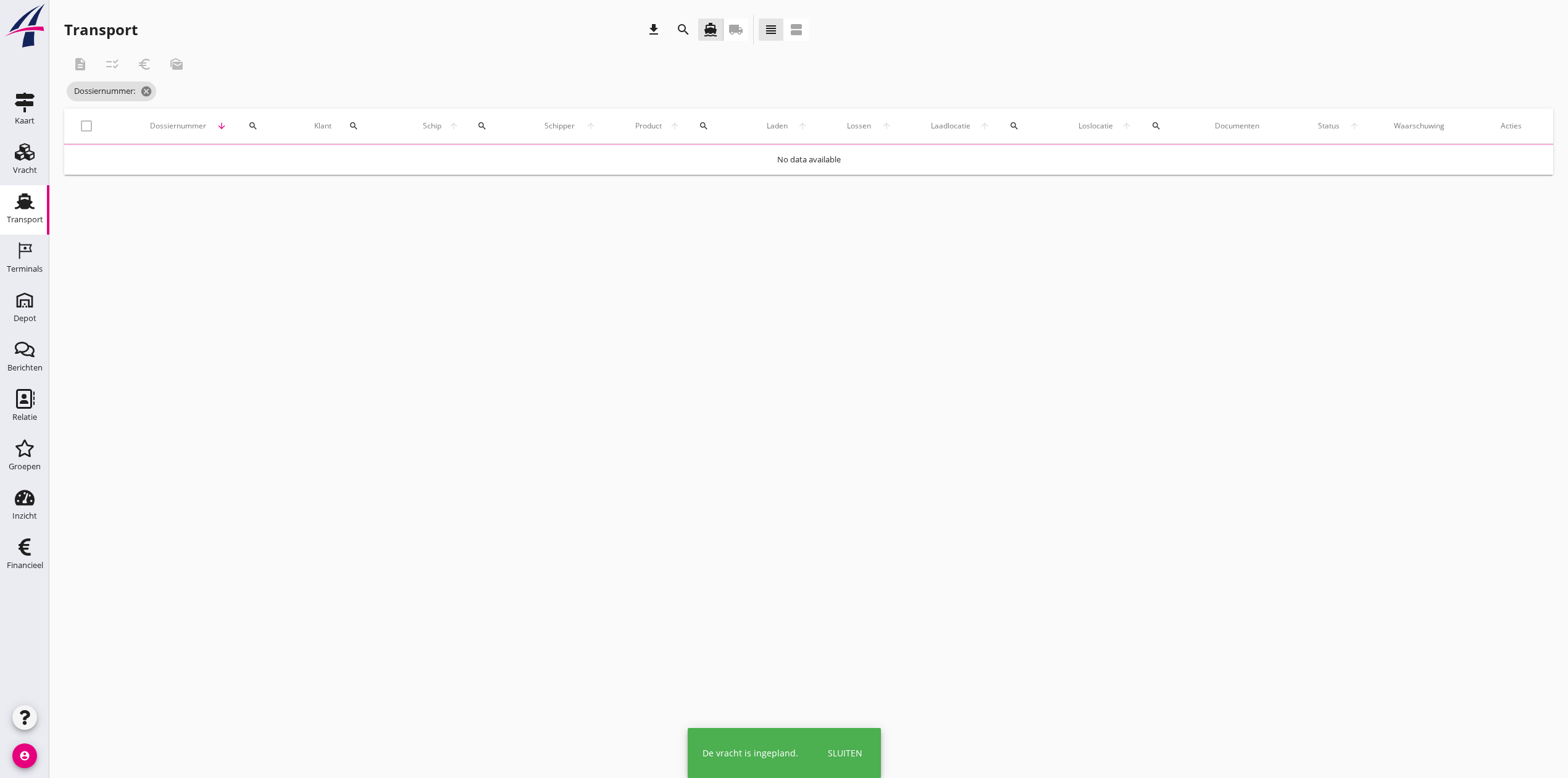 scroll, scrollTop: 0, scrollLeft: 0, axis: both 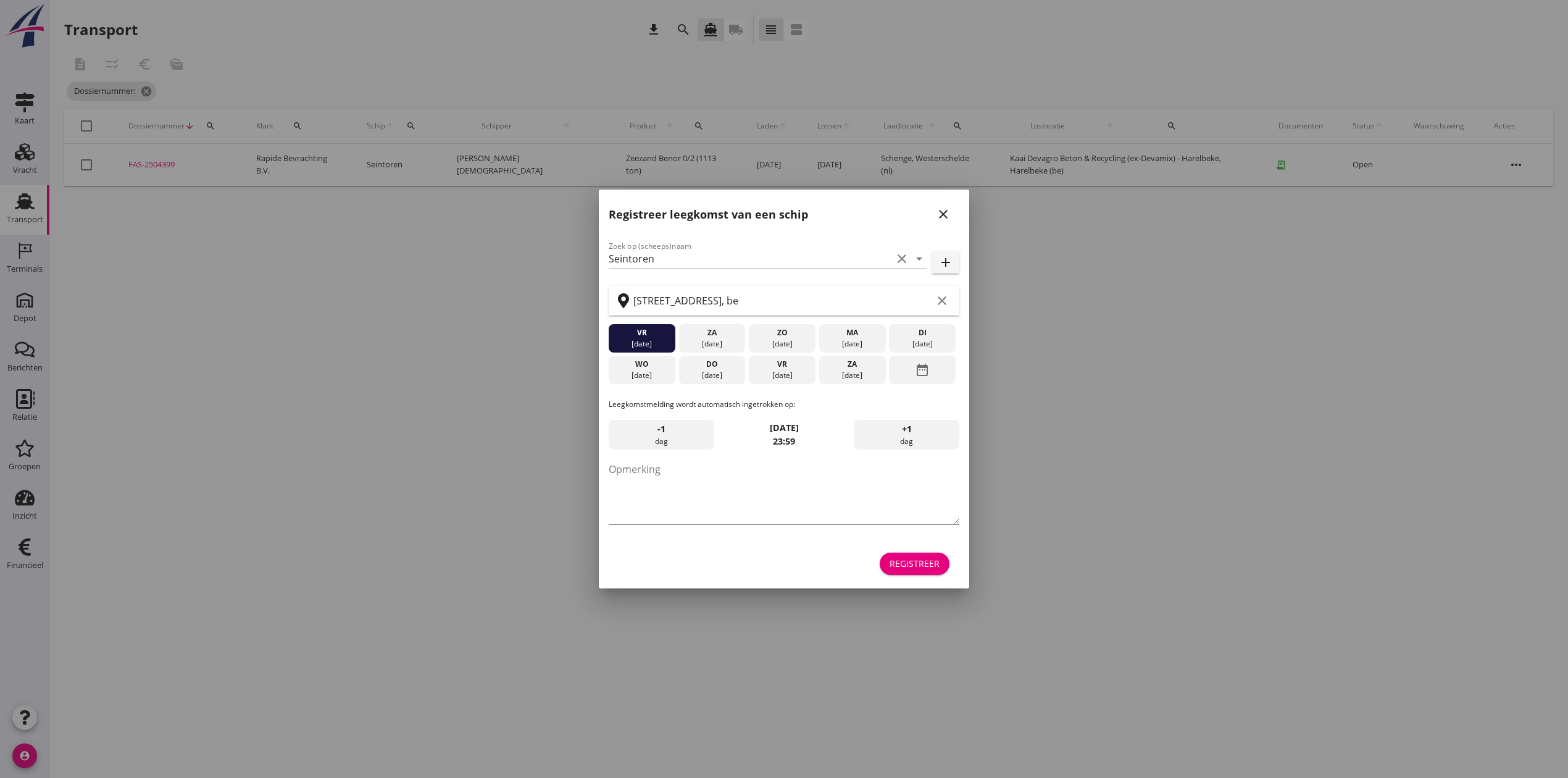 click on "close" at bounding box center (943, 214) 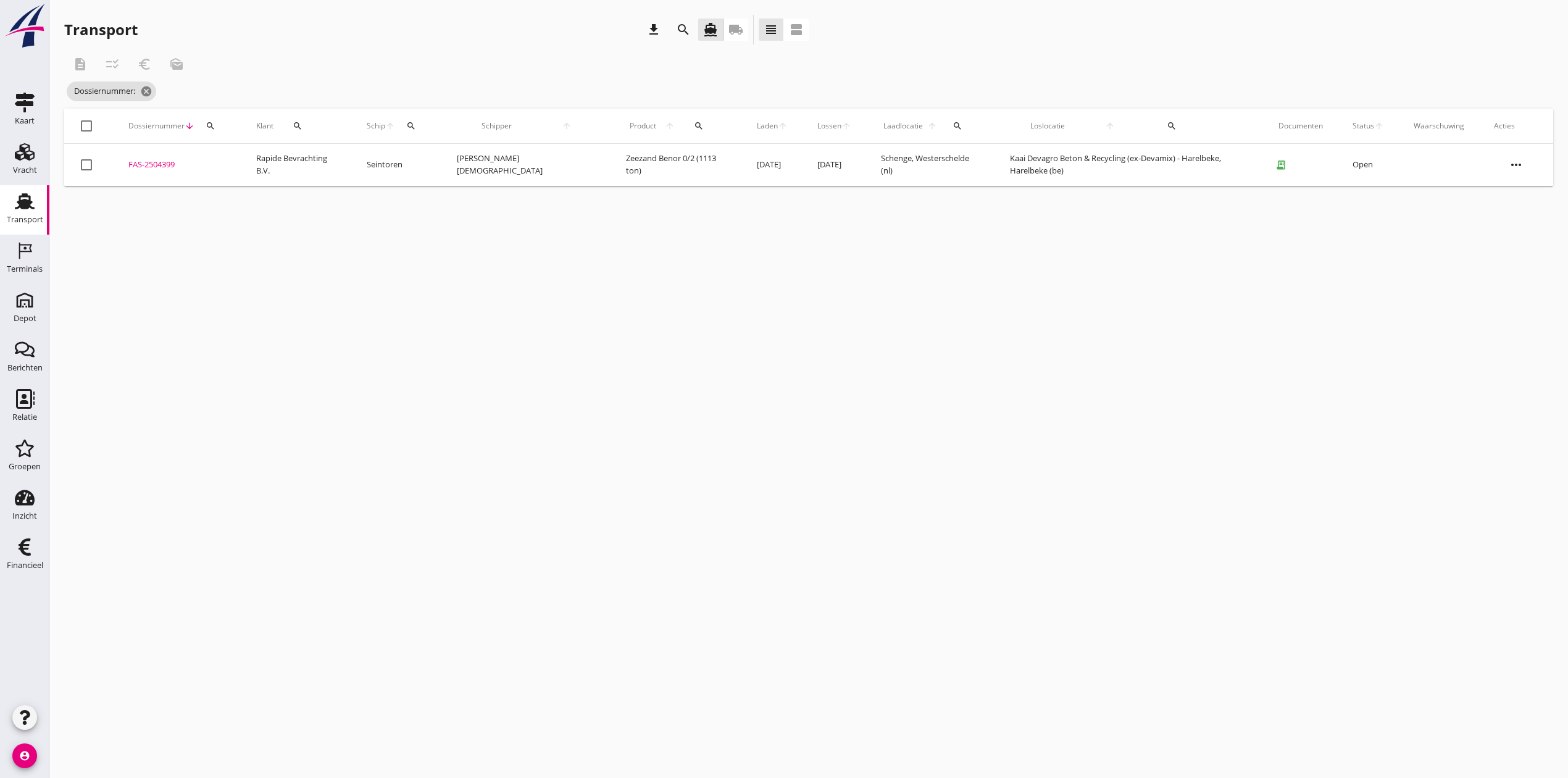 click on "Transport" at bounding box center [25, 220] 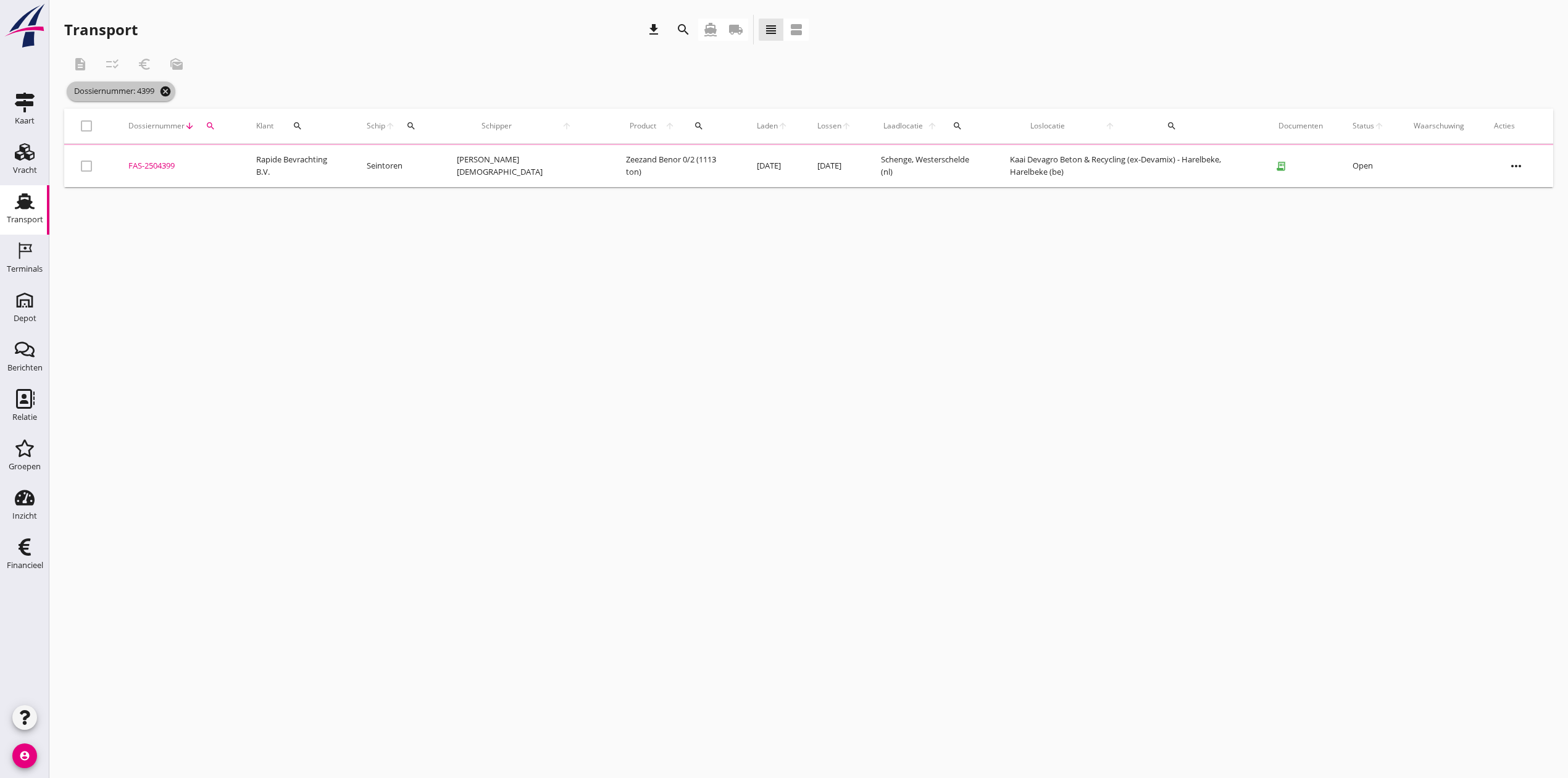 click on "cancel" at bounding box center (165, 91) 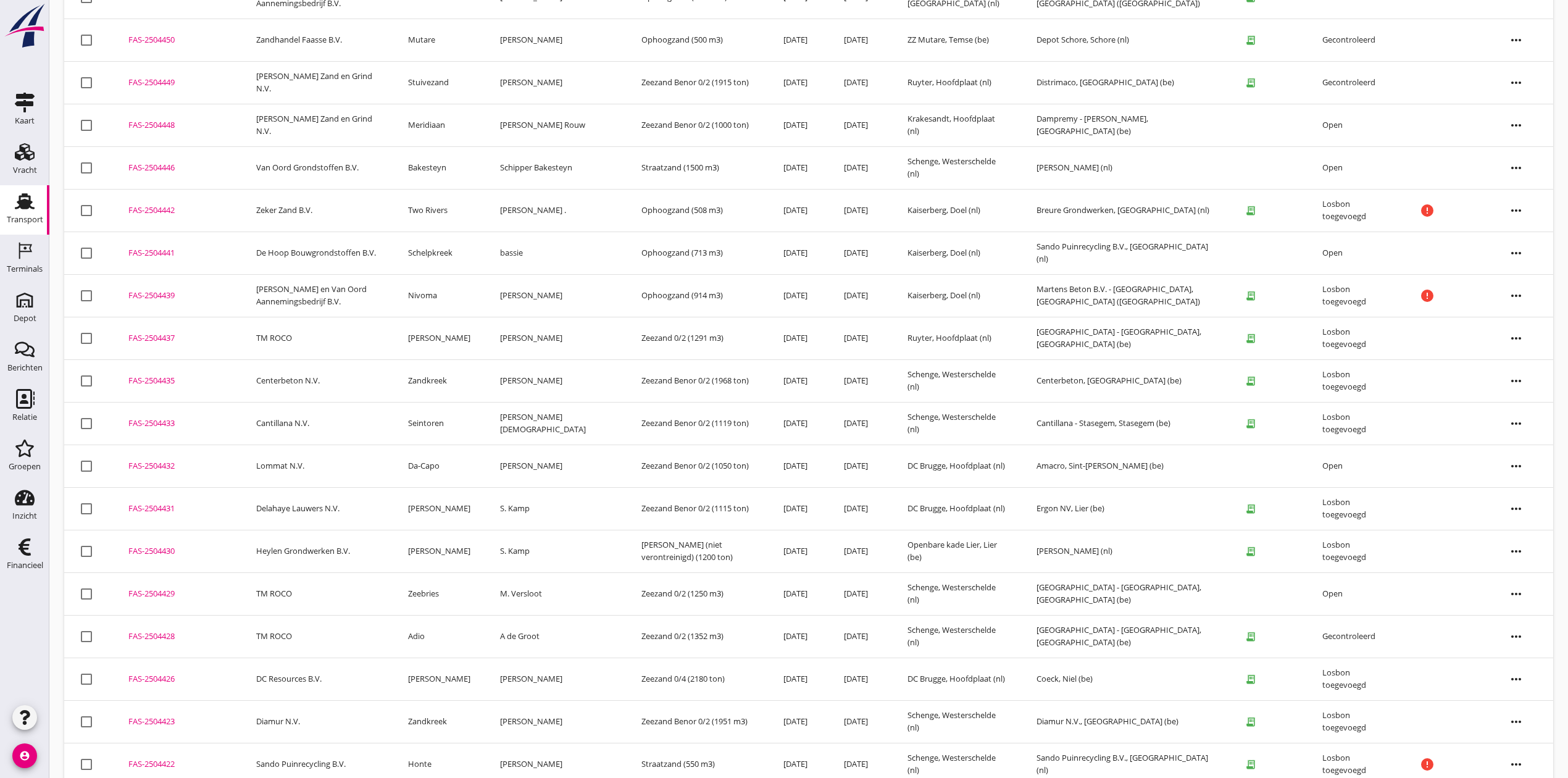 scroll, scrollTop: 1008, scrollLeft: 0, axis: vertical 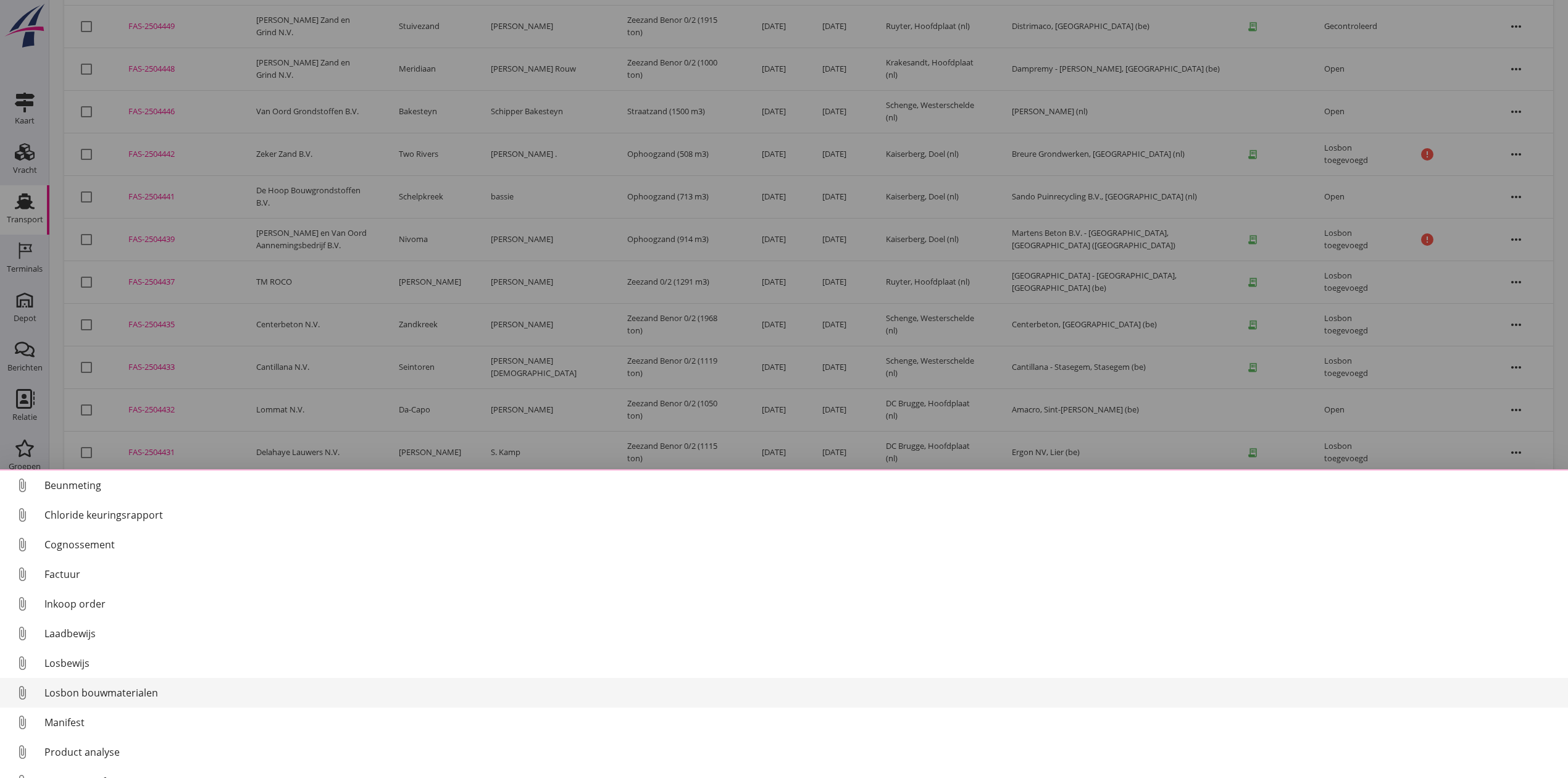 click on "Losbon bouwmaterialen" at bounding box center (801, 693) 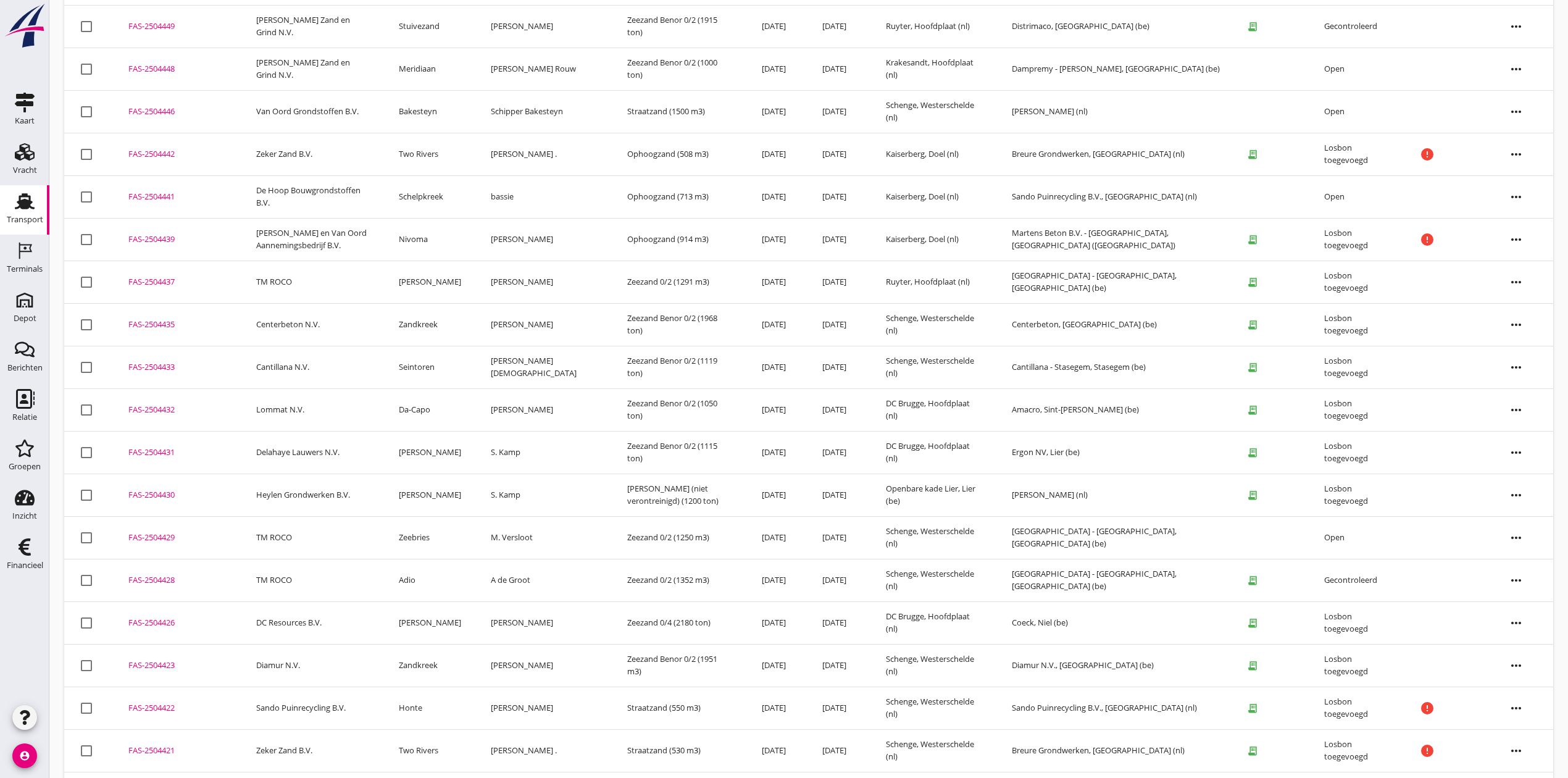 click on "FAS-2504432" at bounding box center [177, 410] 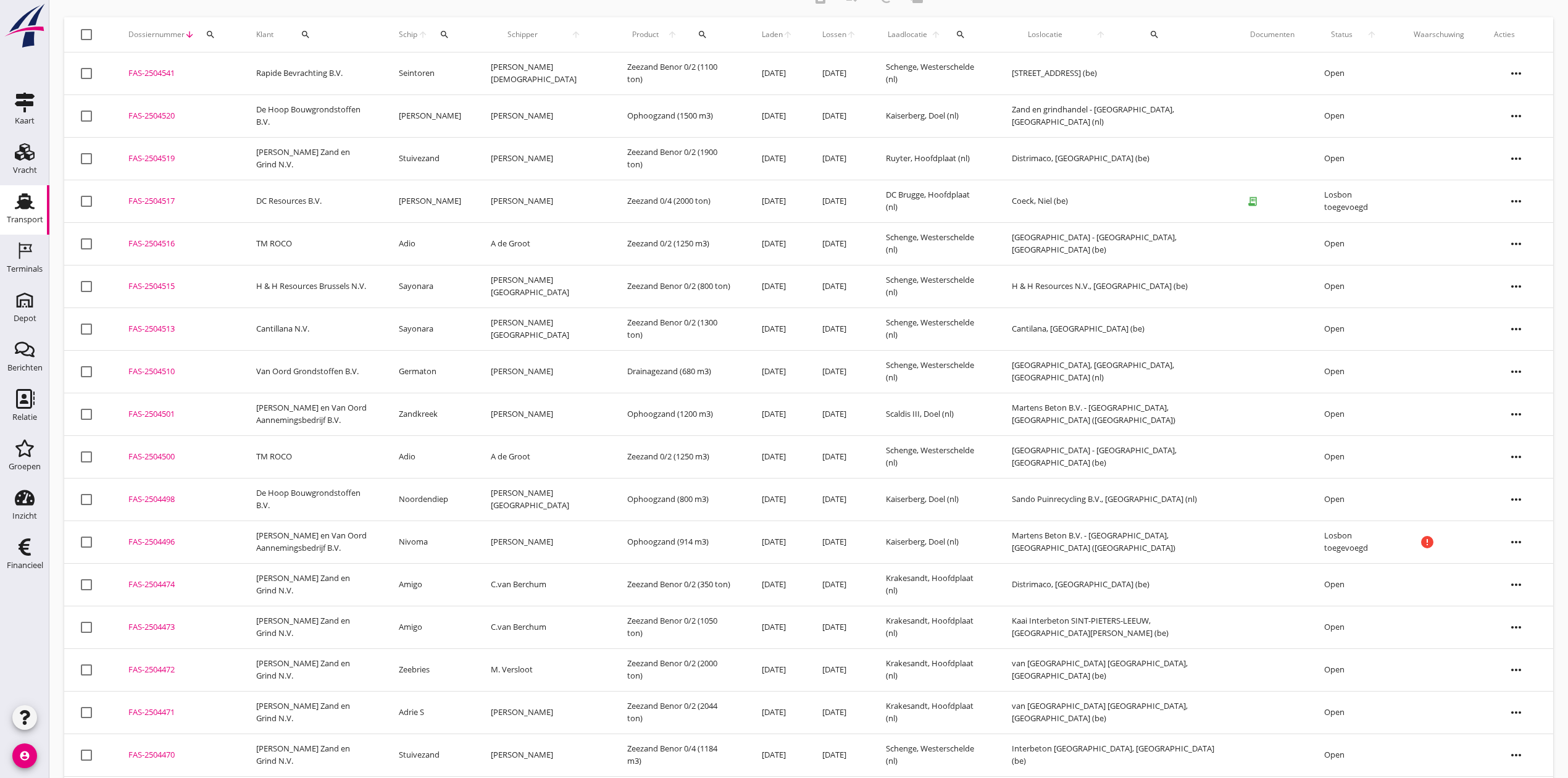 scroll, scrollTop: 0, scrollLeft: 0, axis: both 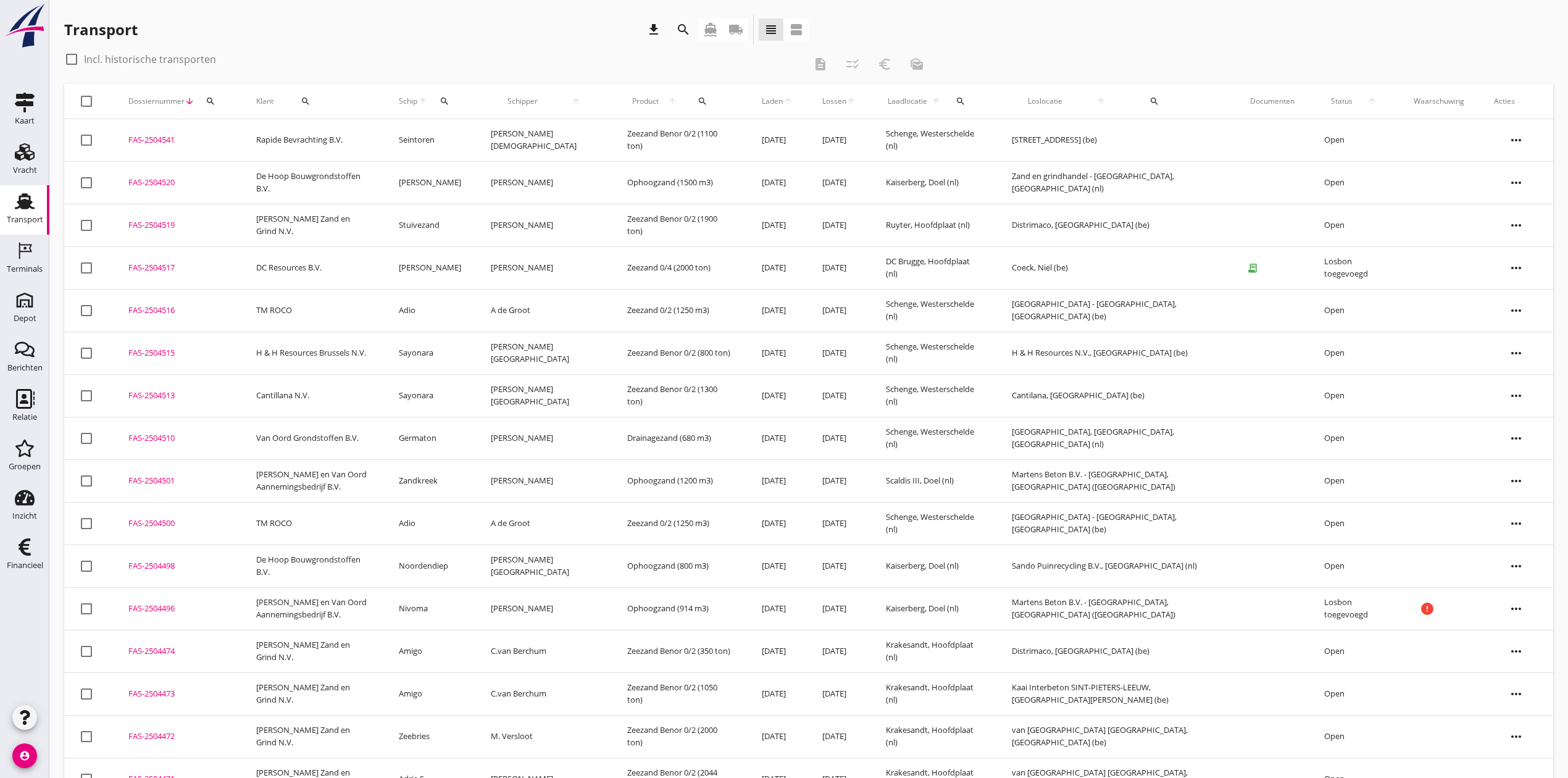 click on "search" at bounding box center [211, 101] 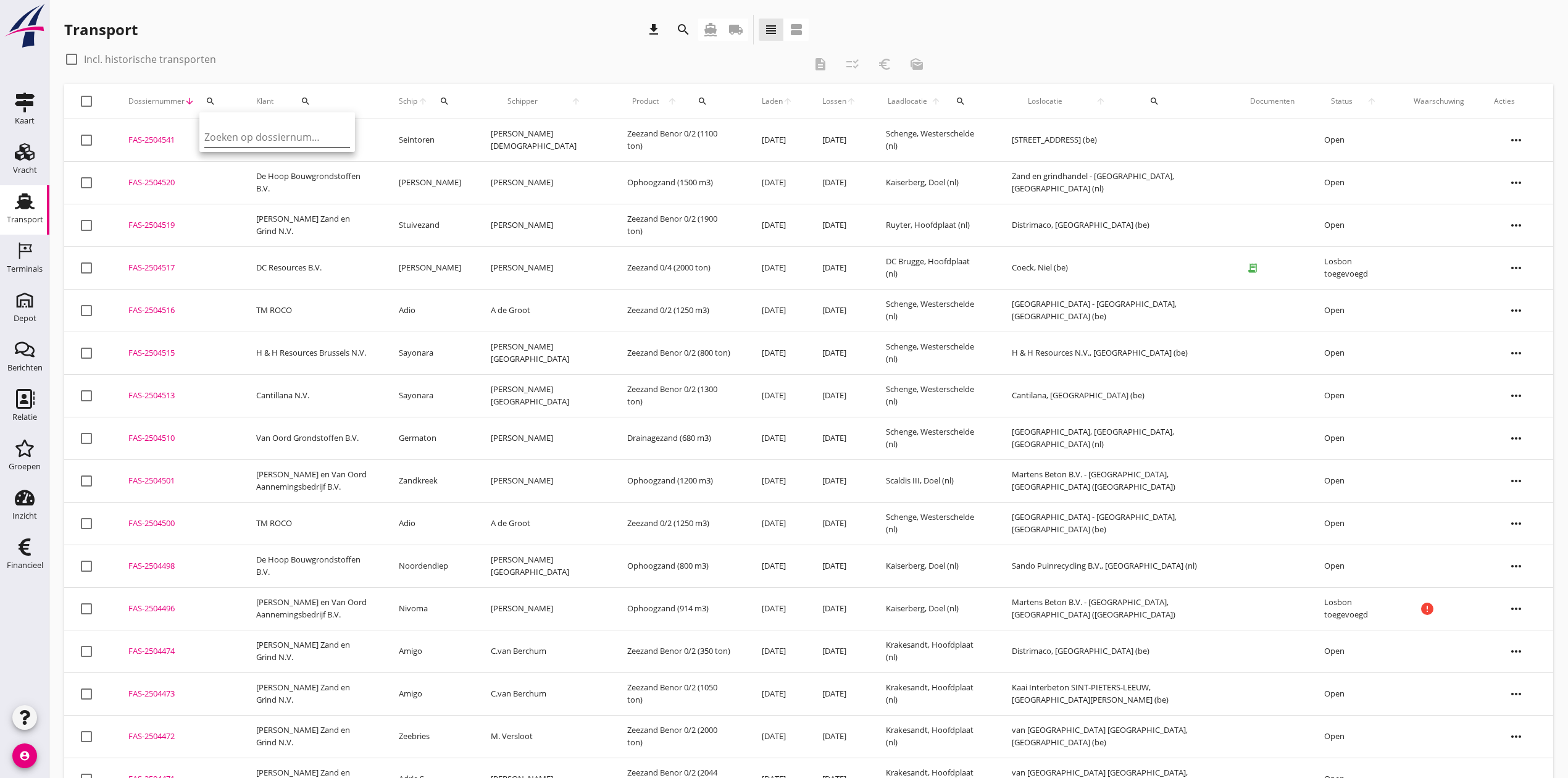 click at bounding box center (269, 137) 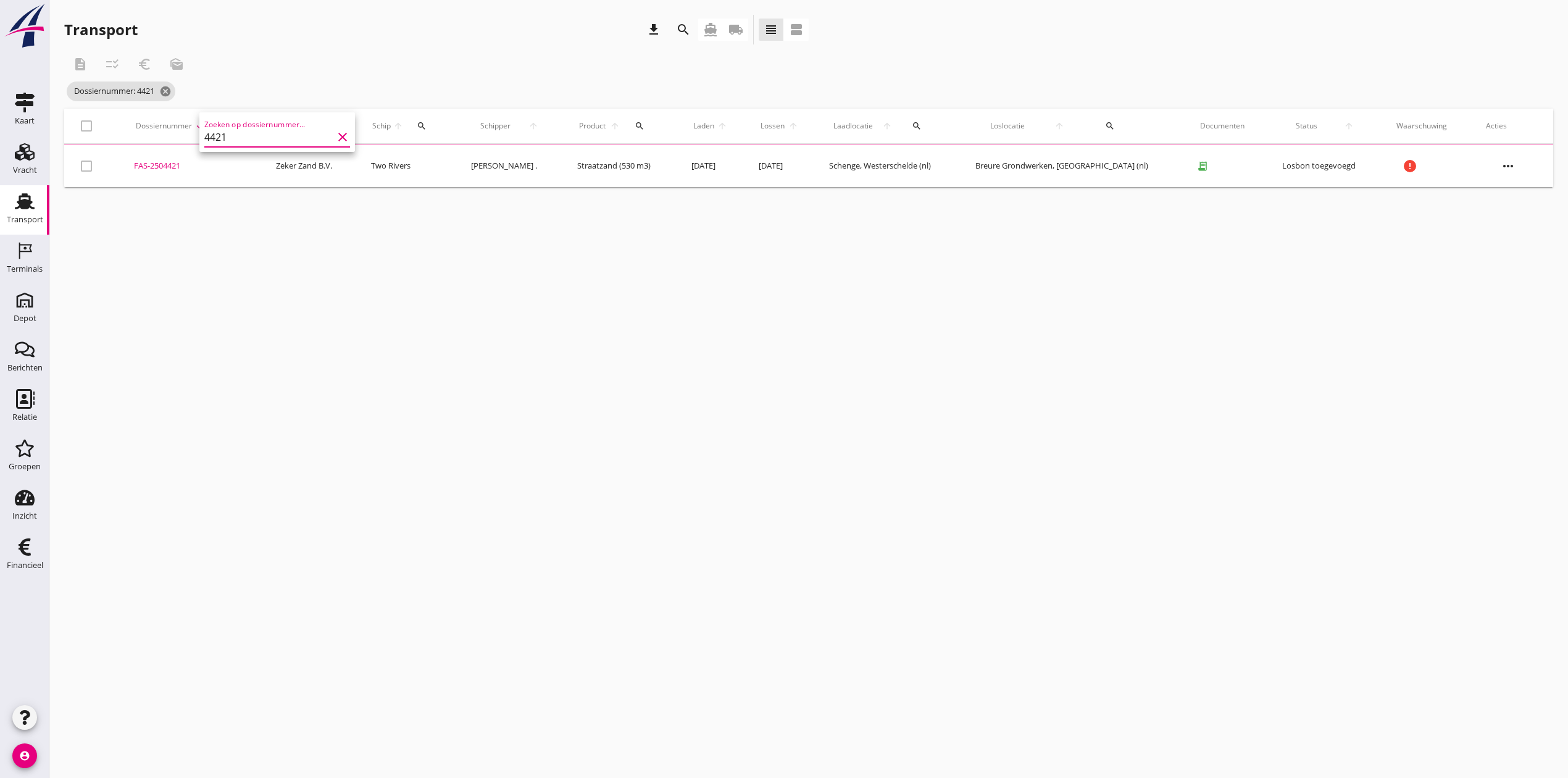 type on "4421" 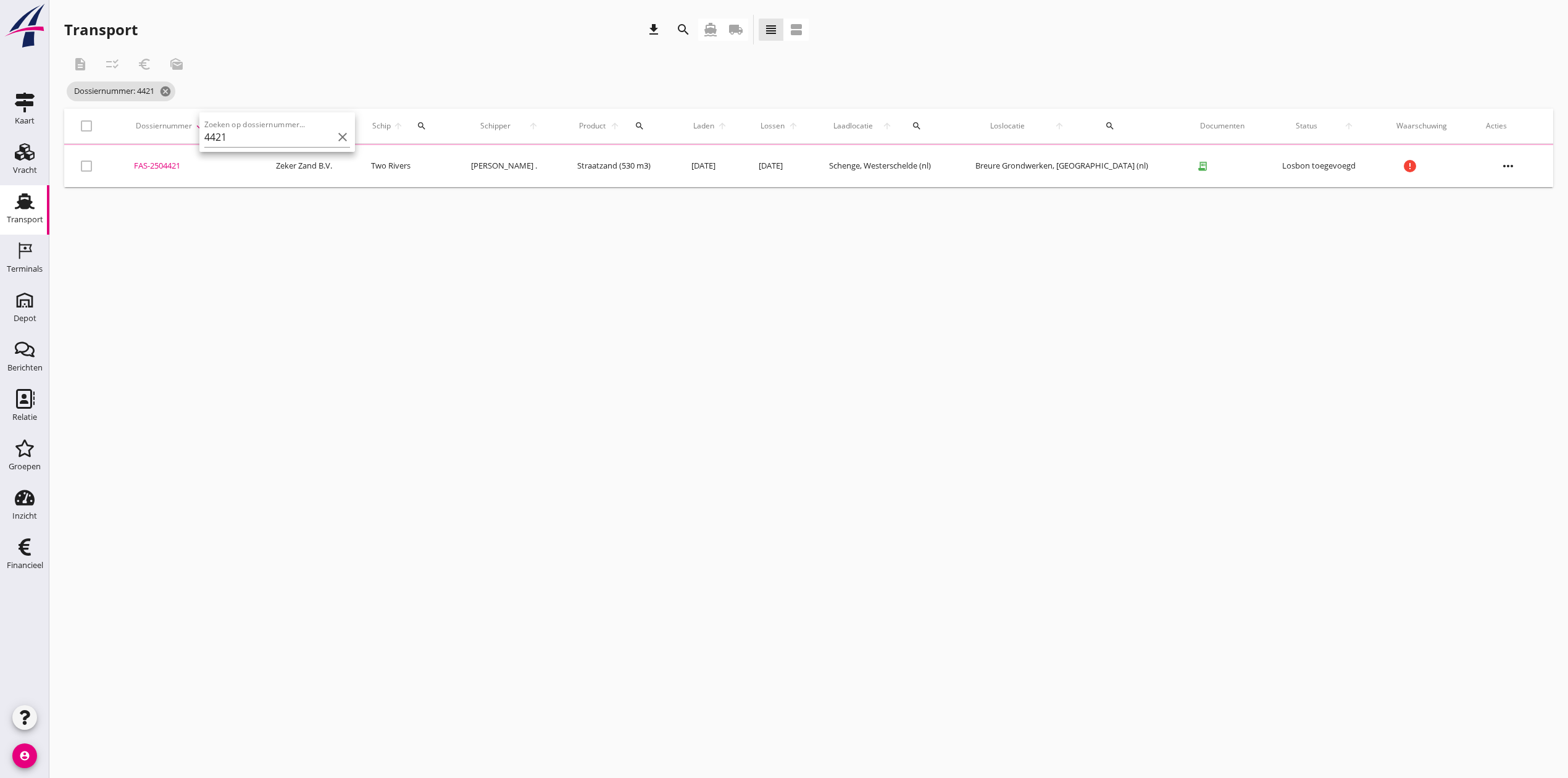click on "FAS-2504421" at bounding box center [190, 166] 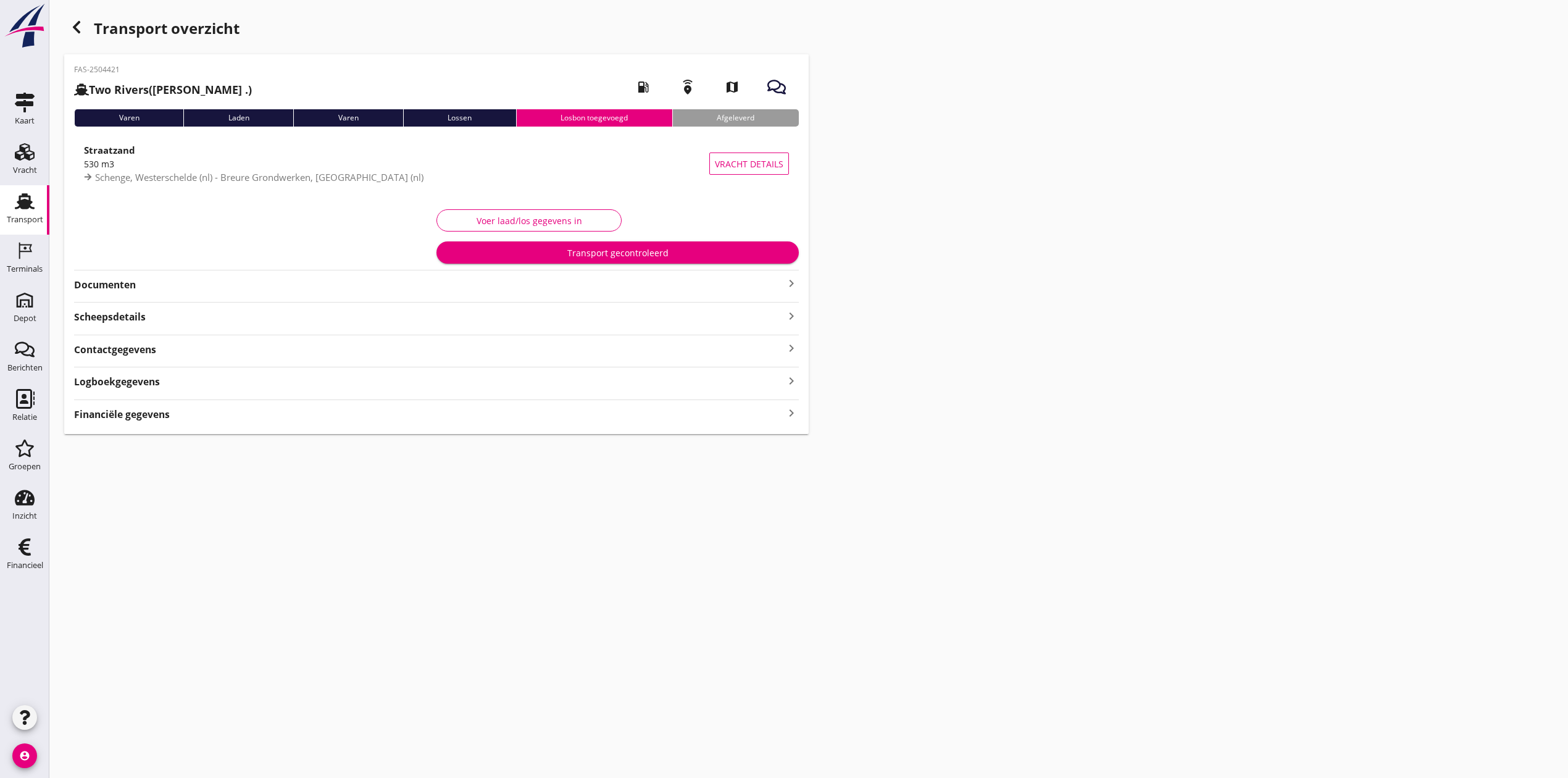 click on "Documenten" at bounding box center (429, 285) 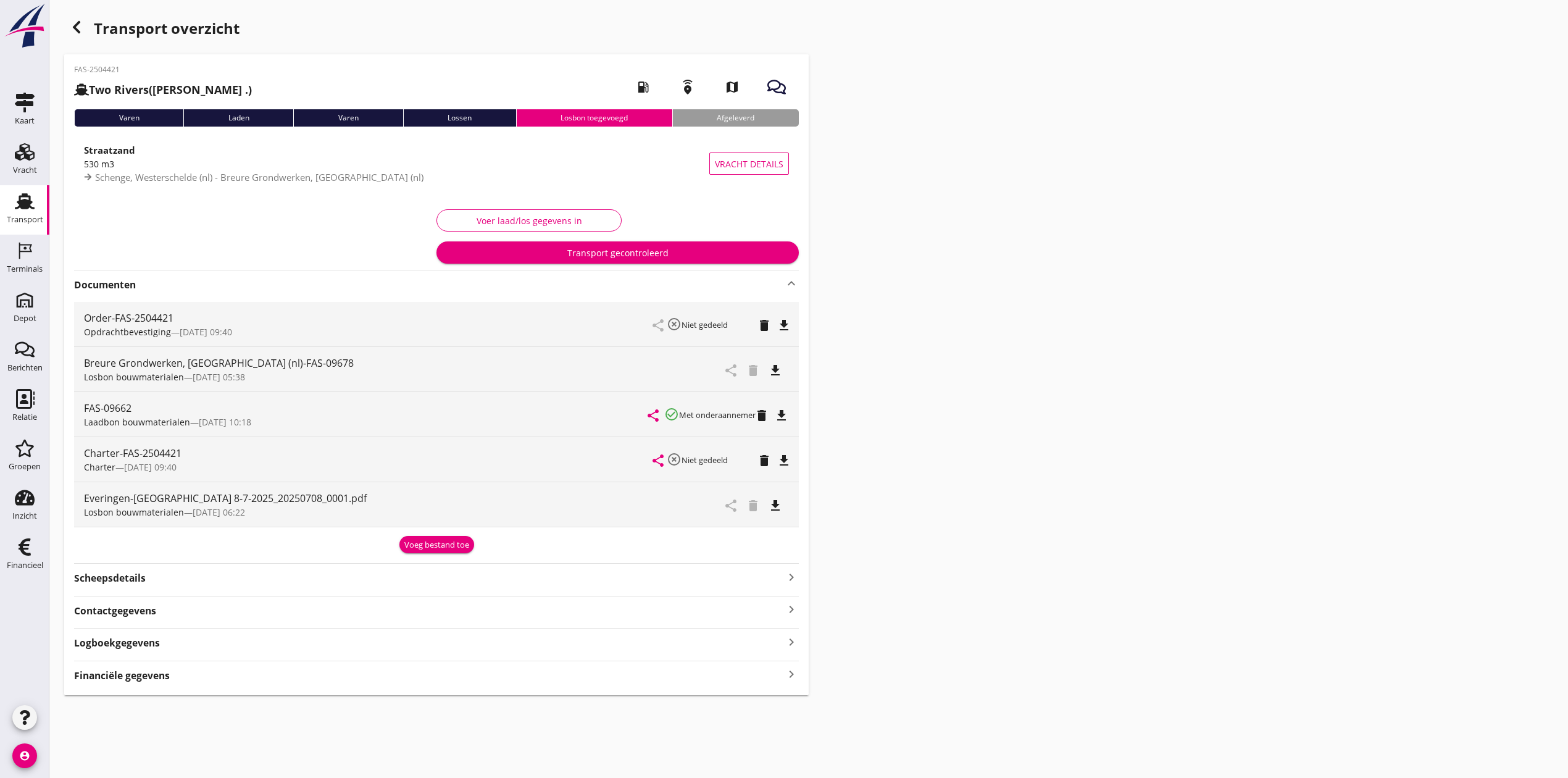 click on "file_download" at bounding box center (775, 506) 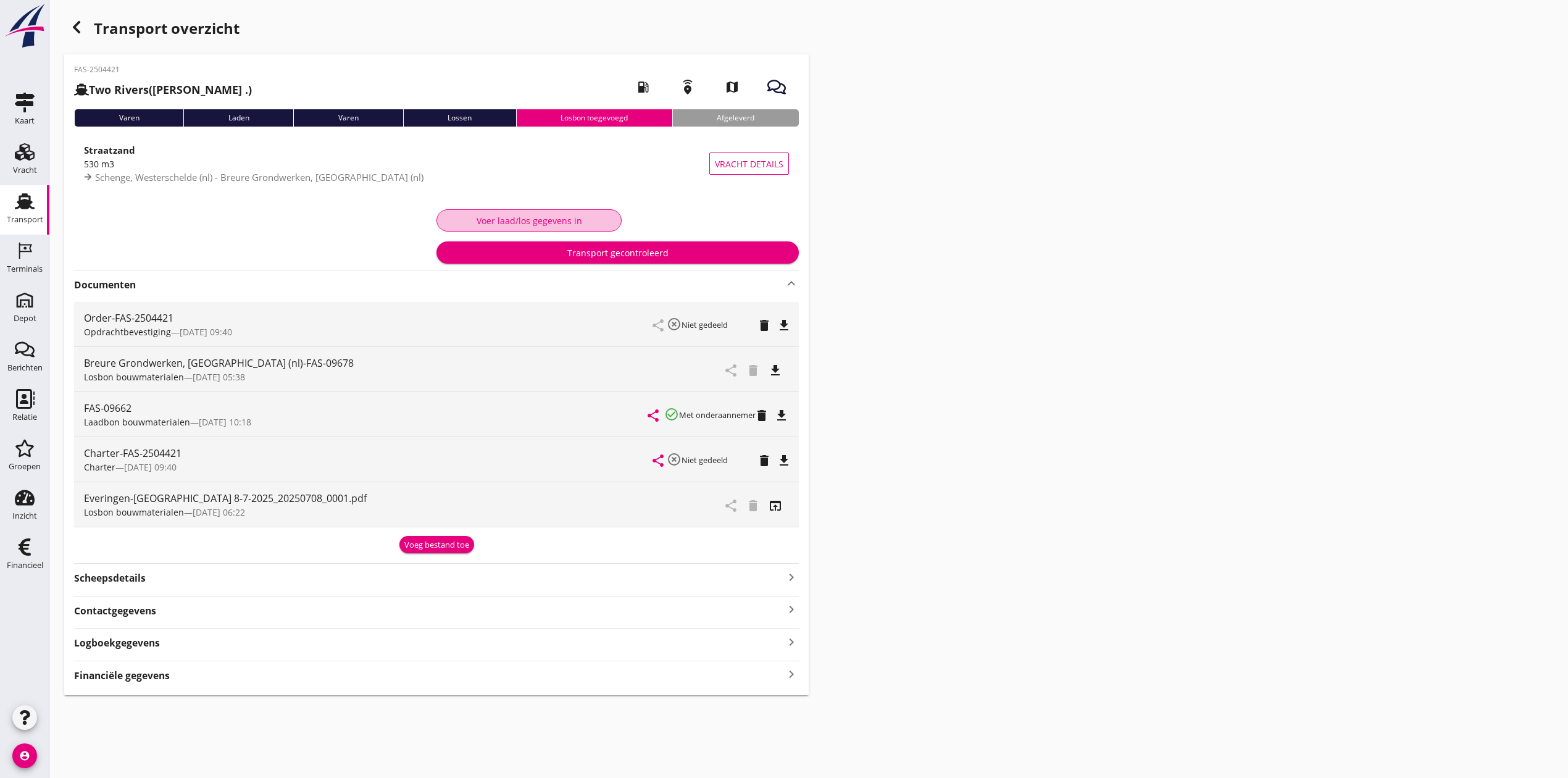 click on "Voer laad/los gegevens in" at bounding box center [529, 220] 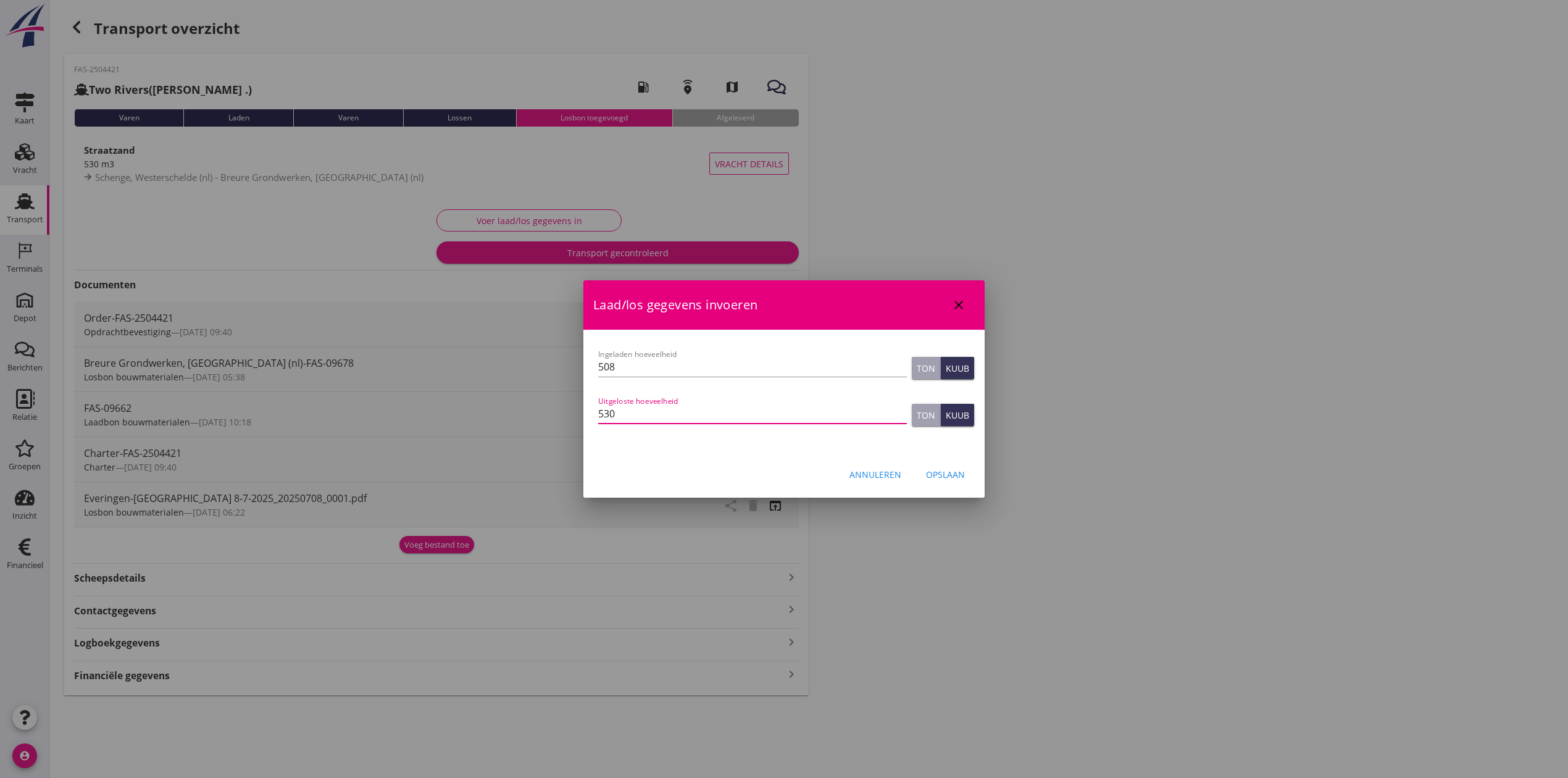 drag, startPoint x: 623, startPoint y: 410, endPoint x: 552, endPoint y: 420, distance: 71.70077 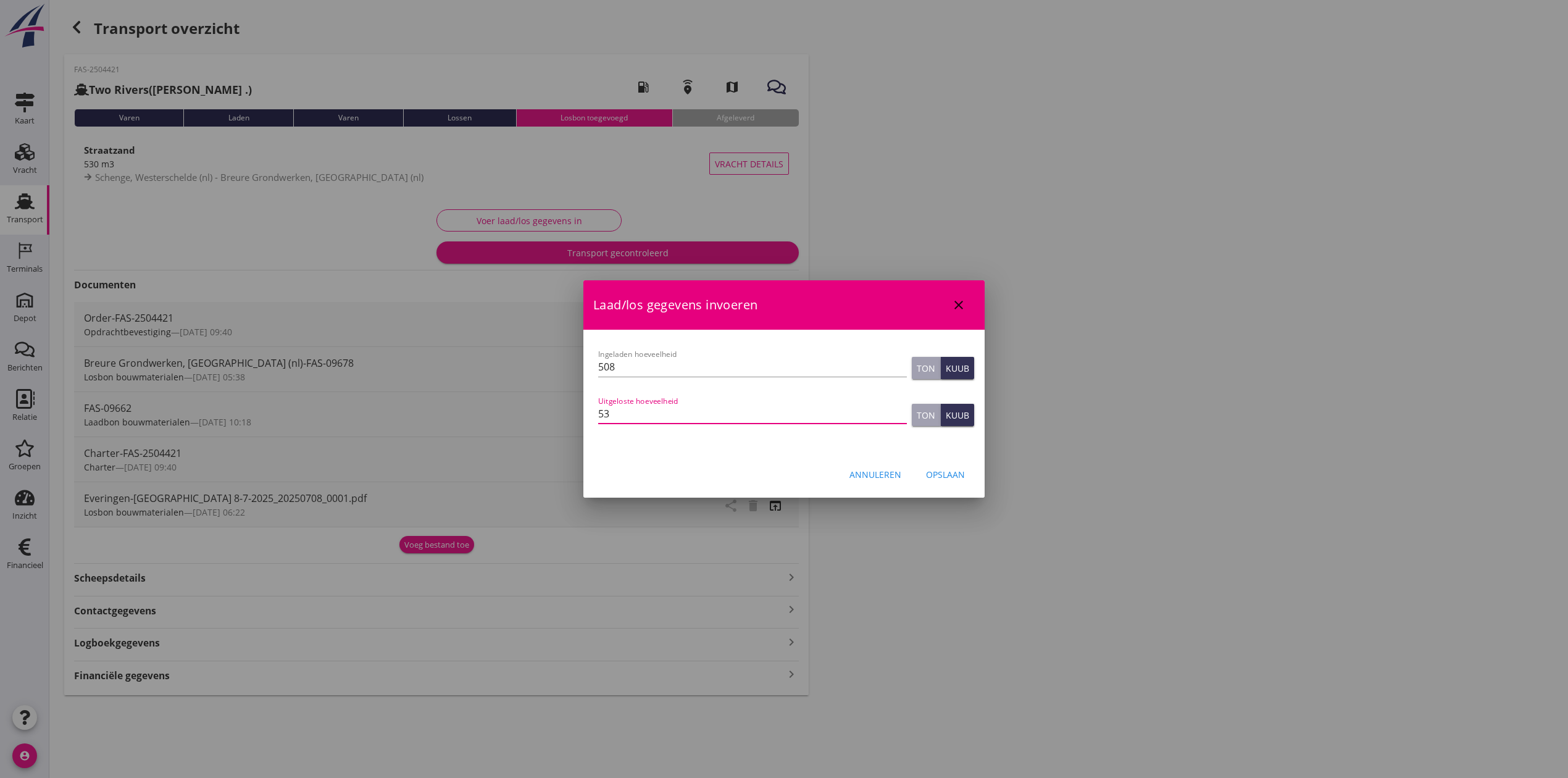 type on "530" 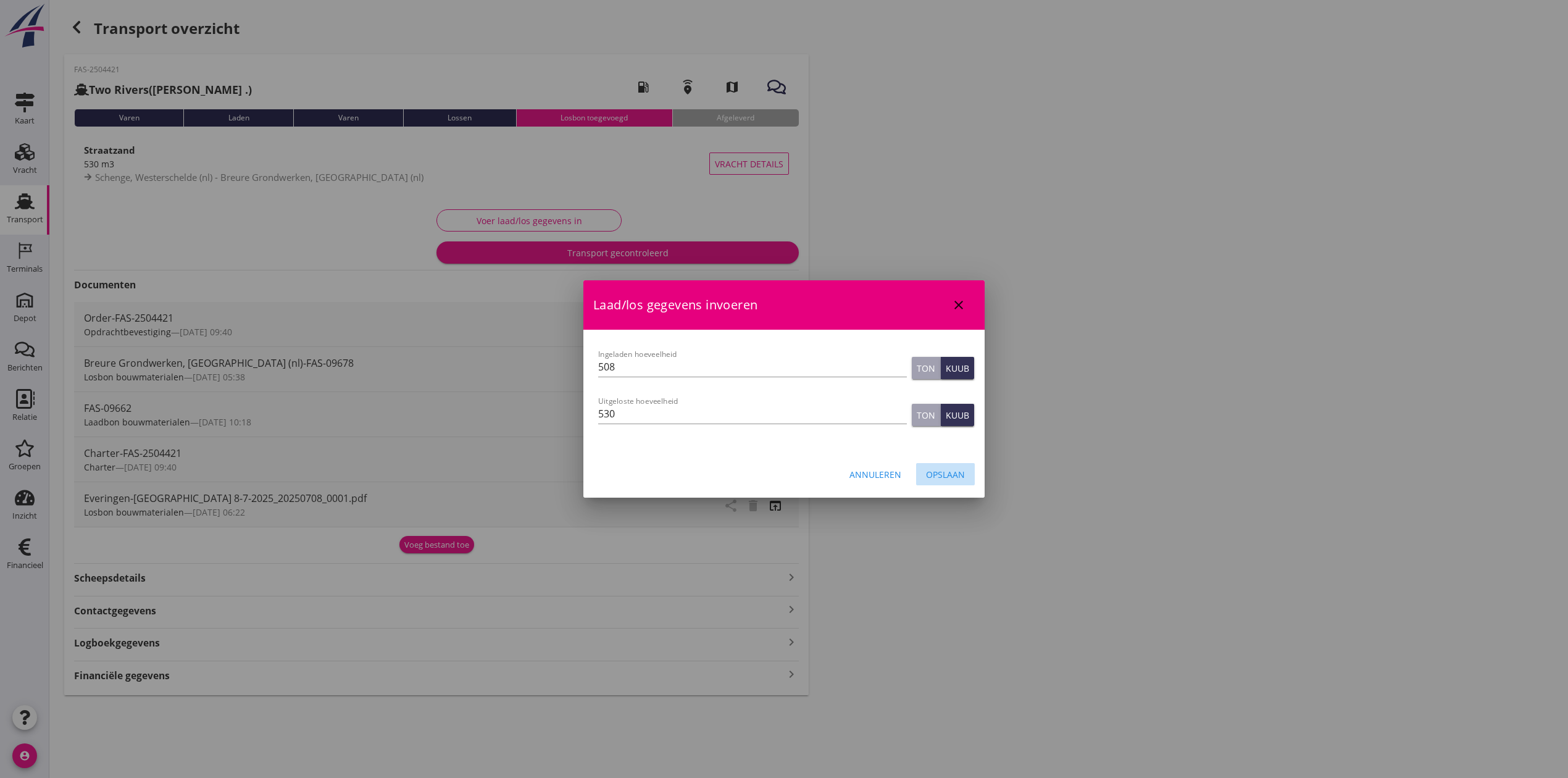 click on "Opslaan" at bounding box center [945, 474] 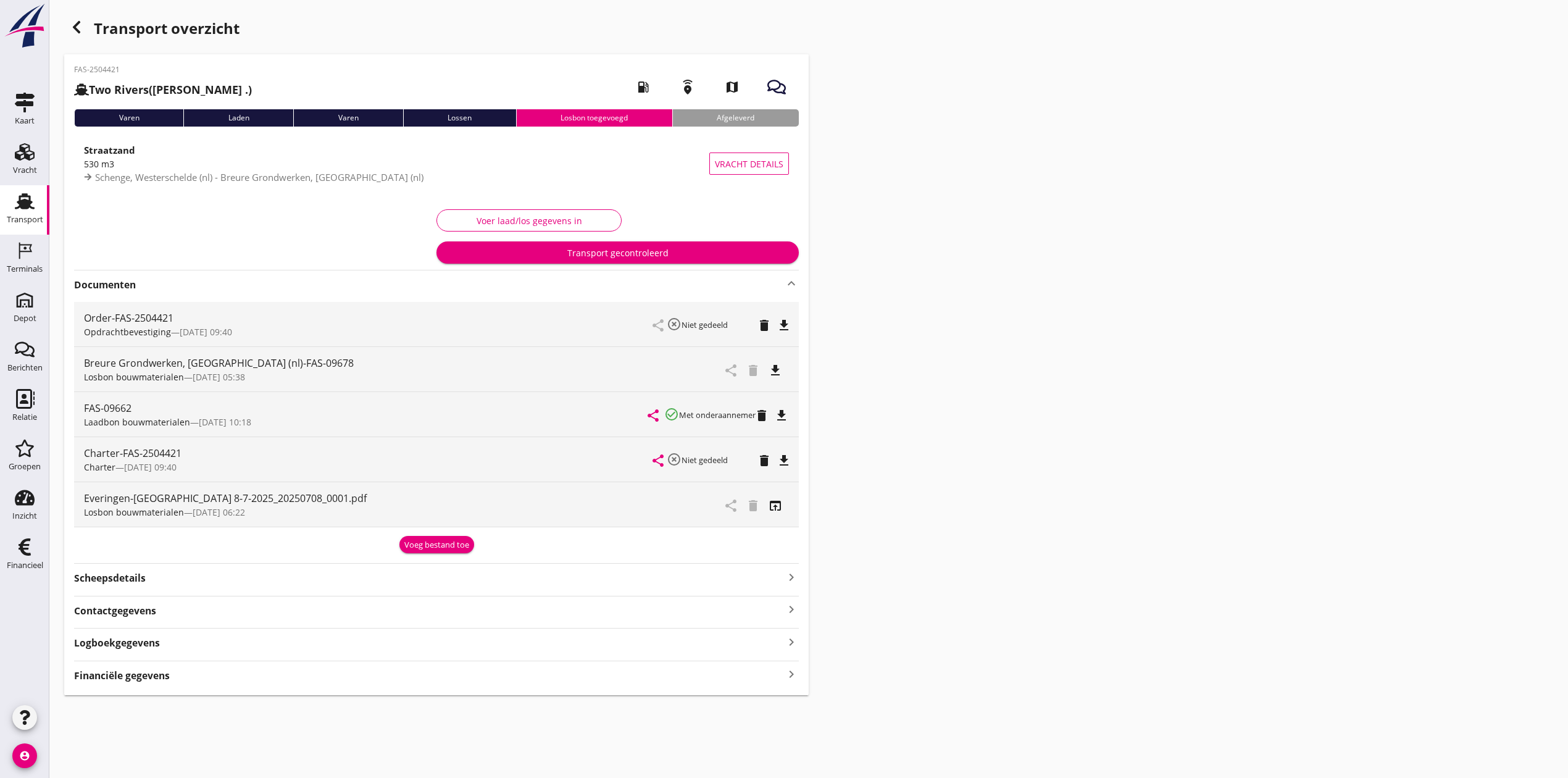 click on "file_download" at bounding box center [775, 370] 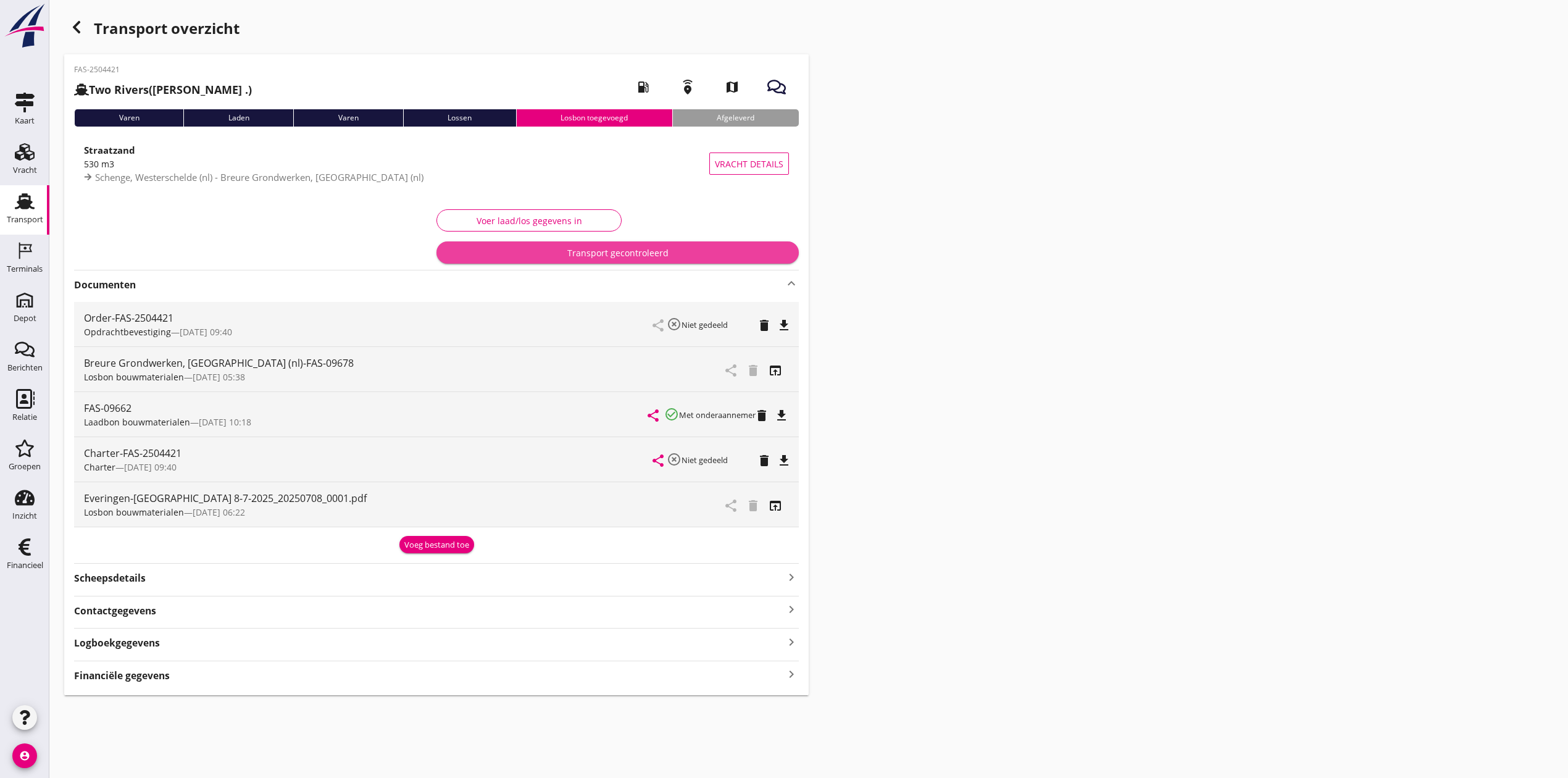 click on "Transport gecontroleerd" at bounding box center [617, 253] 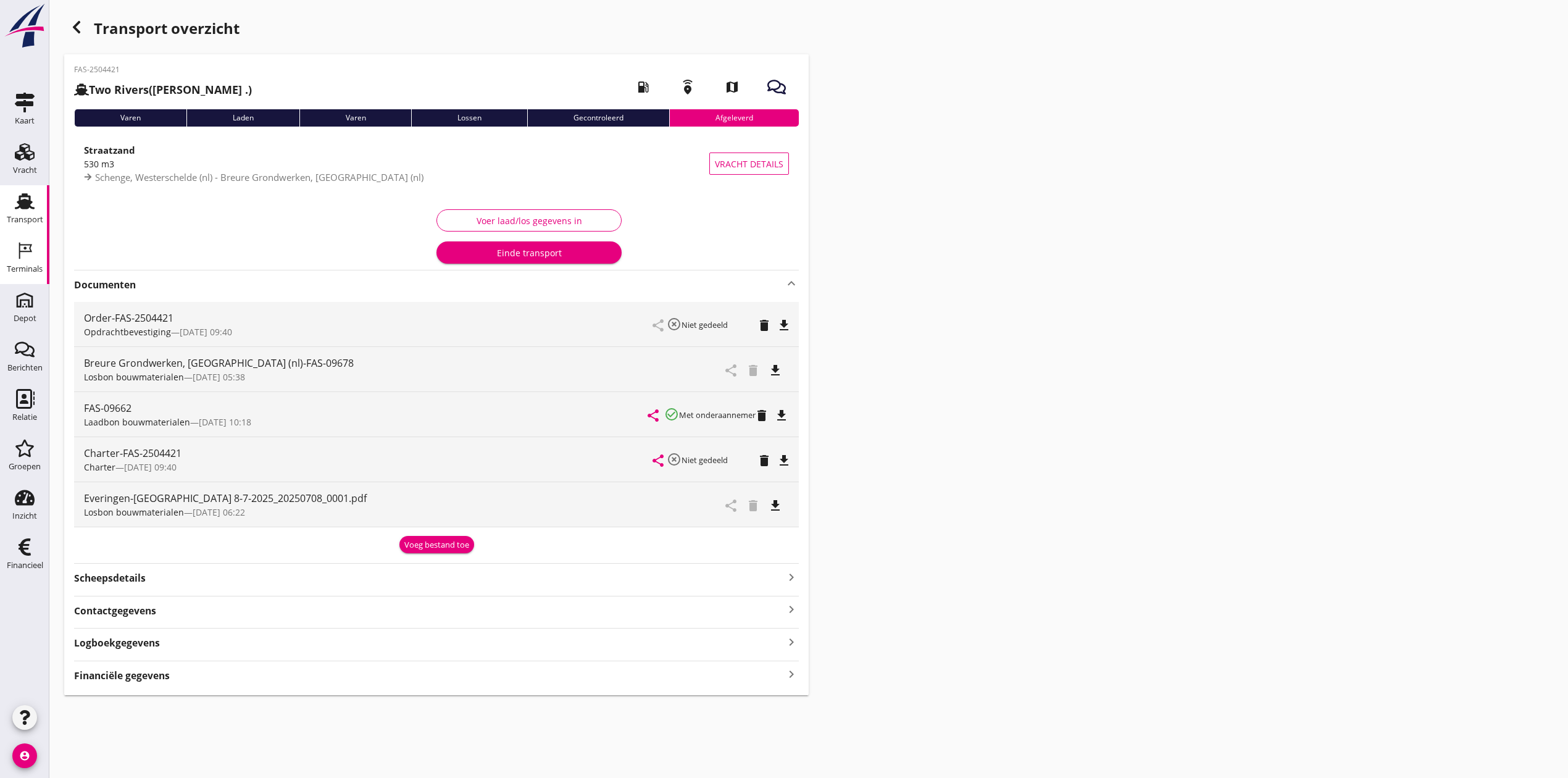 click on "Terminals" at bounding box center [25, 269] 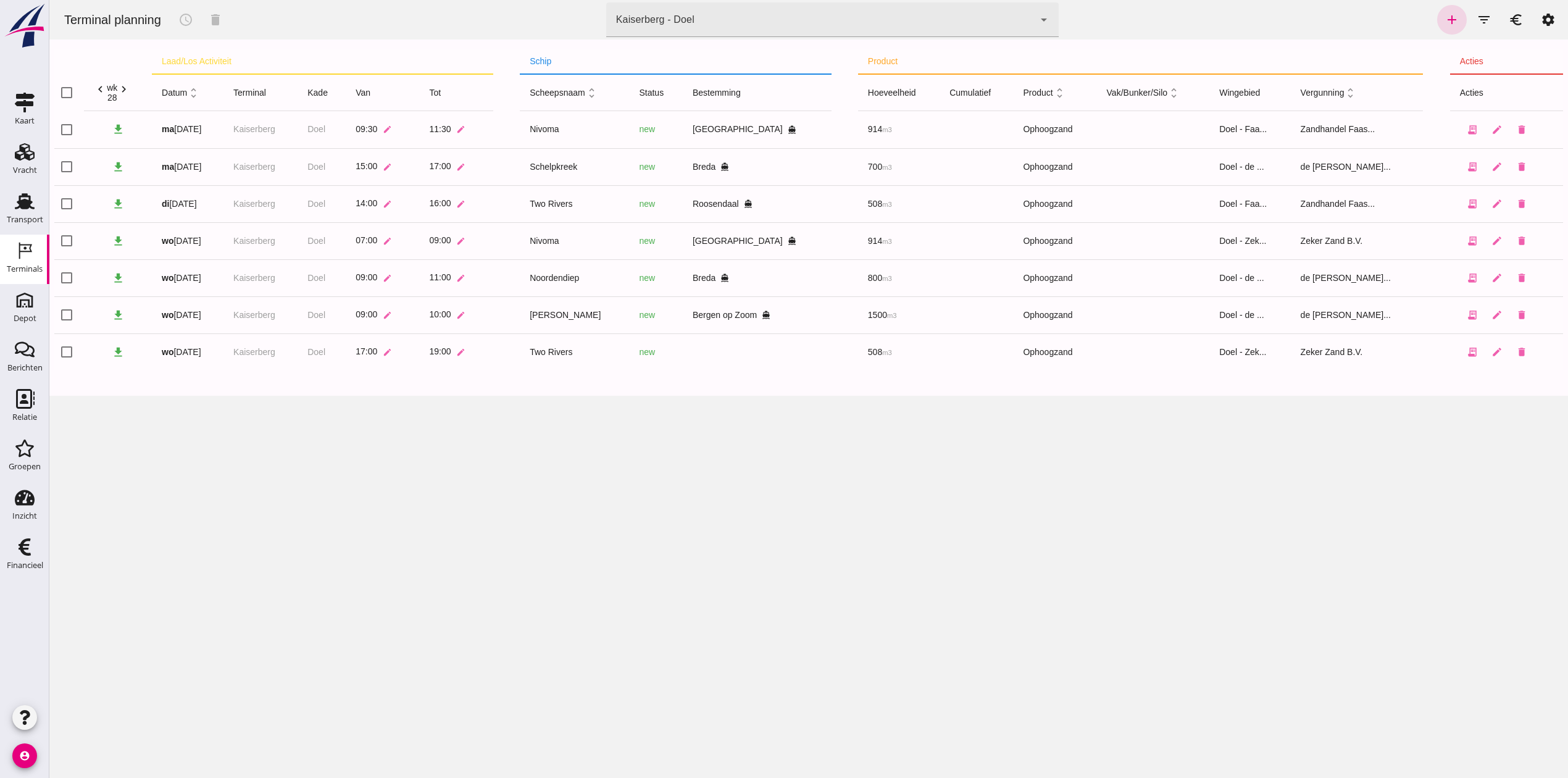 click on "Kaiserberg - Doel" 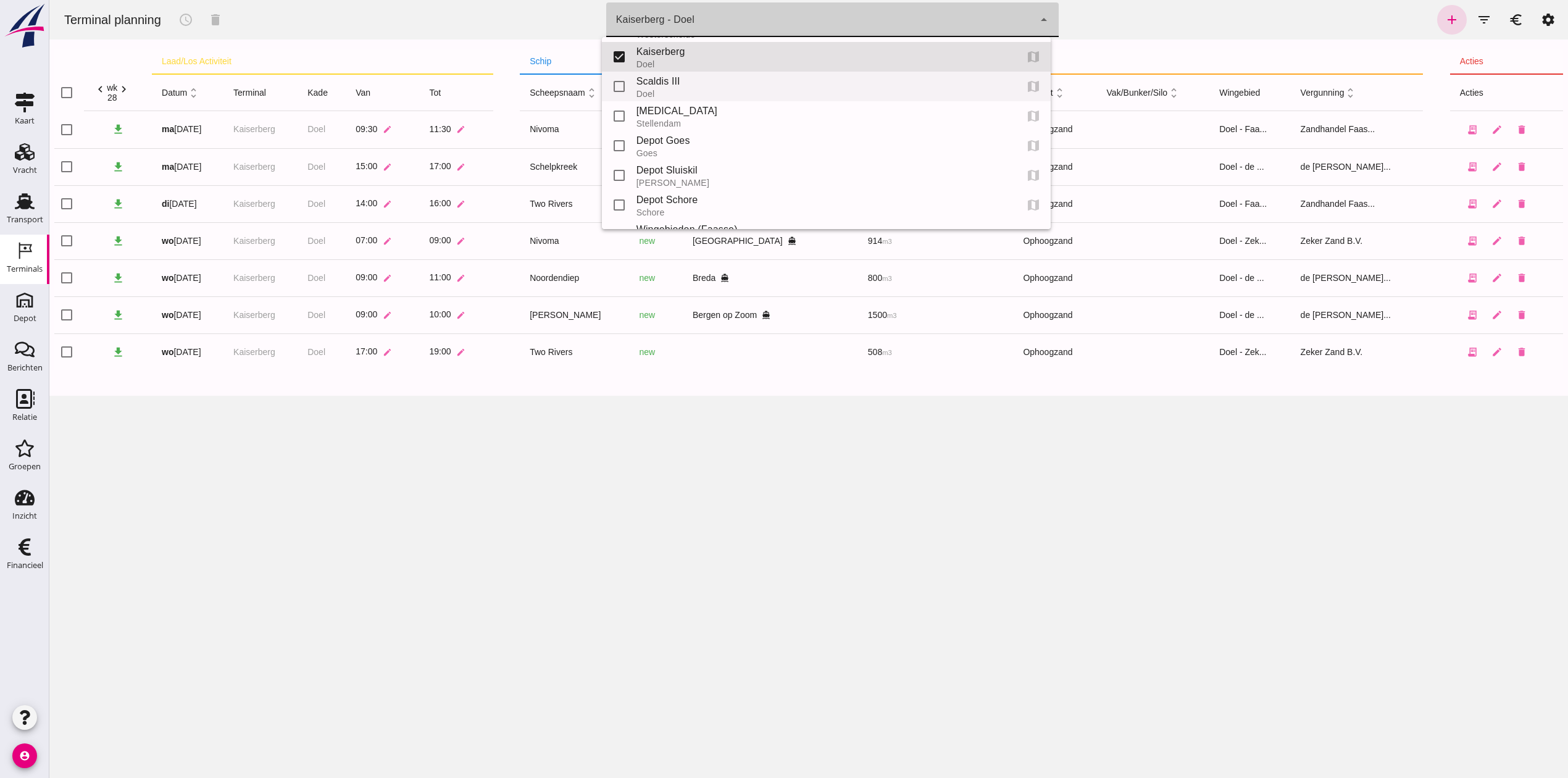 scroll, scrollTop: 0, scrollLeft: 0, axis: both 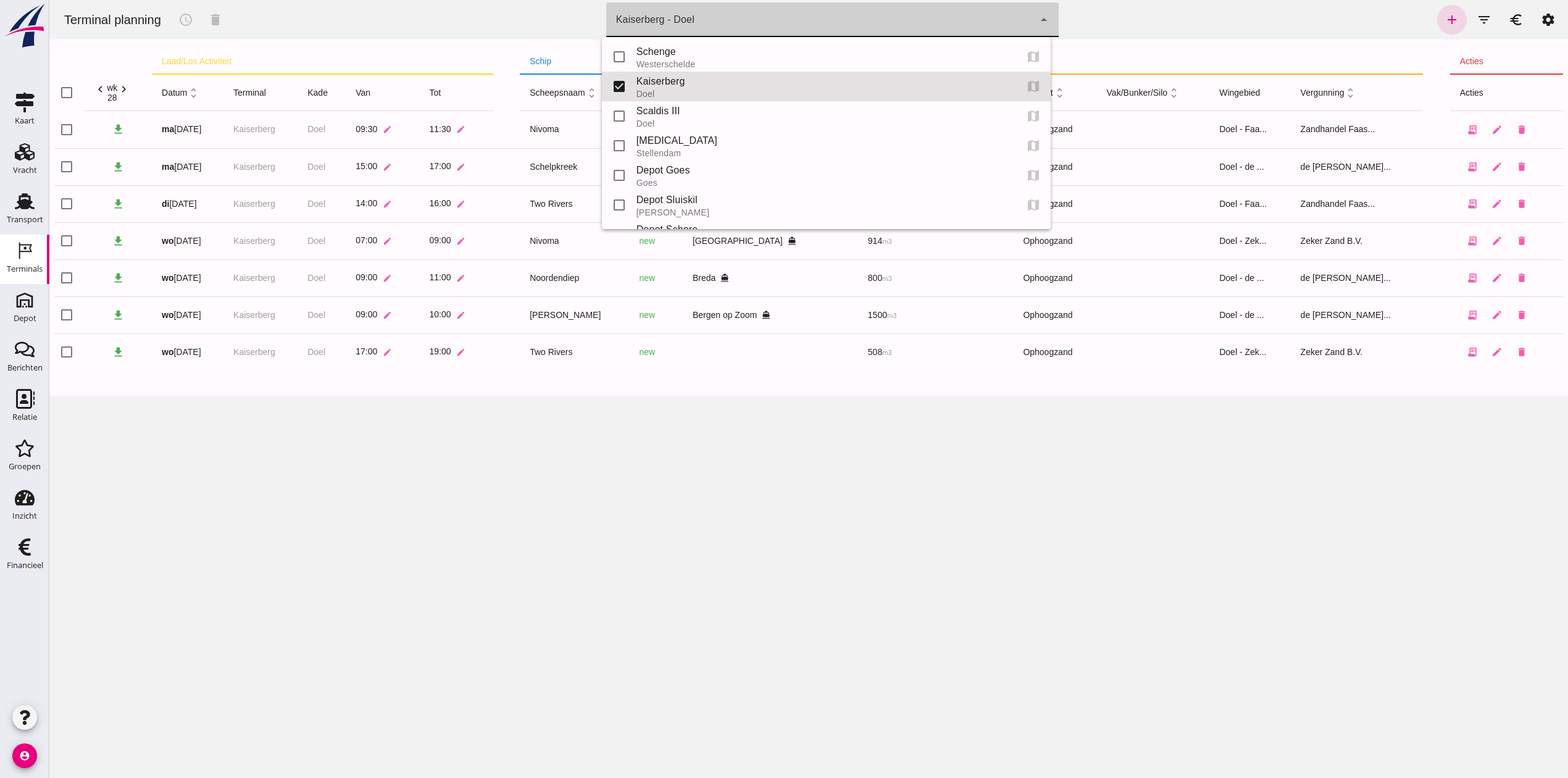 click on "Schenge" at bounding box center [821, 52] 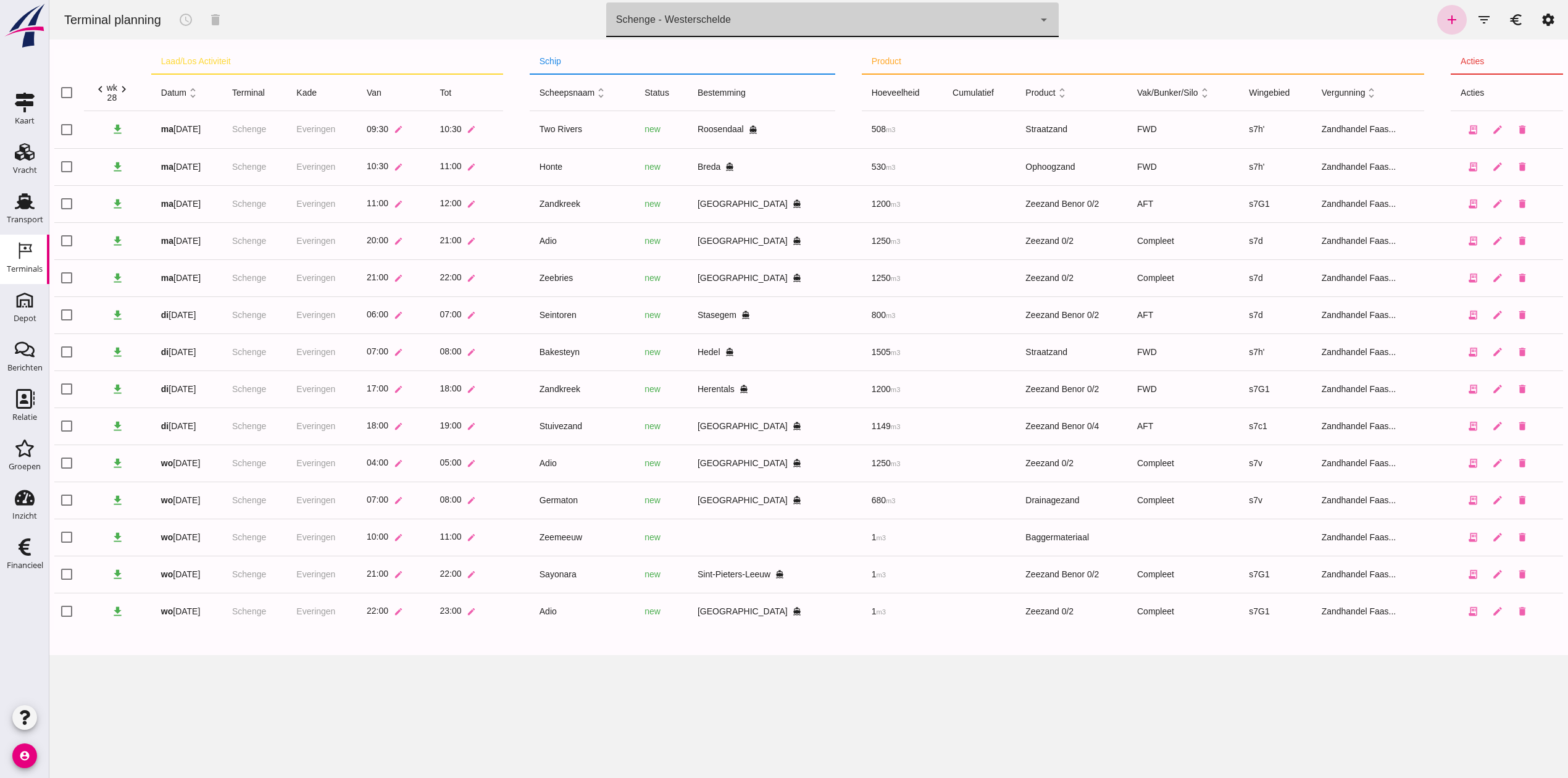 click on "add" 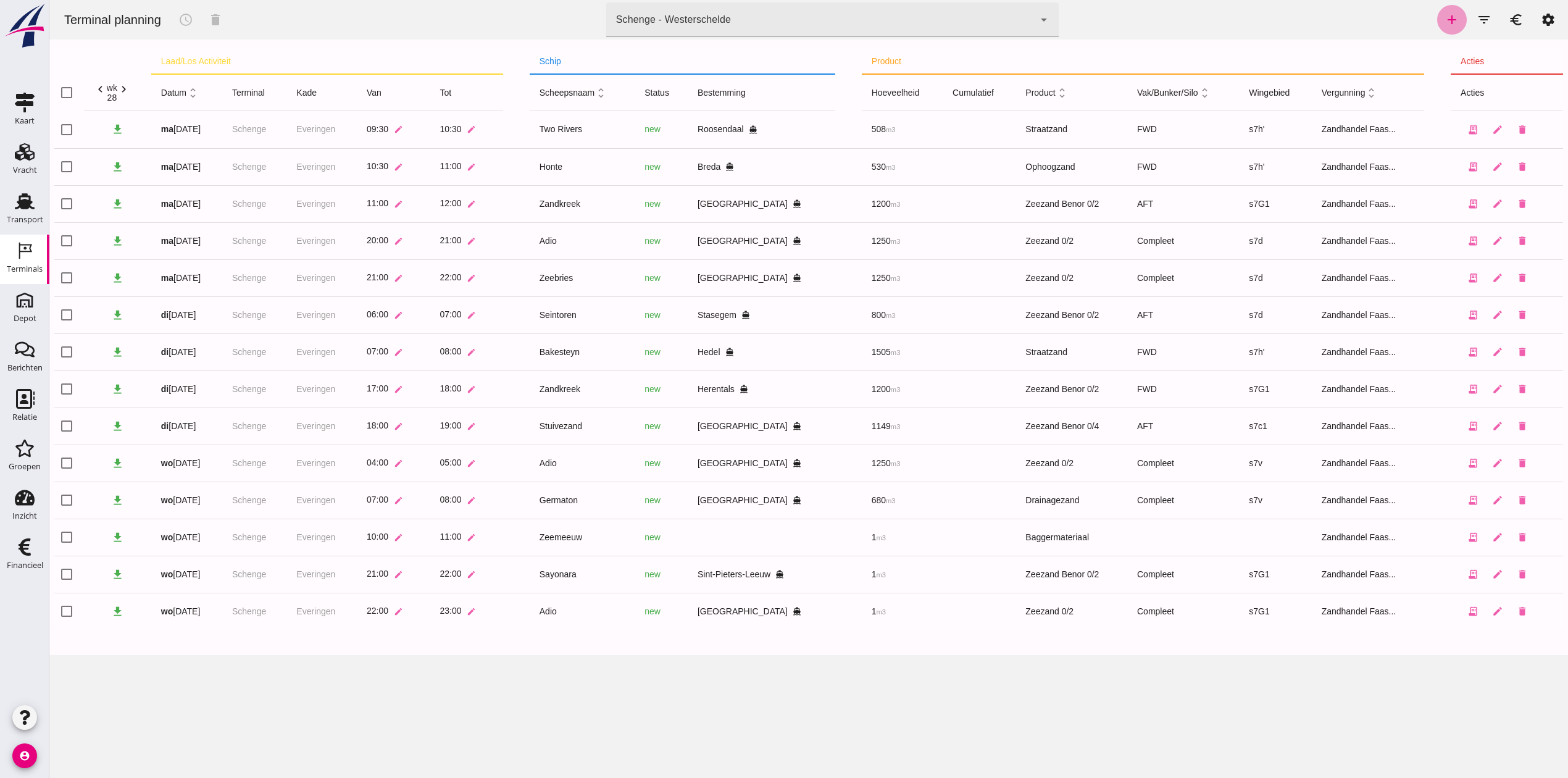 type on "Zandhandel Faasse B.V." 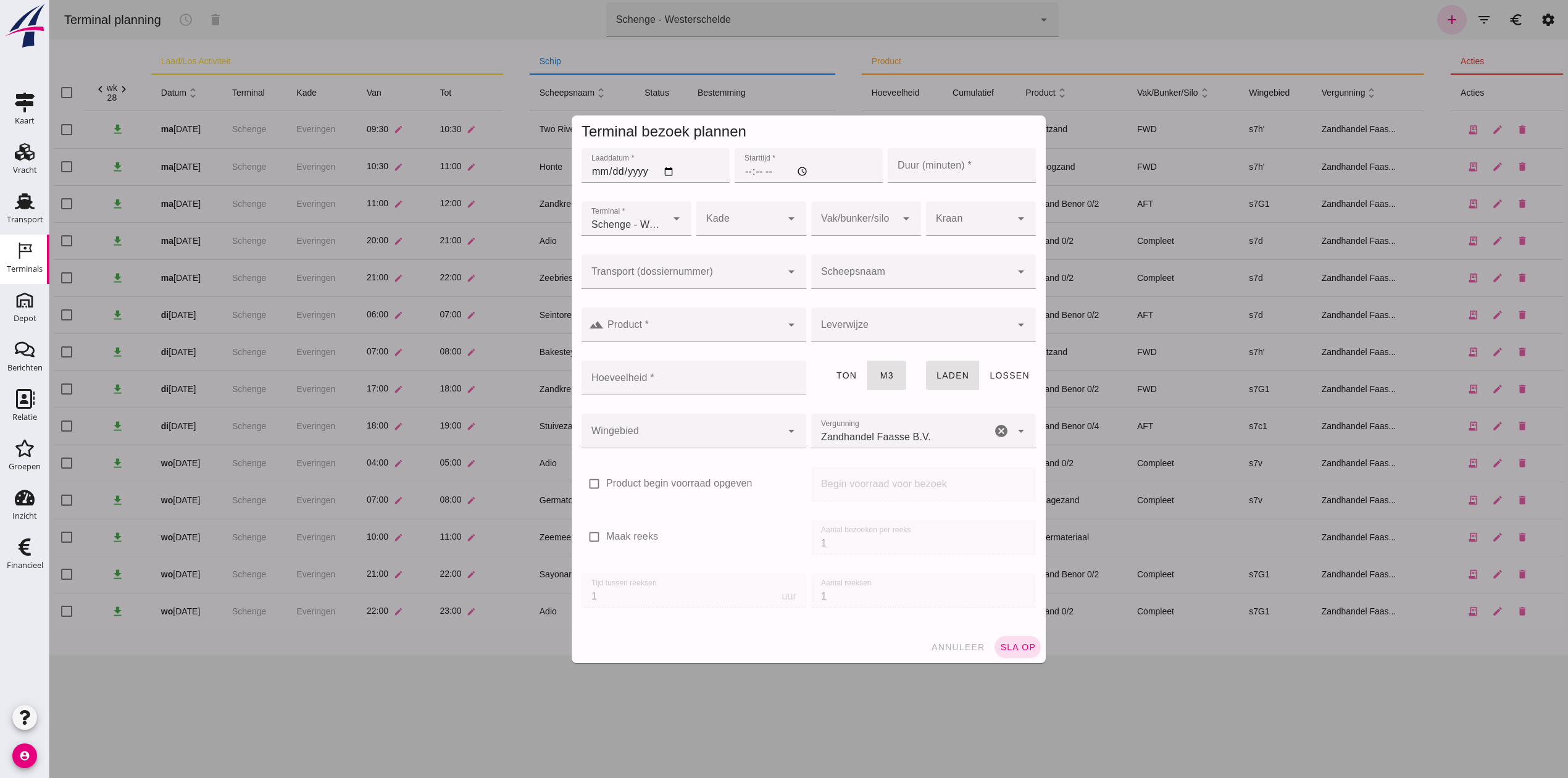 click at bounding box center [809, 389] 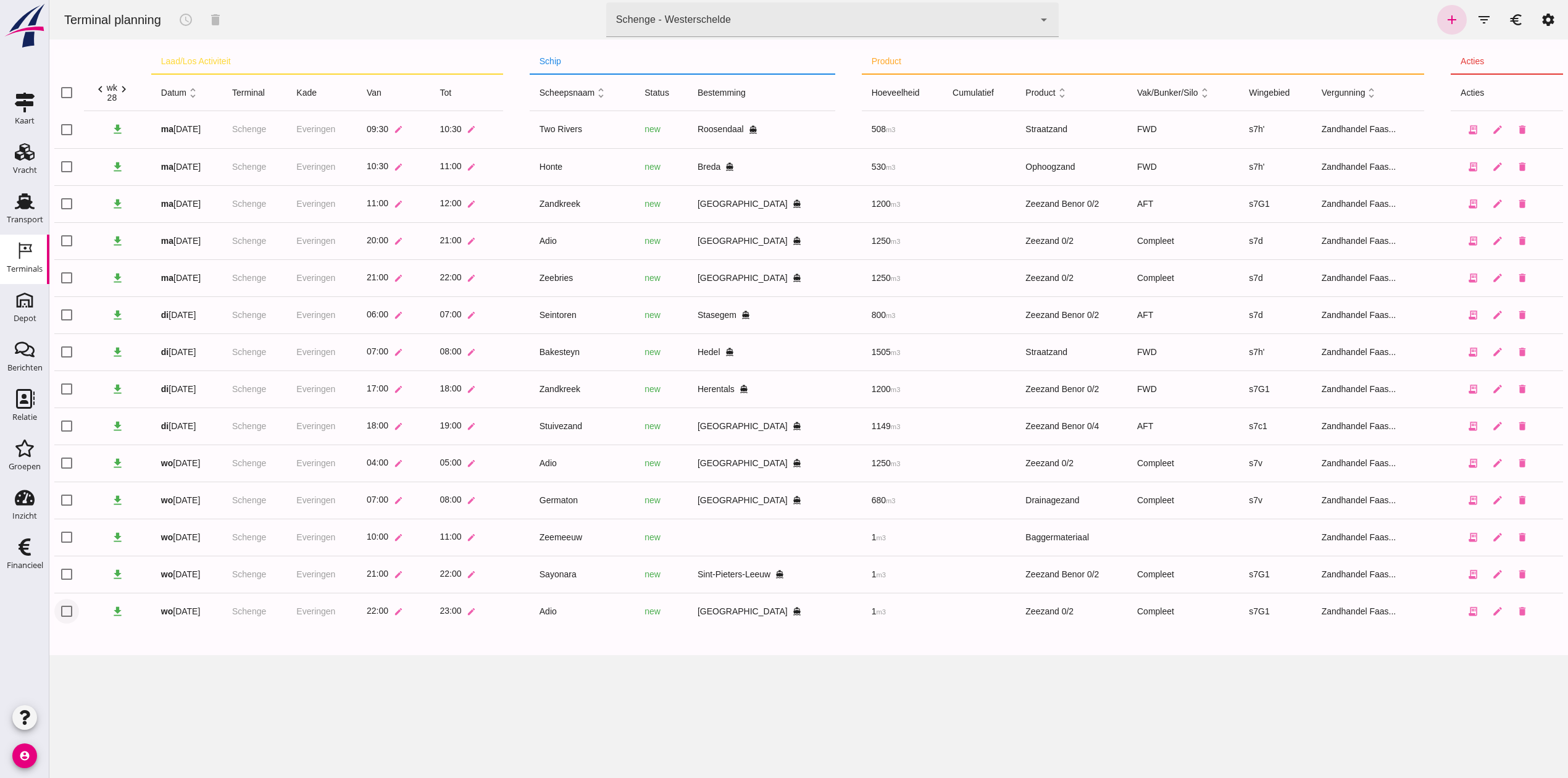 click 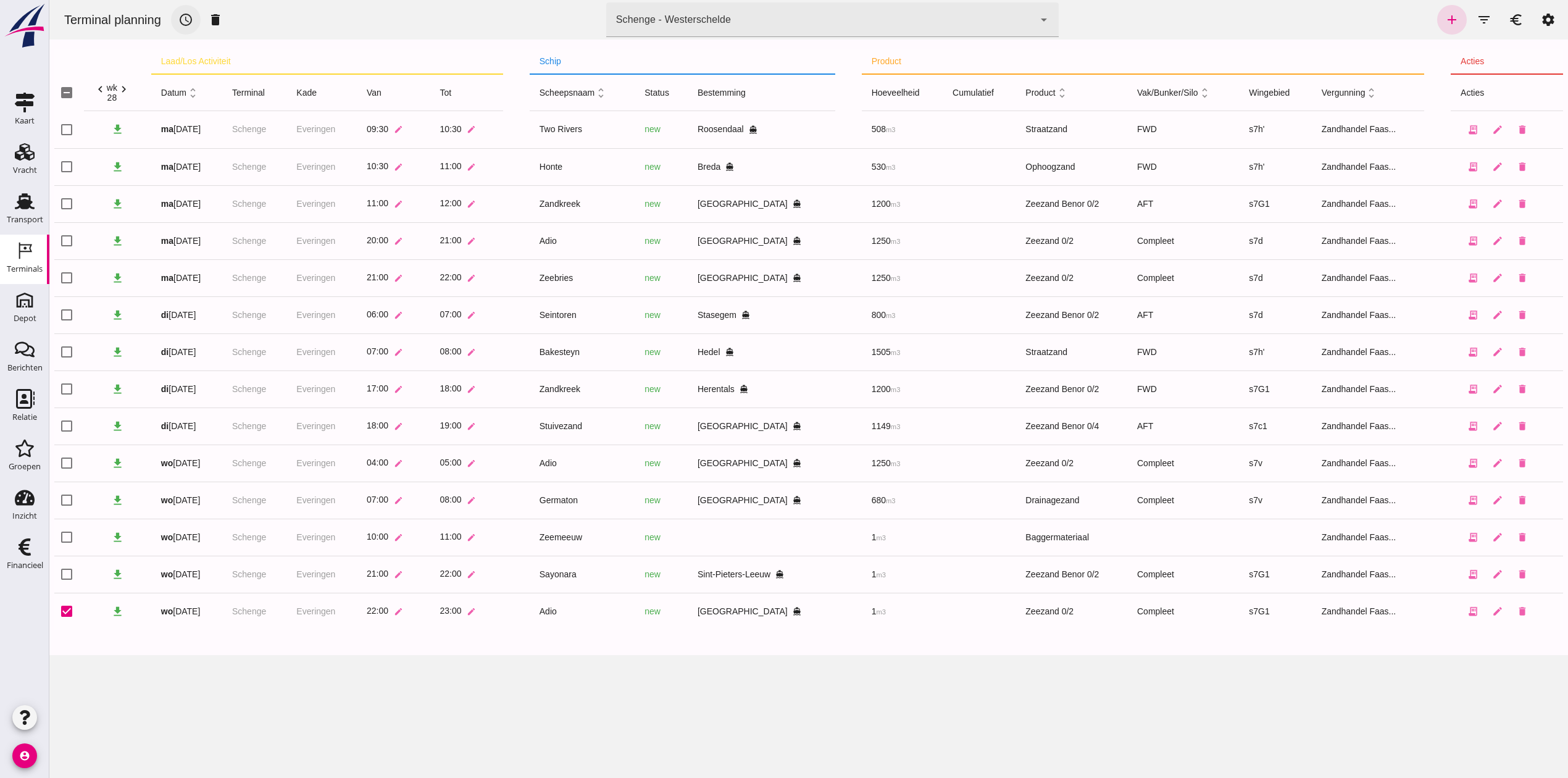 click on "schedule" at bounding box center (186, 20) 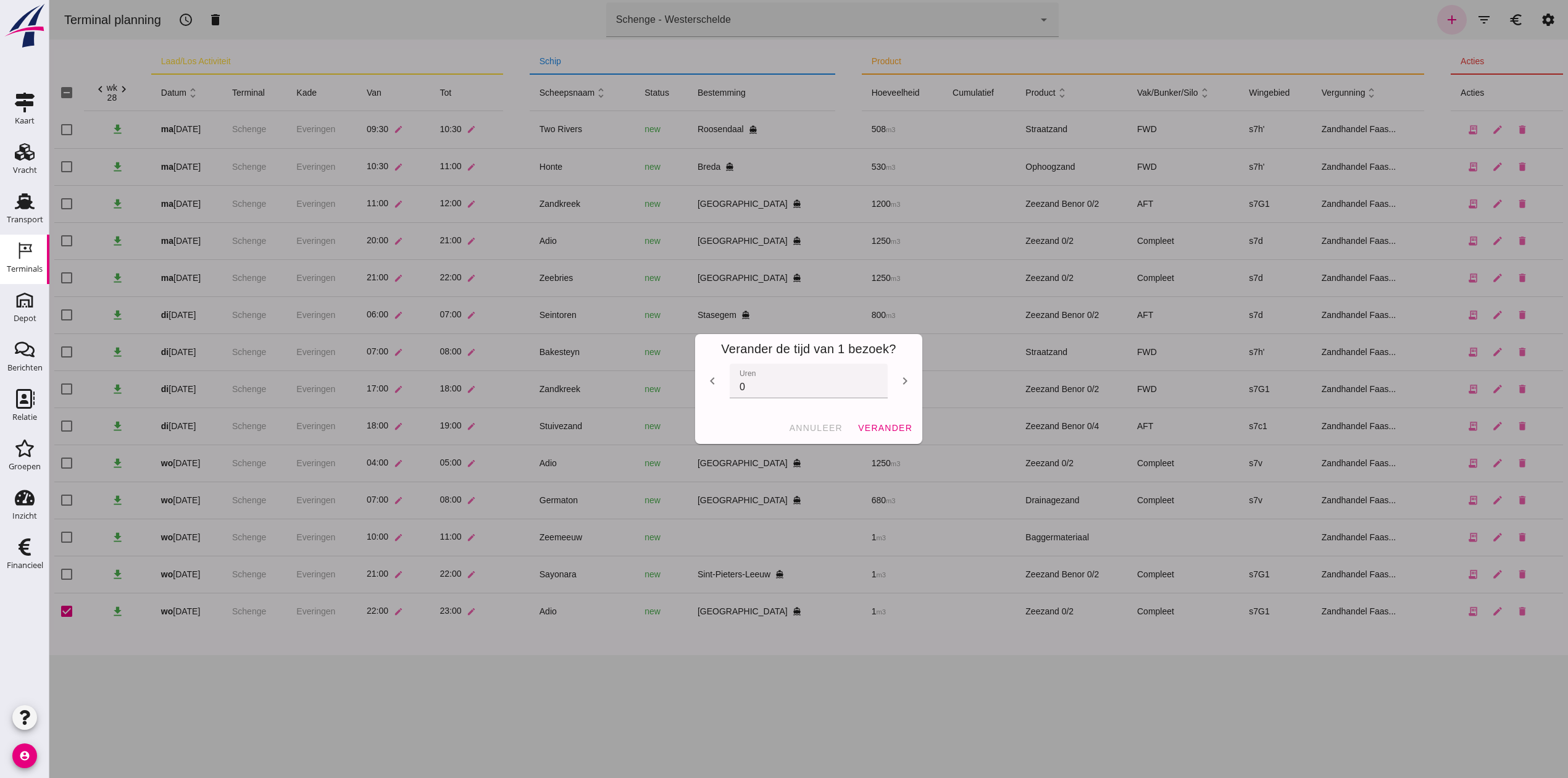 click on "chevron_left" at bounding box center (712, 381) 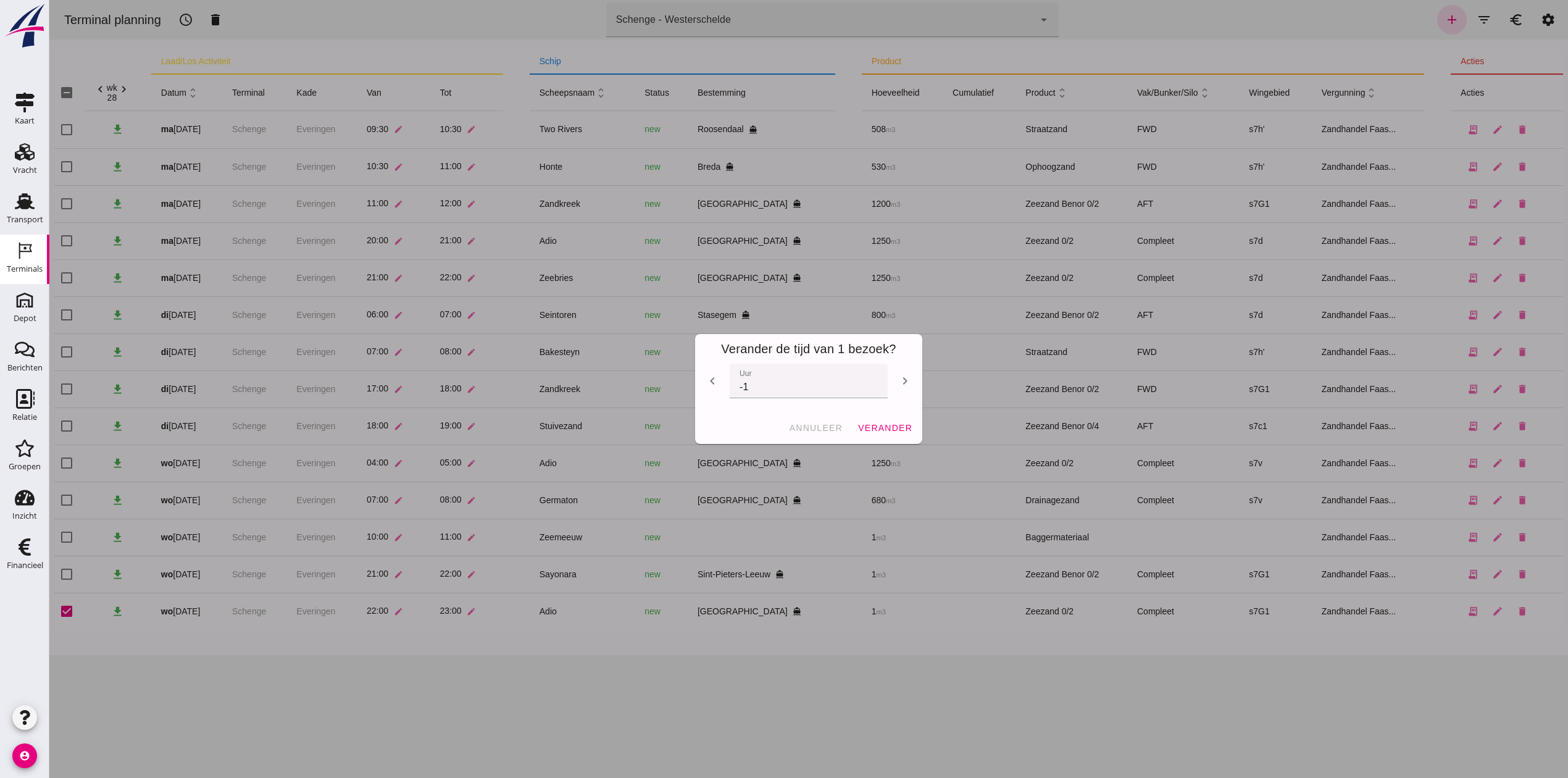 click on "chevron_left" at bounding box center (712, 381) 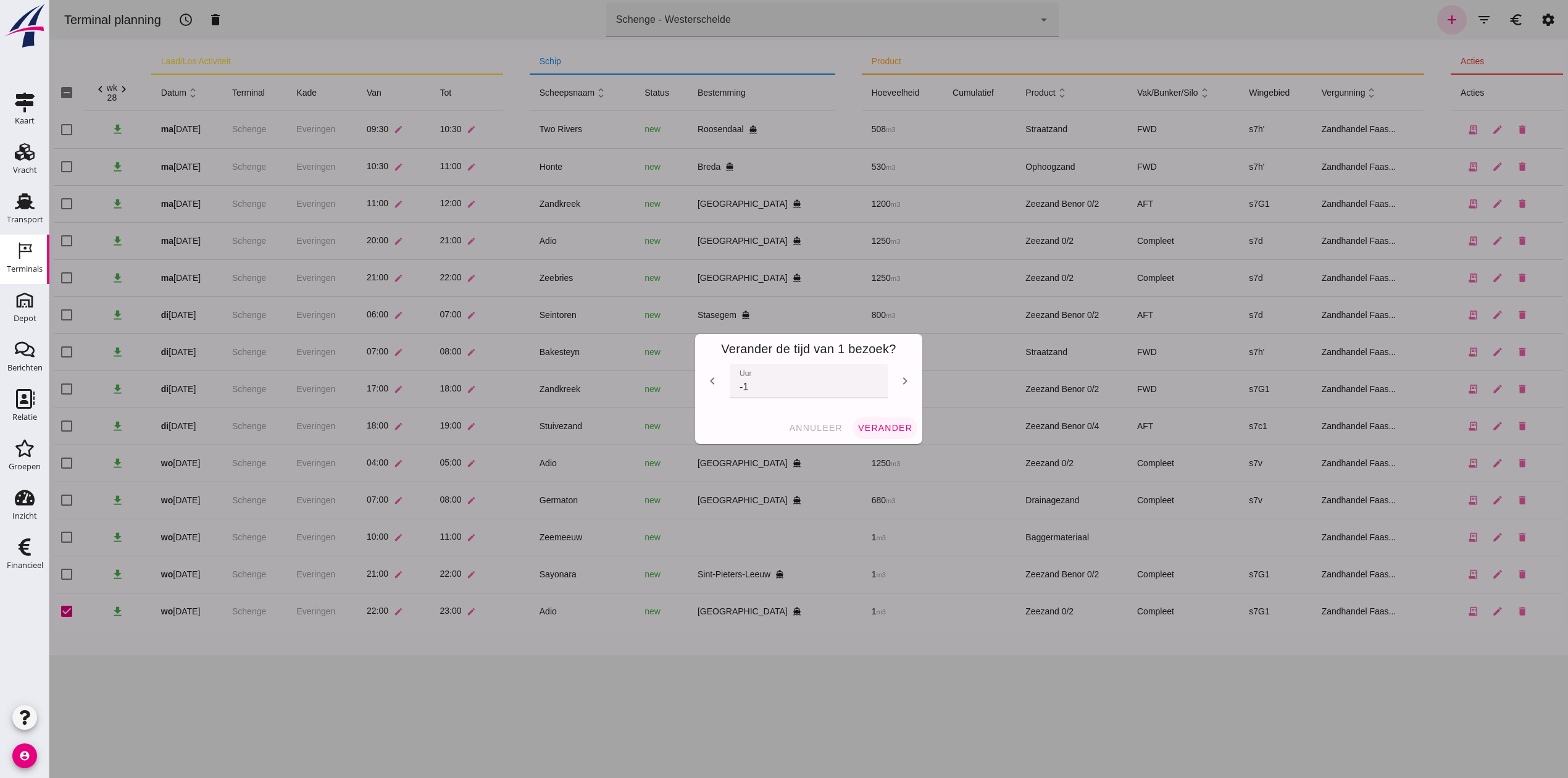 type on "-2" 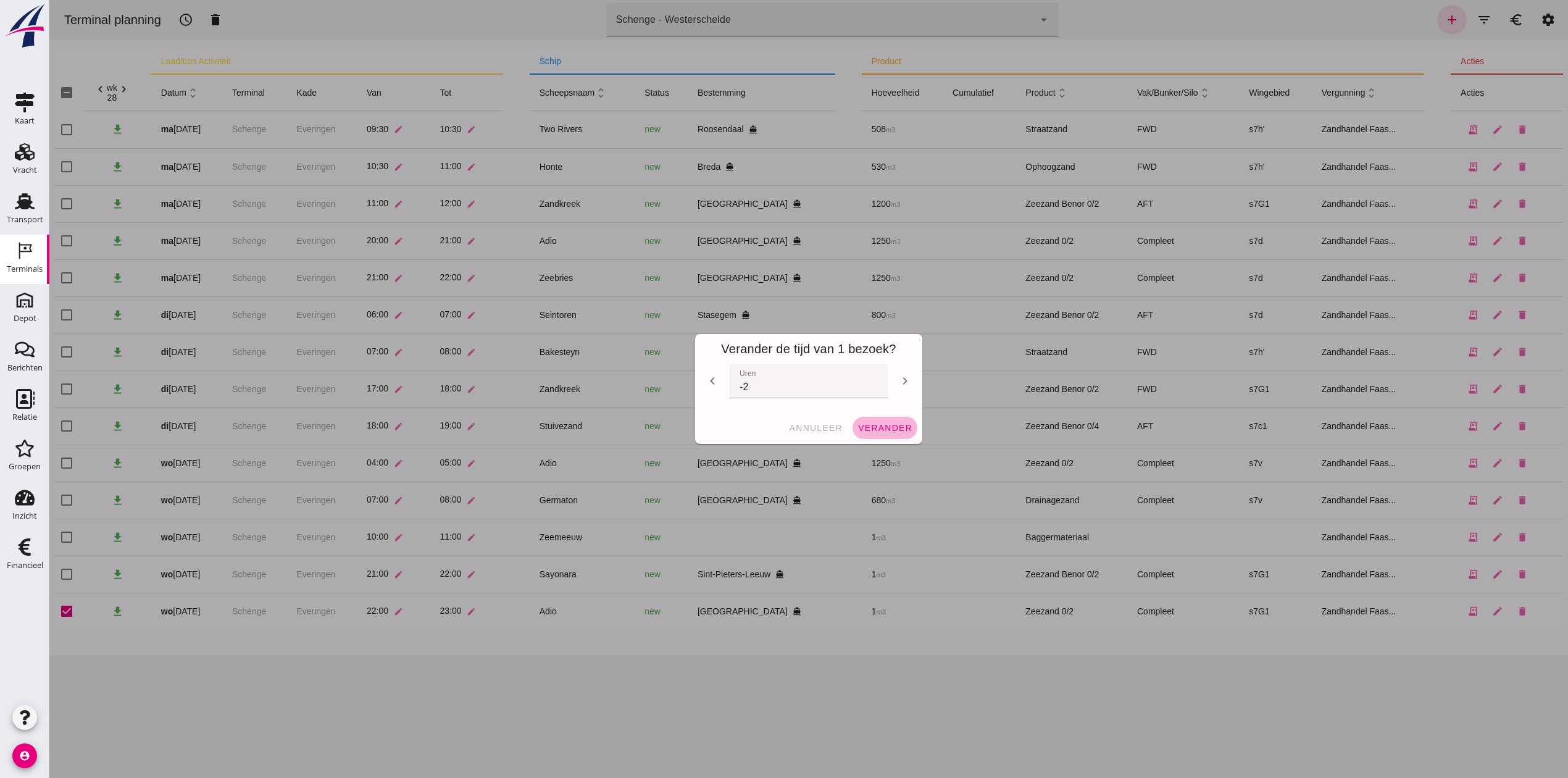 click on "verander" 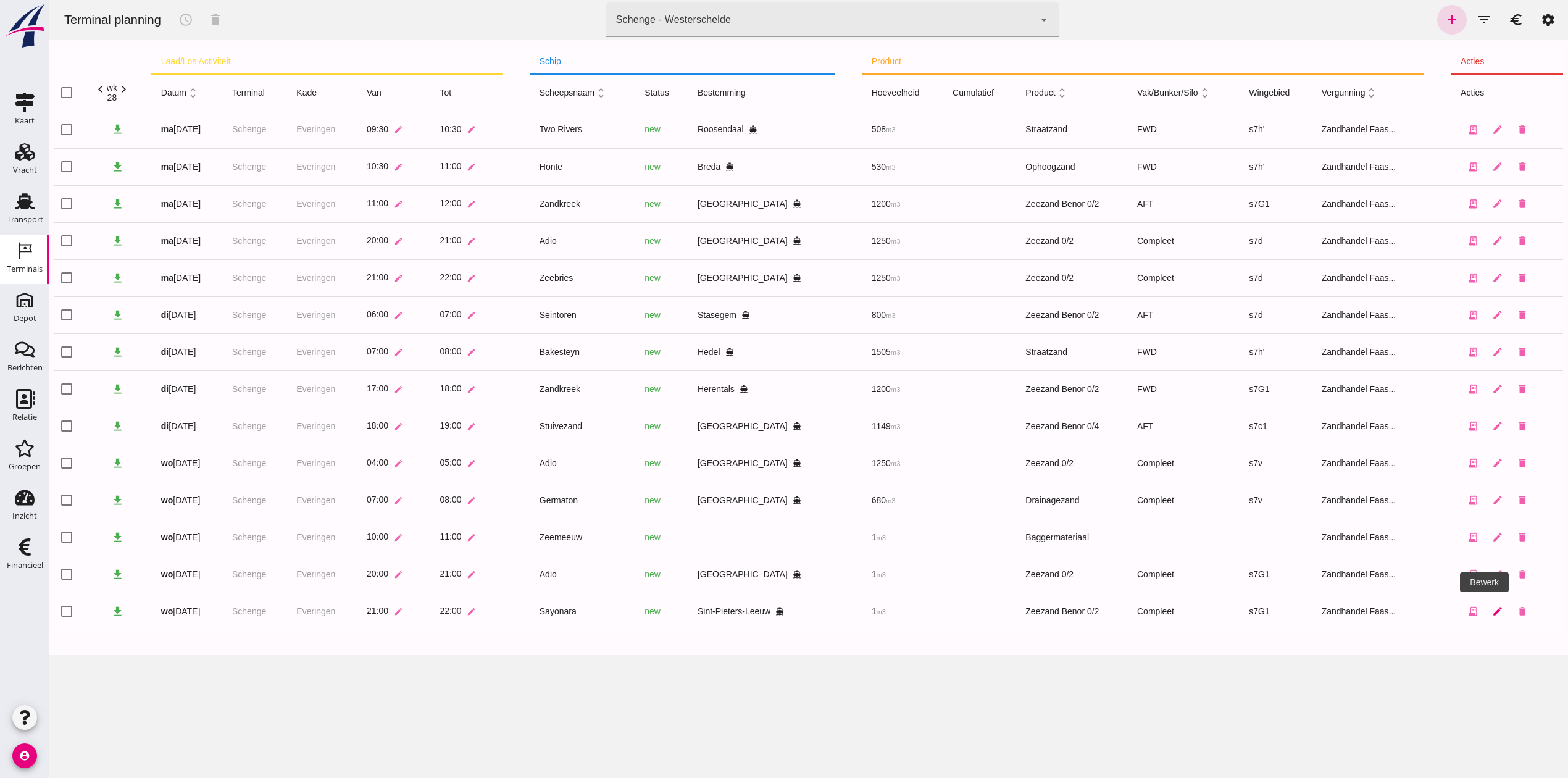 click on "edit" at bounding box center [1498, 611] 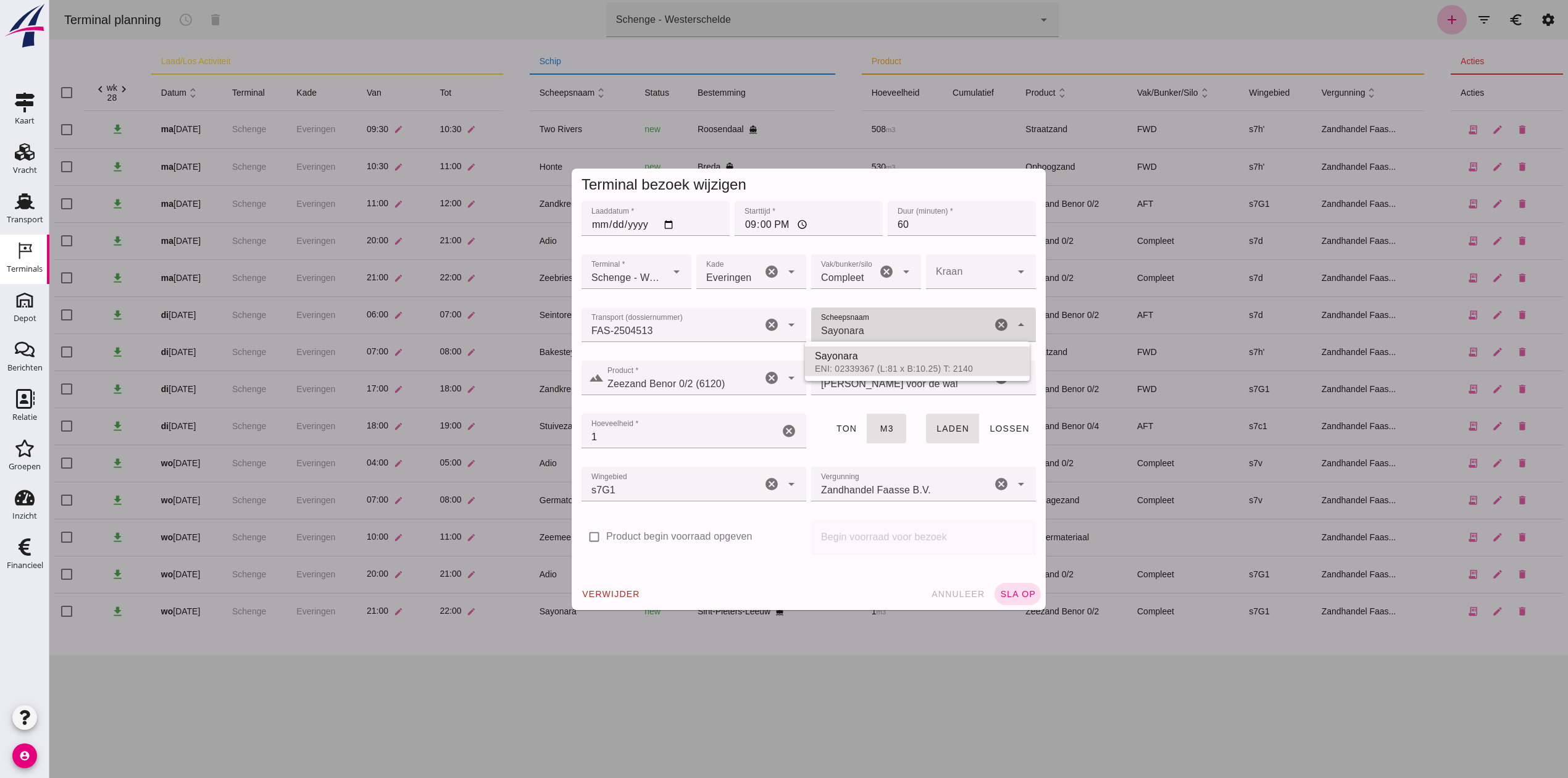 click on "Sayonara Sayonara" 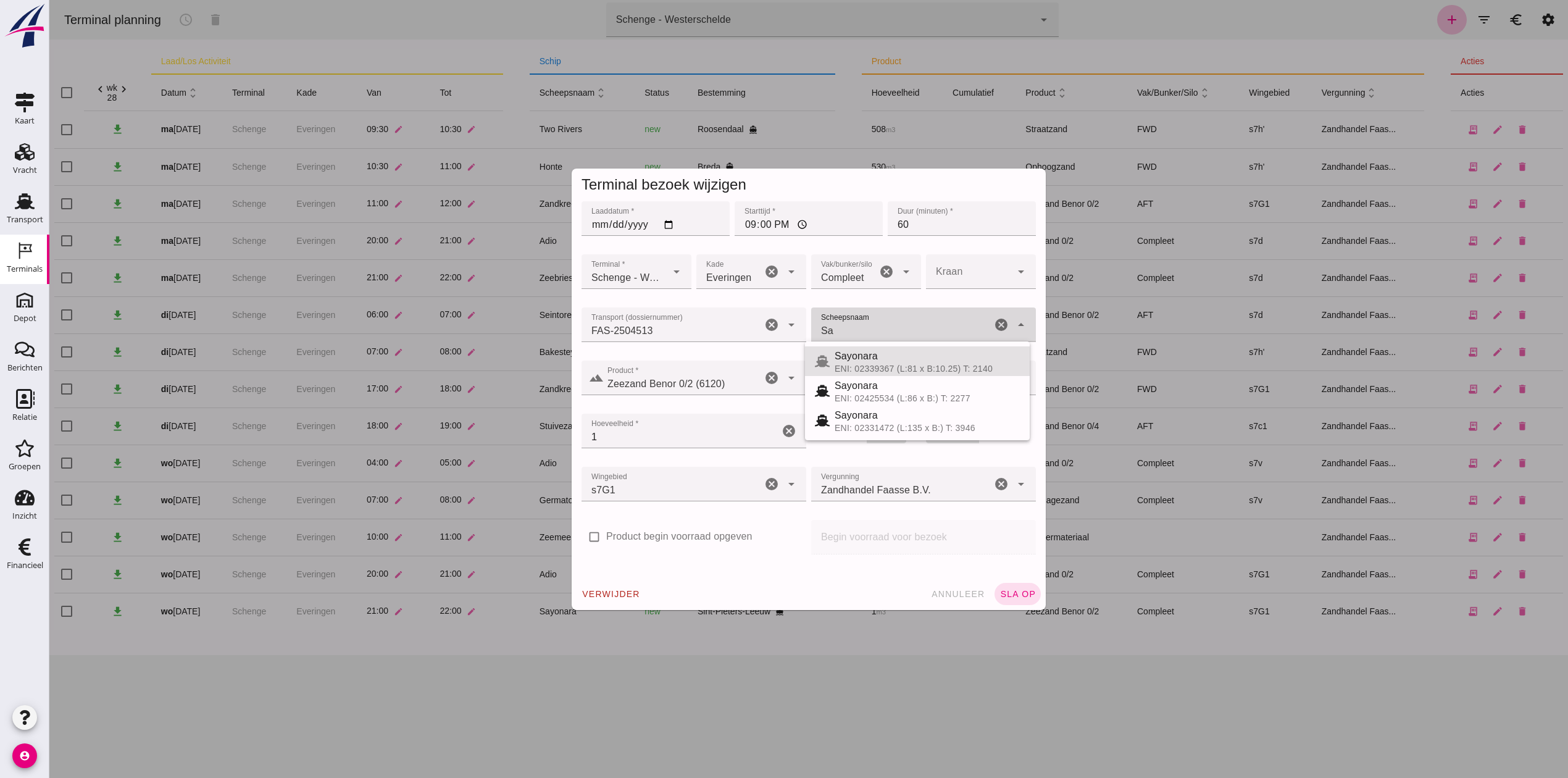 type on "S" 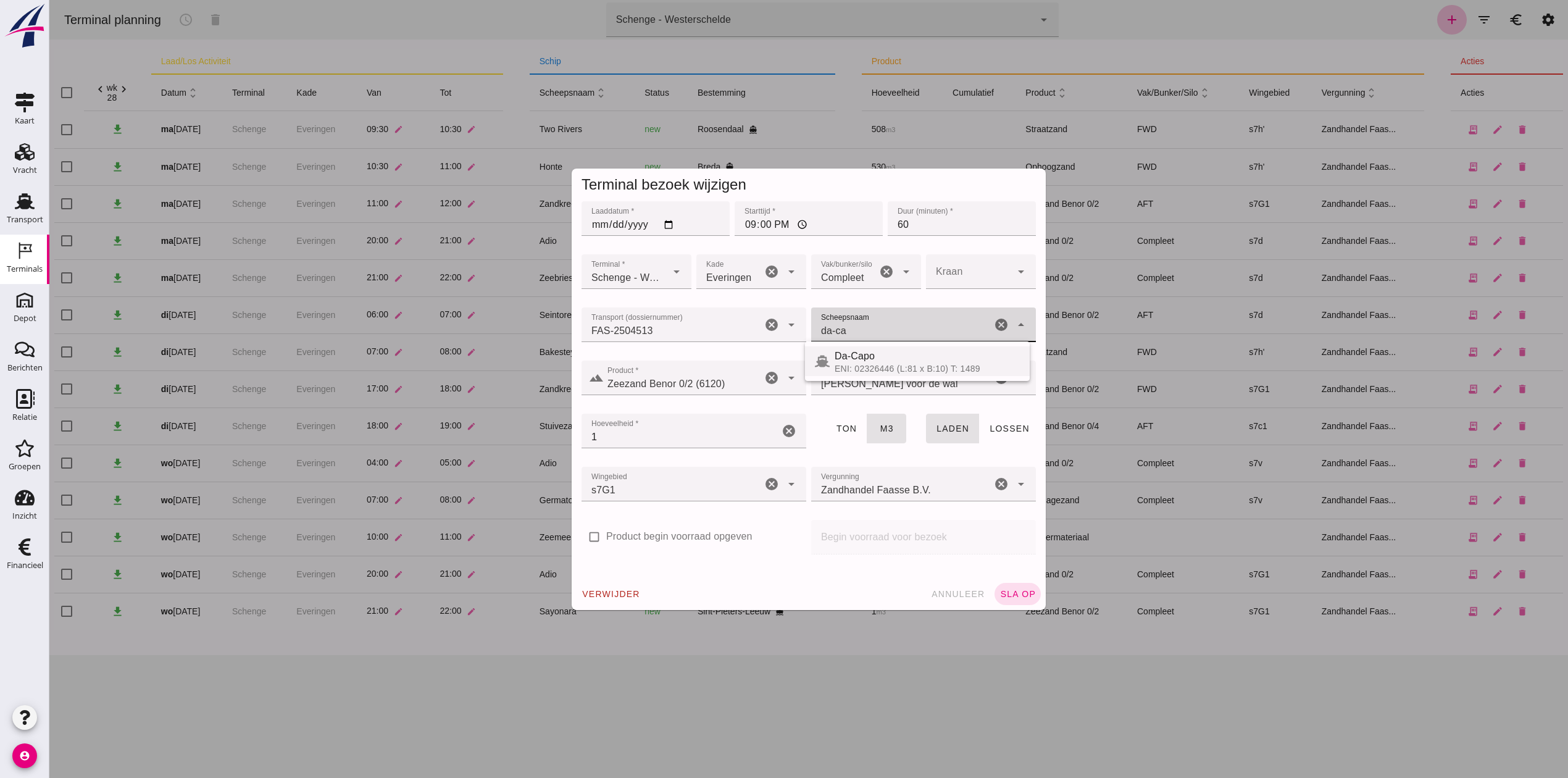 click on "ENI: 02326446 (L:81 x B:10) T: 1489" at bounding box center (927, 369) 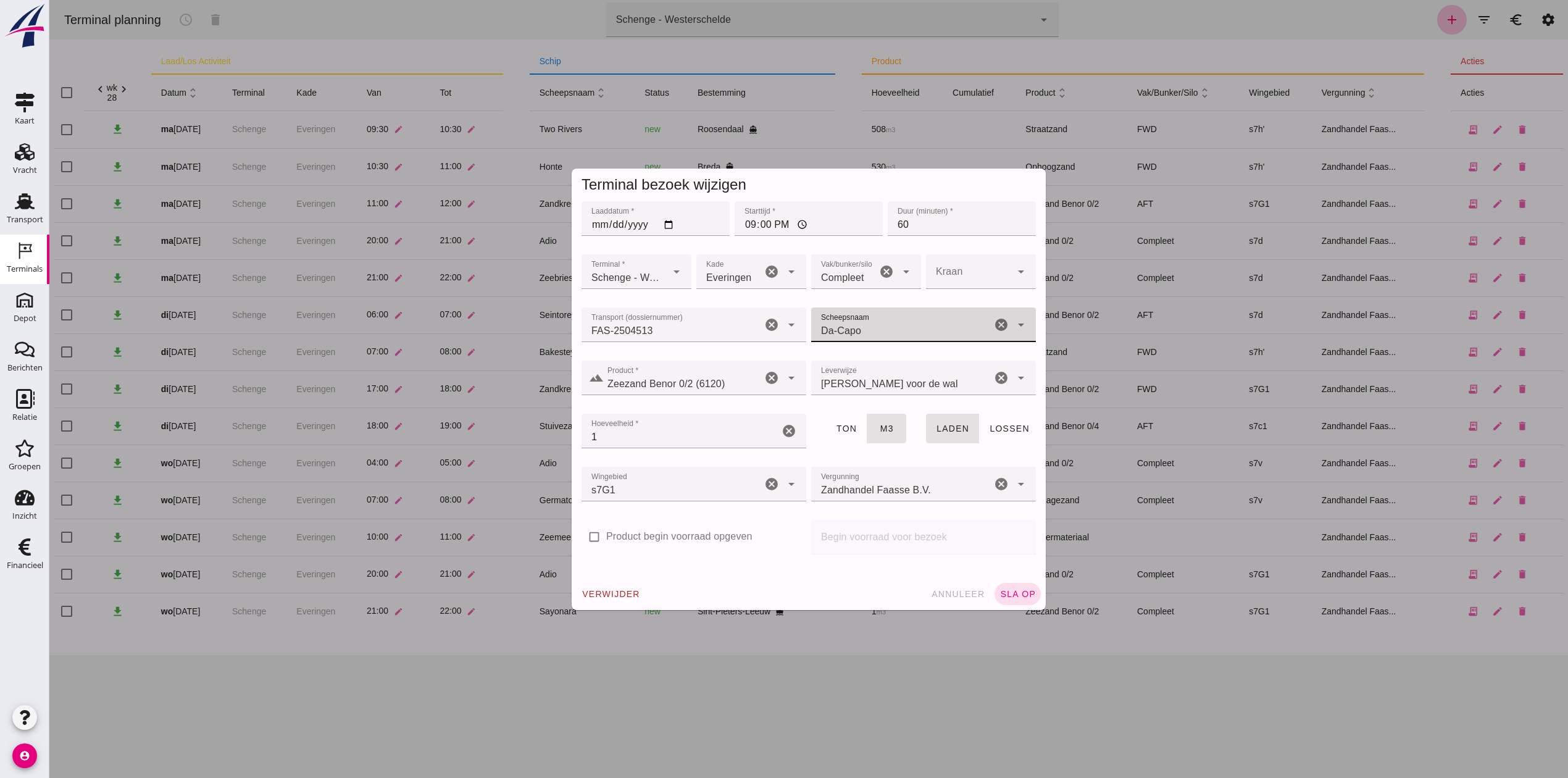 type on "Da-Capo" 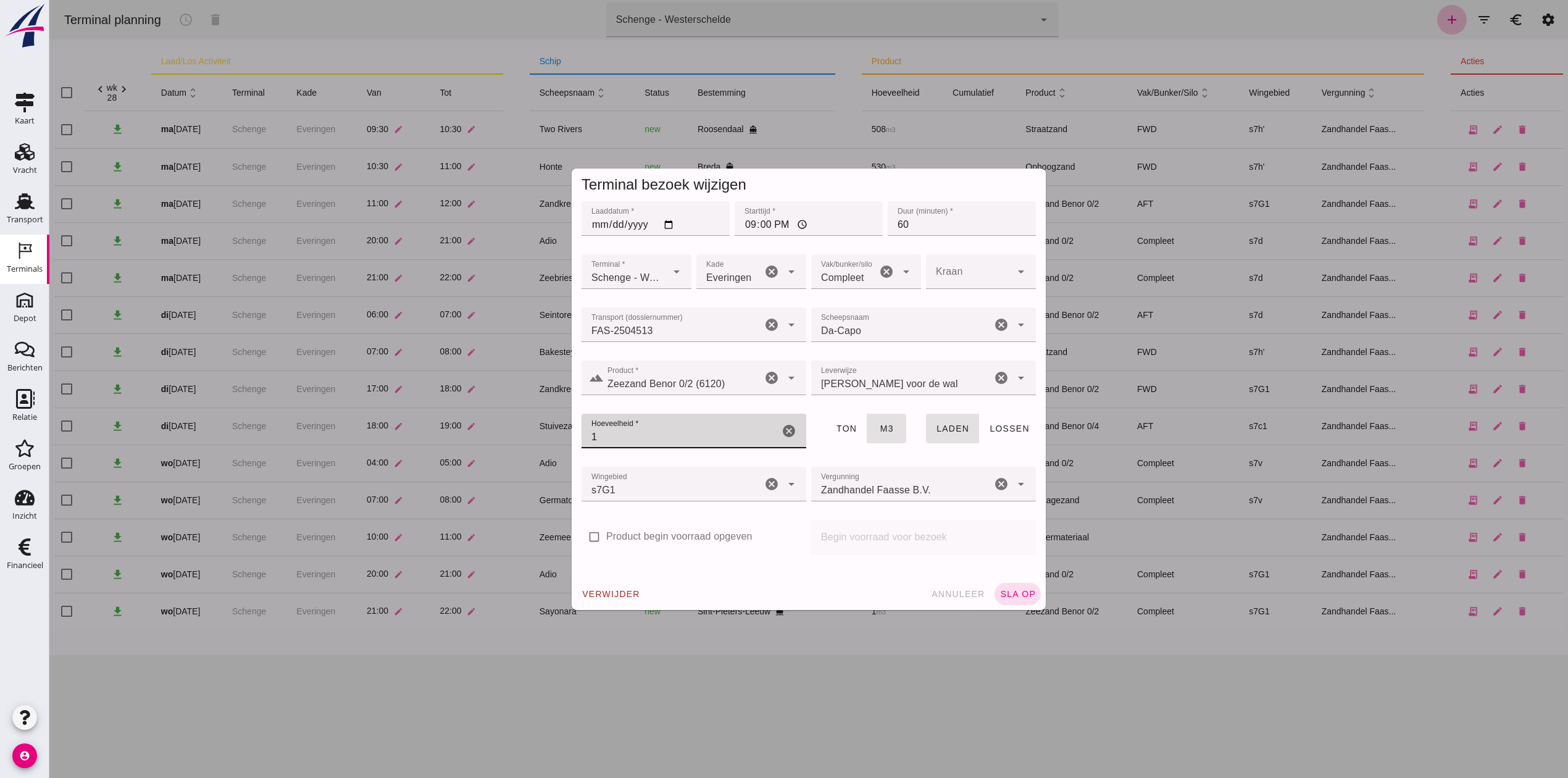 drag, startPoint x: 593, startPoint y: 433, endPoint x: 544, endPoint y: 440, distance: 49.4975 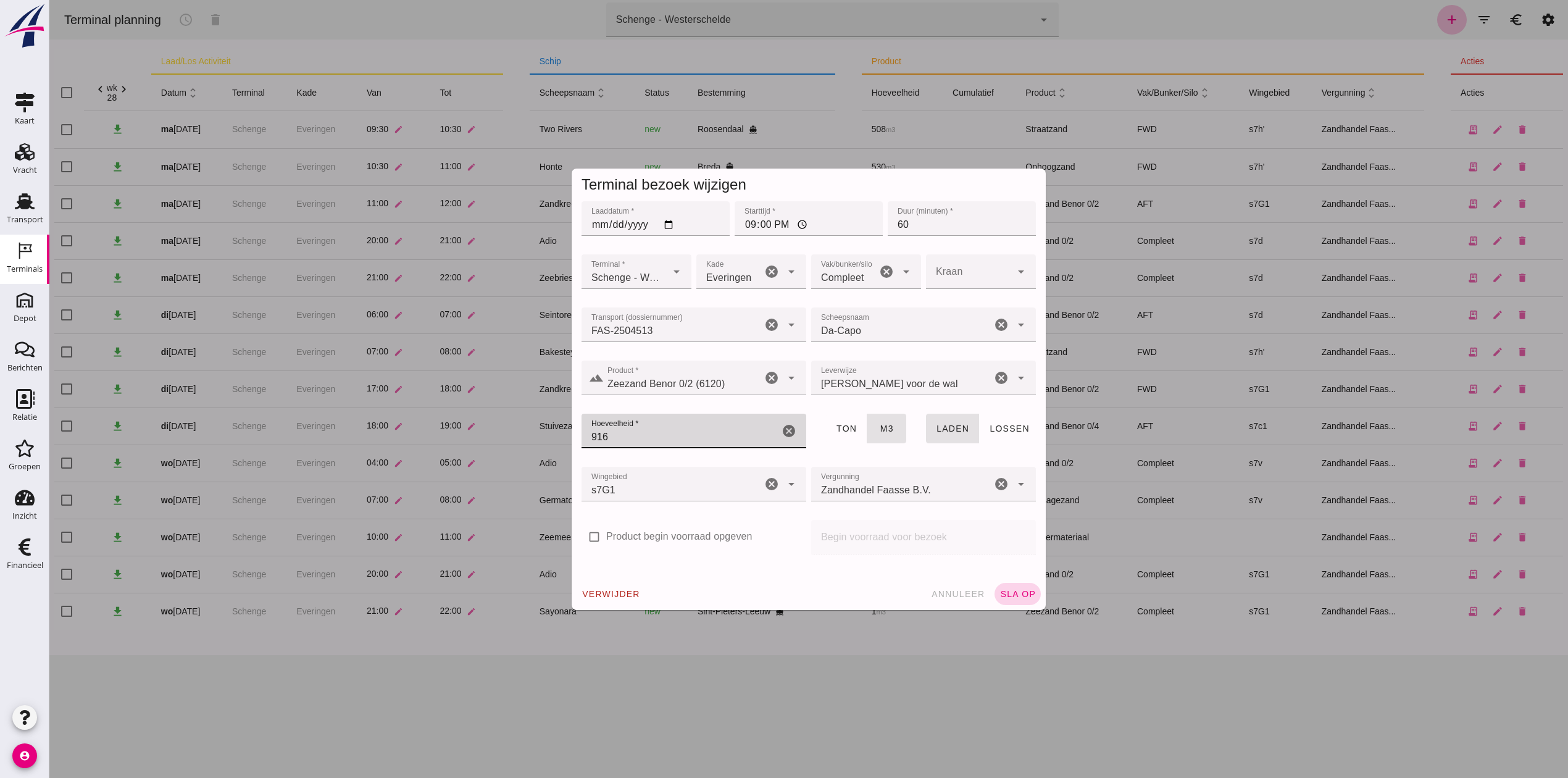 type on "916" 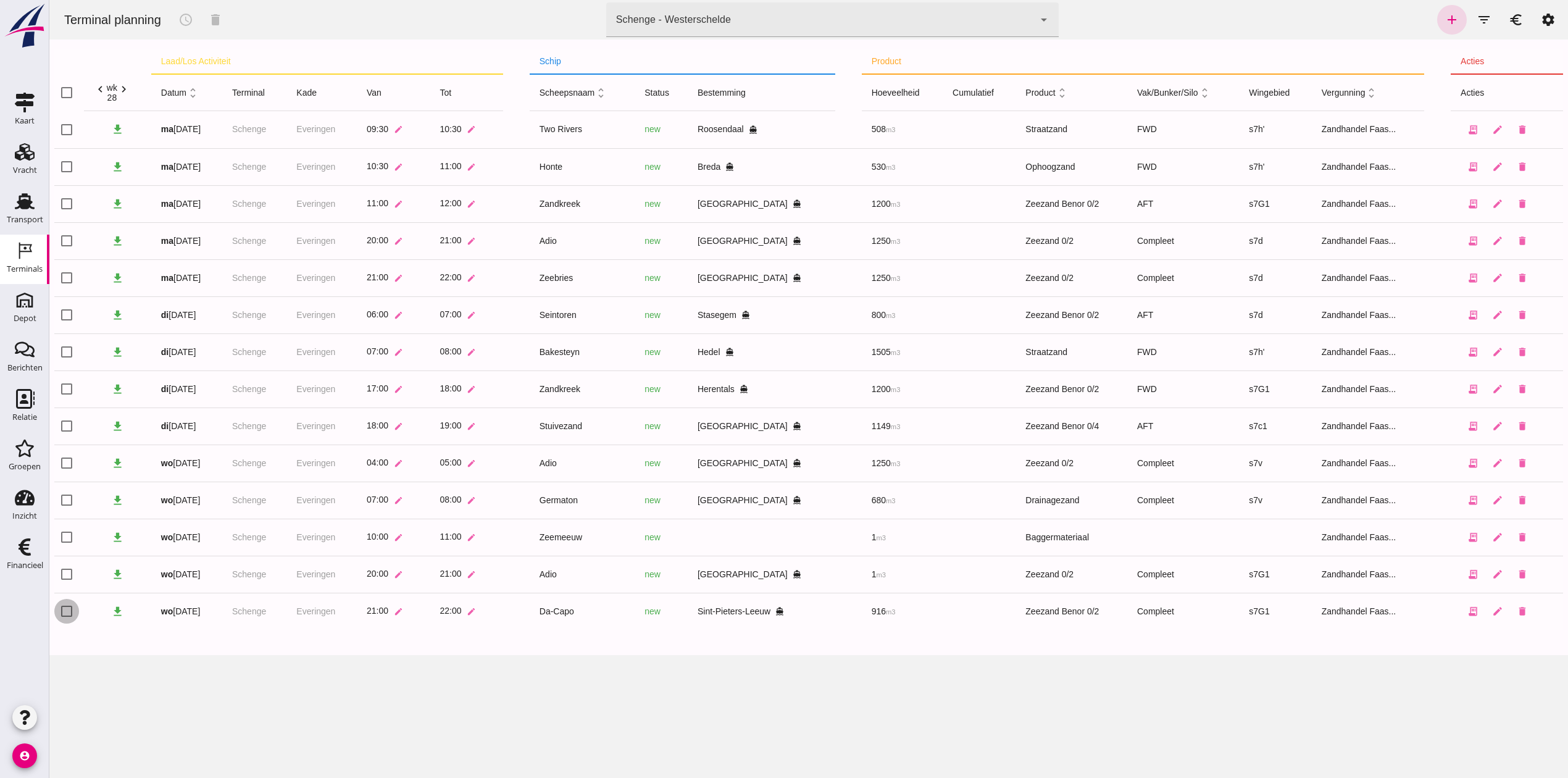 click 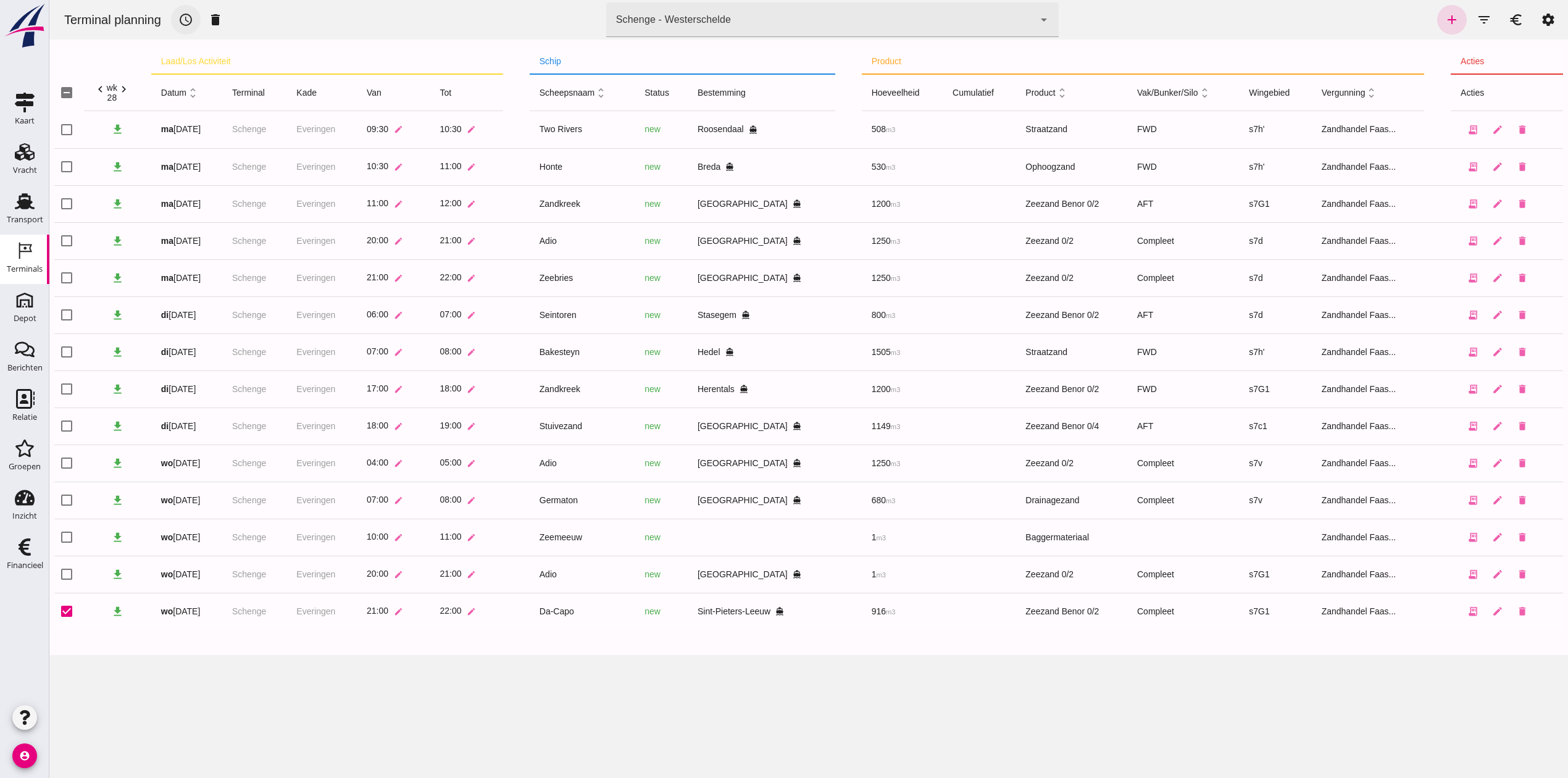 click on "schedule" at bounding box center [186, 20] 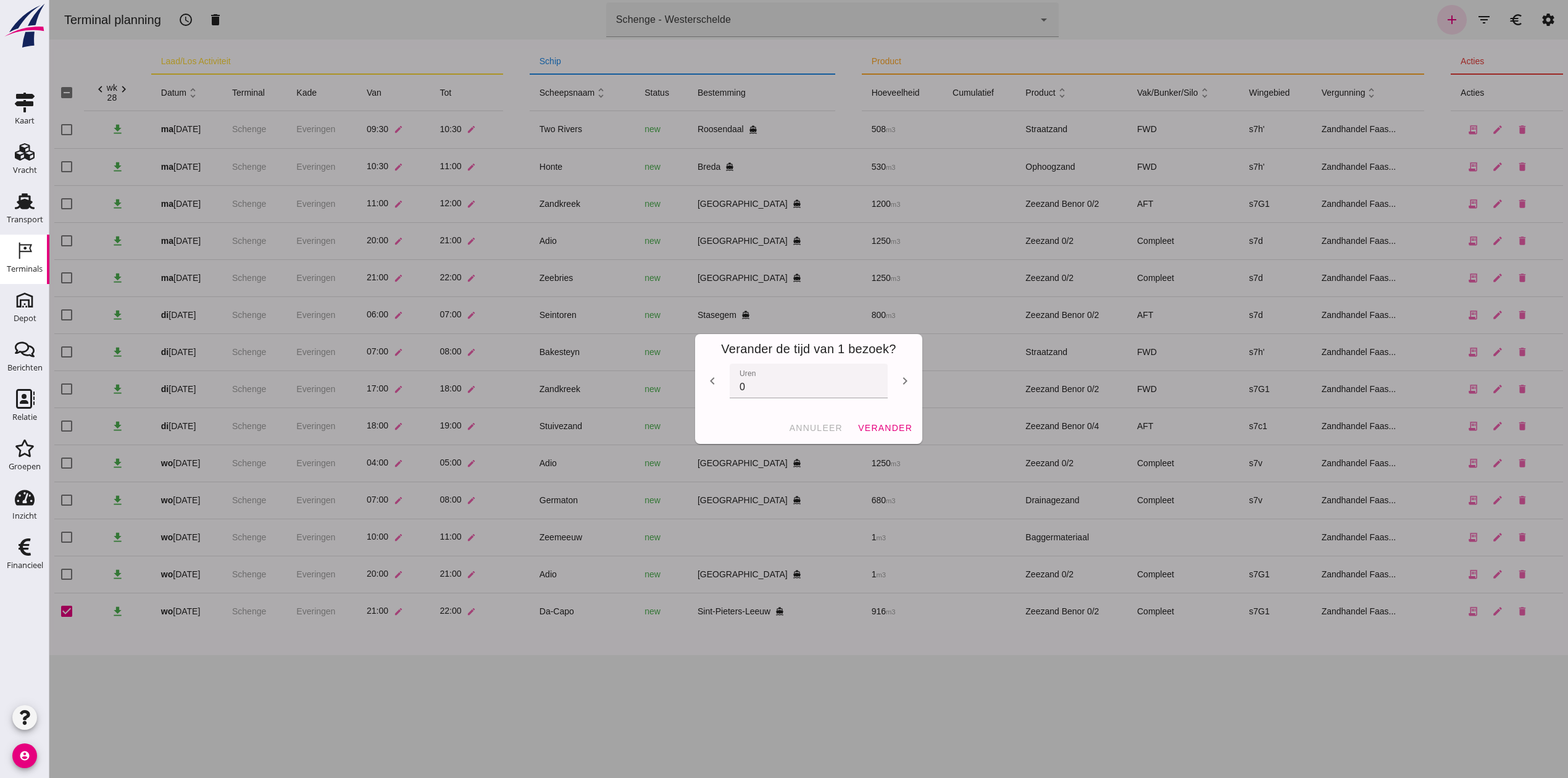click on "chevron_right" at bounding box center [905, 381] 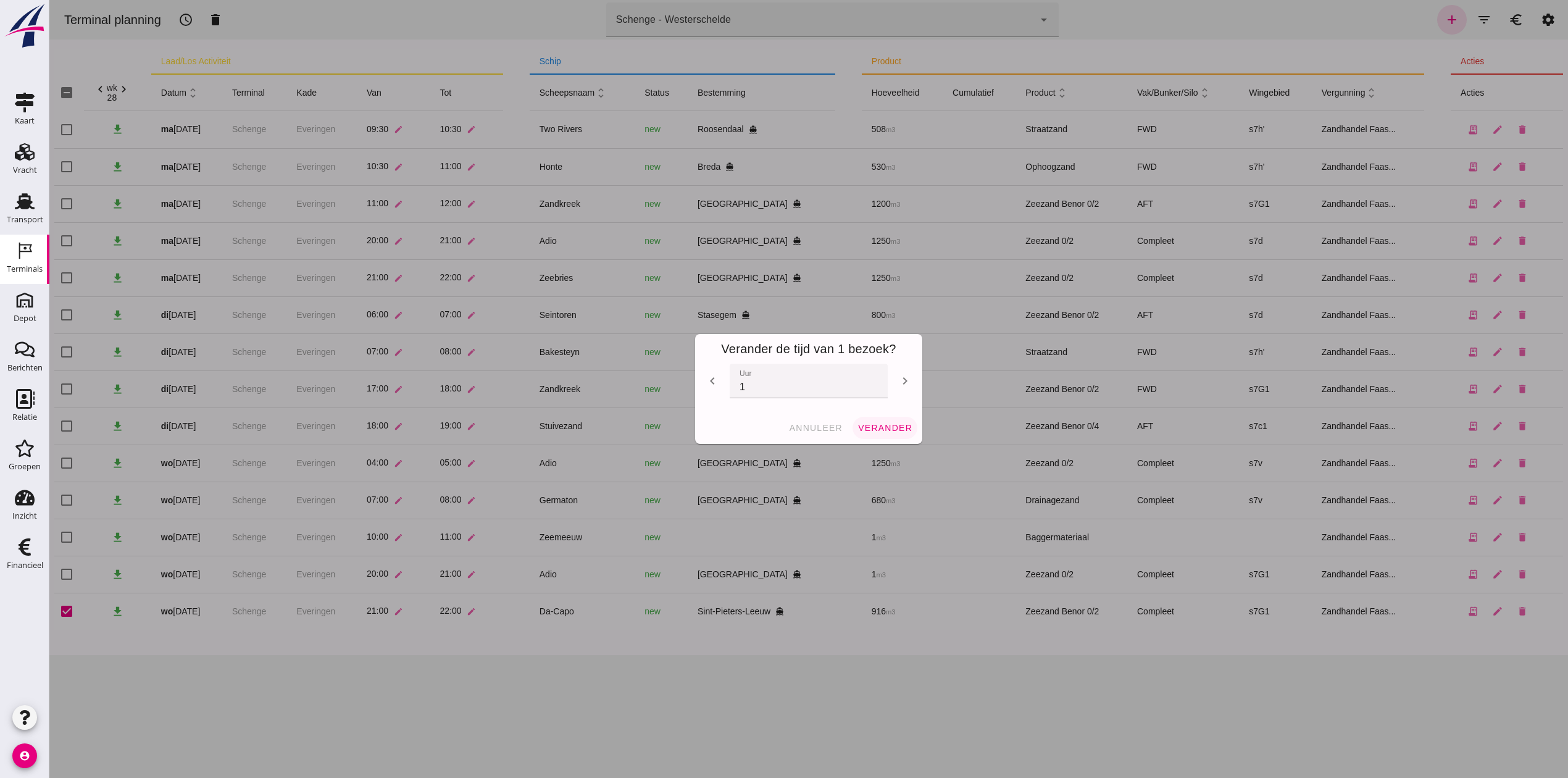 click on "verander" 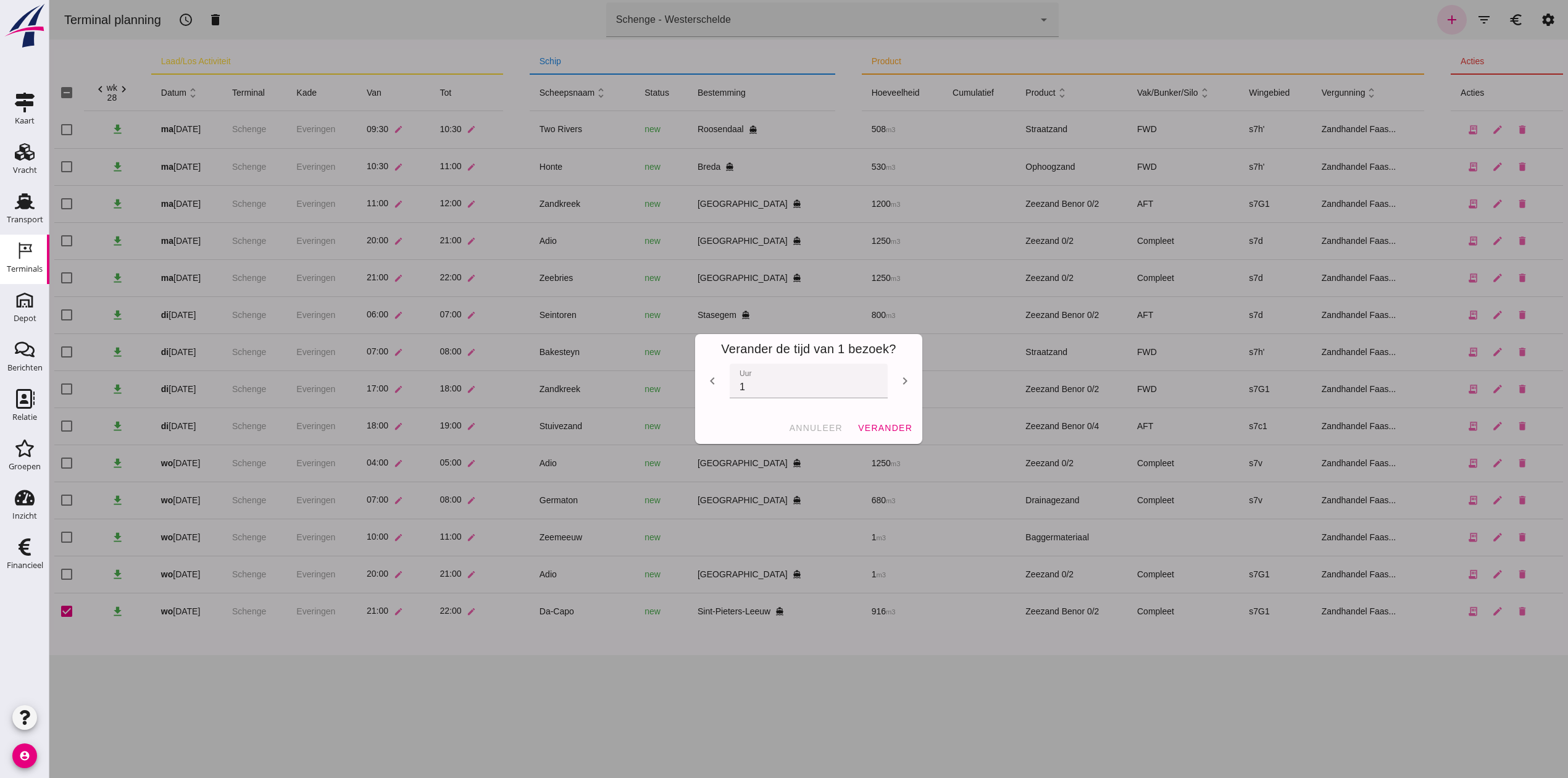 checkbox on "false" 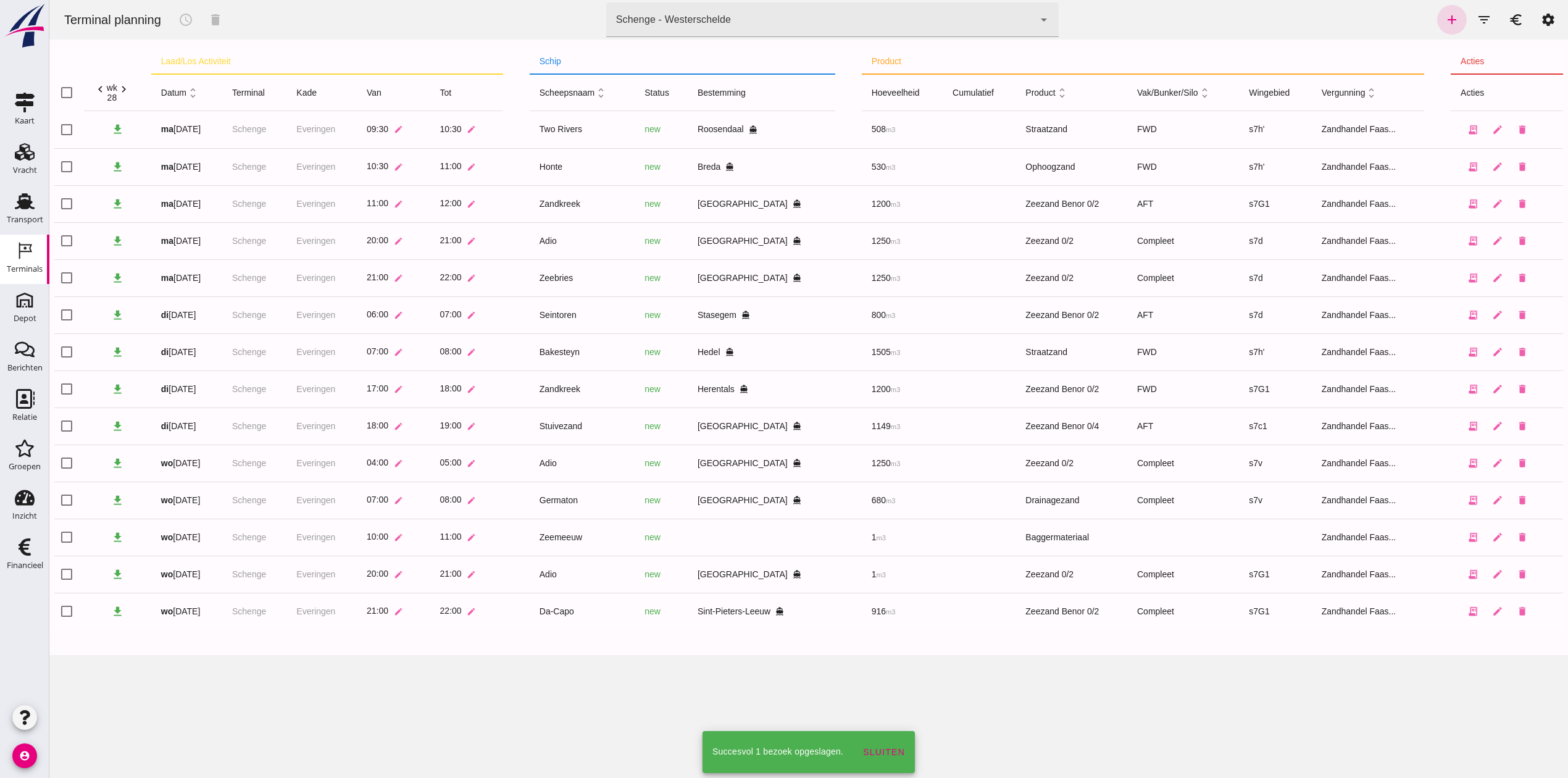 click on "Terminal planning schedule delete terminal Schenge - Westerschelde 9c876888-926f-4f5f-969d-c779b766b815 arrow_drop_down add filter_list euro settings     laad/los activiteit   schip   product   acties check_box_outline_blank chevron_left wk 28 chevron_right datum unfold_more terminal kade van tot   scheepsnaam unfold_more status bestemming   hoeveelheid cumulatief product unfold_more vak/bunker/silo unfold_more wingebied vergunning unfold_more   acties check_box_outline_blank download [DATE] Schenge  [GEOGRAPHIC_DATA] 09:30 edit 10:30 edit   Two Rivers new Roosendaal  directions_boat   508  m3 Straatzand  FWD  s7h'  Zandhandel Faas...    receipt_long edit delete check_box_outline_blank download [DATE] Schenge  Everingen 10:30 edit 11:00 edit   Honte new Breda  directions_boat   530  m3 Ophoogzand  FWD  s7h'  Zandhandel Faas...    receipt_long edit delete check_box_outline_blank download [DATE] Schenge  [GEOGRAPHIC_DATA] 11:00 edit 12:00 edit   Zandkreek [GEOGRAPHIC_DATA]  directions_boat   1200  m3 AFT" at bounding box center (809, 389) 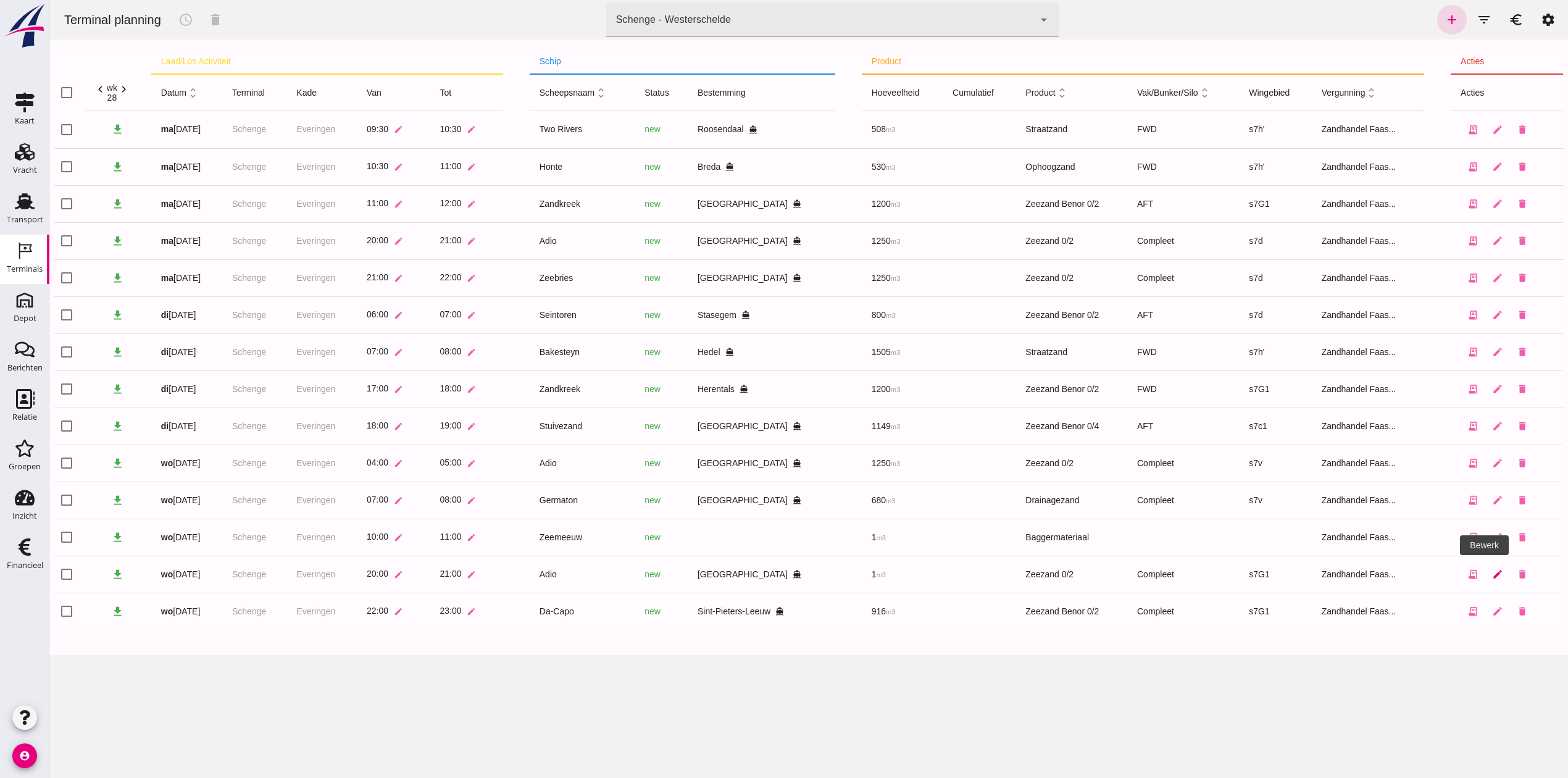 click on "edit" at bounding box center (1498, 574) 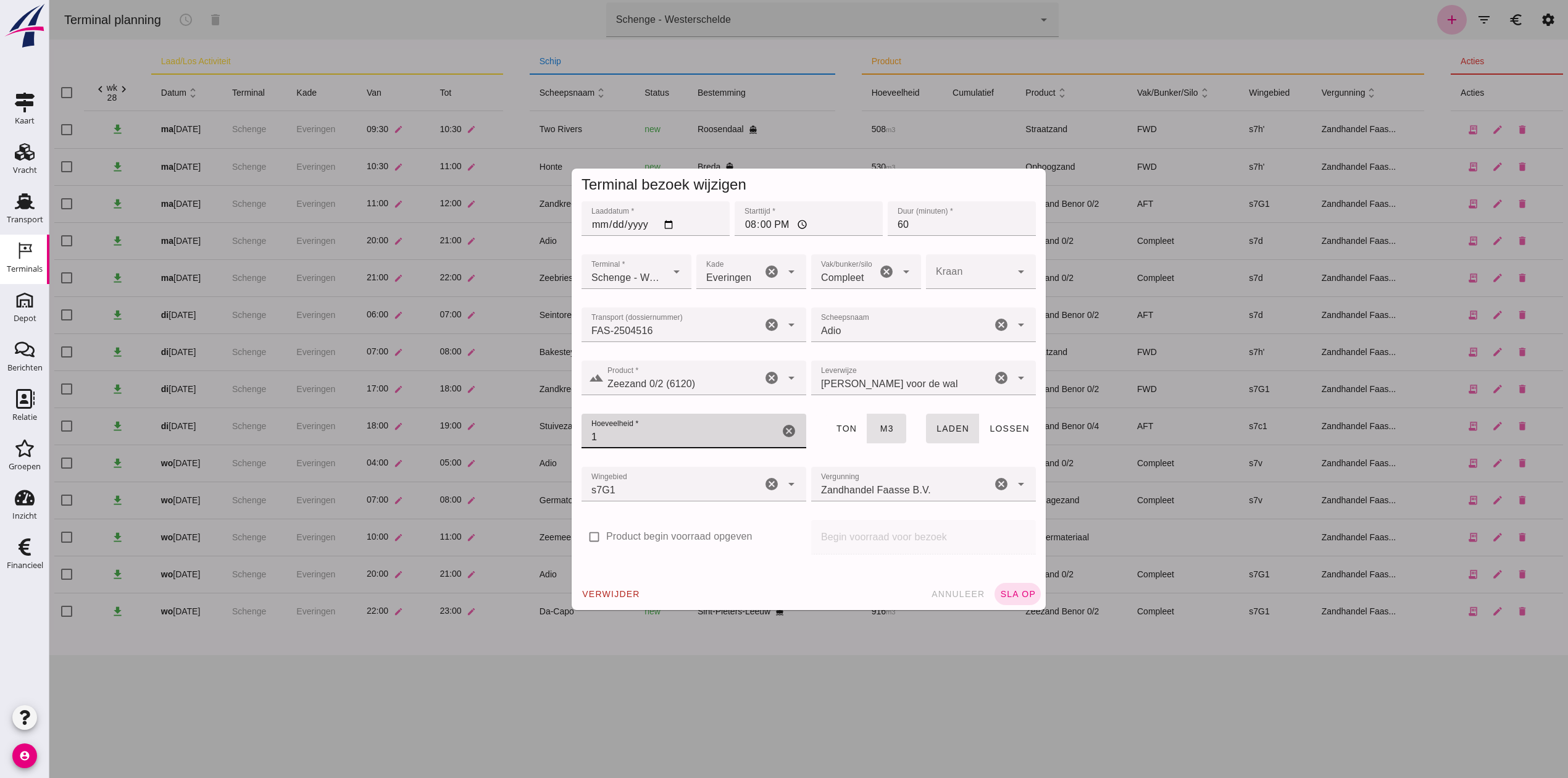 drag, startPoint x: 630, startPoint y: 438, endPoint x: 514, endPoint y: 435, distance: 116.03879 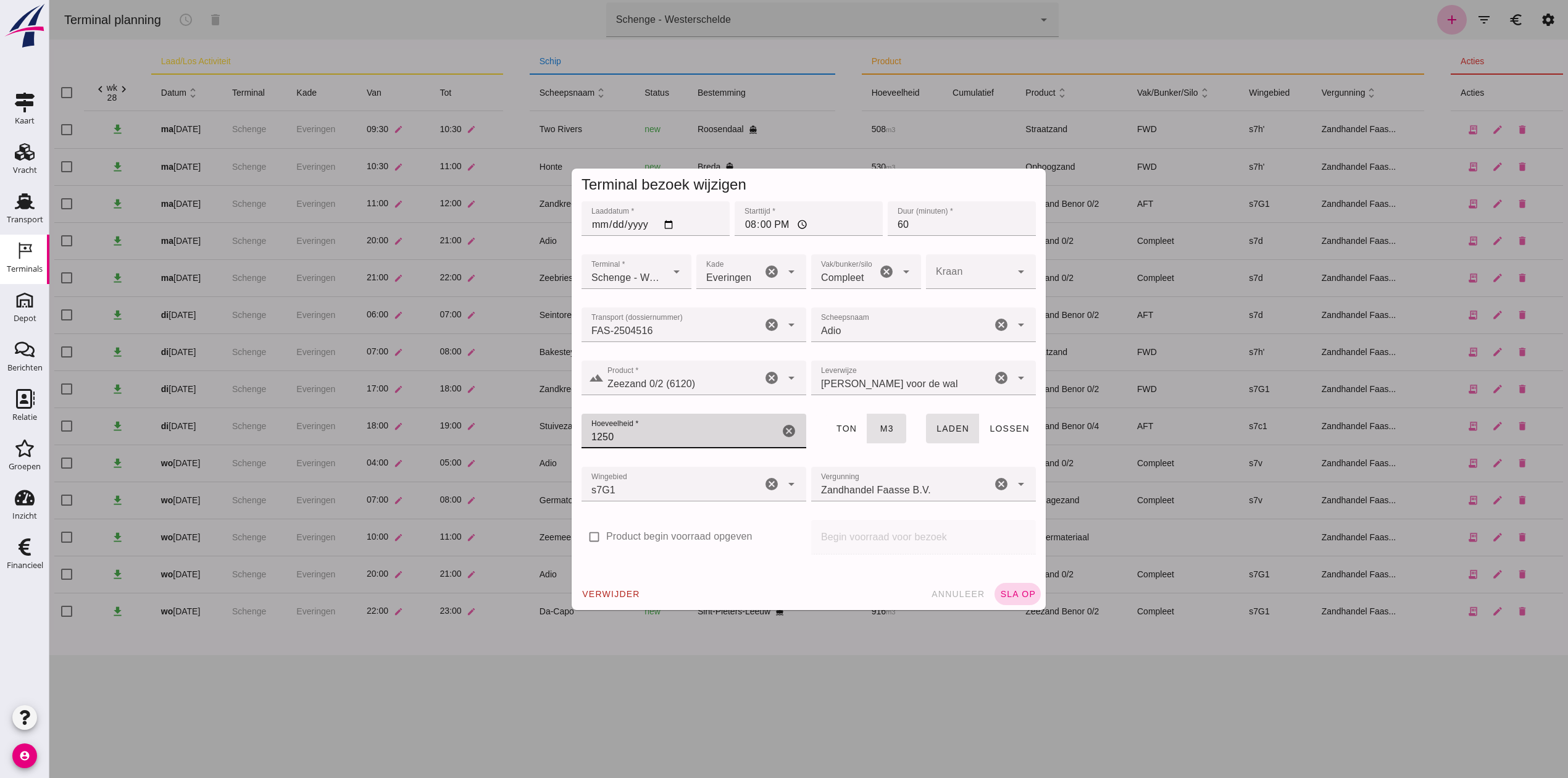 type on "1250" 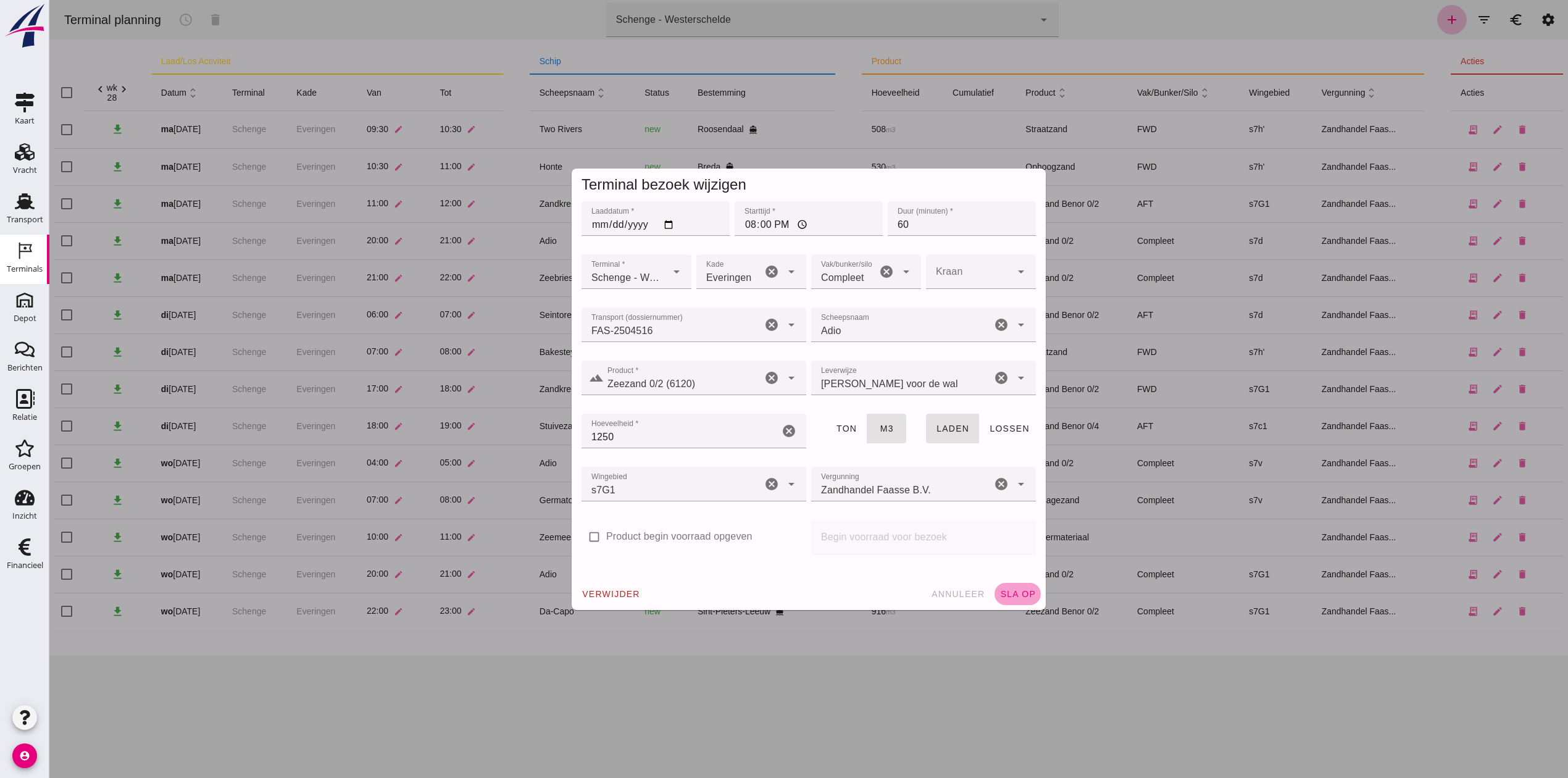 click on "sla op" 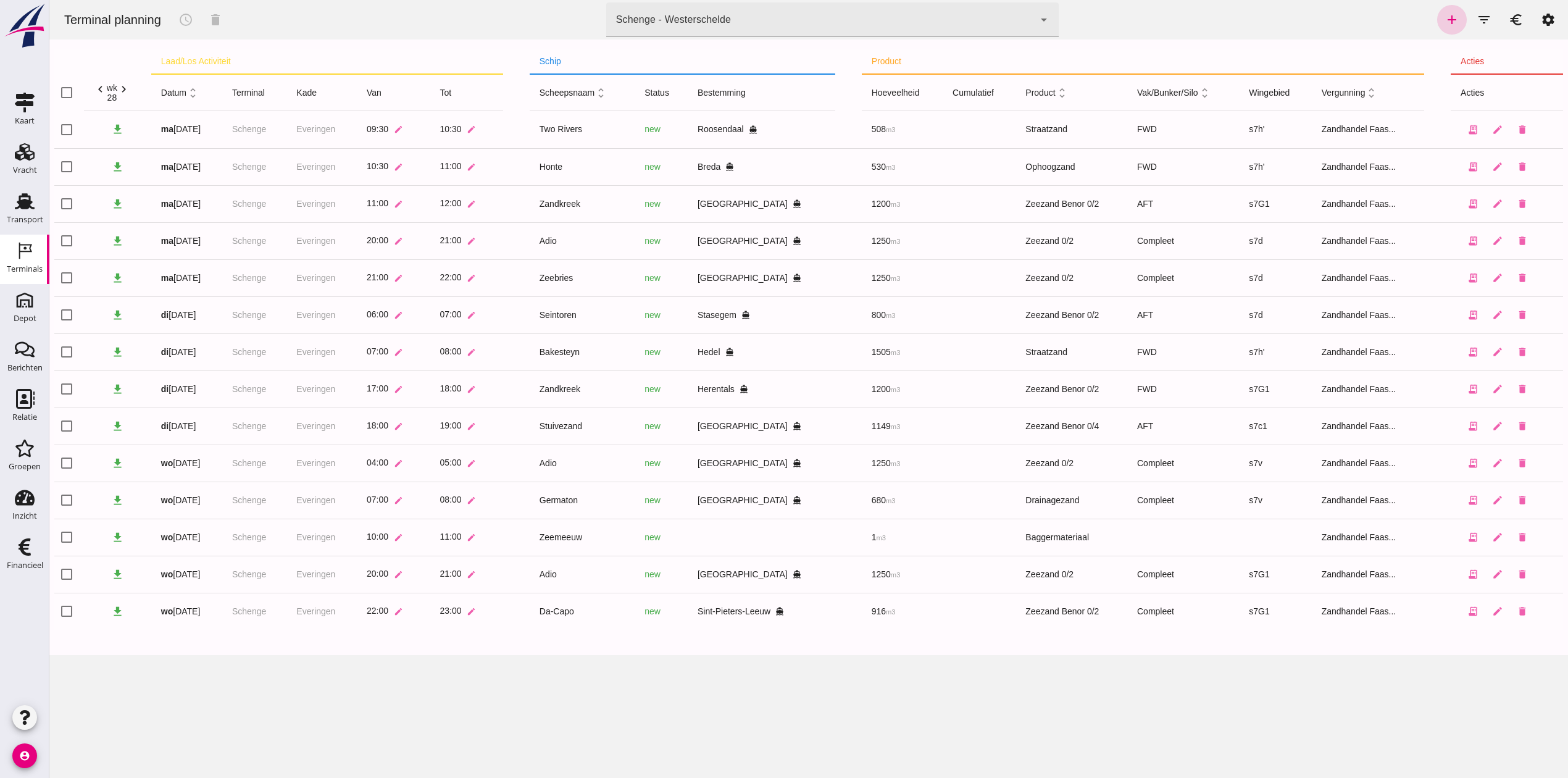 click on "add" at bounding box center (1452, 20) 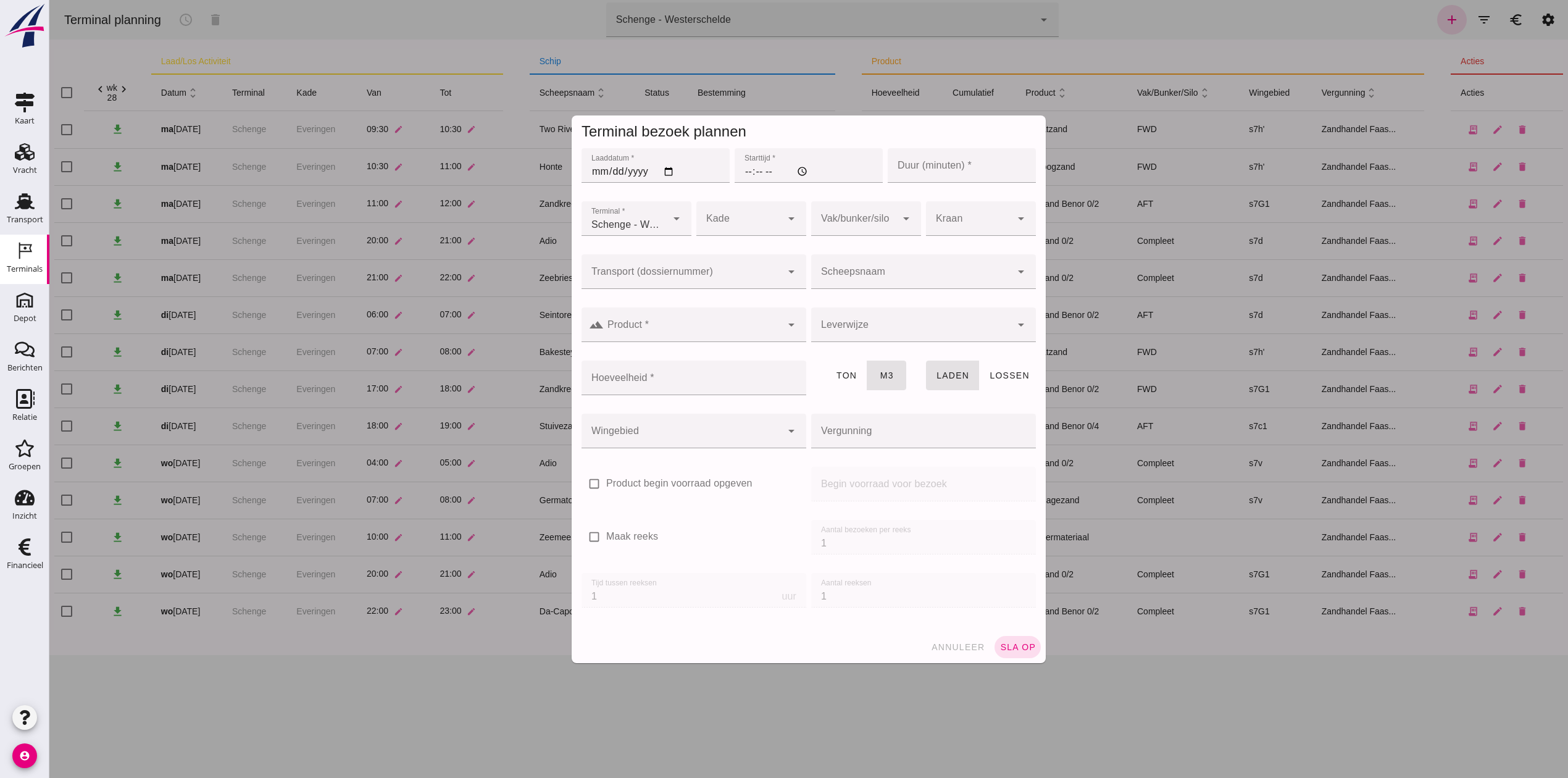 type on "Zandhandel Faasse B.V." 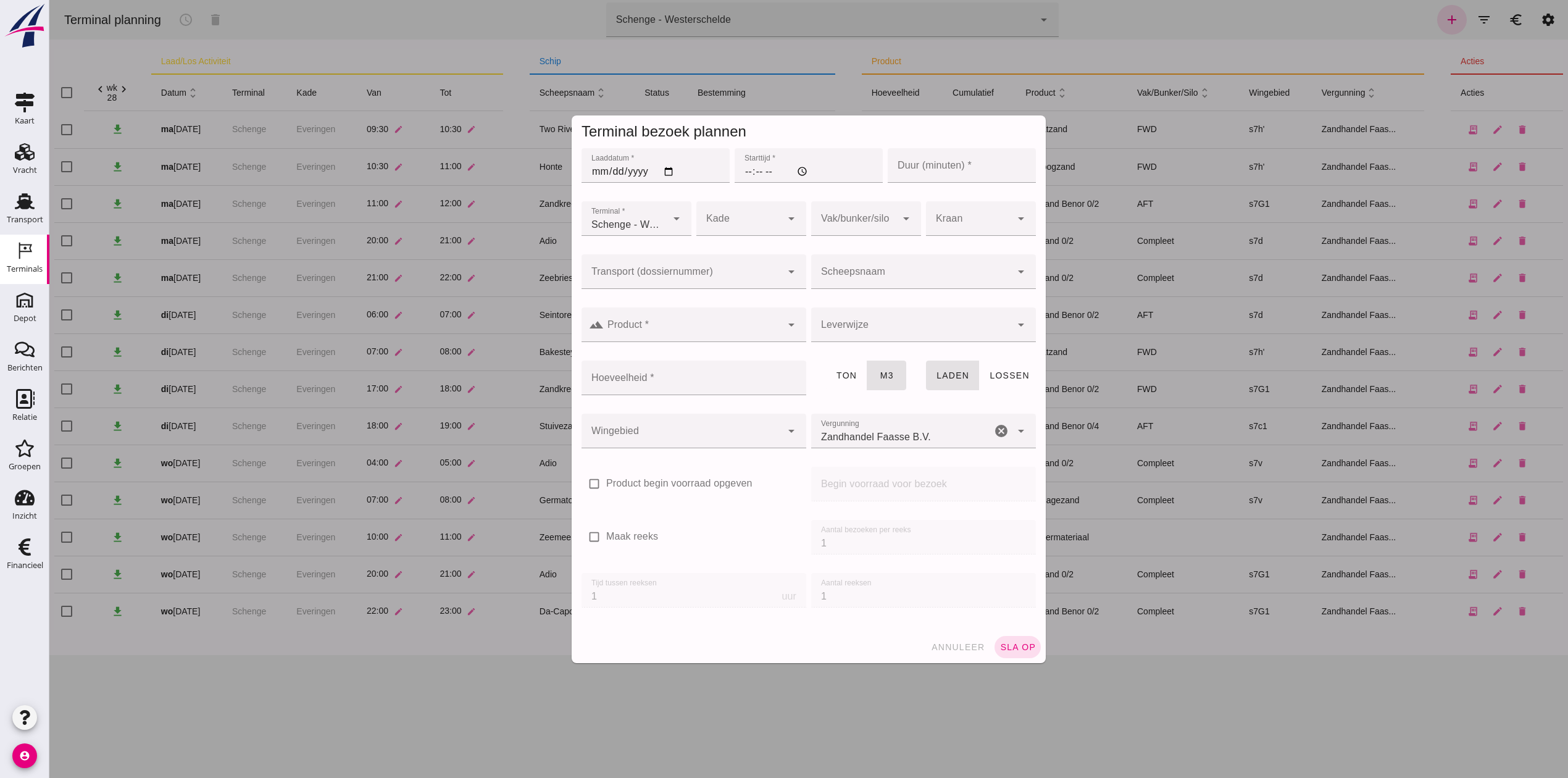 click on "Laaddatum *" 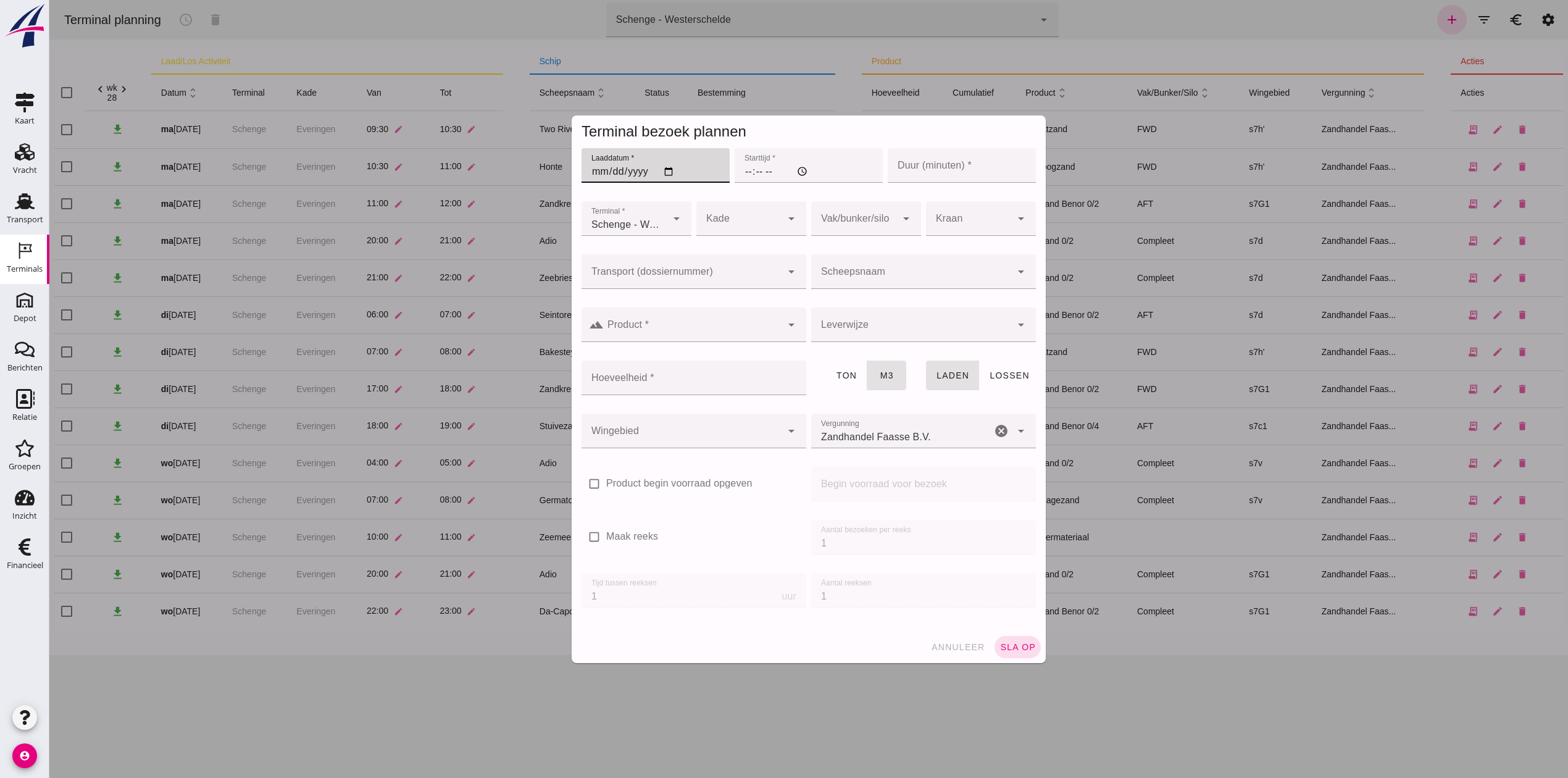 click on "Laaddatum *" 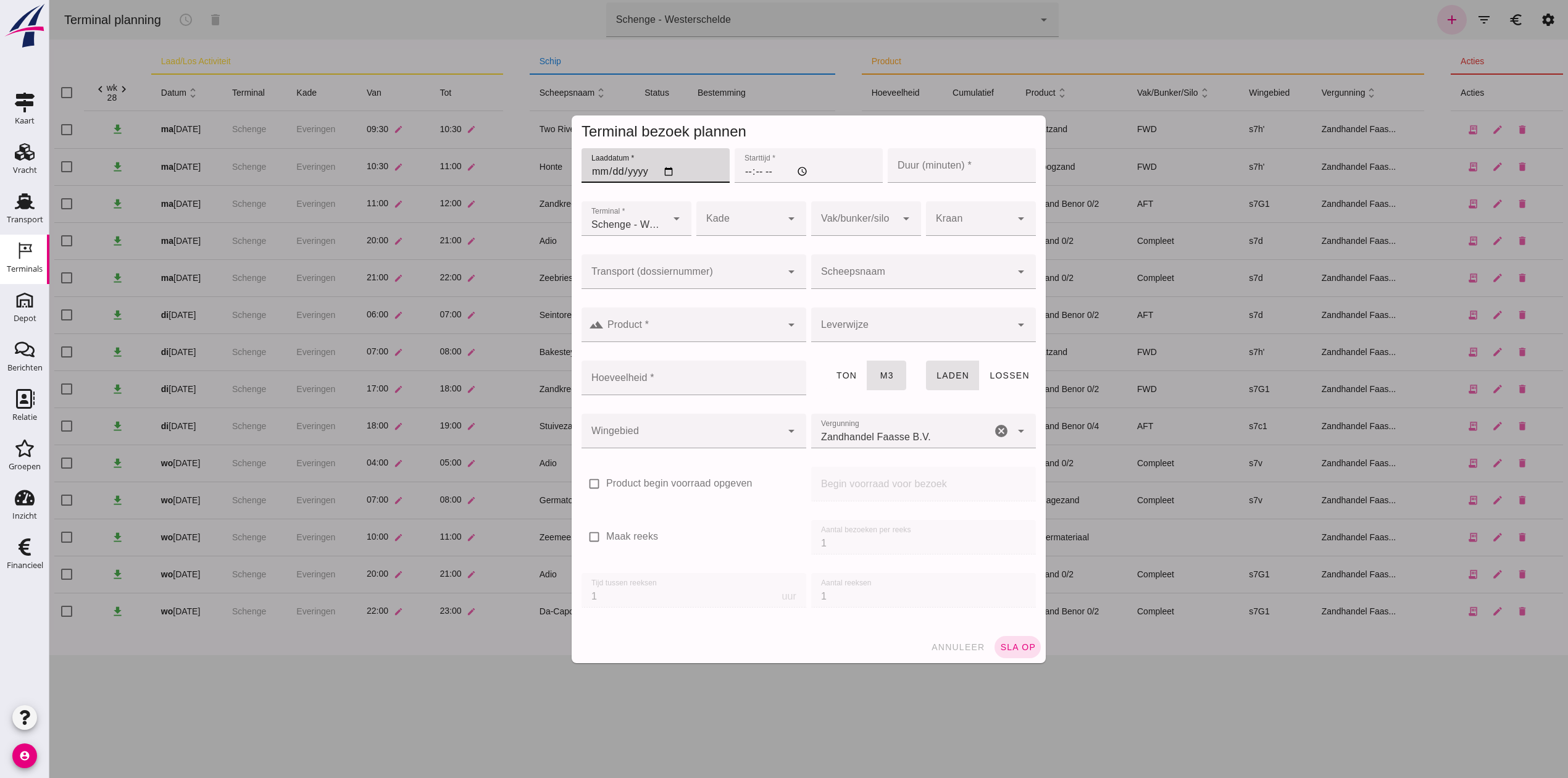 click on "Laaddatum *" 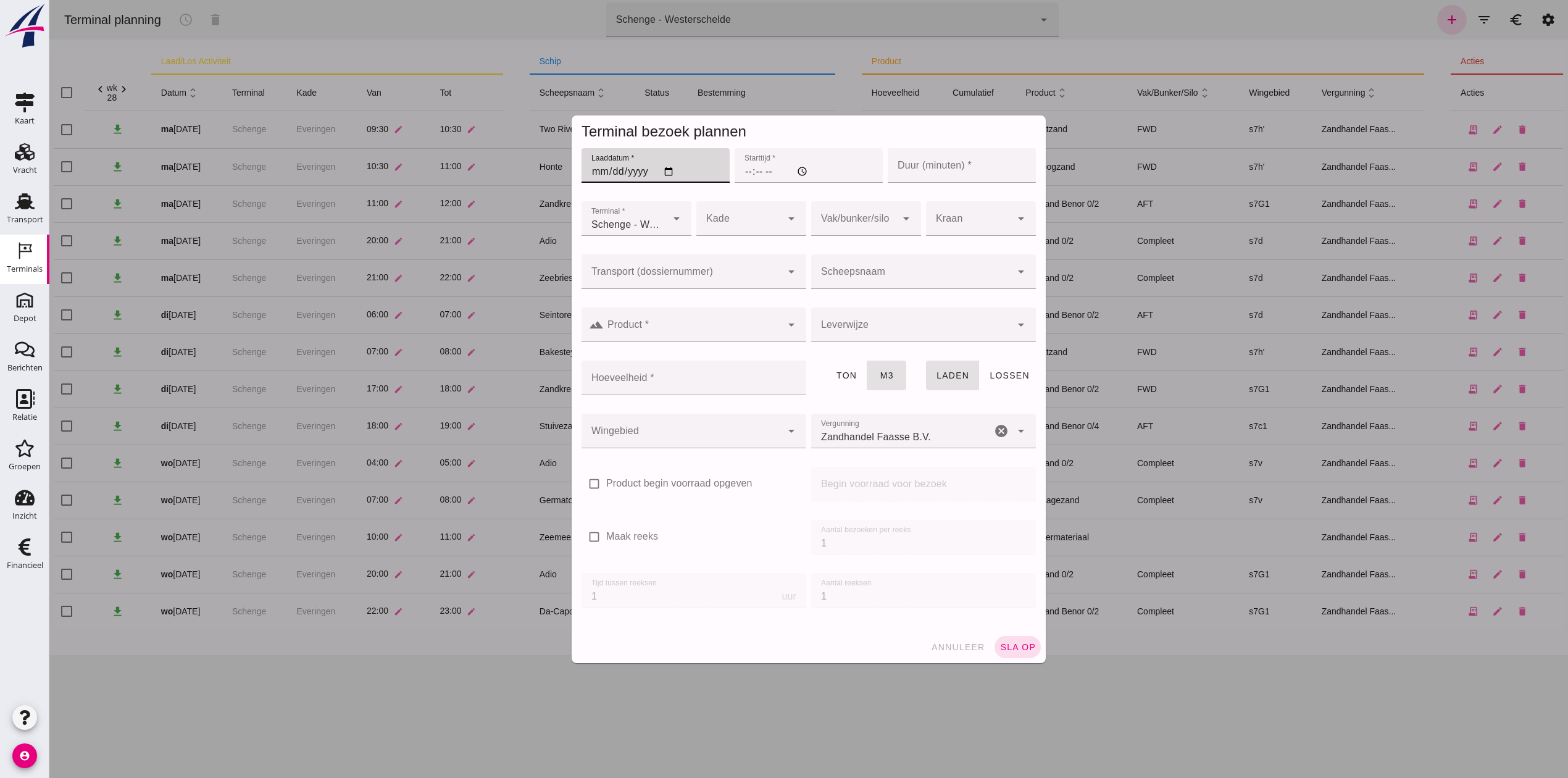 click on "Laaddatum *" 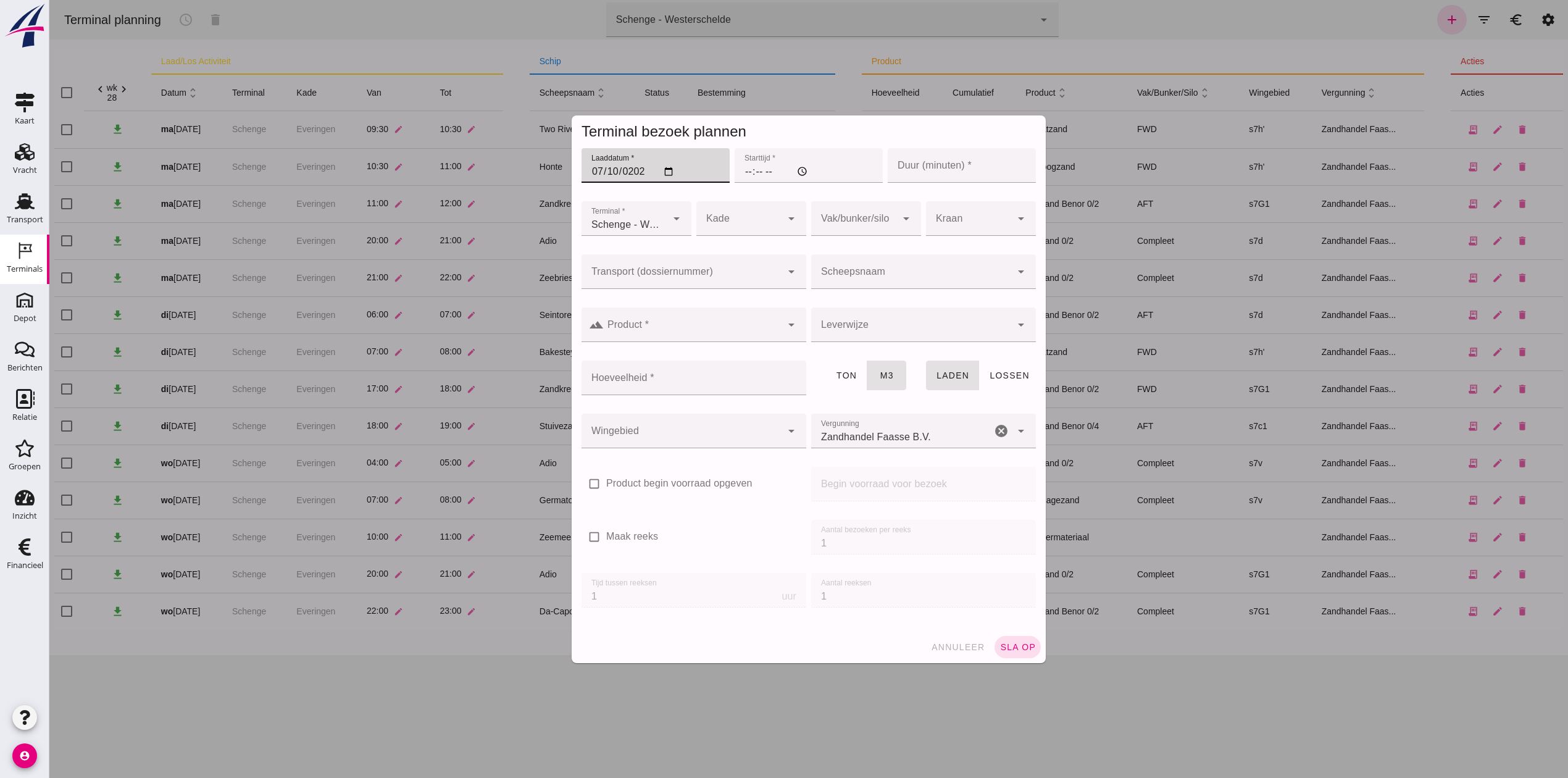 type on "[DATE]" 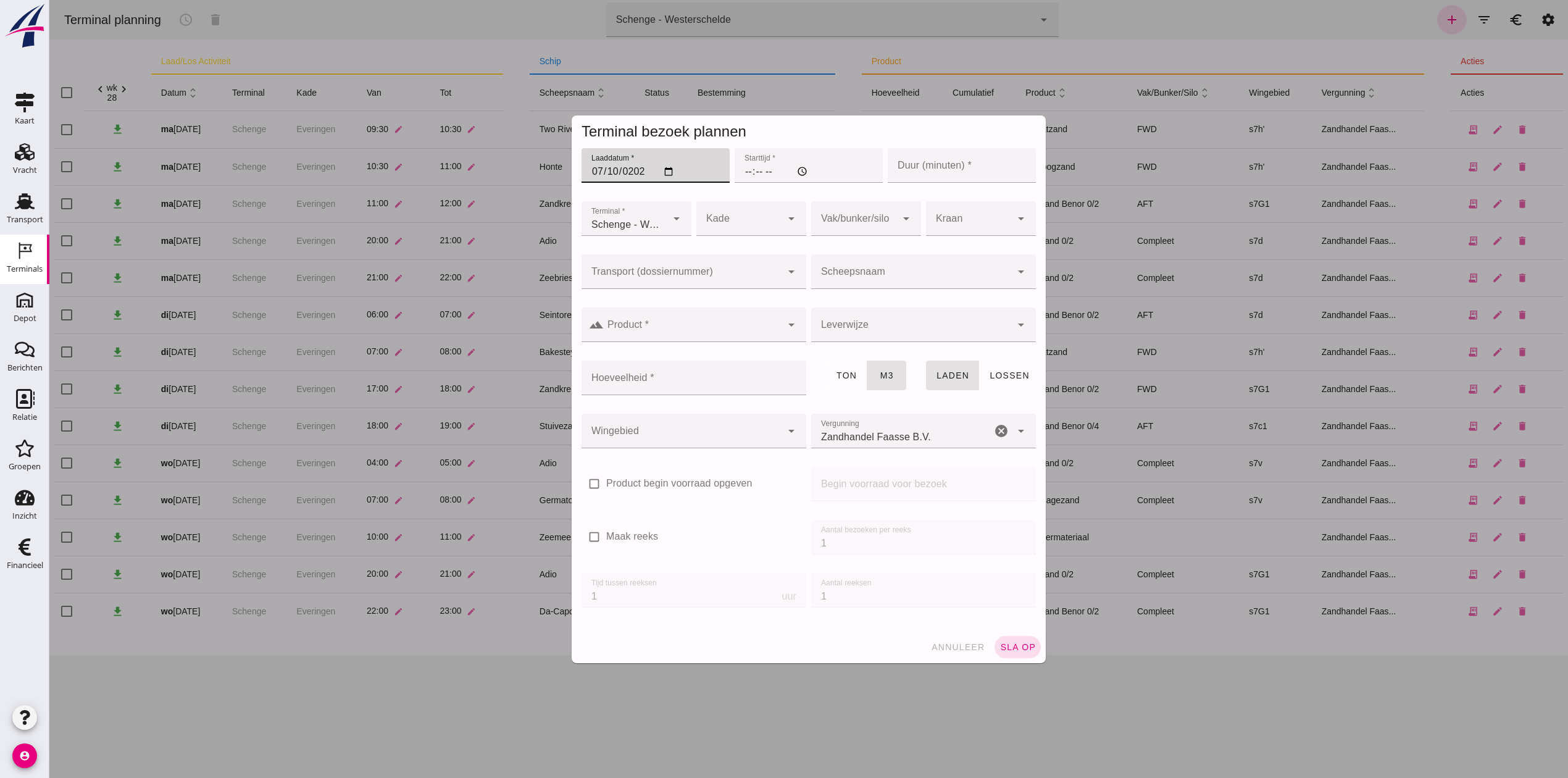 click on "Starttijd *" 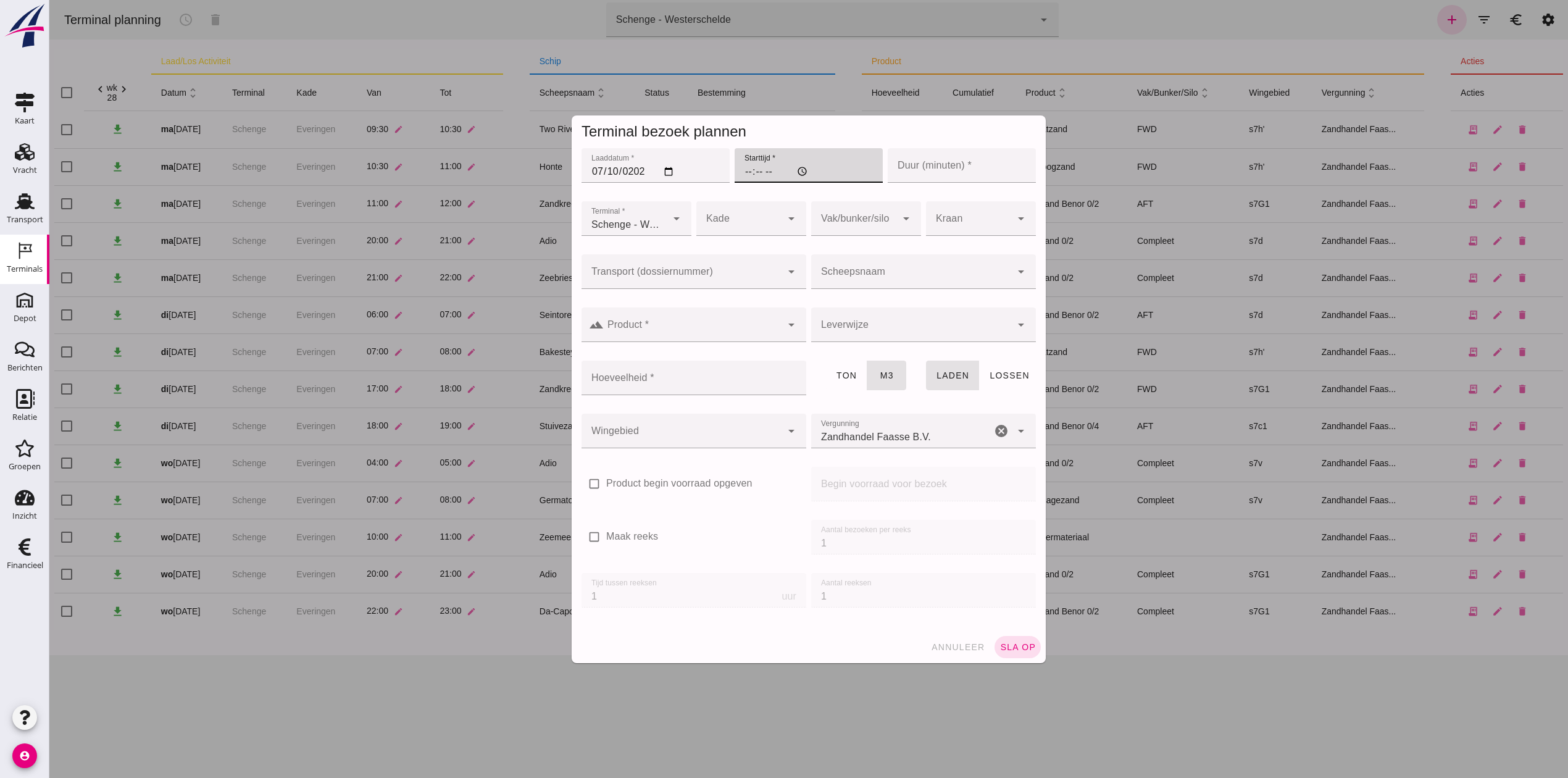 type on "04:00" 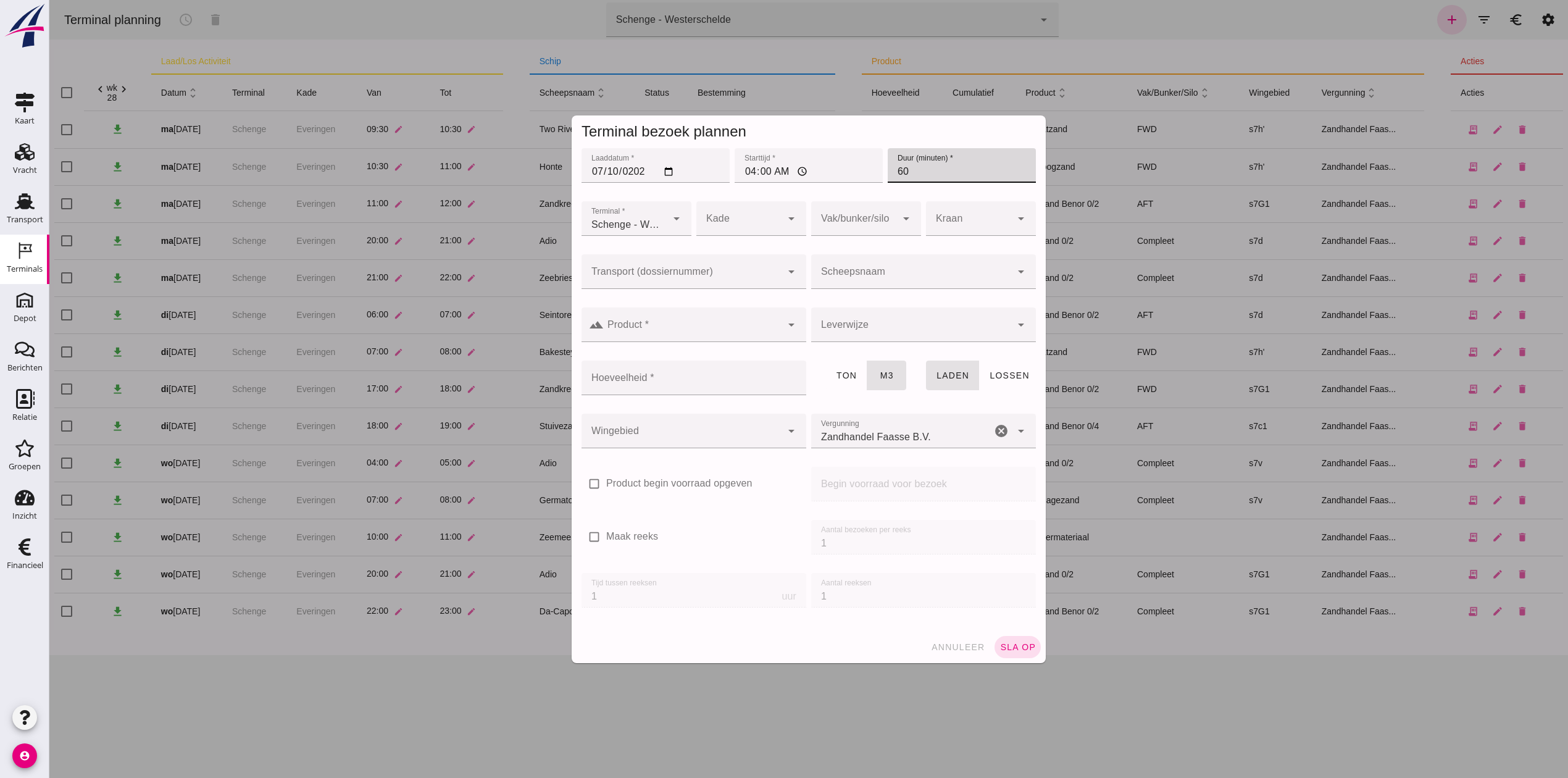 type on "60" 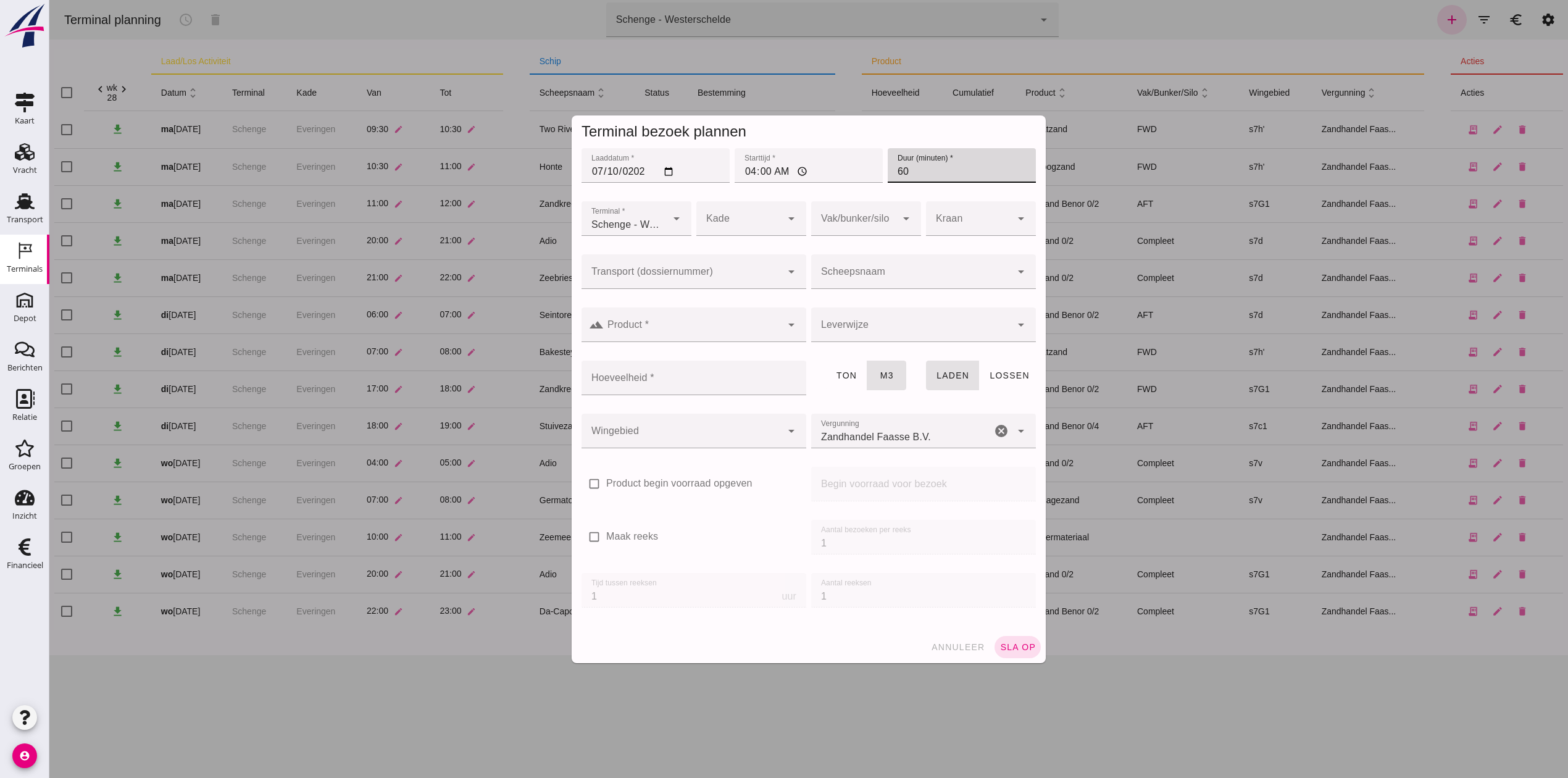 click on "arrow_drop_down" at bounding box center (790, 219) 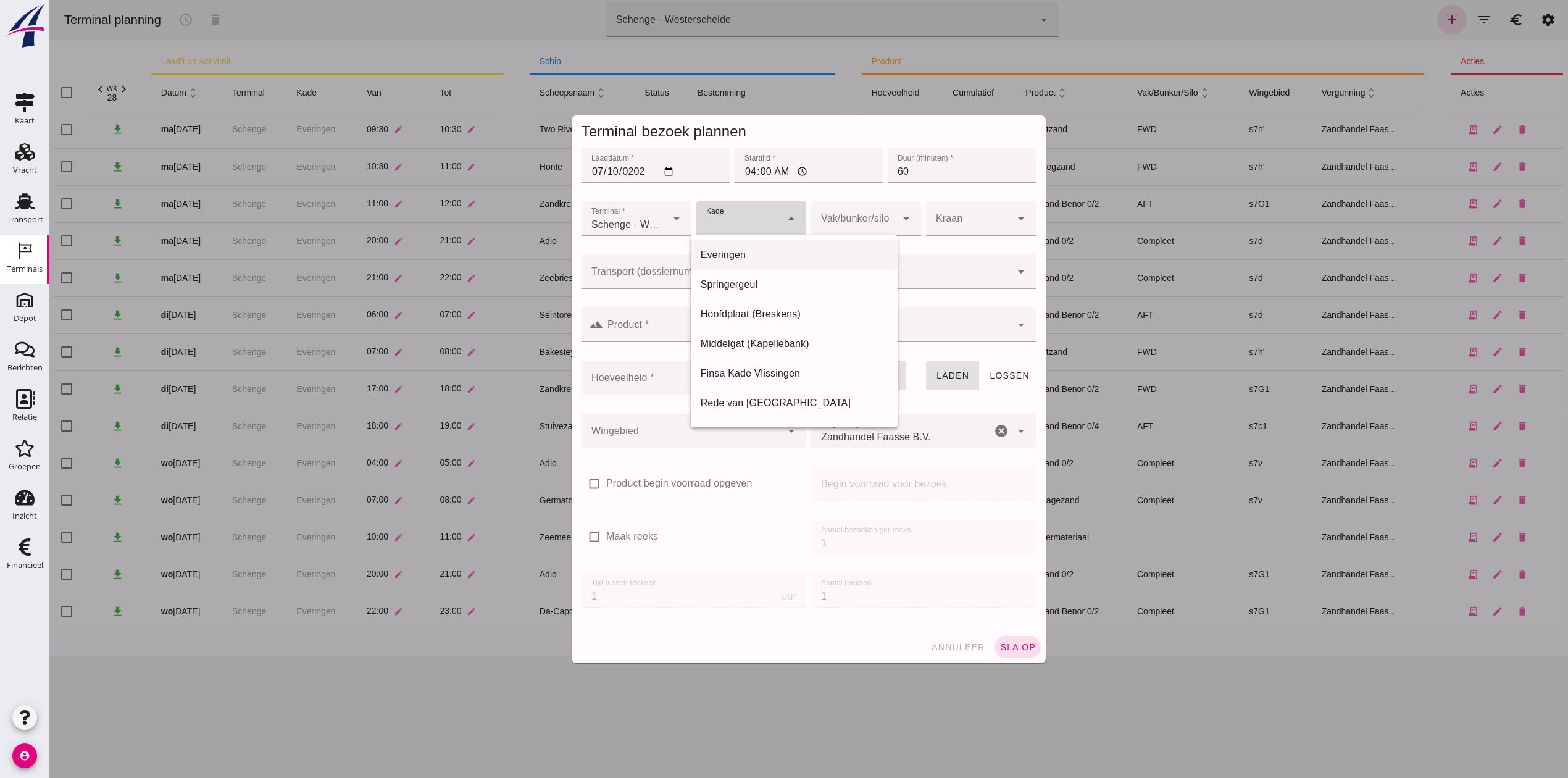 click on "Everingen" at bounding box center (794, 255) 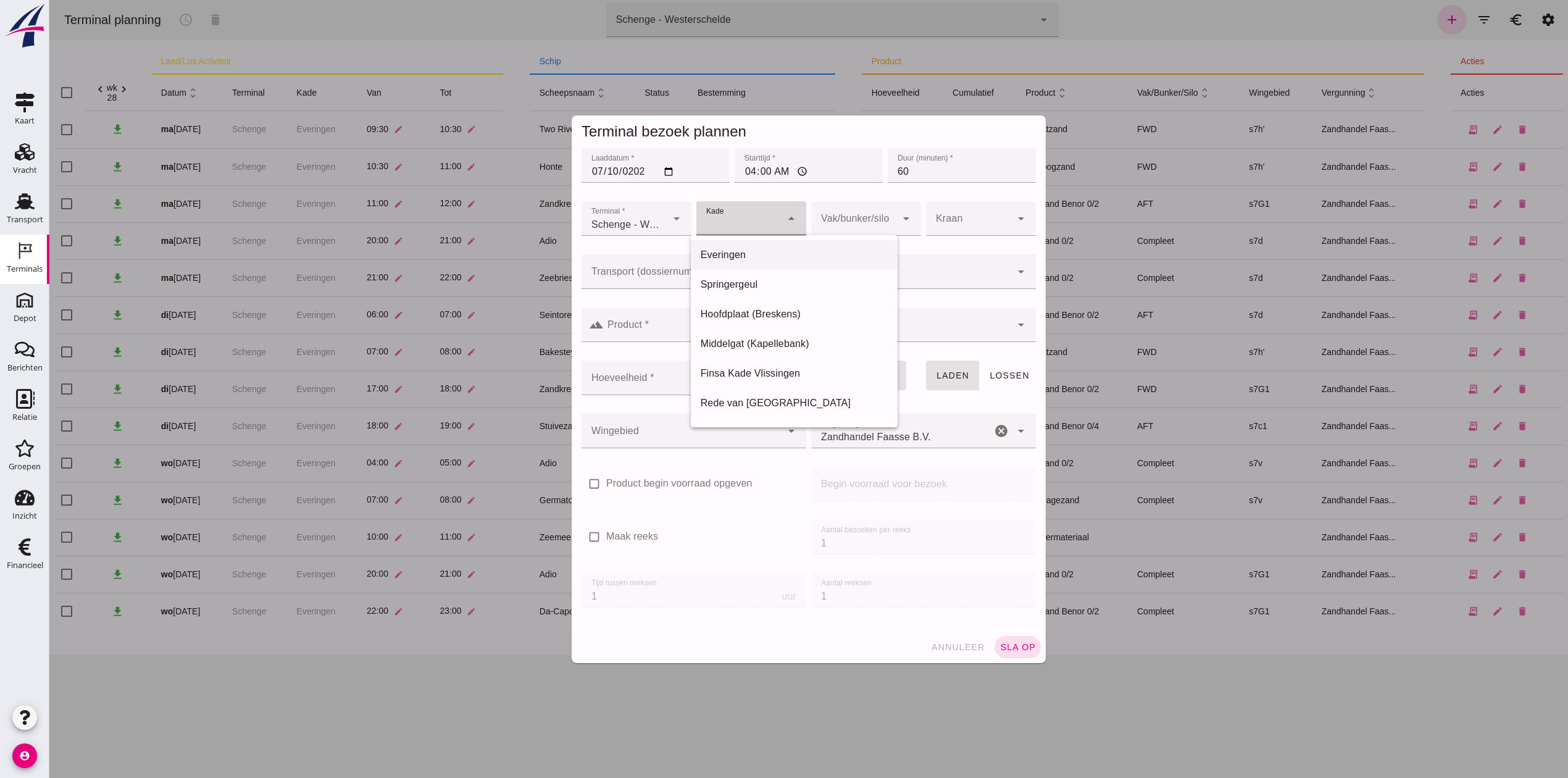 type on "7" 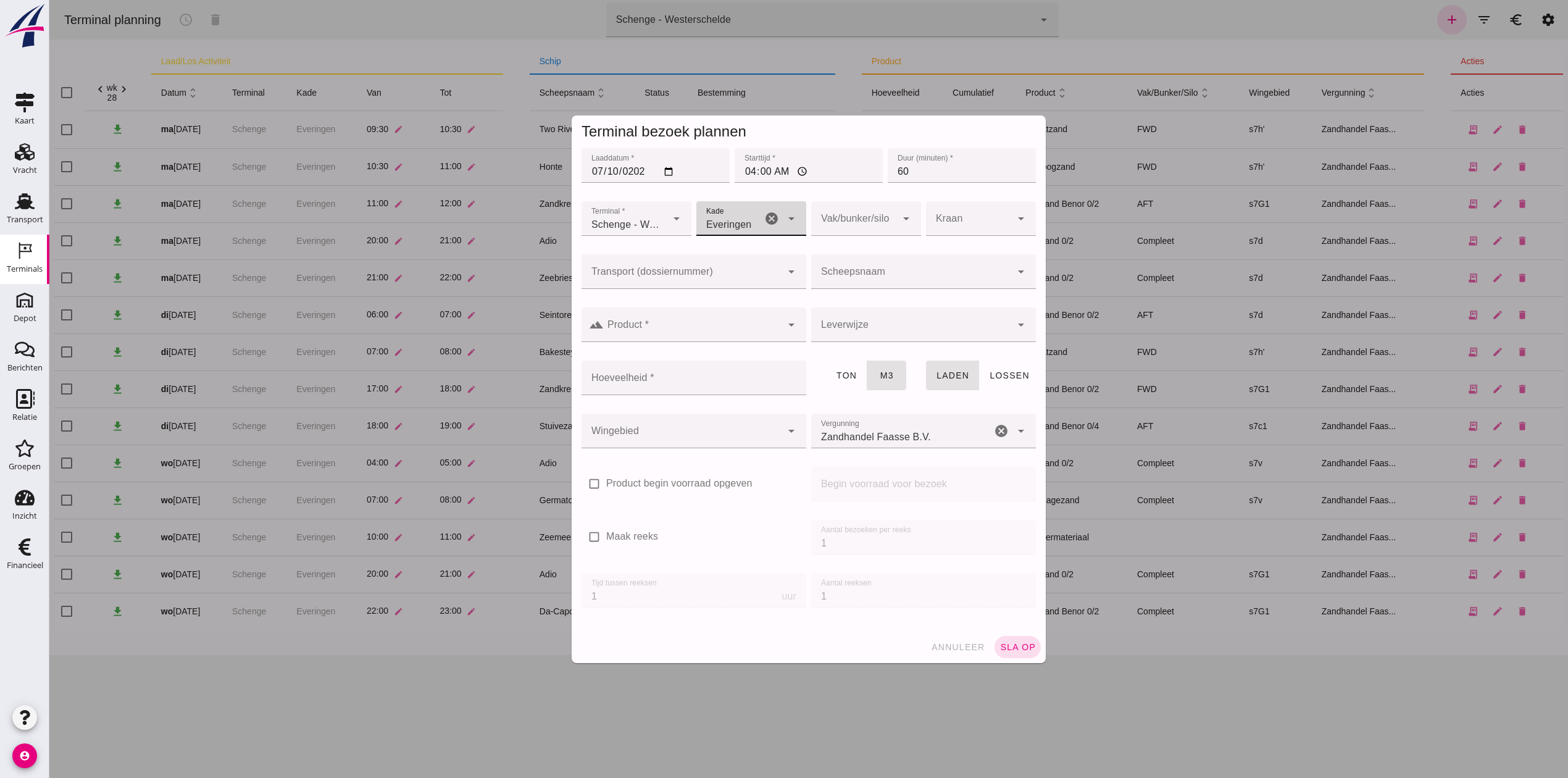 click on "Vak/bunker/silo Vak/bunker/silo cancel arrow_drop_down" at bounding box center [866, 225] 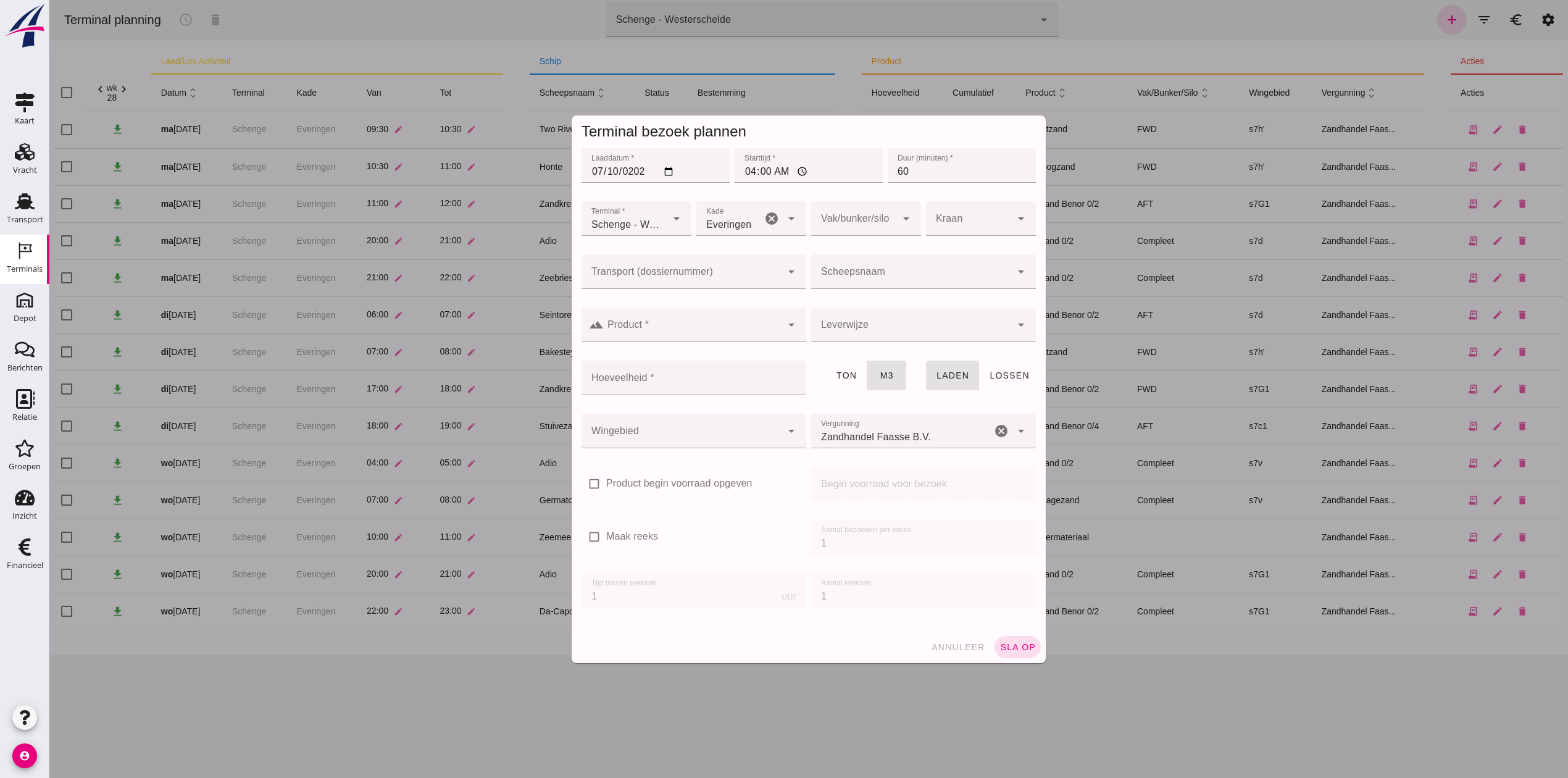 click on "arrow_drop_down" at bounding box center (905, 219) 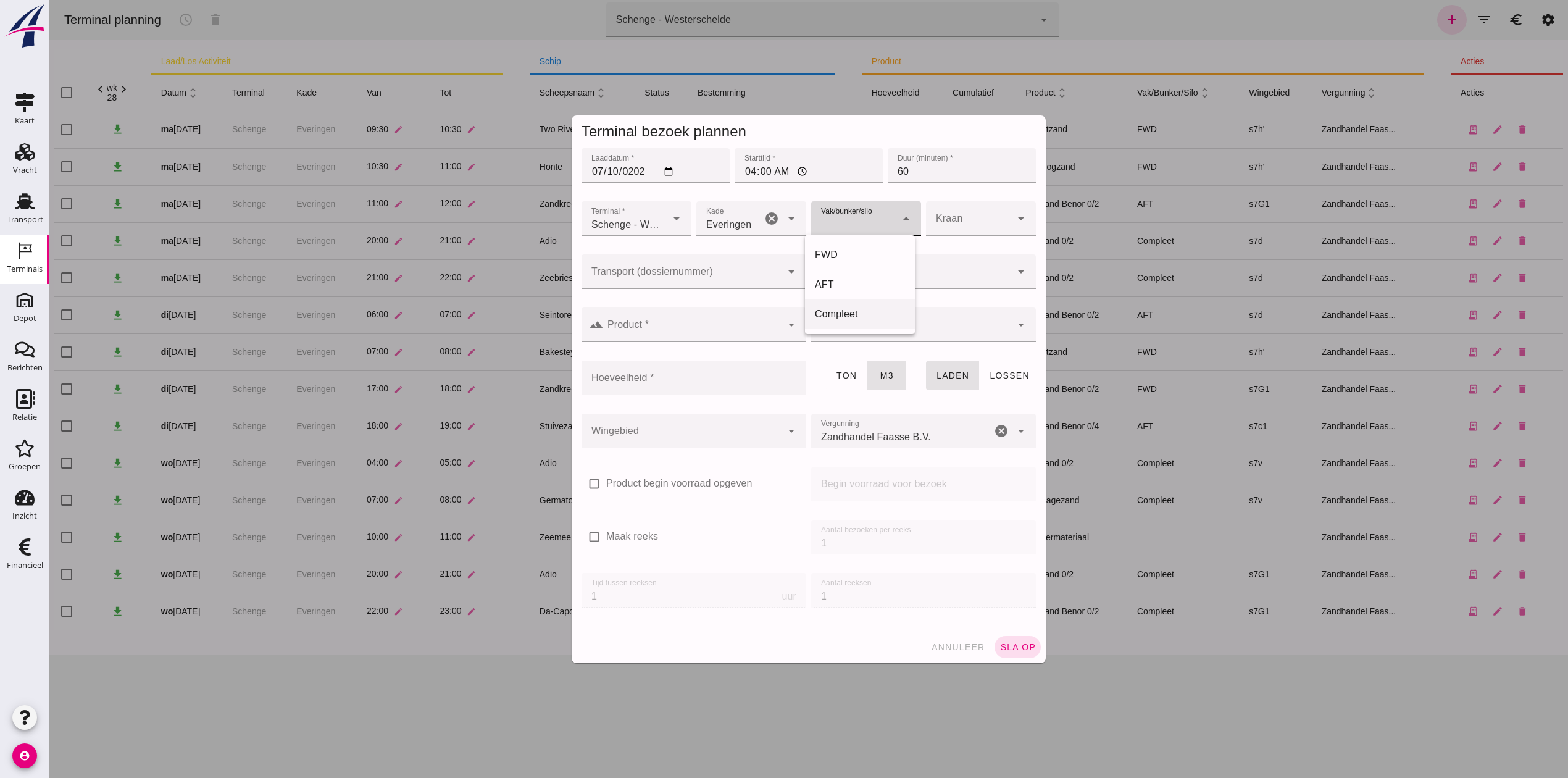 click on "Compleet" at bounding box center [860, 314] 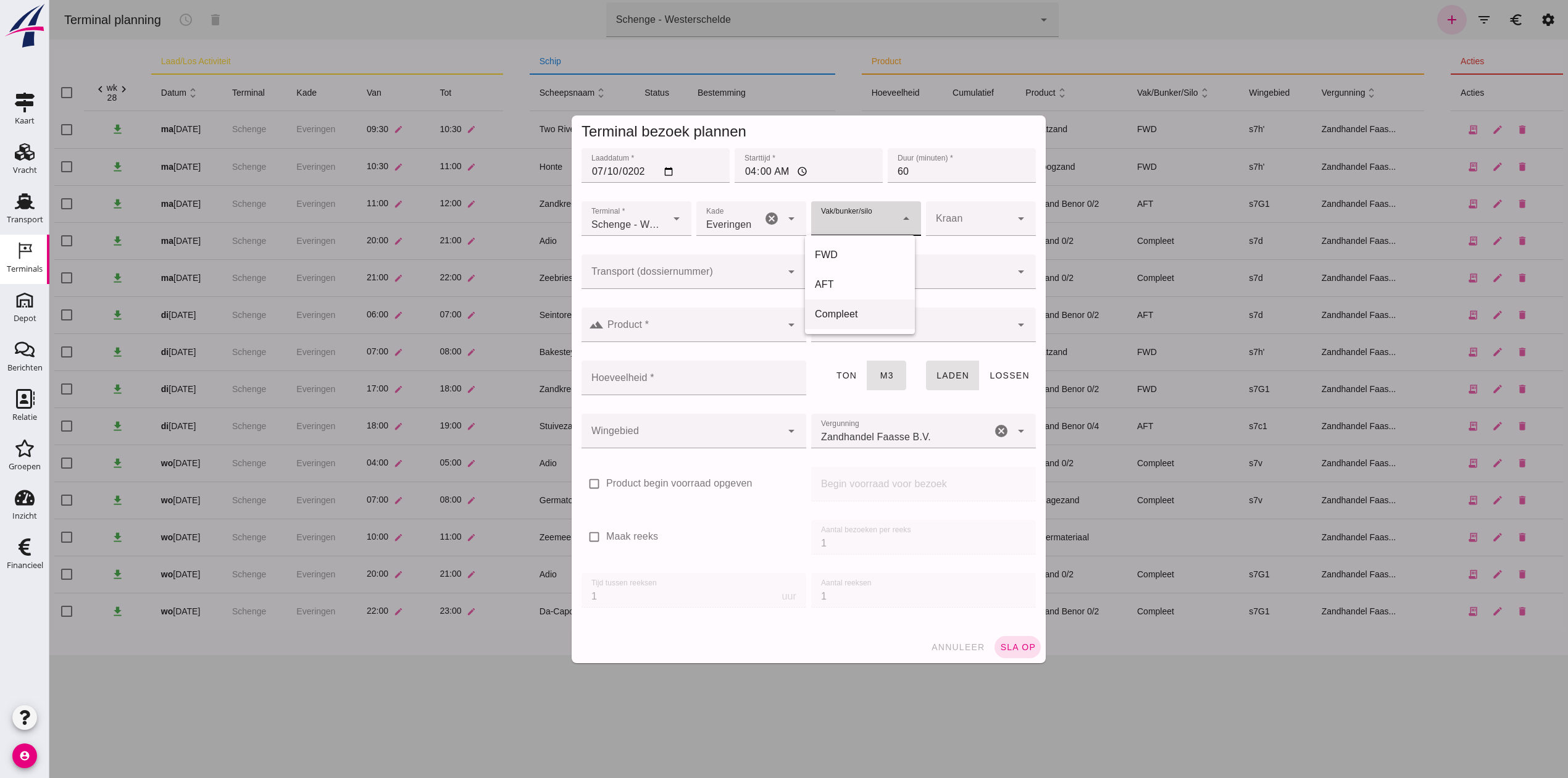 type on "291" 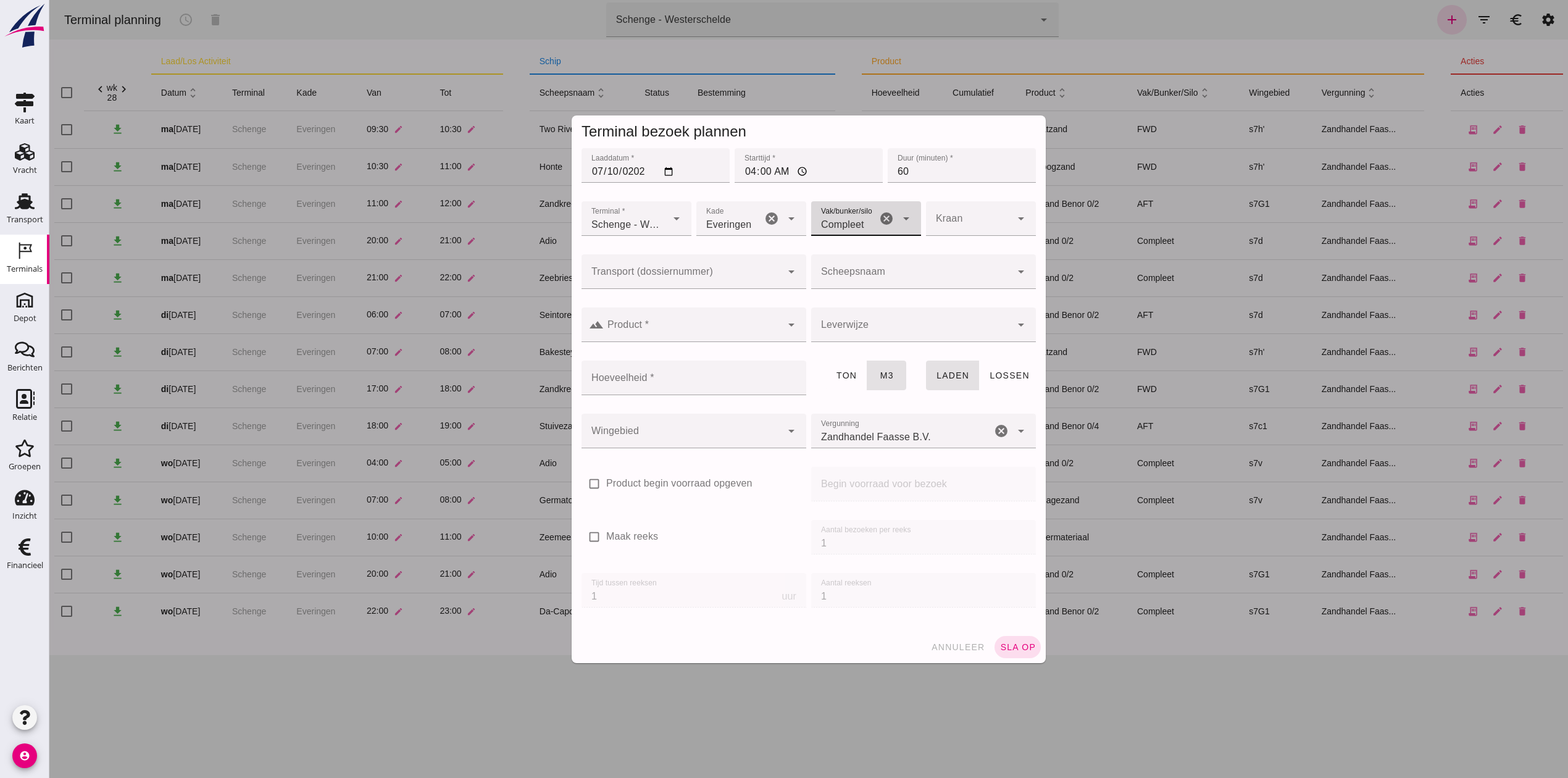 click on "Transport (dossiernummer)" 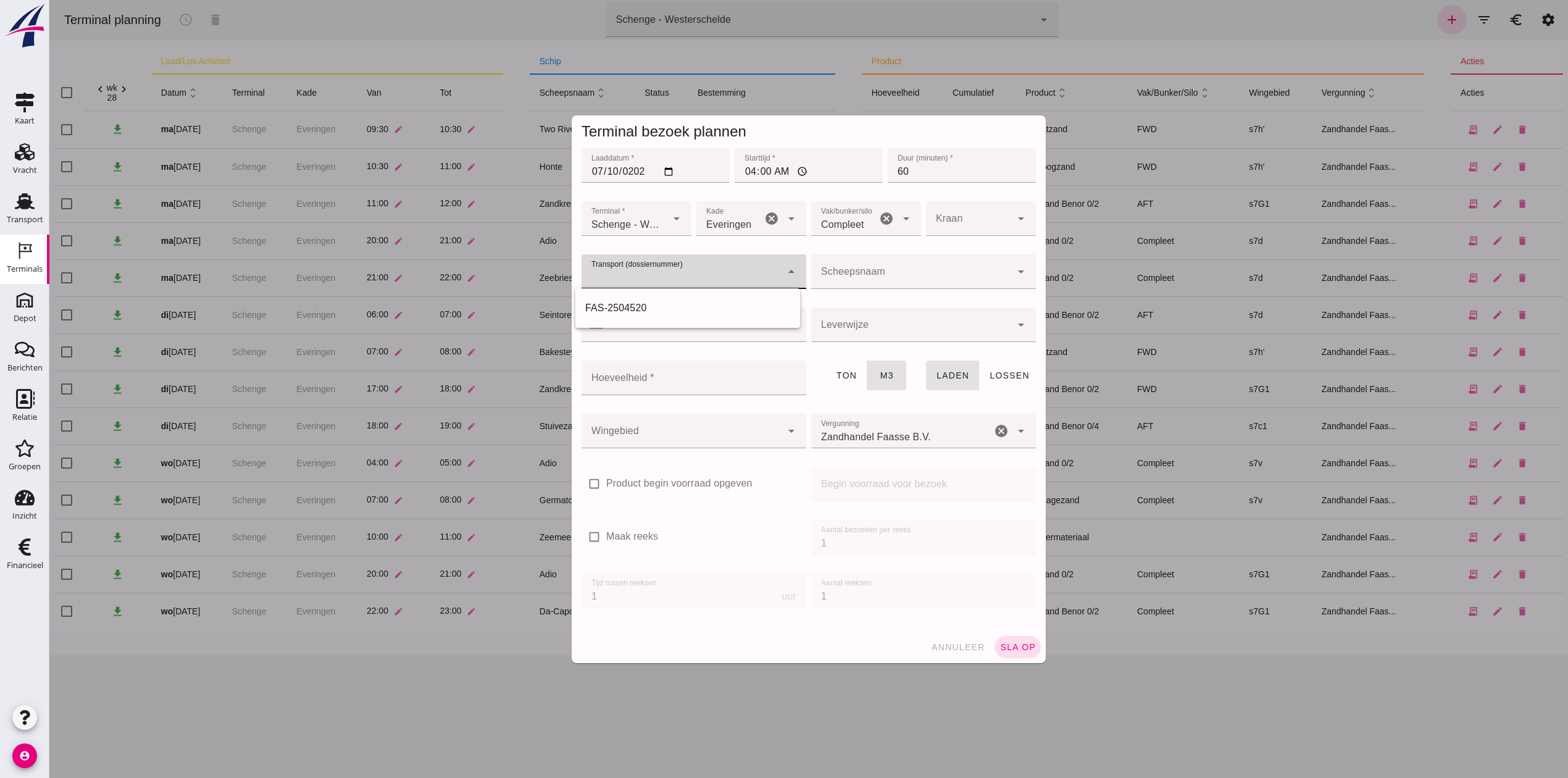 click 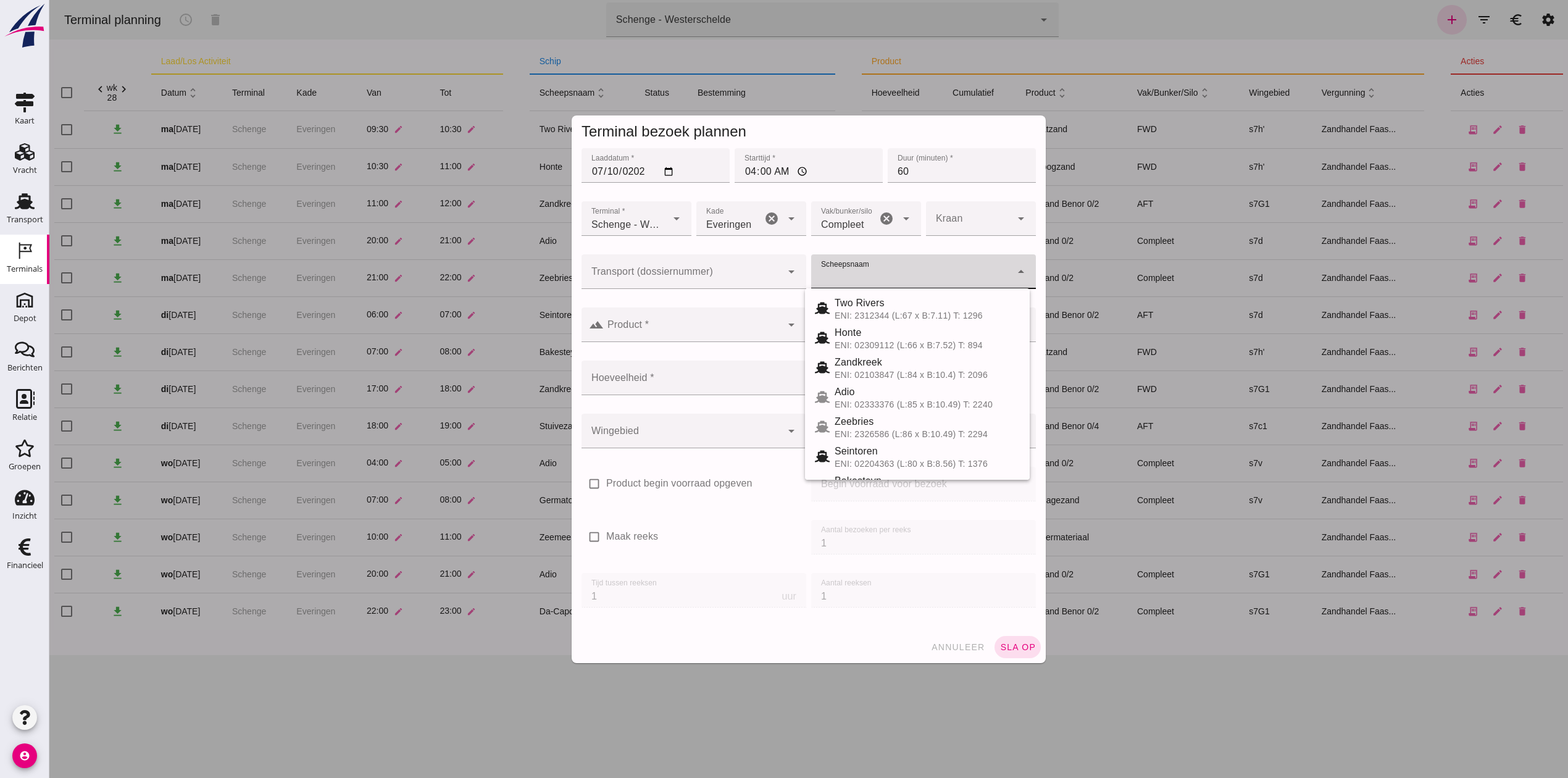 click on "Transport (dossiernummer)" 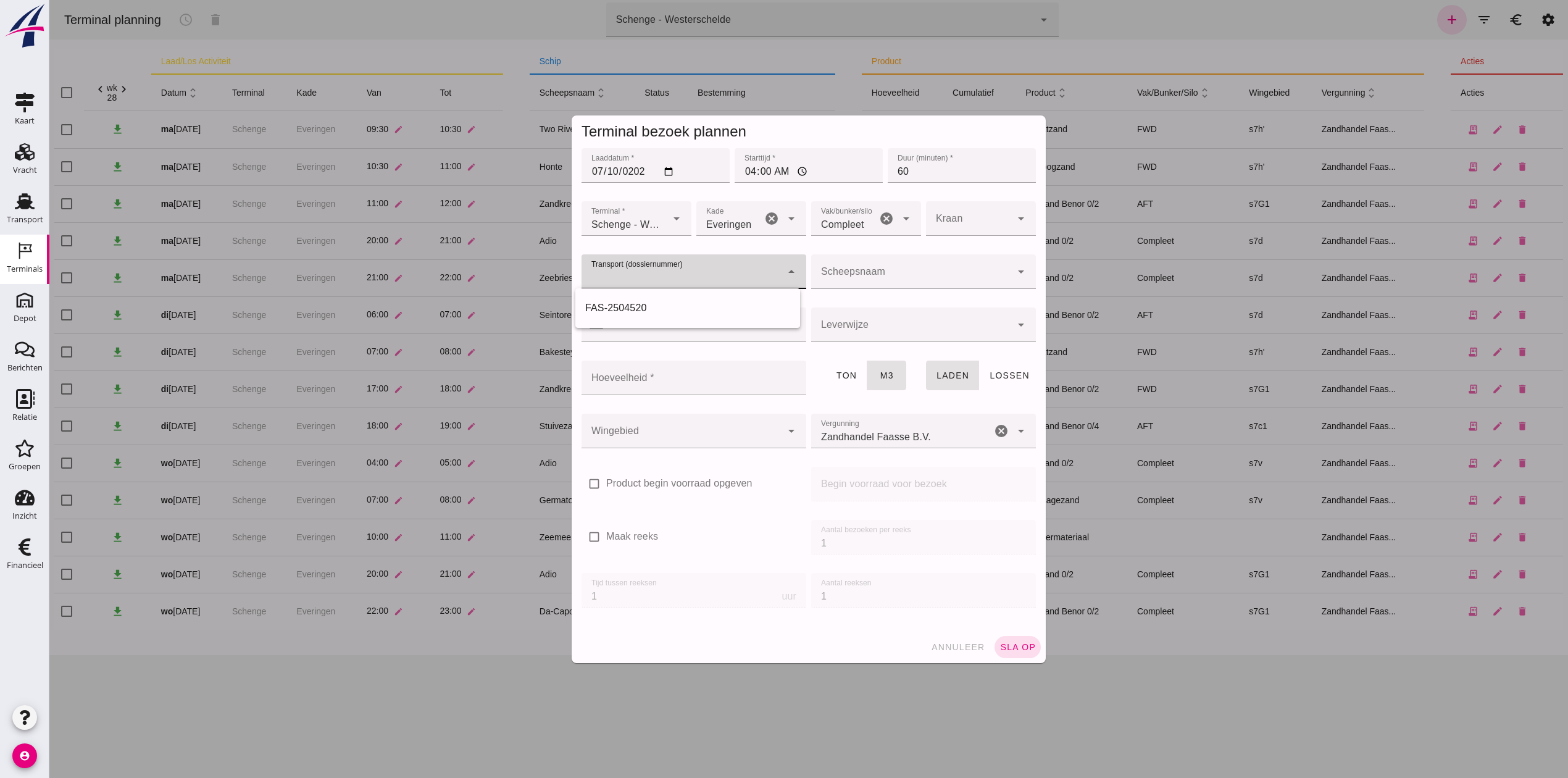click on "Scheepsnaam" 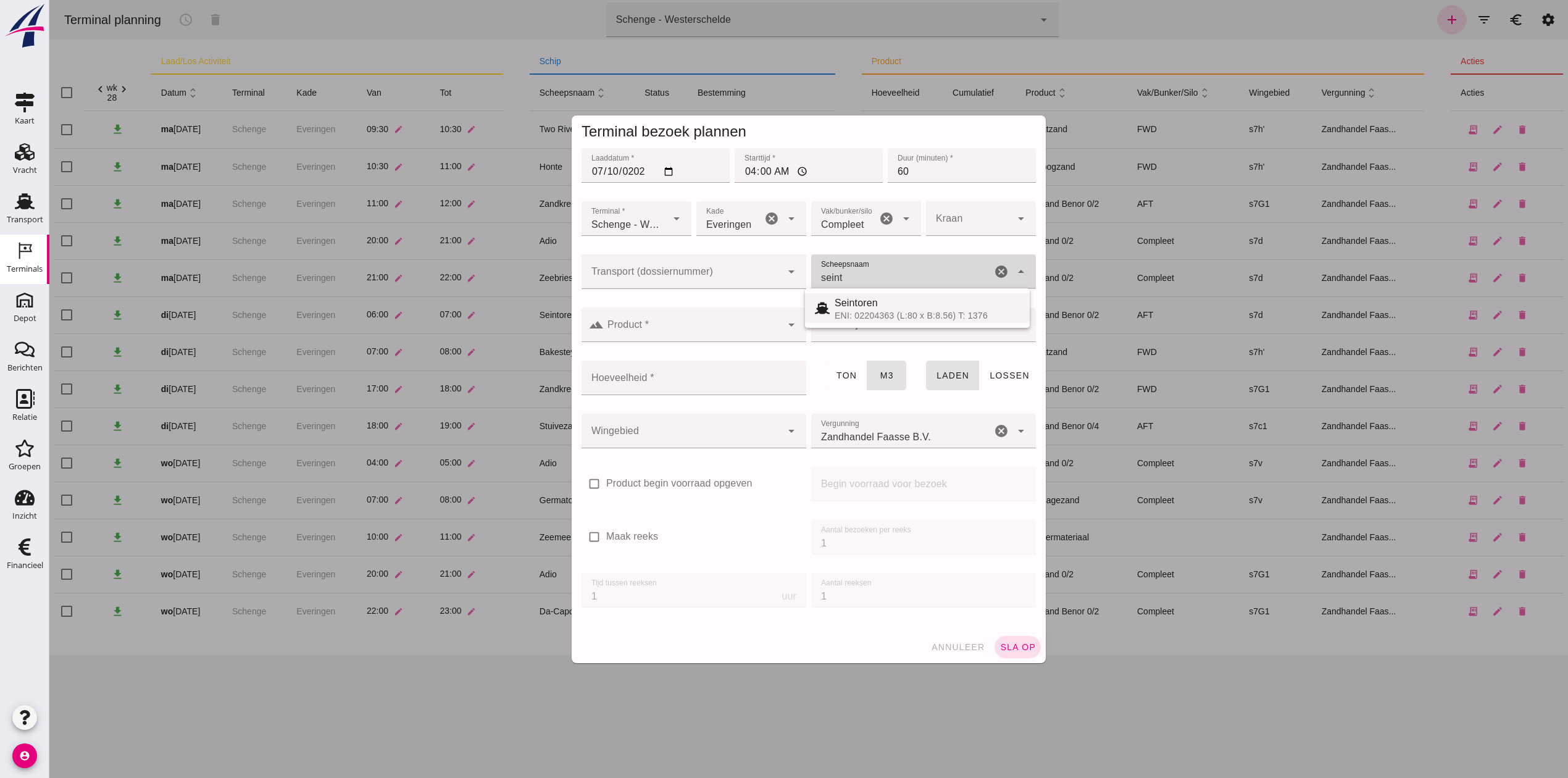 click on "Seintoren" at bounding box center (927, 303) 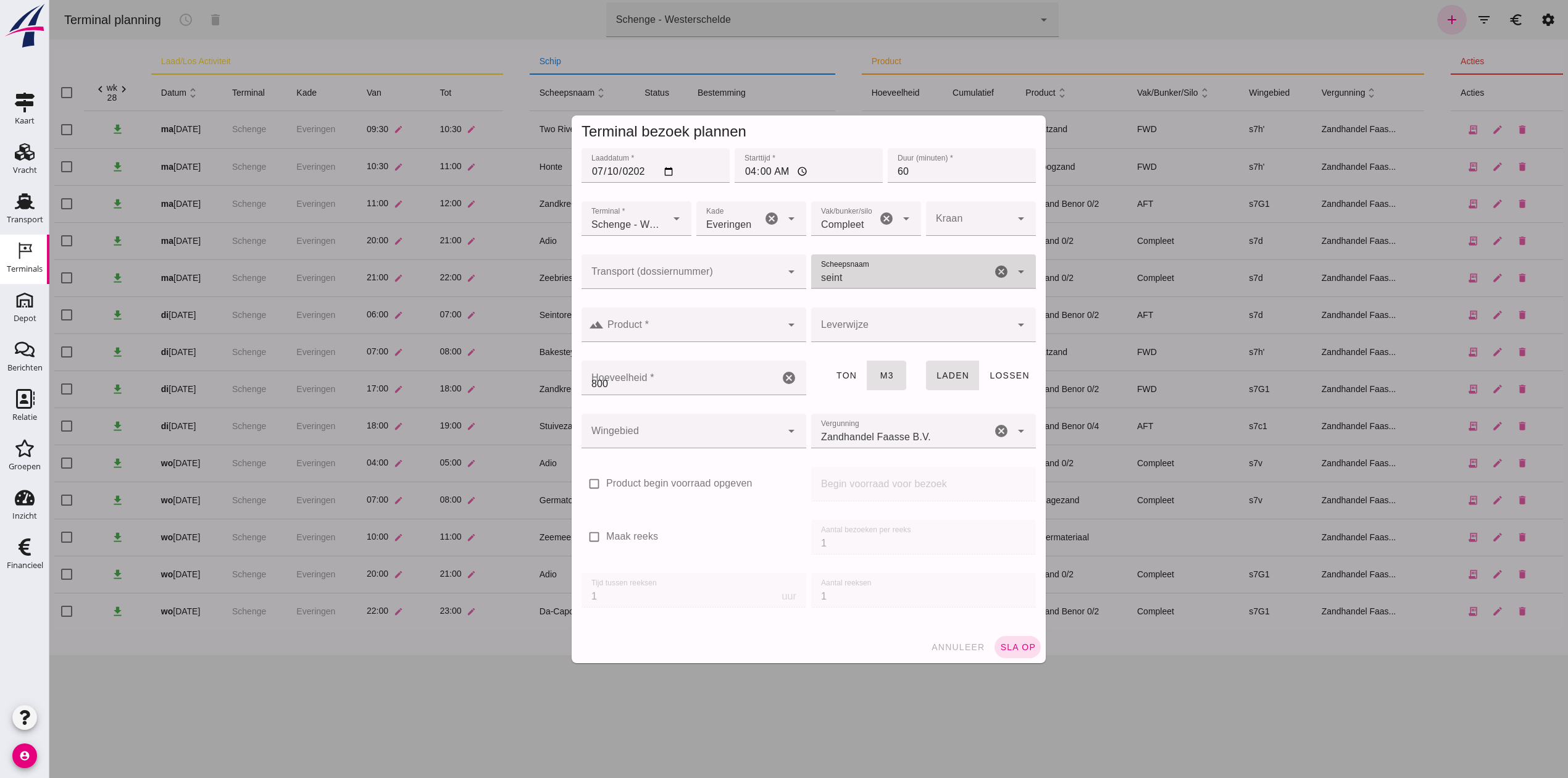 type on "Seintoren" 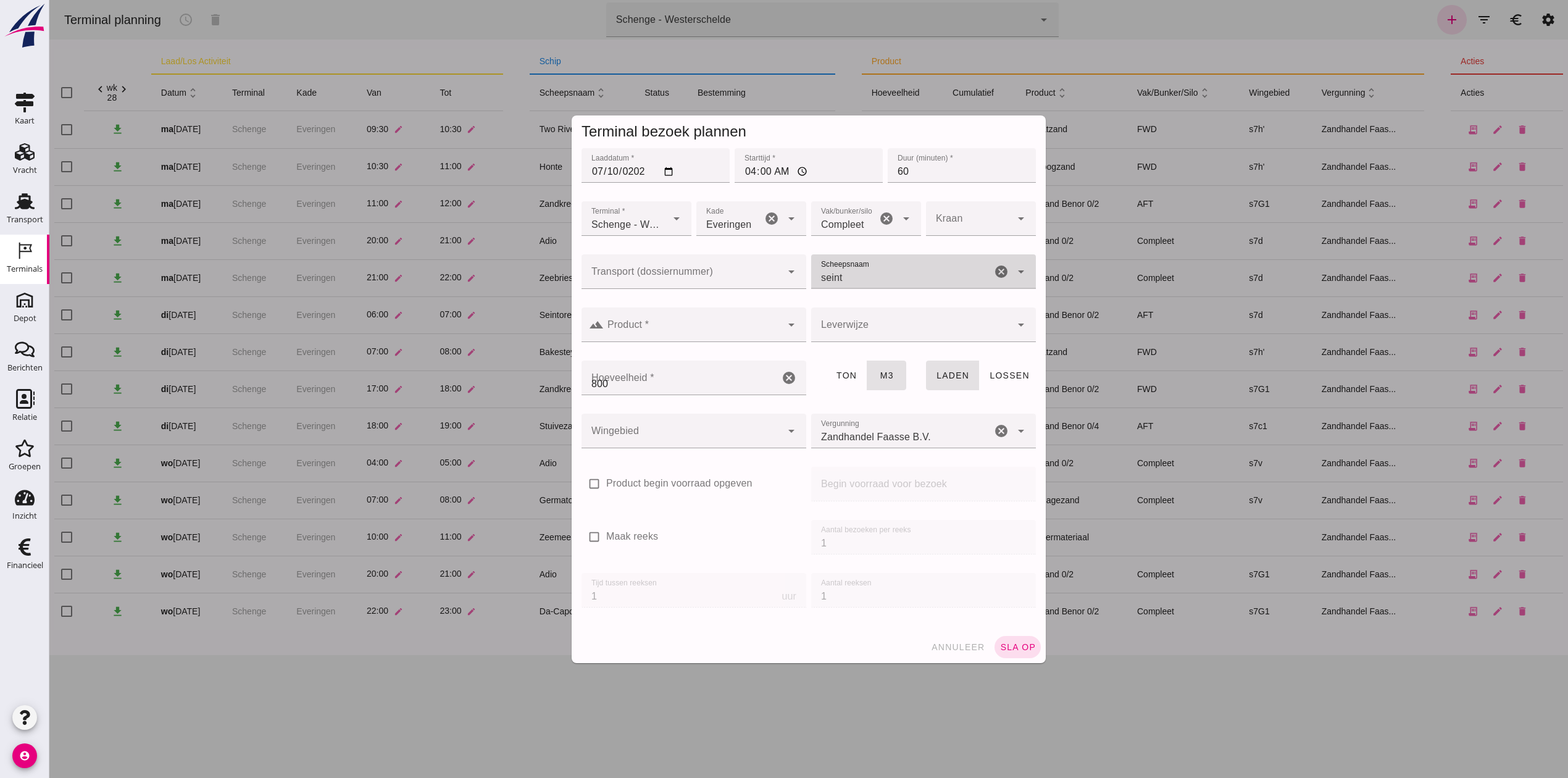 type on "800" 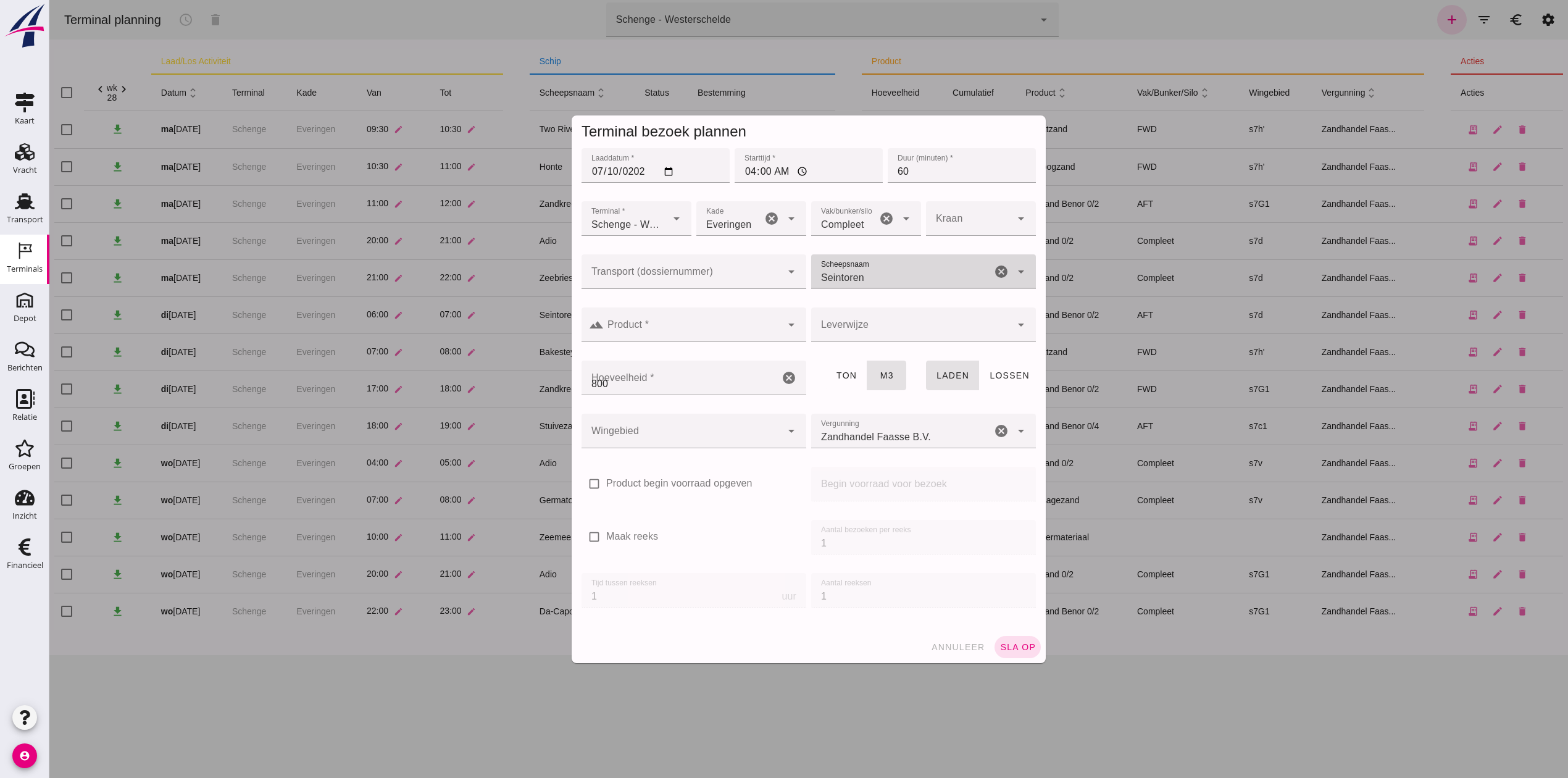 type on "Seintoren" 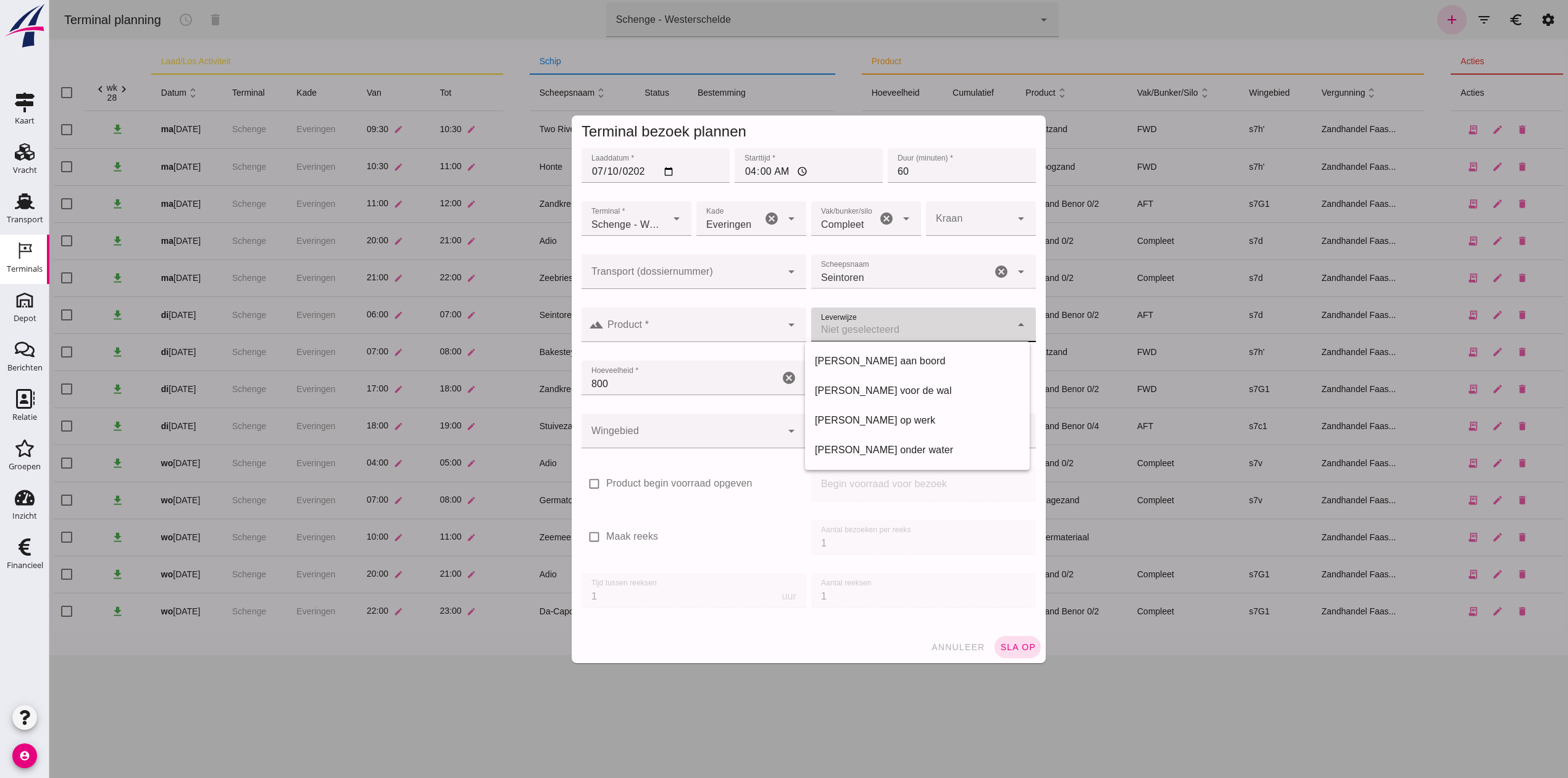 drag, startPoint x: 867, startPoint y: 314, endPoint x: 830, endPoint y: 304, distance: 38.32754 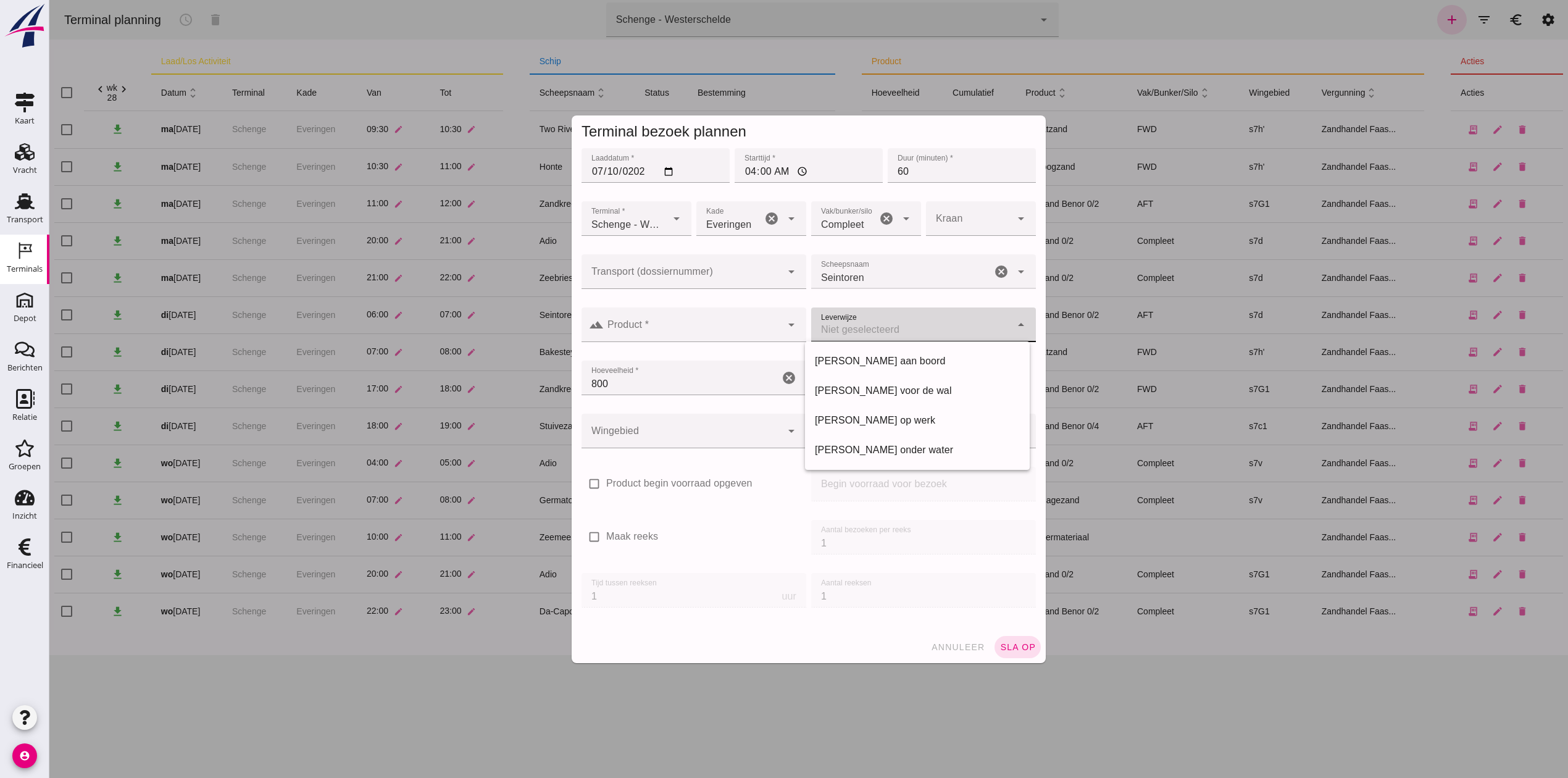click 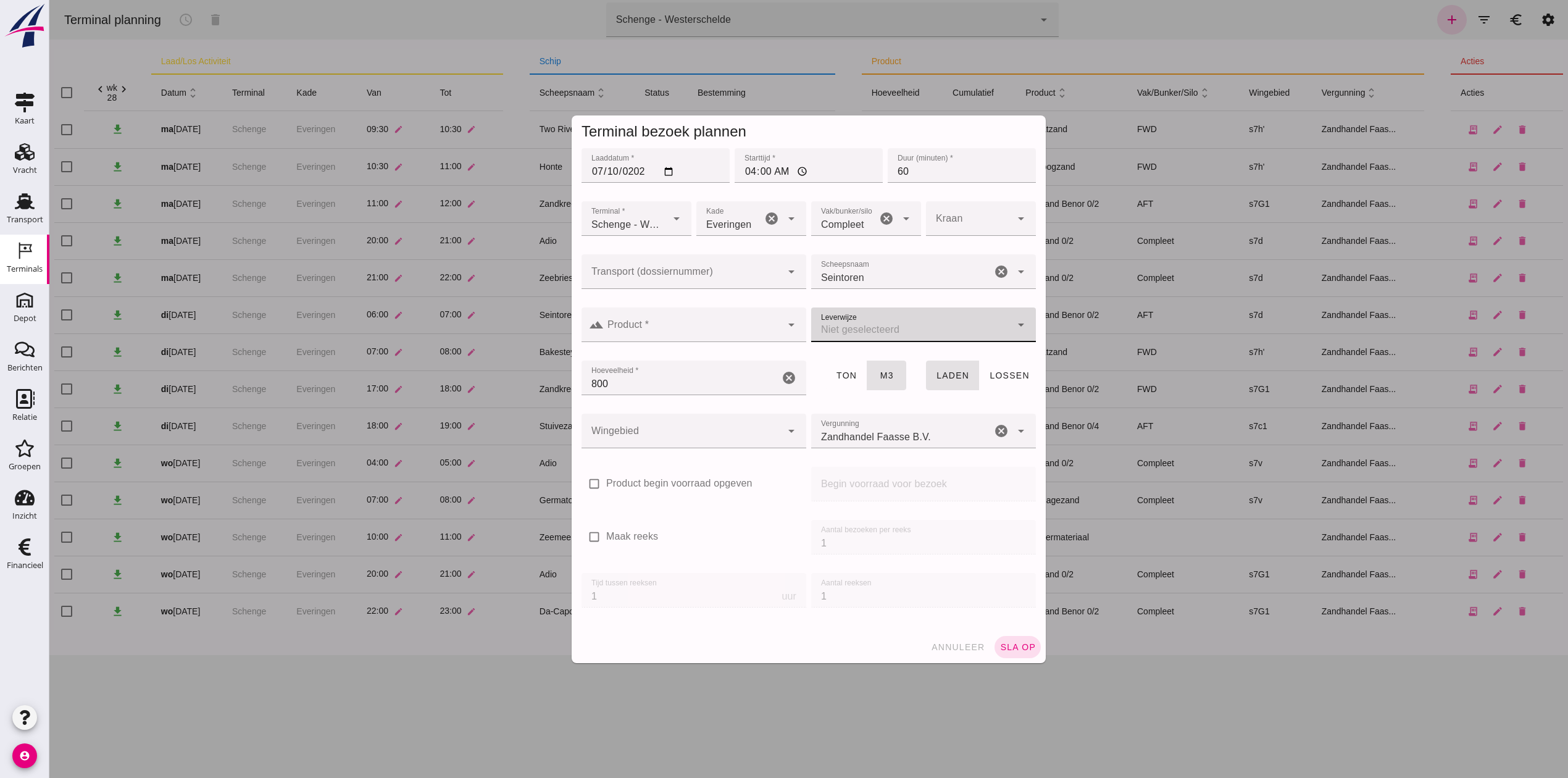 click at bounding box center [694, 298] 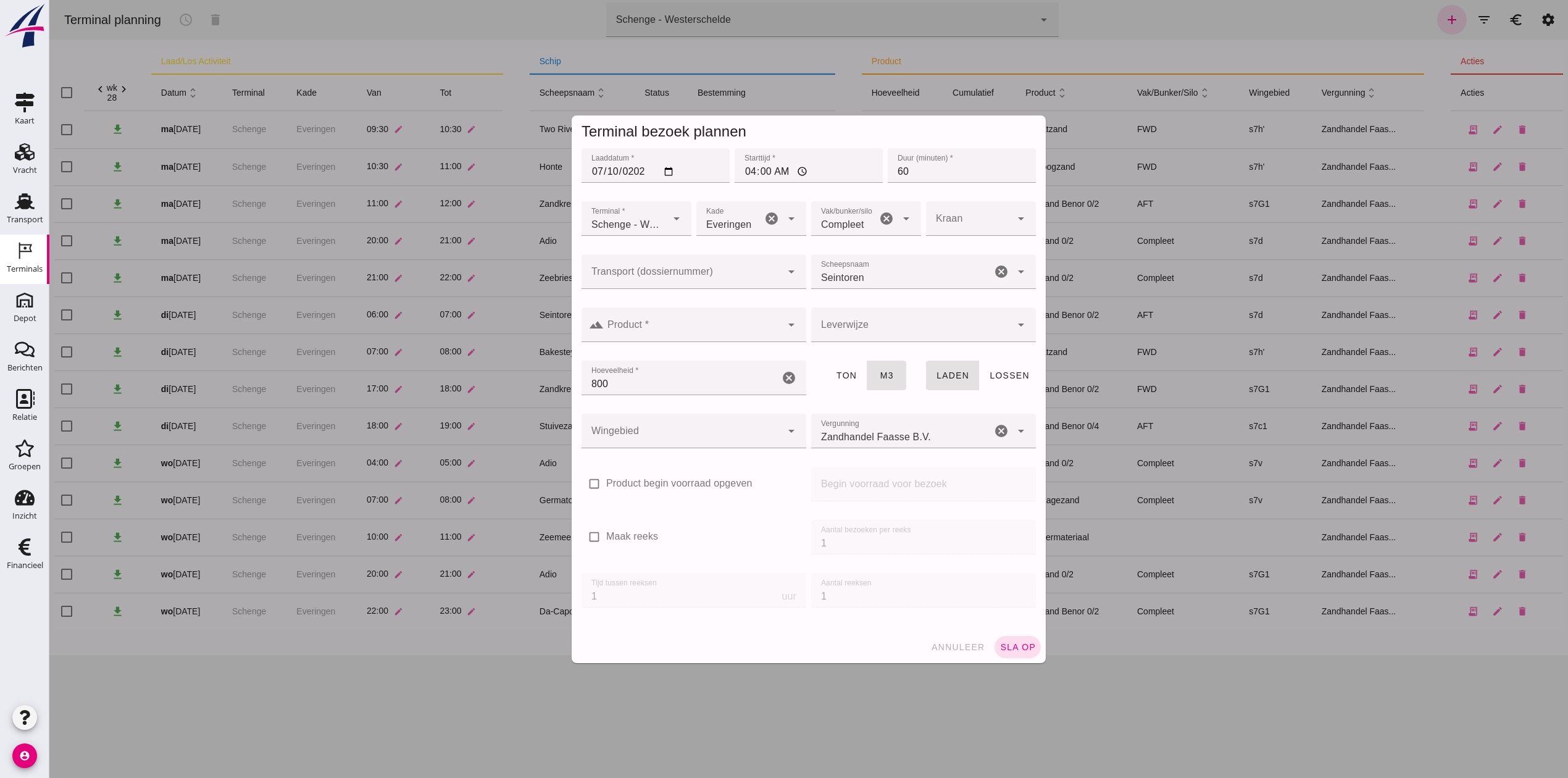 click 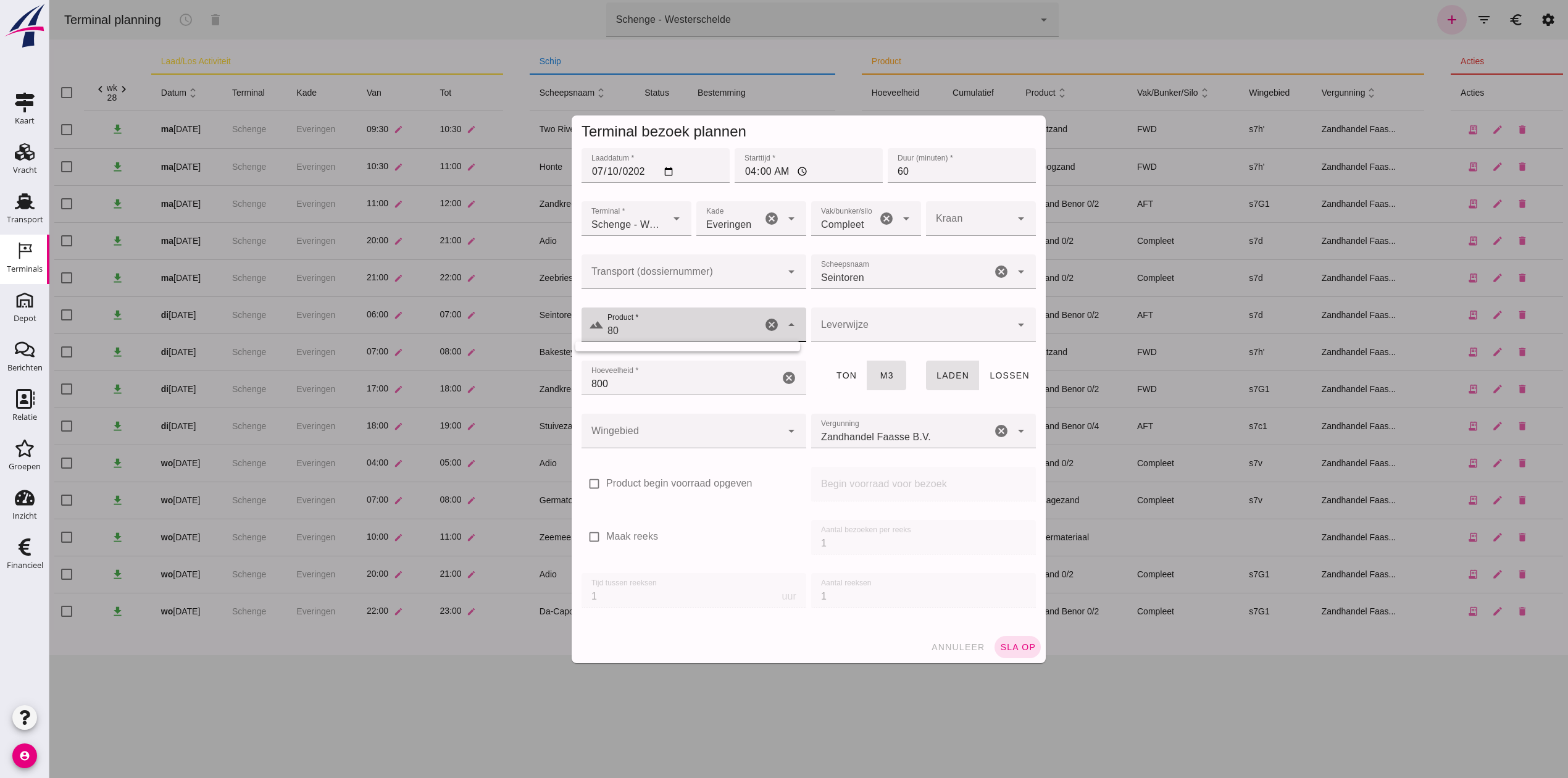 type on "8" 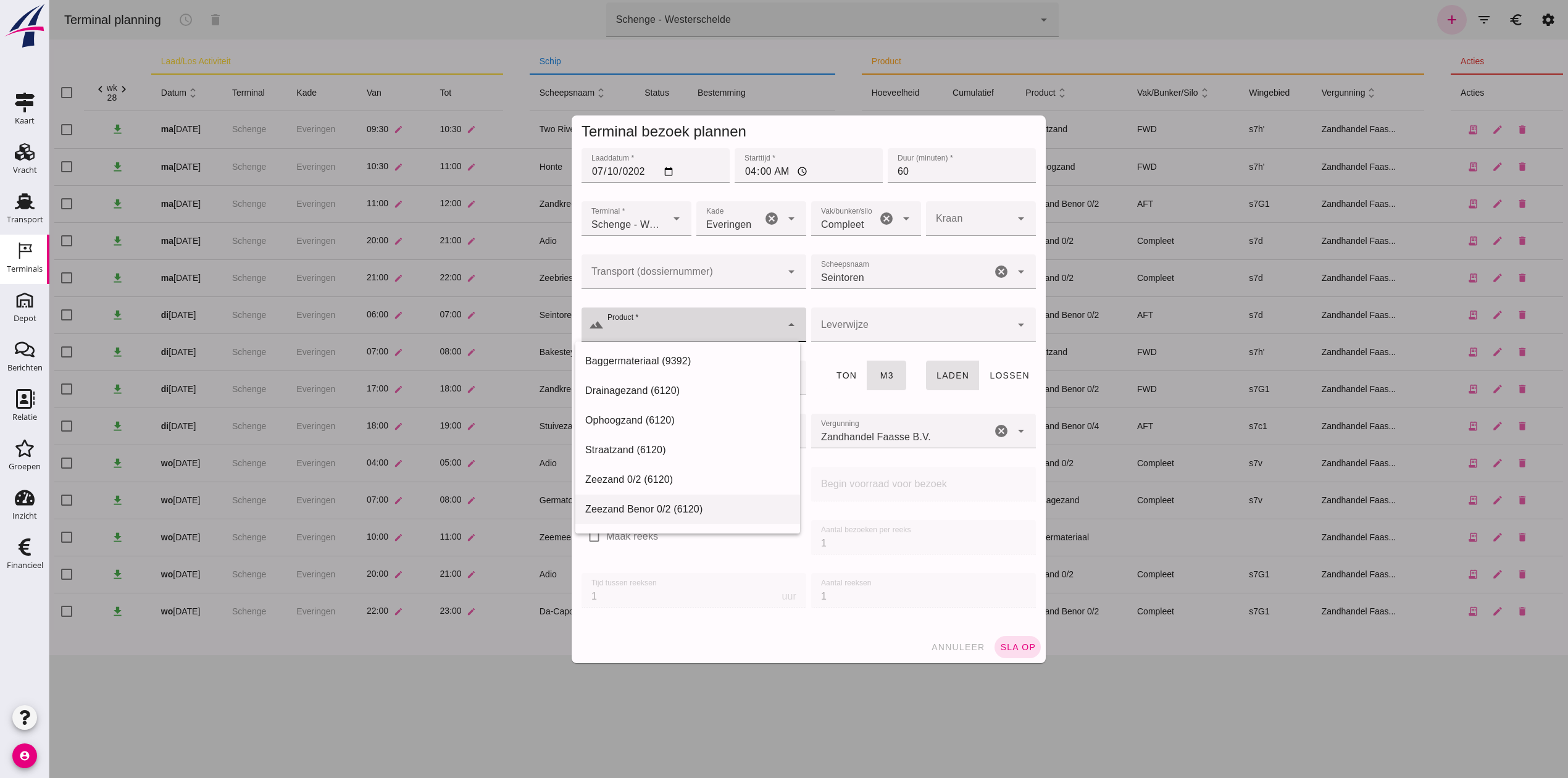 click on "Zeezand Benor 0/2 (6120)" at bounding box center (688, 509) 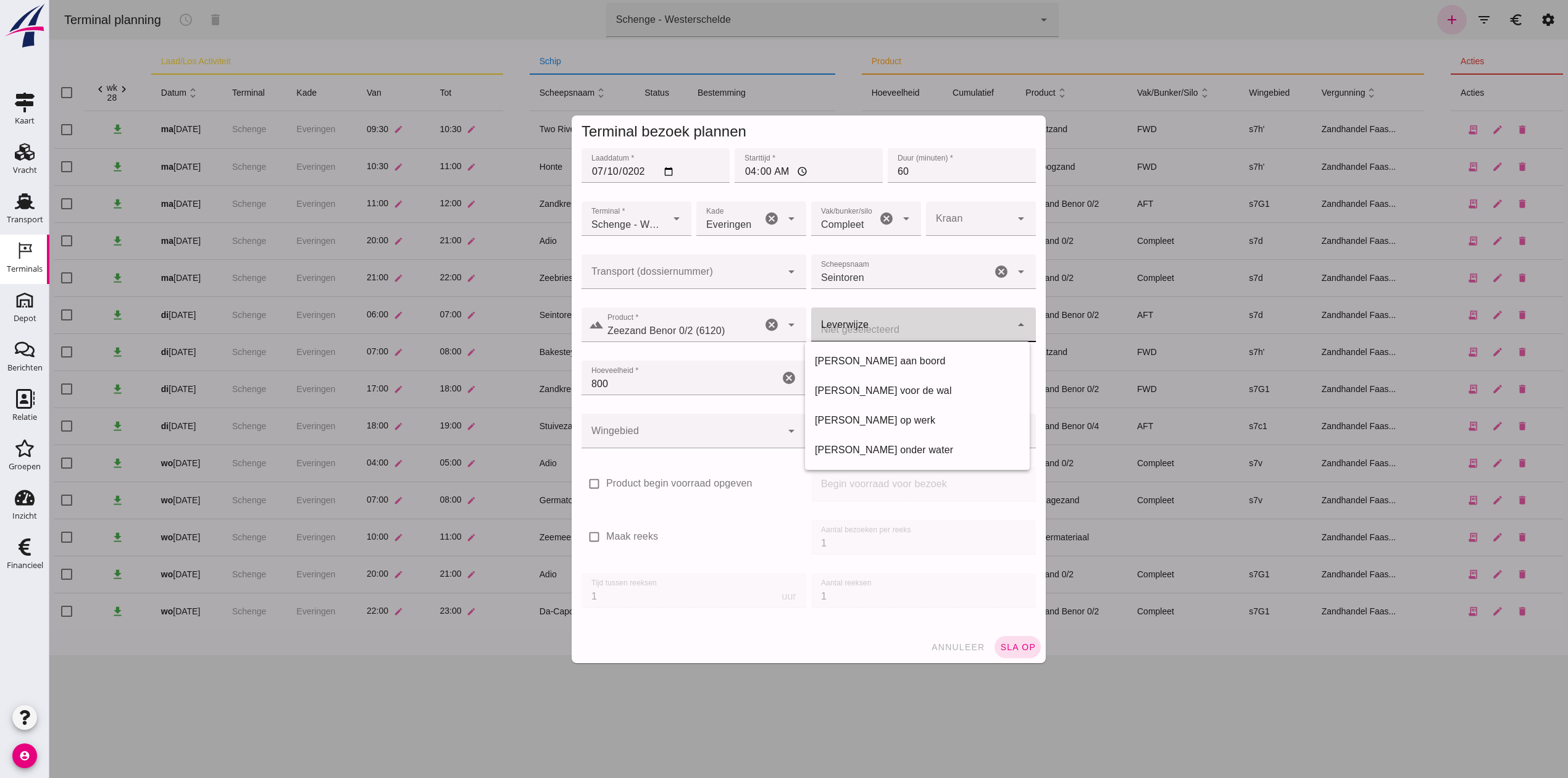 click 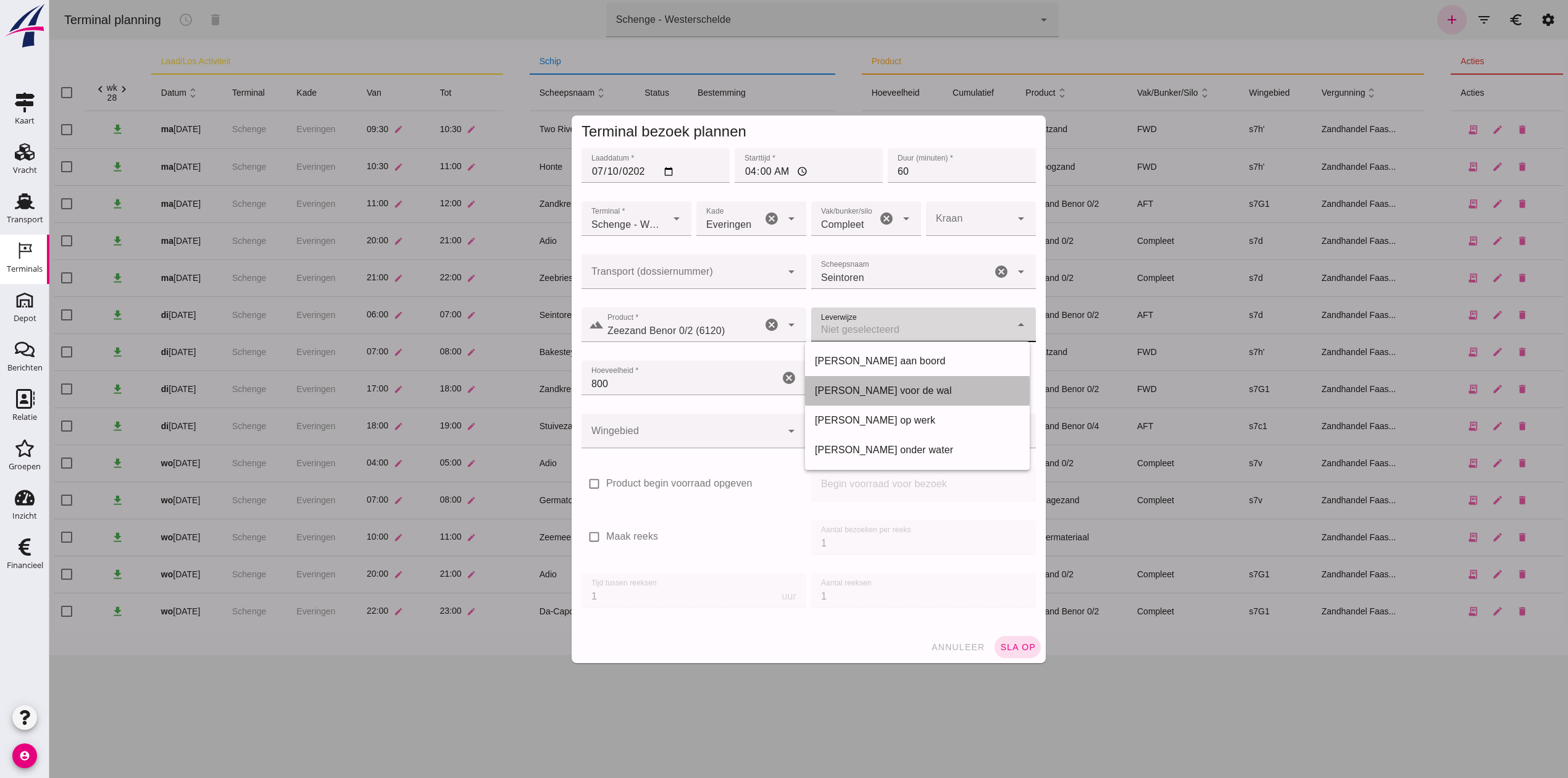 click on "[PERSON_NAME] voor de wal" 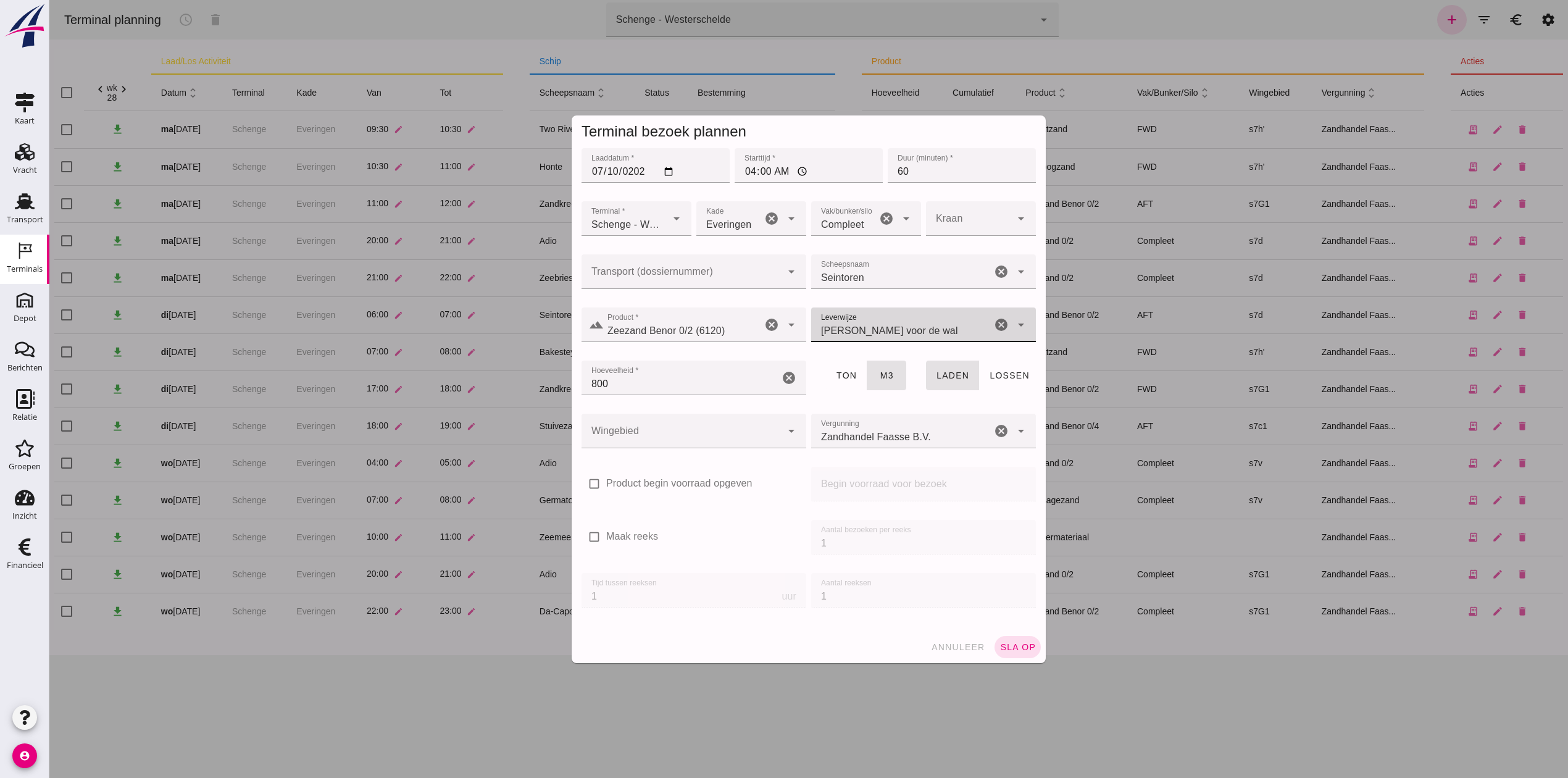 click 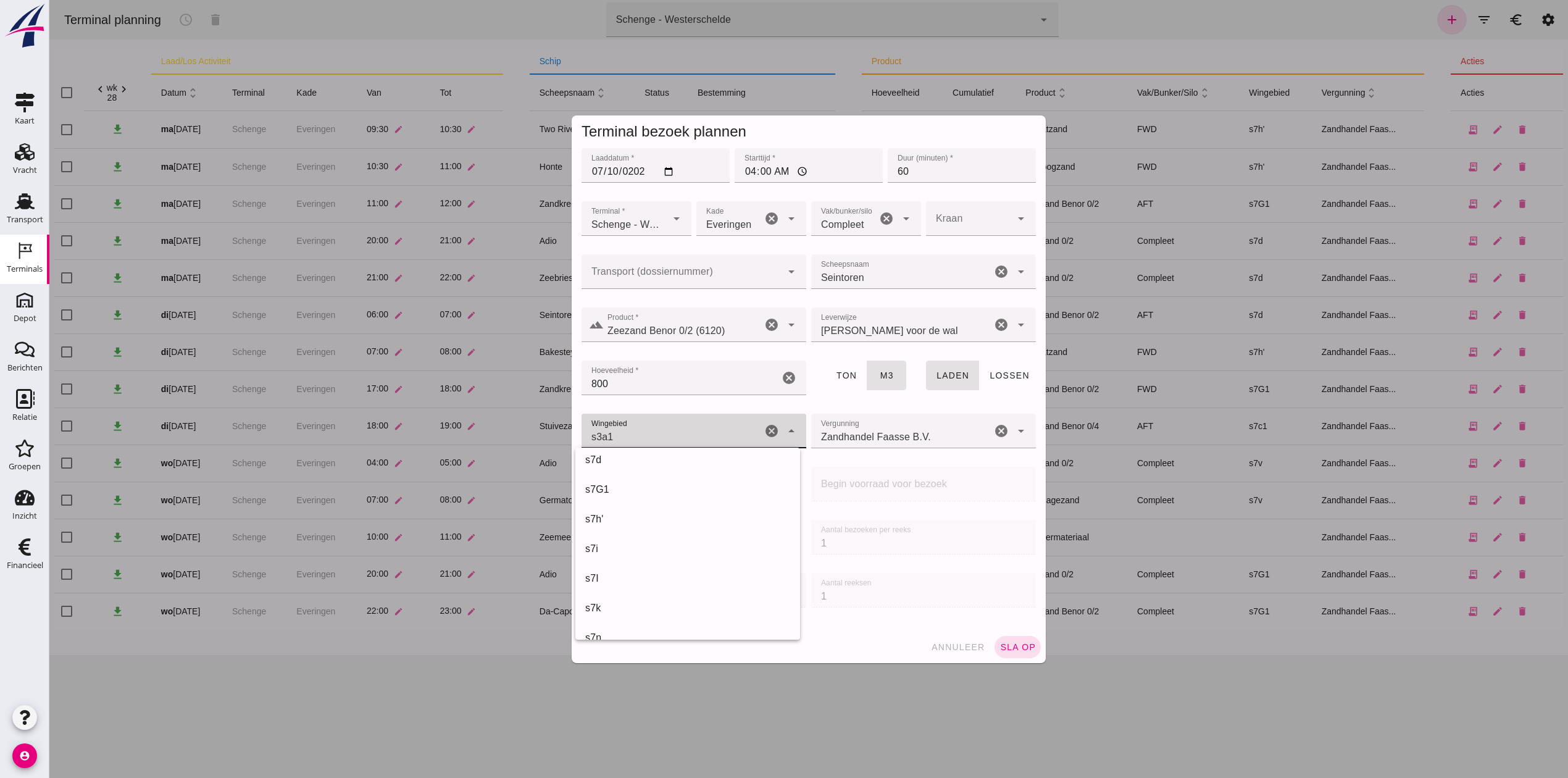 scroll, scrollTop: 425, scrollLeft: 0, axis: vertical 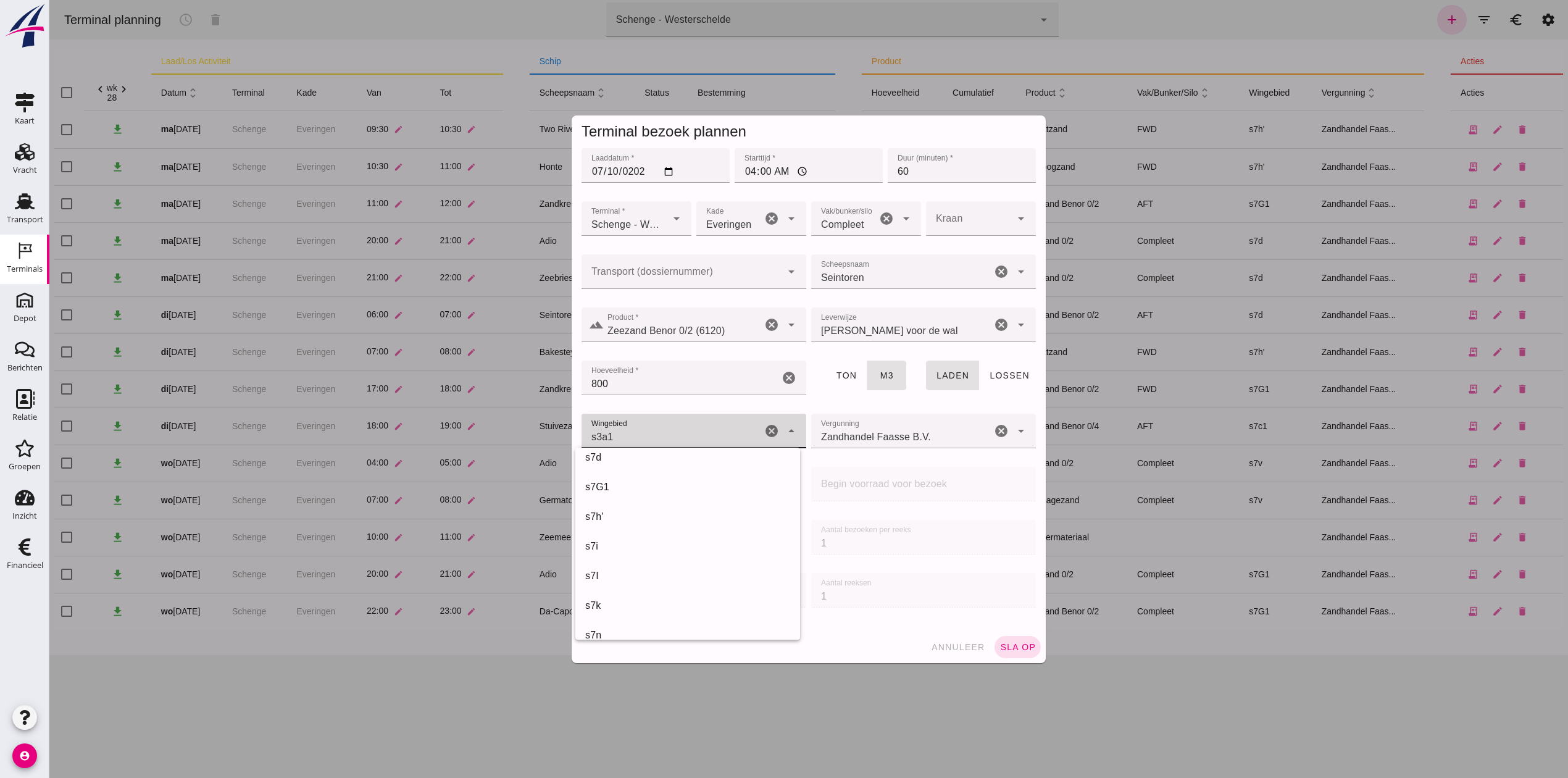 click on "s7G1" at bounding box center (688, 487) 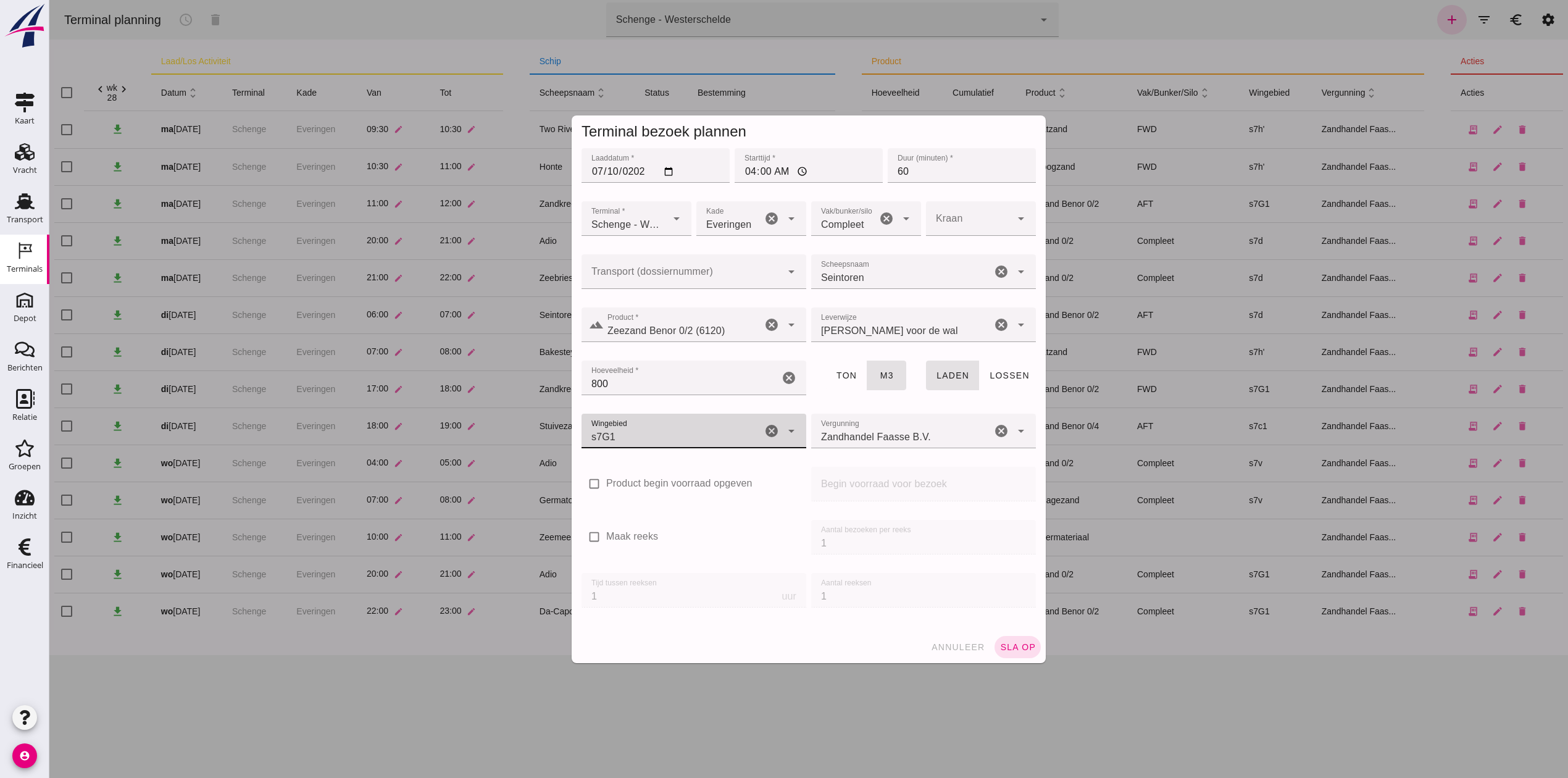 type on "224" 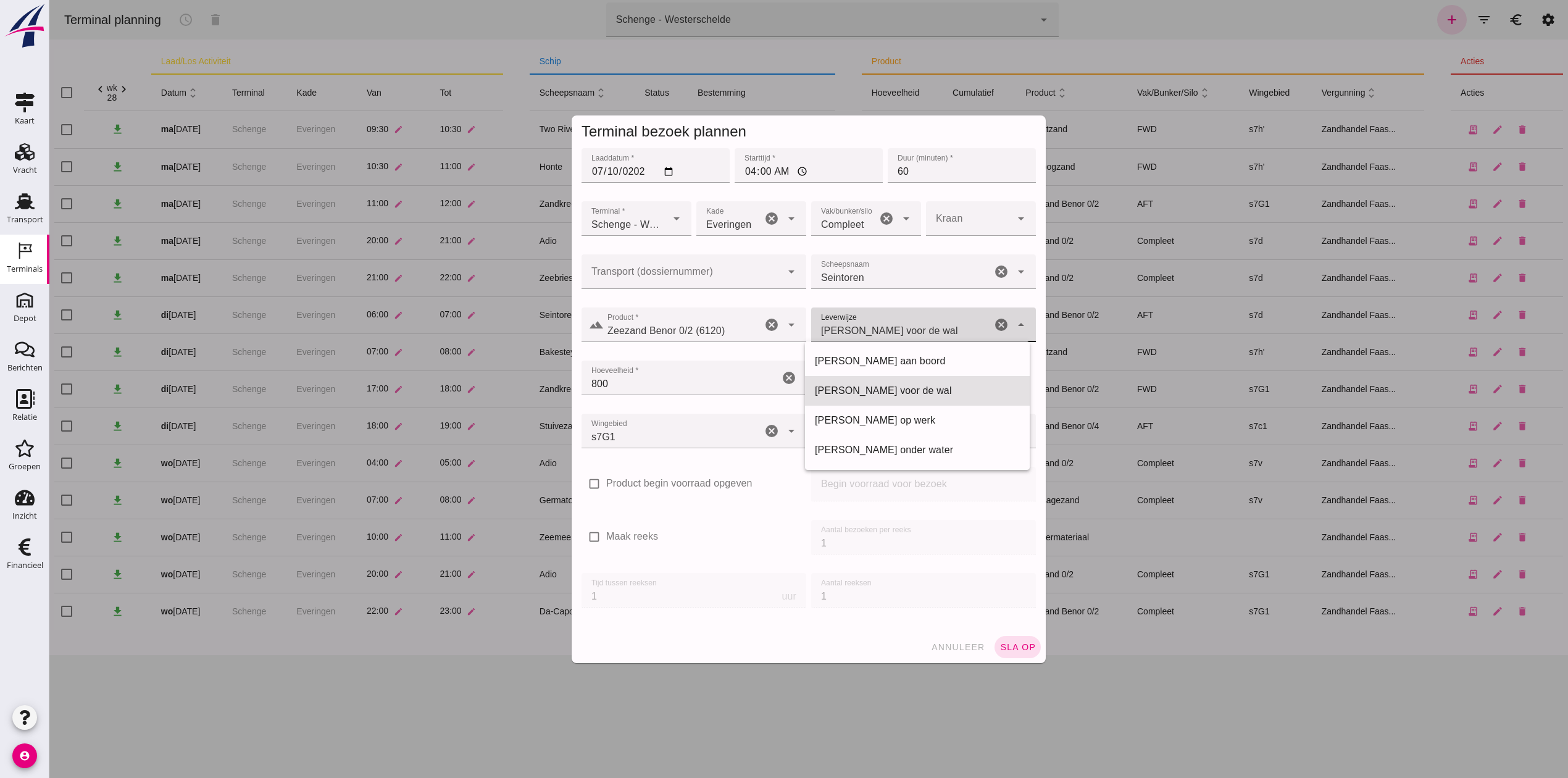 click on "arrow_drop_down" 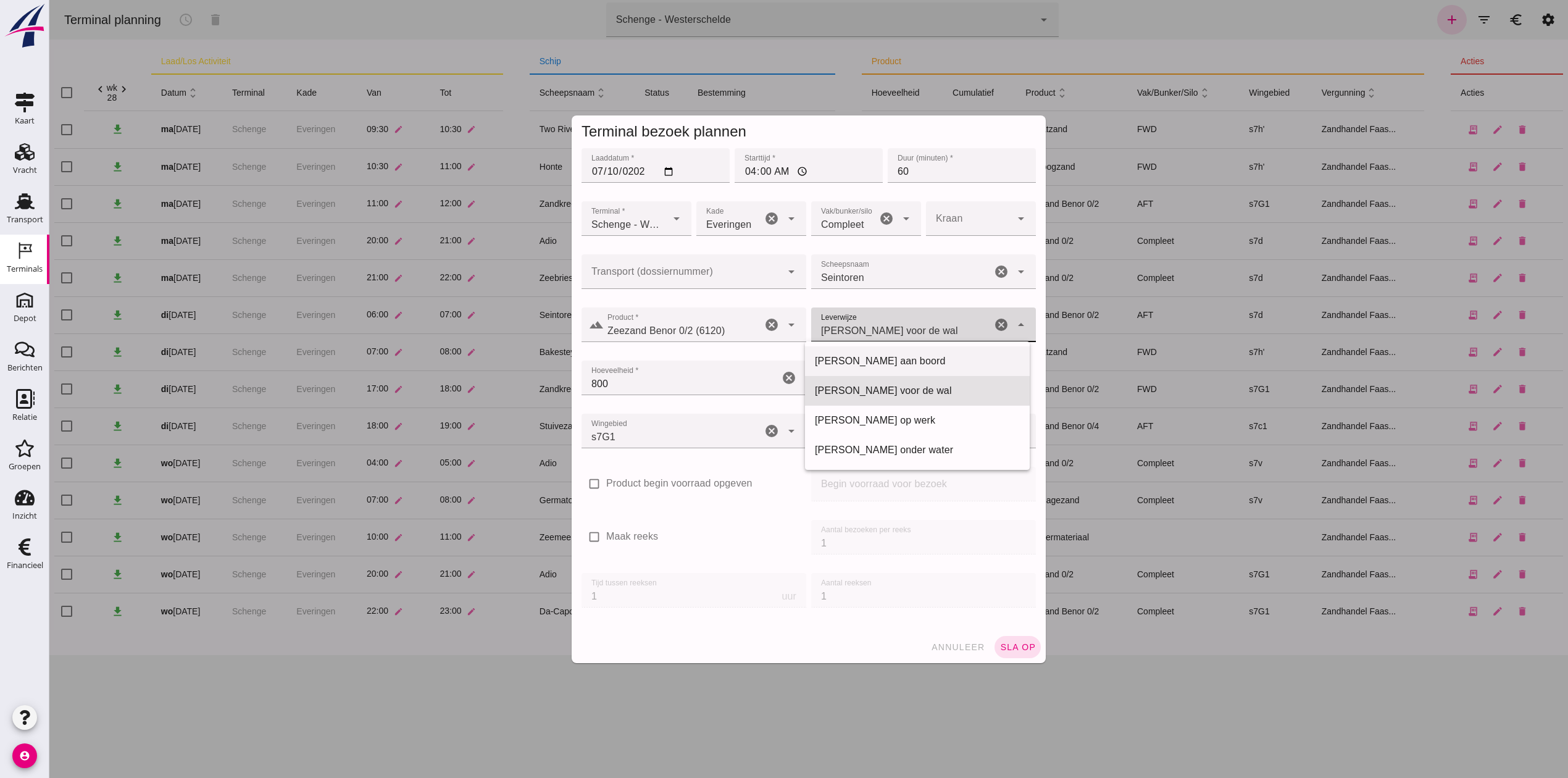 click on "[PERSON_NAME] aan boord" at bounding box center [917, 361] 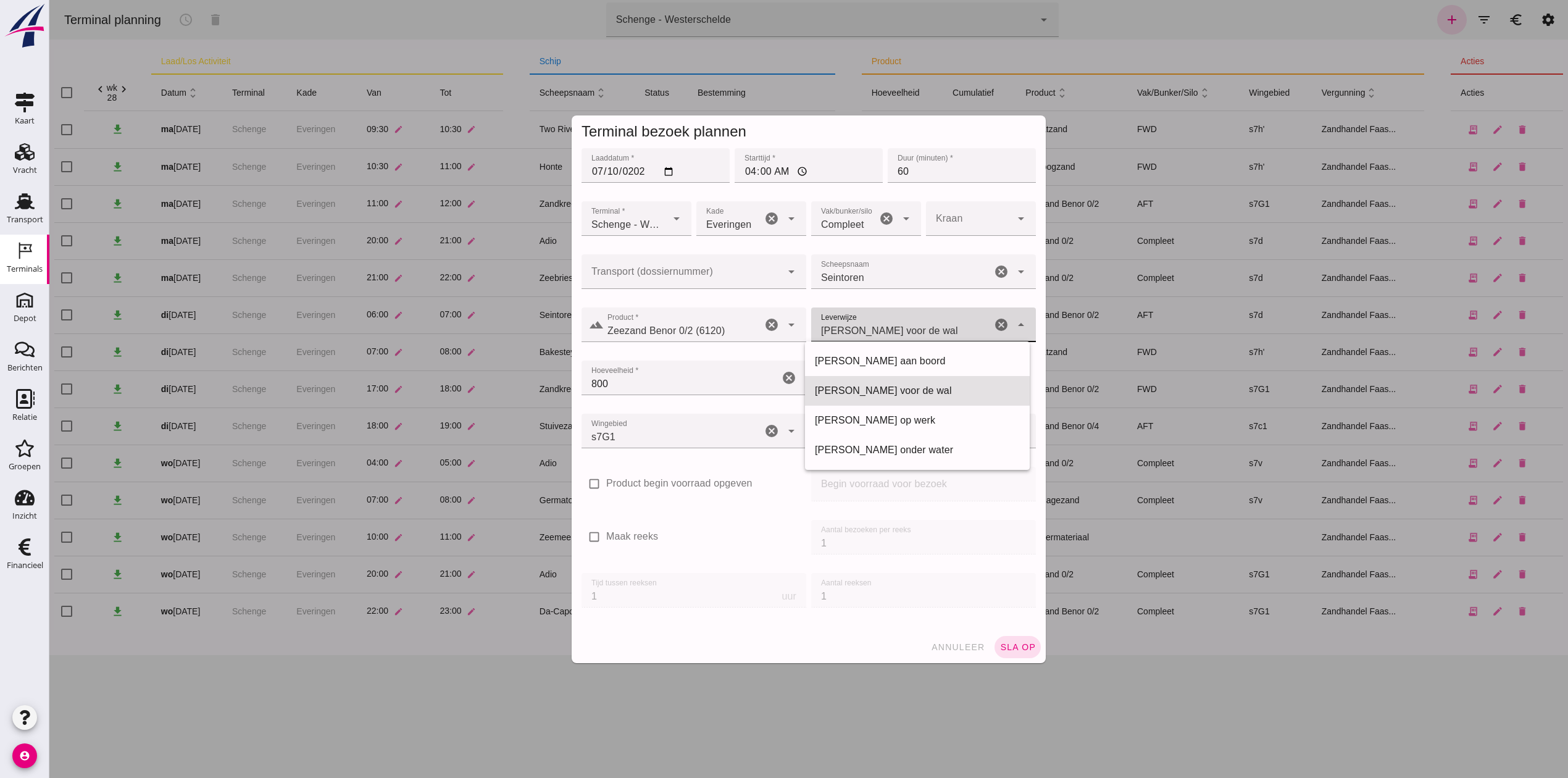 type on "franco_on_board" 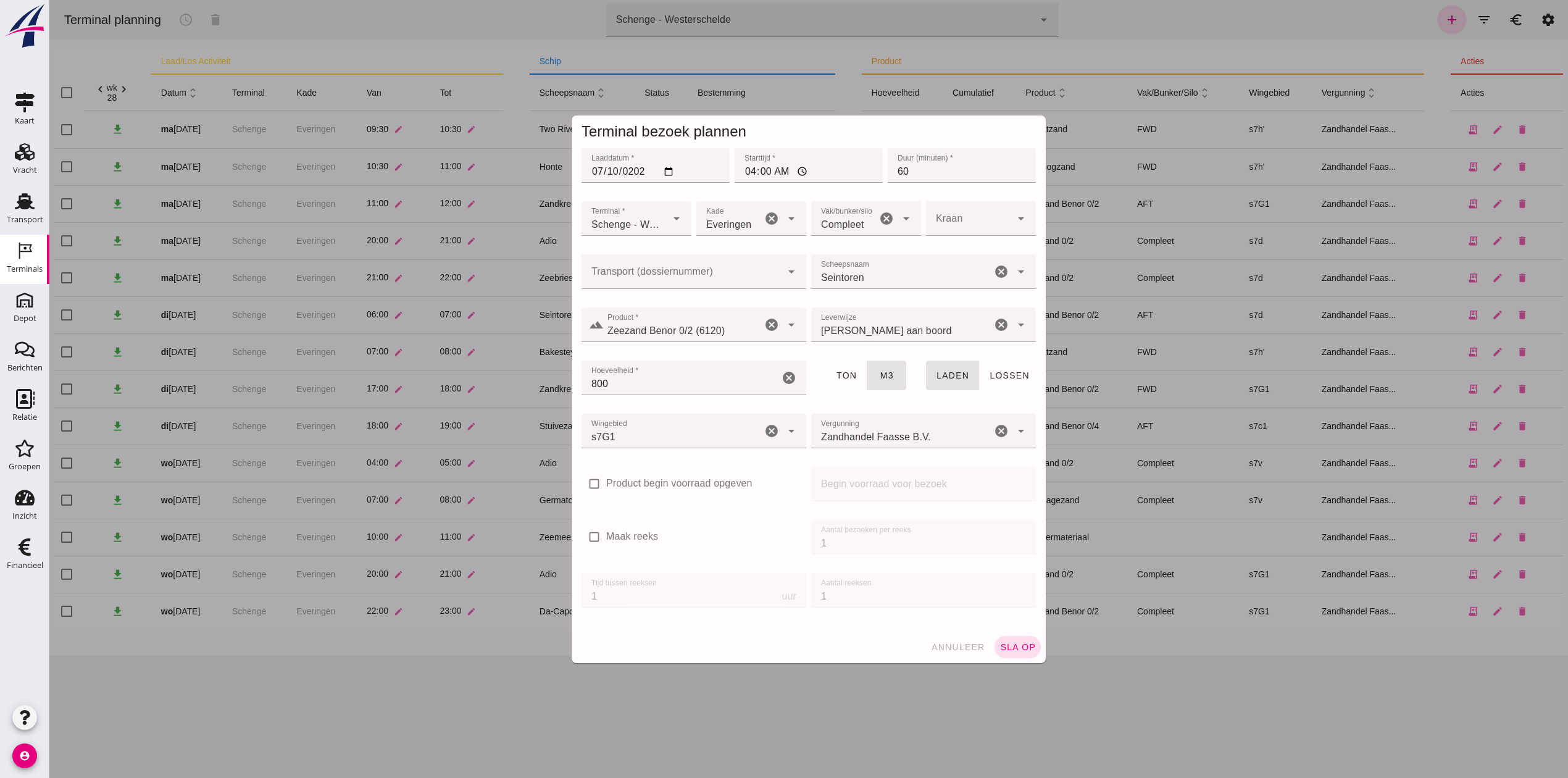 click on "check_box_outline_blank Maak reeks" at bounding box center [694, 535] 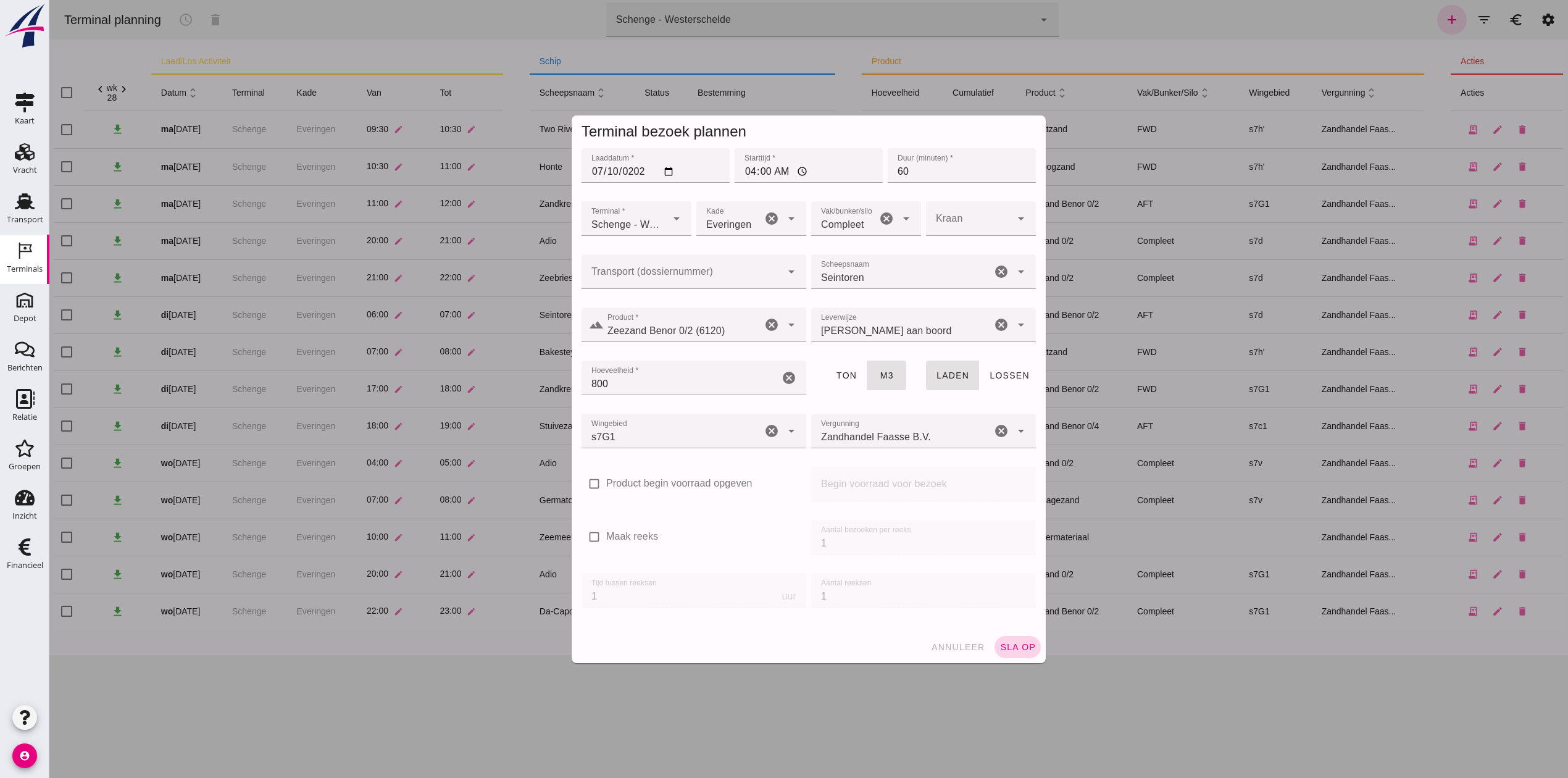click on "sla op" 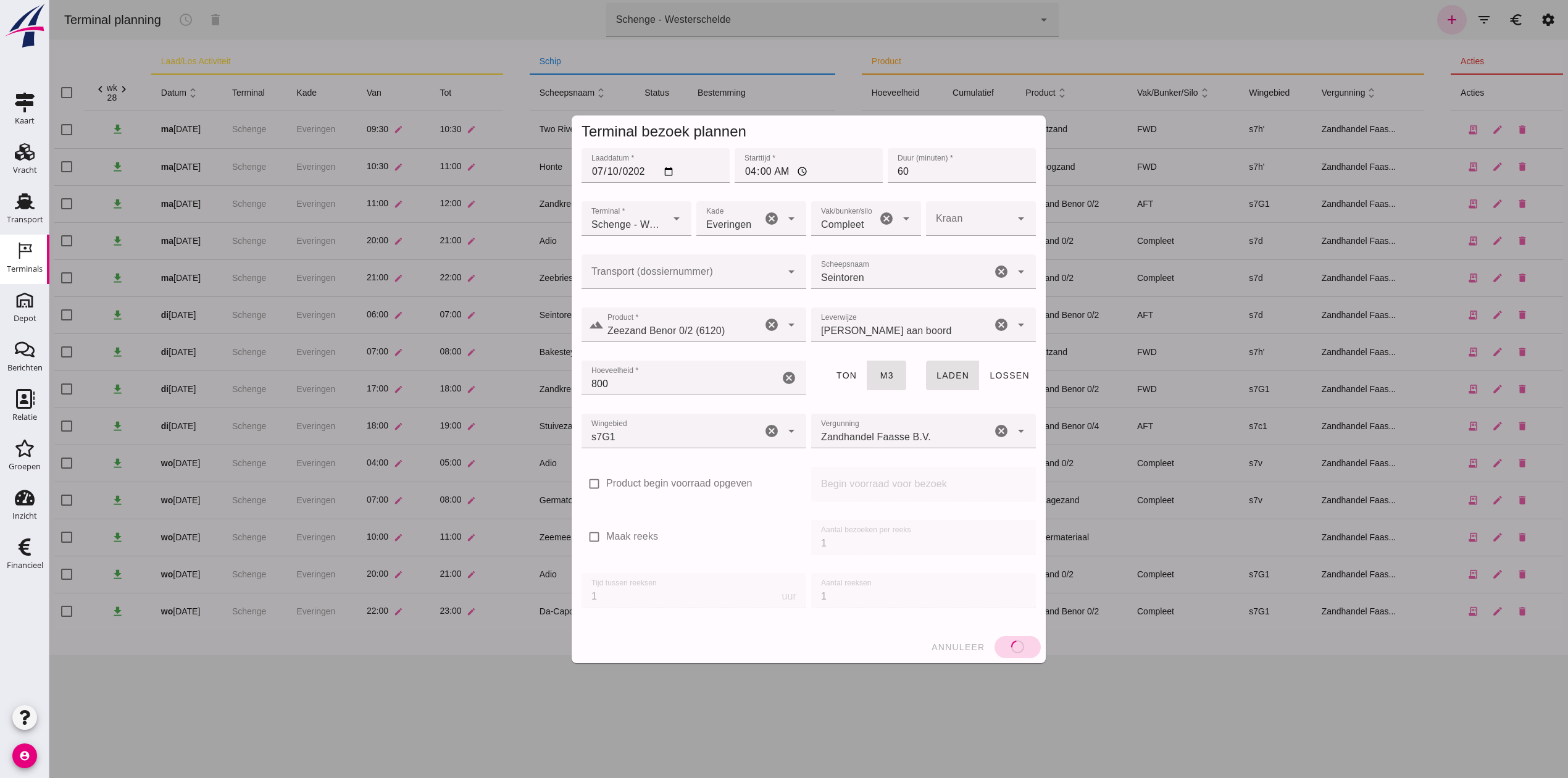 type 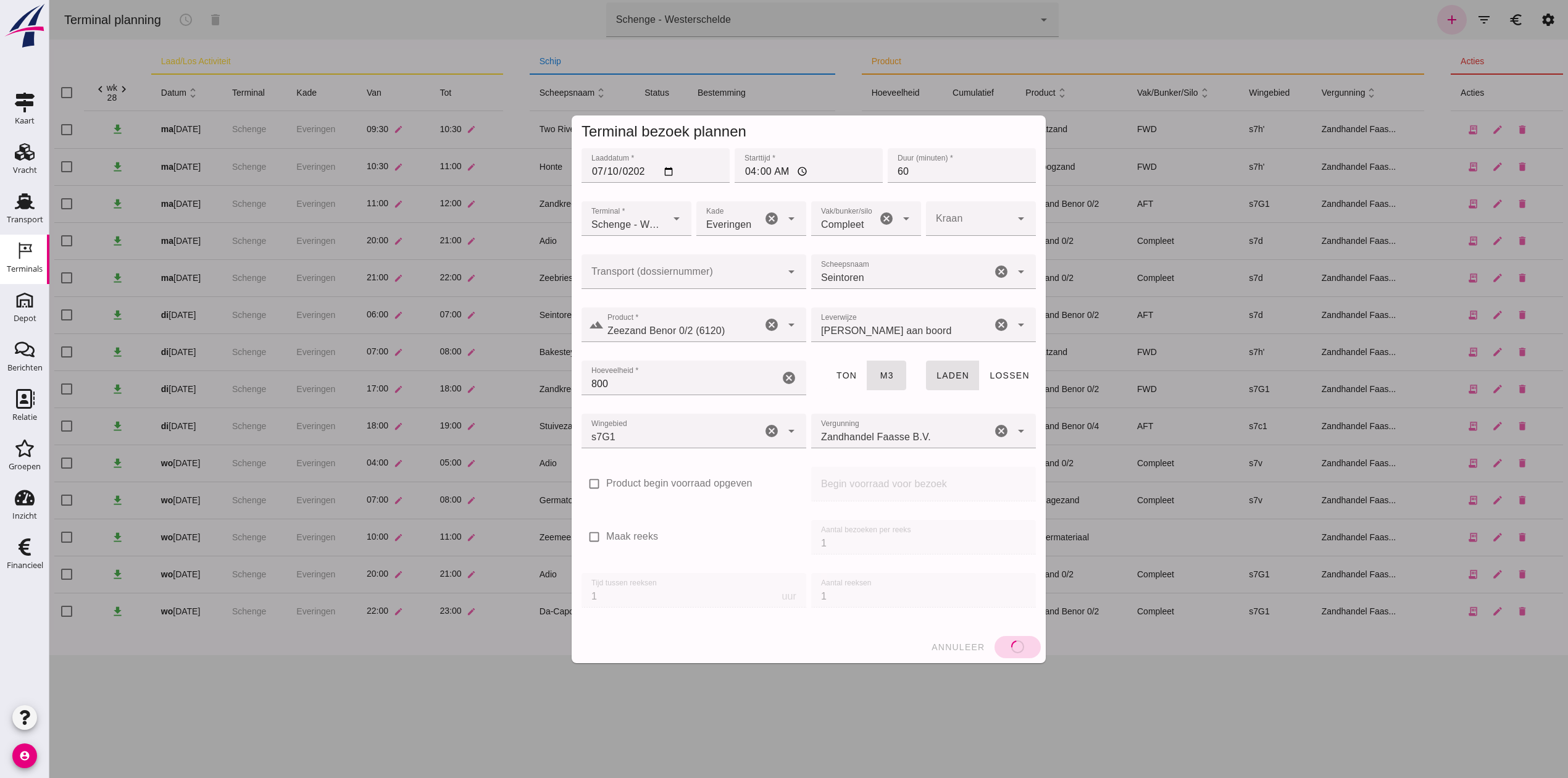 type 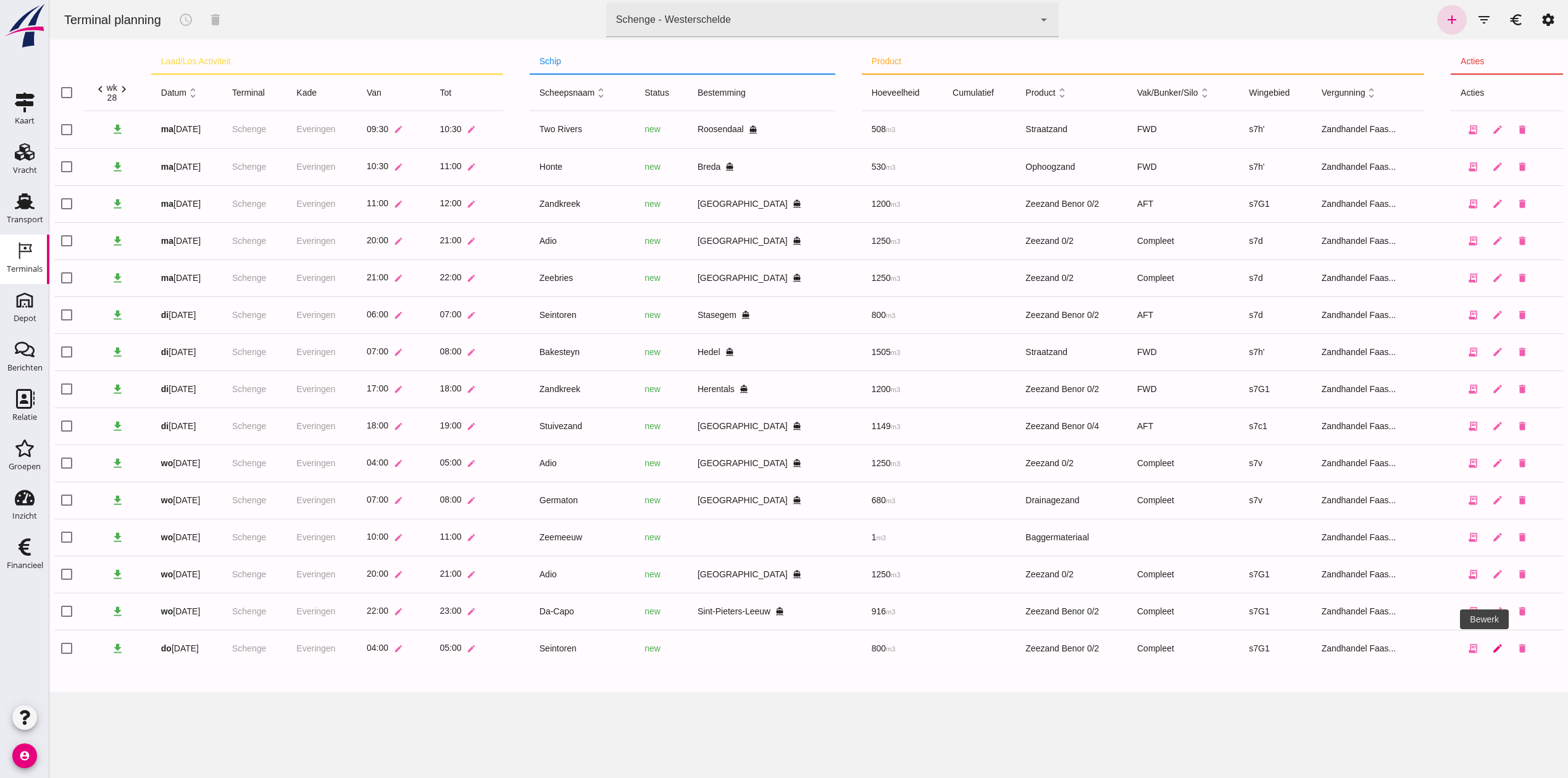 click on "edit" at bounding box center (1498, 648) 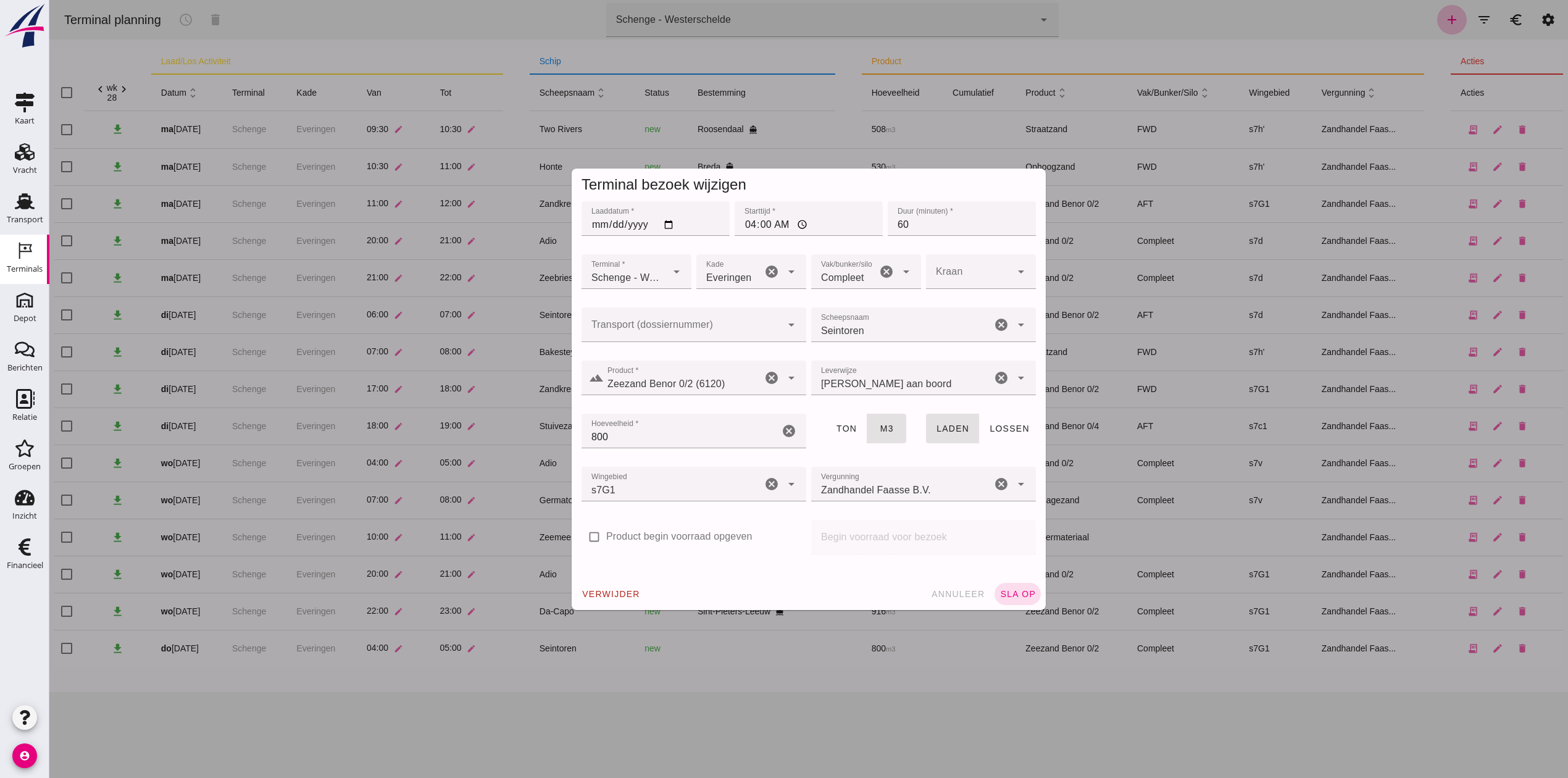 click at bounding box center [809, 389] 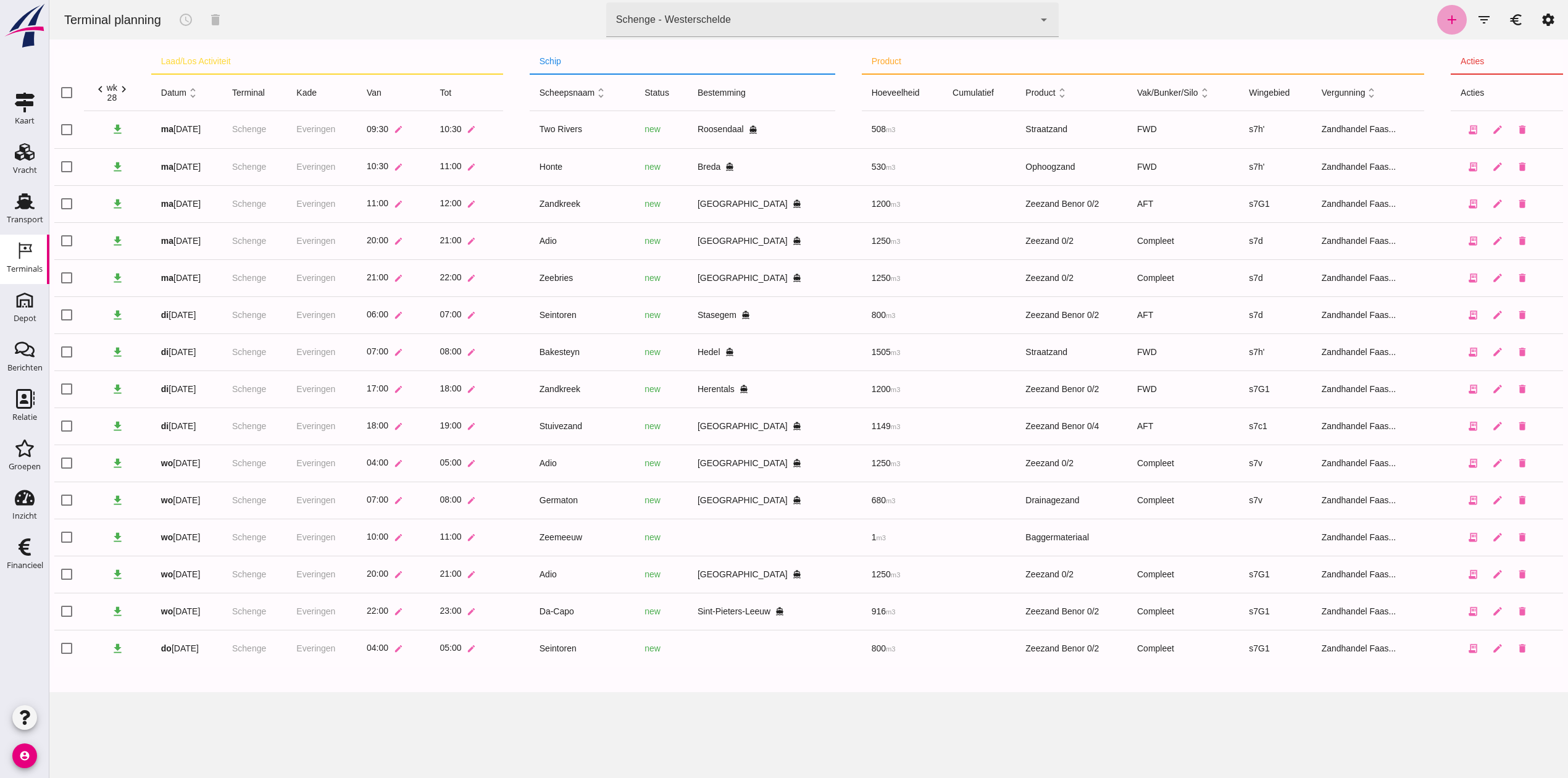 click on "add" 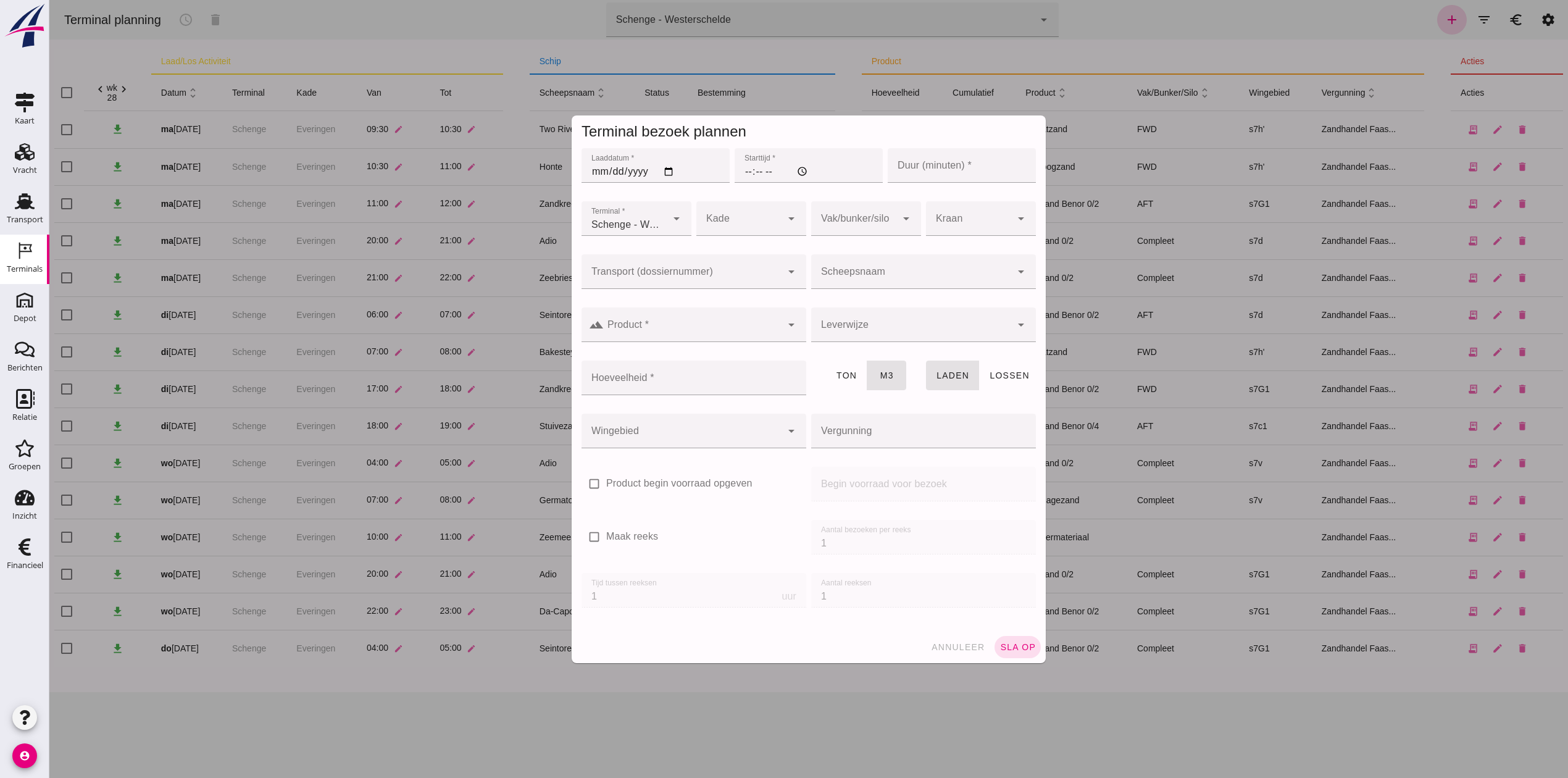 type on "Zandhandel Faasse B.V." 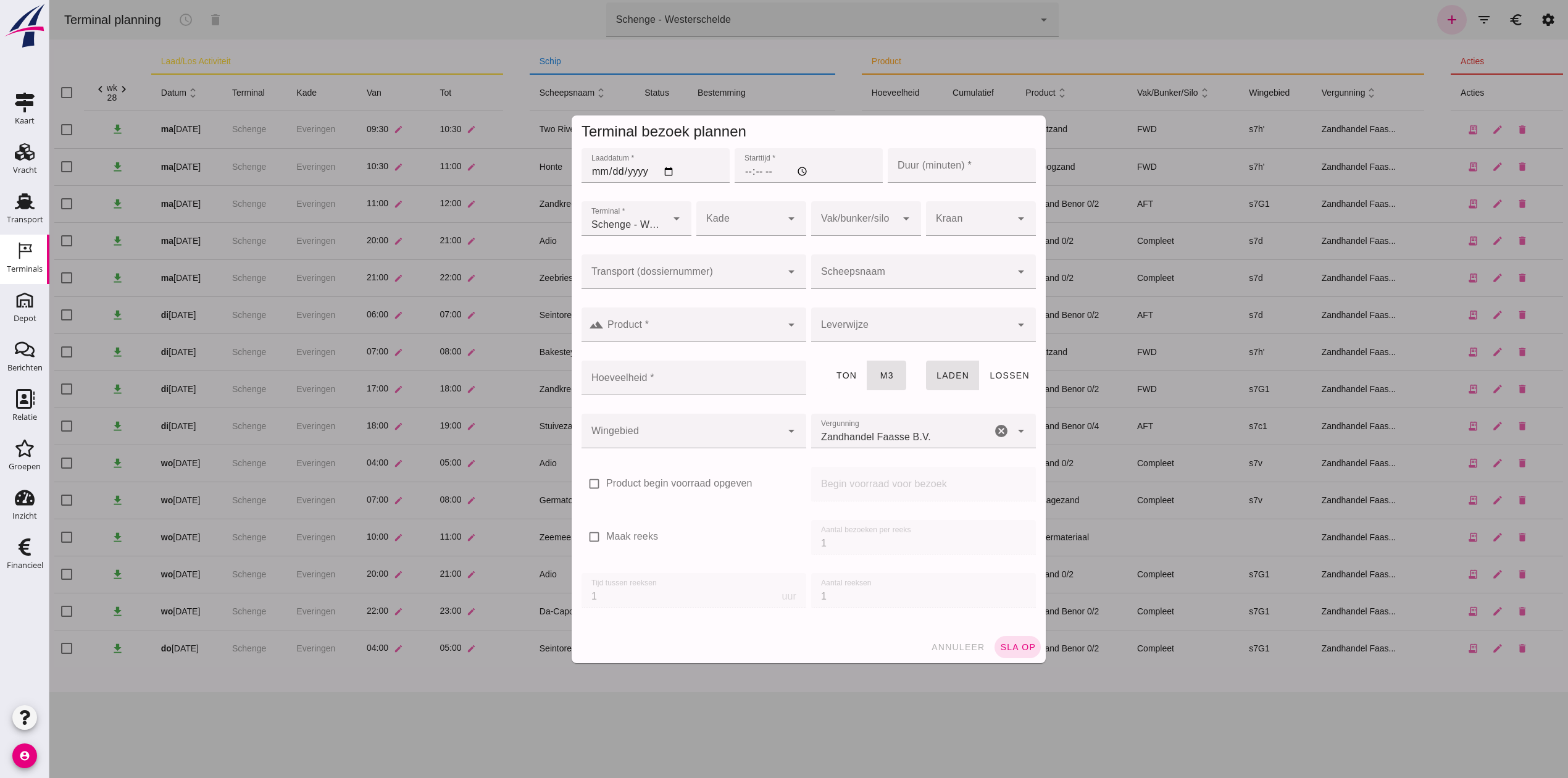 click on "Laaddatum *" 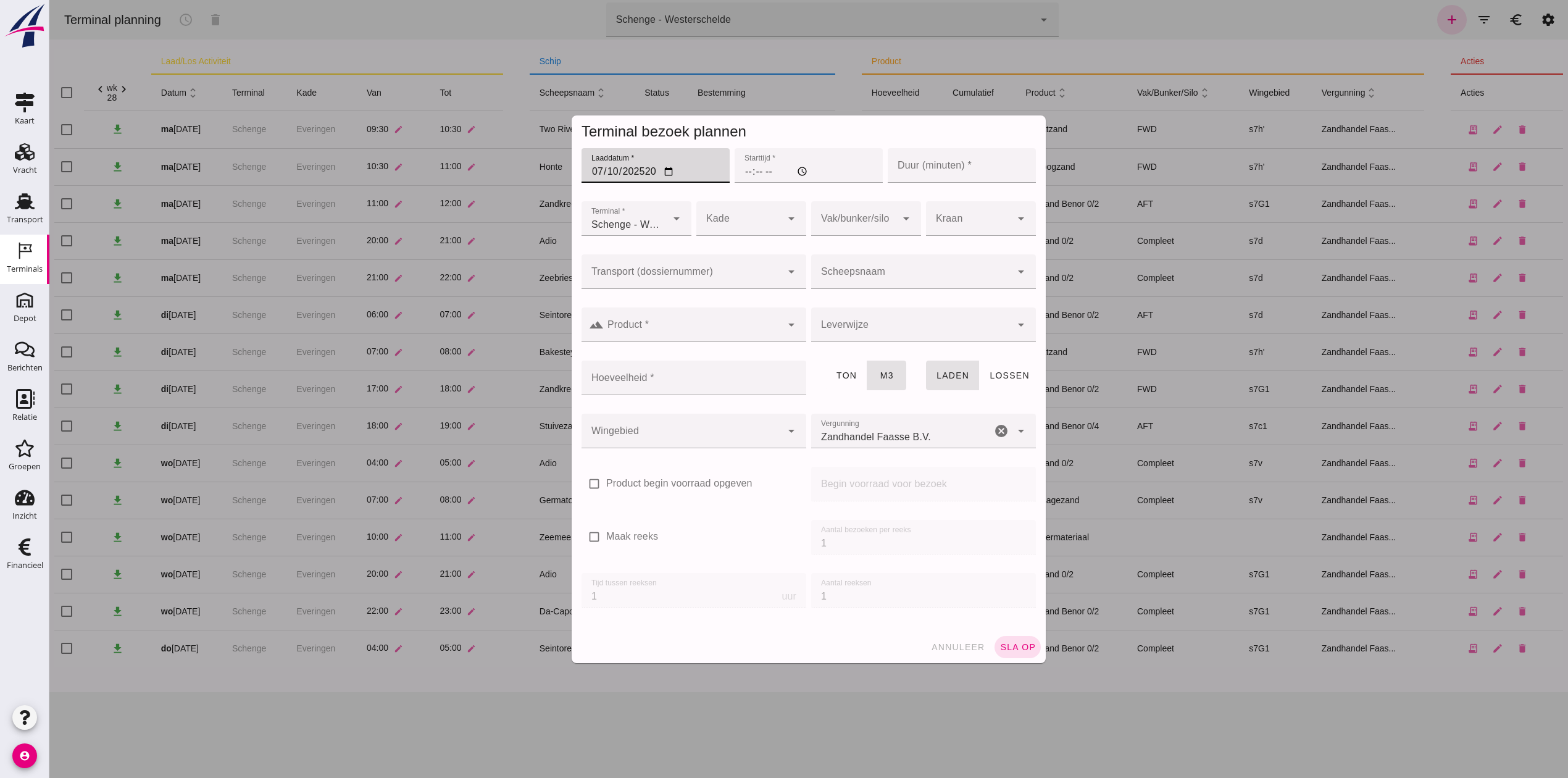 type on "252025-07-10" 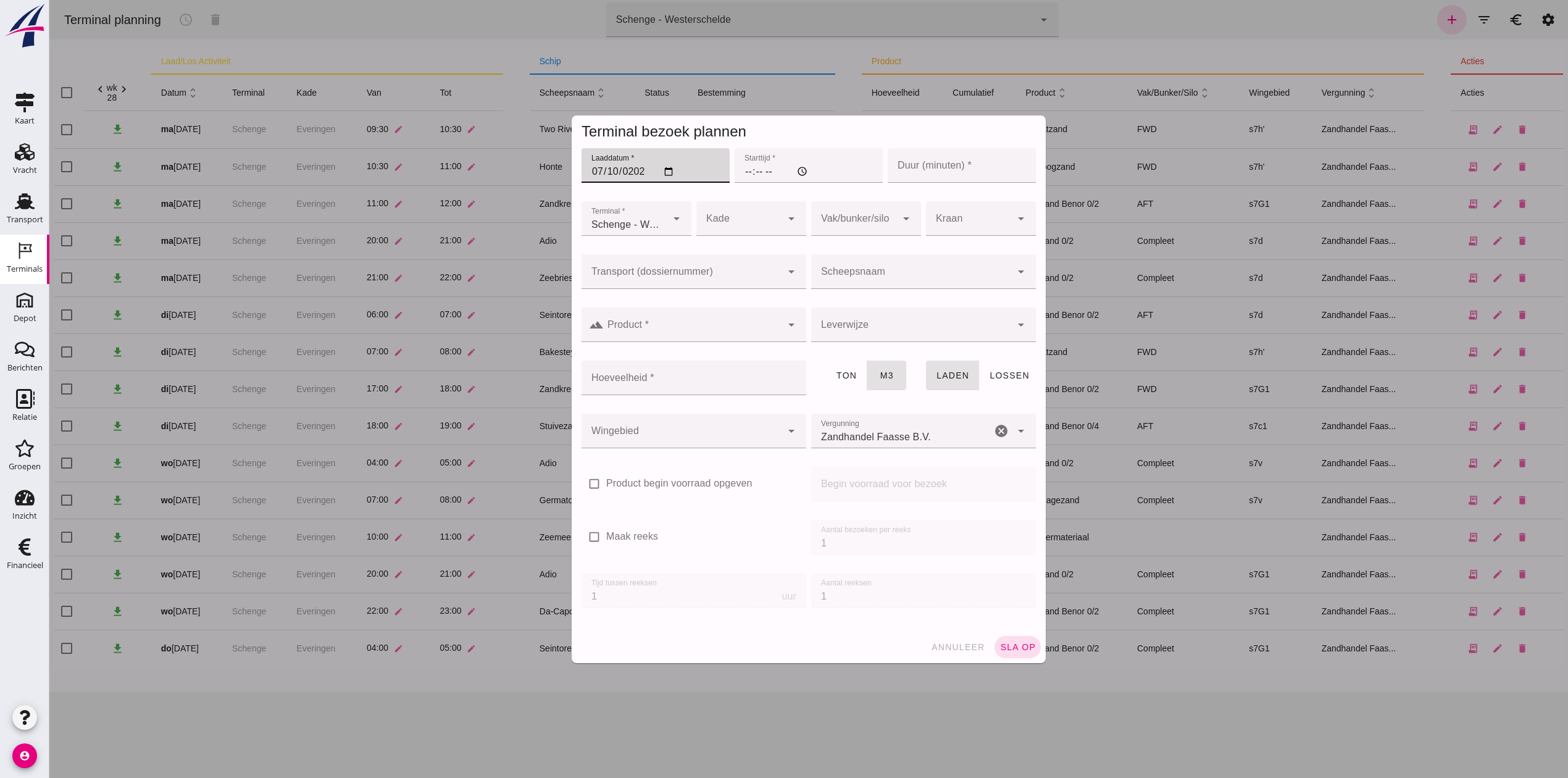 type on "[DATE]" 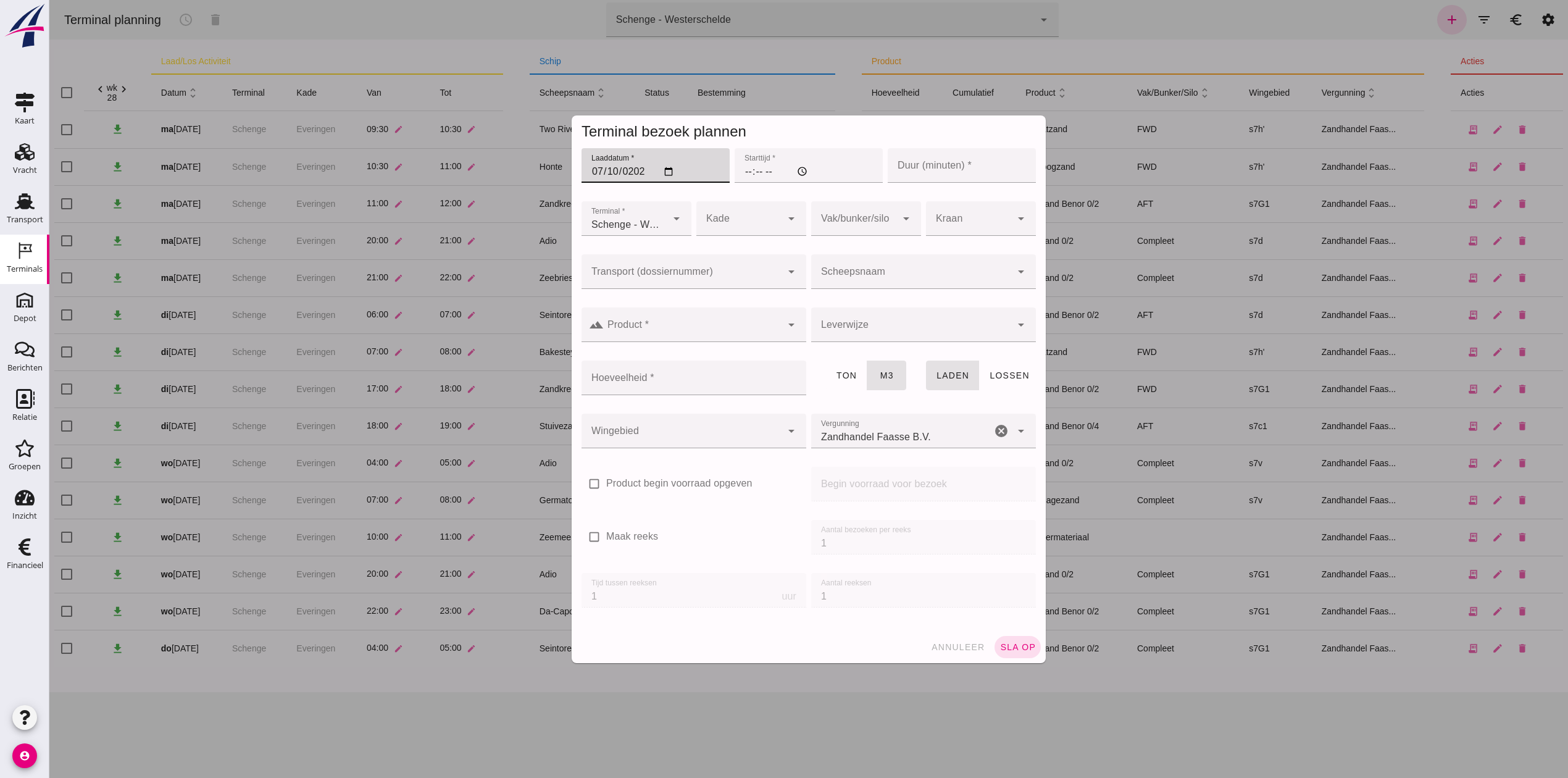 click on "Starttijd *" 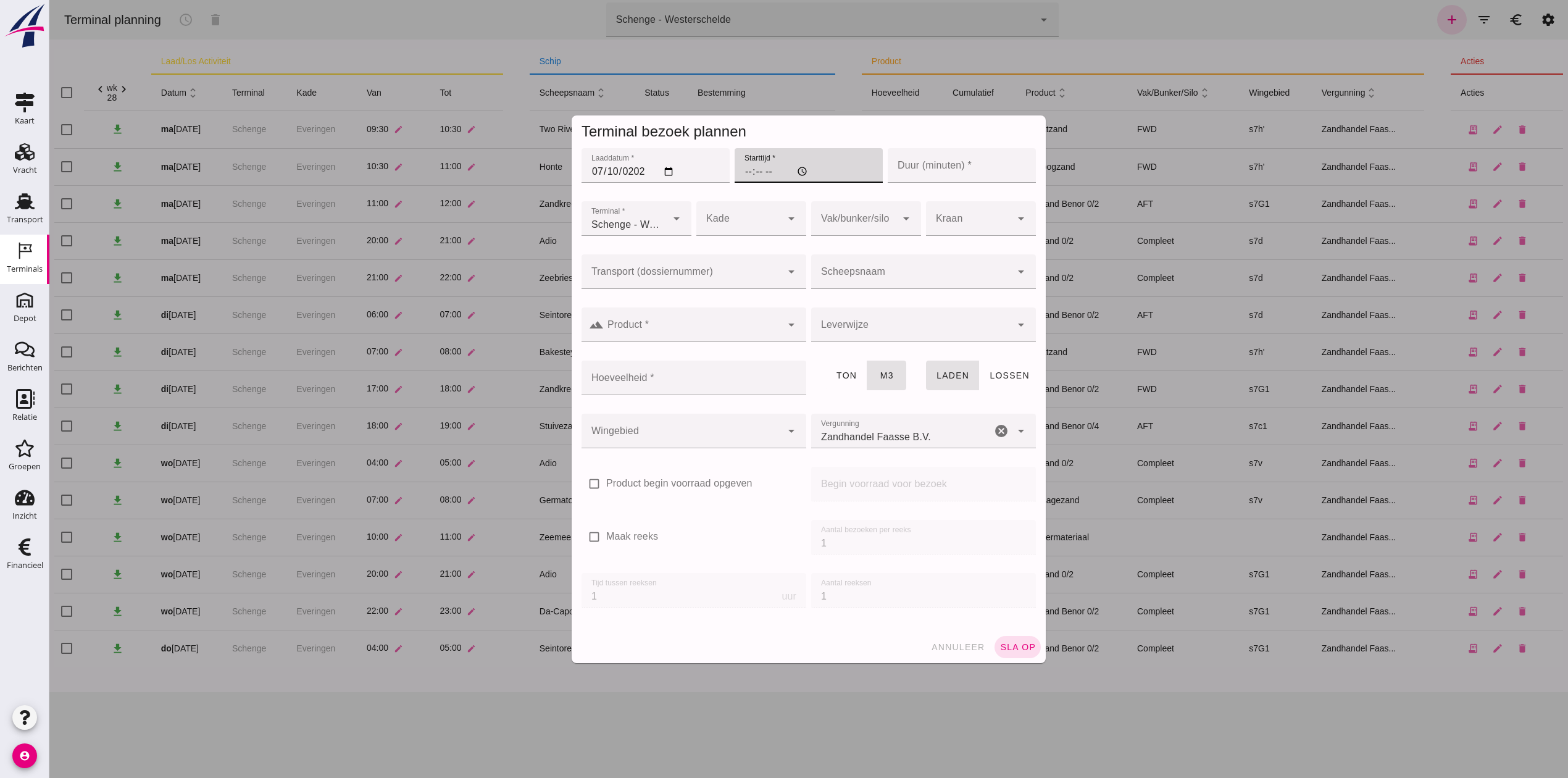 type on "07:00" 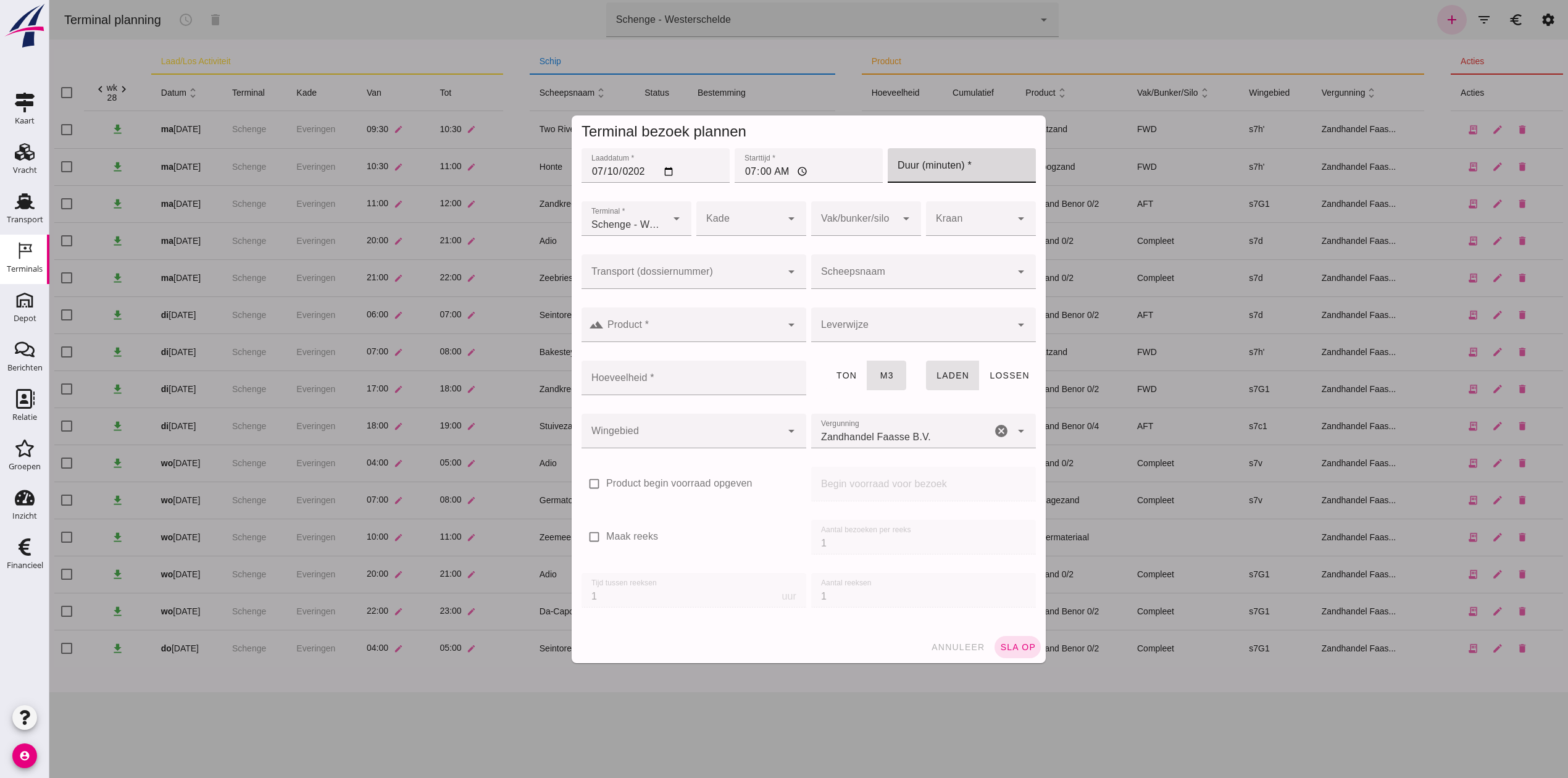 click on "Duur (minuten) *" 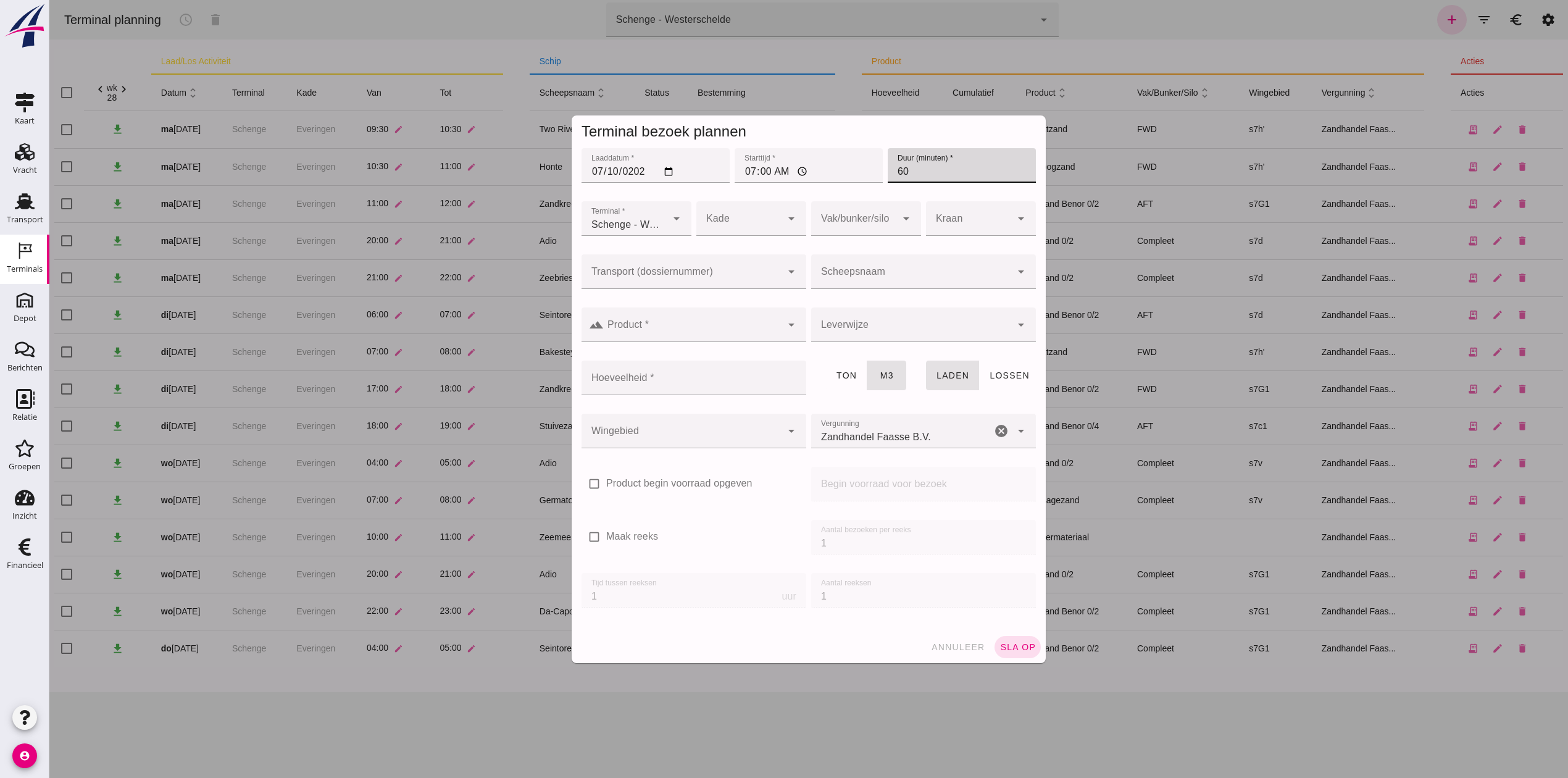 type on "60" 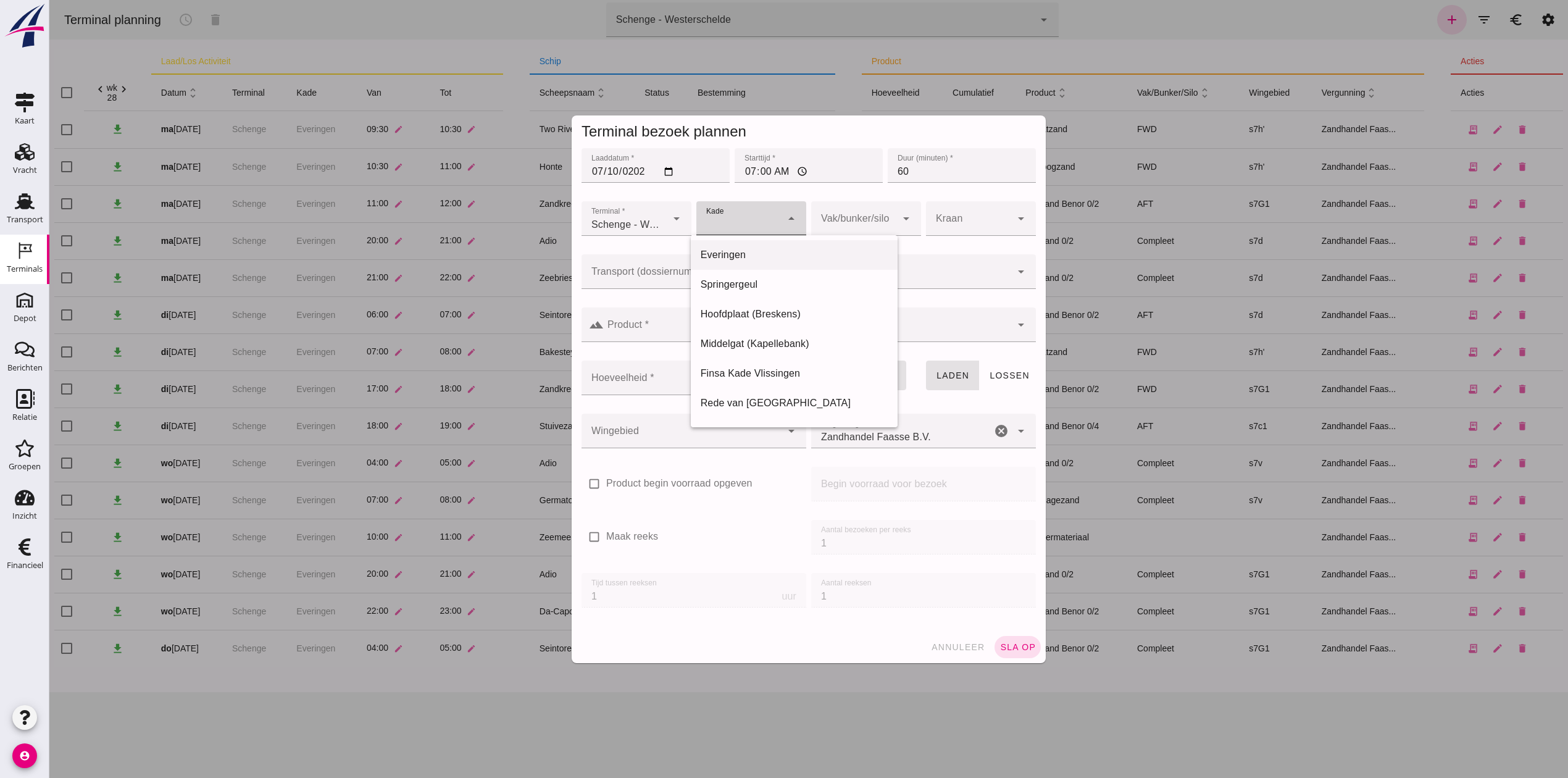 click on "Everingen" at bounding box center [794, 255] 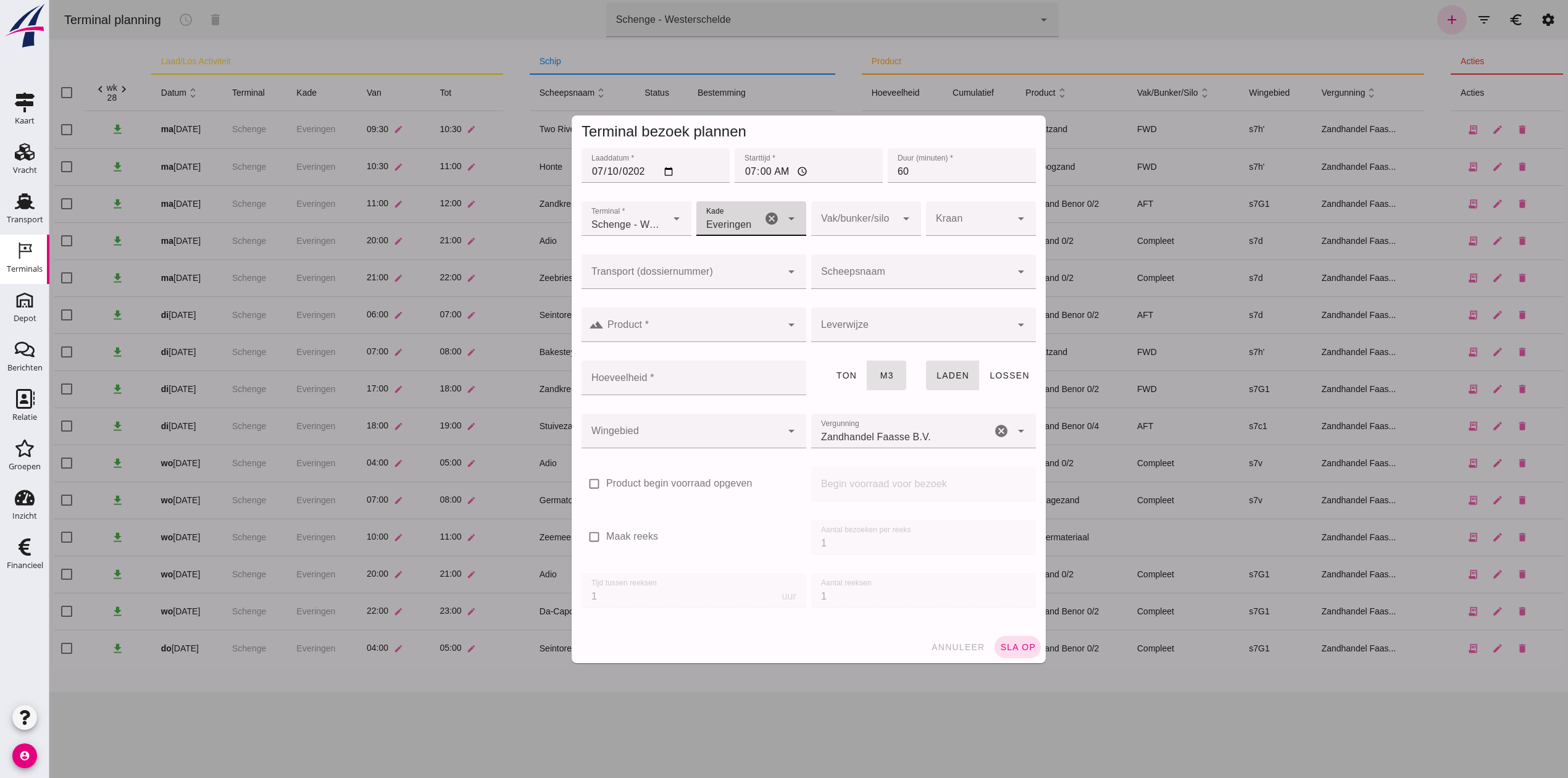 click 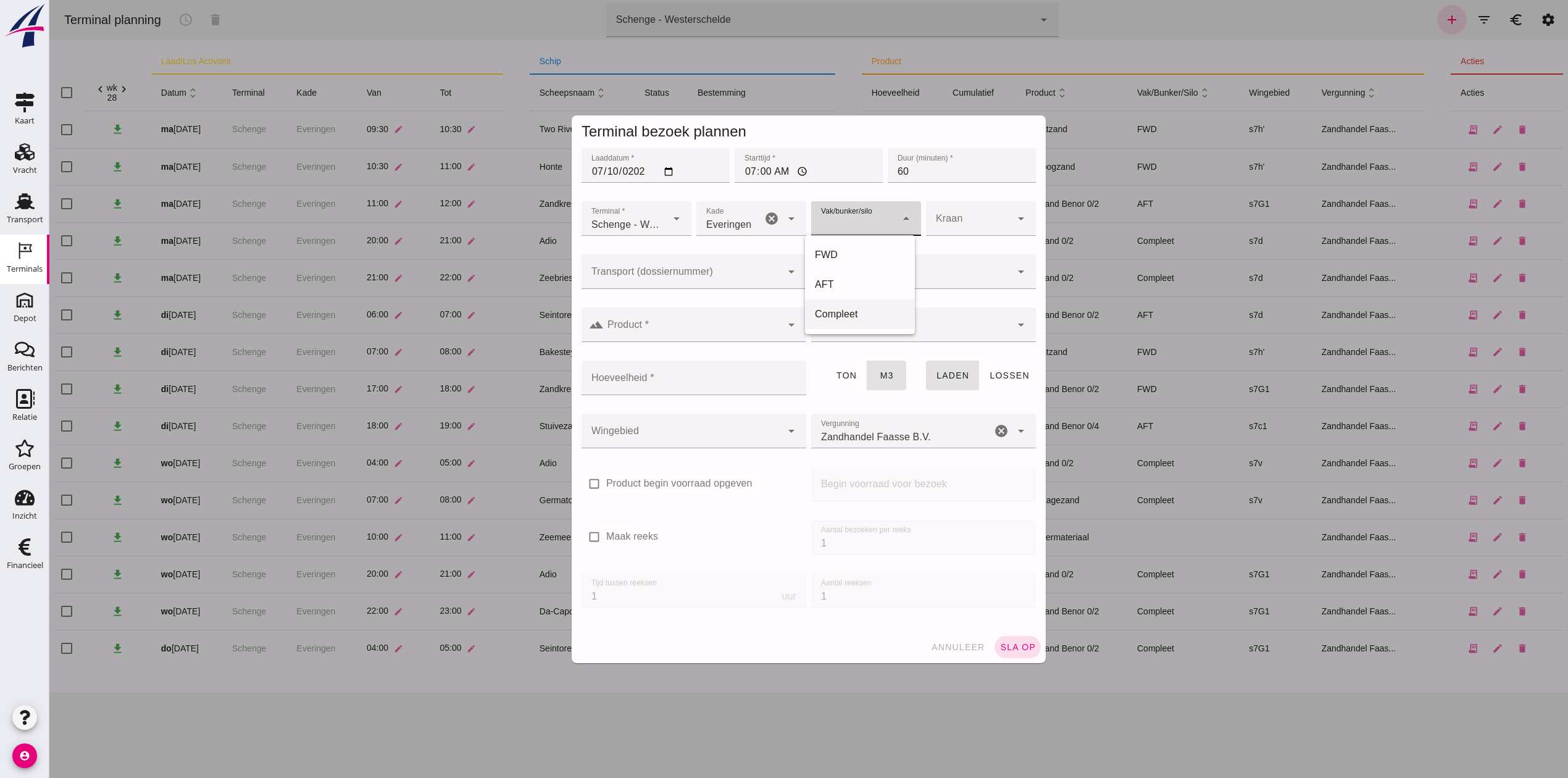 click on "Compleet" at bounding box center [860, 314] 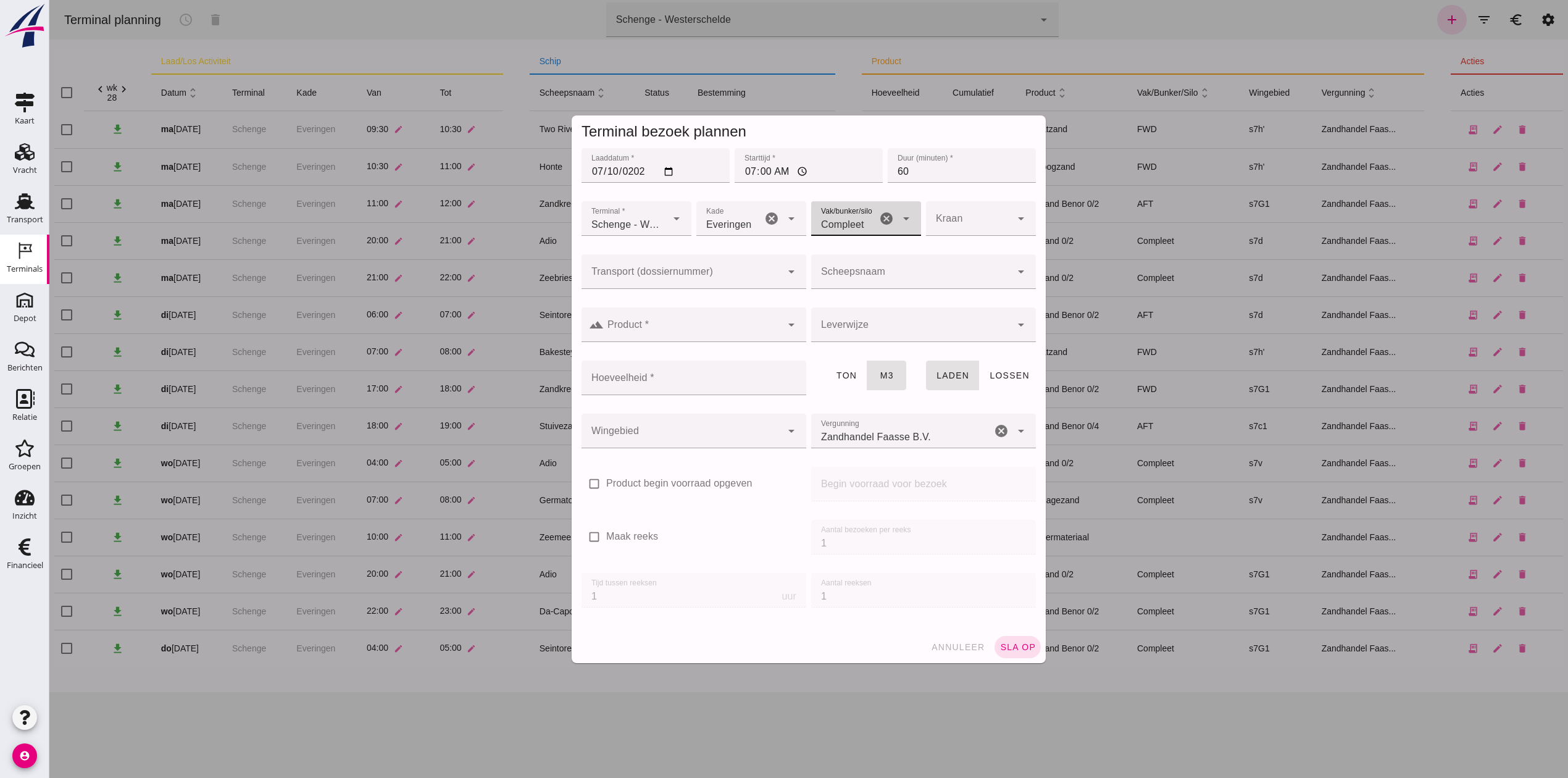 click on "Scheepsnaam" 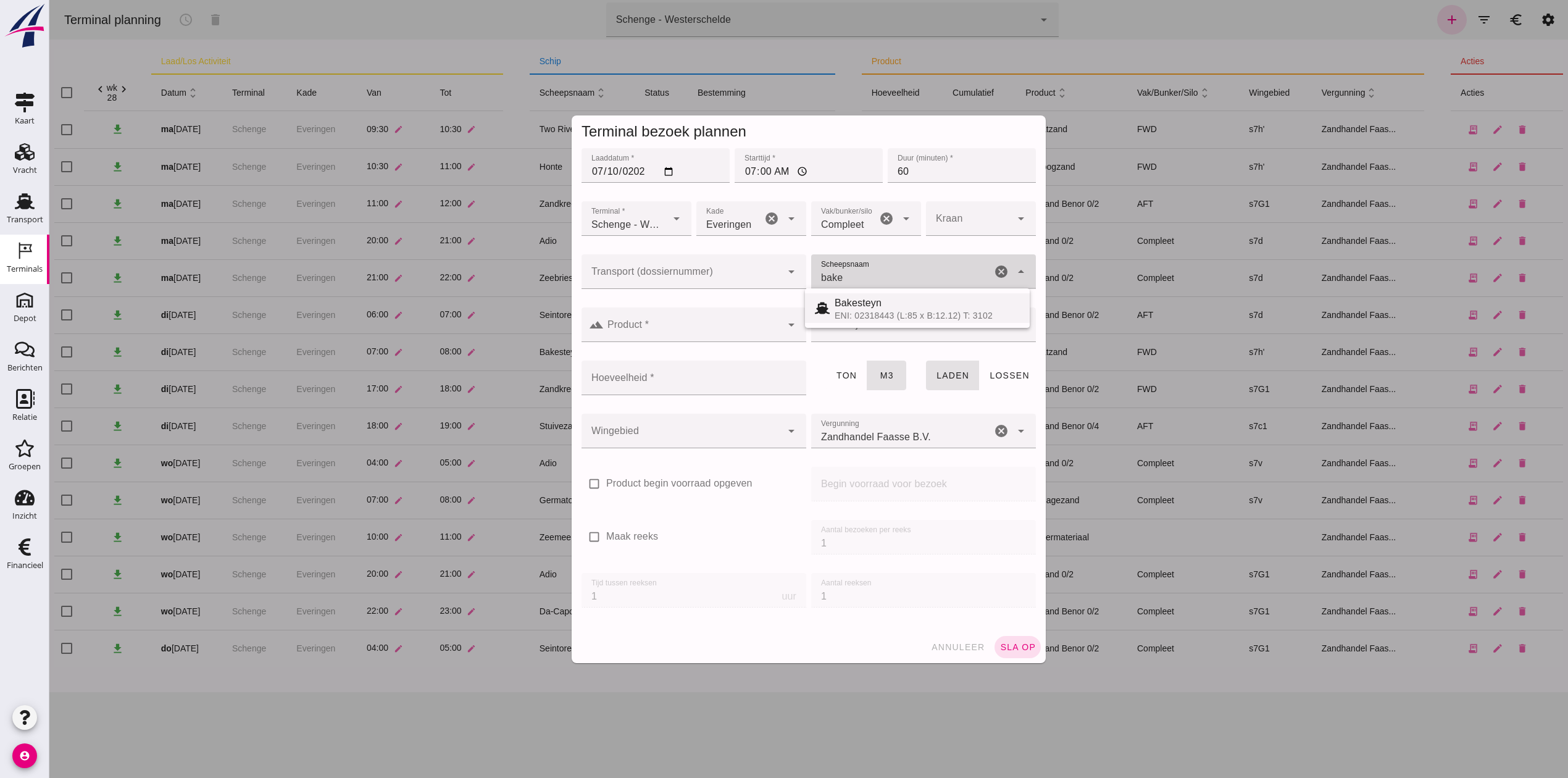 click on "Bakesteyn" at bounding box center [927, 303] 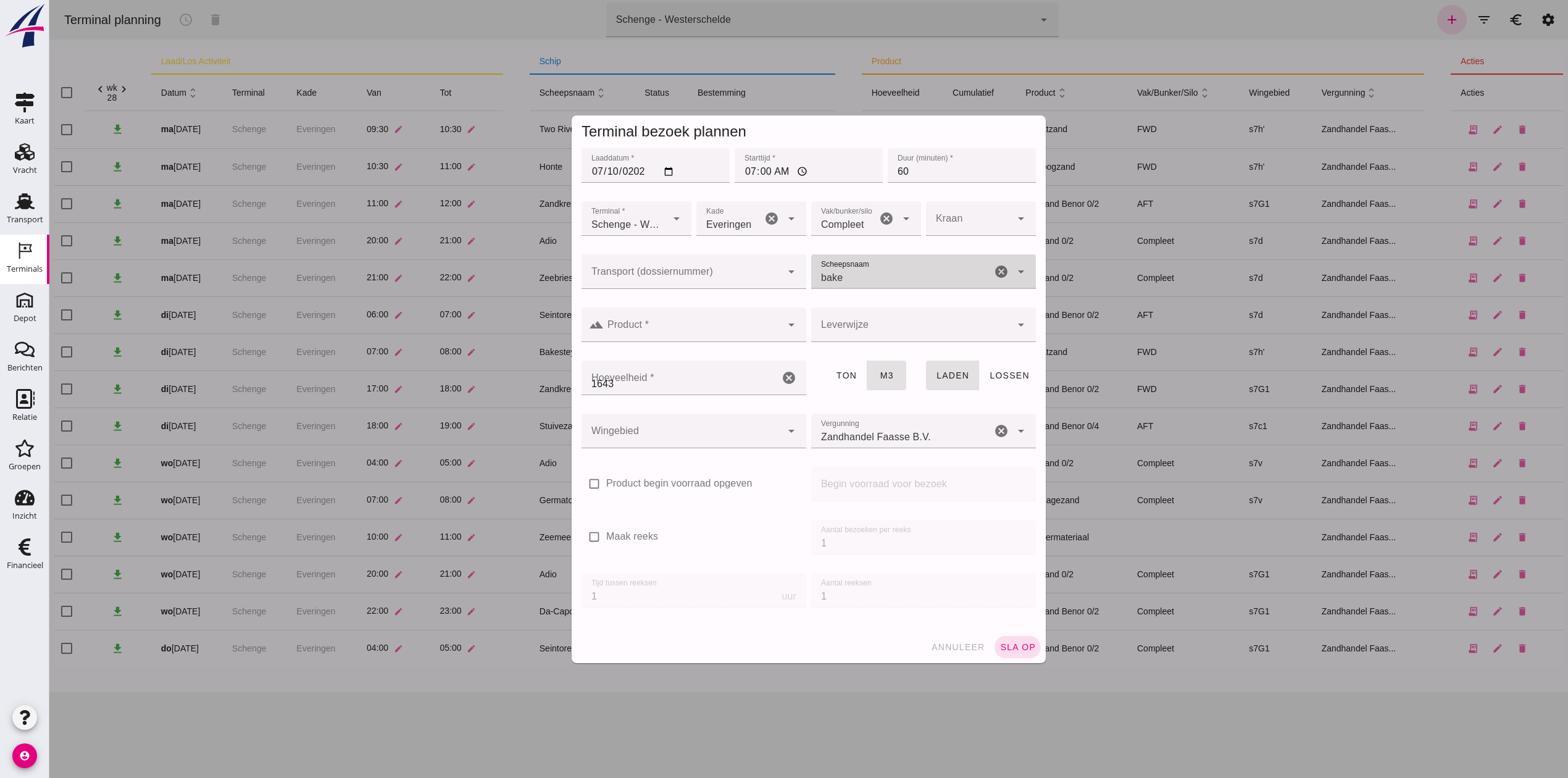 type on "Bakesteyn" 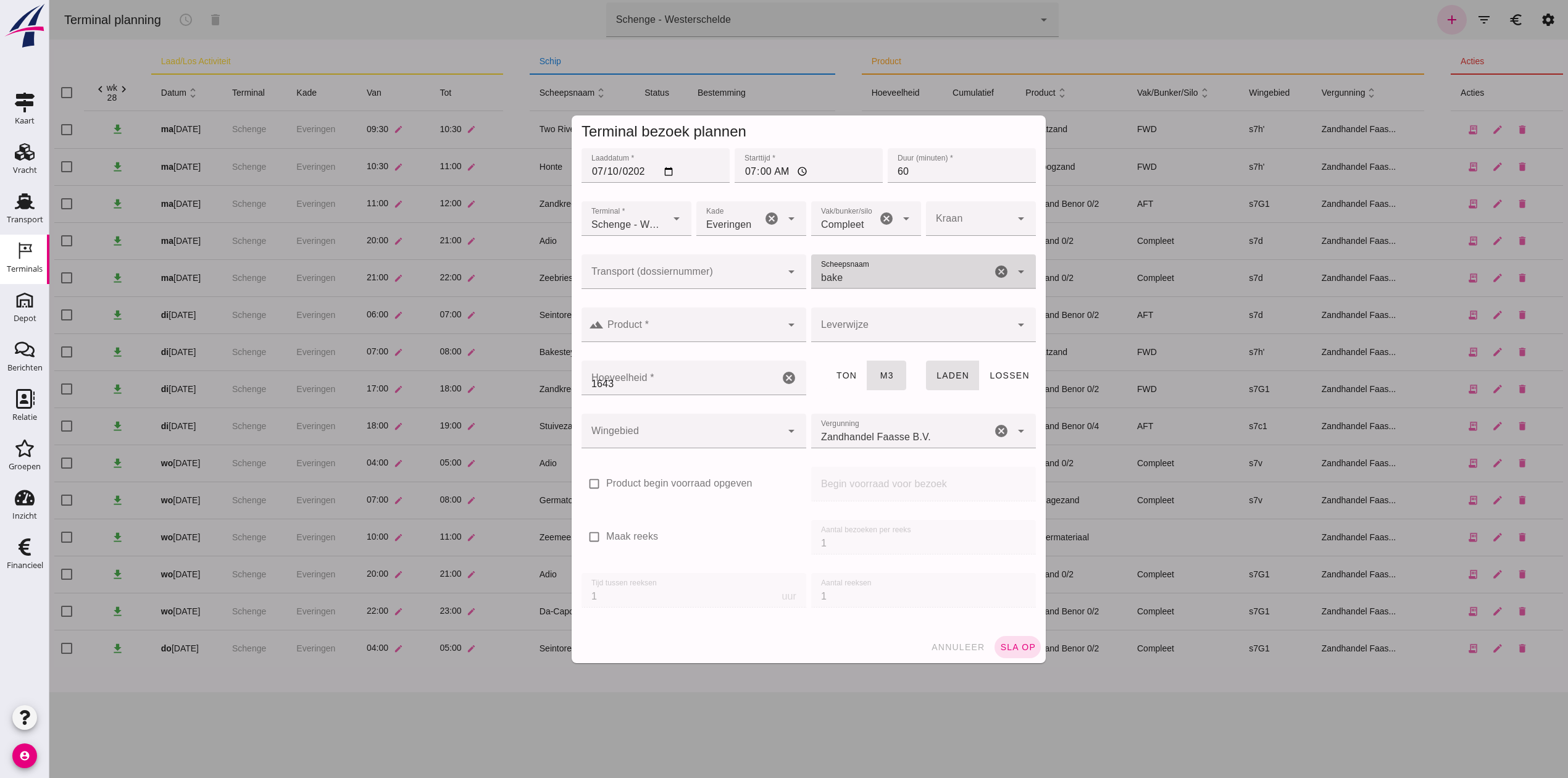 type on "1643" 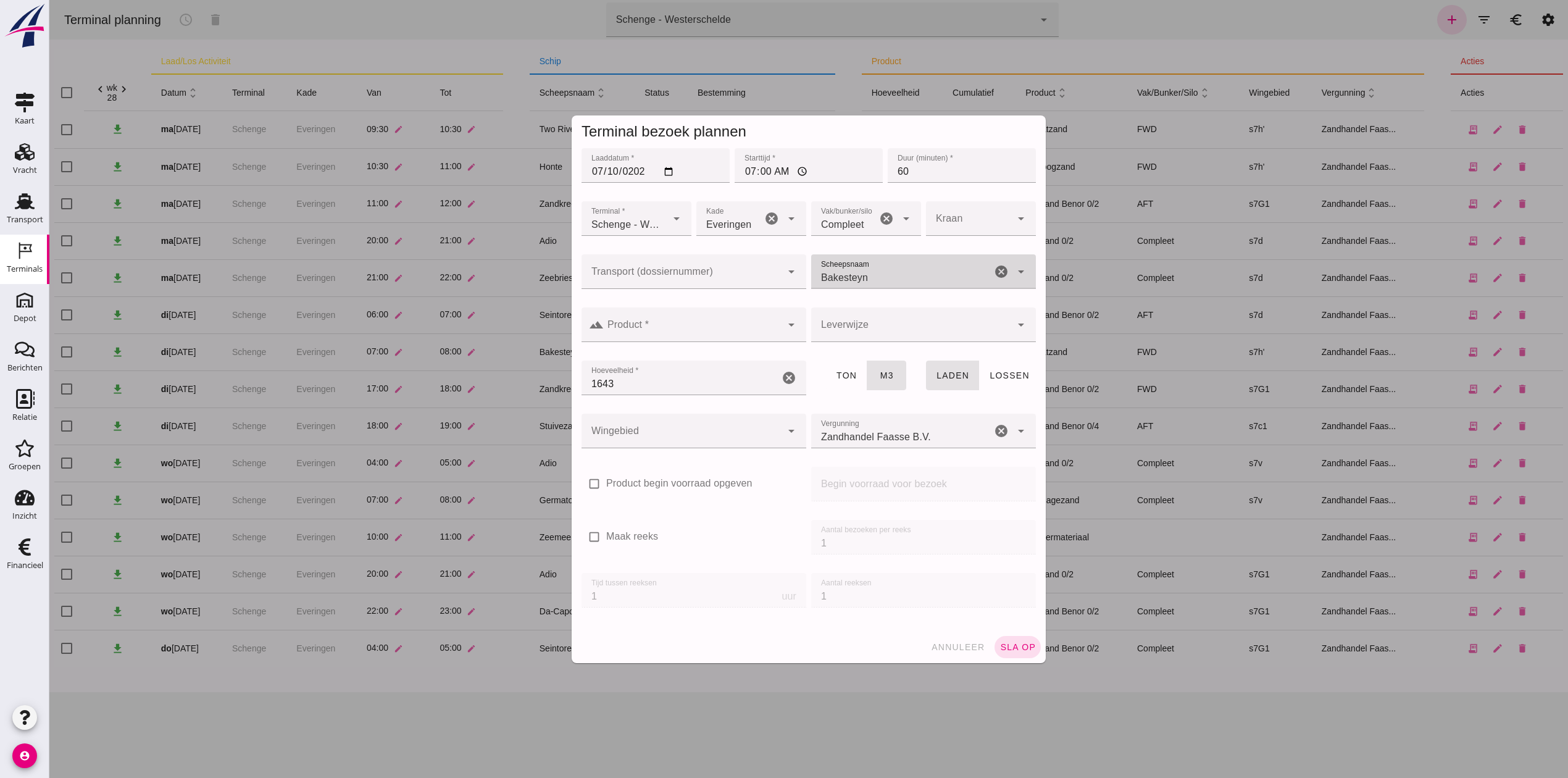 type on "Bakesteyn" 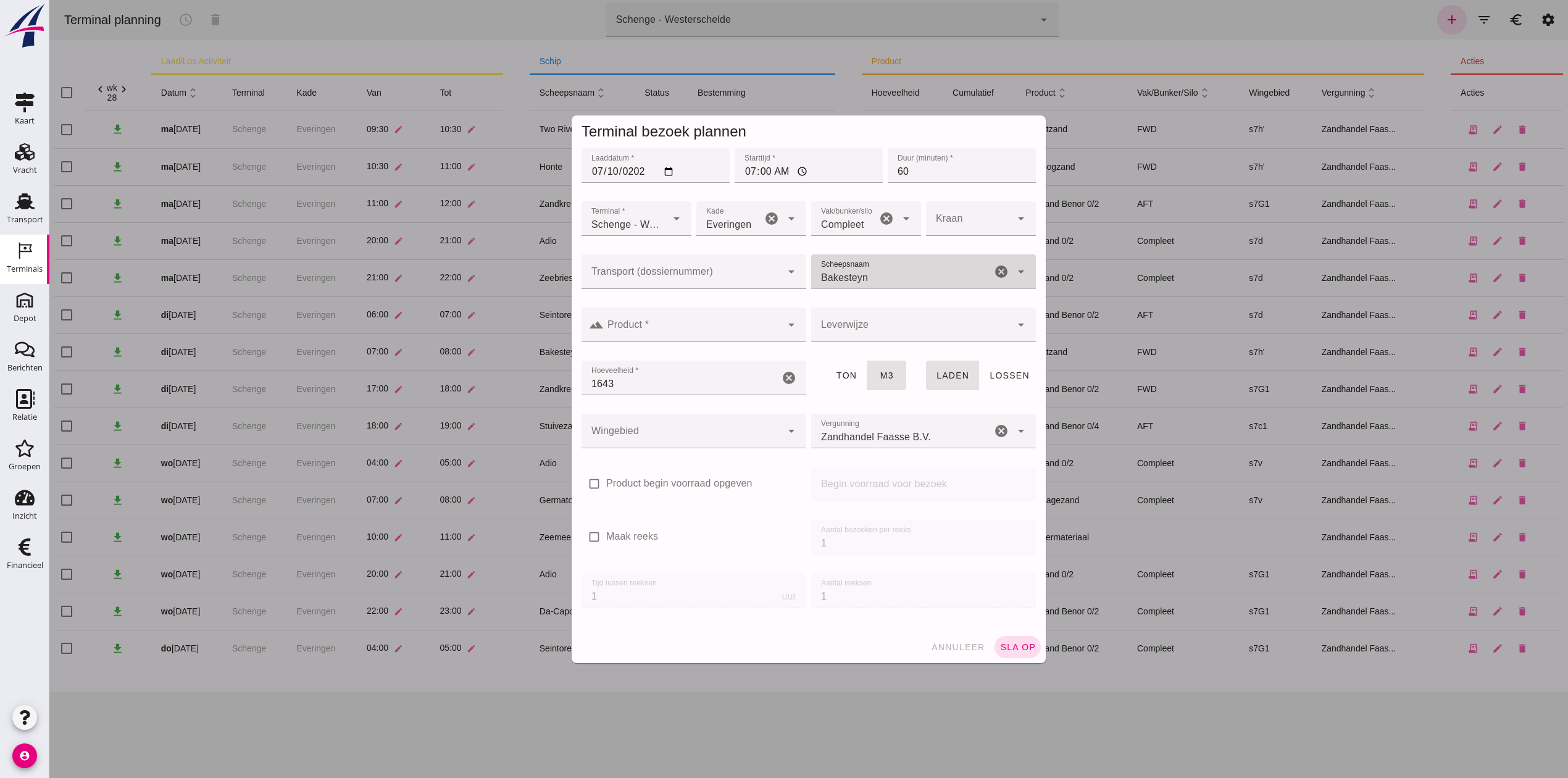 click 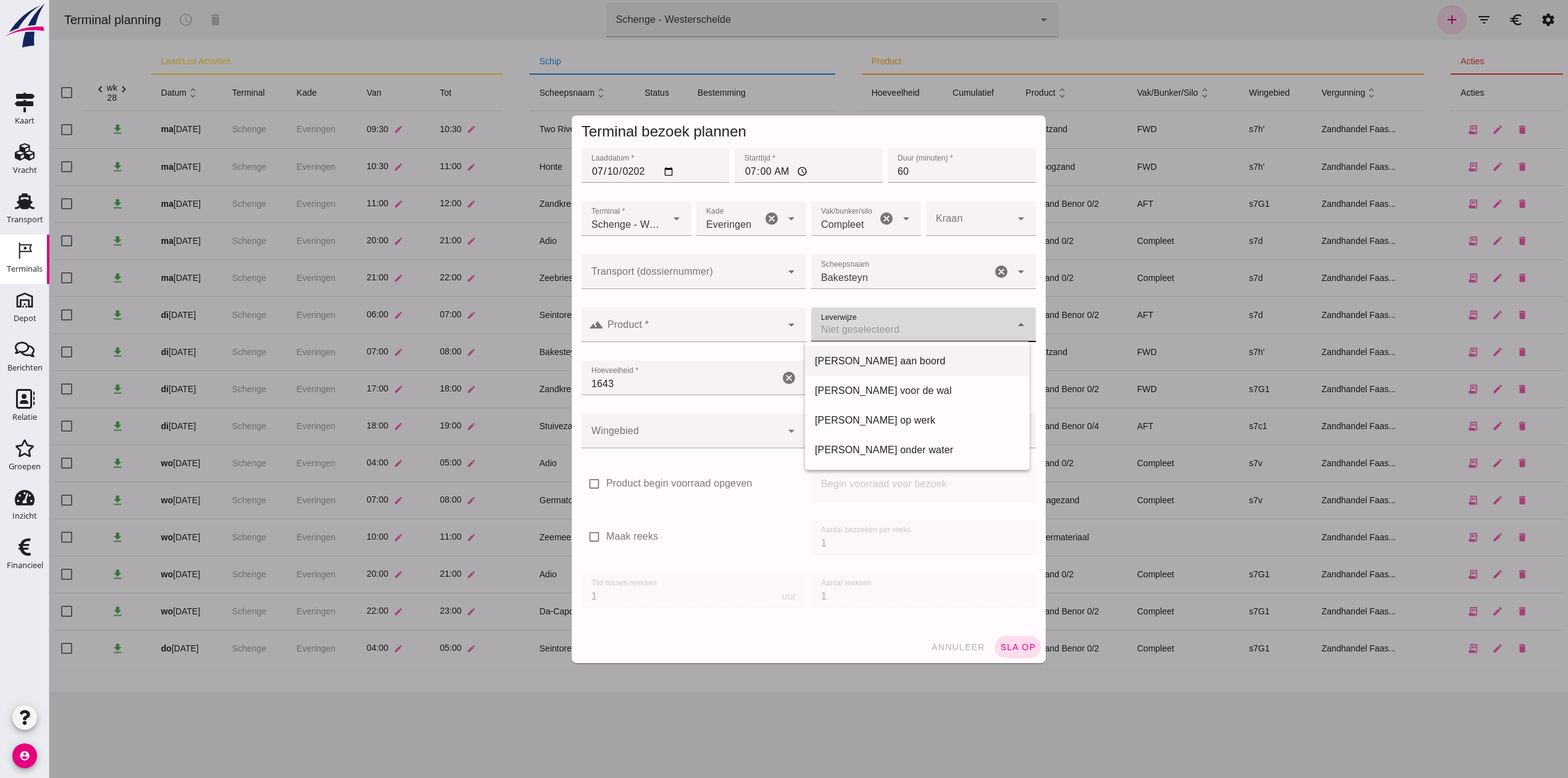 click on "[PERSON_NAME] aan boord" 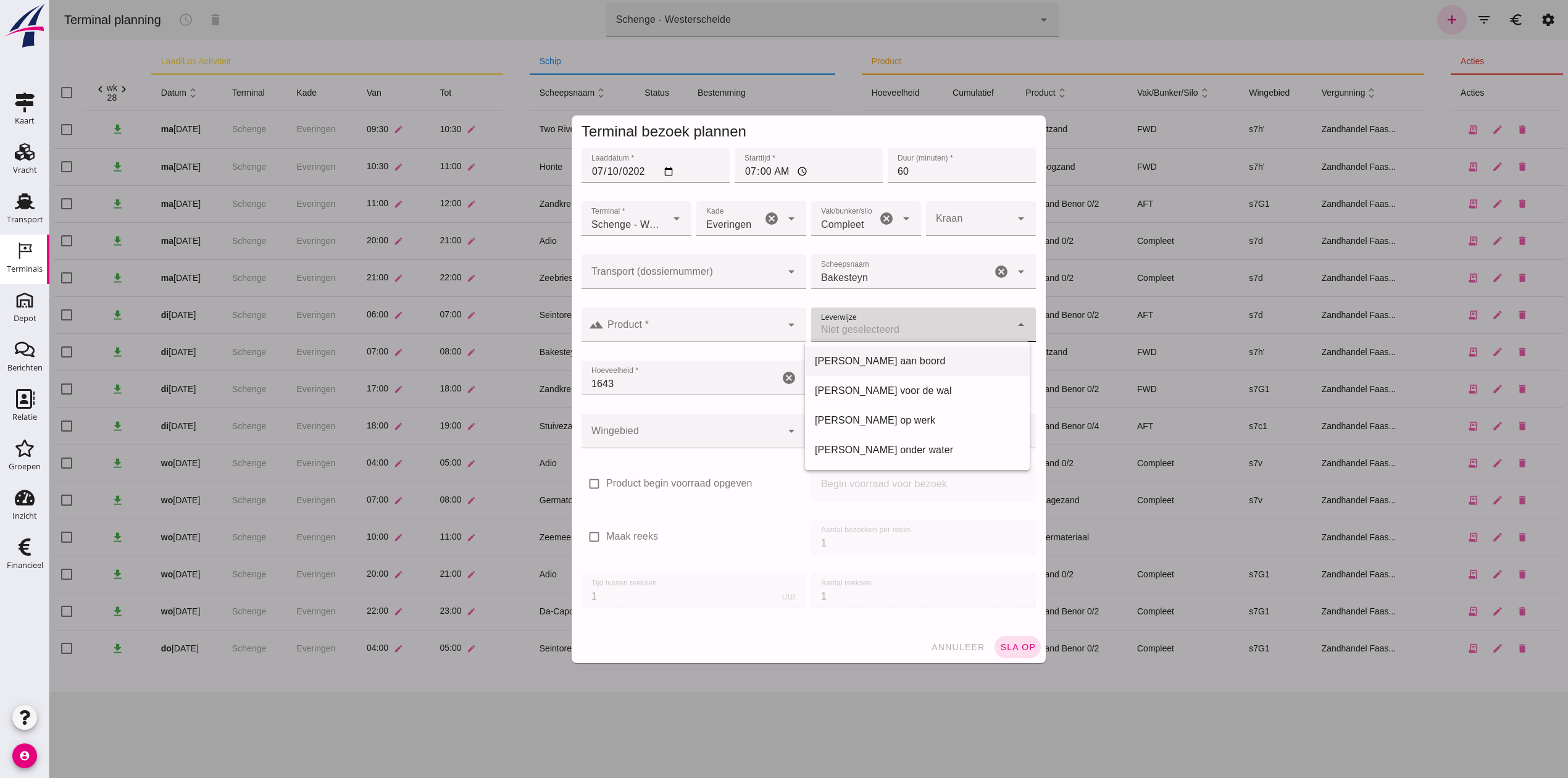 type on "franco_on_board" 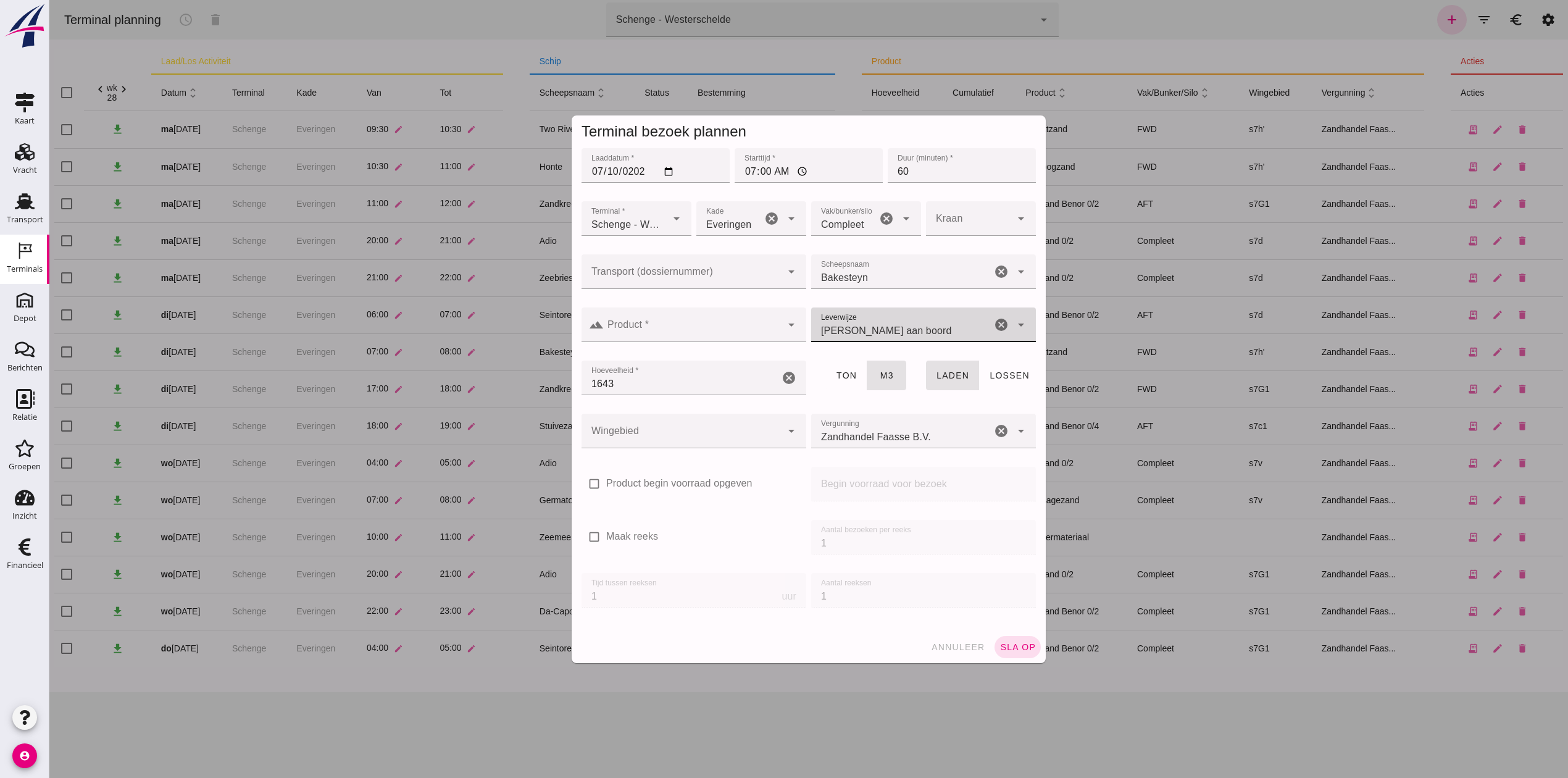 click on "Product *" 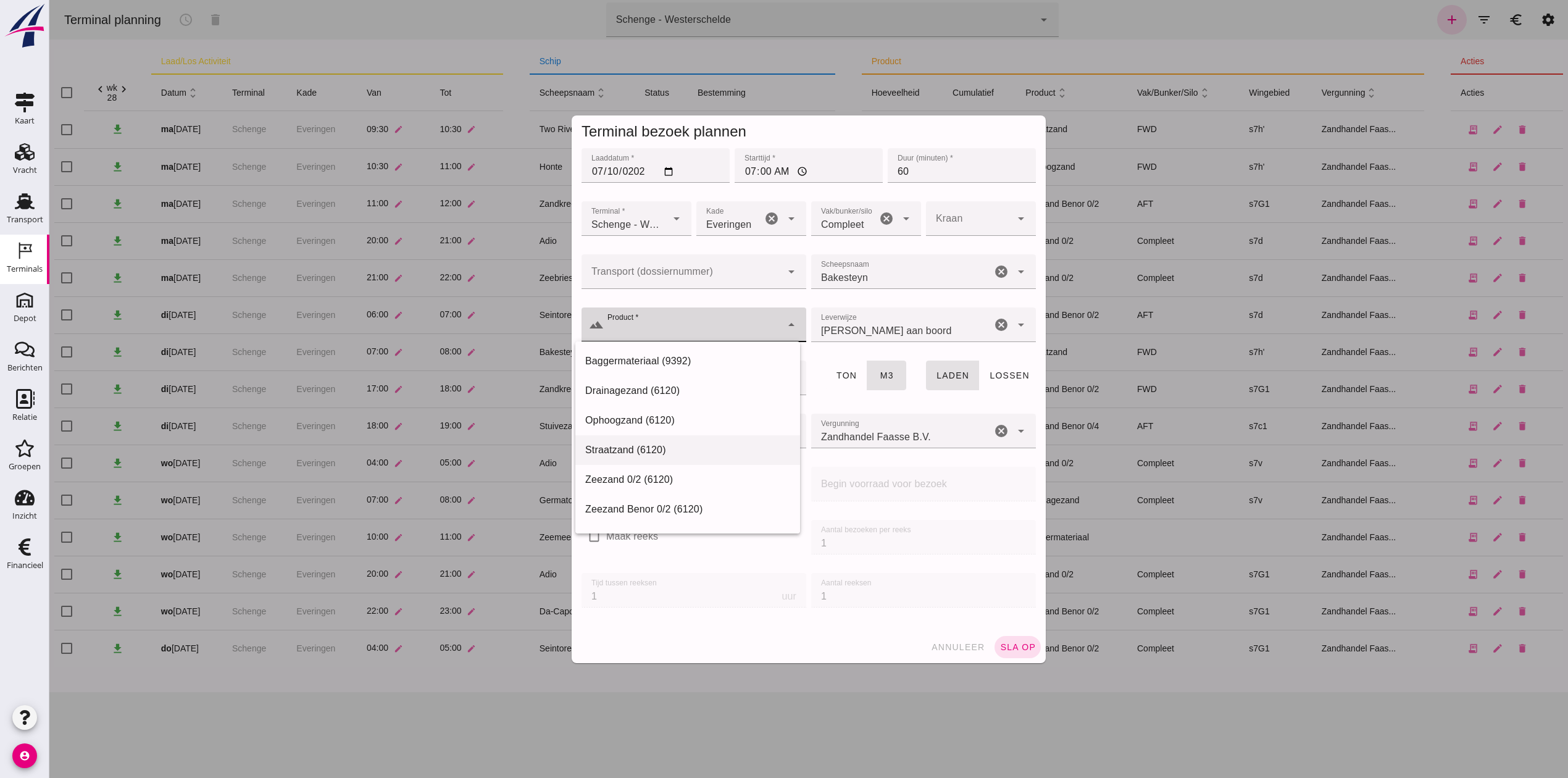 click on "Straatzand (6120)" at bounding box center [688, 450] 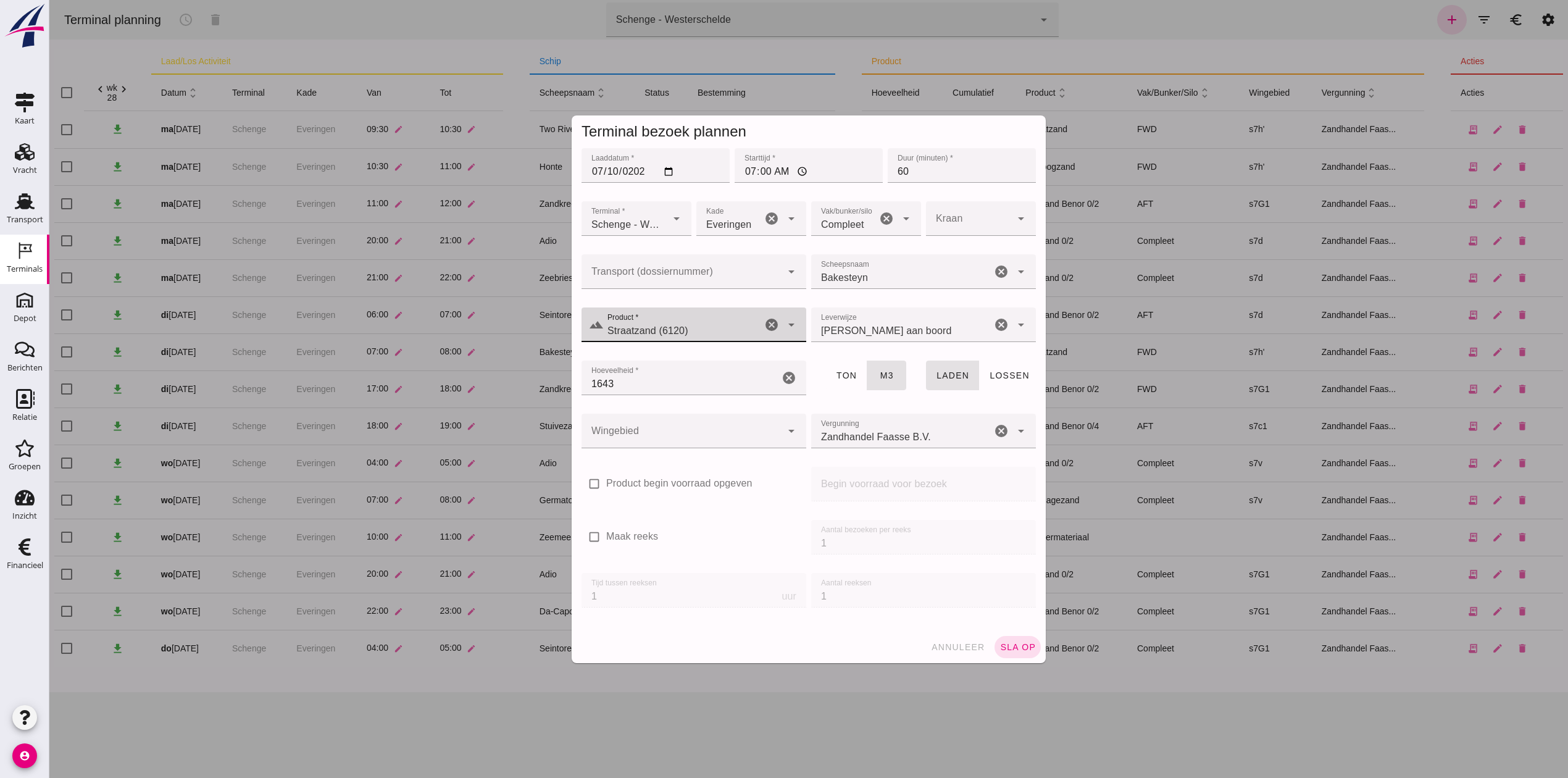 click 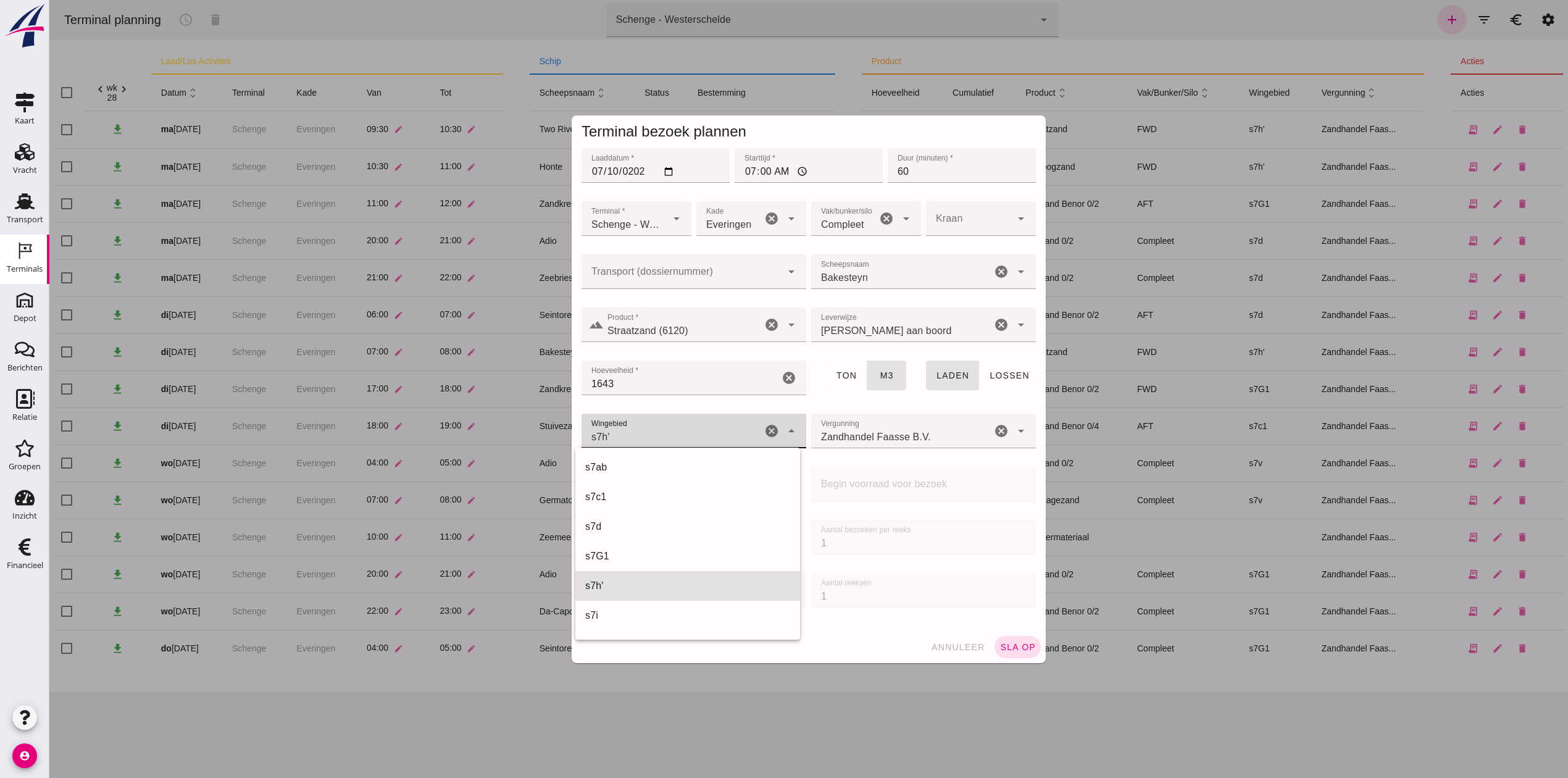 scroll, scrollTop: 474, scrollLeft: 0, axis: vertical 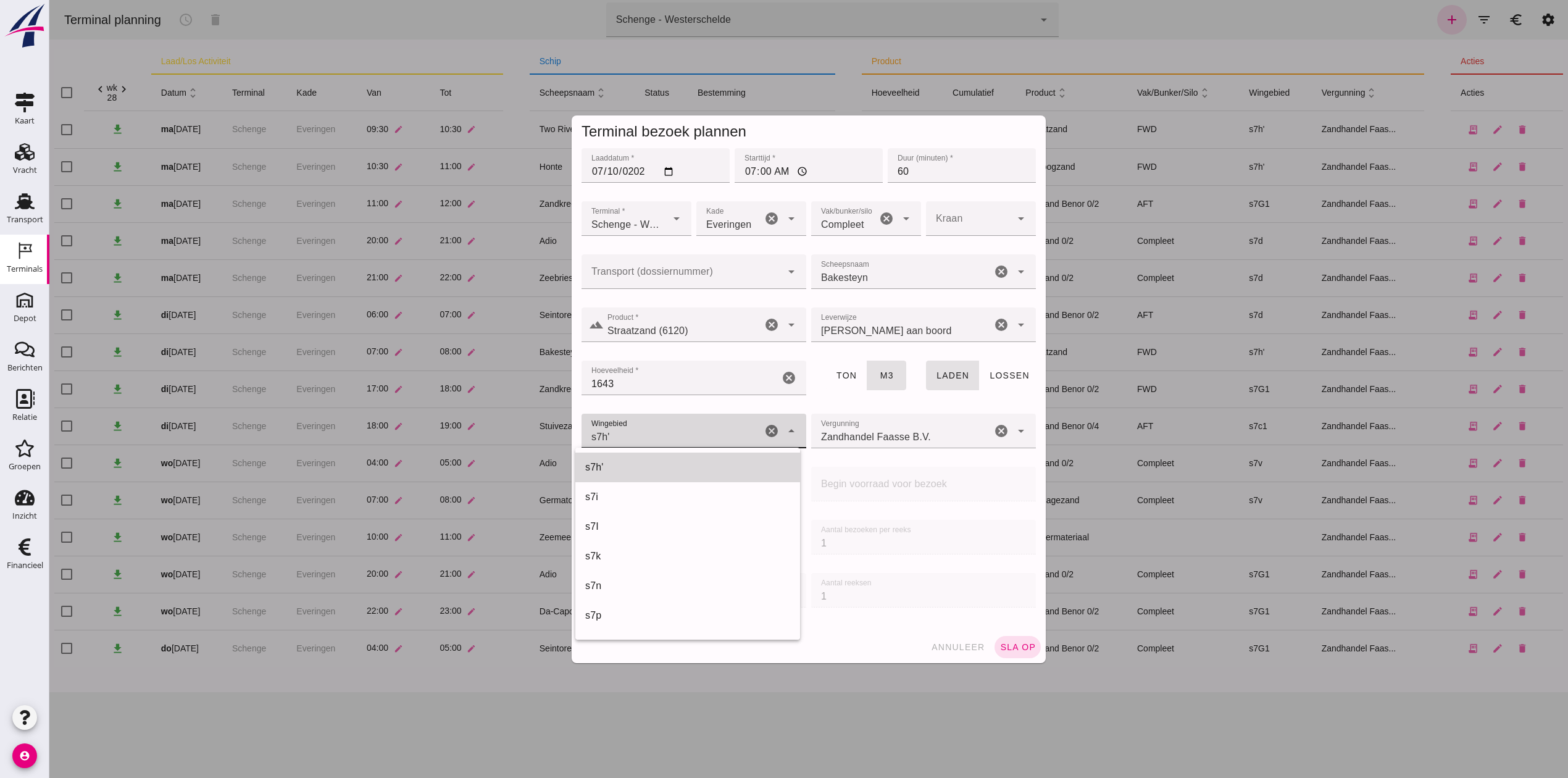 click on "s7h'" at bounding box center (688, 467) 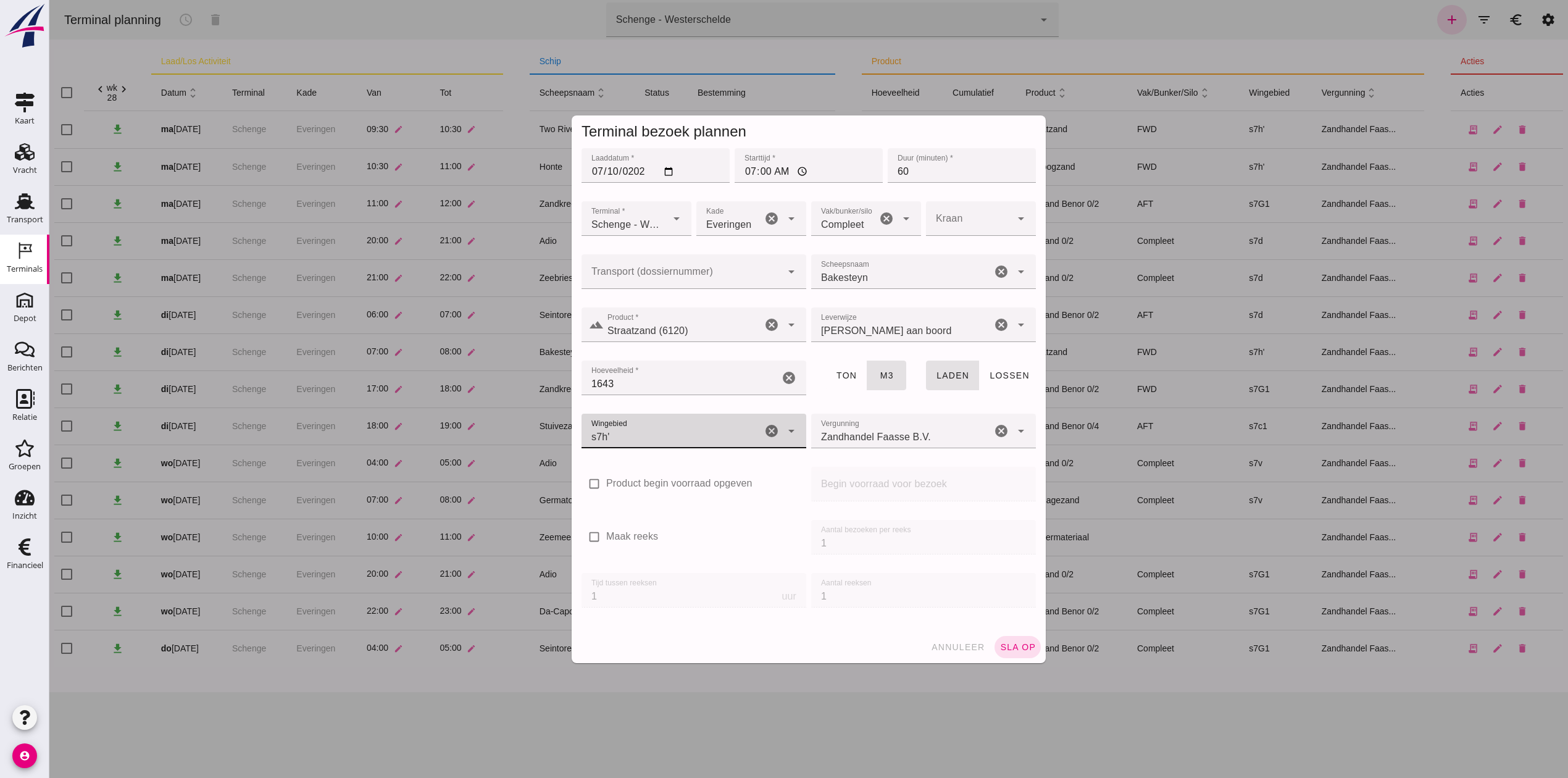 type on "225" 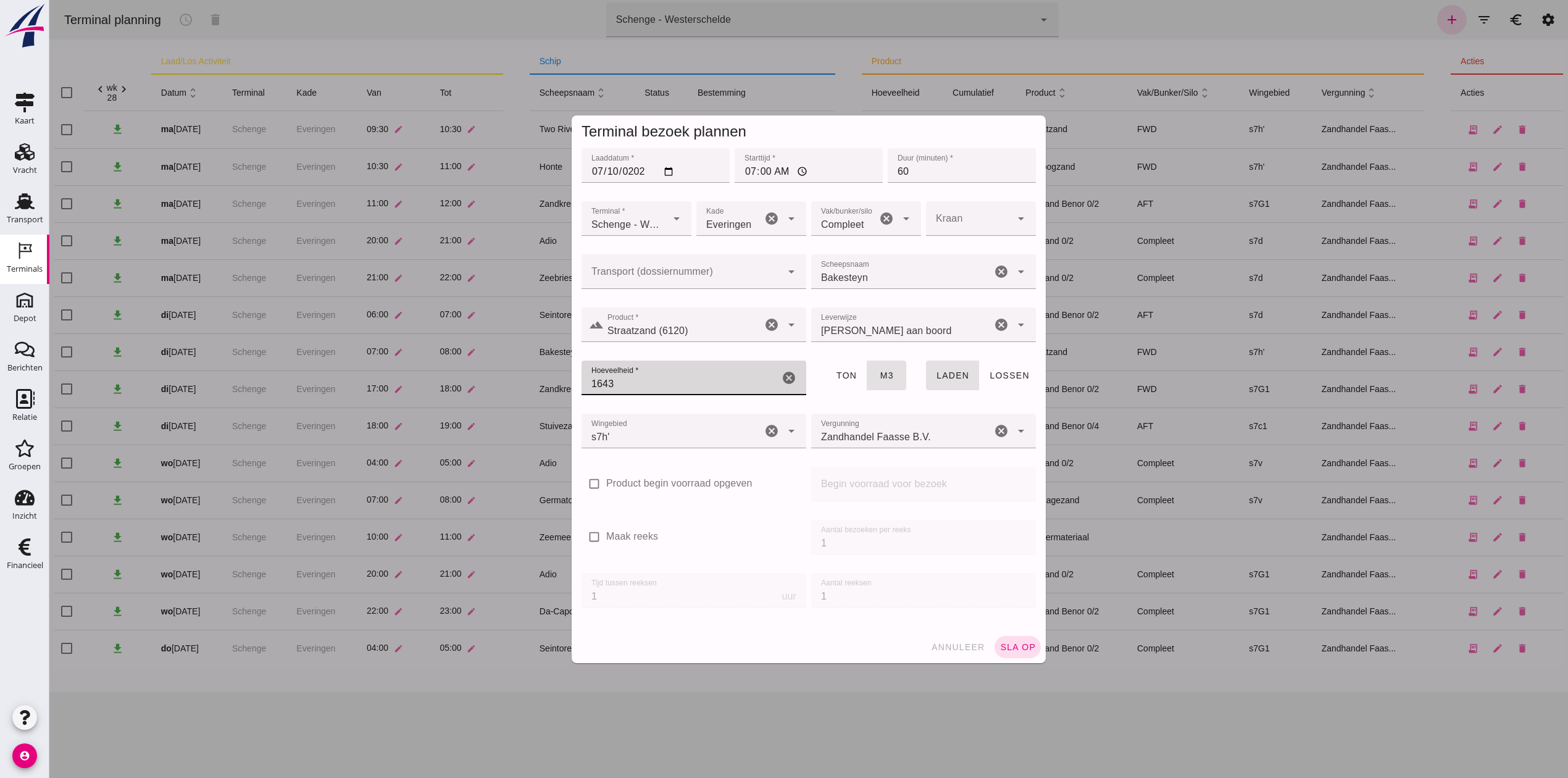 drag, startPoint x: 657, startPoint y: 375, endPoint x: 505, endPoint y: 374, distance: 152.00329 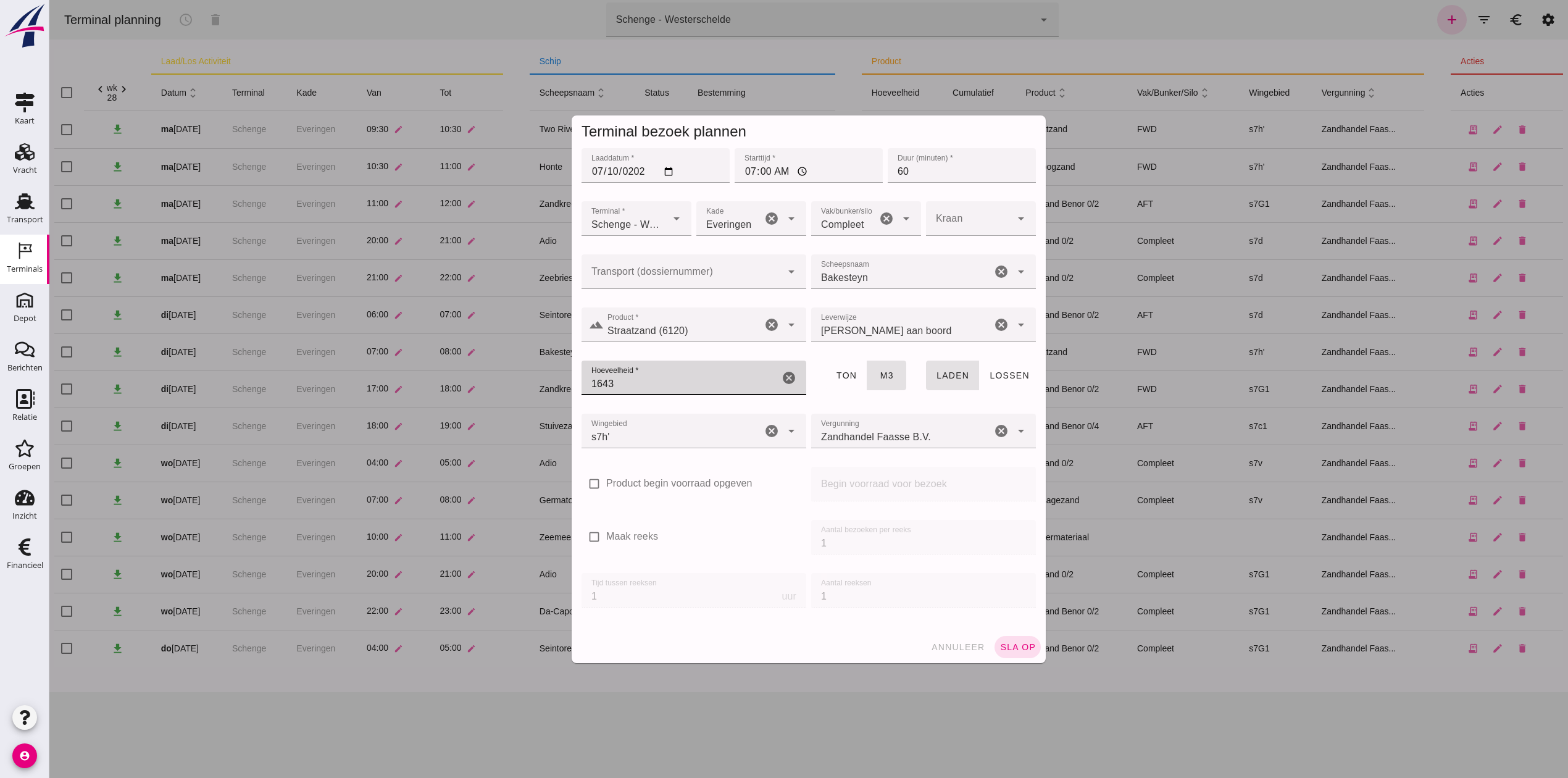 click on "Terminal bezoek plannen Laaddatum * Laaddatum * [DATE] Starttijd * Starttijd * 07:00 Duur (minuten) * Duur (minuten) * 60 Terminal * Terminal * Schenge - Westerschelde 9c876888-926f-4f5f-969d-c779b766b815 arrow_drop_down Kade Kade Everingen 7 cancel arrow_drop_down Vak/bunker/silo Vak/bunker/silo Compleet 291 cancel arrow_drop_down Kraan Kraan cancel arrow_drop_down Transport (dossiernummer) Transport (dossiernummer) cancel arrow_drop_down Scheepsnaam Scheepsnaam Bakesteyn Bakesteyn cancel arrow_drop_down landscape Product * Product * Straatzand (6120) Straatzand (6120) cancel arrow_drop_down Leverwijze Leverwijze [PERSON_NAME] aan boord franco_on_board cancel arrow_drop_down Hoeveelheid * Hoeveelheid * 1643 cancel ton m3 laden lossen Wingebied Wingebied s7h' 225 cancel arrow_drop_down Vergunning Vergunning Zandhandel Faasse B.V. Zandhandel Faasse B.V. cancel arrow_drop_down check_box_outline_blank Product begin voorraad opgeven Begin voorraad voor bezoek Begin voorraad voor bezoek check_box_outline_blank 1 1 1" 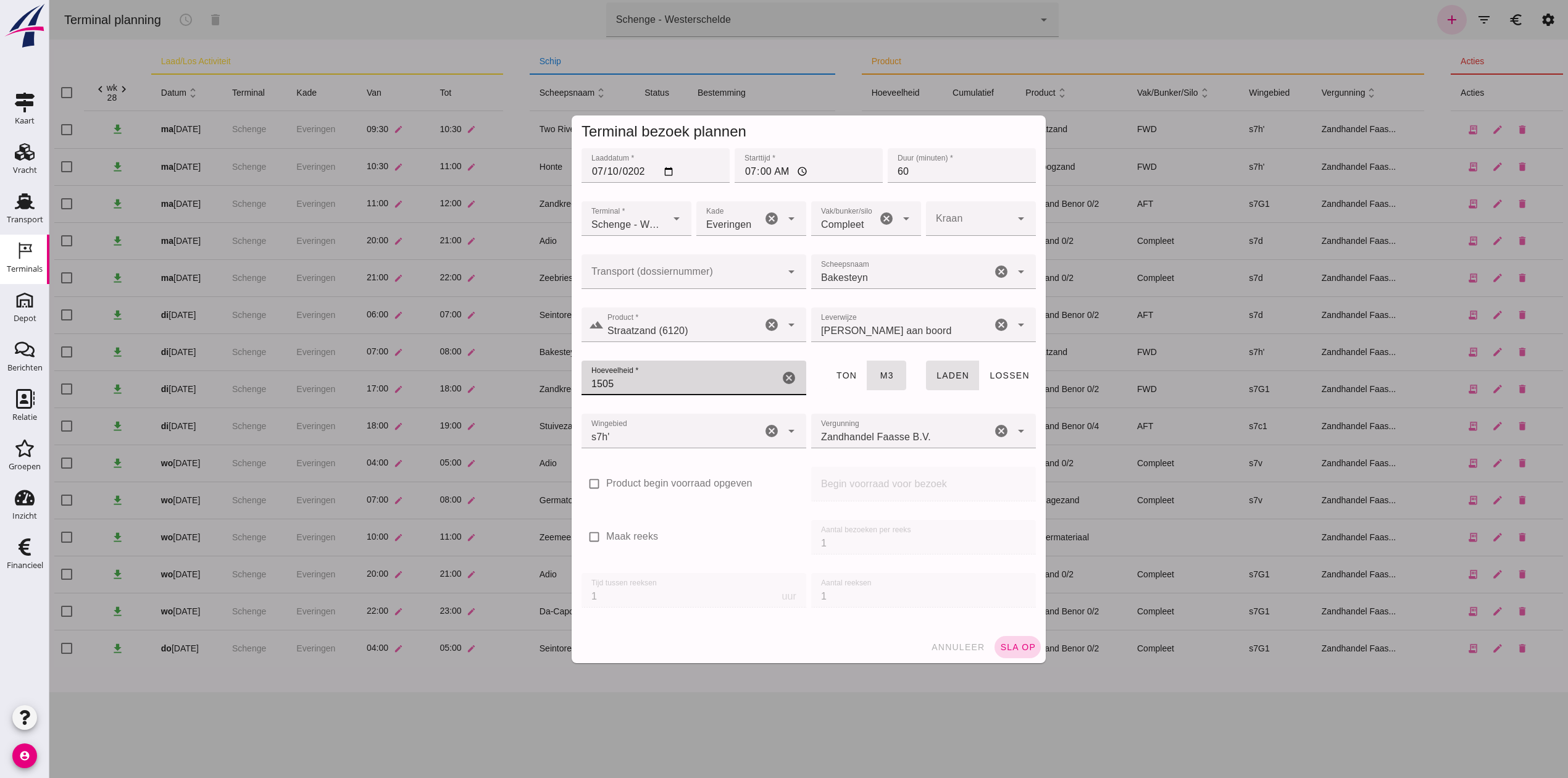 type on "1505" 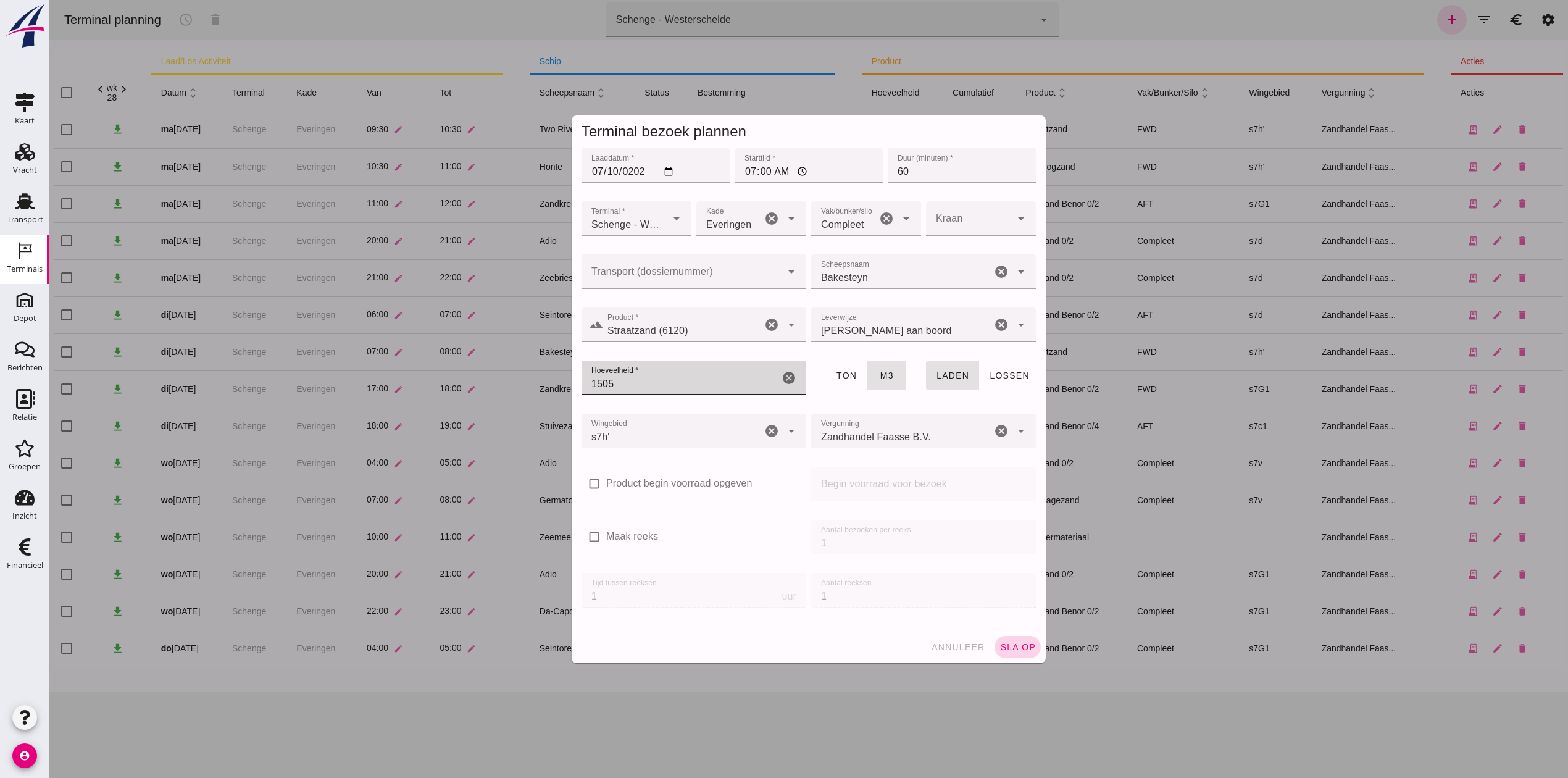 click on "sla op" 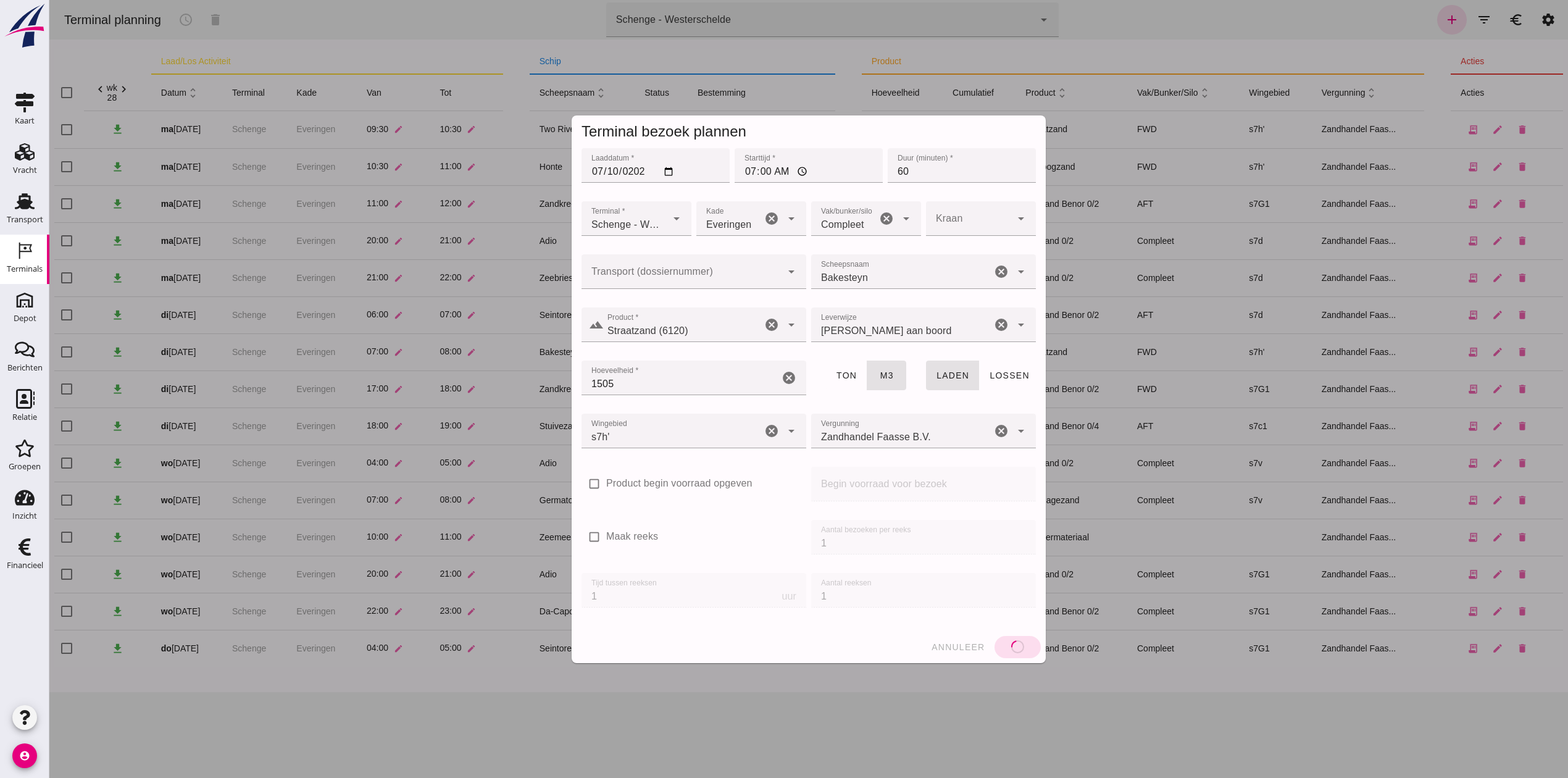 type 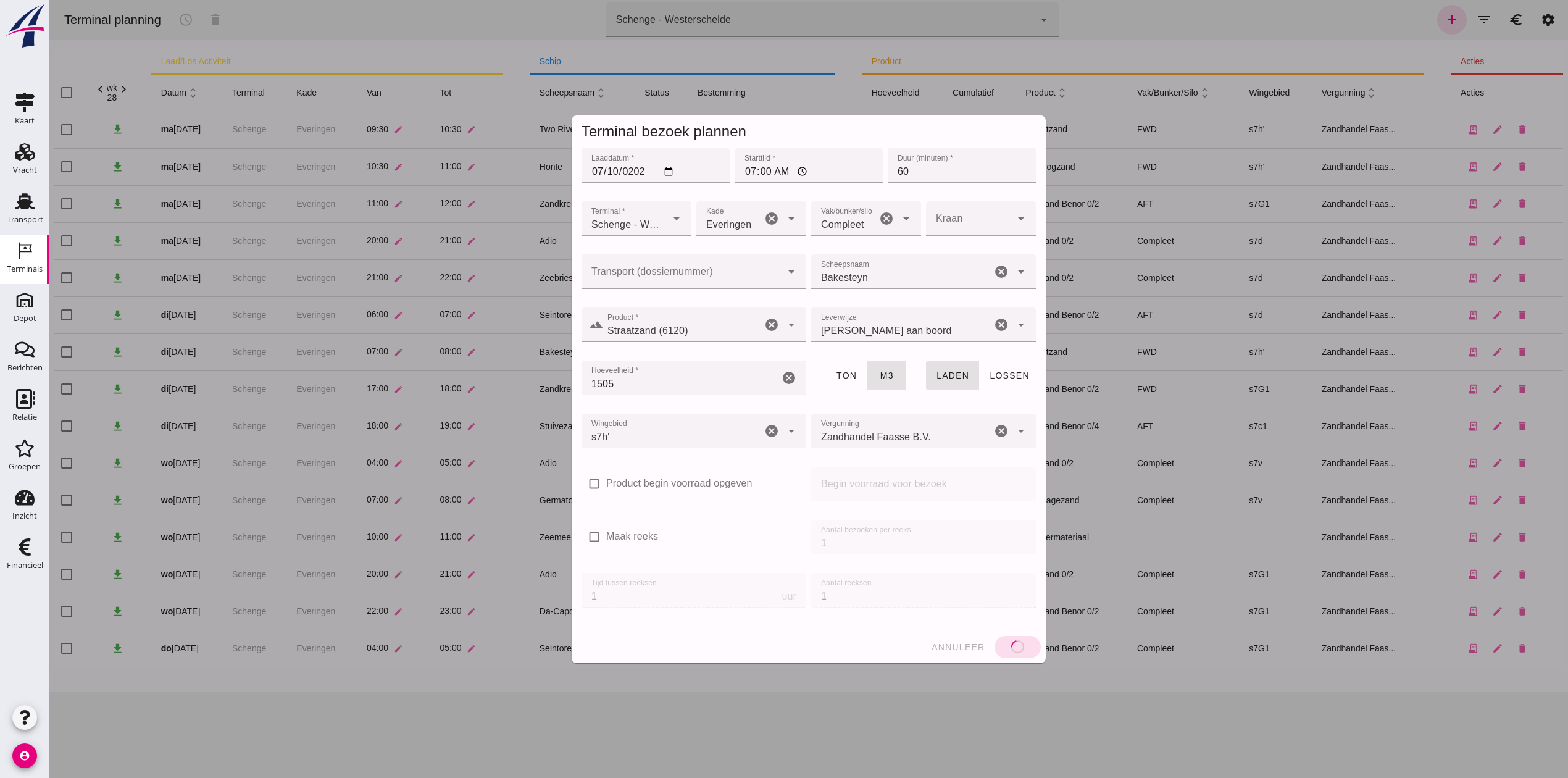 type 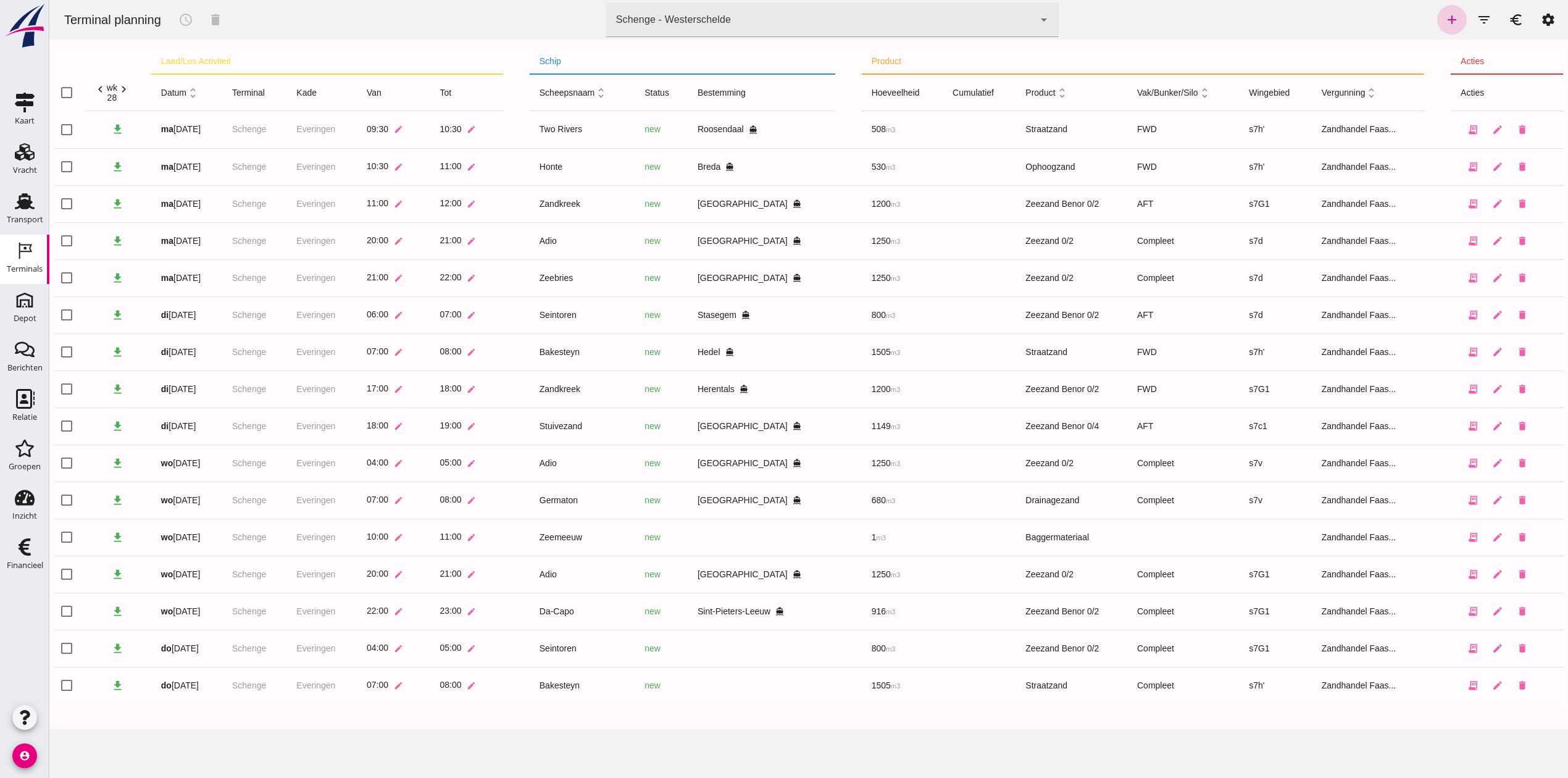 click on "add" at bounding box center (1452, 20) 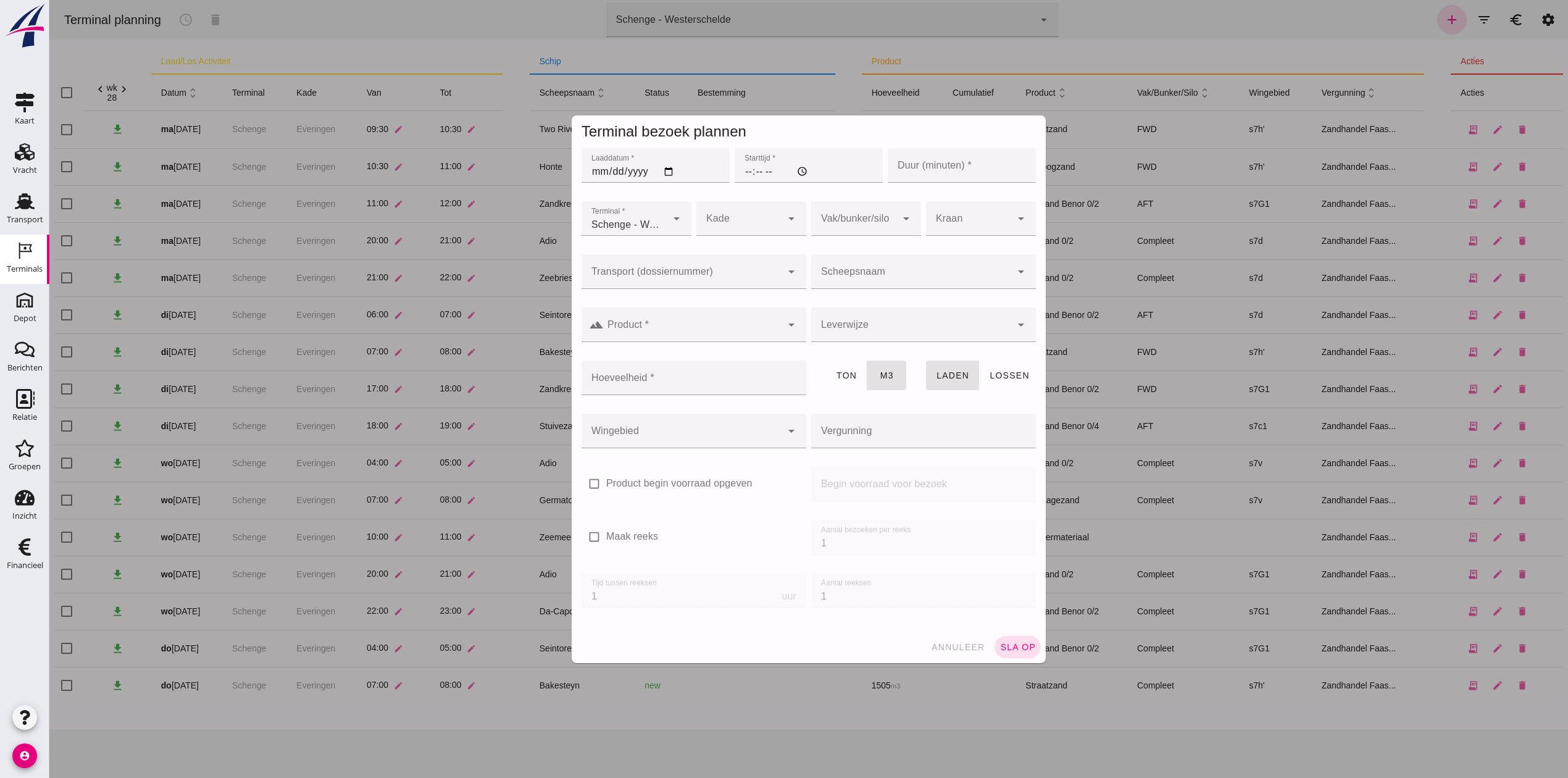 type on "Zandhandel Faasse B.V." 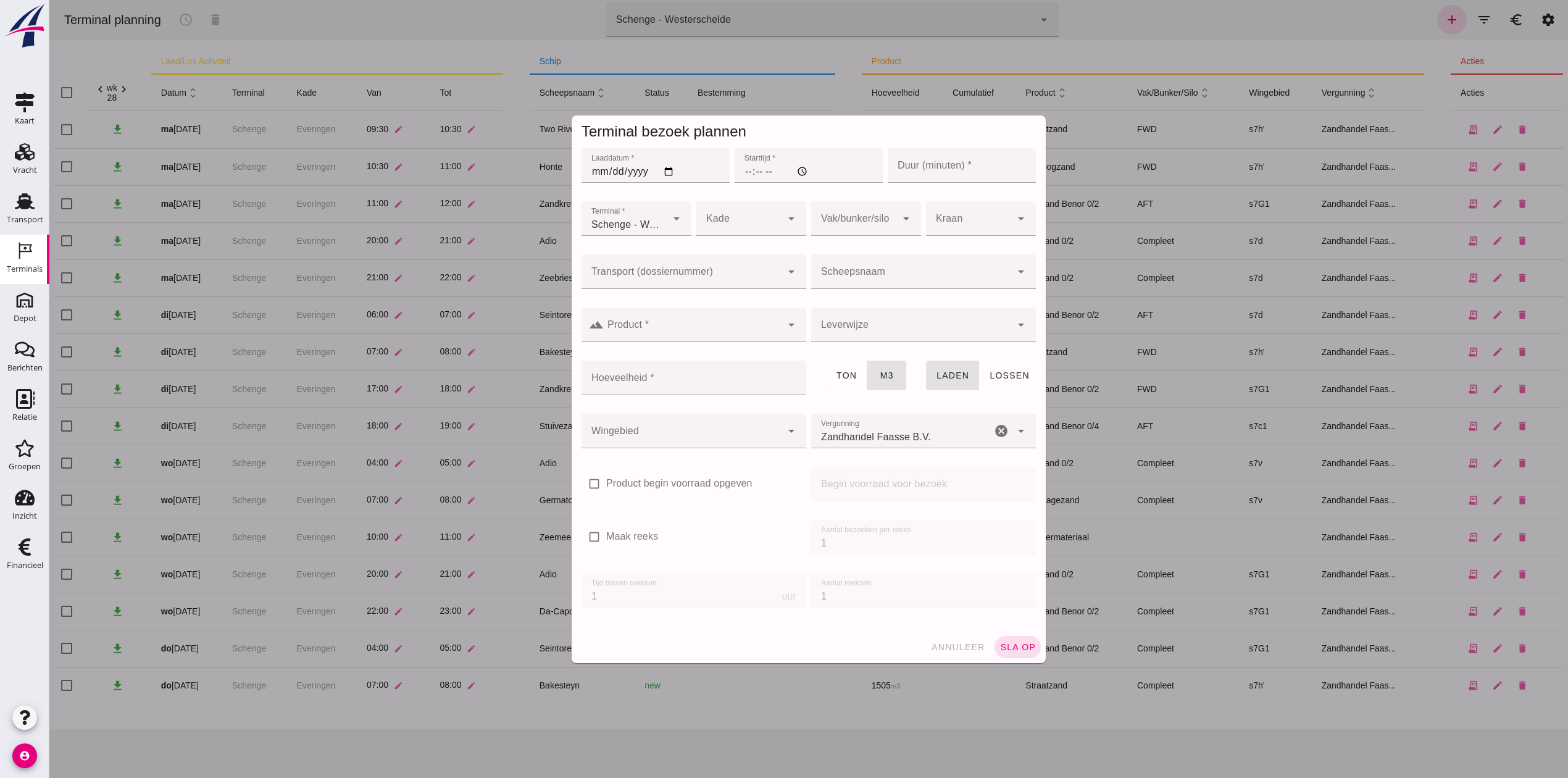 click on "Laaddatum *" 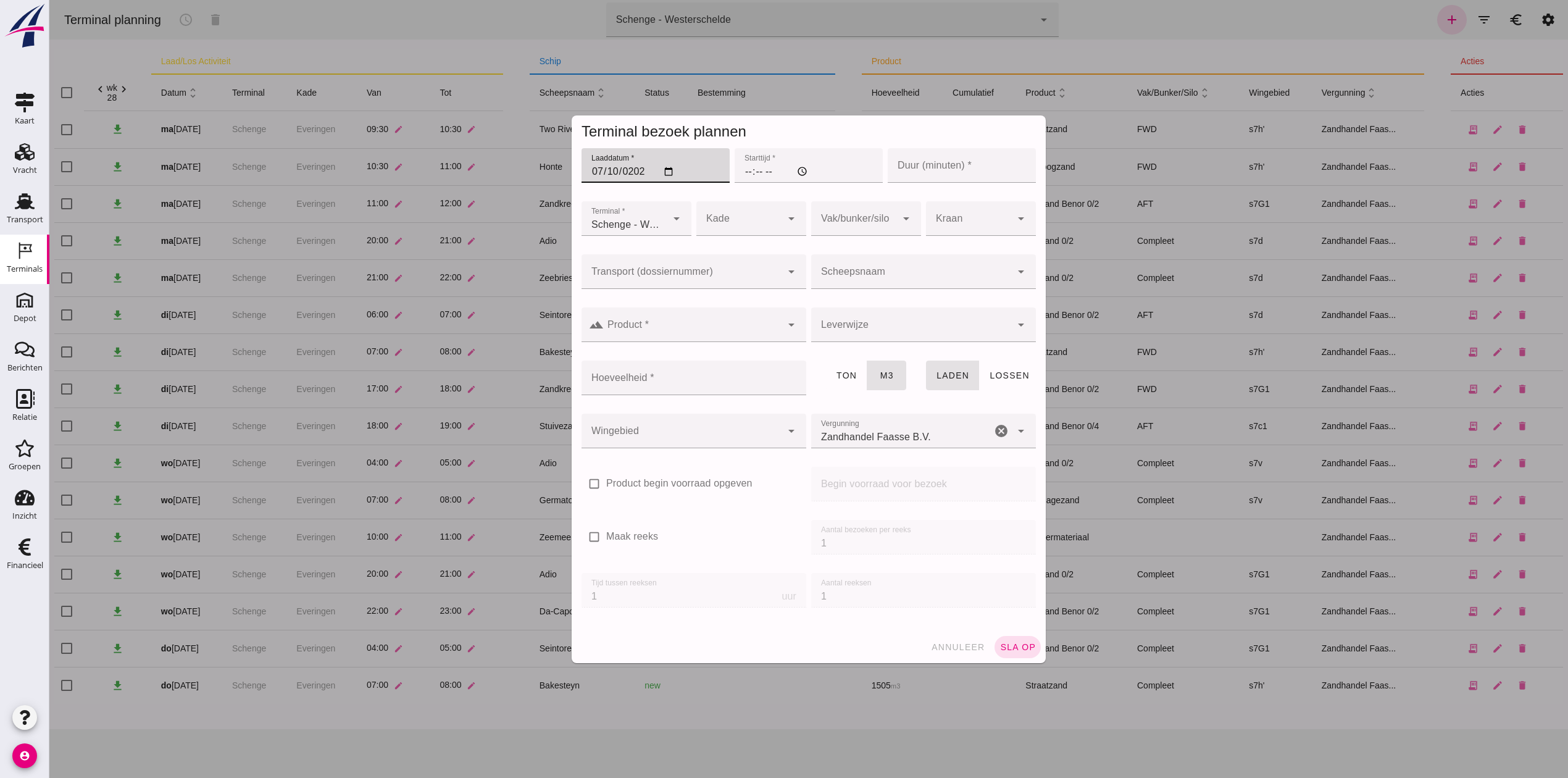 type on "[DATE]" 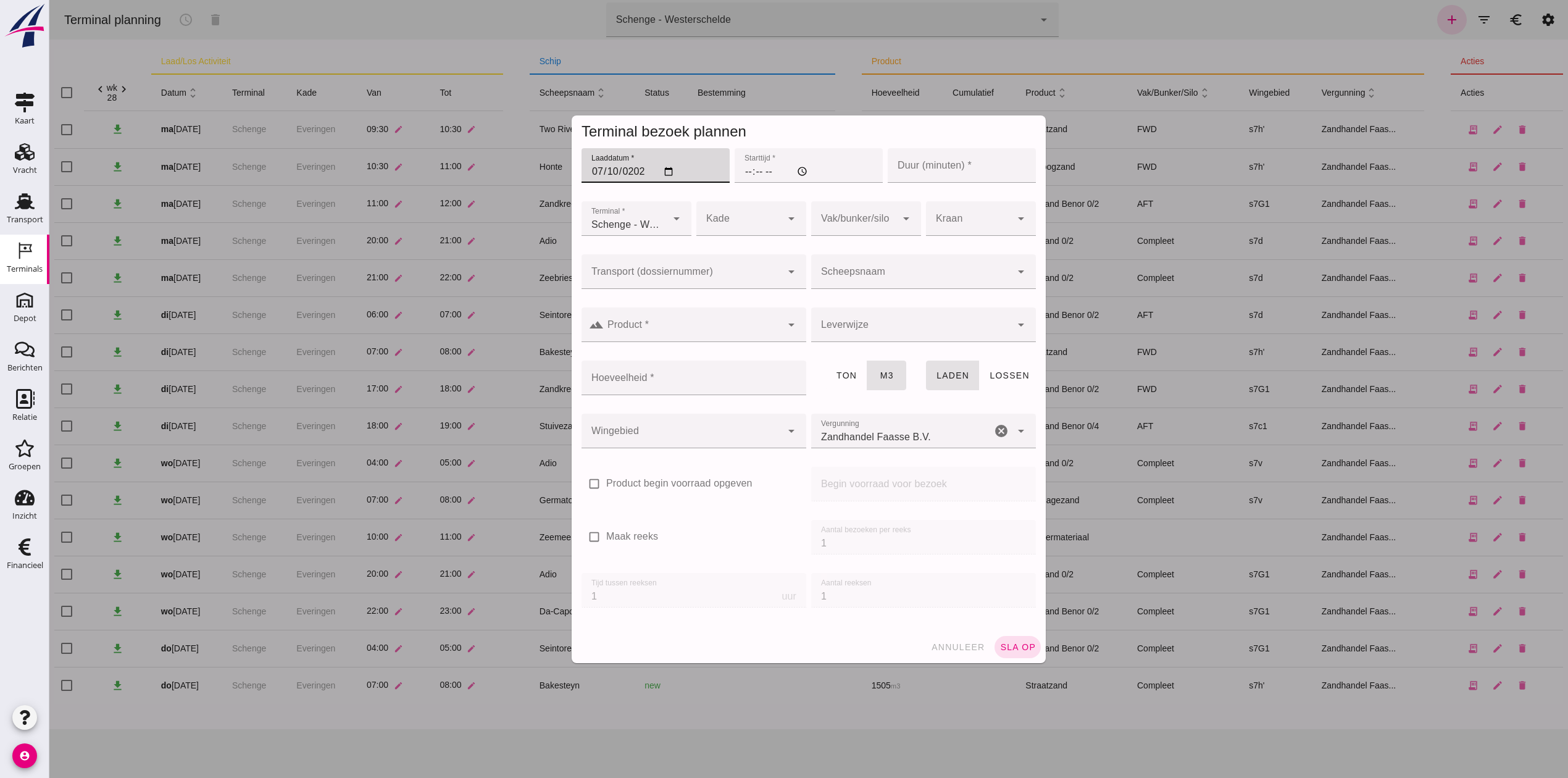 click on "Starttijd *" 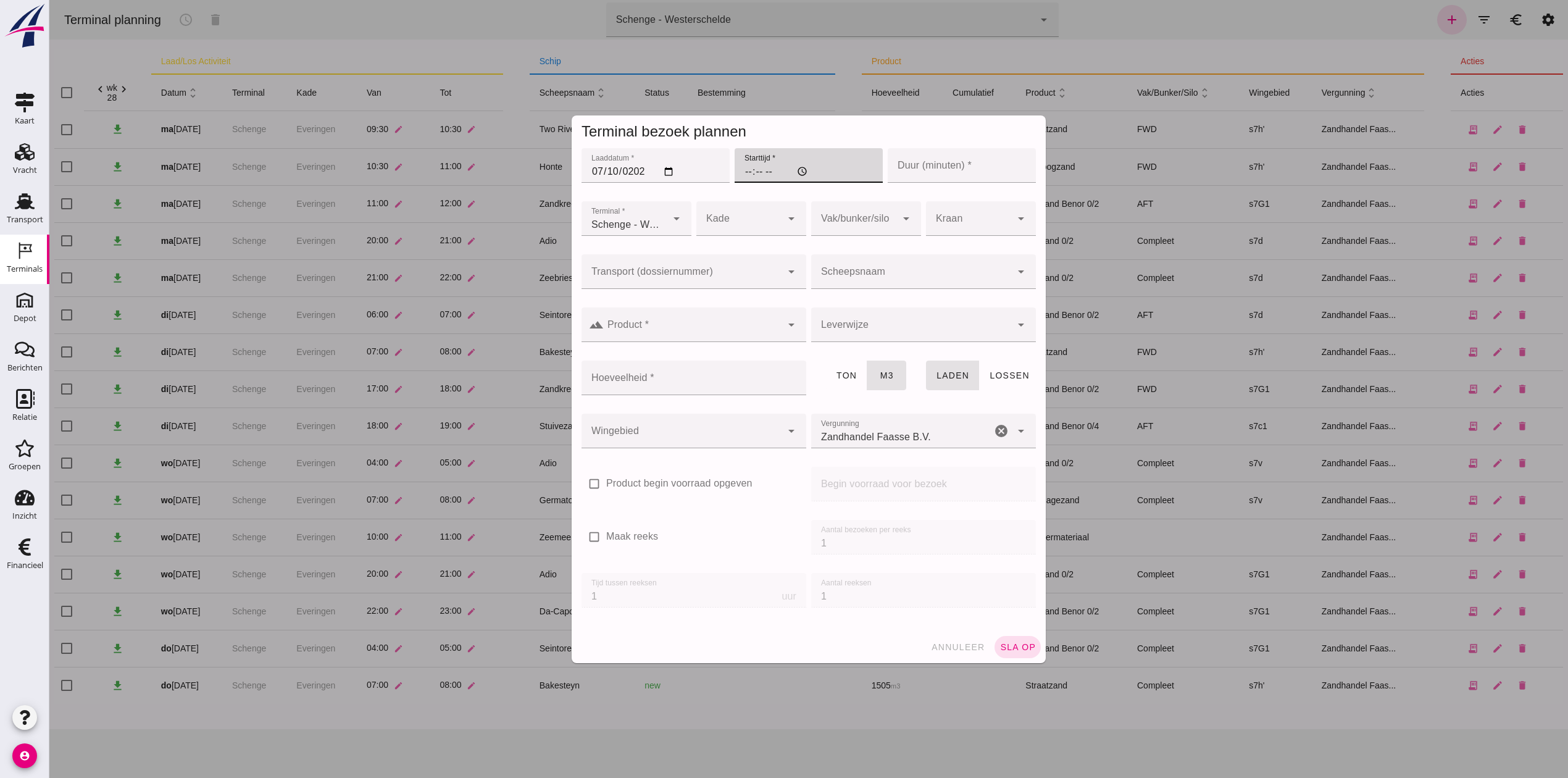 type on "18:00" 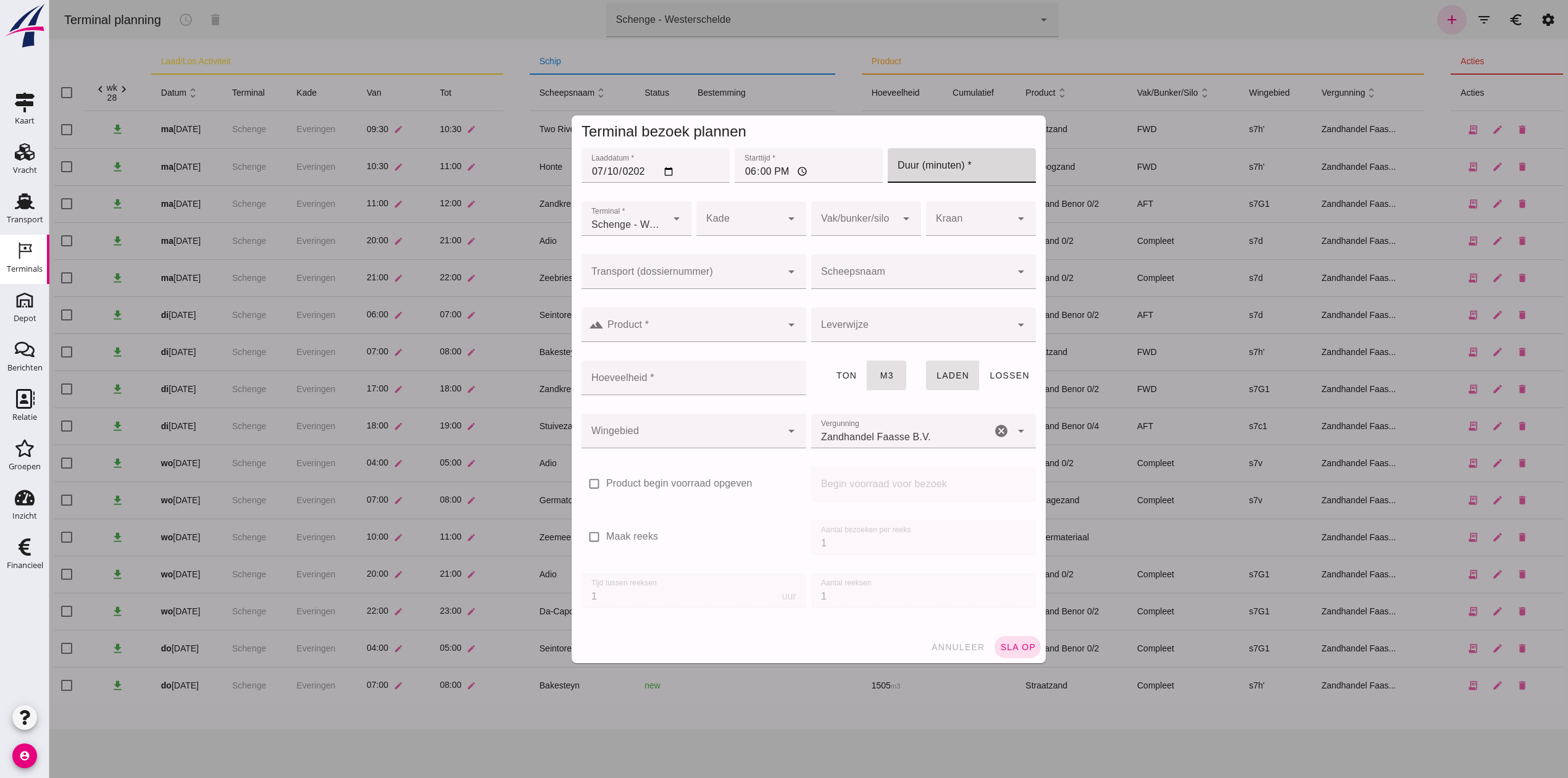 click on "Duur (minuten) *" 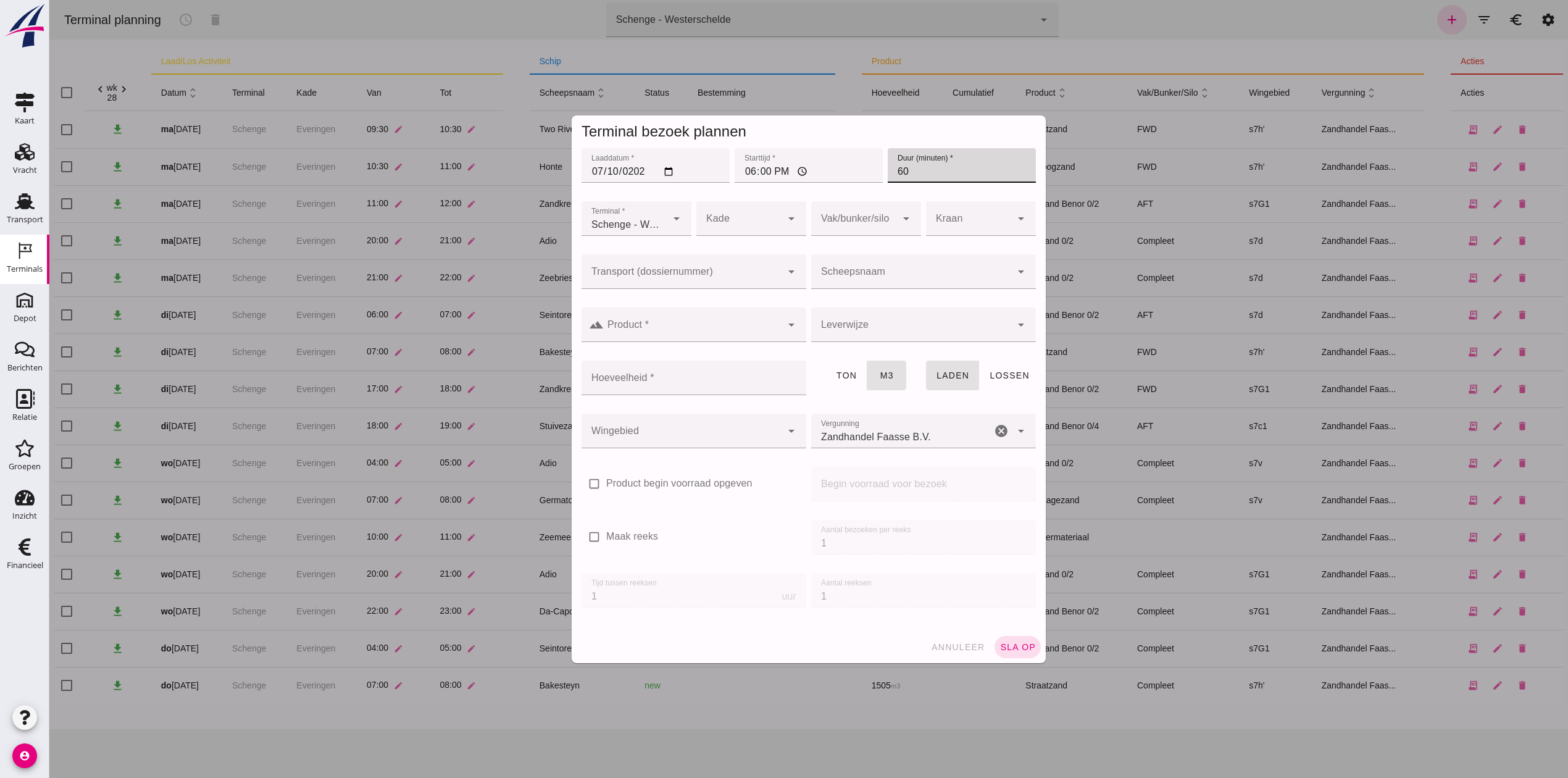 type on "60" 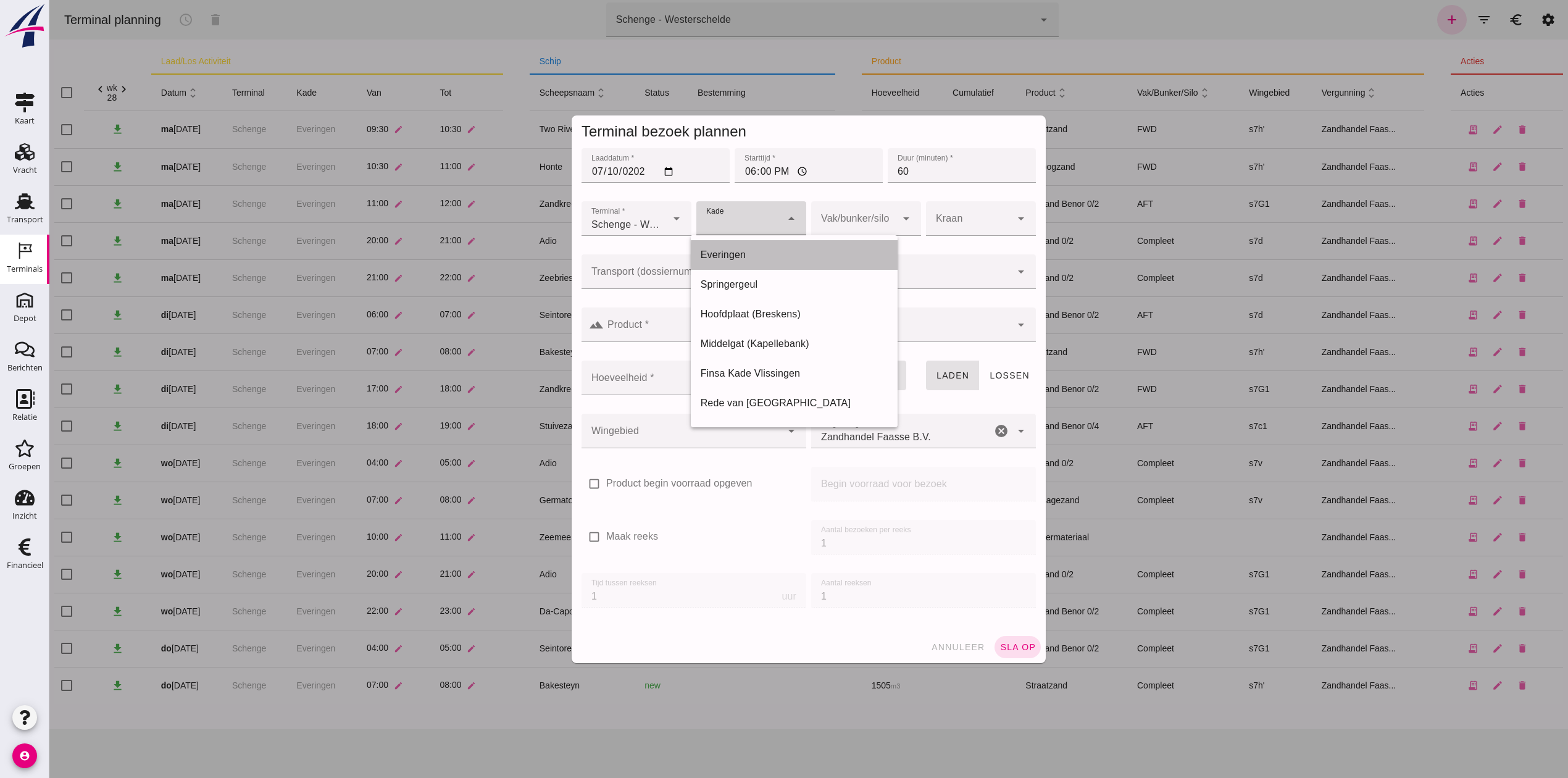 click on "Everingen" at bounding box center [794, 255] 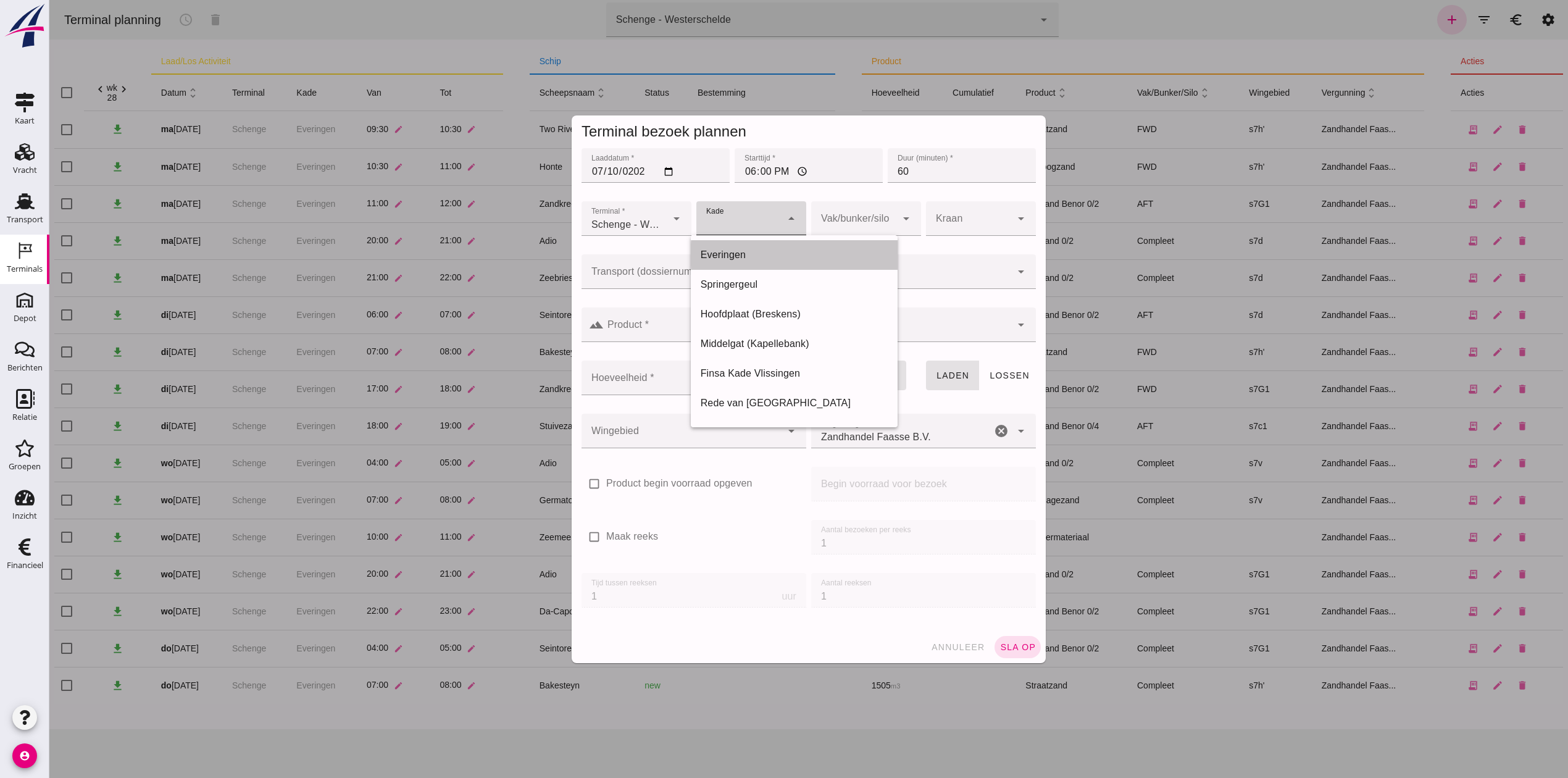type on "7" 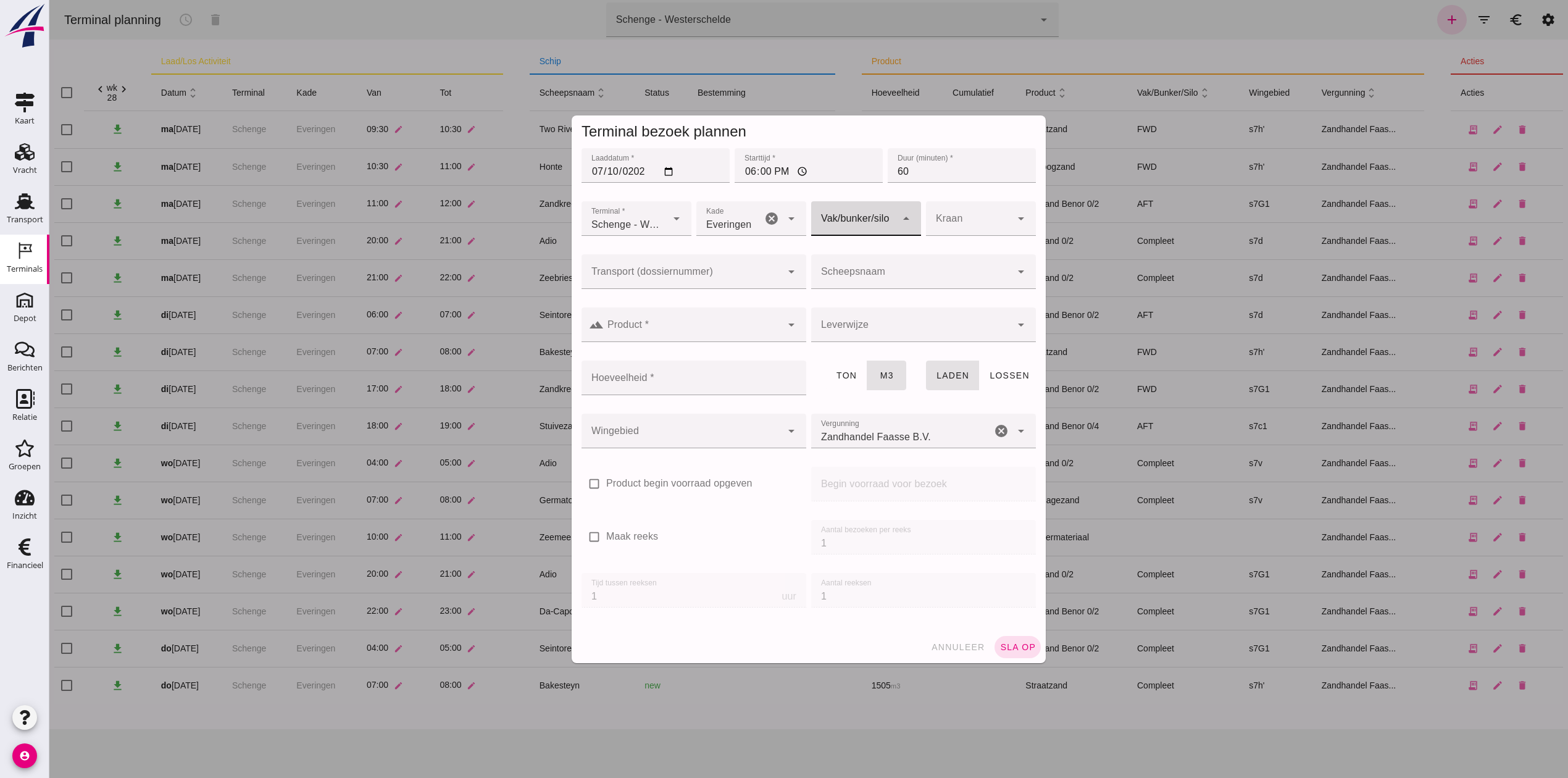 click 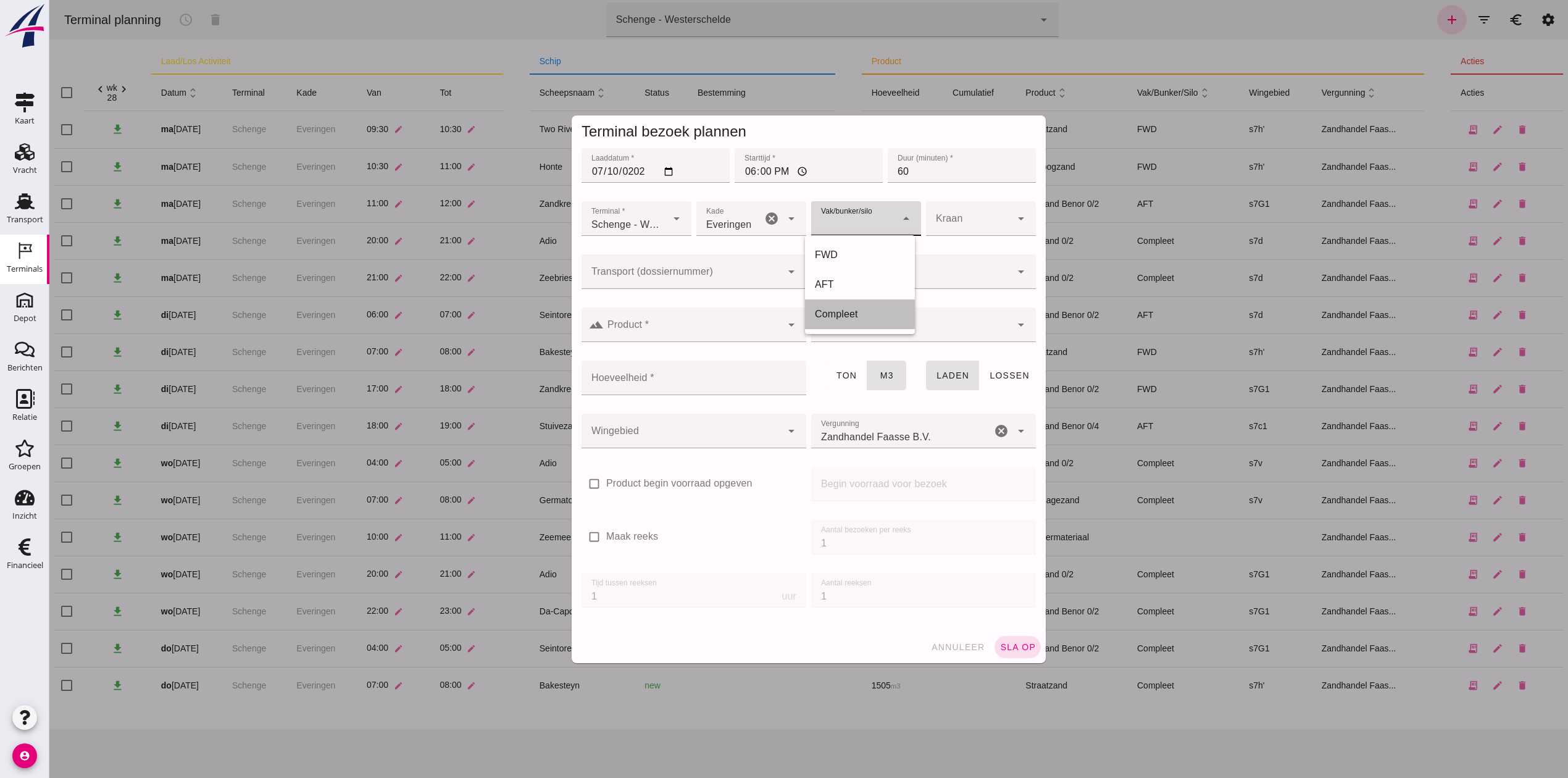 click on "Compleet" at bounding box center (860, 314) 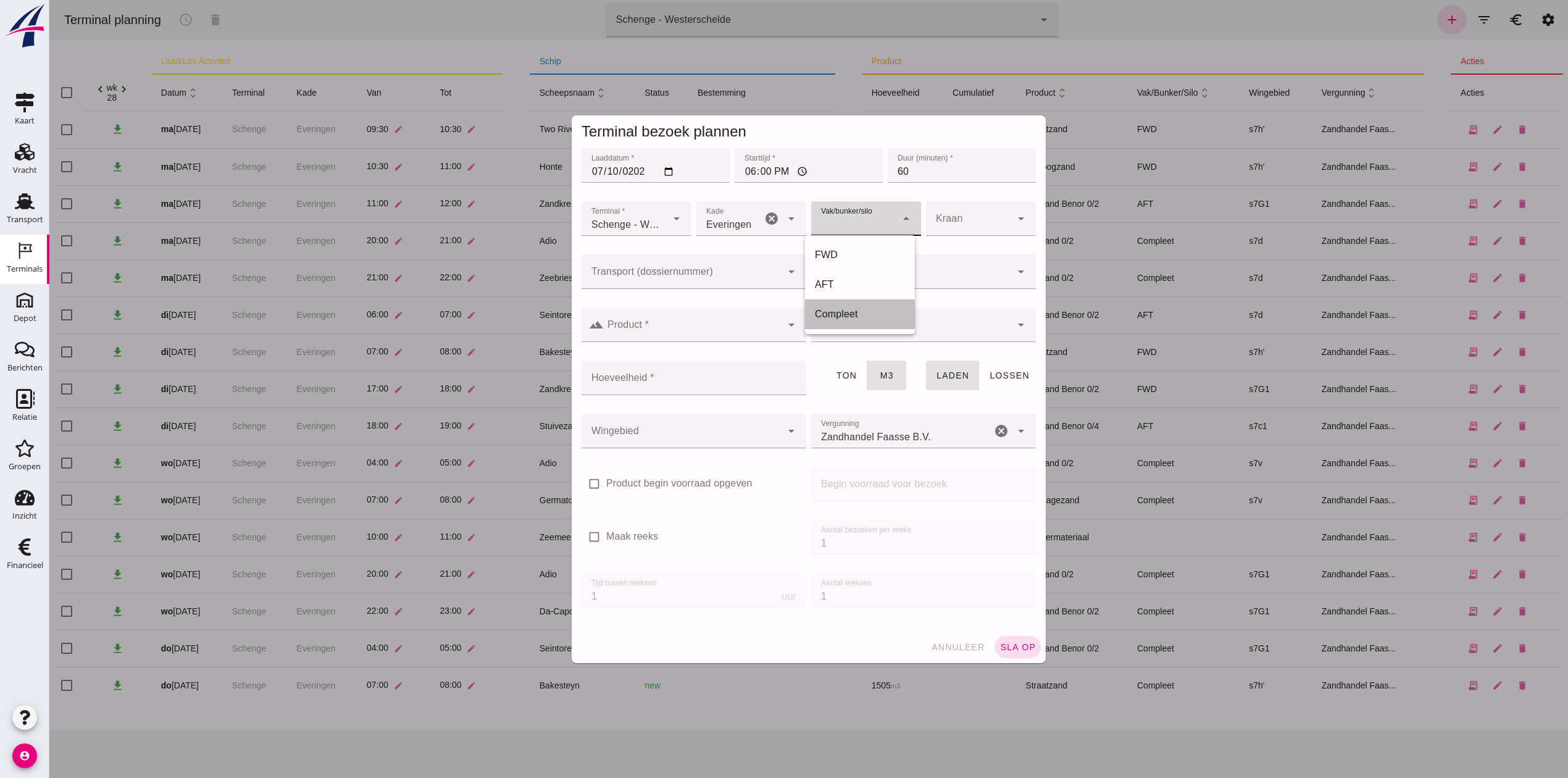 type on "291" 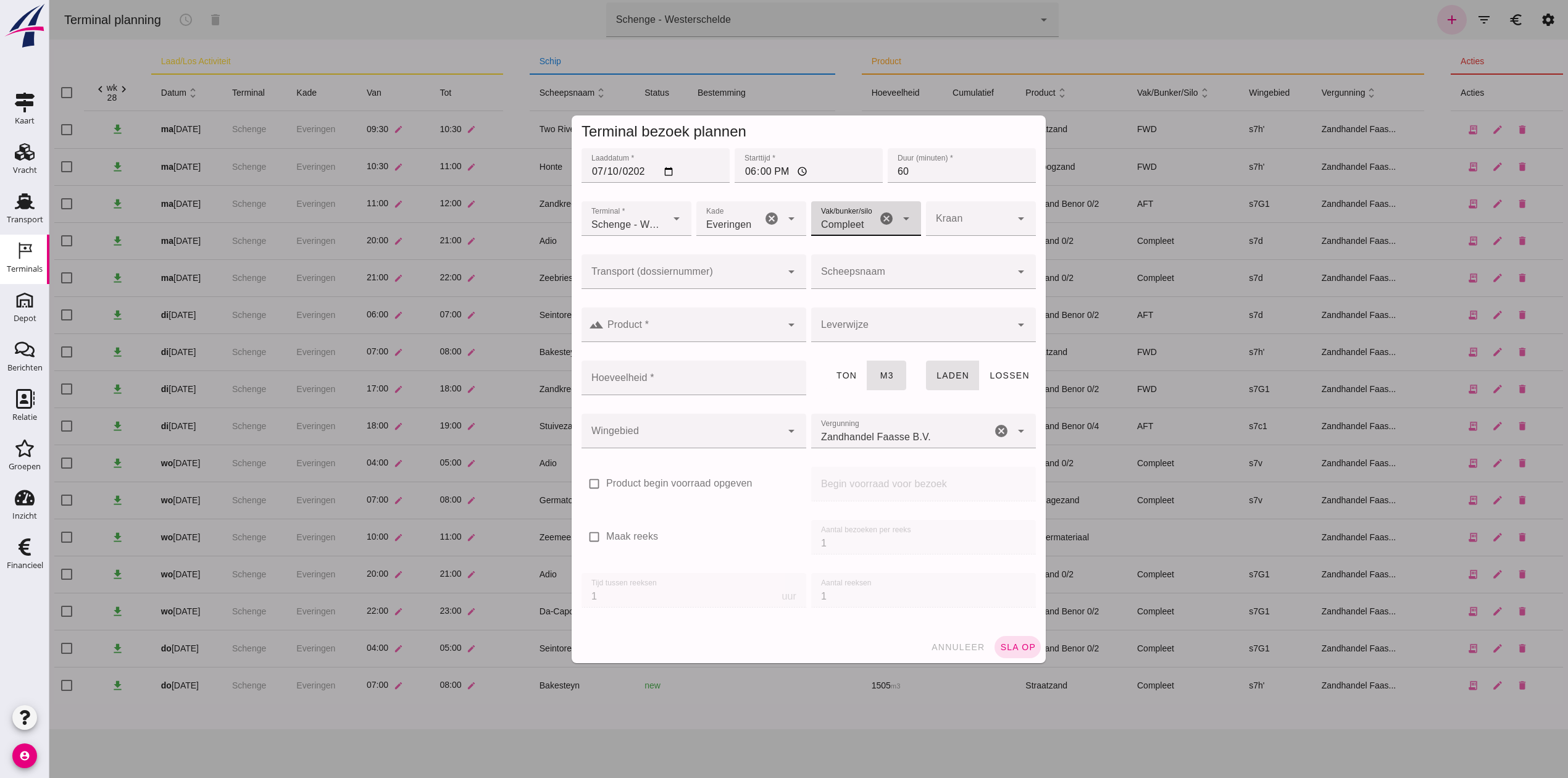click on "Scheepsnaam" 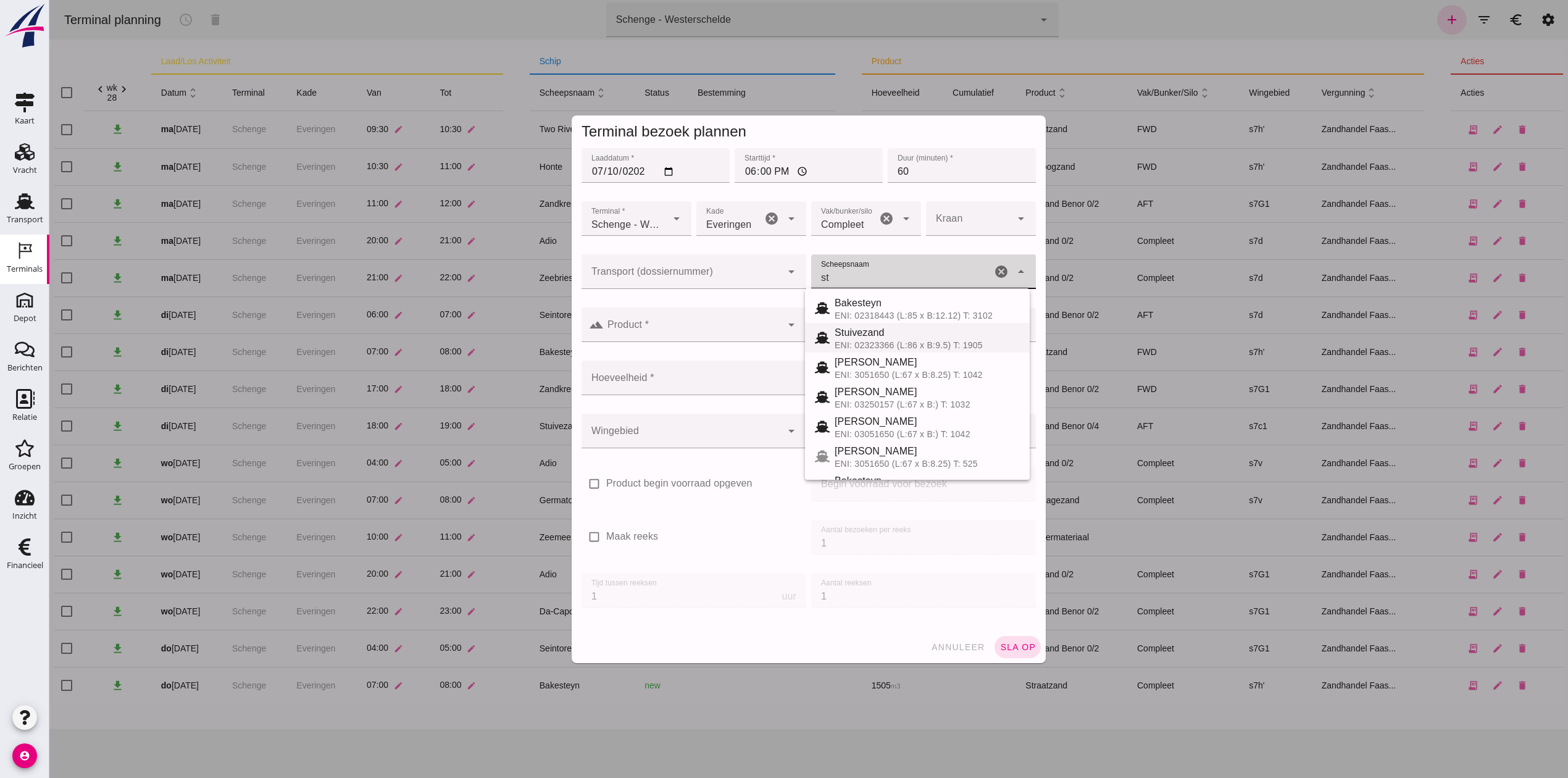 click on "Stuivezand" at bounding box center [927, 333] 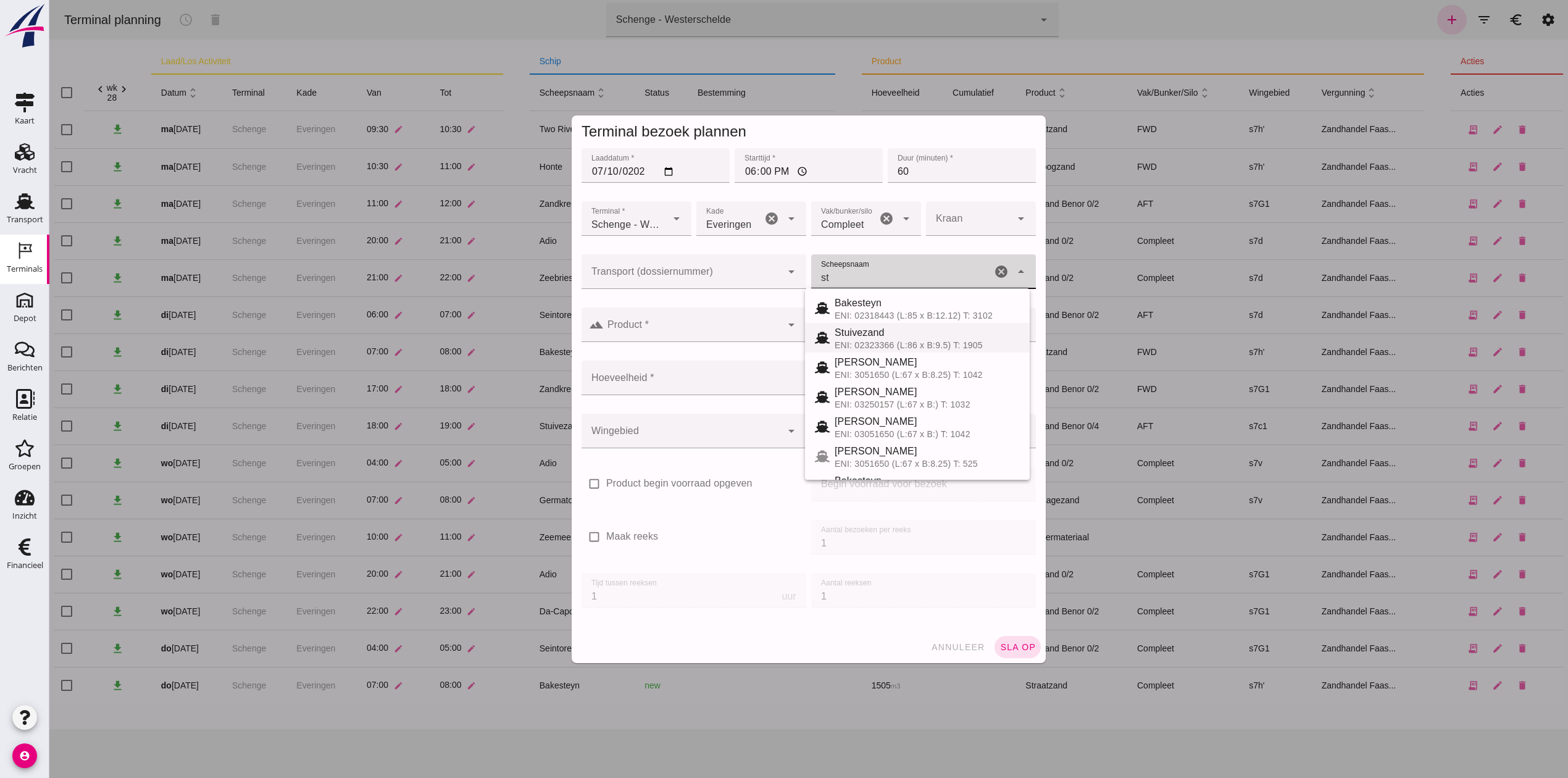 type on "Stuivezand" 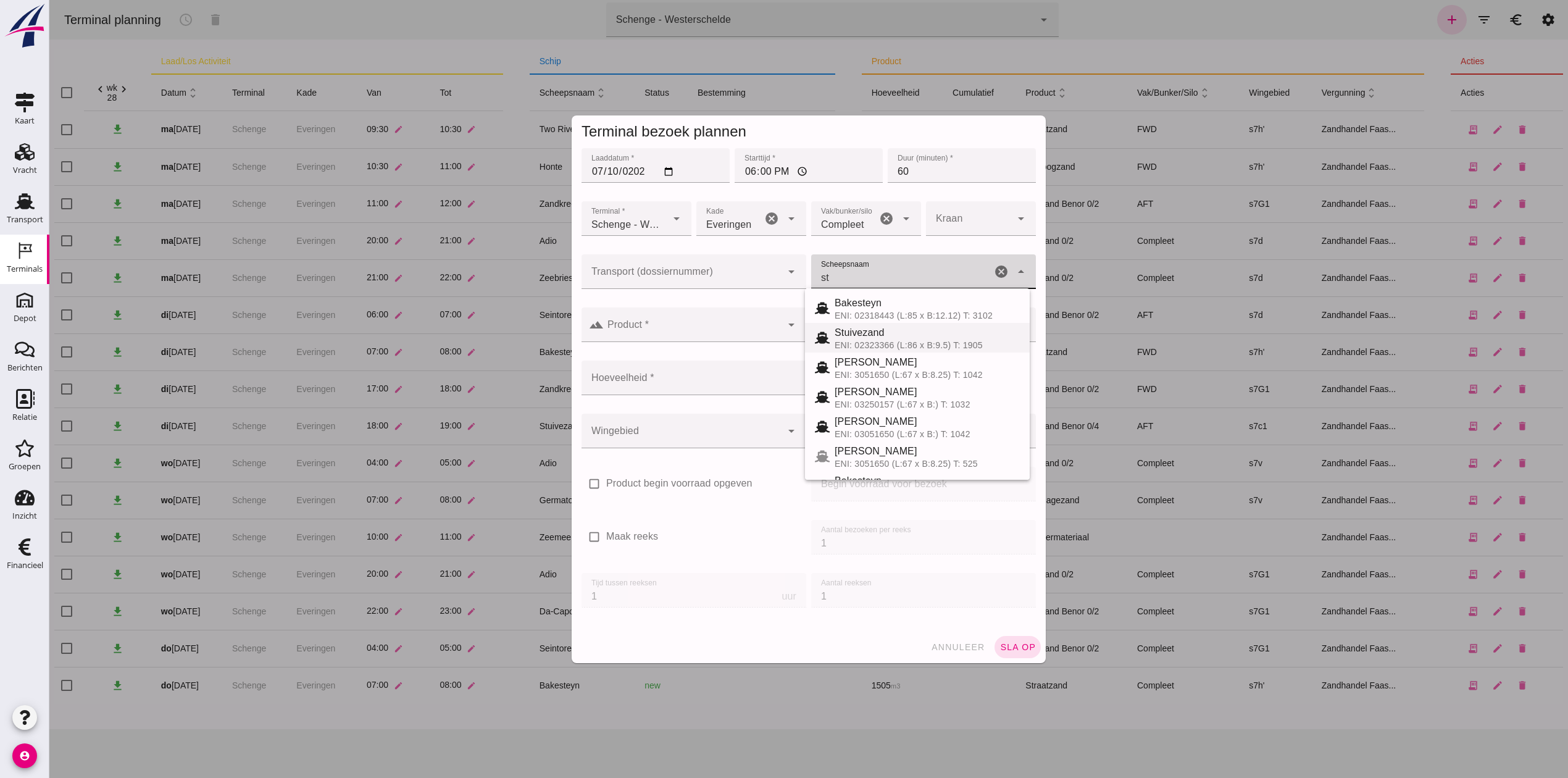 type on "1184" 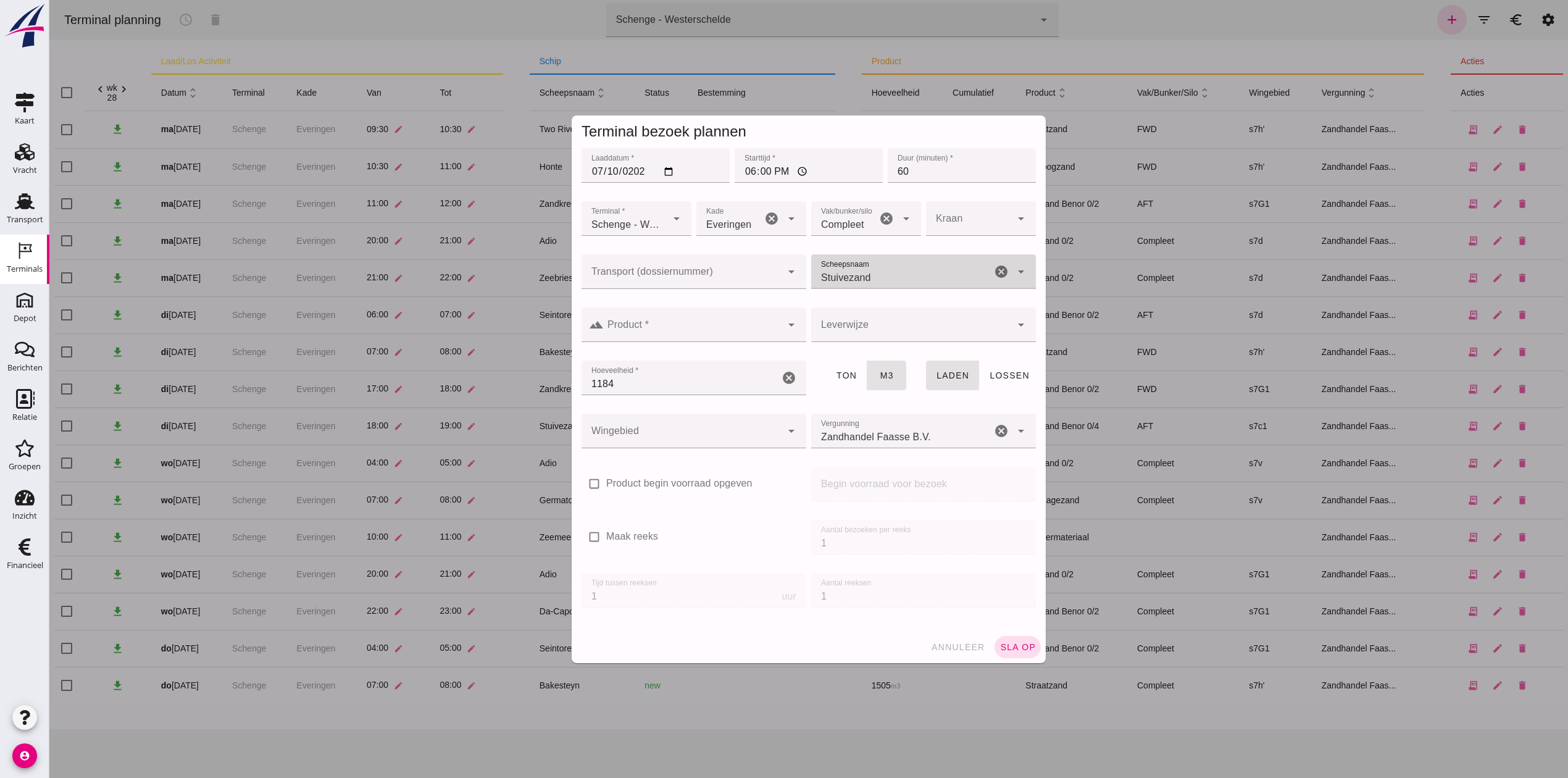 type on "Stuivezand" 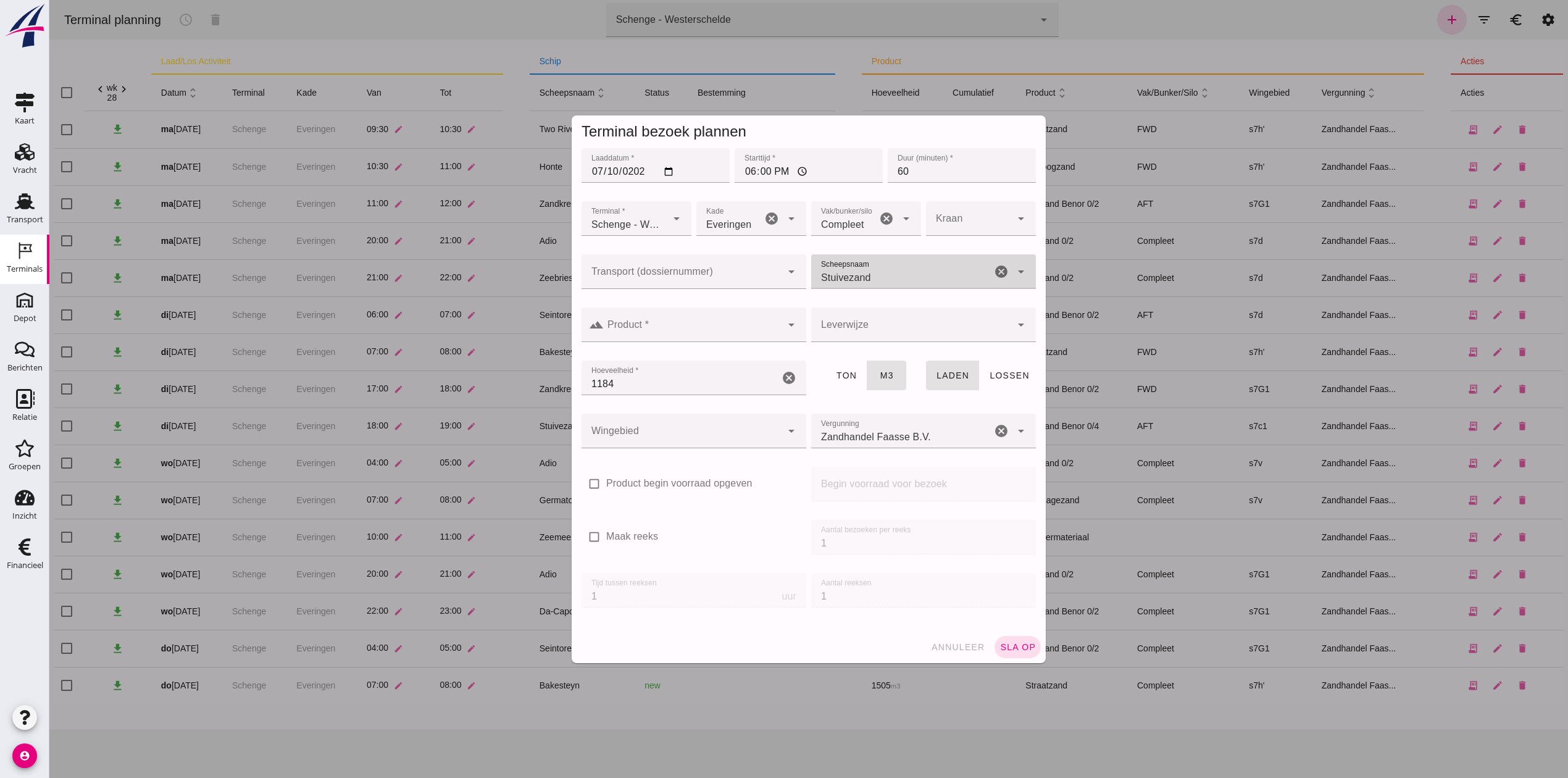 click 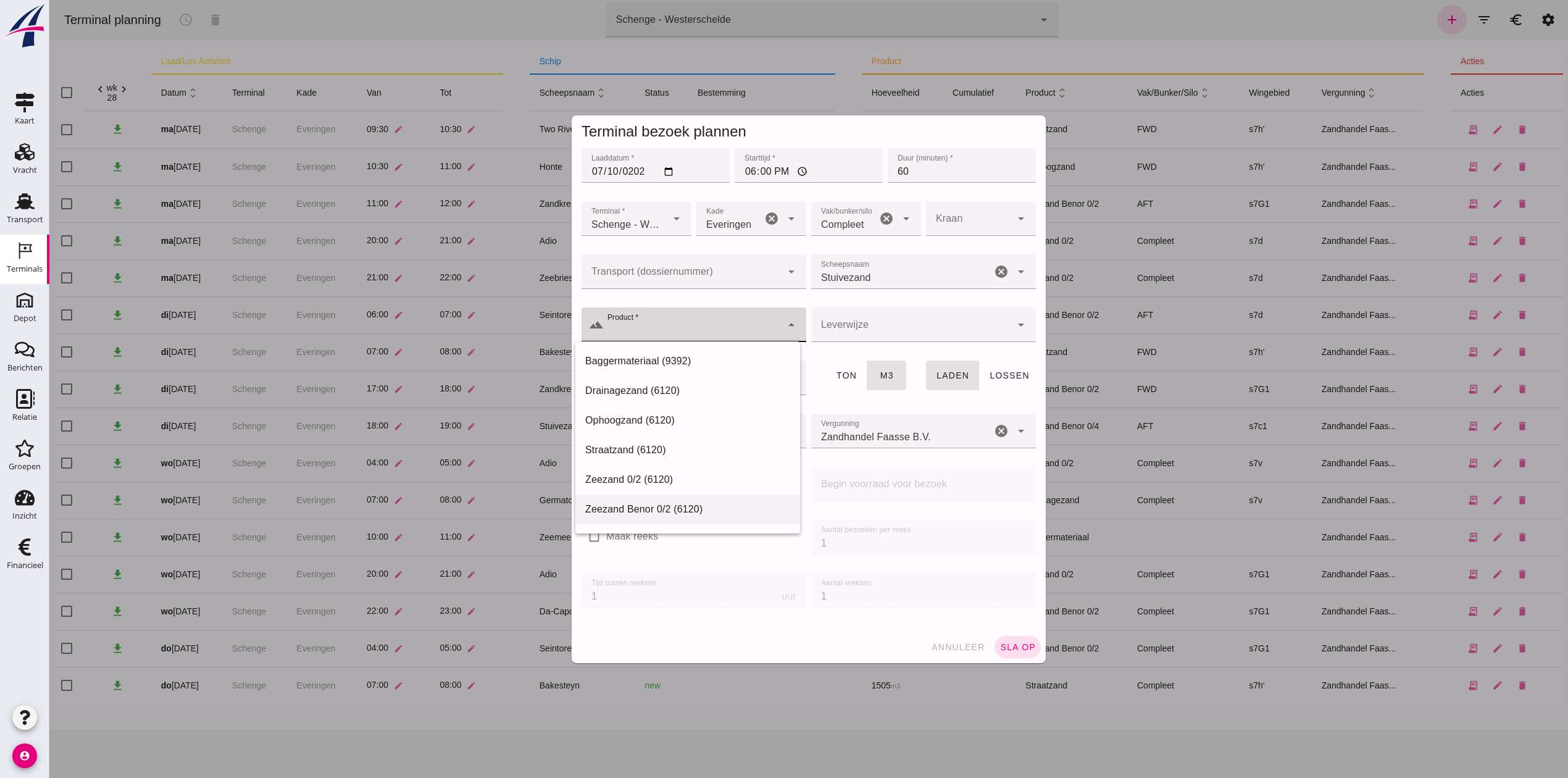 click on "Zeezand Benor 0/2 (6120)" 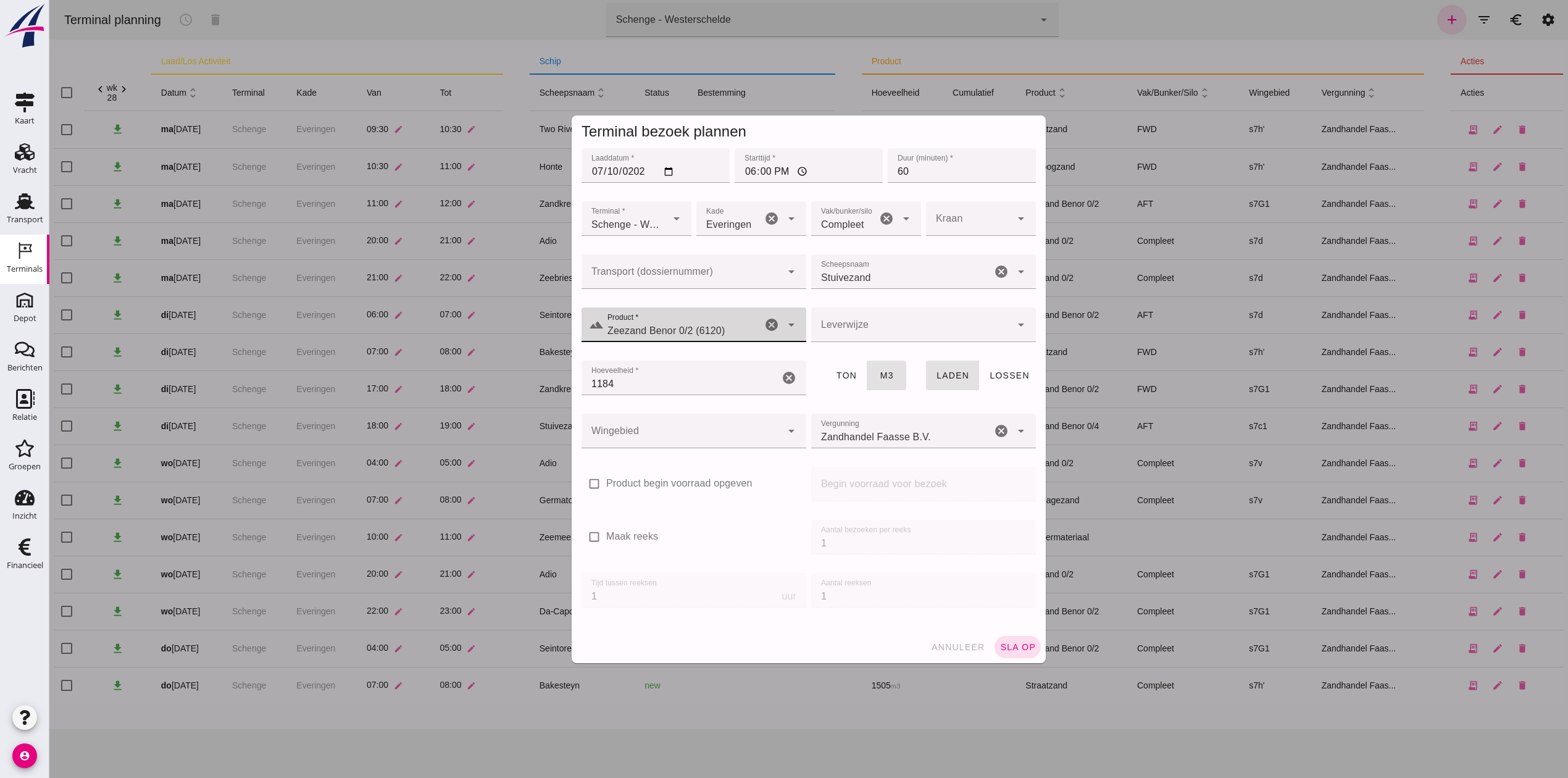 click 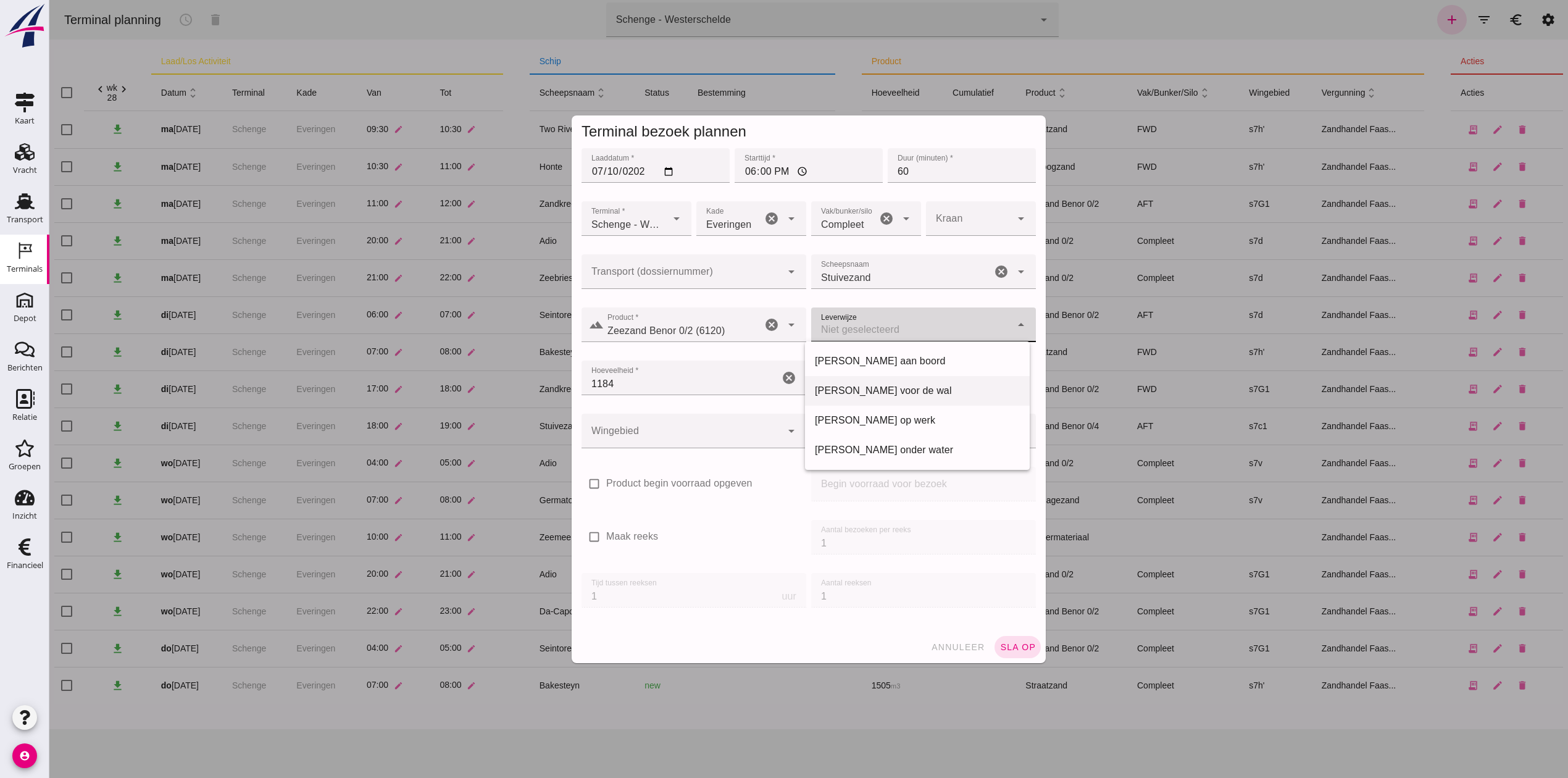 click on "[PERSON_NAME] voor de wal" at bounding box center (917, 391) 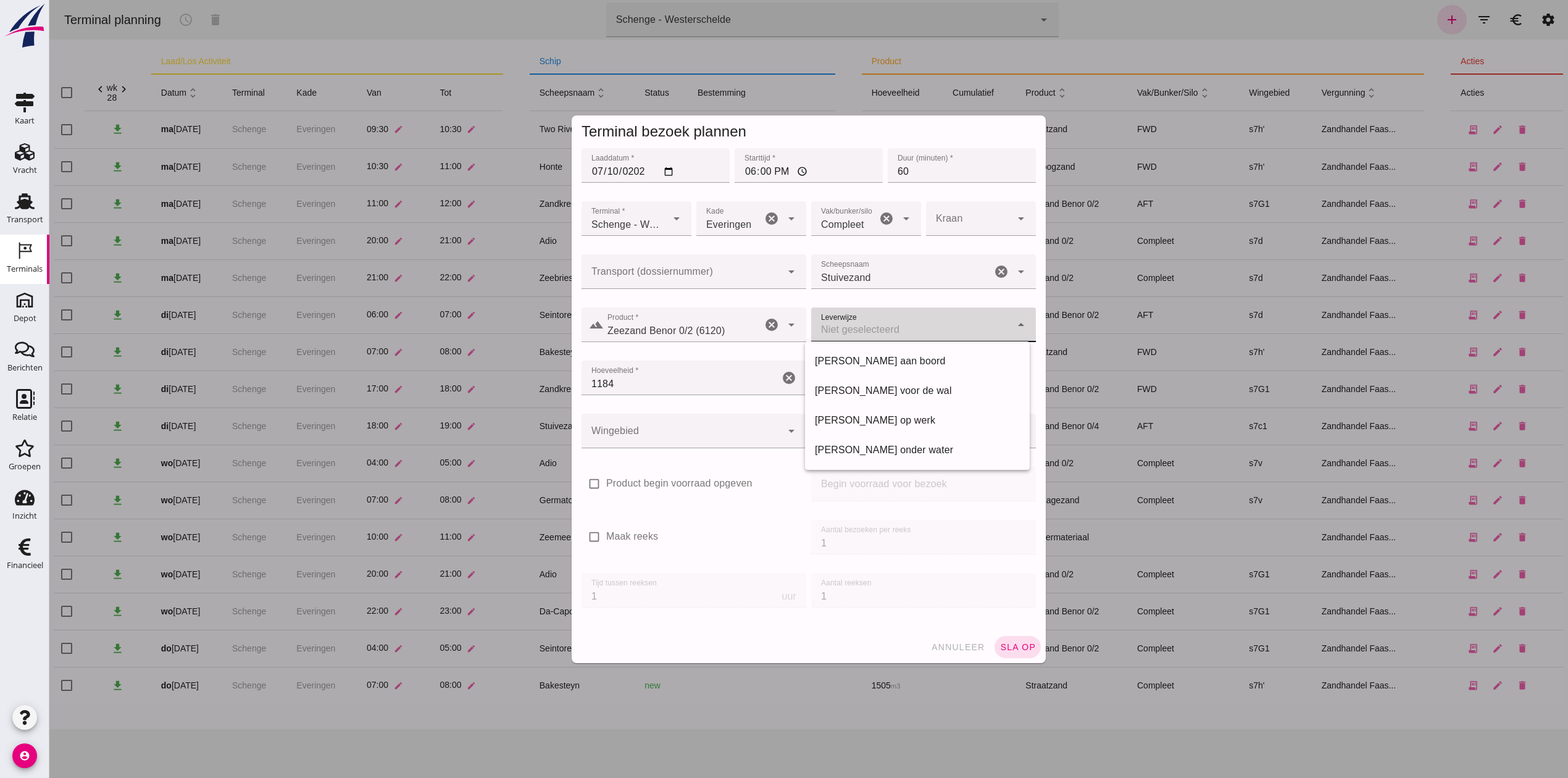 type on "franco_on_shore" 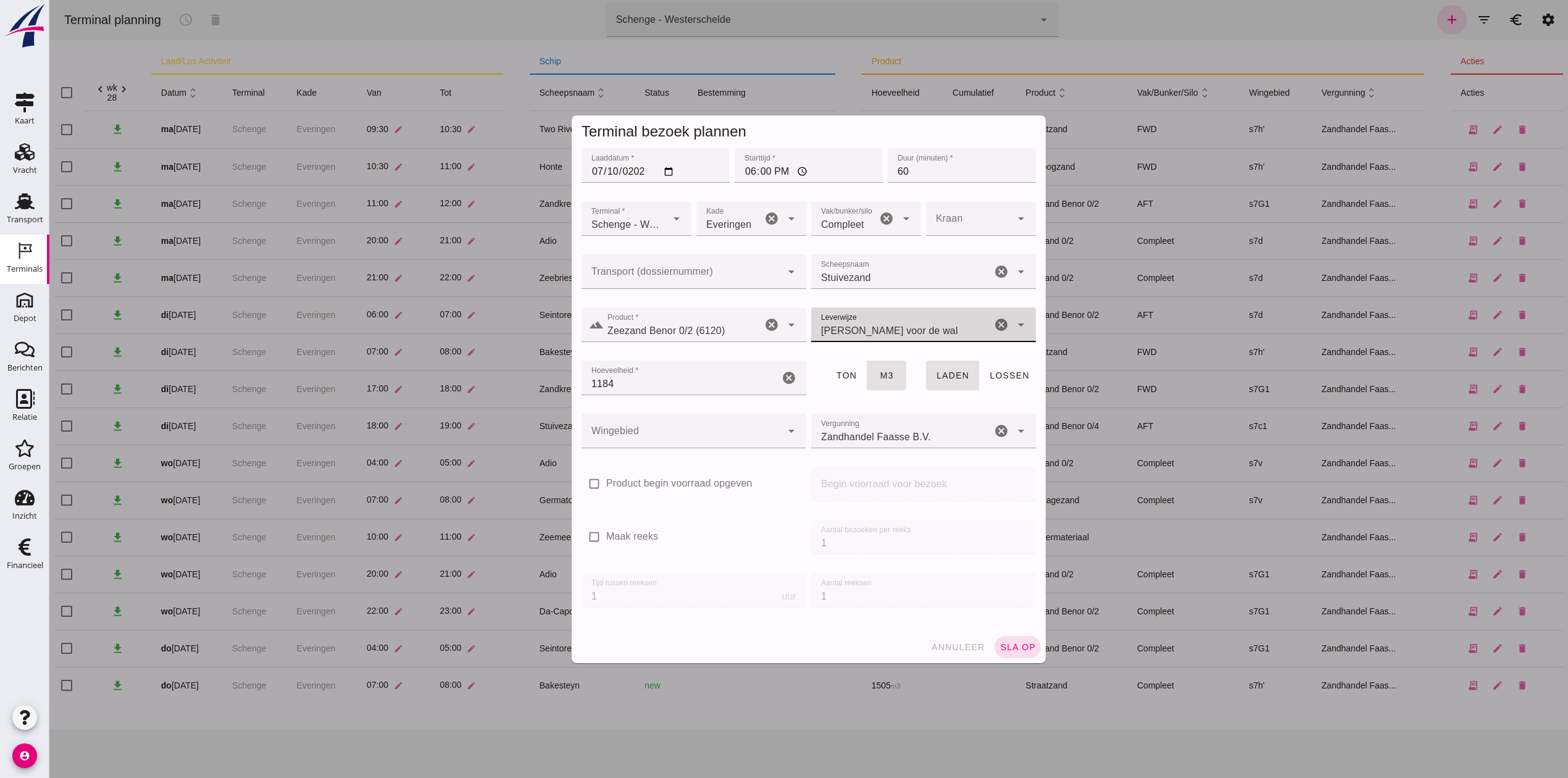 click 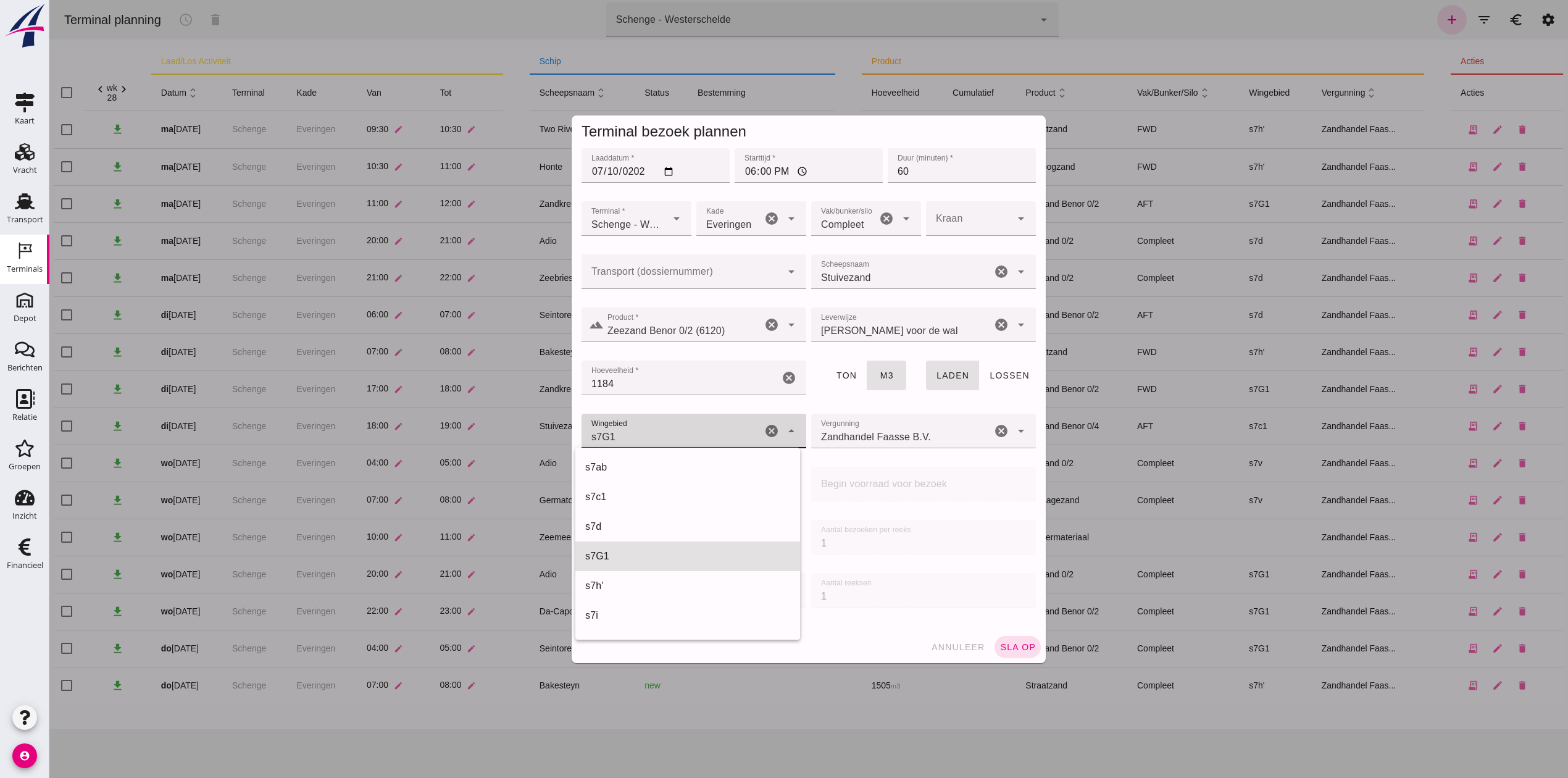 scroll, scrollTop: 445, scrollLeft: 0, axis: vertical 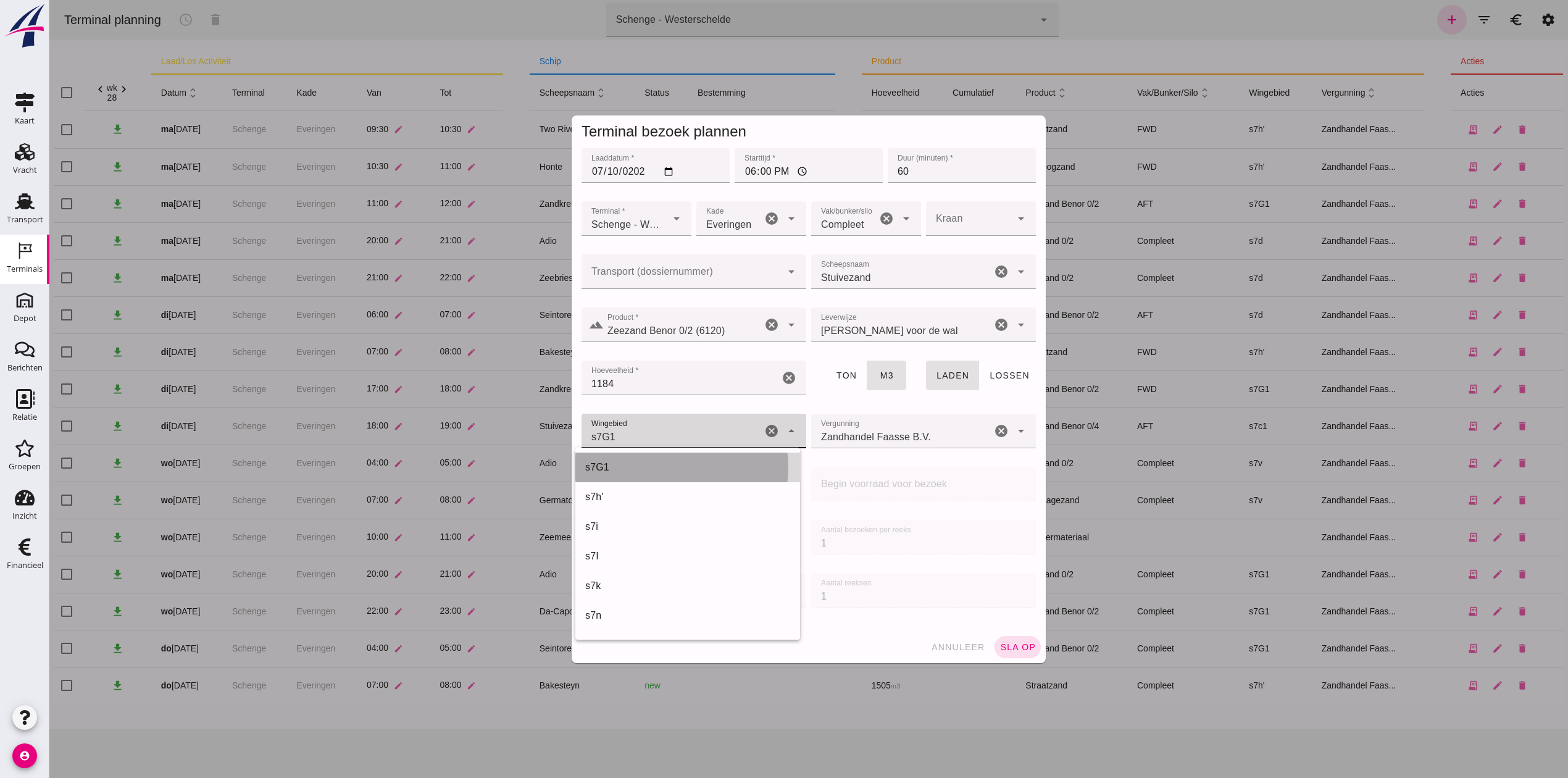 click on "s7G1" 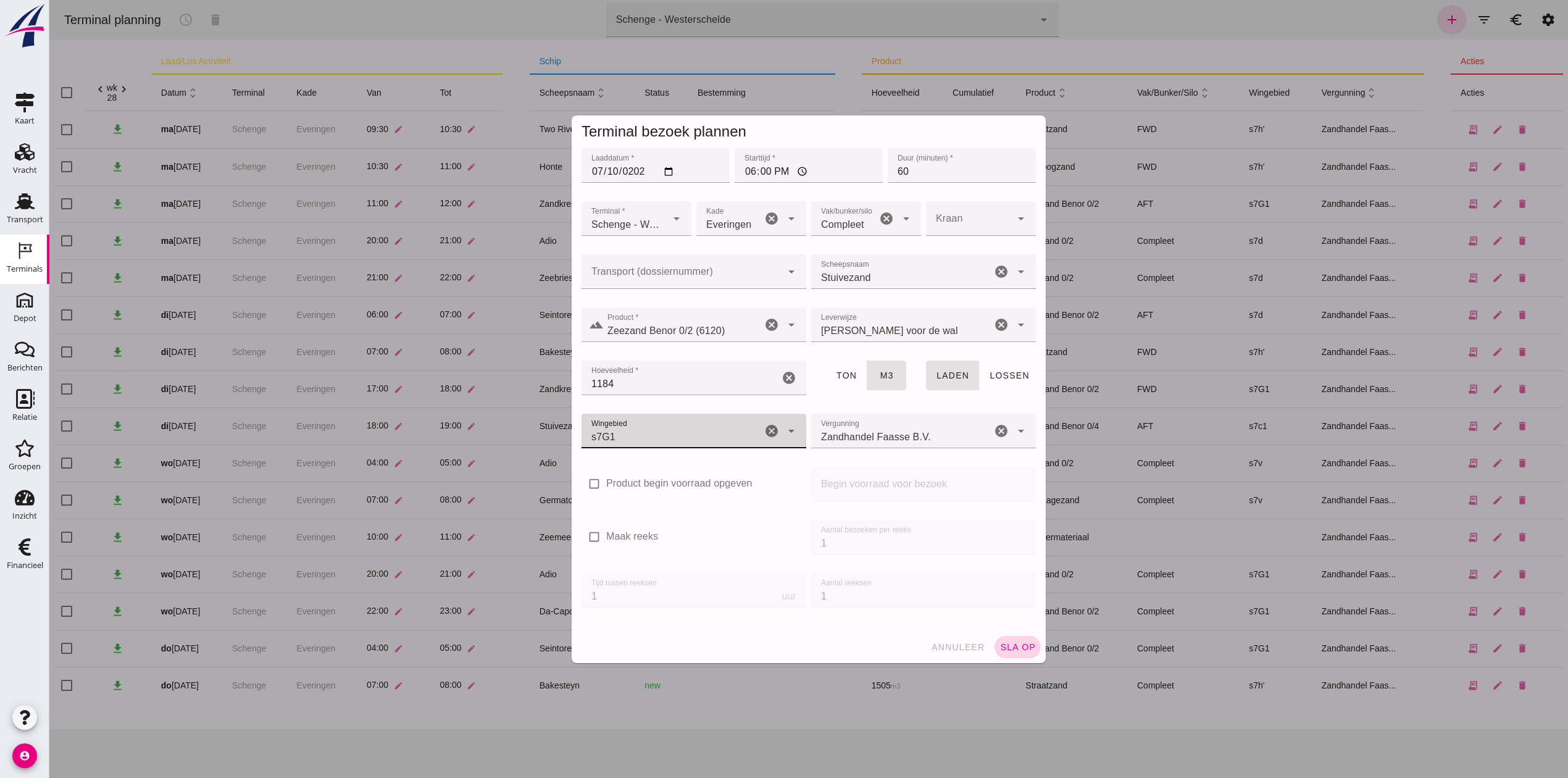 type on "224" 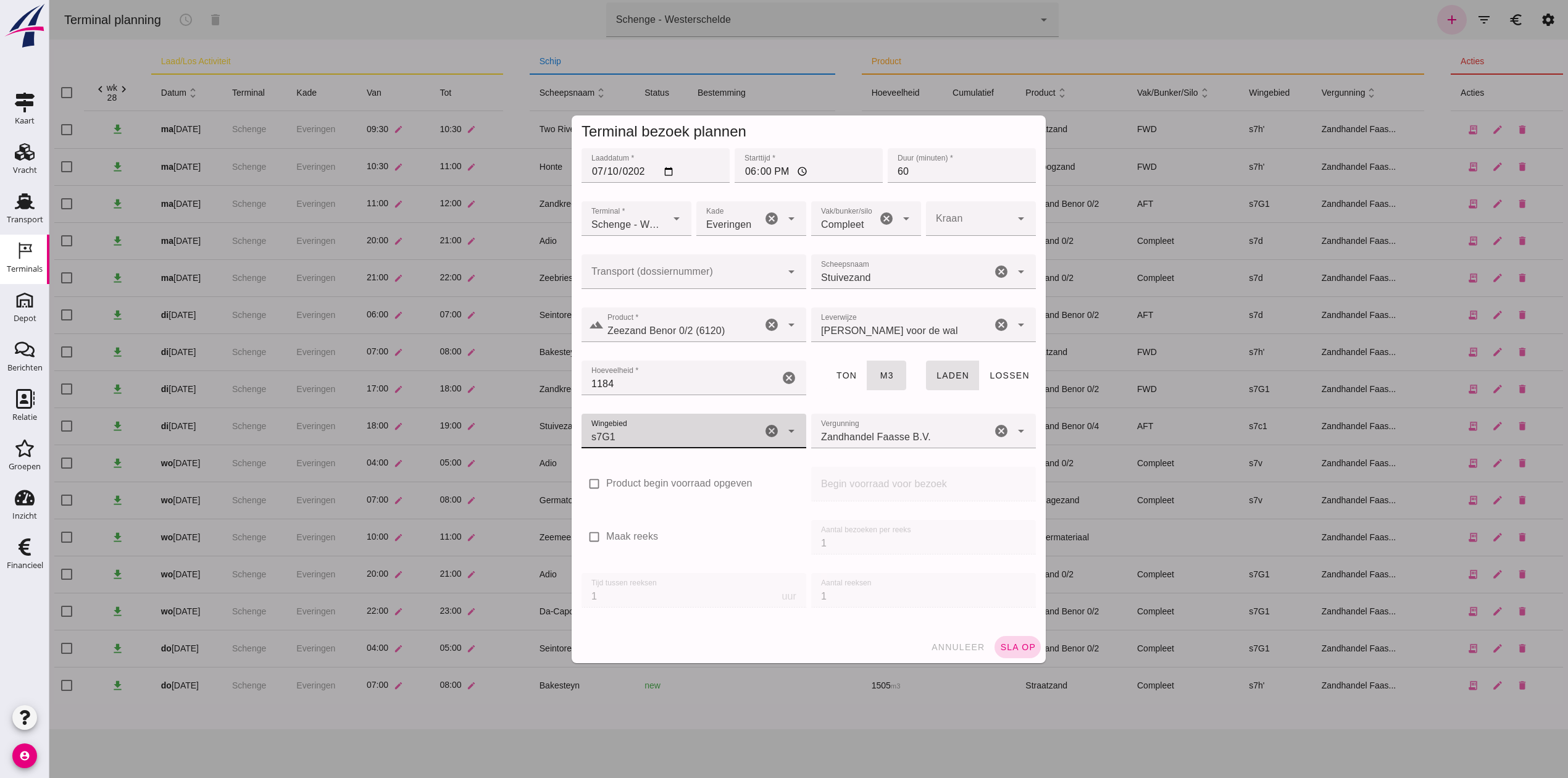 drag, startPoint x: 1011, startPoint y: 651, endPoint x: 1030, endPoint y: 621, distance: 35.510562 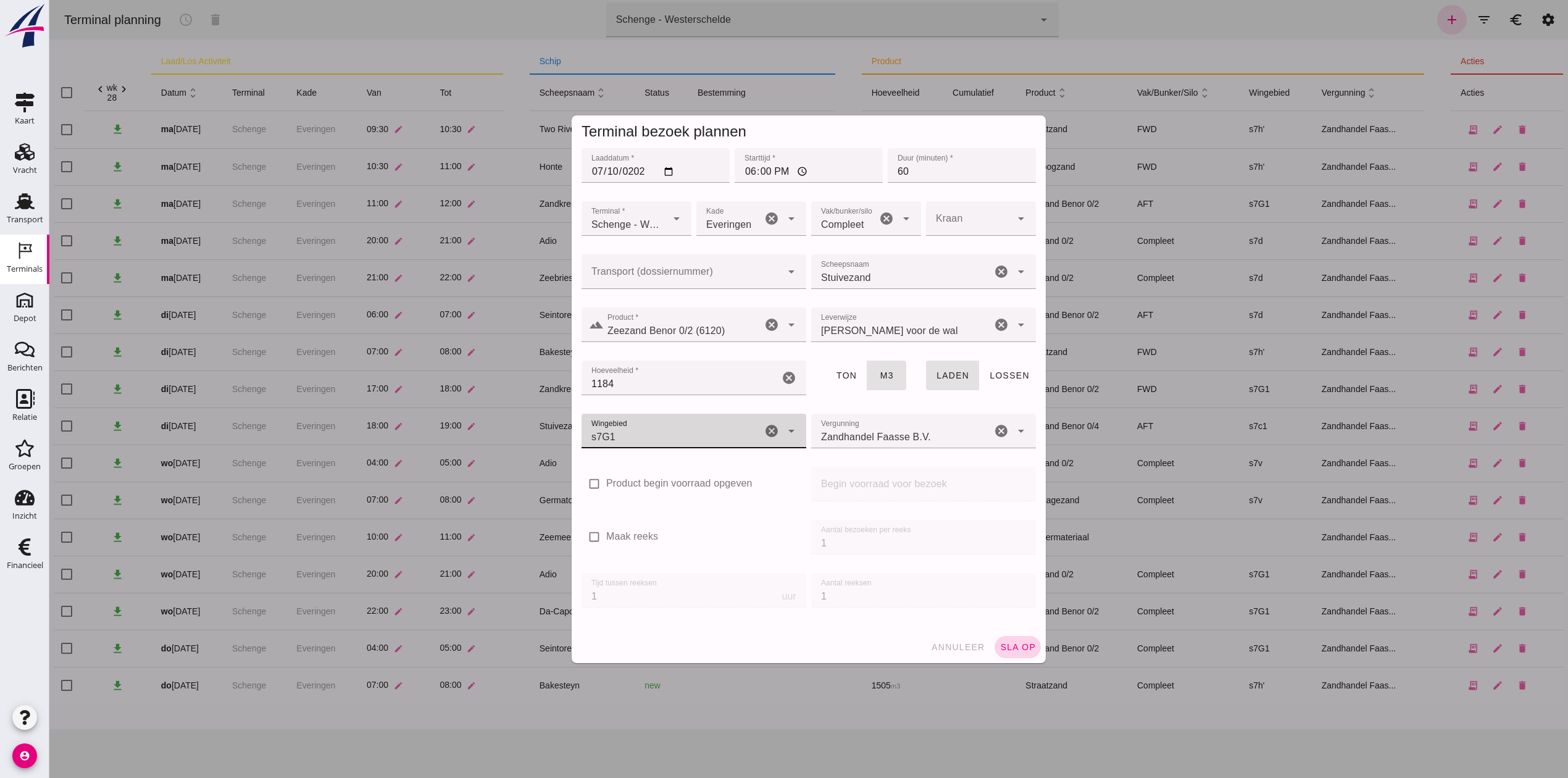 click on "sla op" 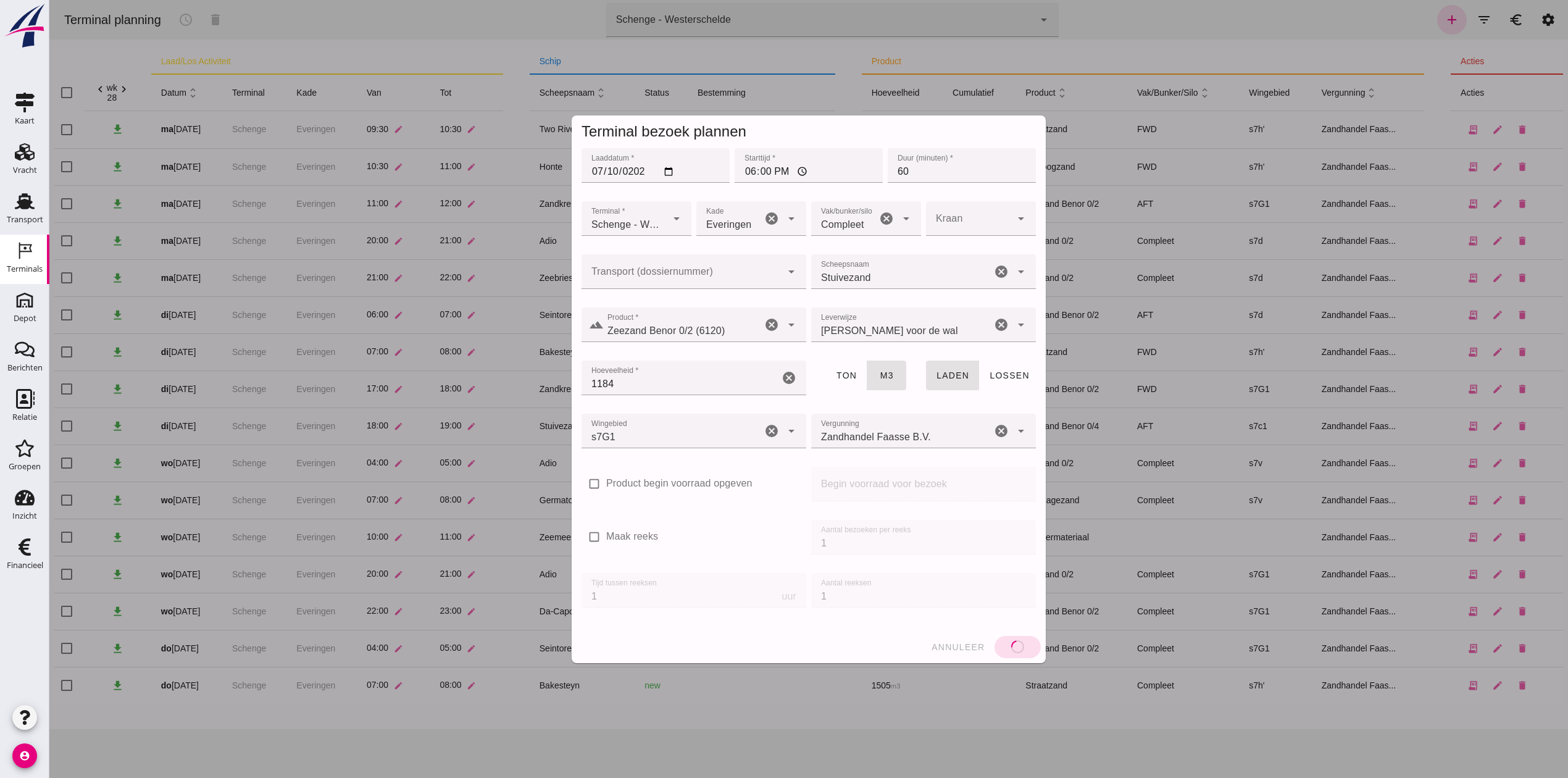 type 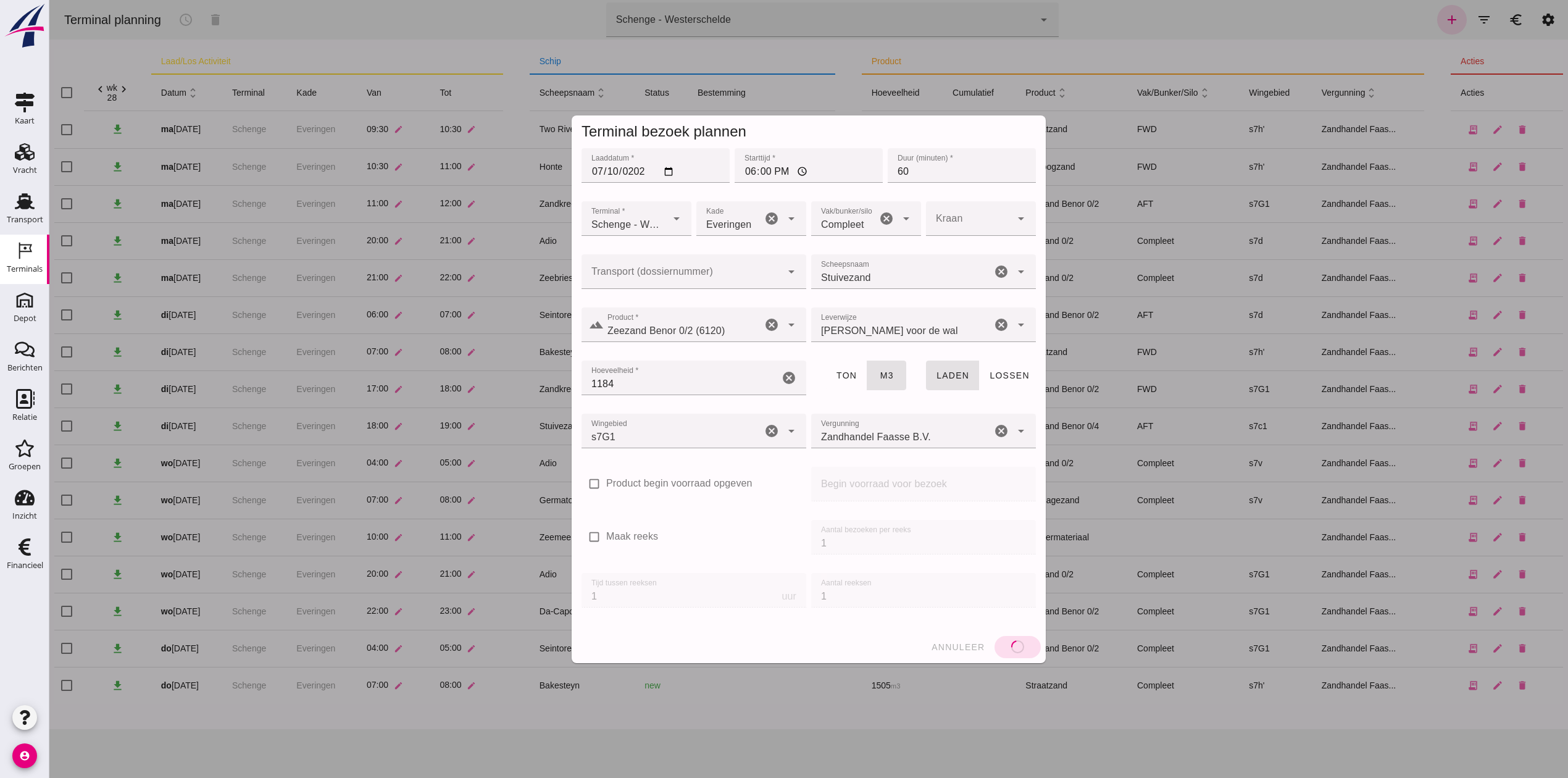 type 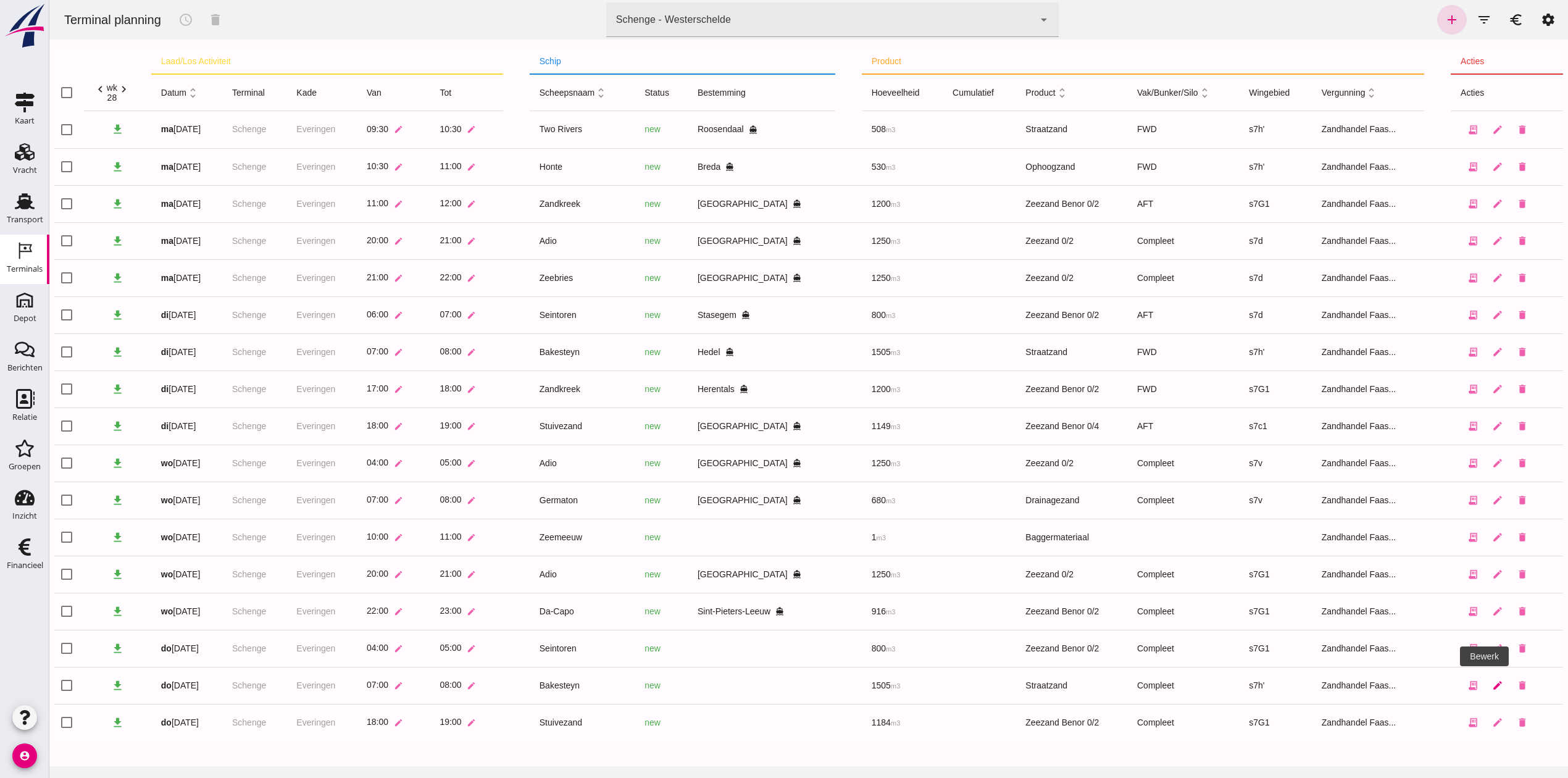 click on "edit" at bounding box center [1498, 685] 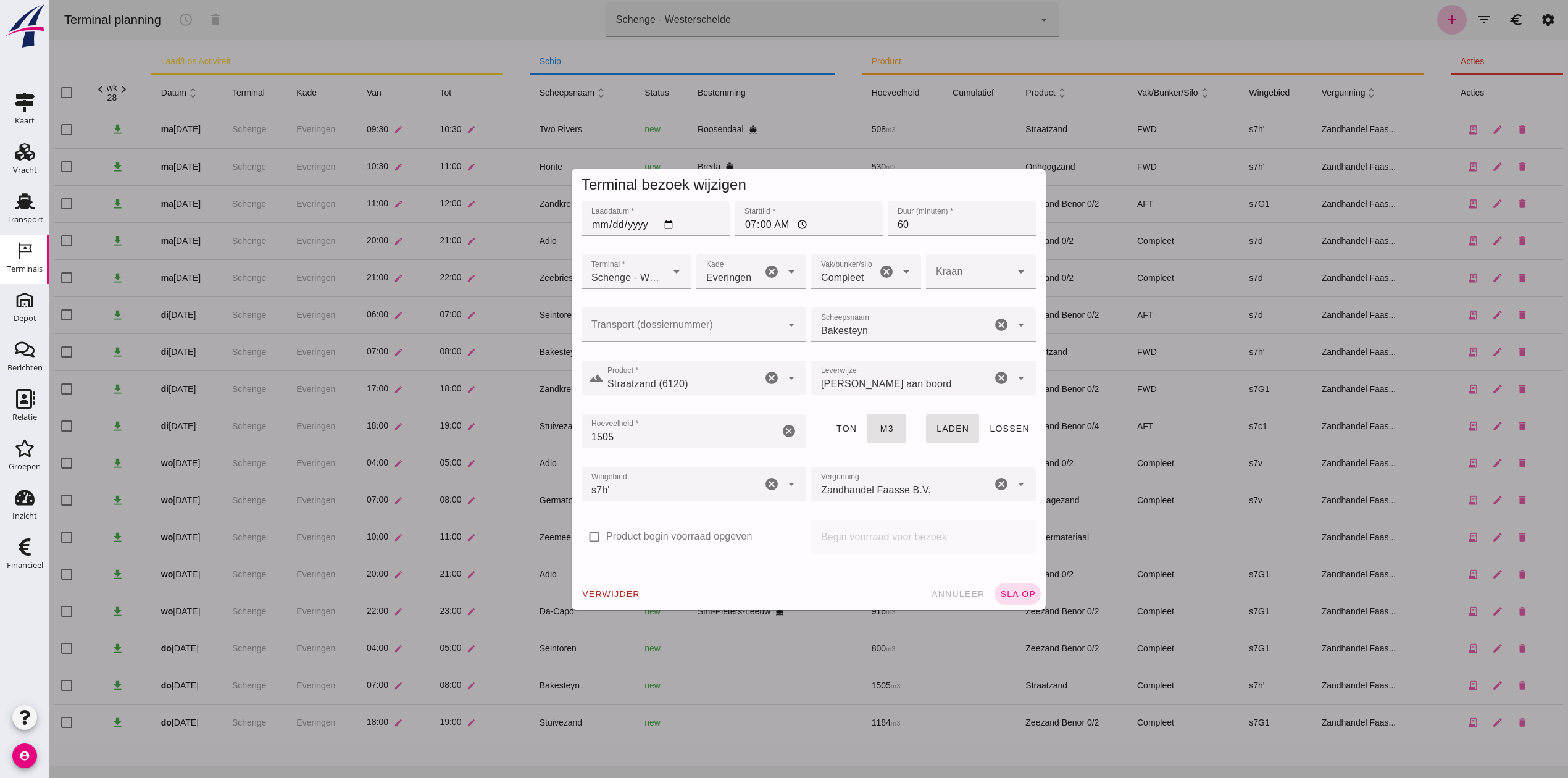 click on "Compleet 291" 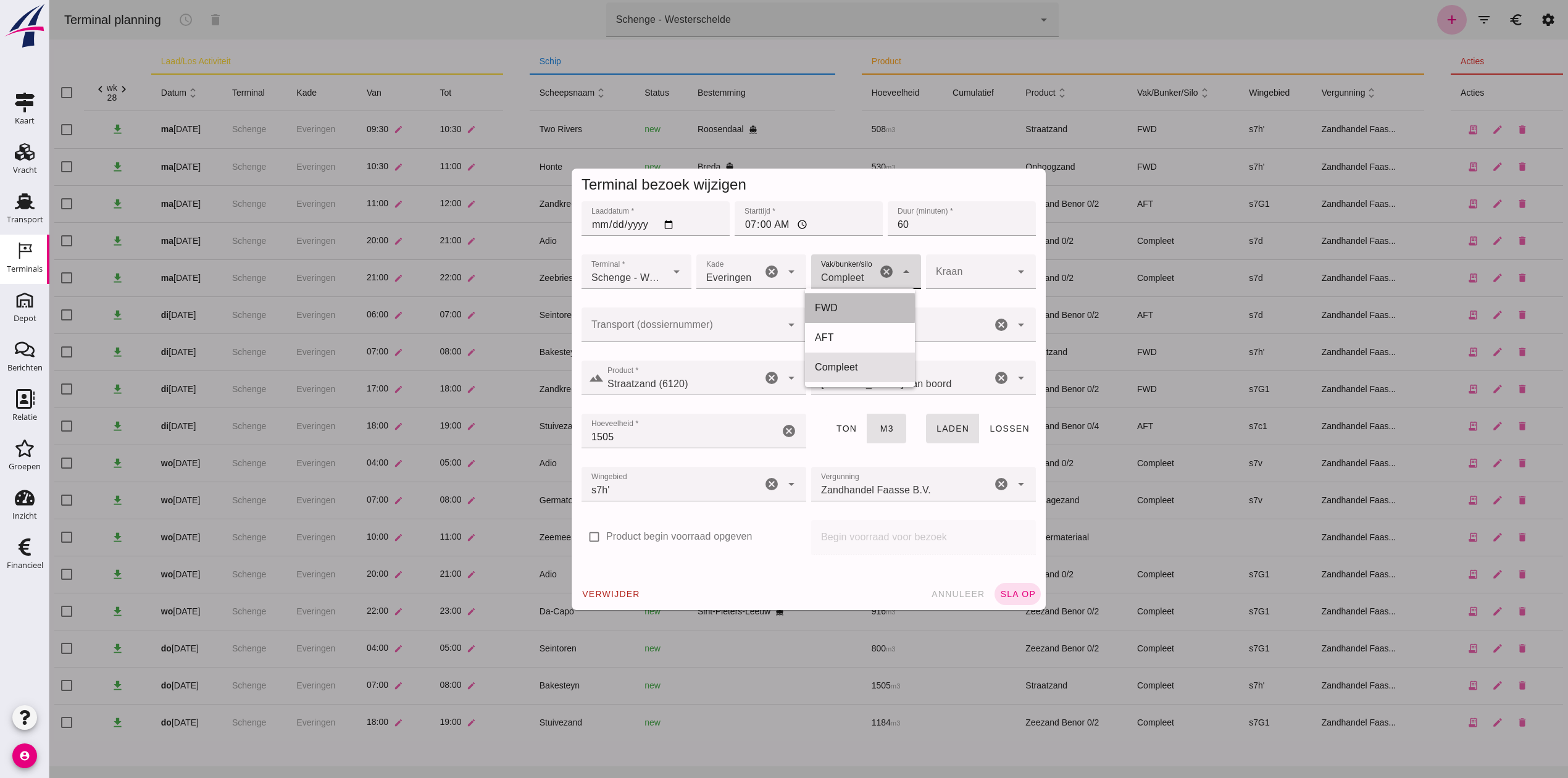 click on "FWD" at bounding box center [860, 308] 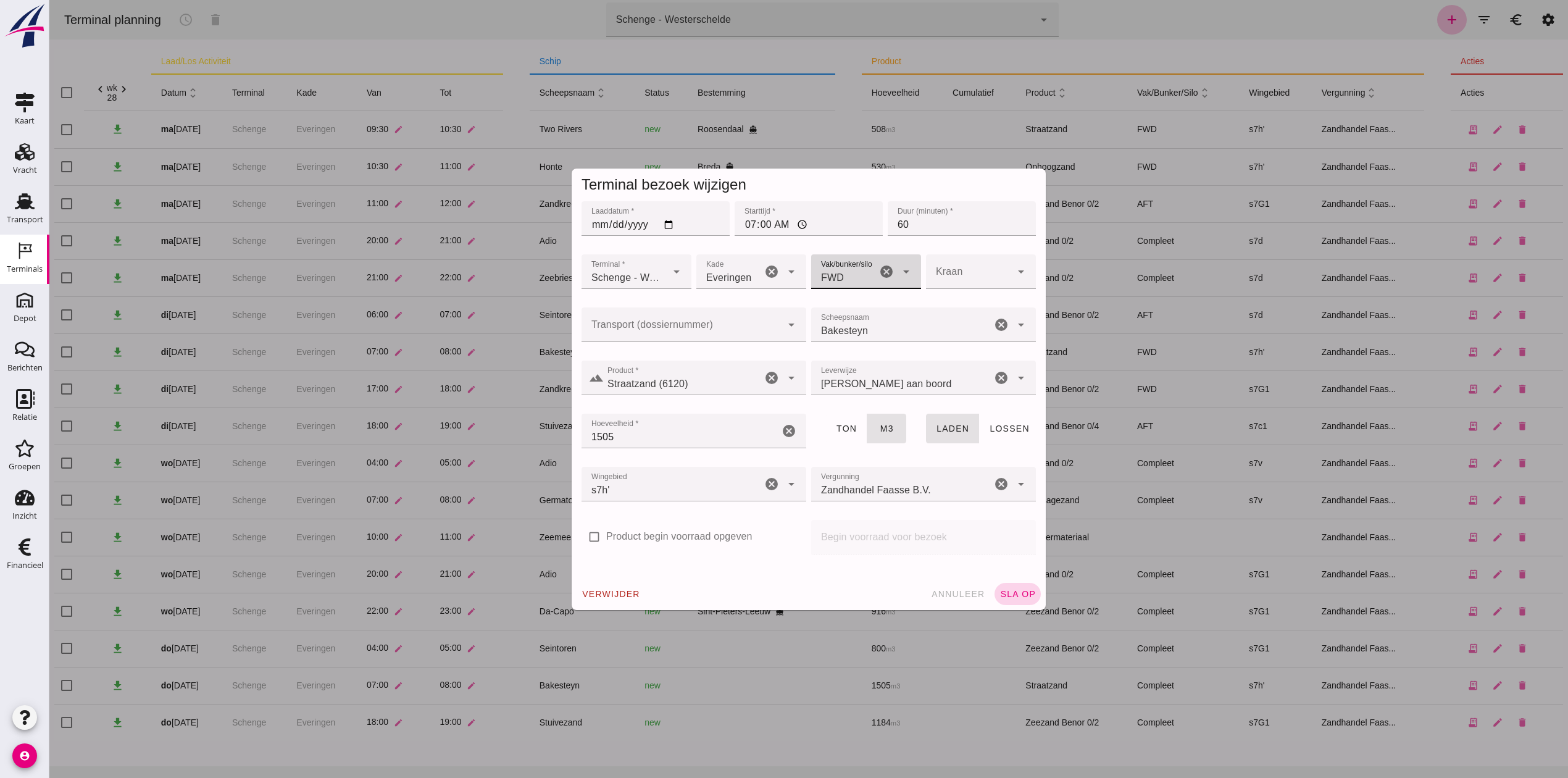 click on "sla op" 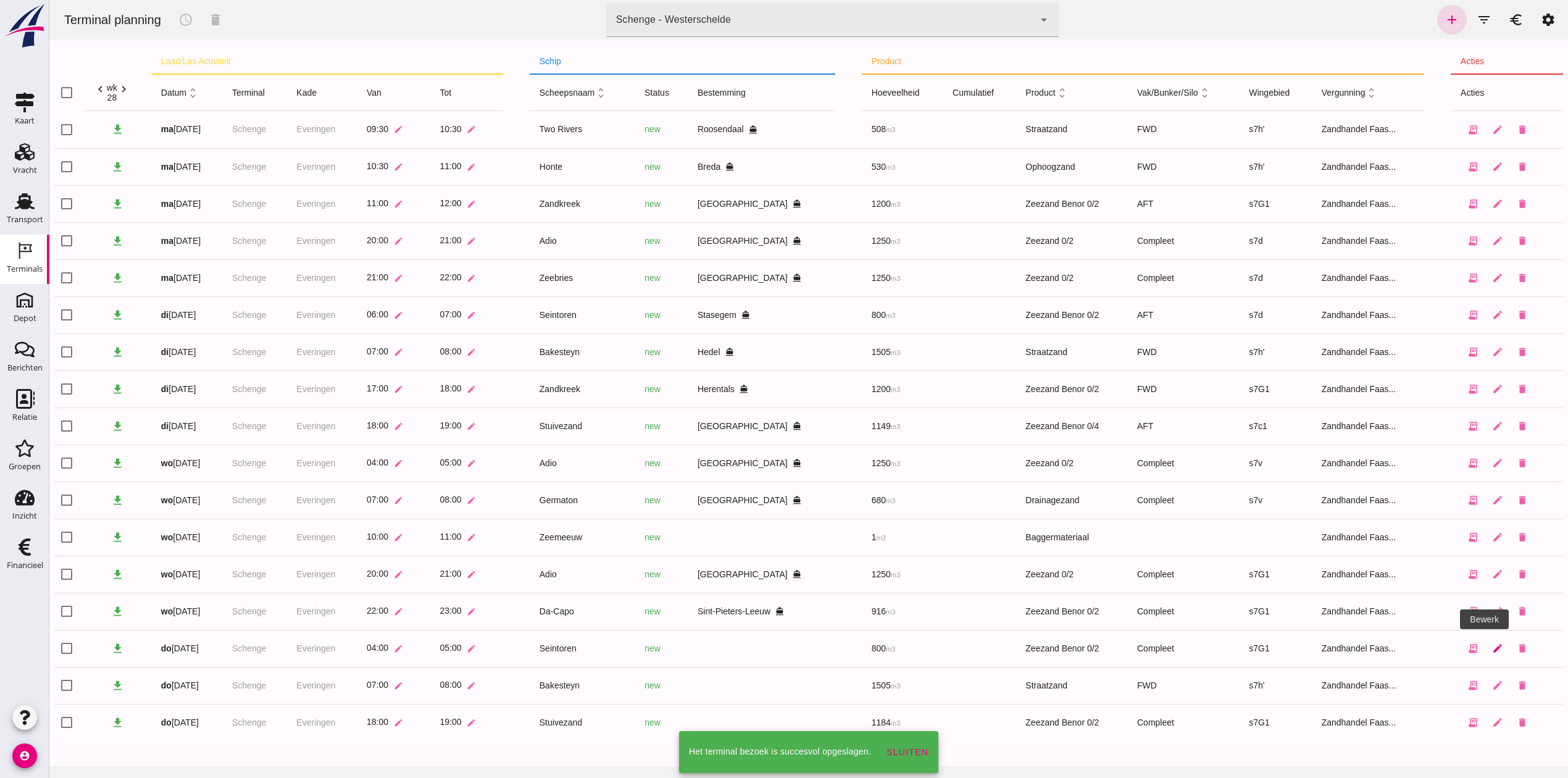 click on "edit" at bounding box center [1498, 648] 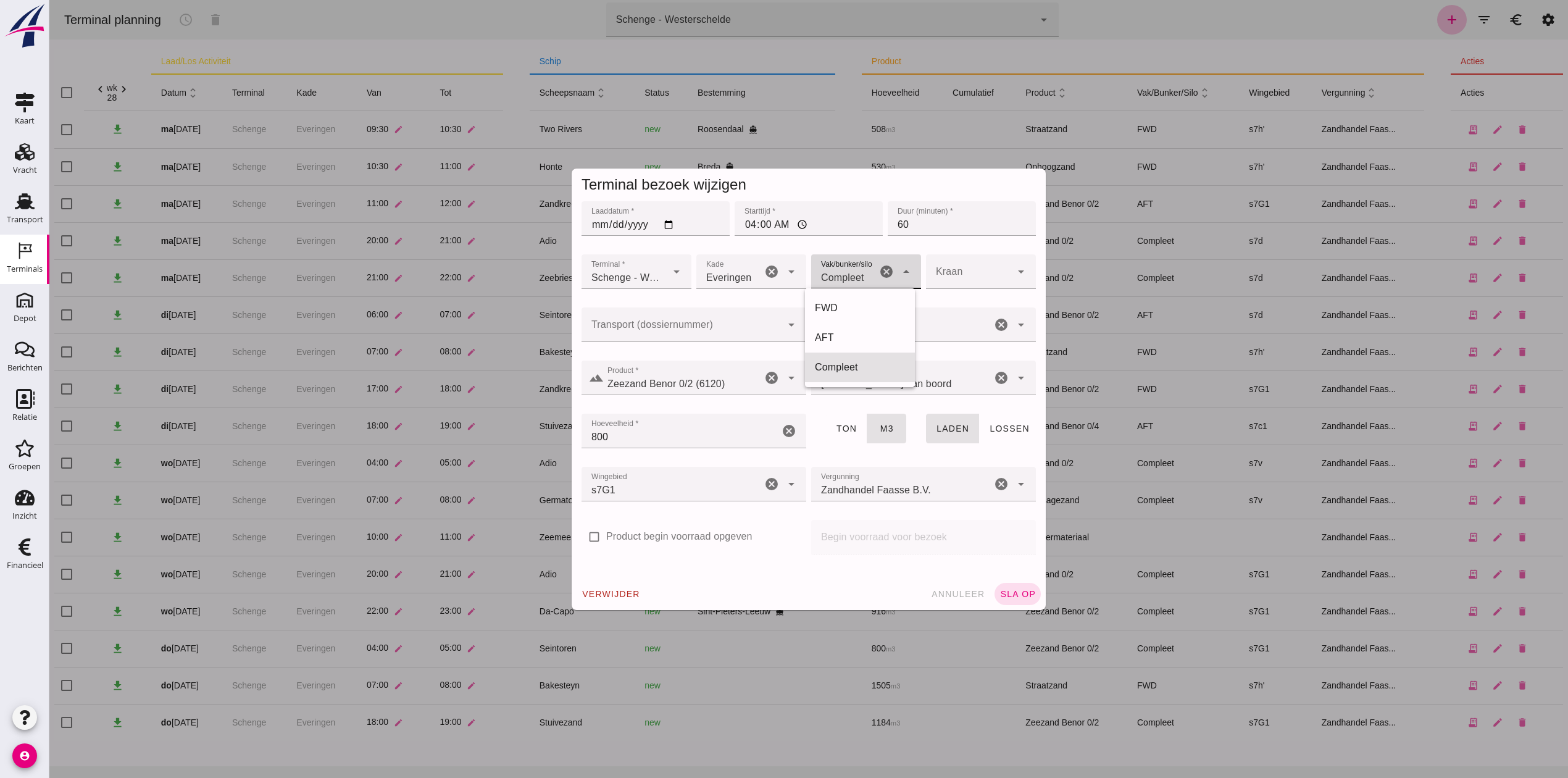 click on "Compleet" at bounding box center [843, 278] 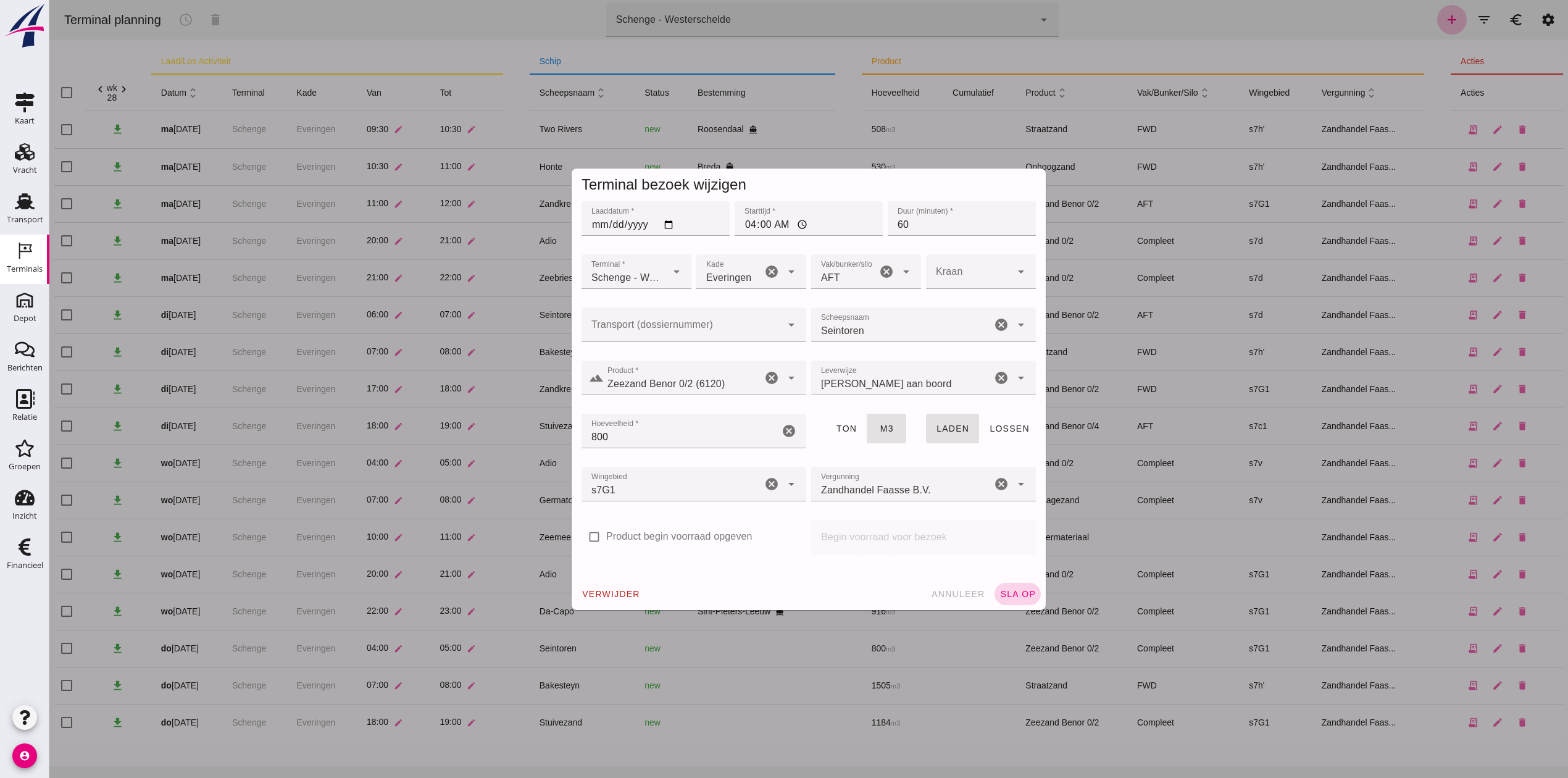 click on "sla op" 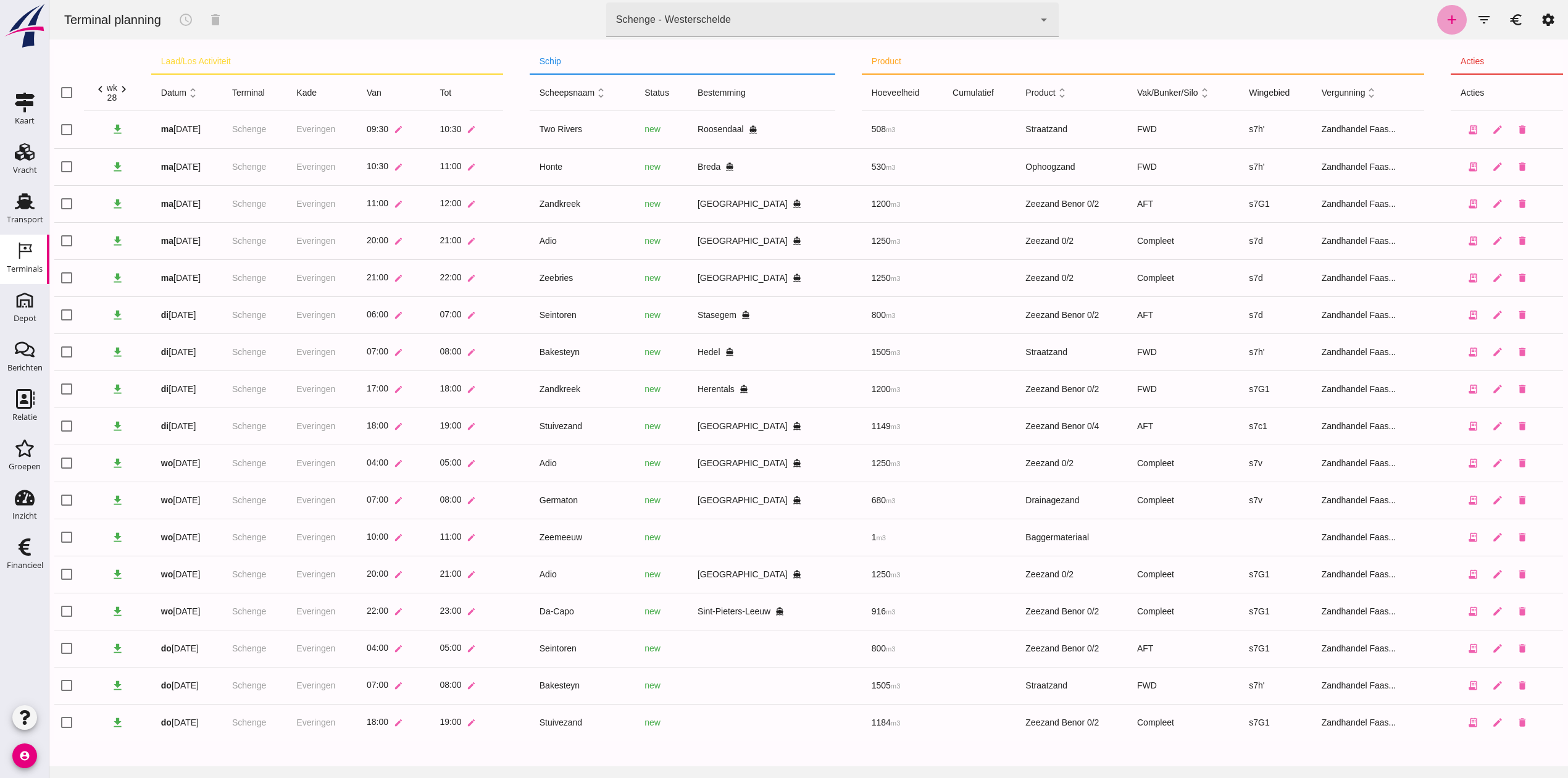 click on "add" at bounding box center (1452, 20) 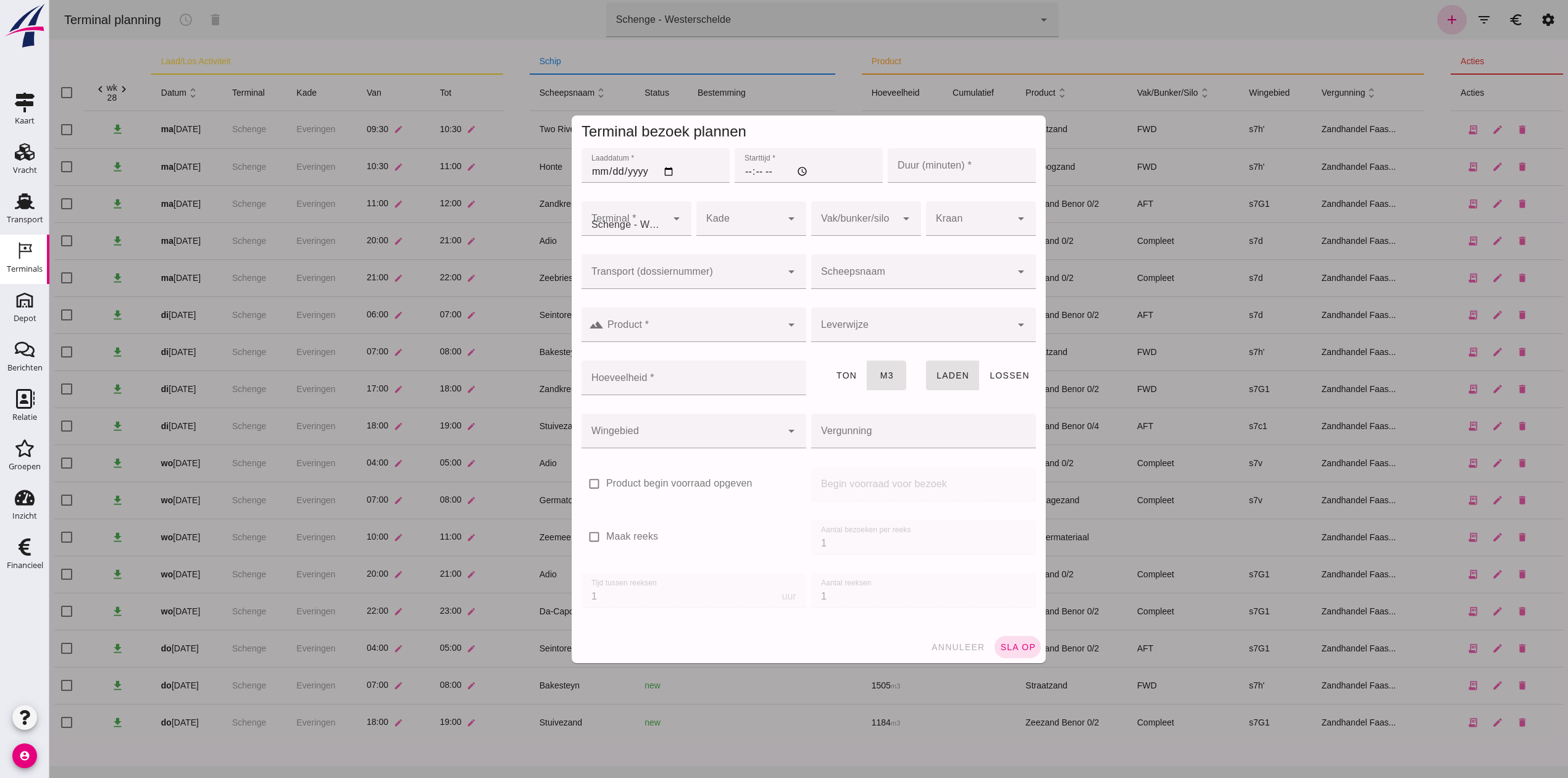 type on "Zandhandel Faasse B.V." 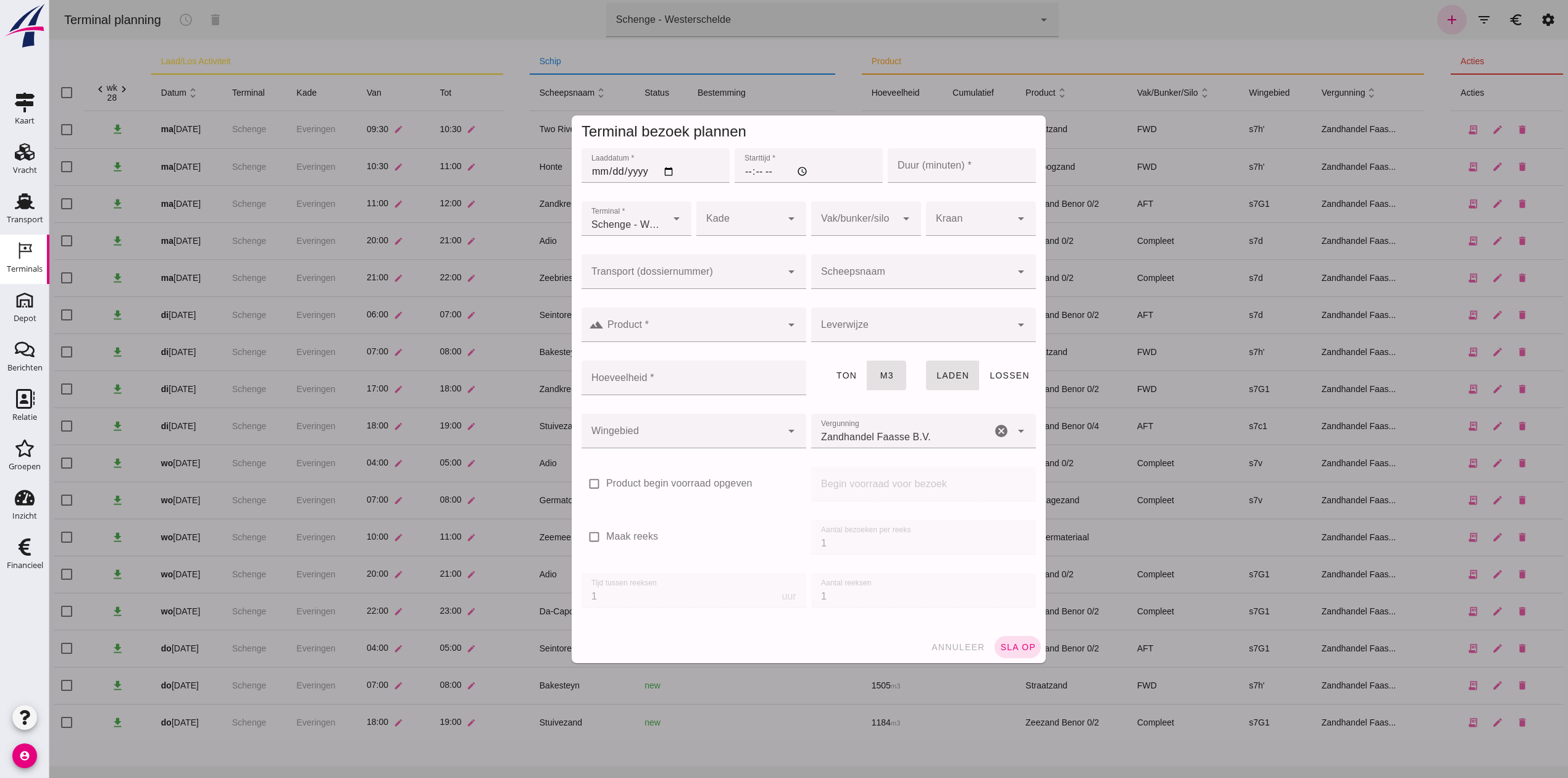click on "Laaddatum *" 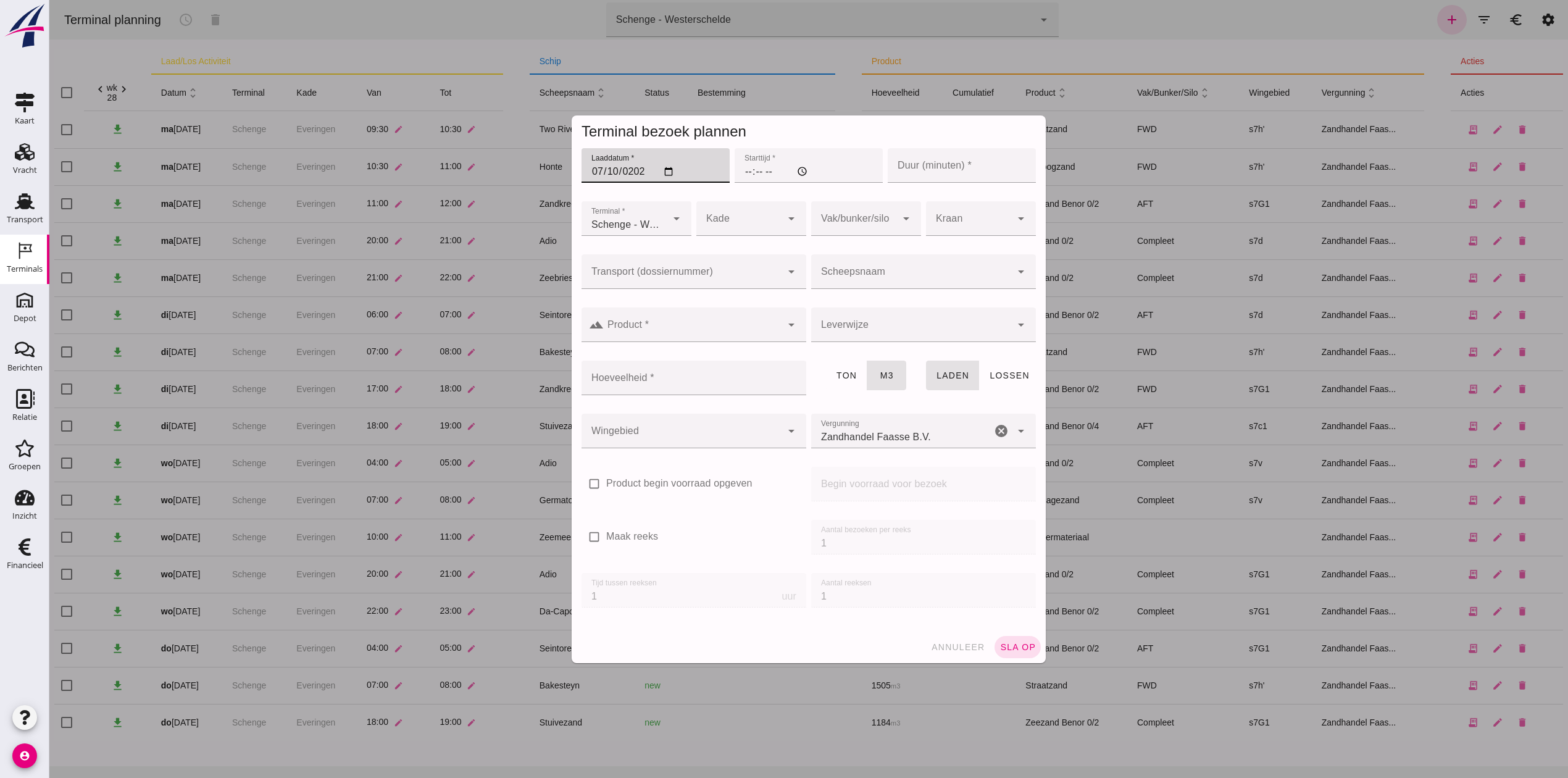 type on "[DATE]" 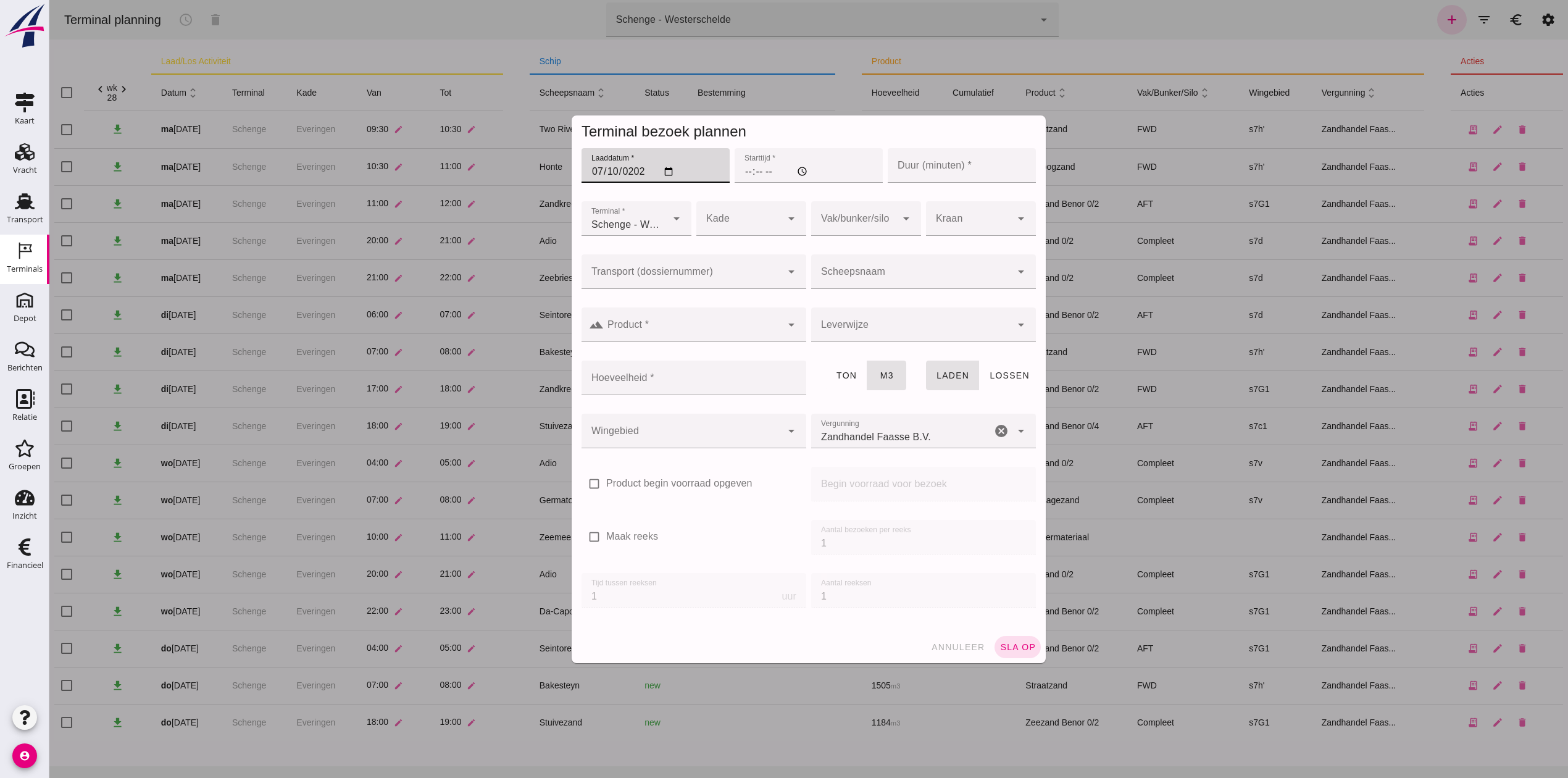 click on "Starttijd *" 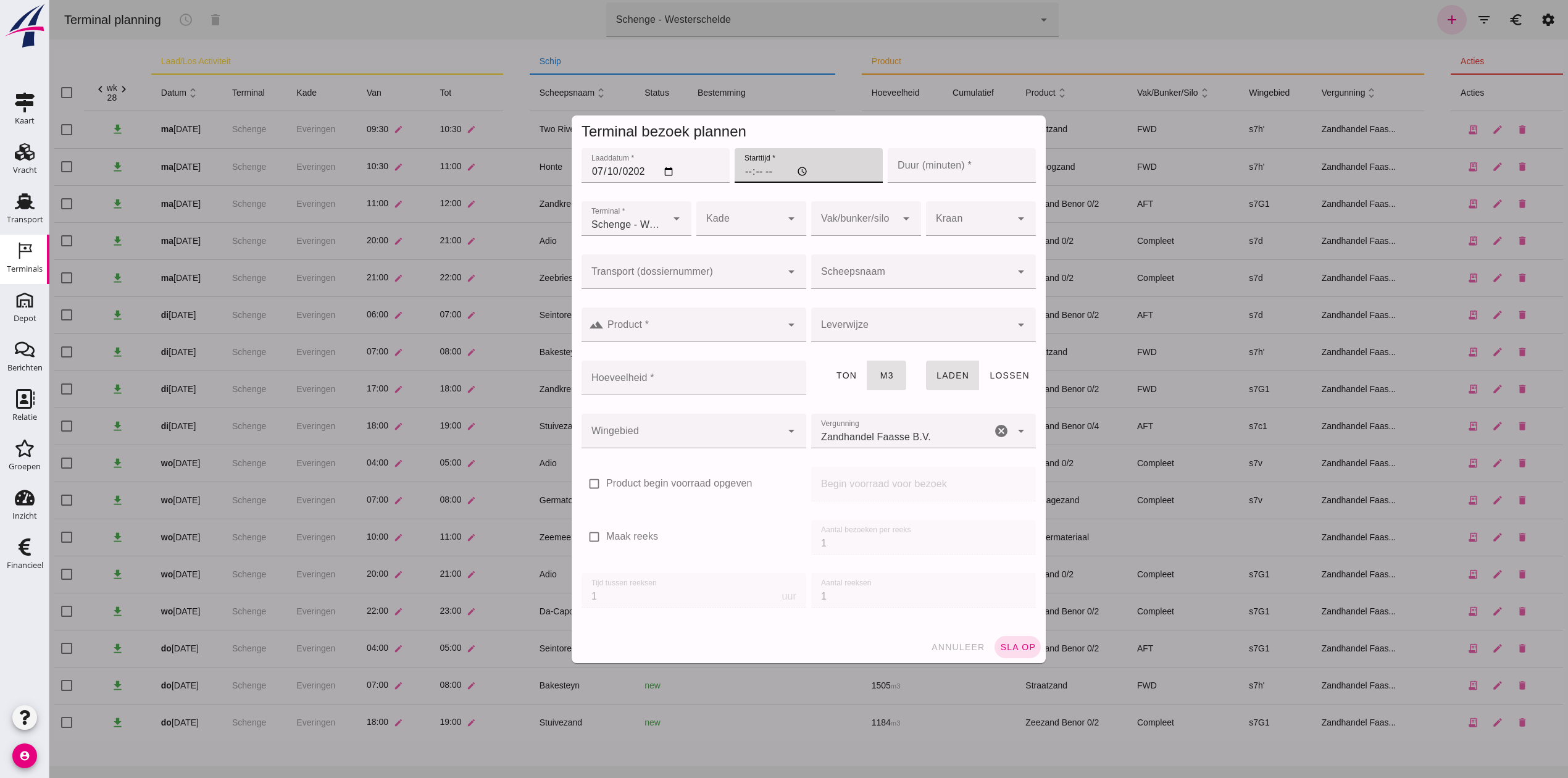 type on "19:00" 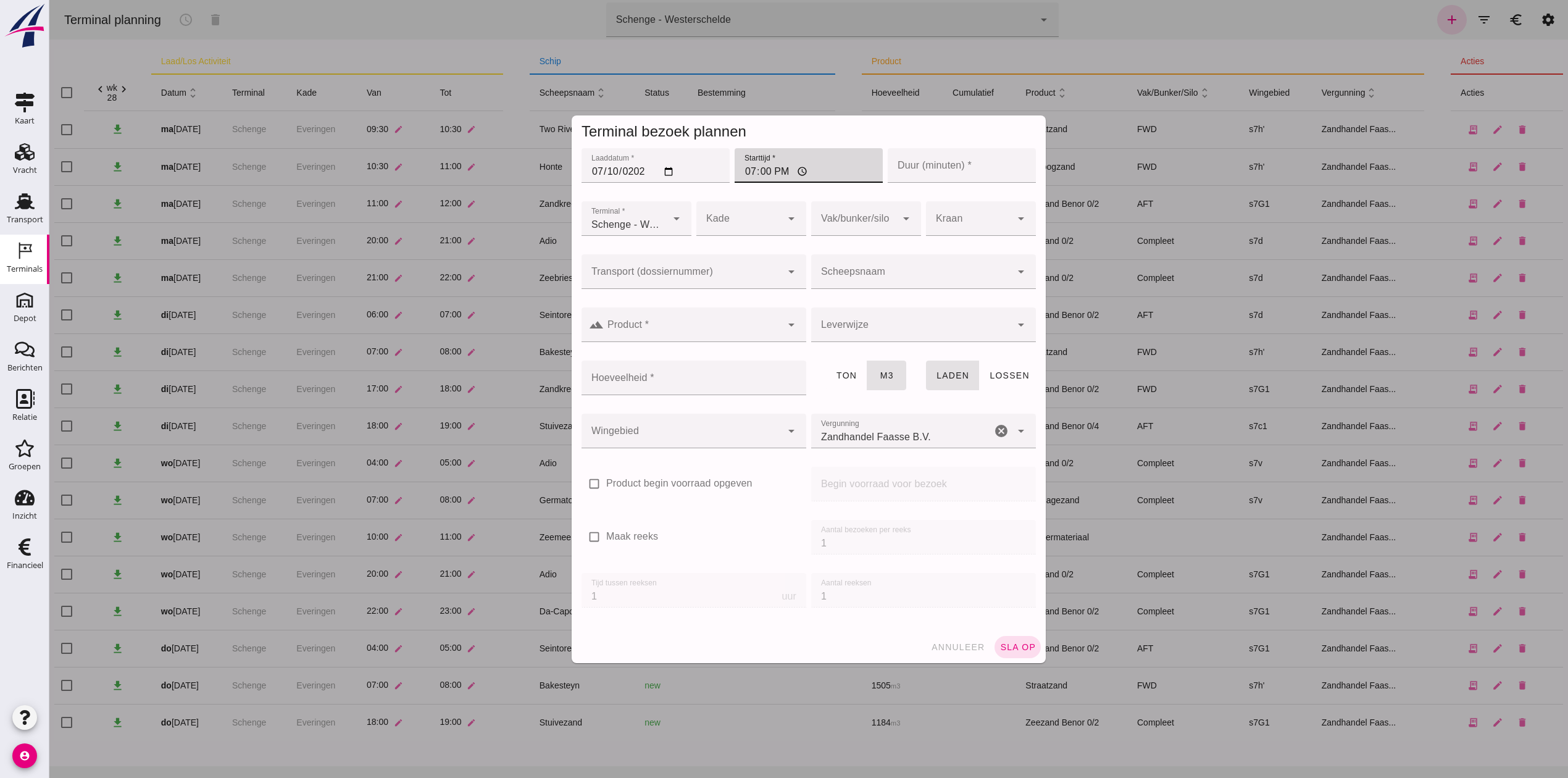 click on "Duur (minuten) *" 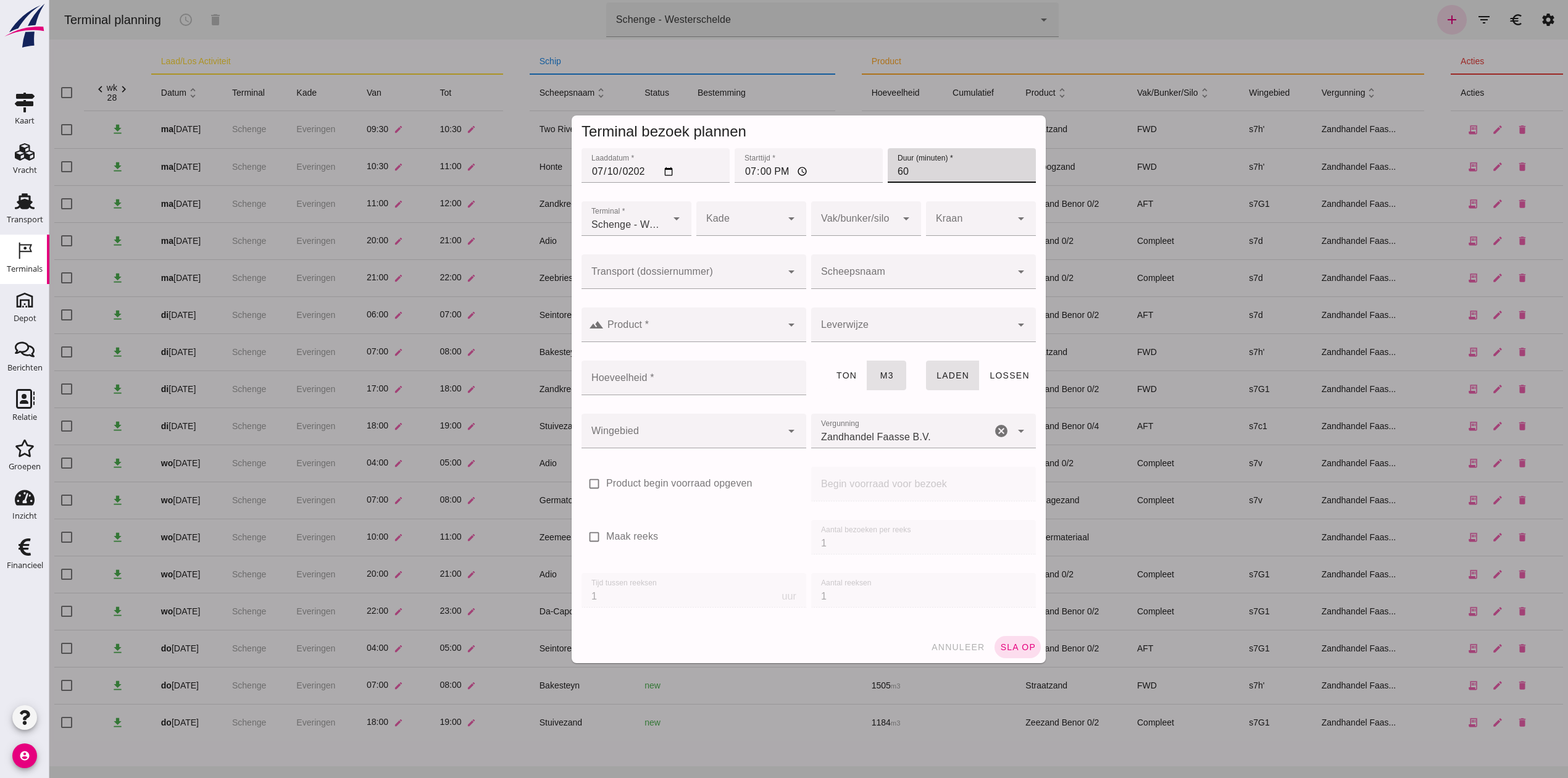 type on "60" 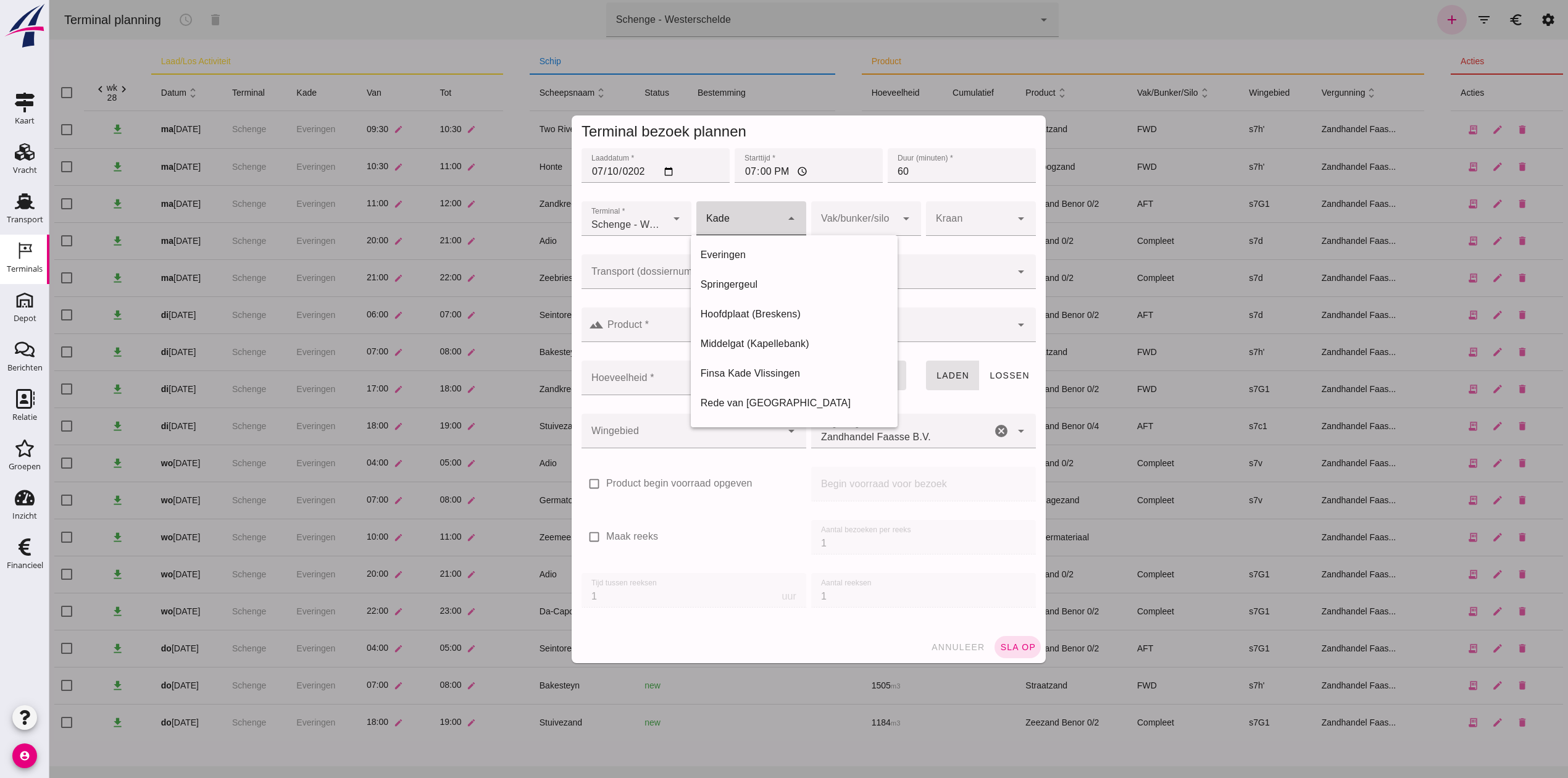click 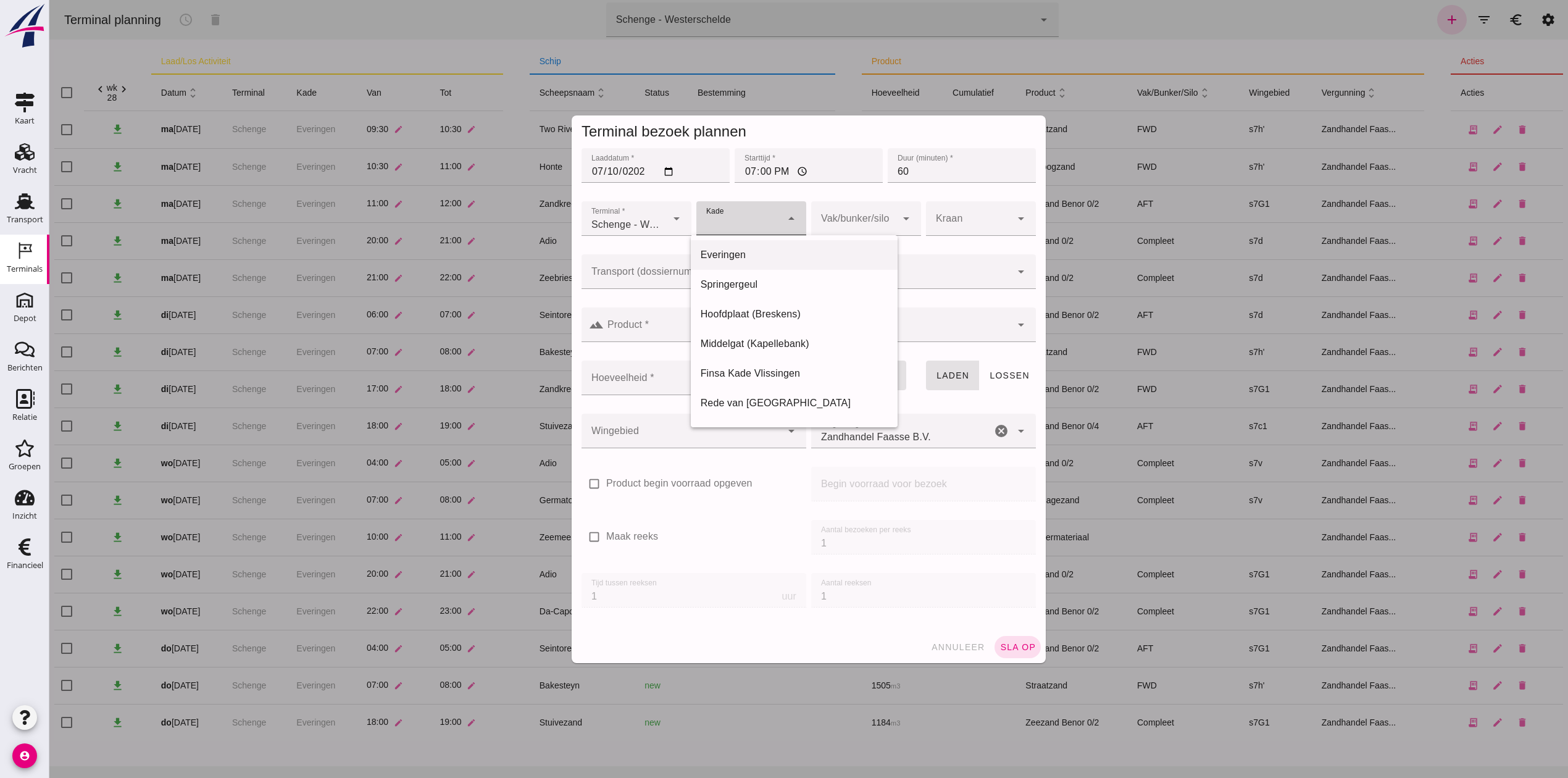 click on "Everingen" 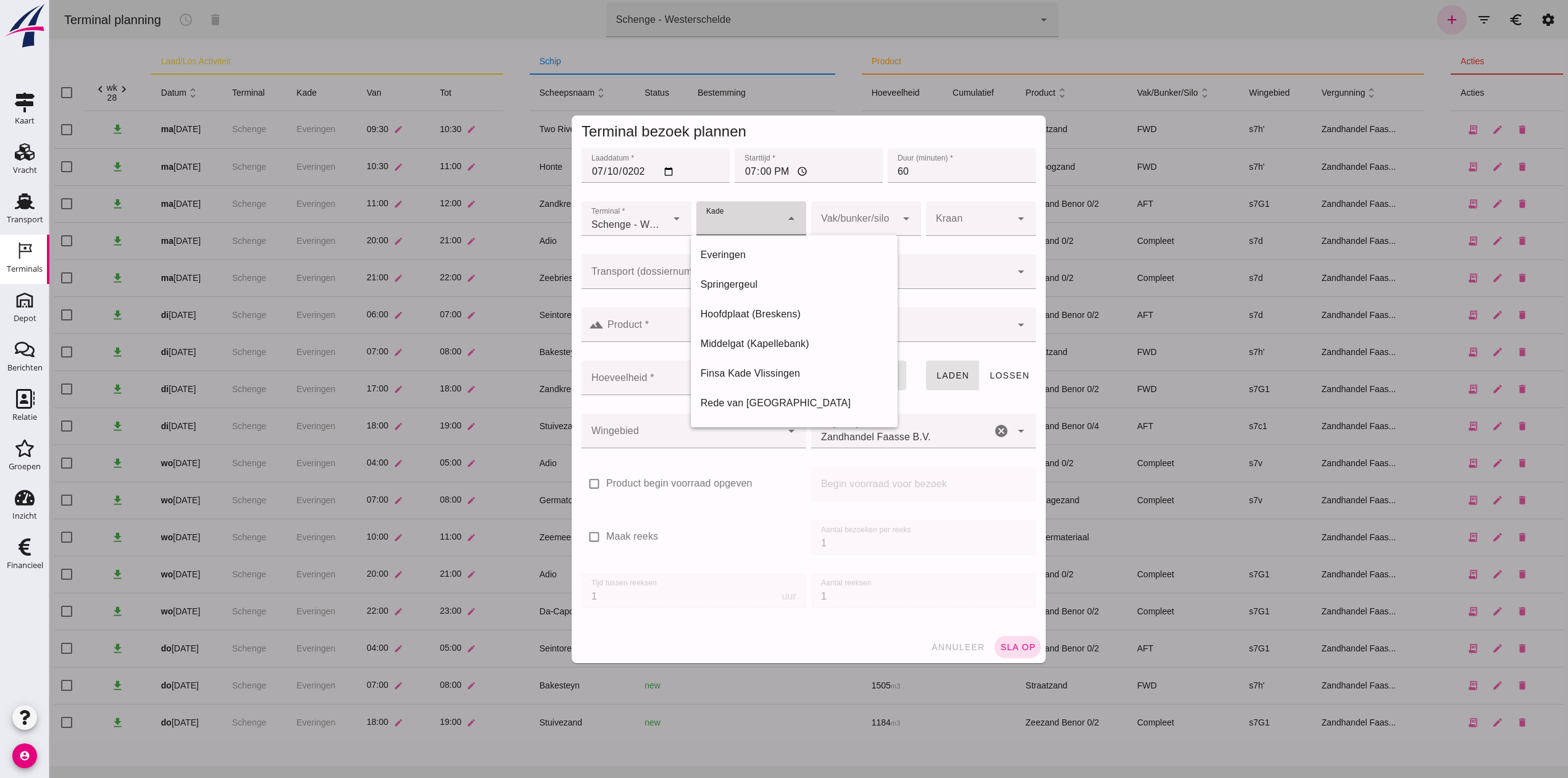 type on "7" 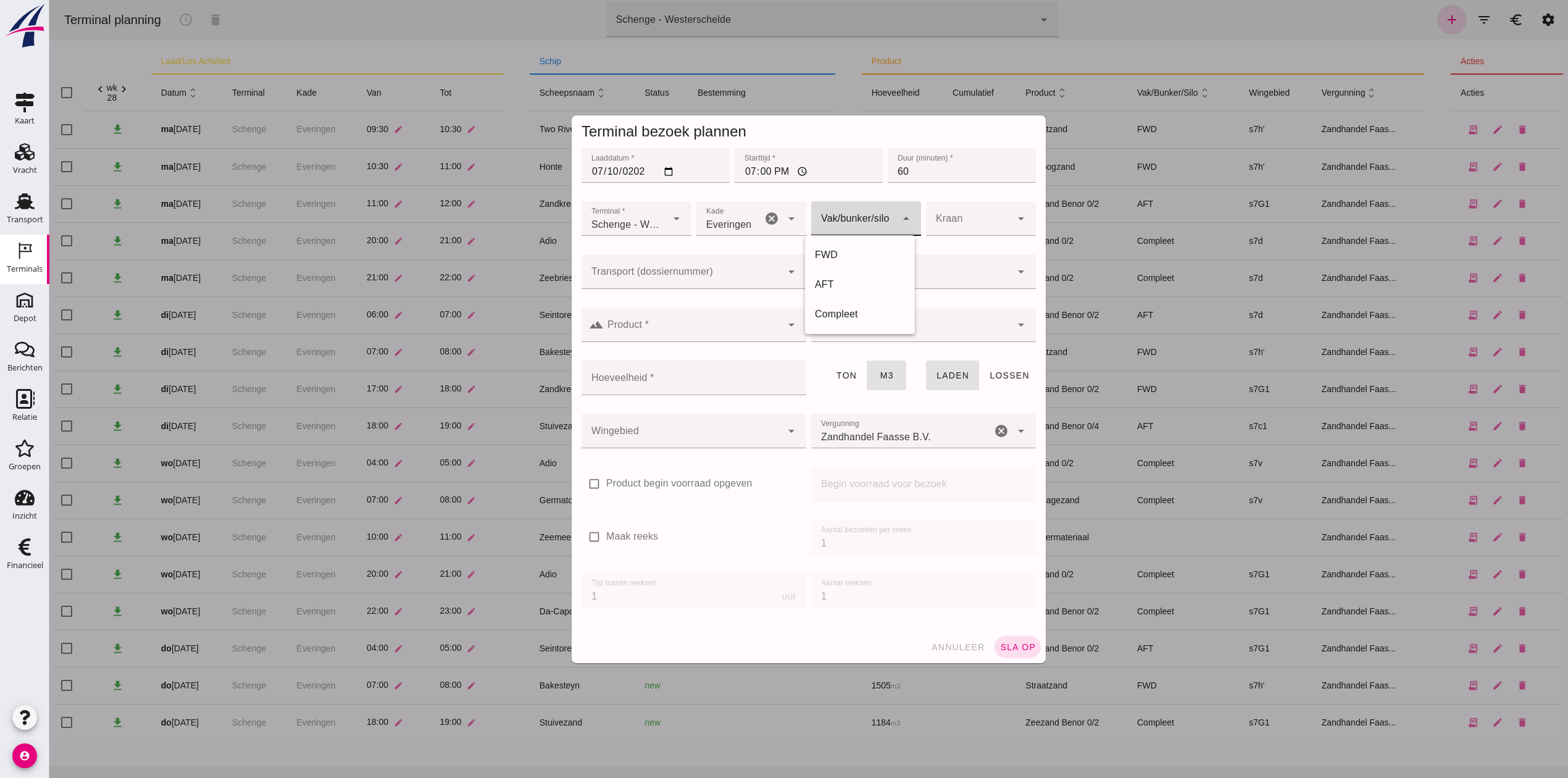 click 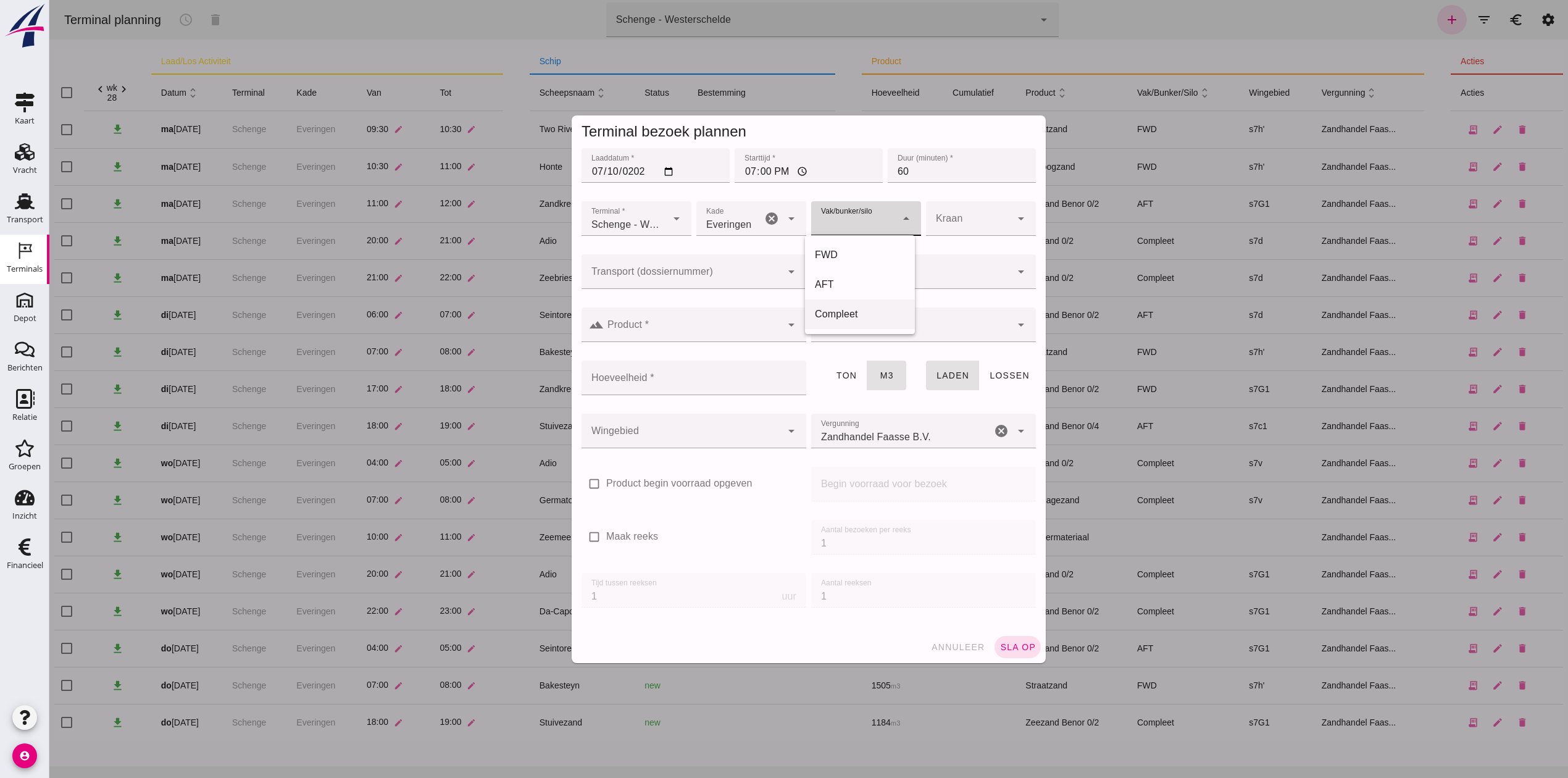 click on "Compleet" at bounding box center [860, 314] 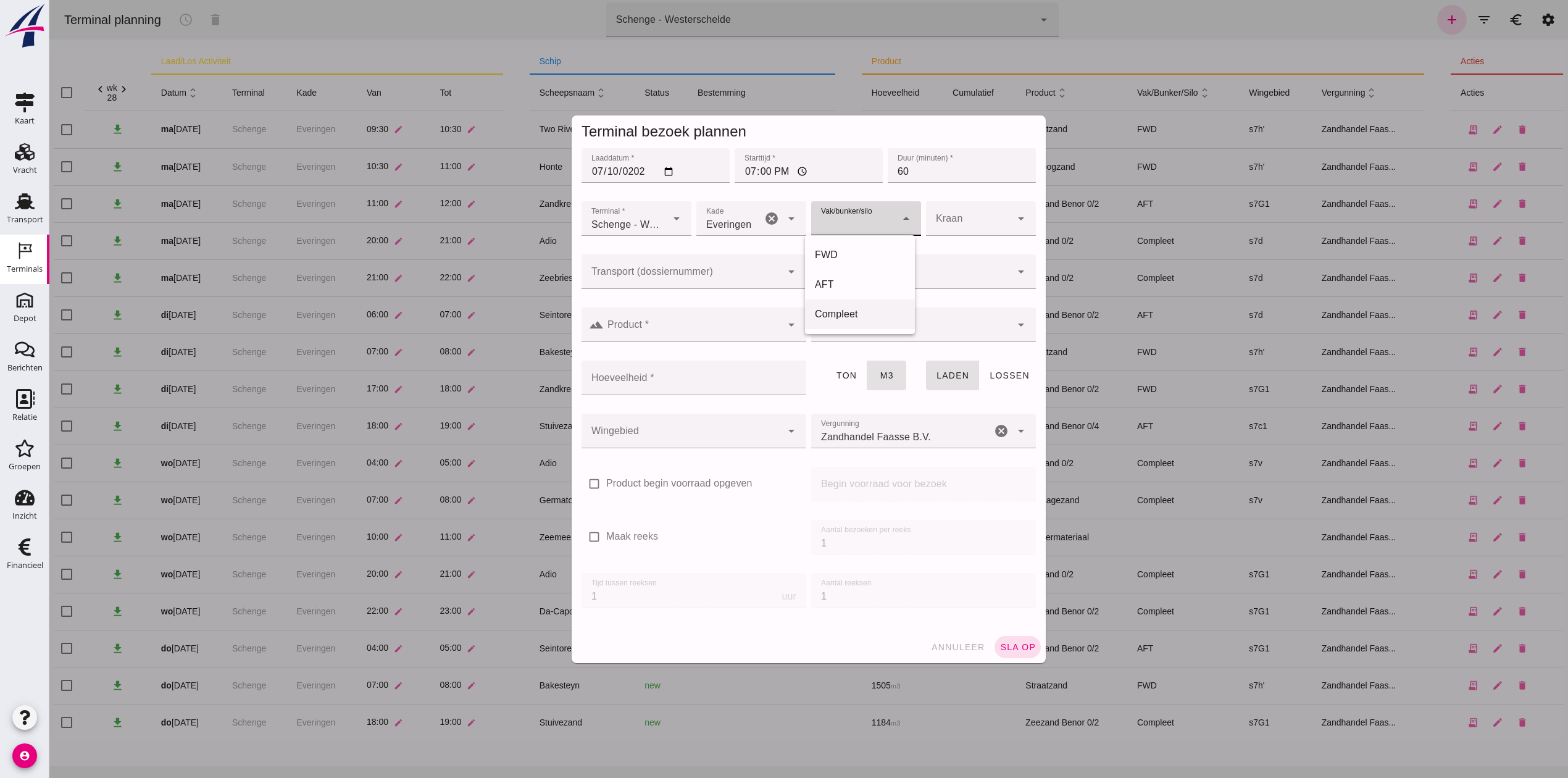 type on "291" 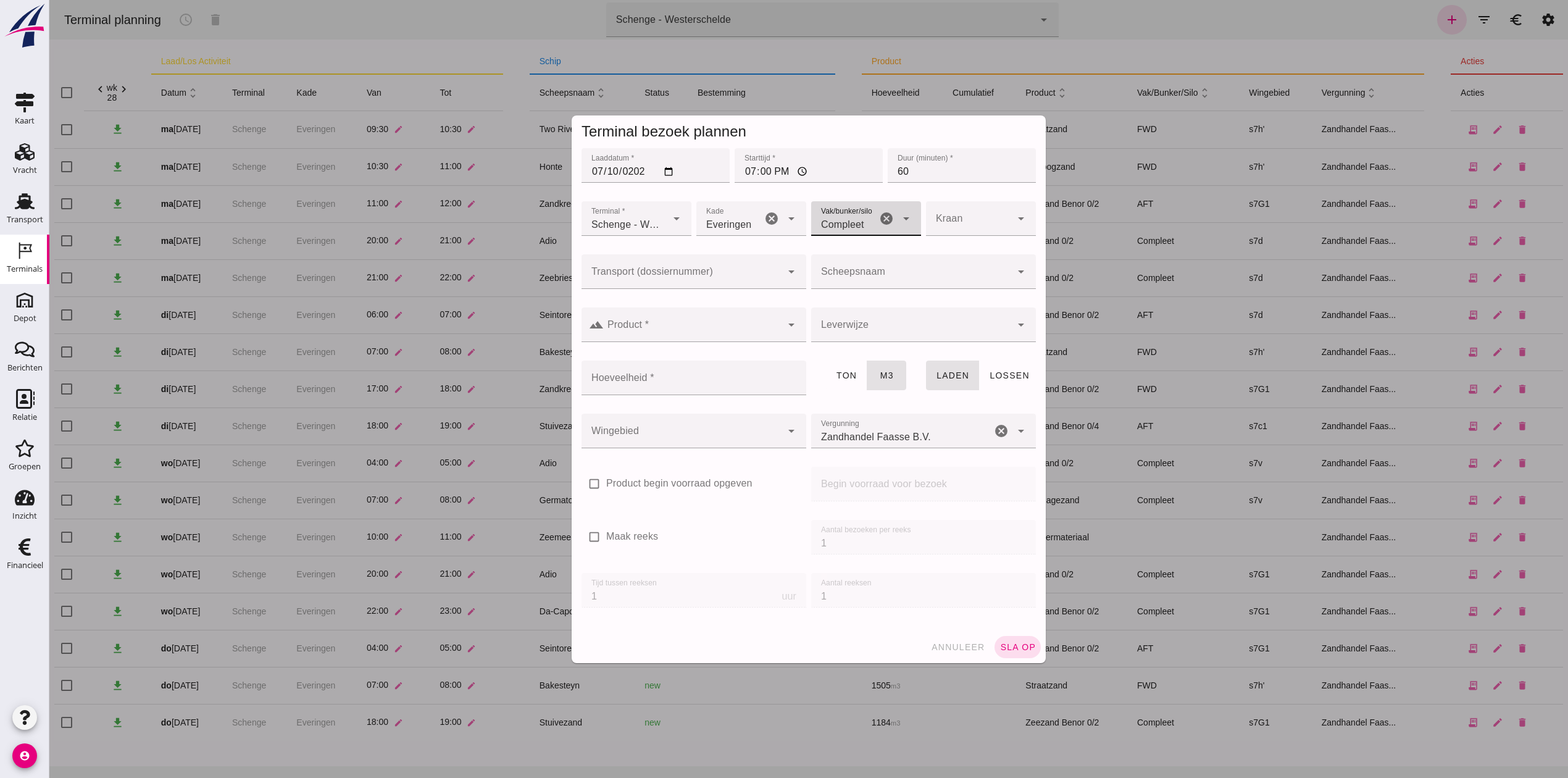 drag, startPoint x: 803, startPoint y: 264, endPoint x: 852, endPoint y: 269, distance: 49.25444 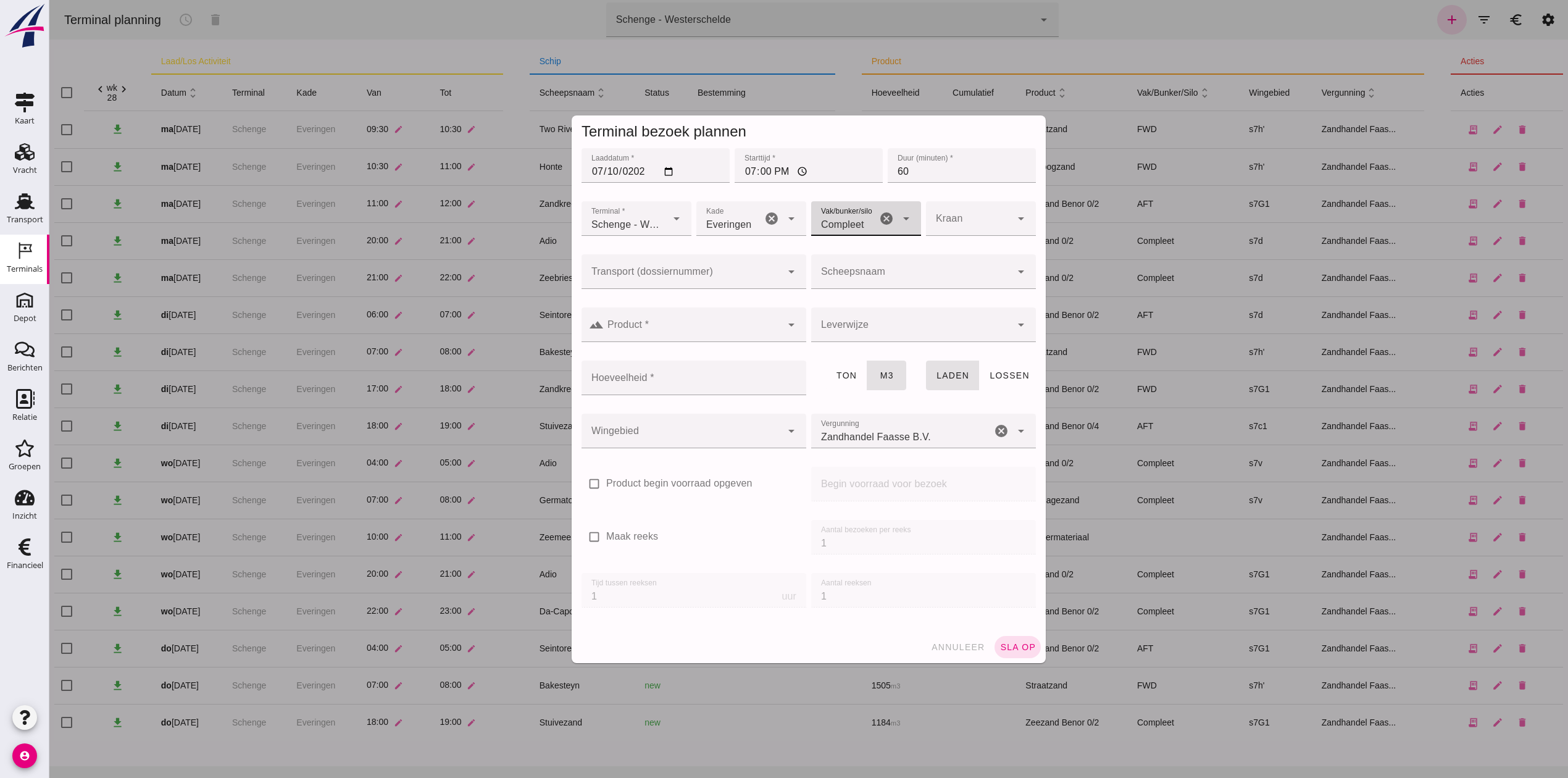 click on "Scheepsnaam Scheepsnaam cancel arrow_drop_down" at bounding box center (924, 278) 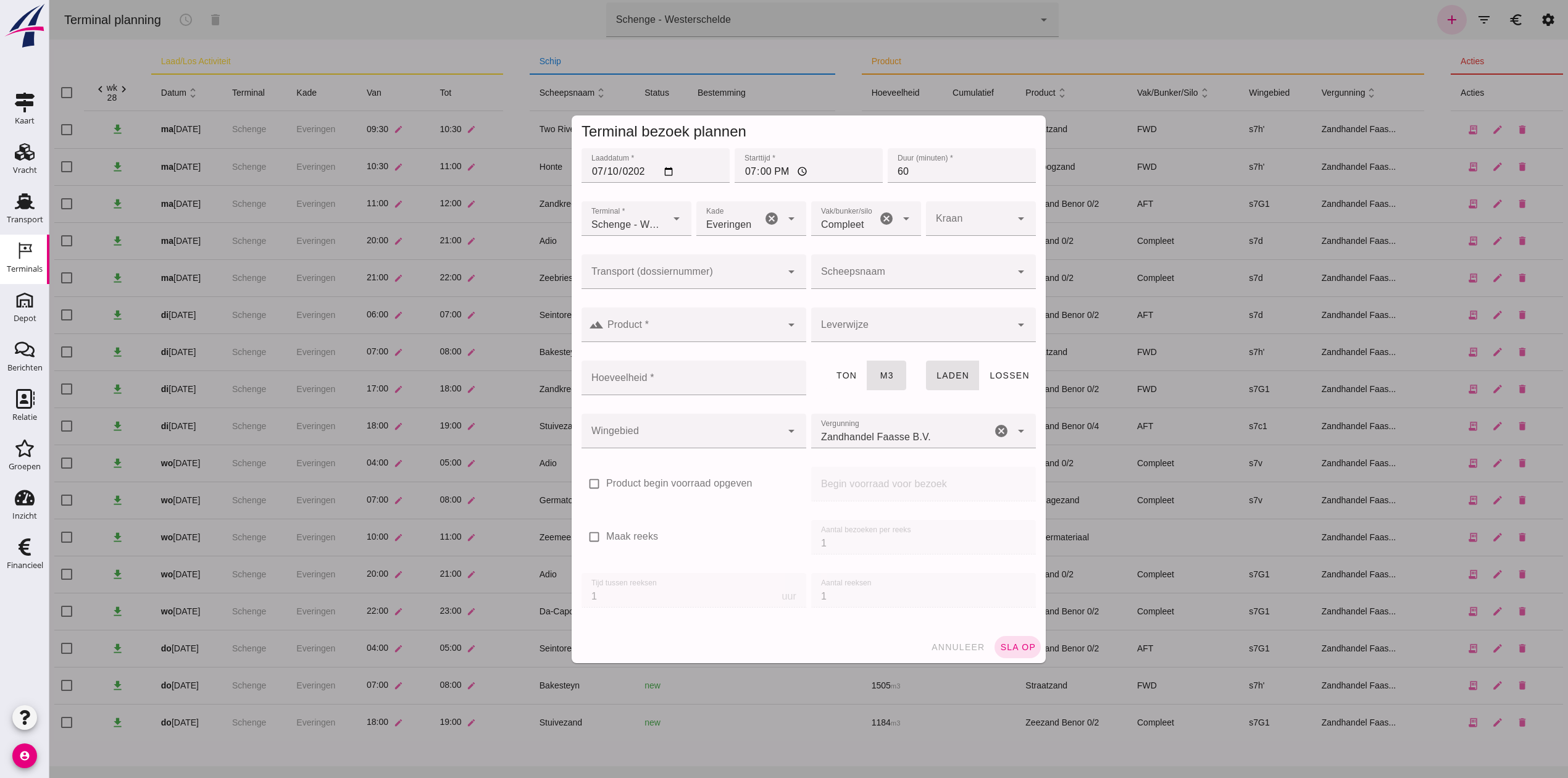 click on "Scheepsnaam" 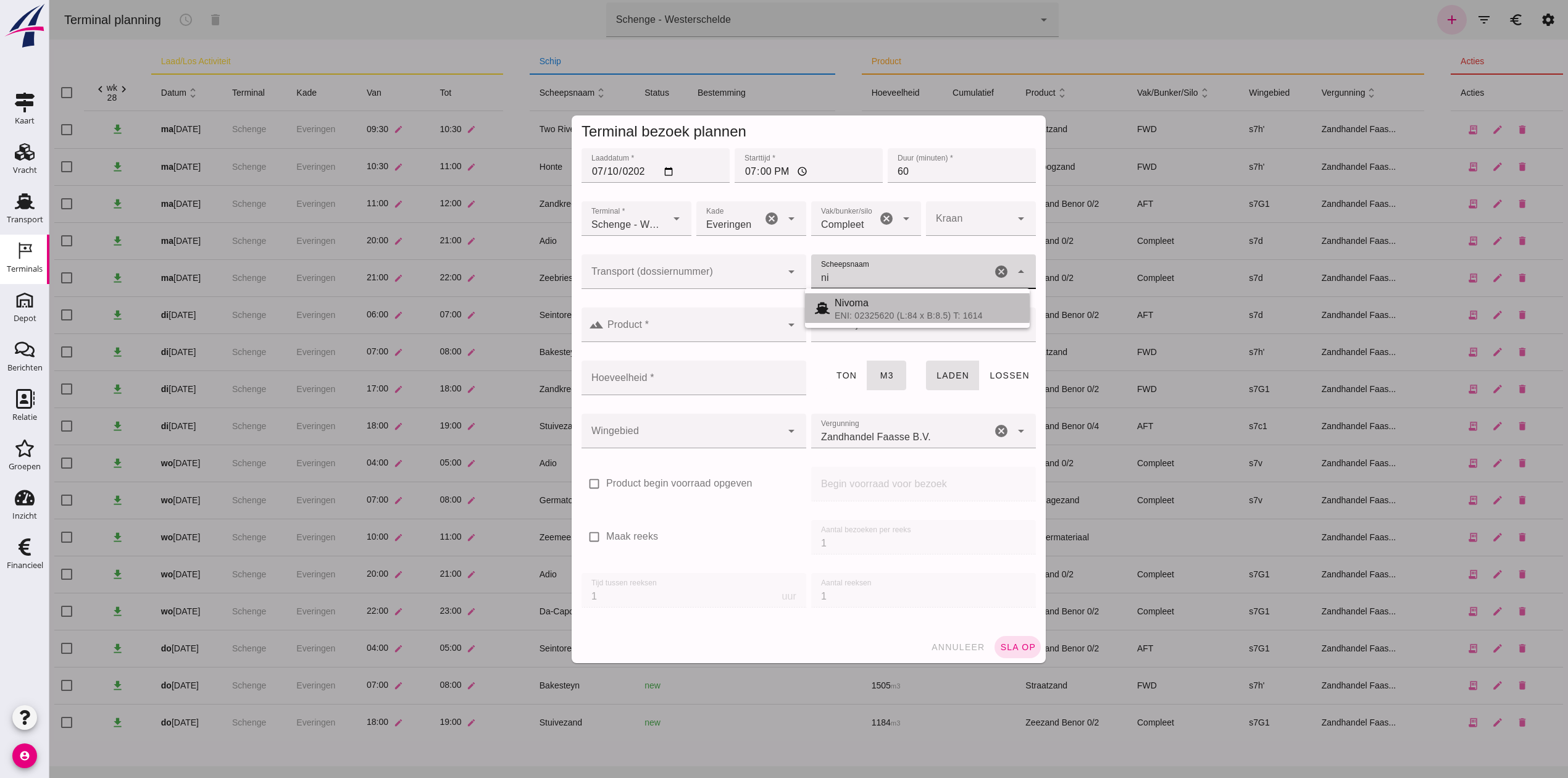 click on "ENI: 02325620 (L:84 x B:8.5) T: 1614" at bounding box center (927, 316) 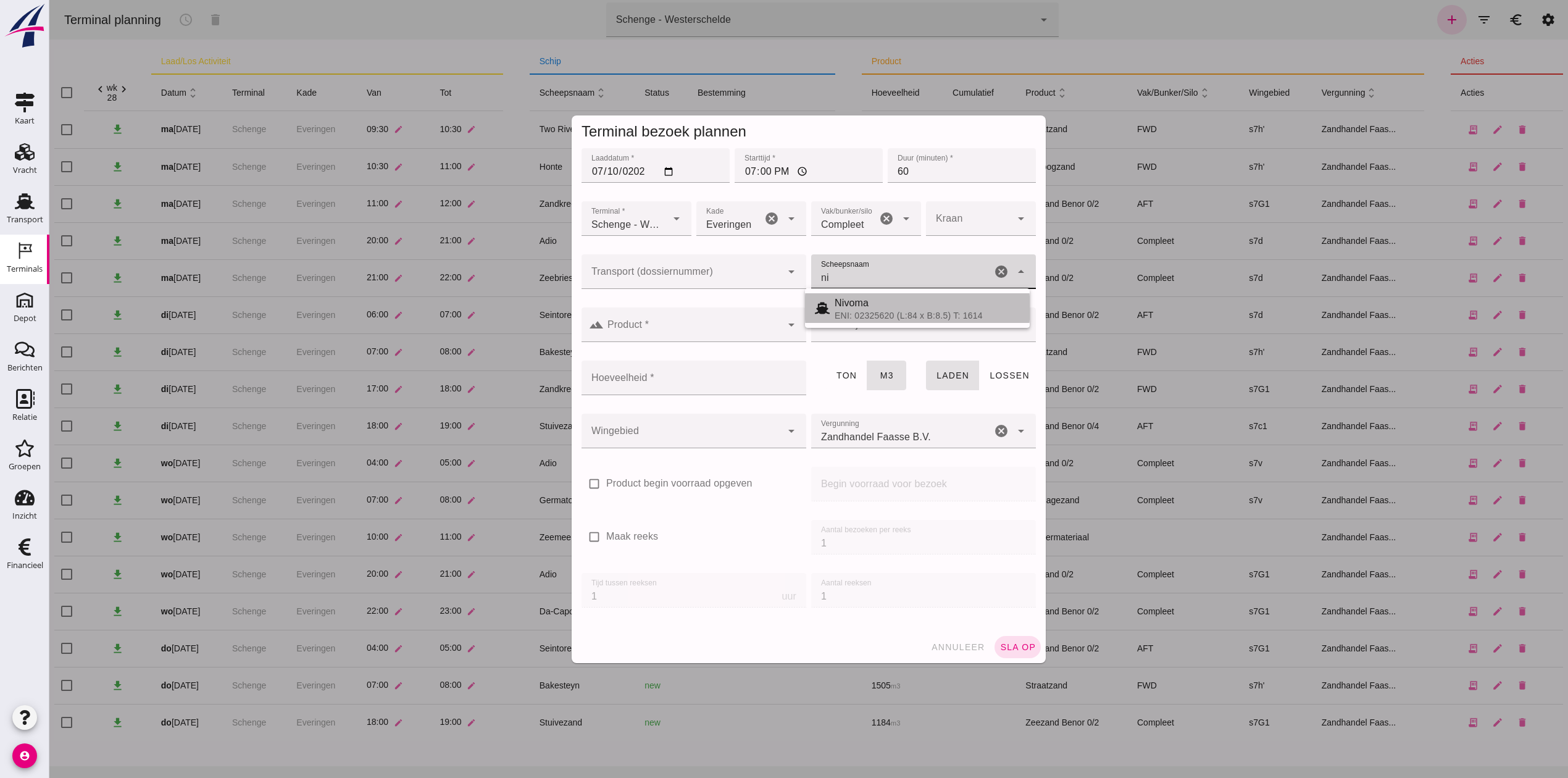 type on "914" 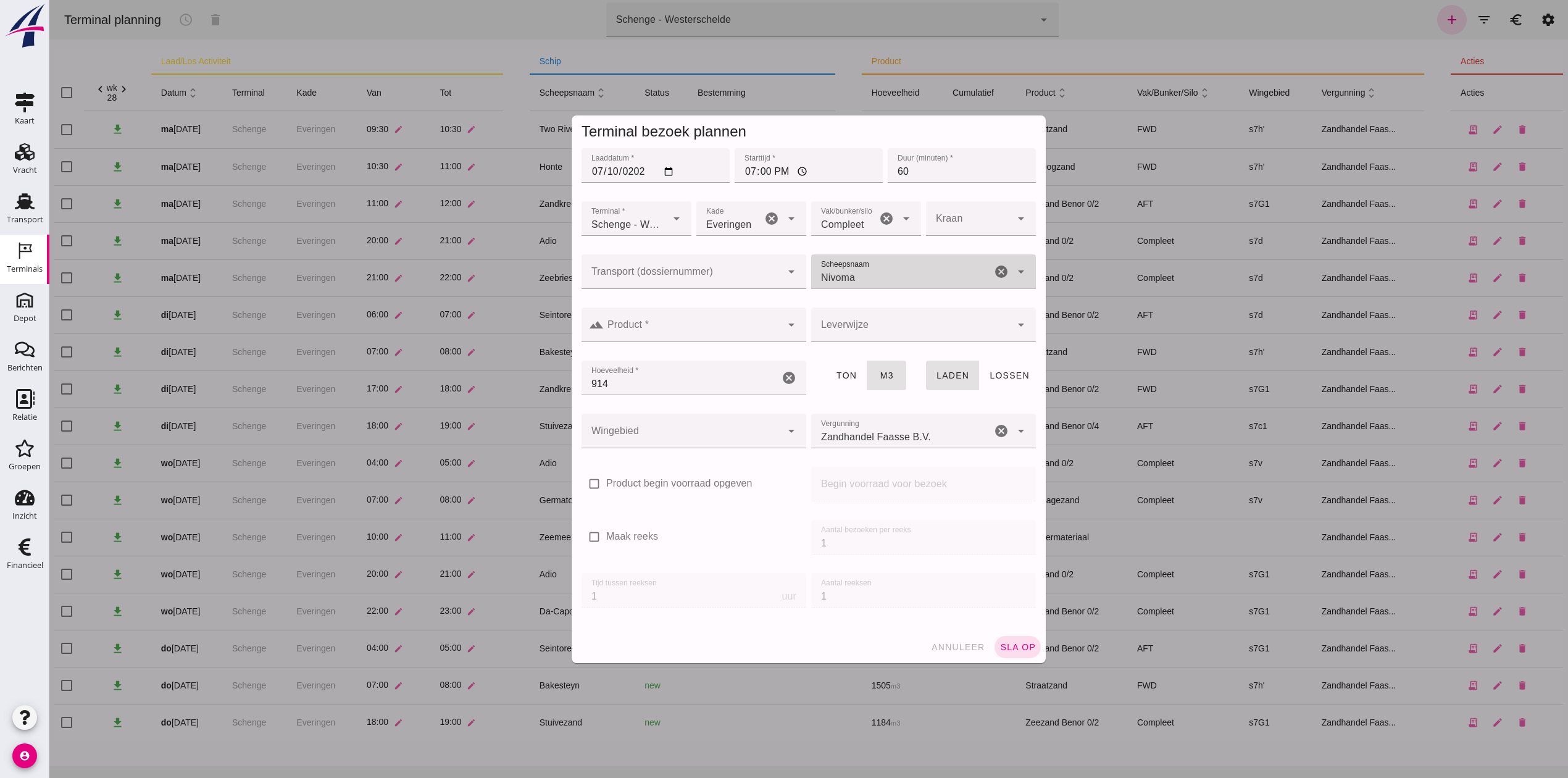 type on "Nivoma" 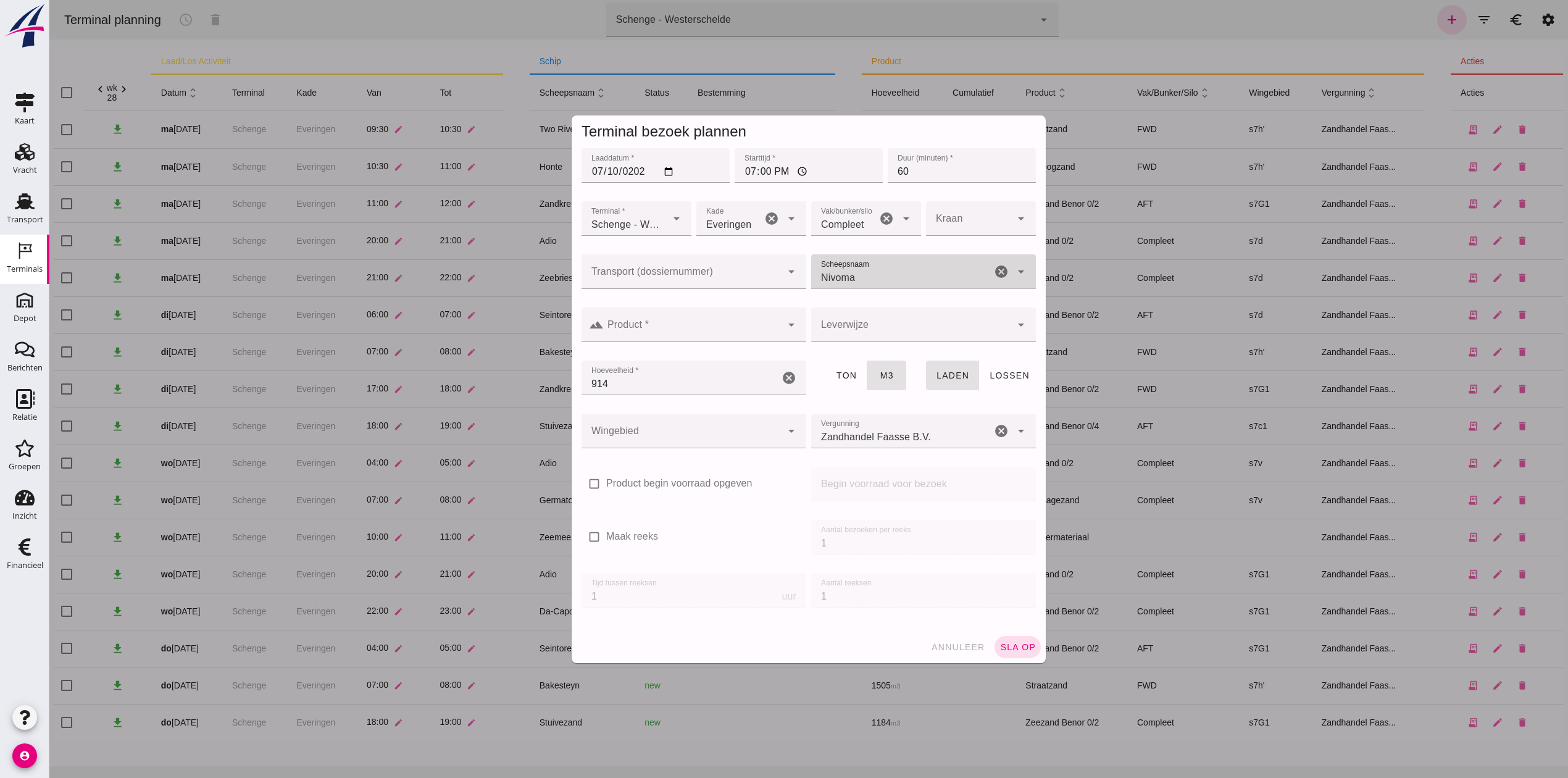click on "Product *" 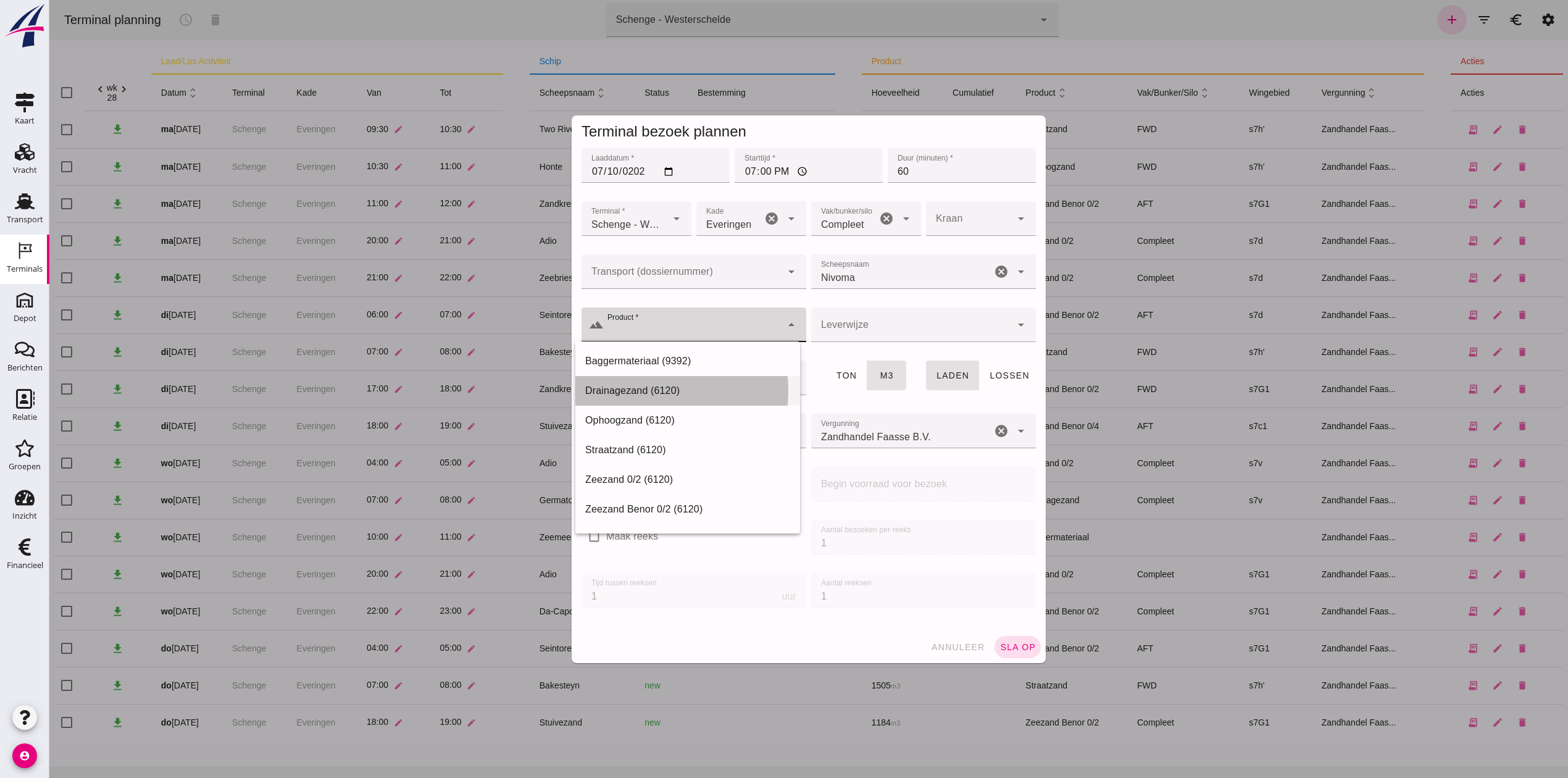 click on "Drainagezand (6120)" at bounding box center [688, 391] 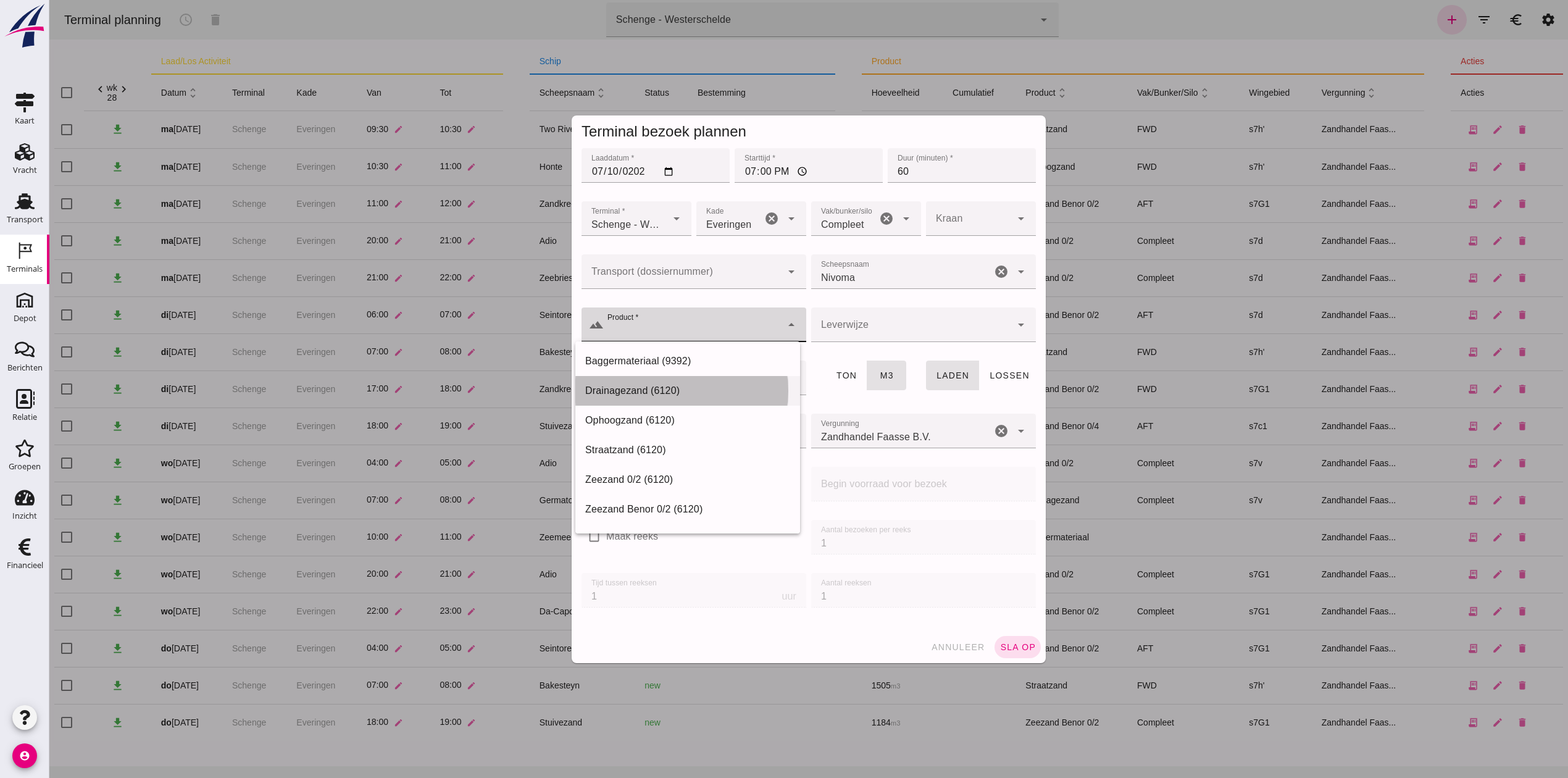 type on "Drainagezand (6120)" 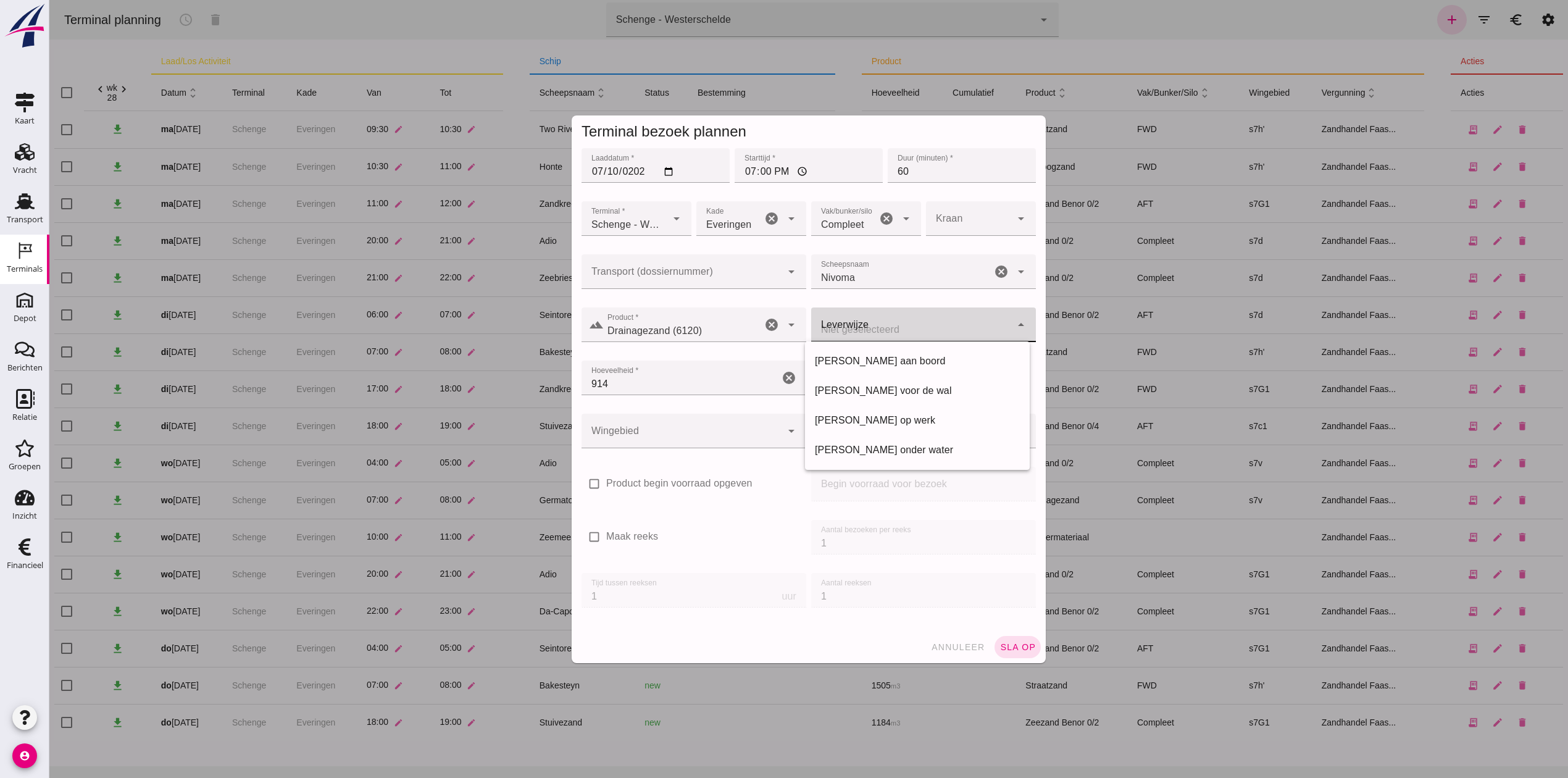 click 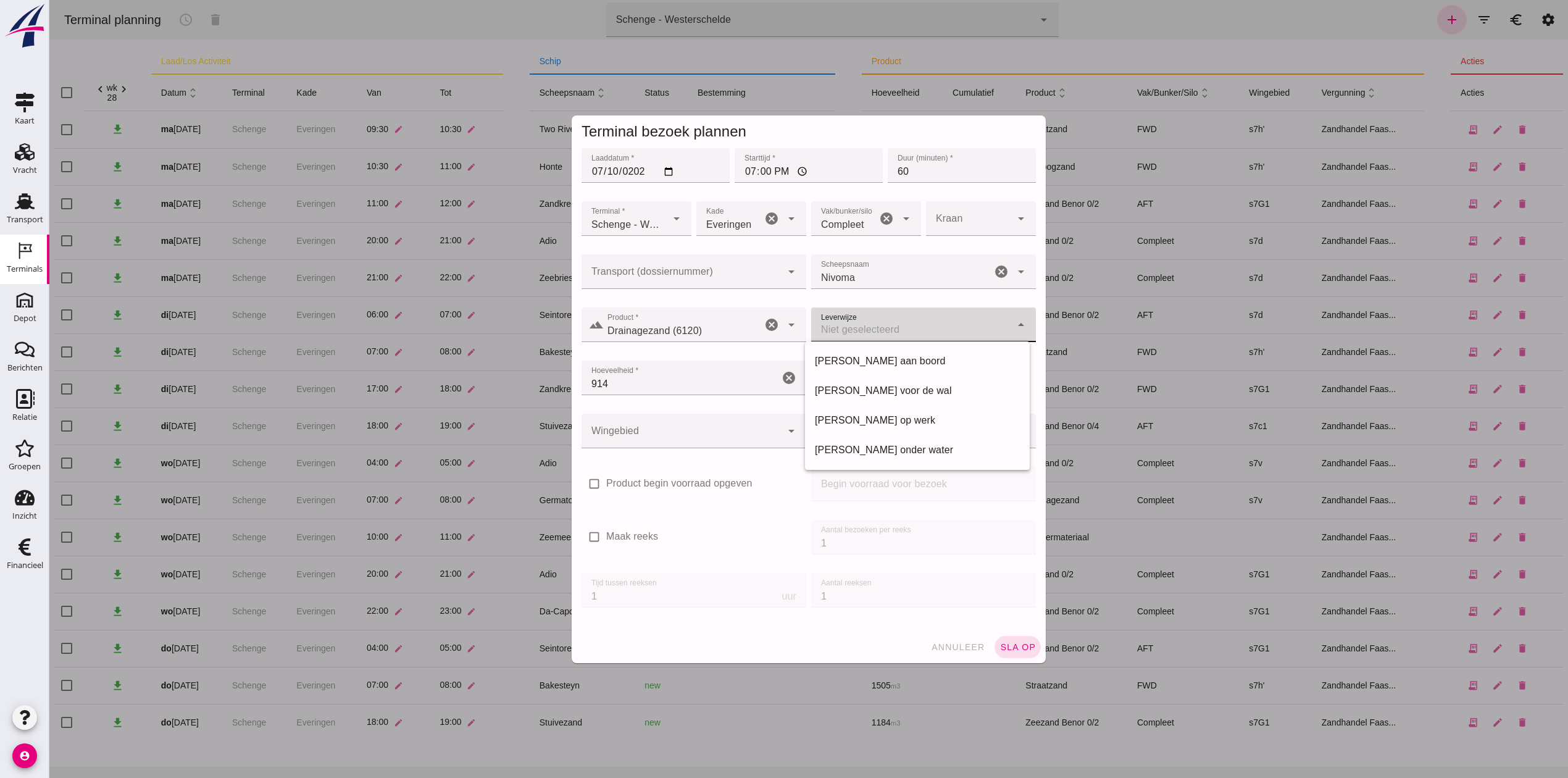 click on "[PERSON_NAME] aan boord" 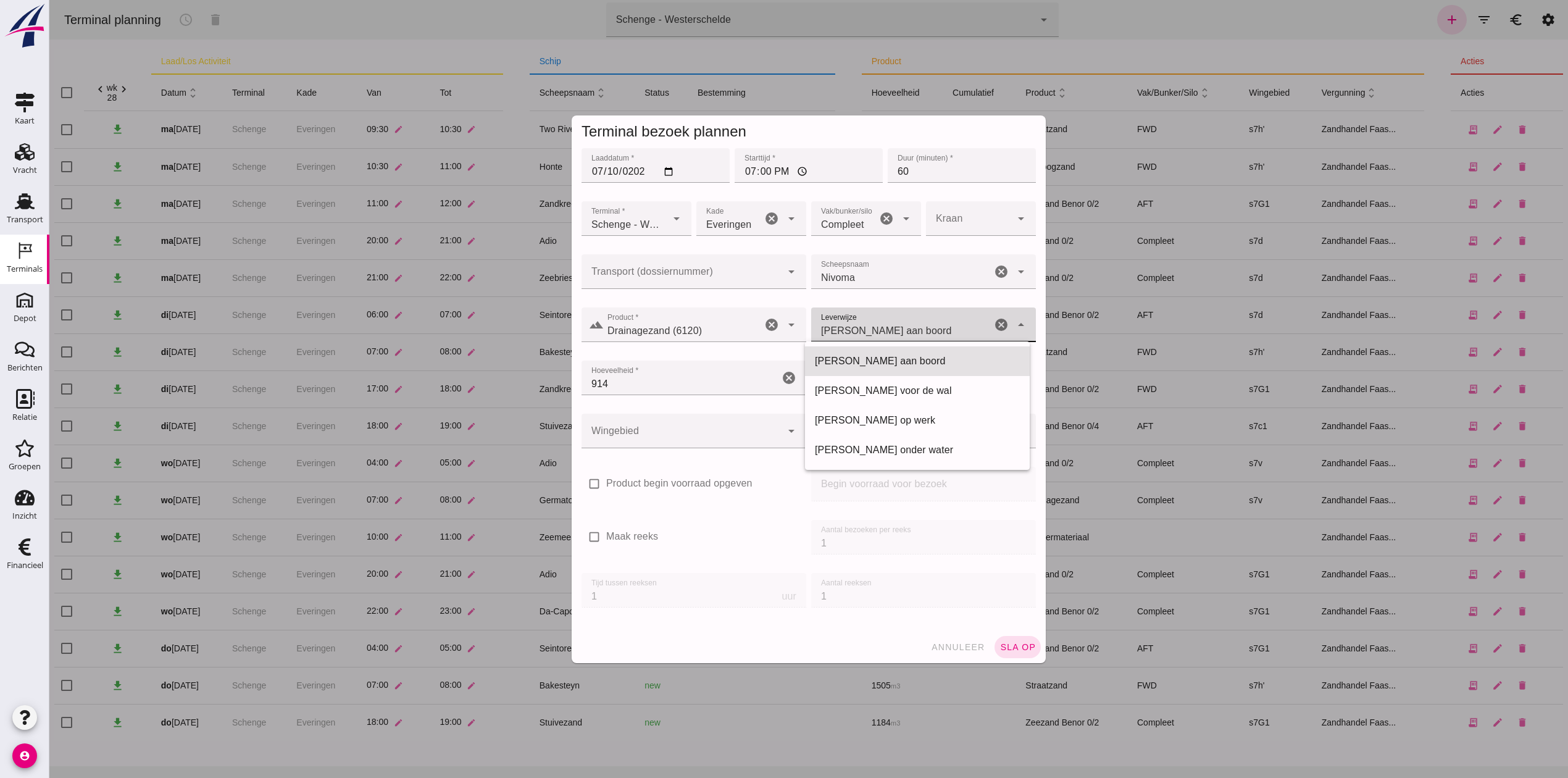 click on "[PERSON_NAME] aan boord franco_on_board" 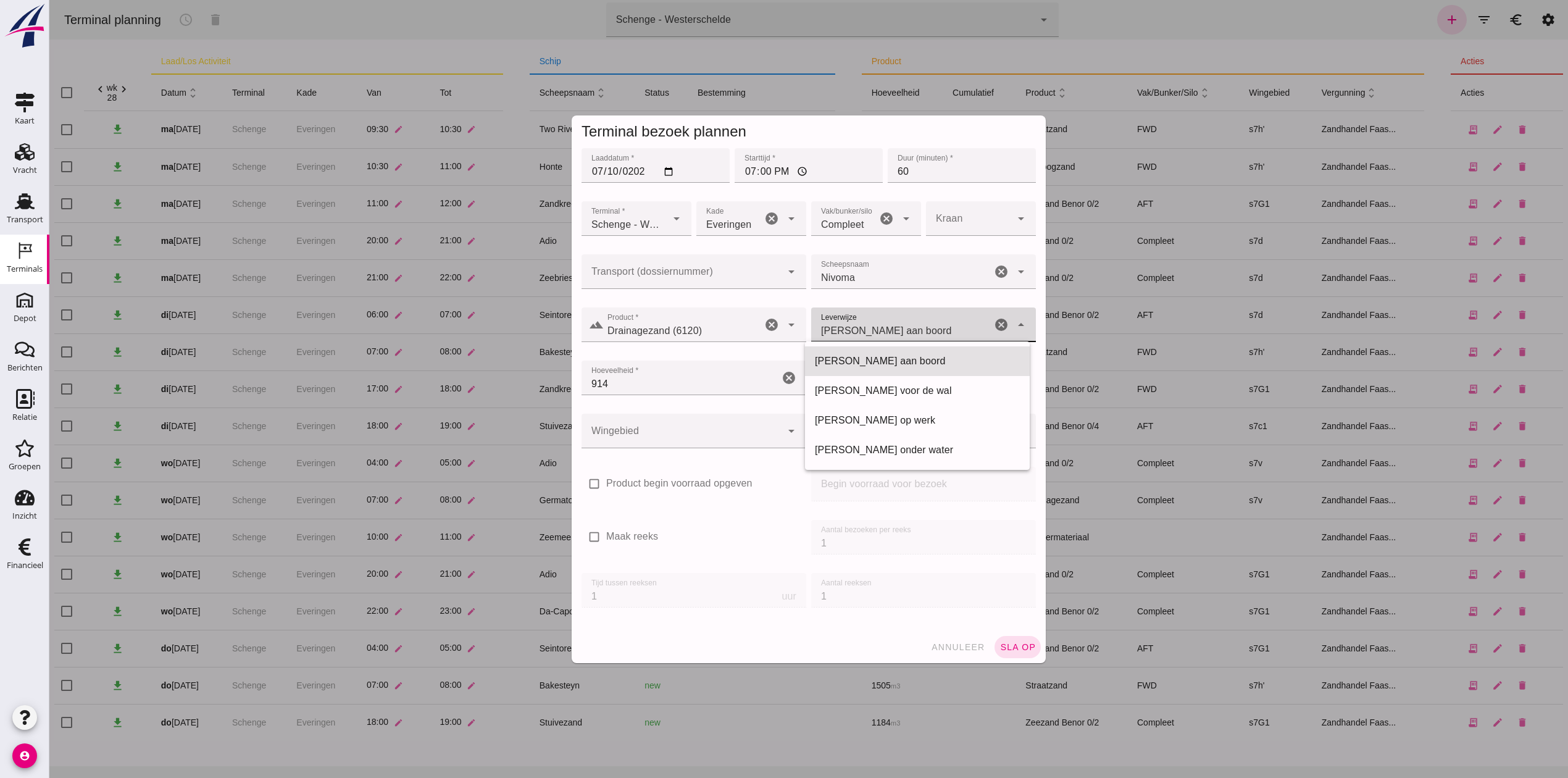 type on "franco_on_shore" 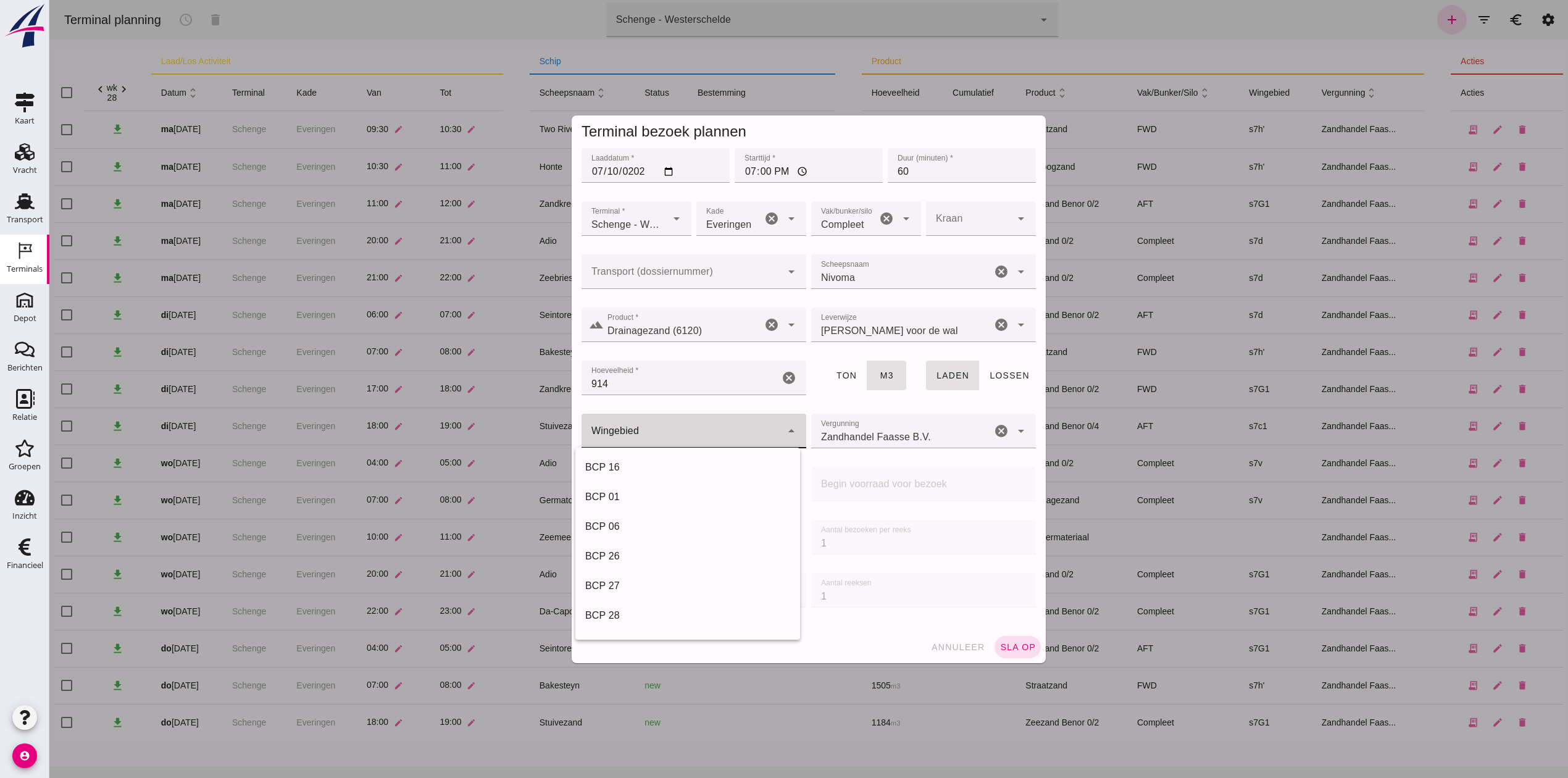 click 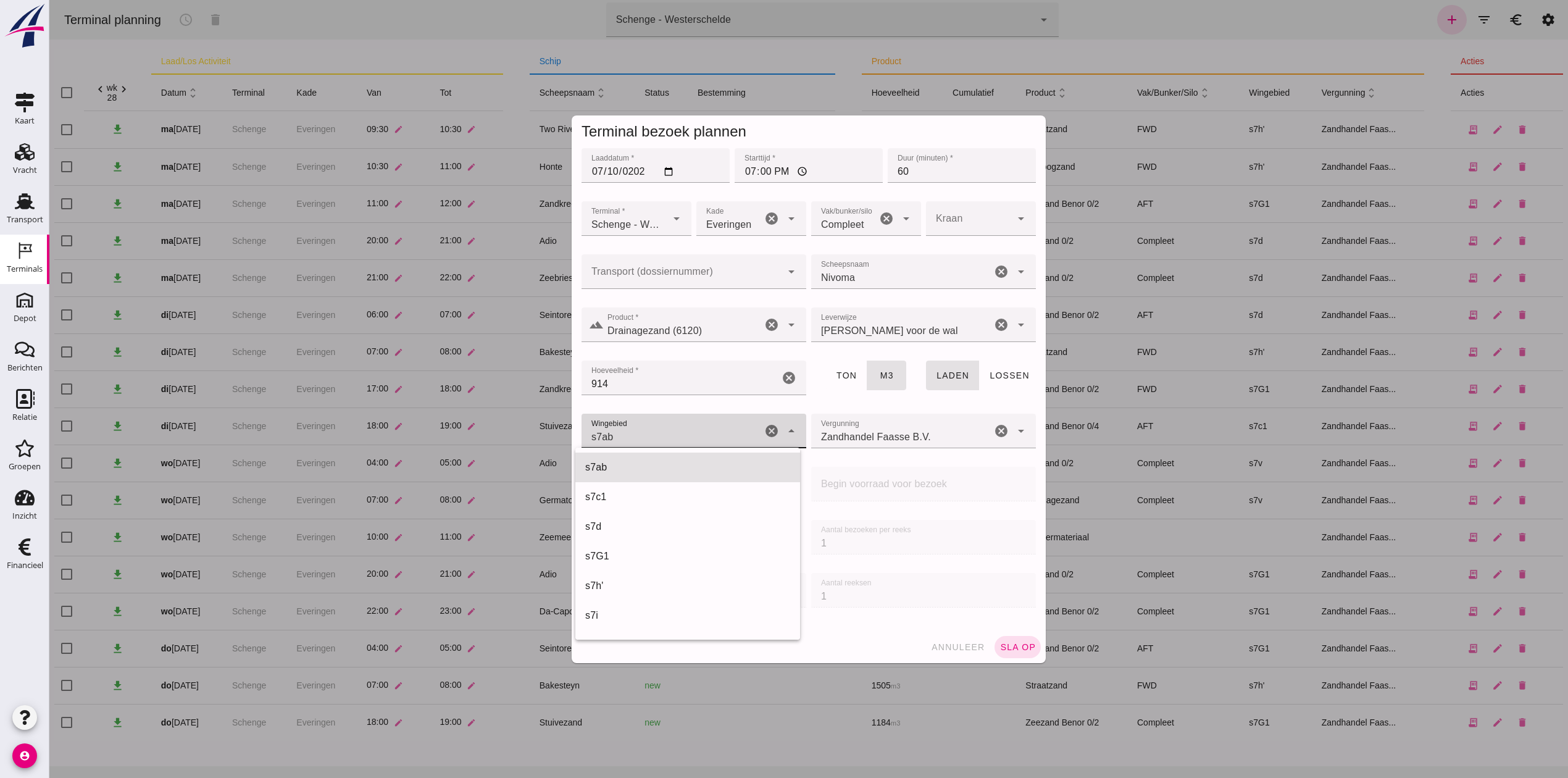 scroll, scrollTop: 445, scrollLeft: 0, axis: vertical 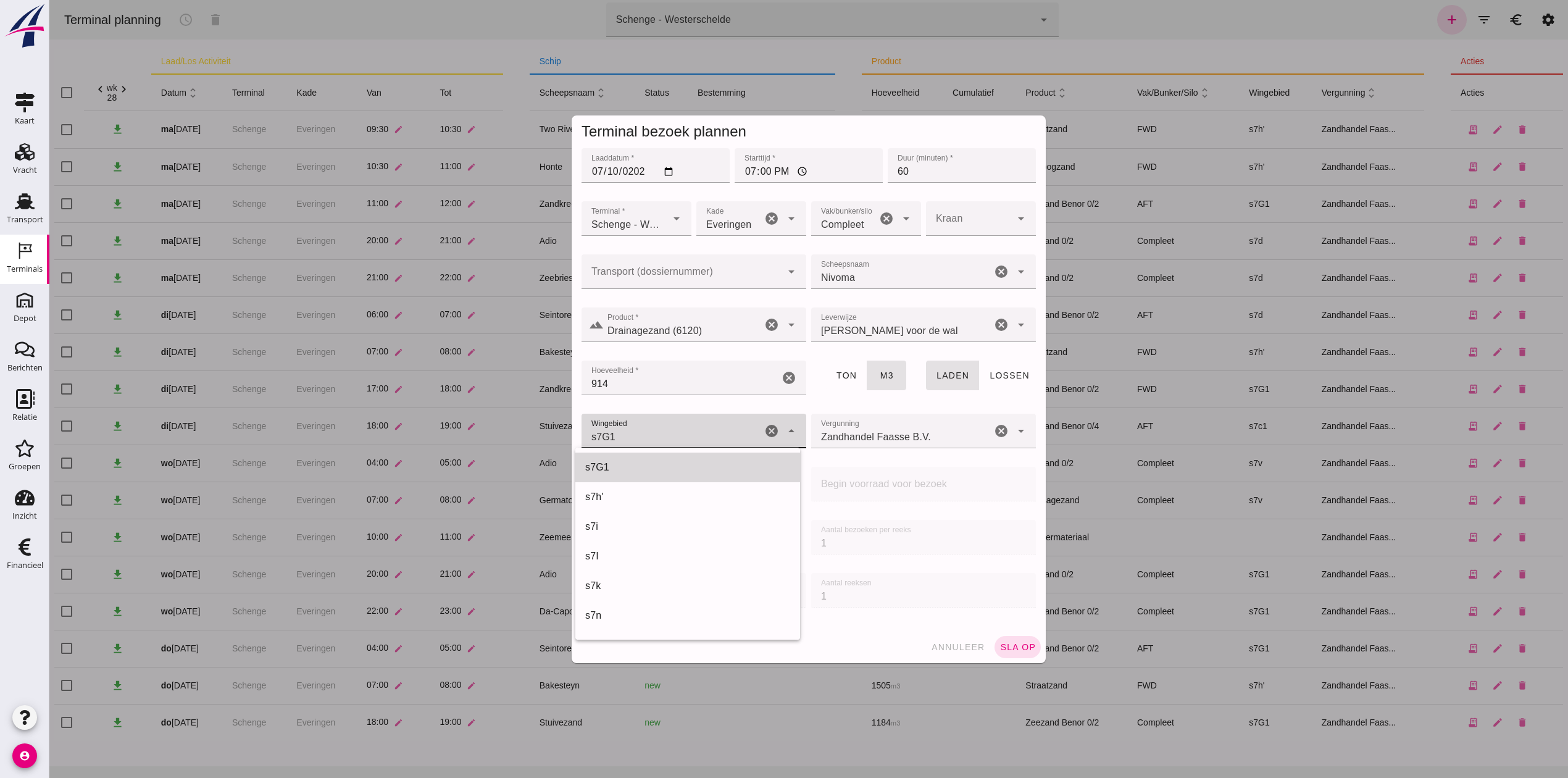 click on "s7G1" at bounding box center [688, 467] 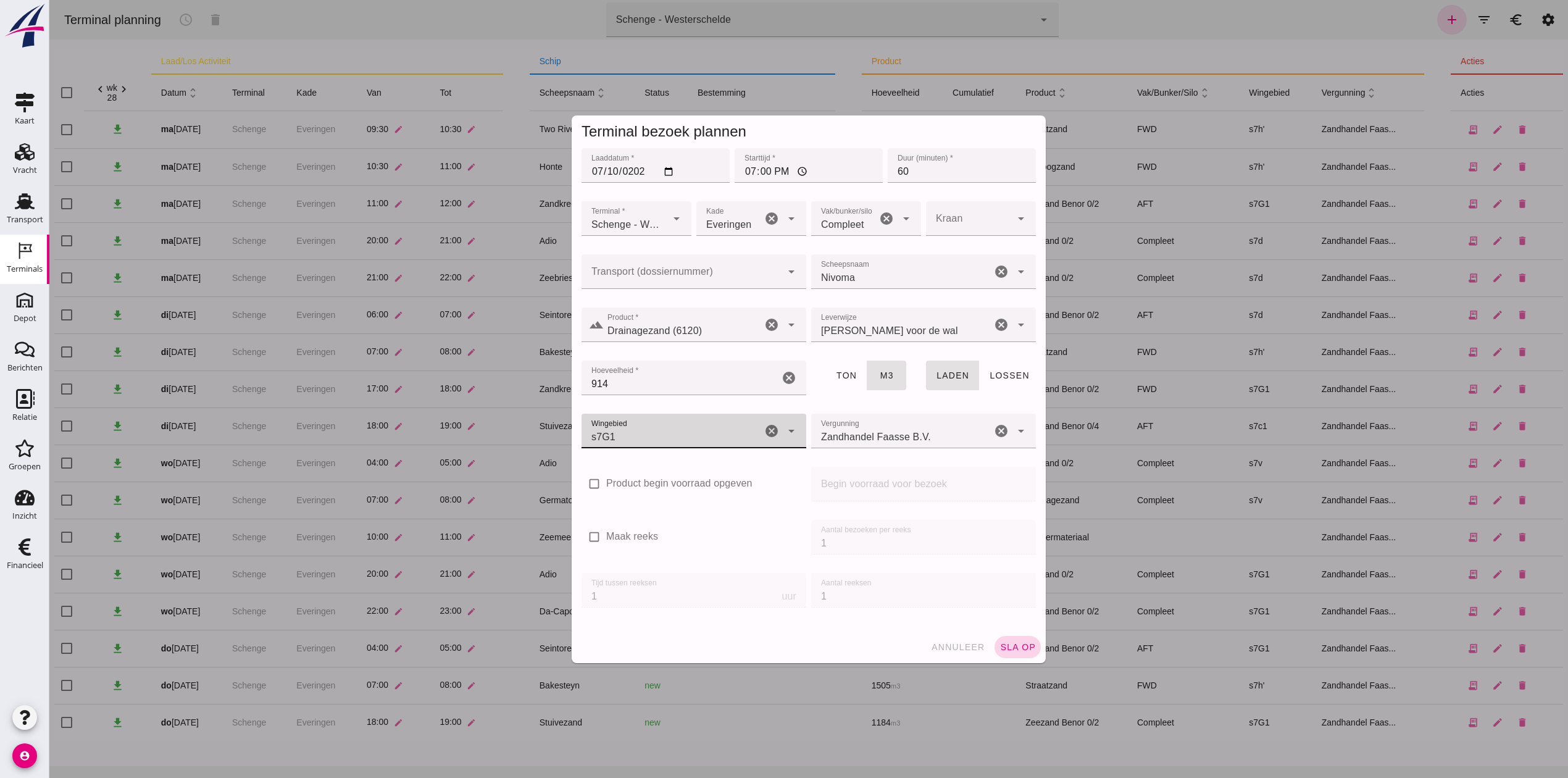 type on "224" 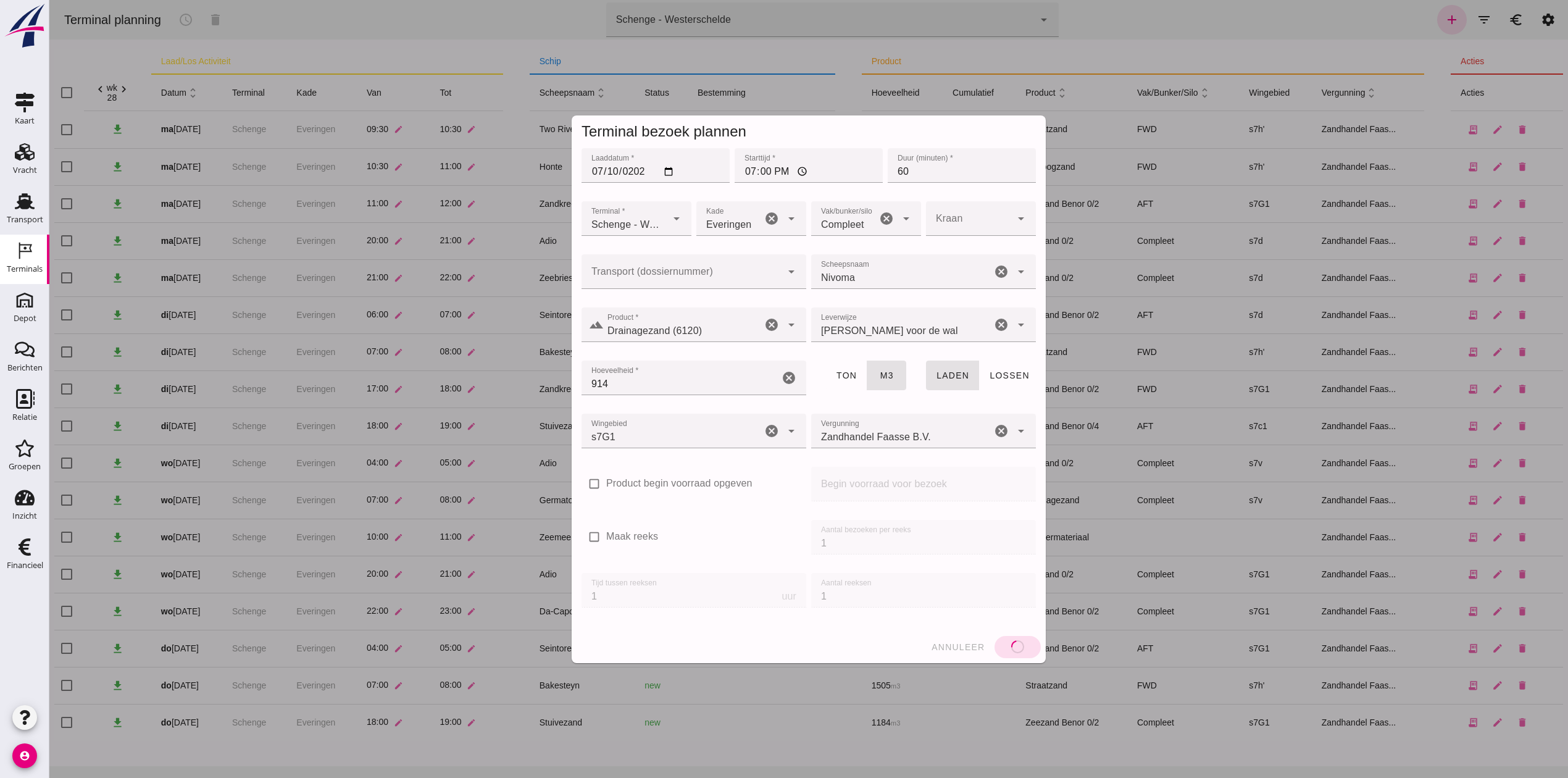 type 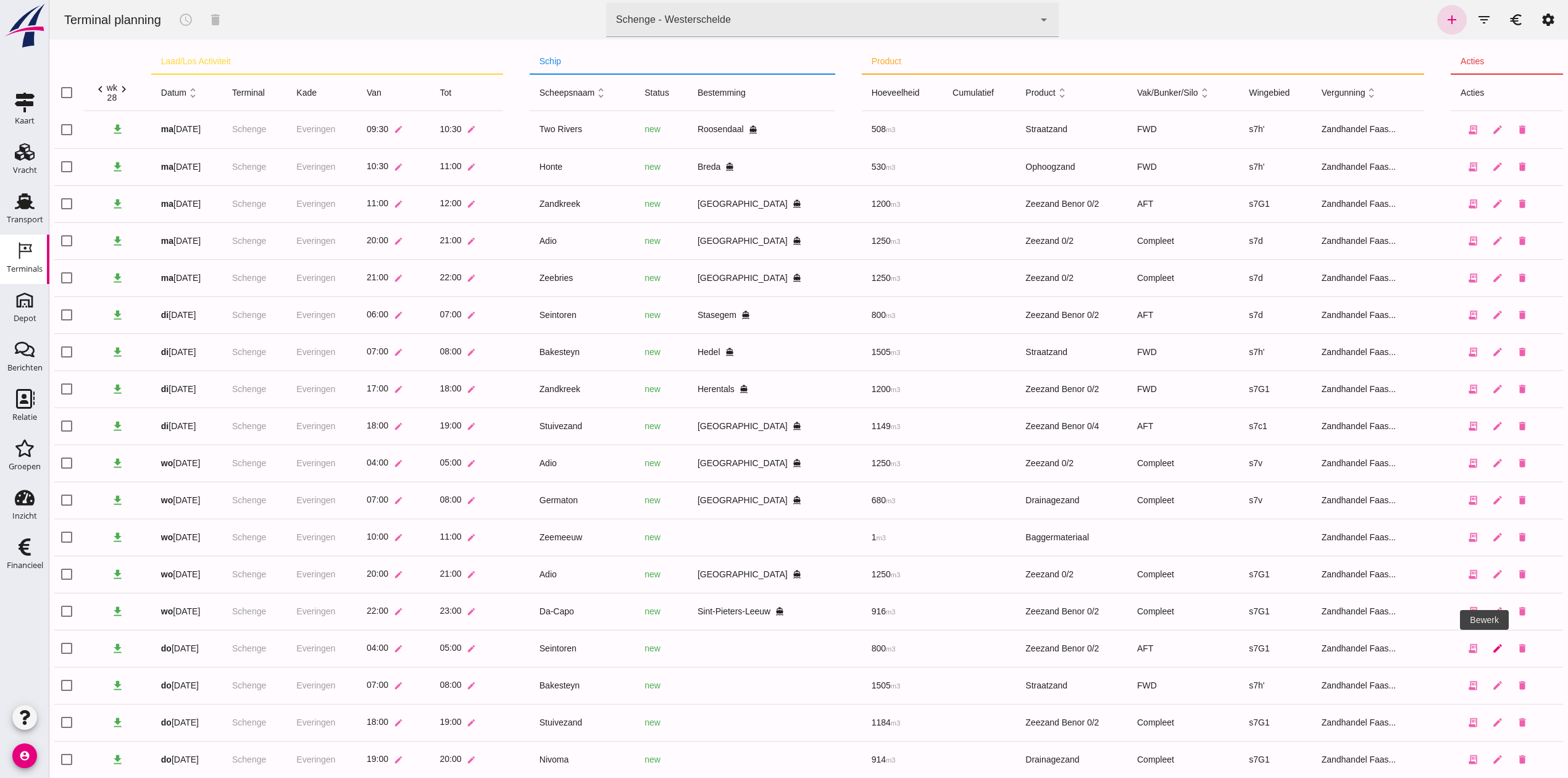 click on "edit" at bounding box center (1498, 648) 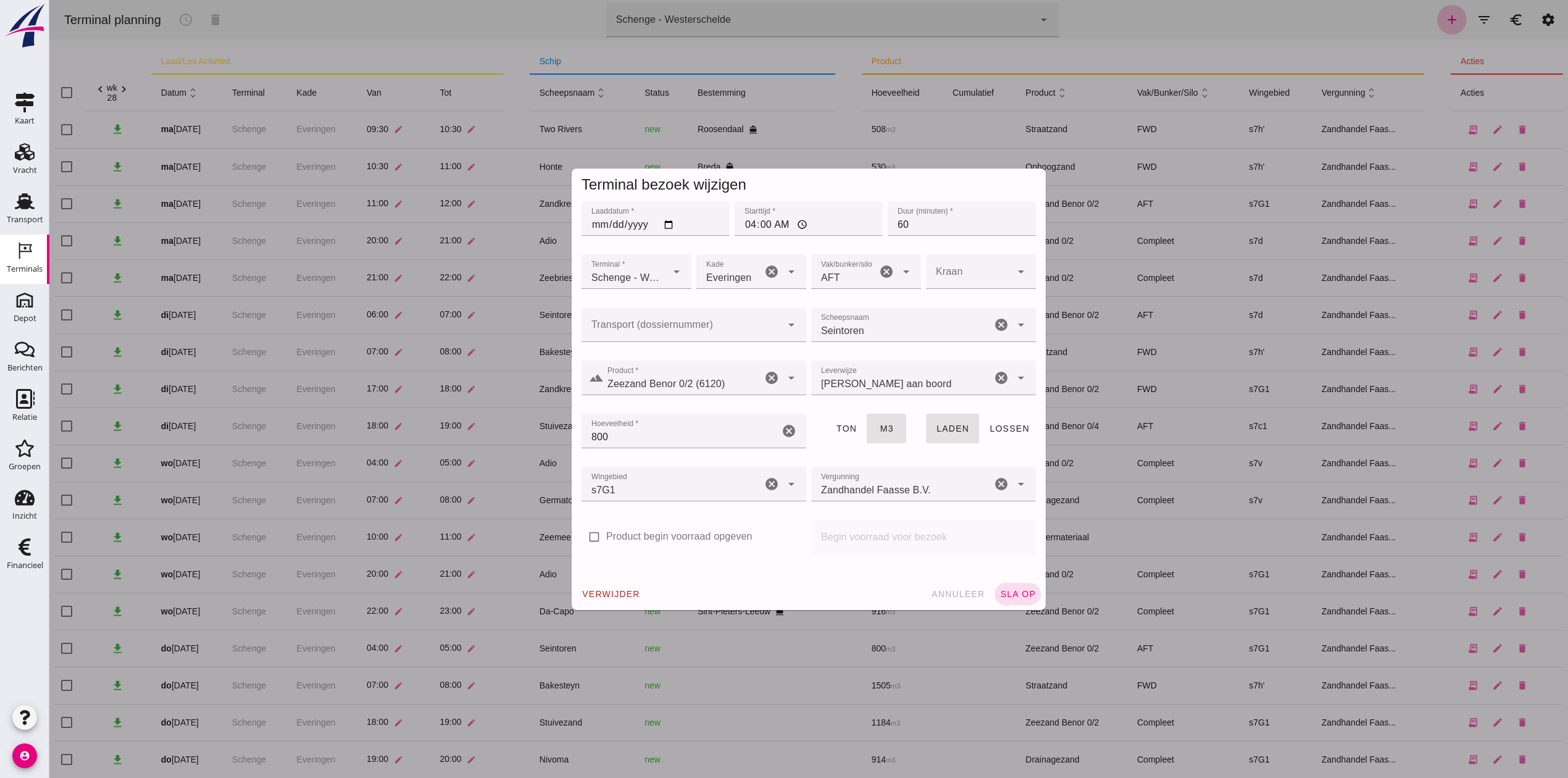 click on "s7G1 224" 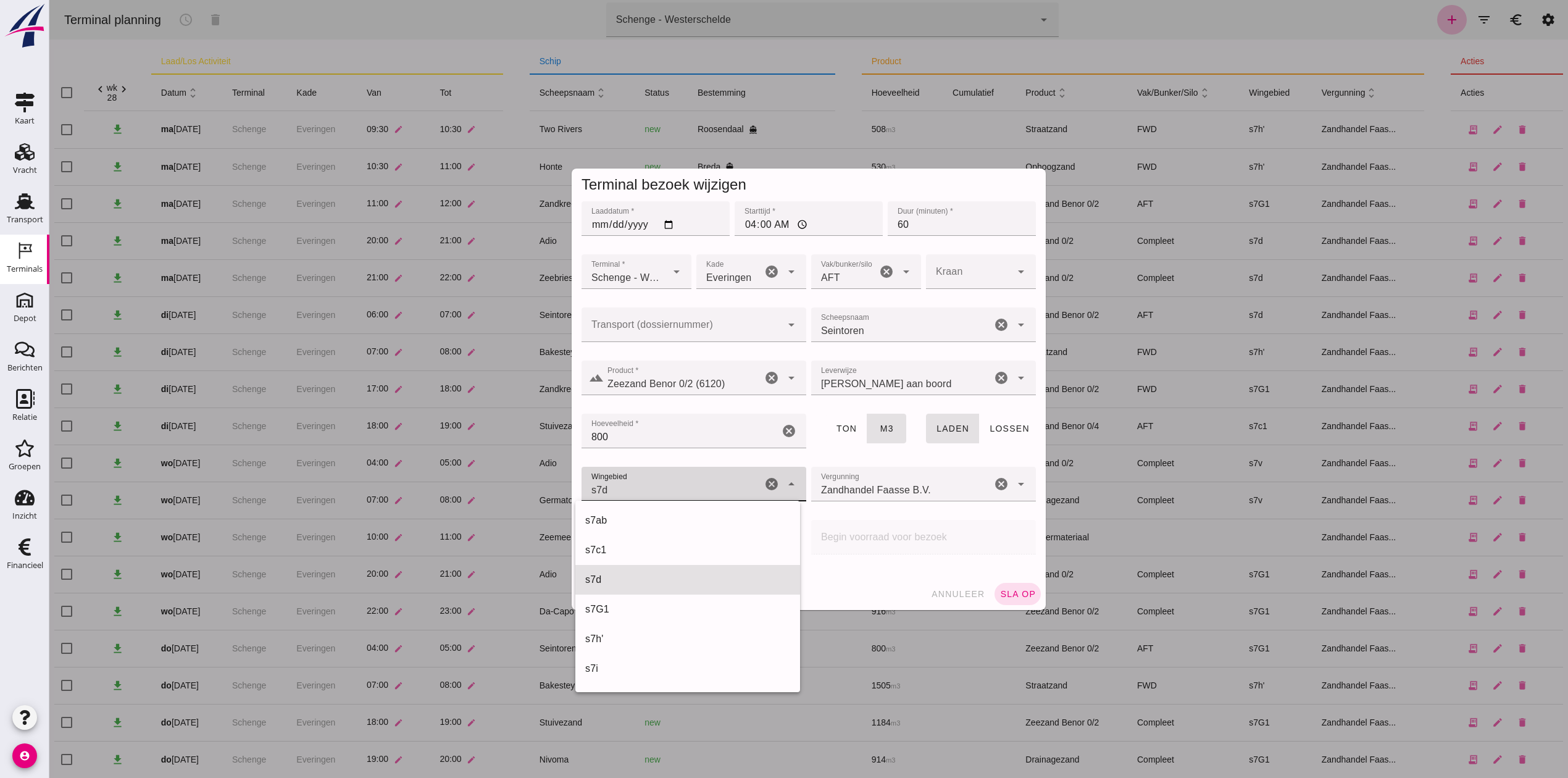 scroll, scrollTop: 415, scrollLeft: 0, axis: vertical 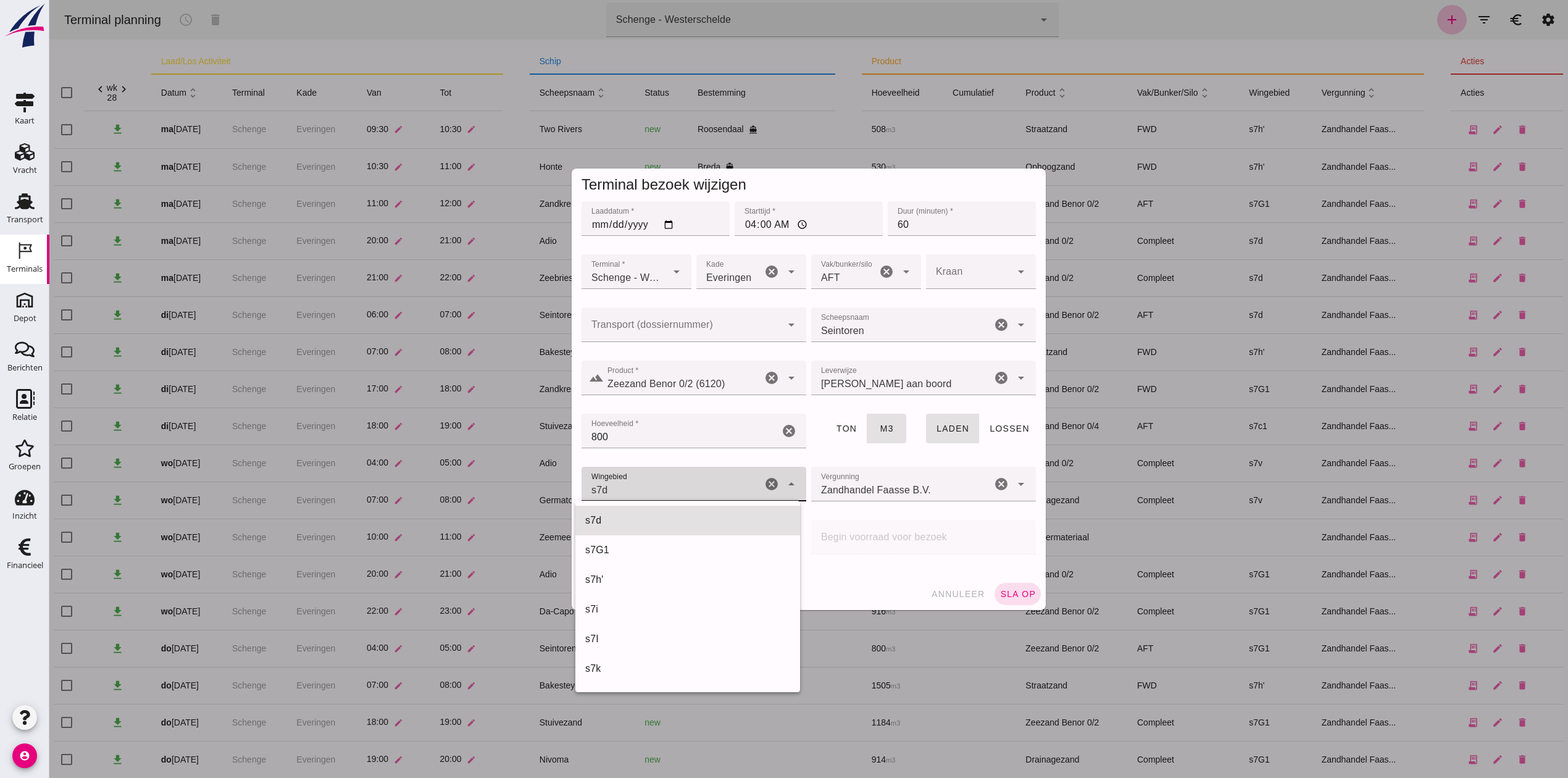 click on "s7d" 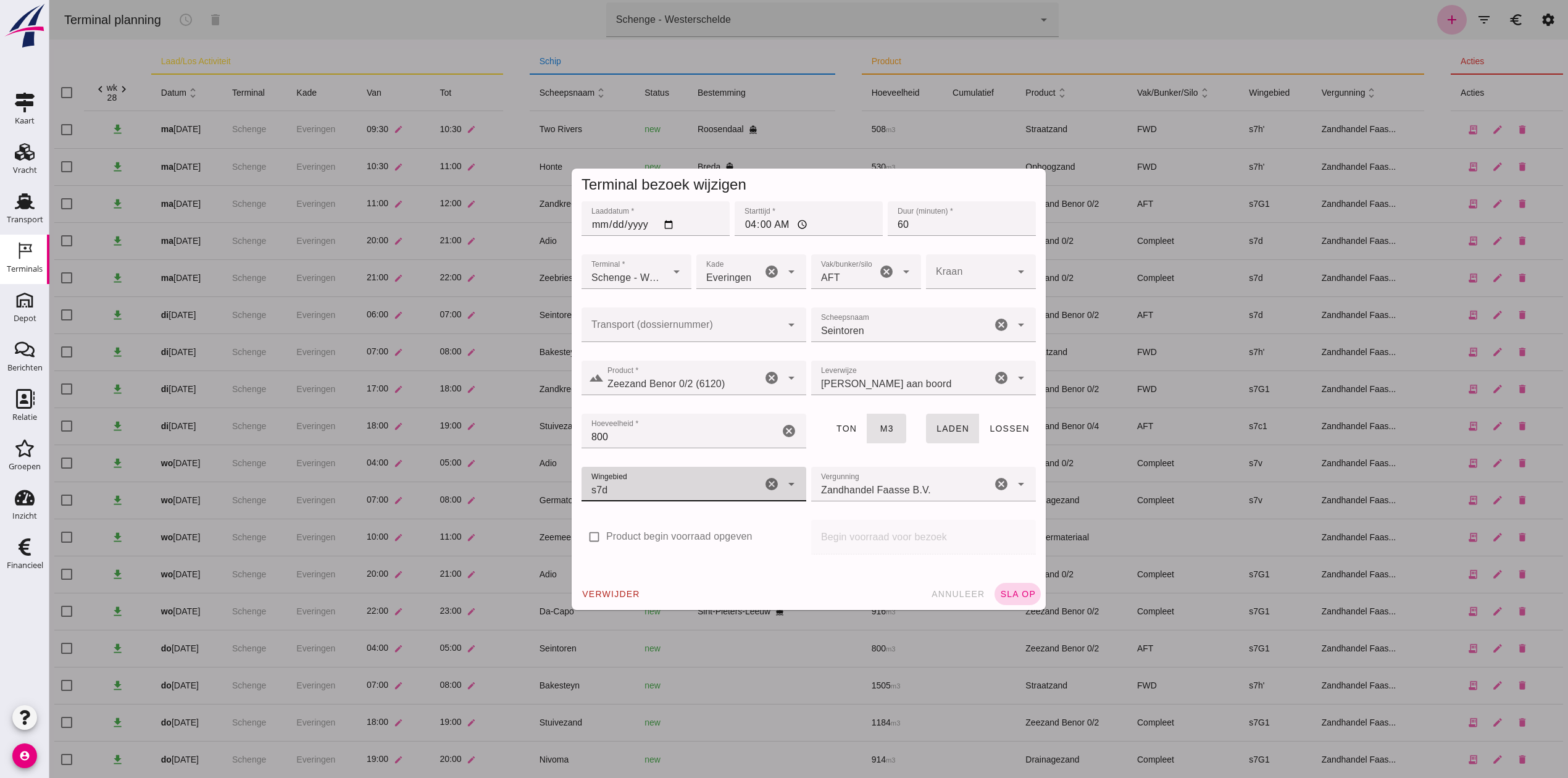 type on "223" 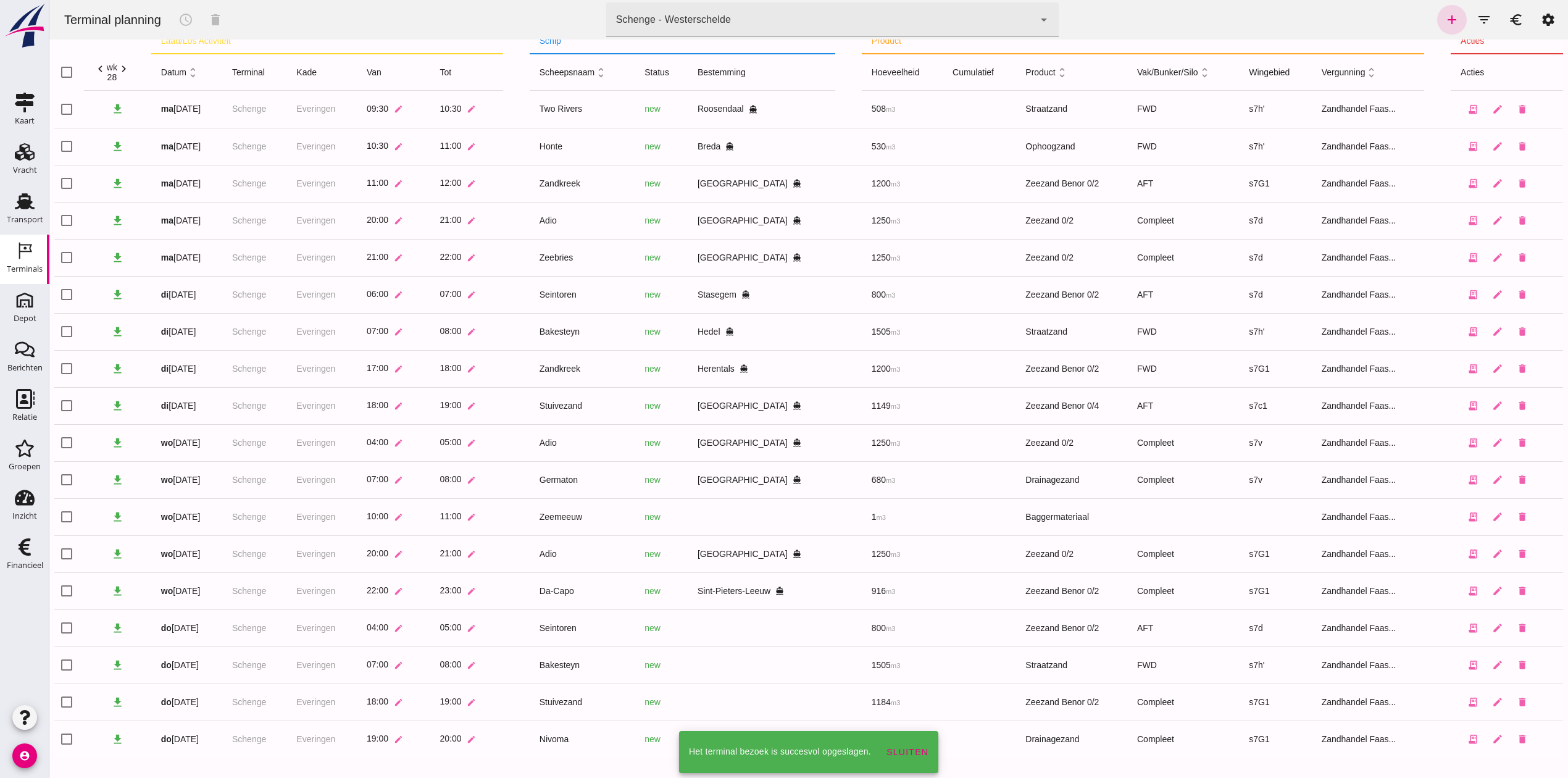 scroll, scrollTop: 25, scrollLeft: 0, axis: vertical 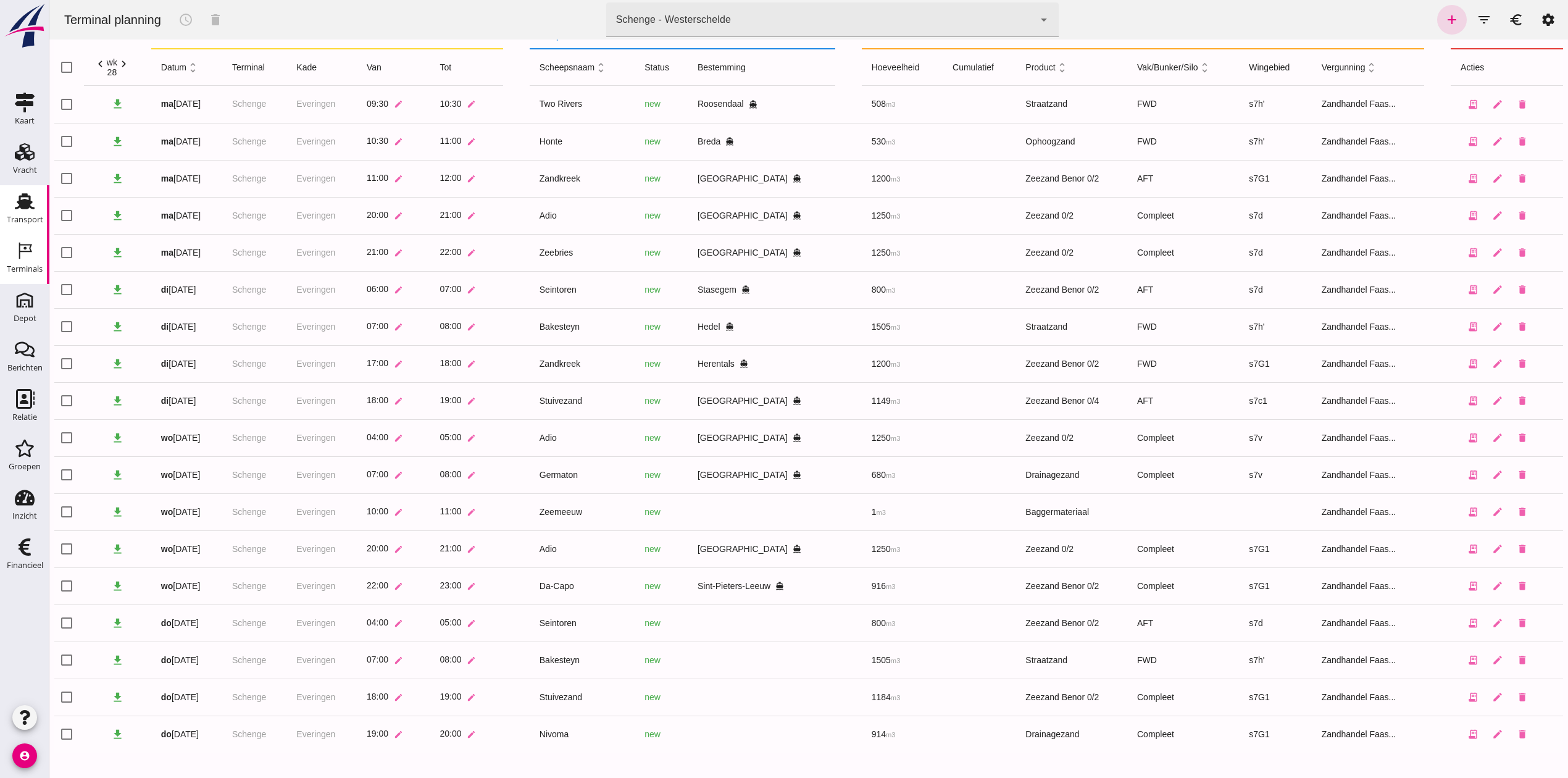 click on "Transport" 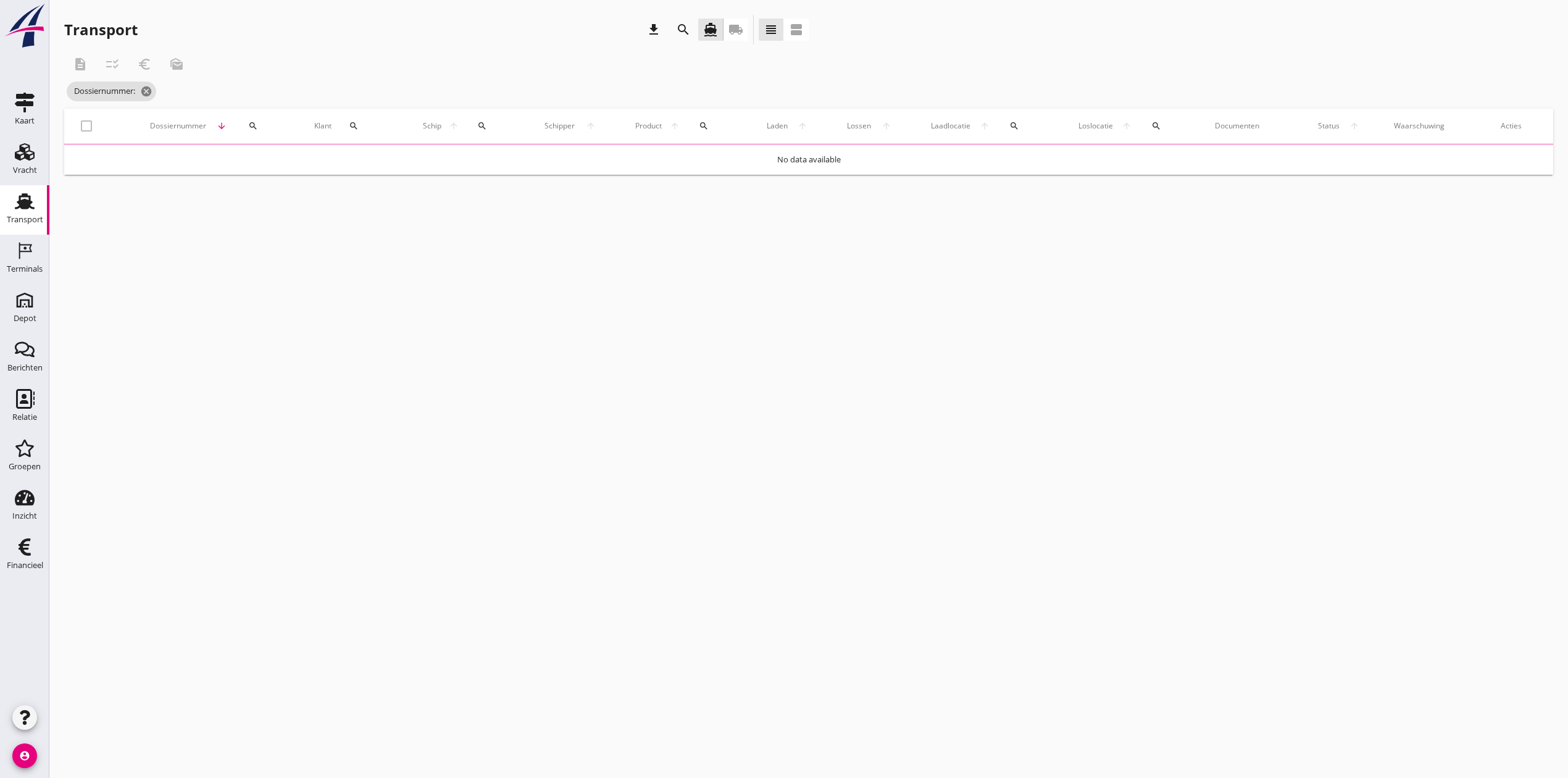 scroll, scrollTop: 0, scrollLeft: 0, axis: both 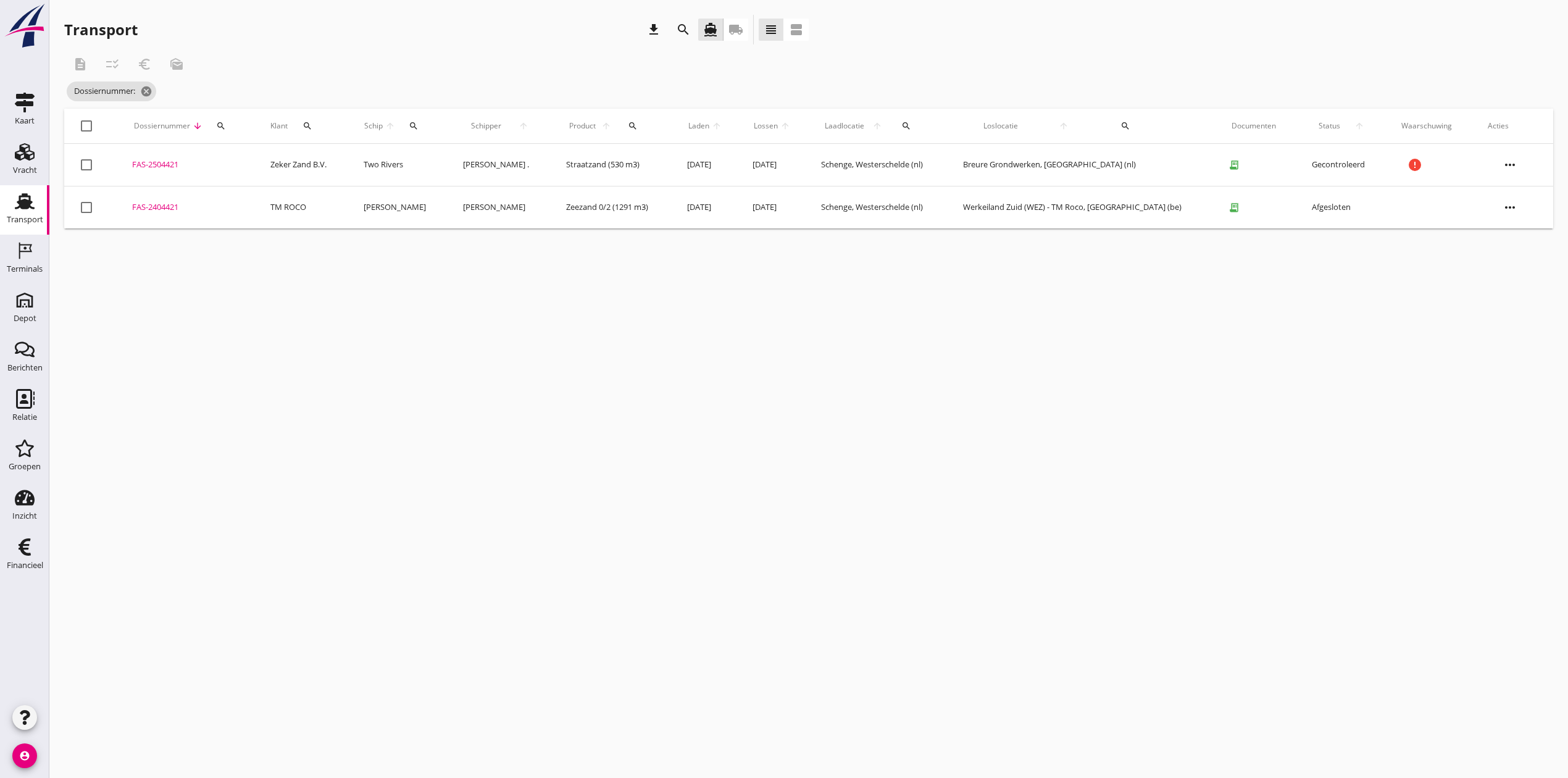 click on "search" at bounding box center [221, 126] 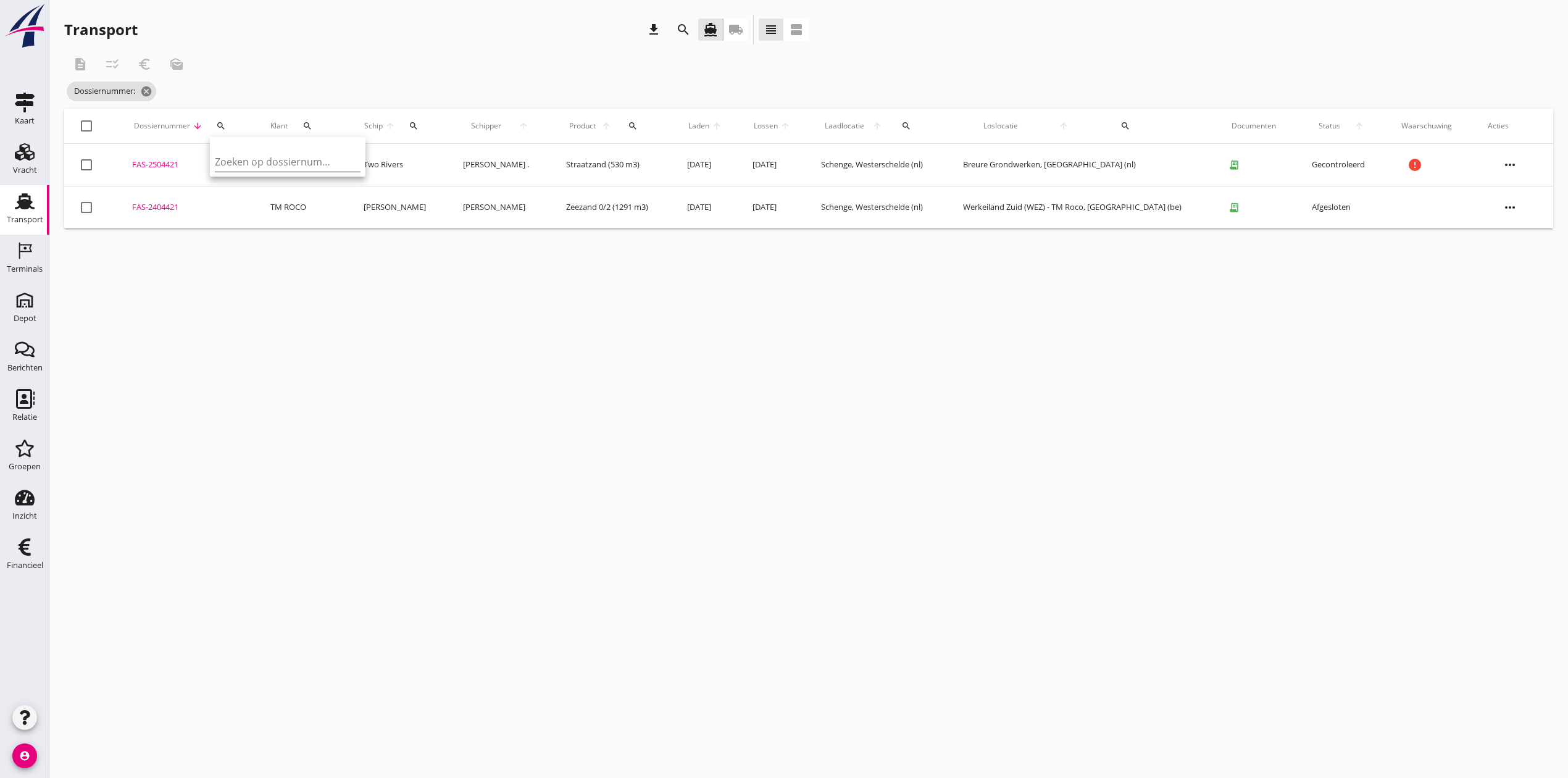 click at bounding box center (279, 162) 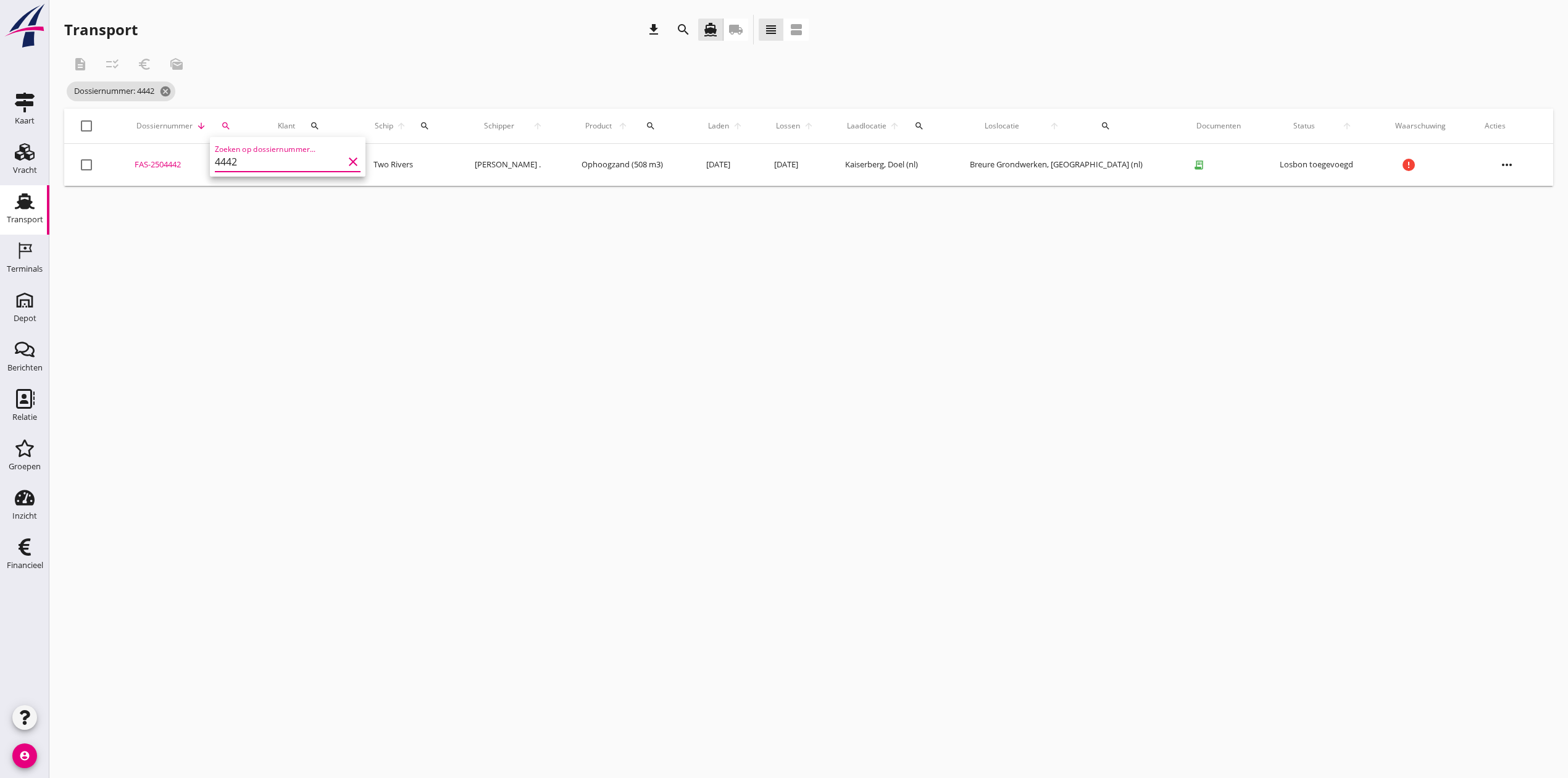 type on "4442" 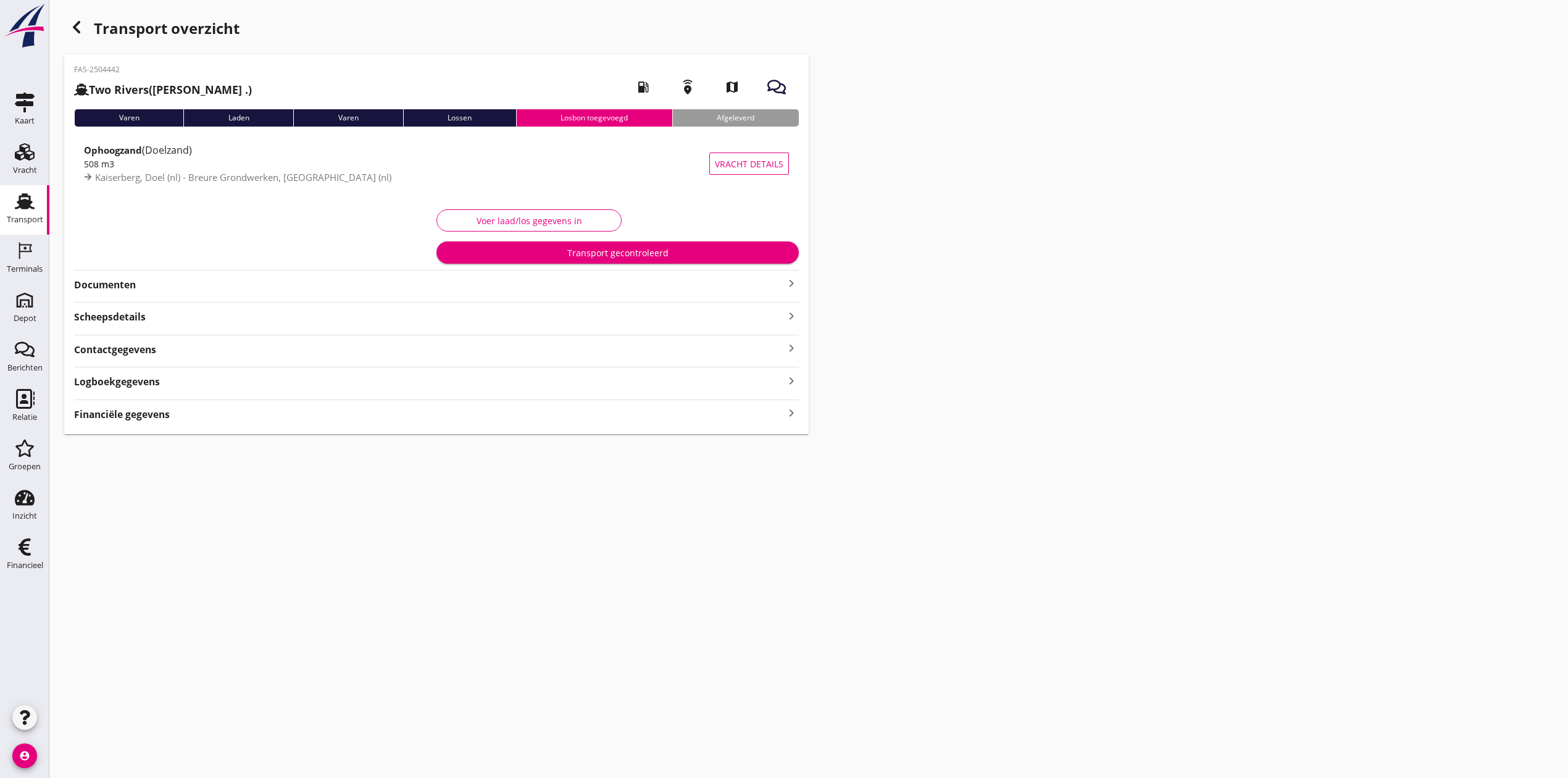 click on "Documenten" at bounding box center [429, 285] 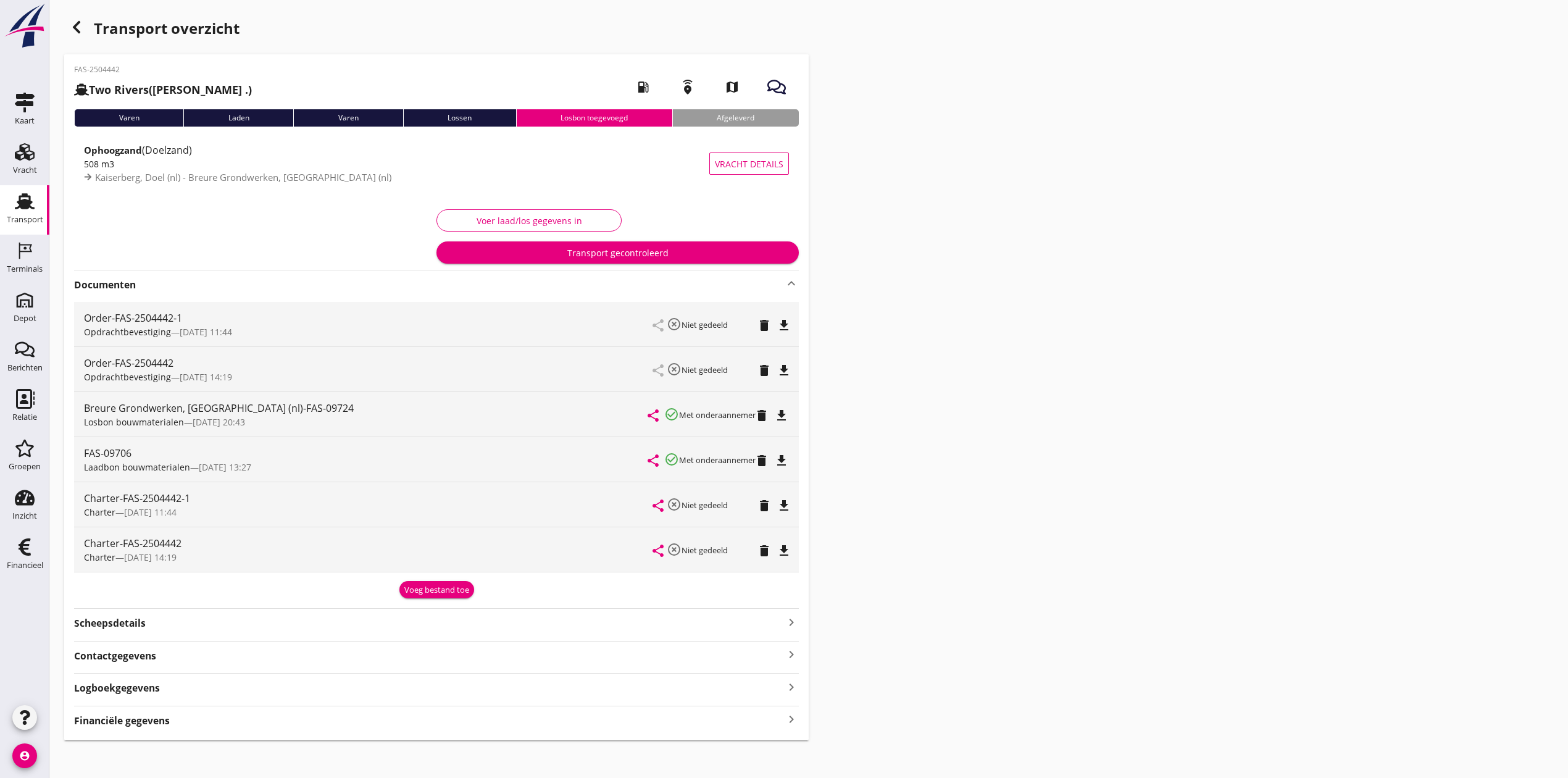 click on "Voeg bestand toe" at bounding box center [436, 590] 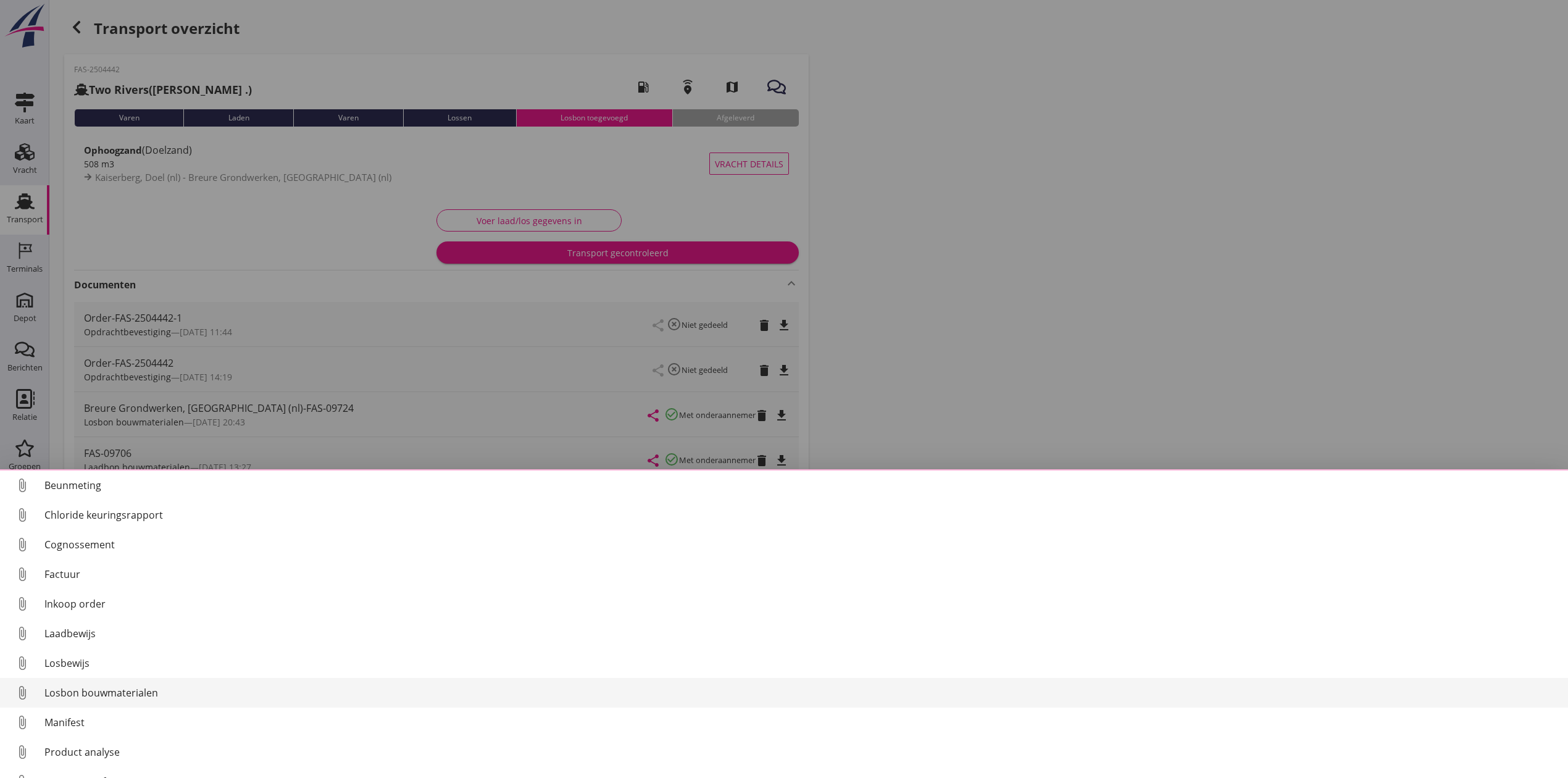 click on "Losbon bouwmaterialen" at bounding box center [801, 693] 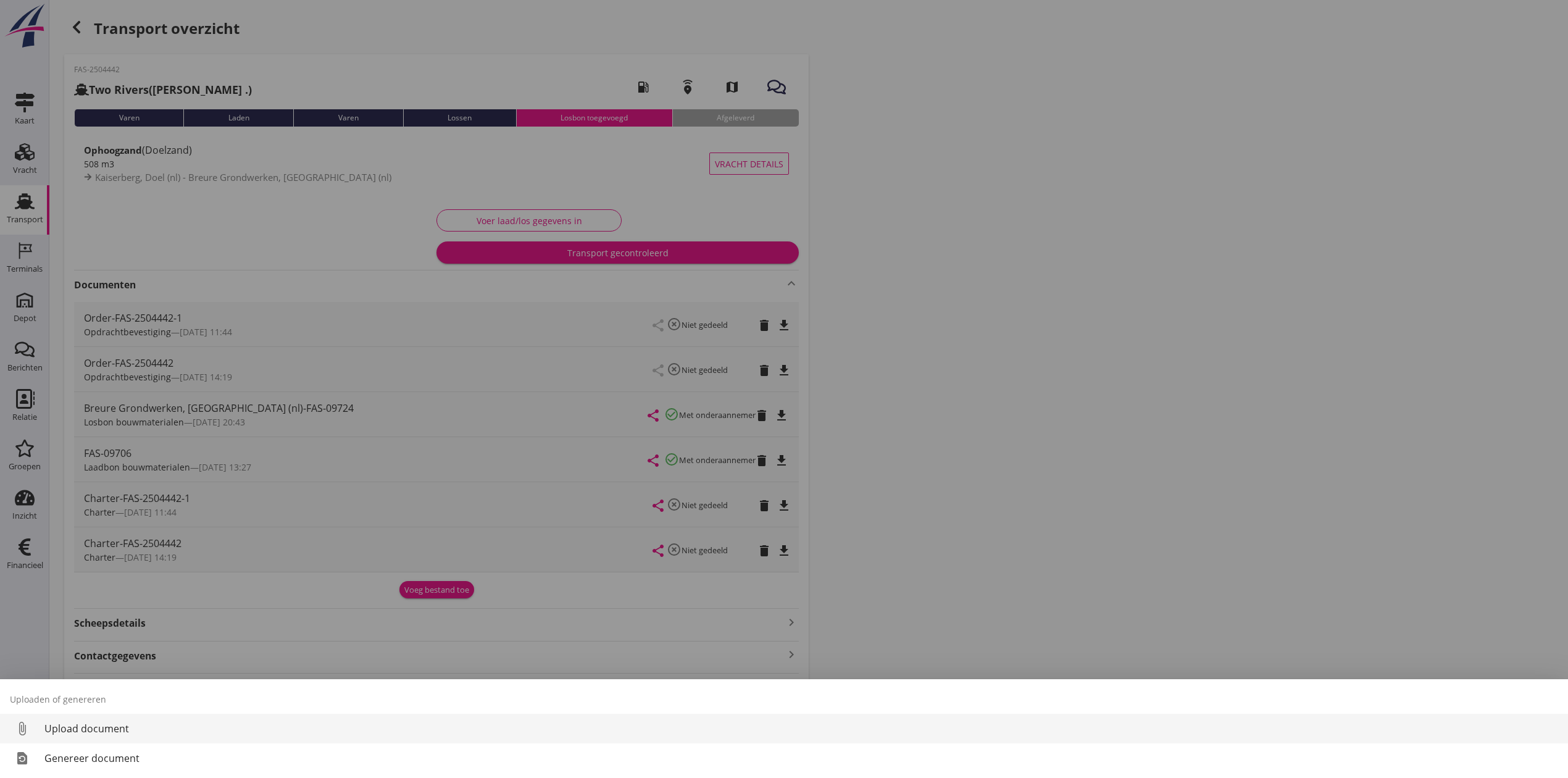 click on "Upload document" at bounding box center (801, 729) 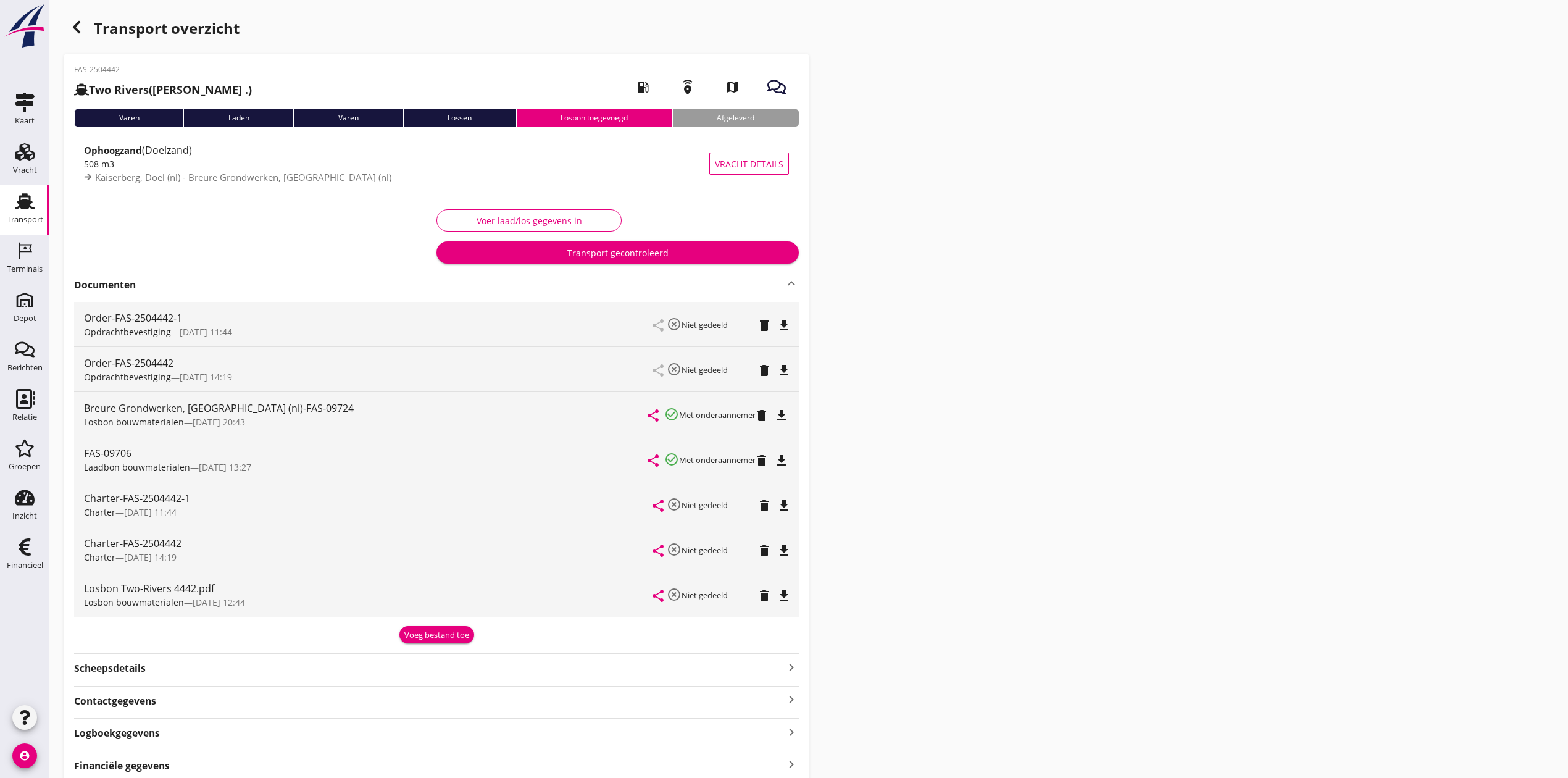 click on "file_download" at bounding box center [784, 596] 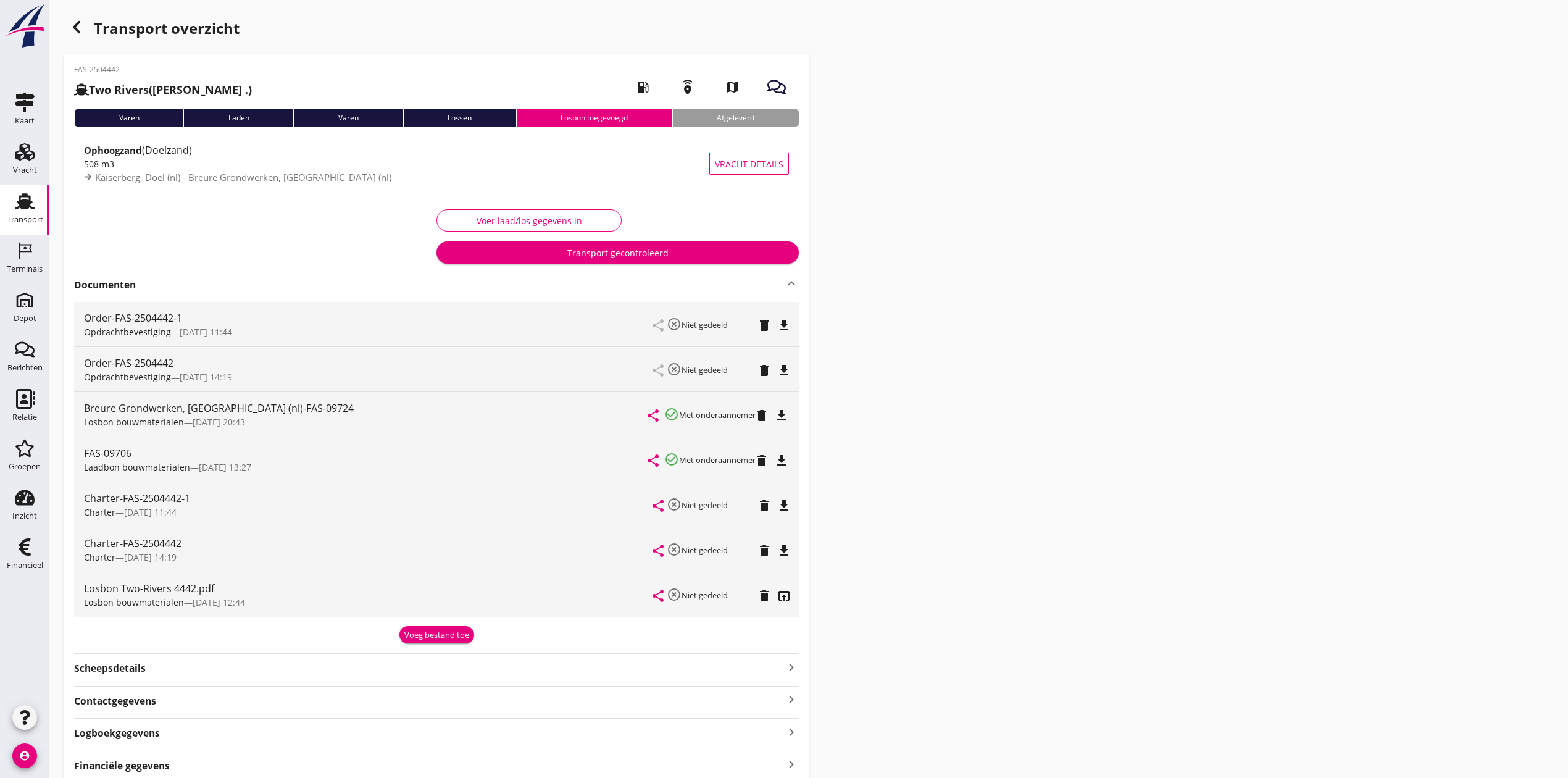 click on "Voer laad/los gegevens in" at bounding box center (529, 220) 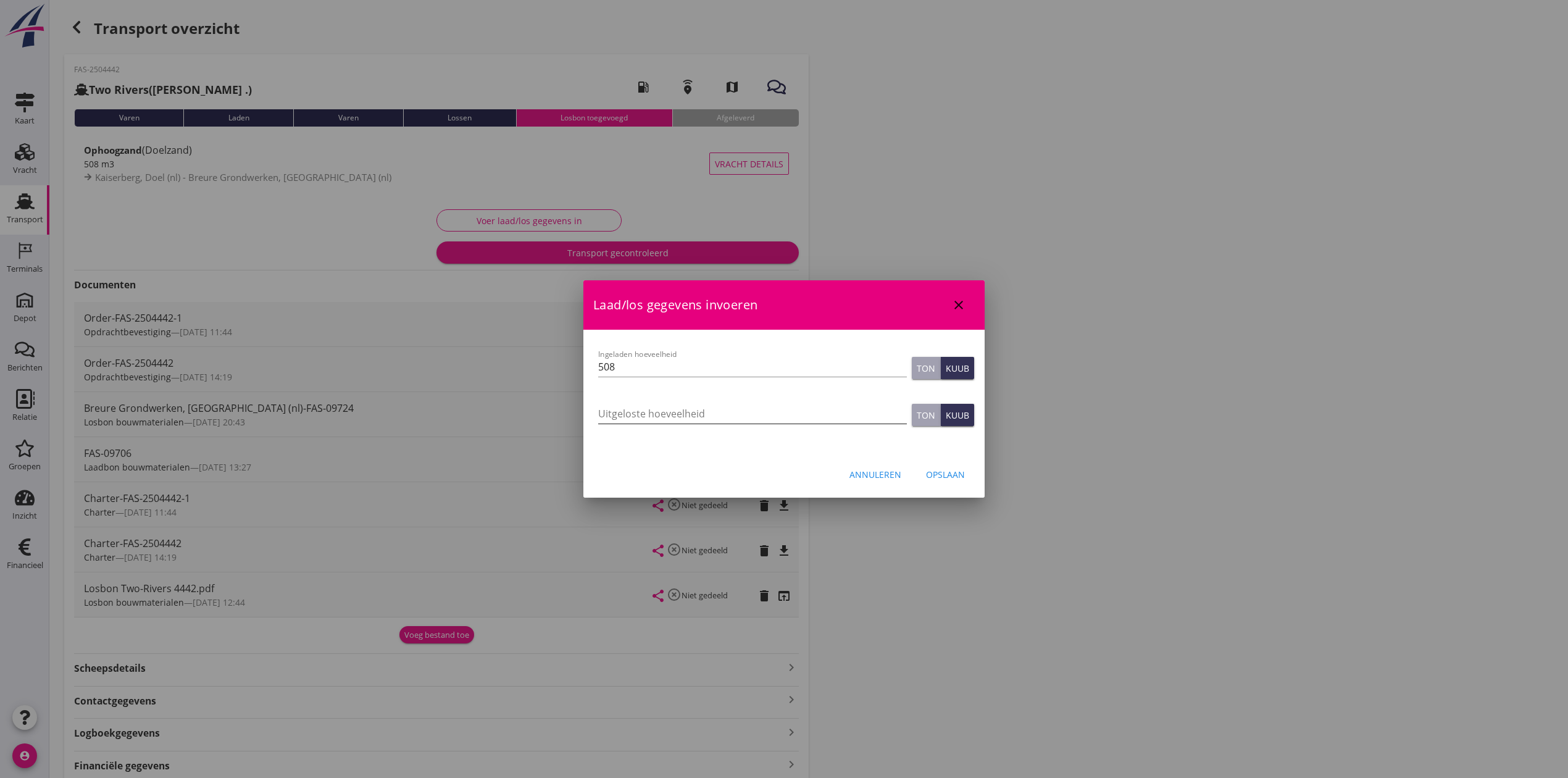 click at bounding box center [753, 414] 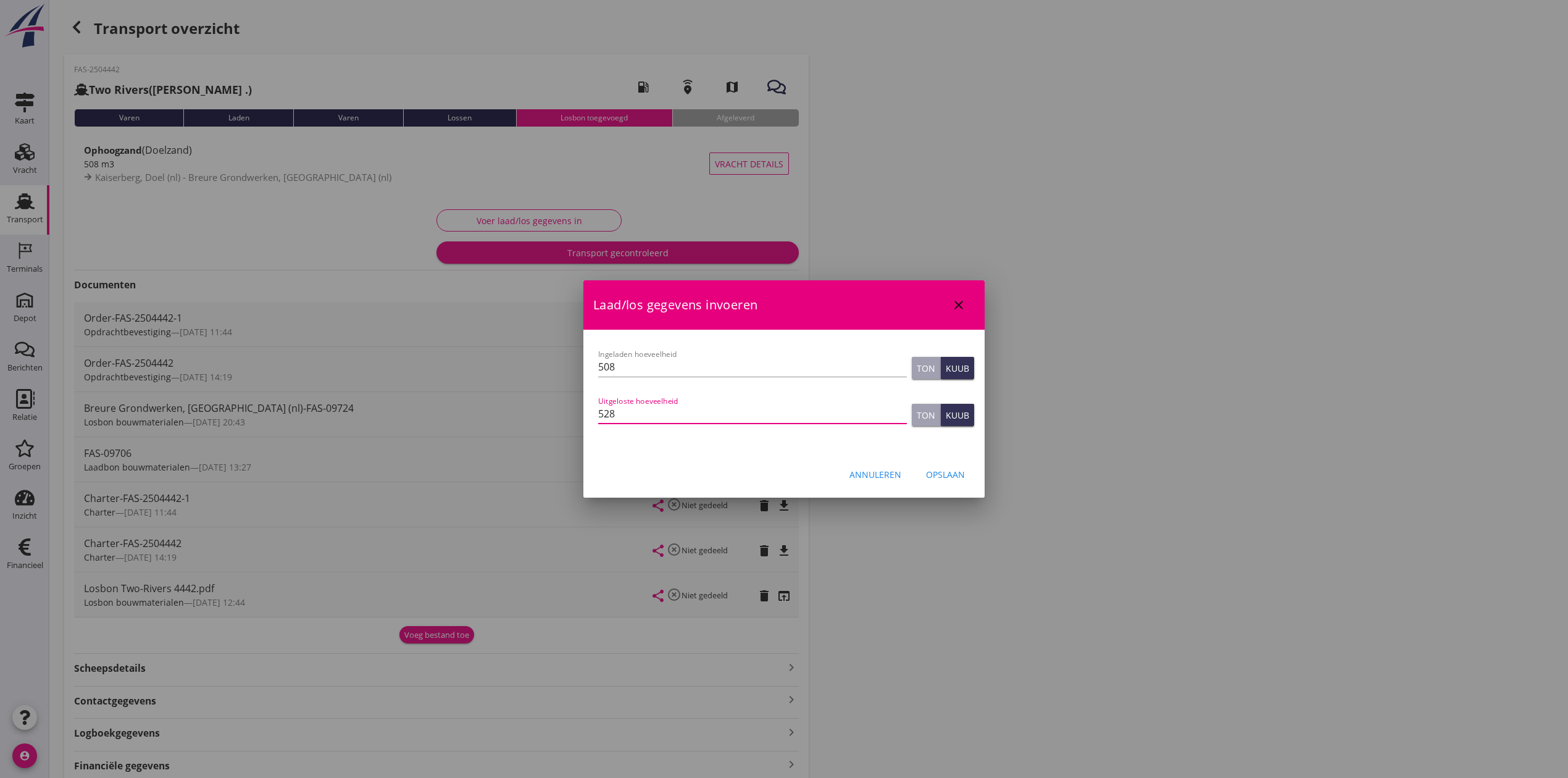 type on "528" 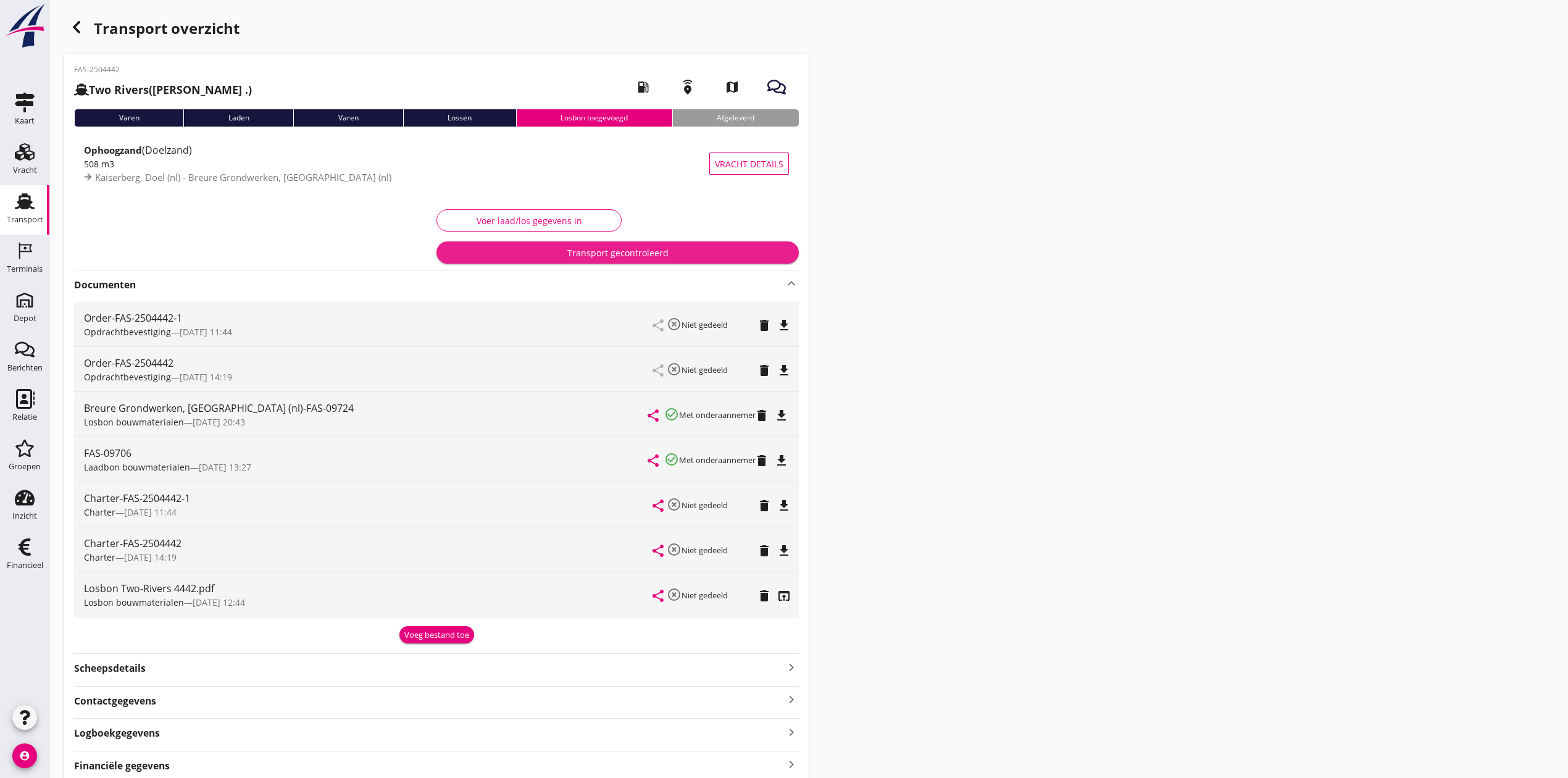 click on "Transport gecontroleerd" at bounding box center (617, 253) 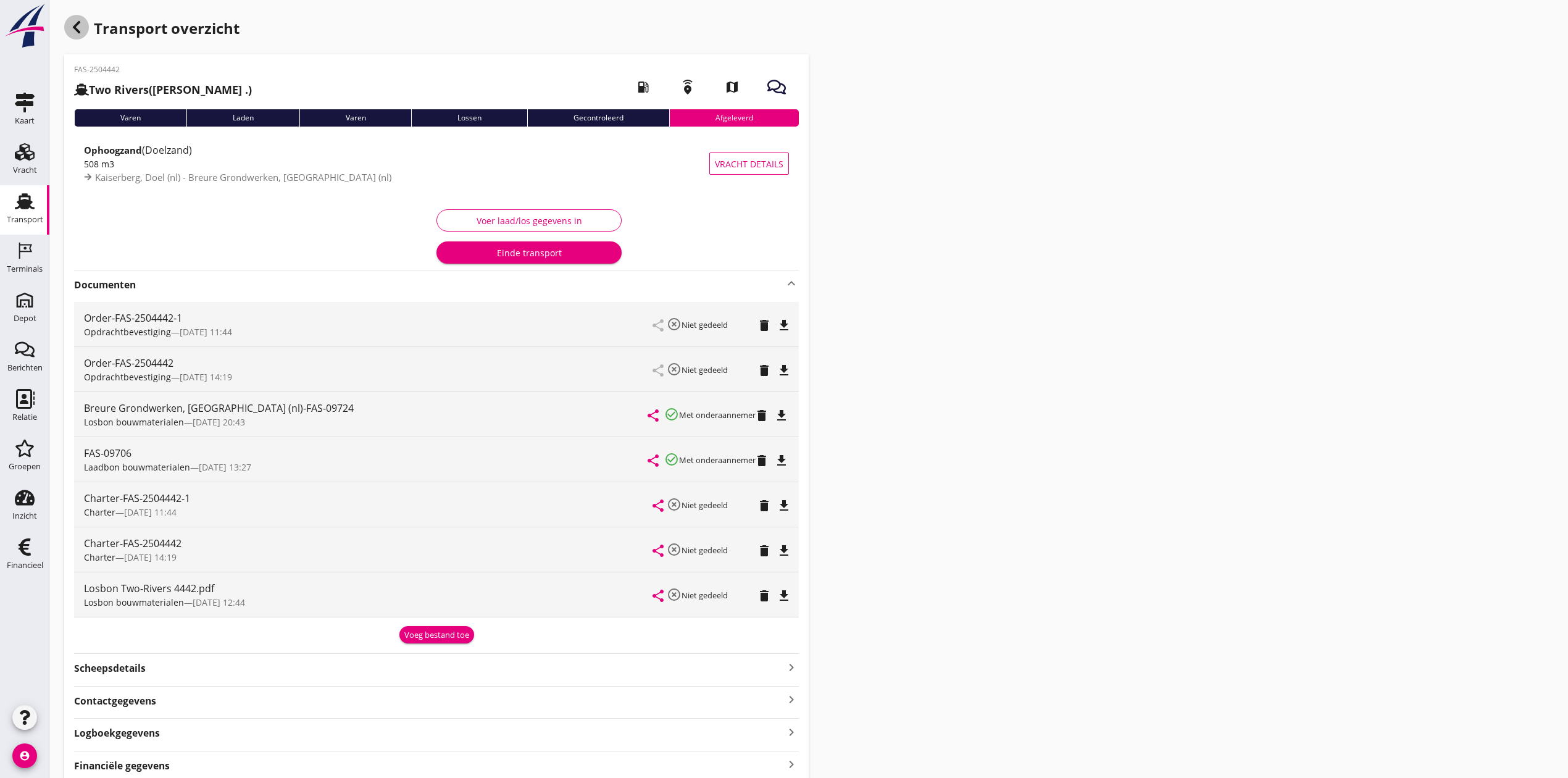 click 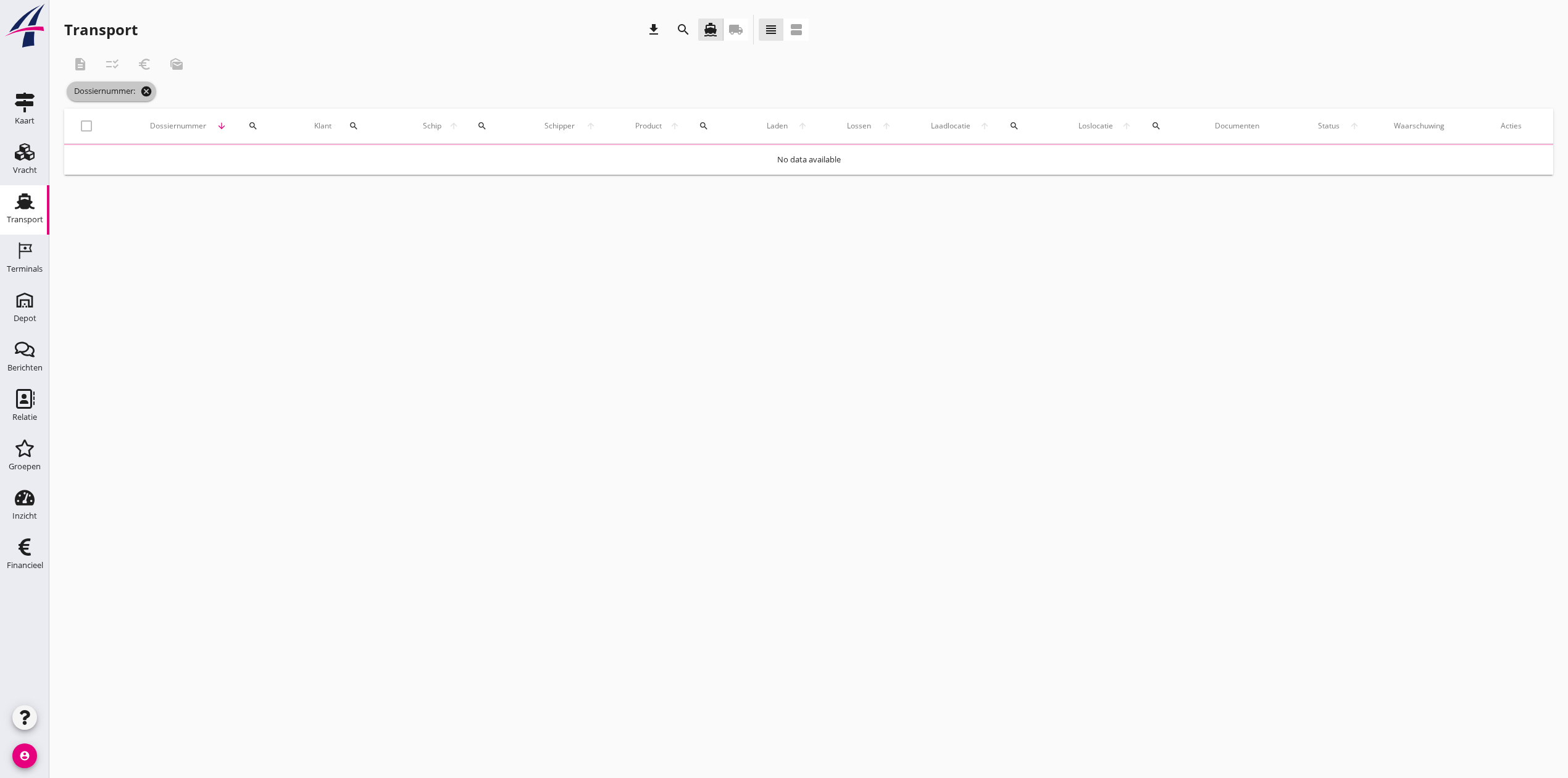 click on "cancel" at bounding box center (146, 91) 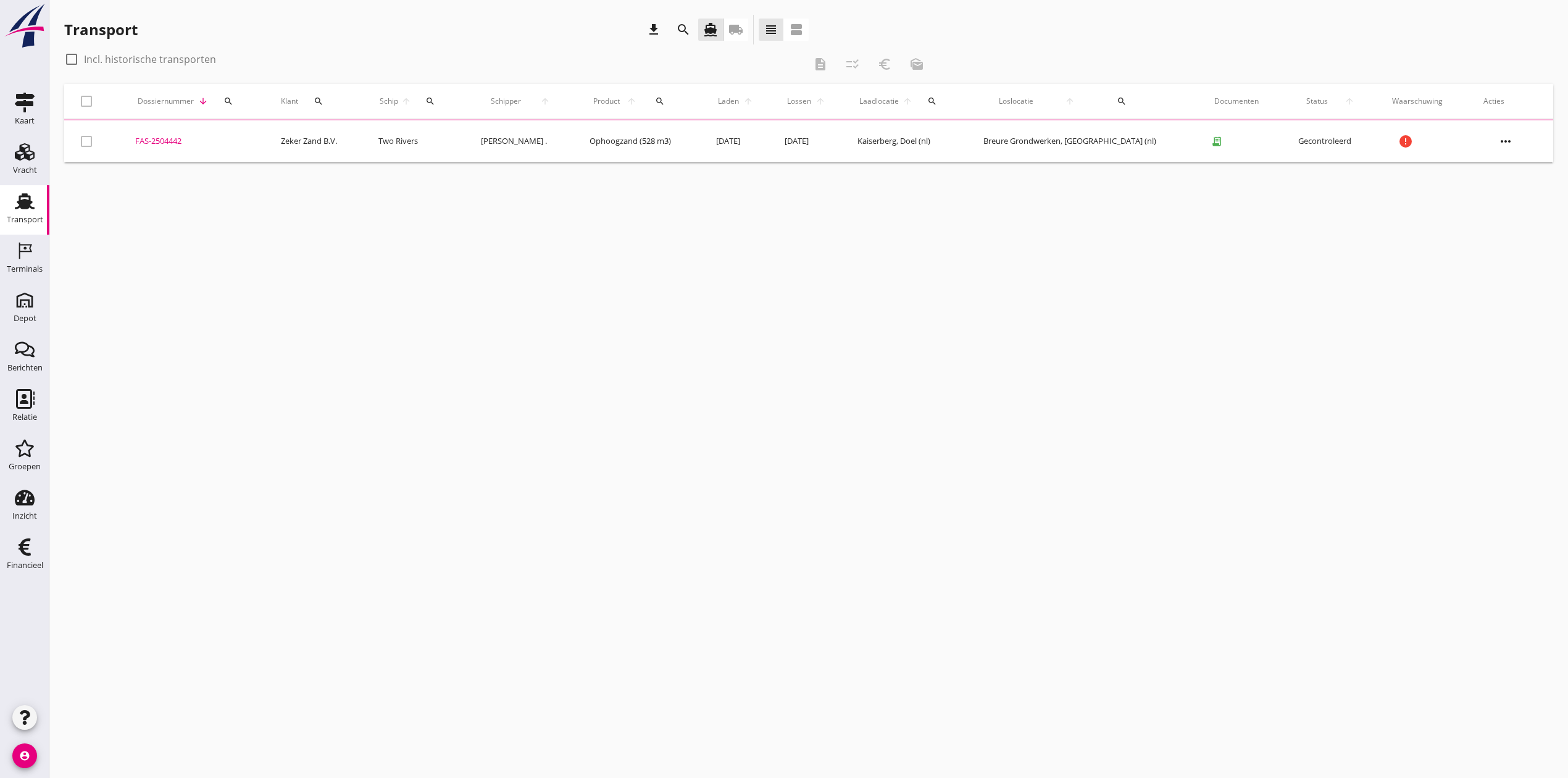 click on "search" at bounding box center [430, 101] 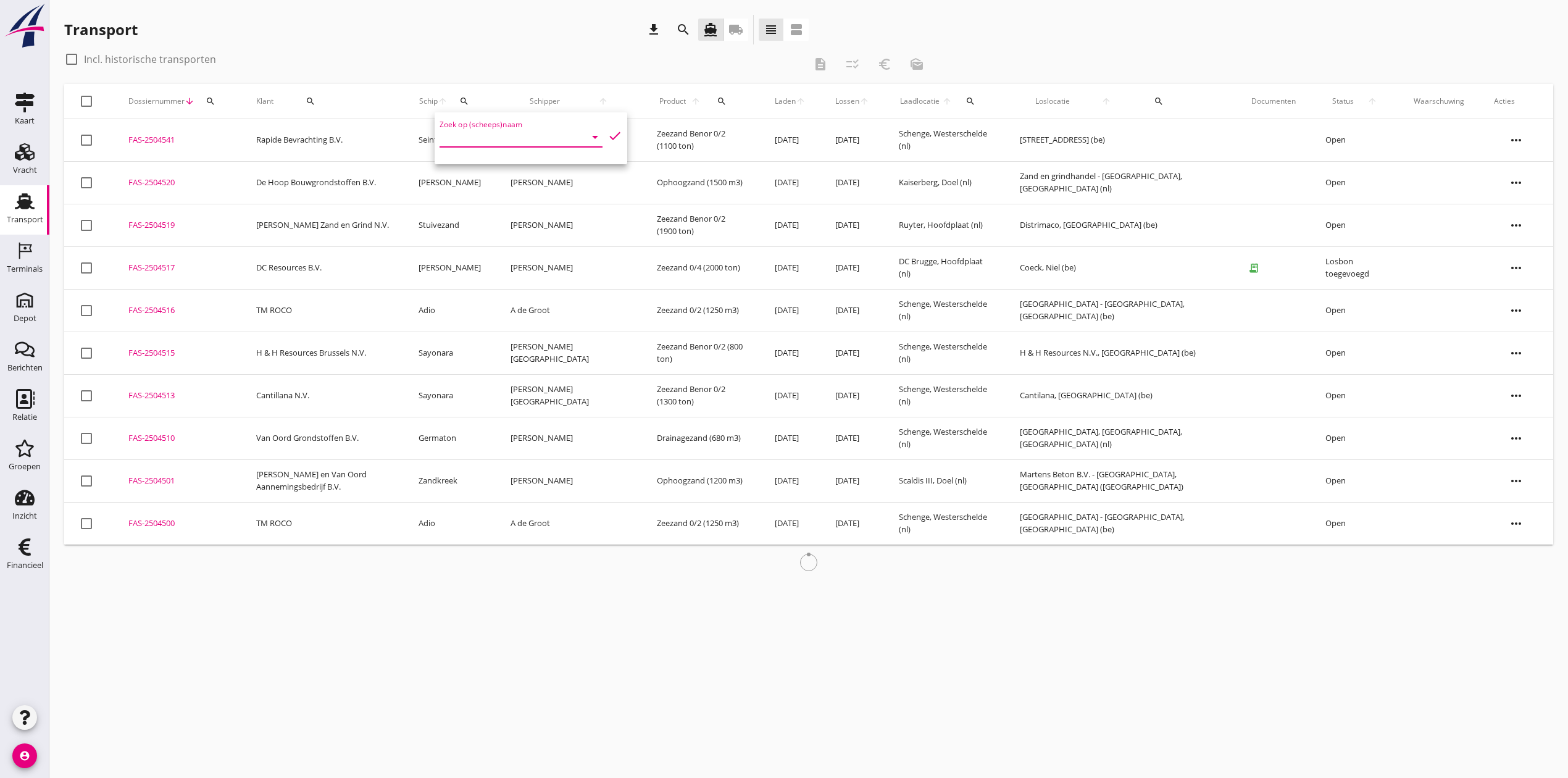 click at bounding box center [504, 137] 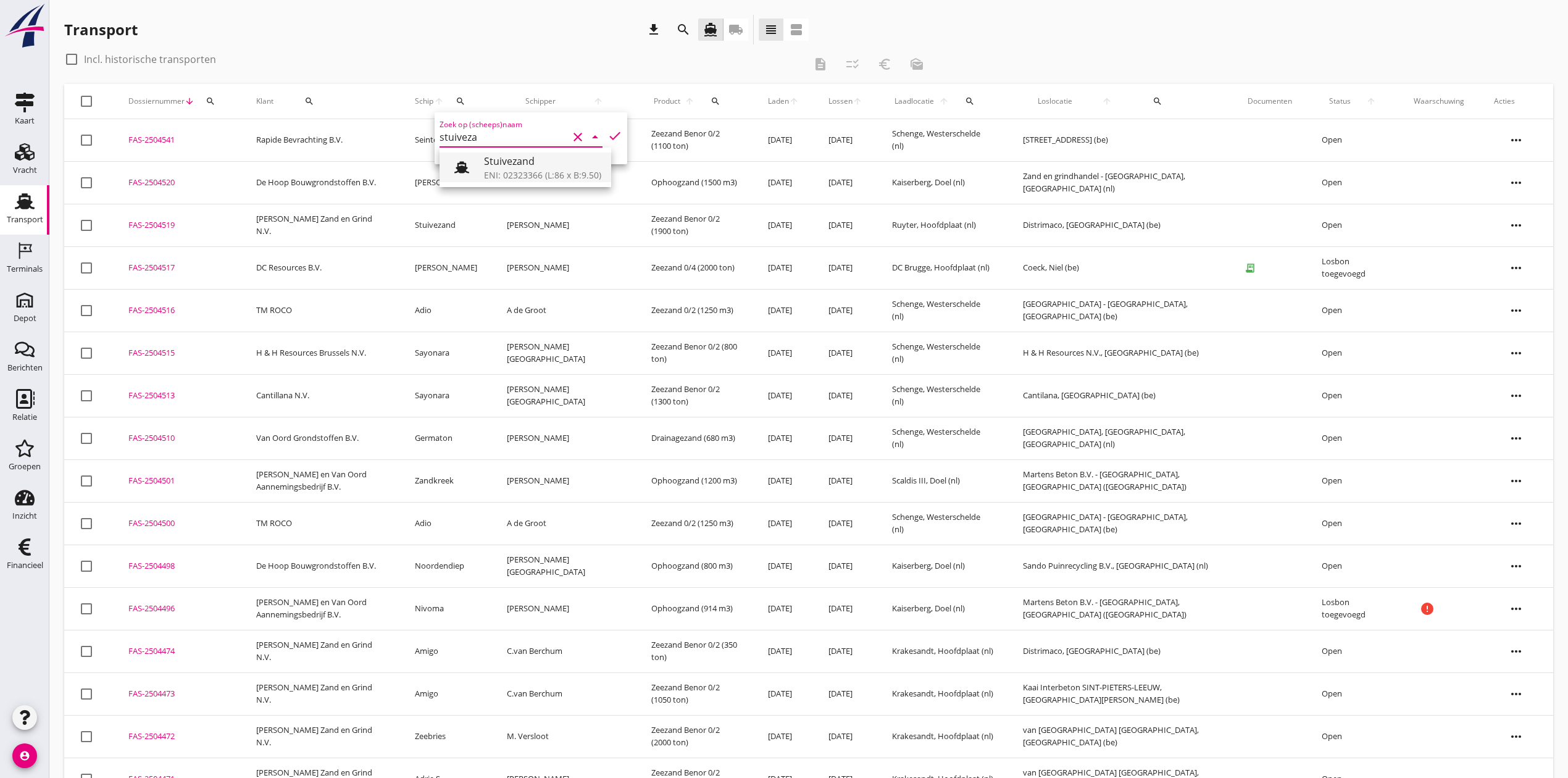 click on "Stuivezand" at bounding box center (543, 161) 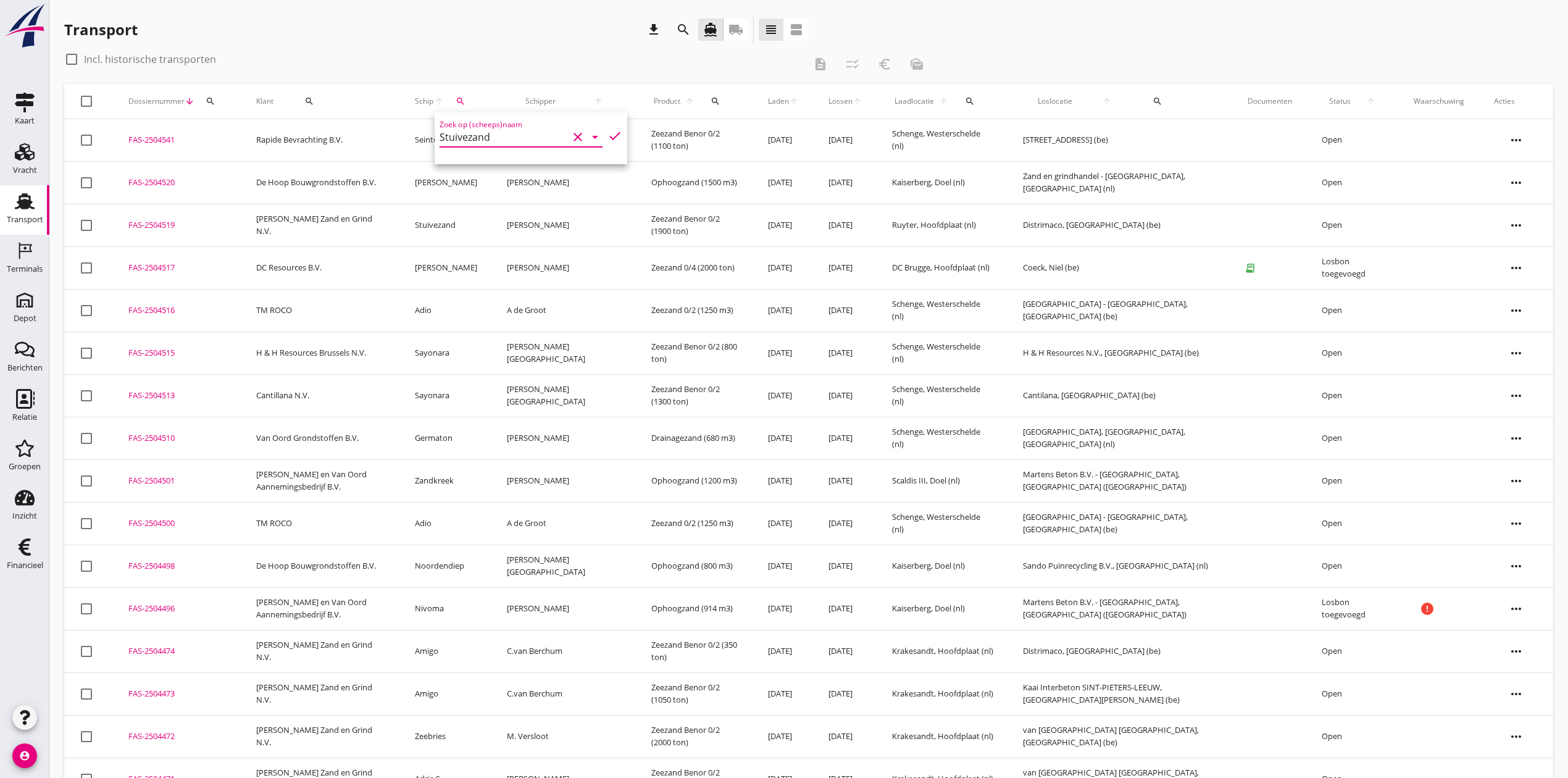 click on "Zoek op (scheeps)naam Stuivezand clear arrow_drop_down check" at bounding box center [531, 138] 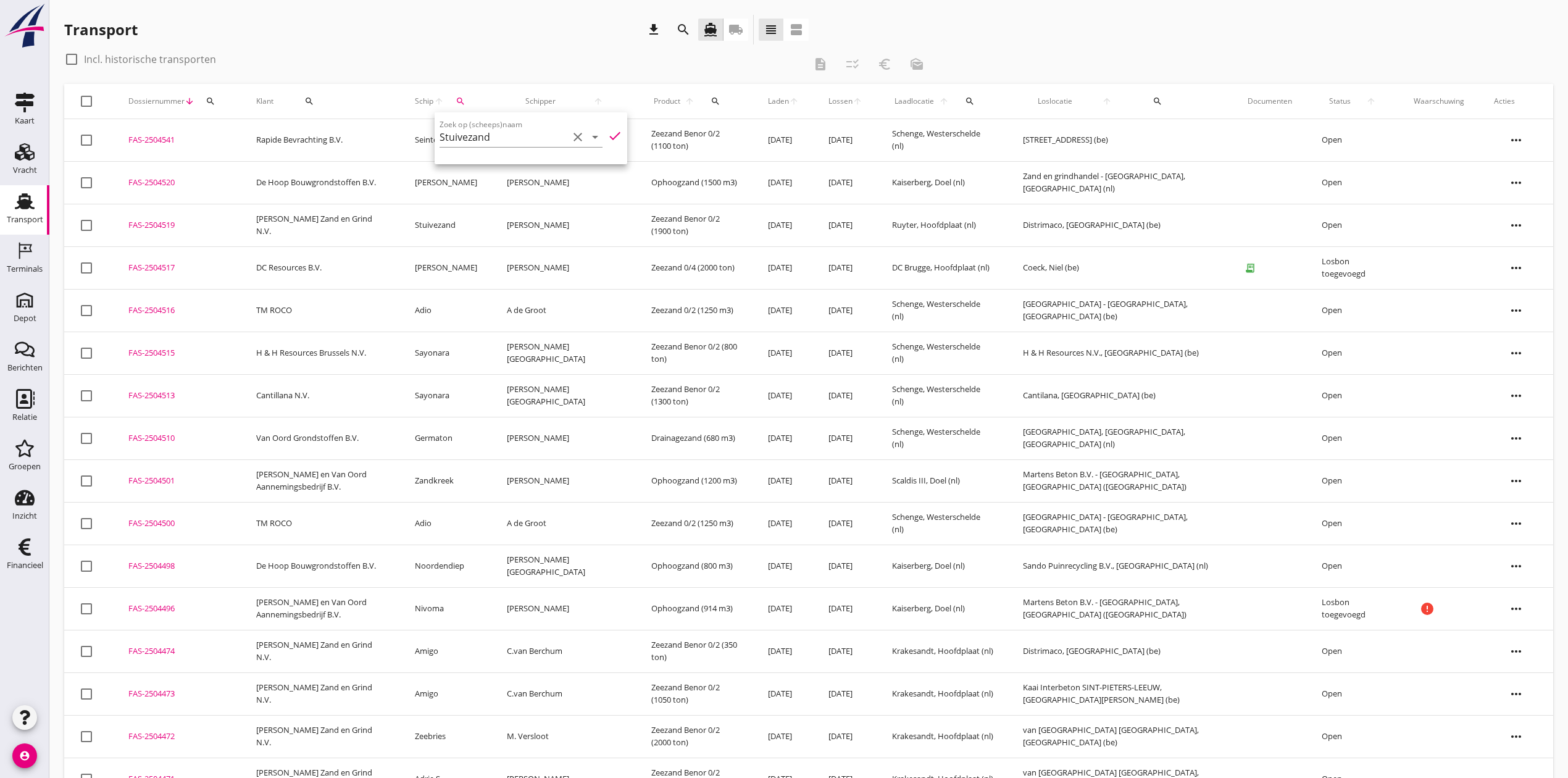 click on "check" at bounding box center (615, 136) 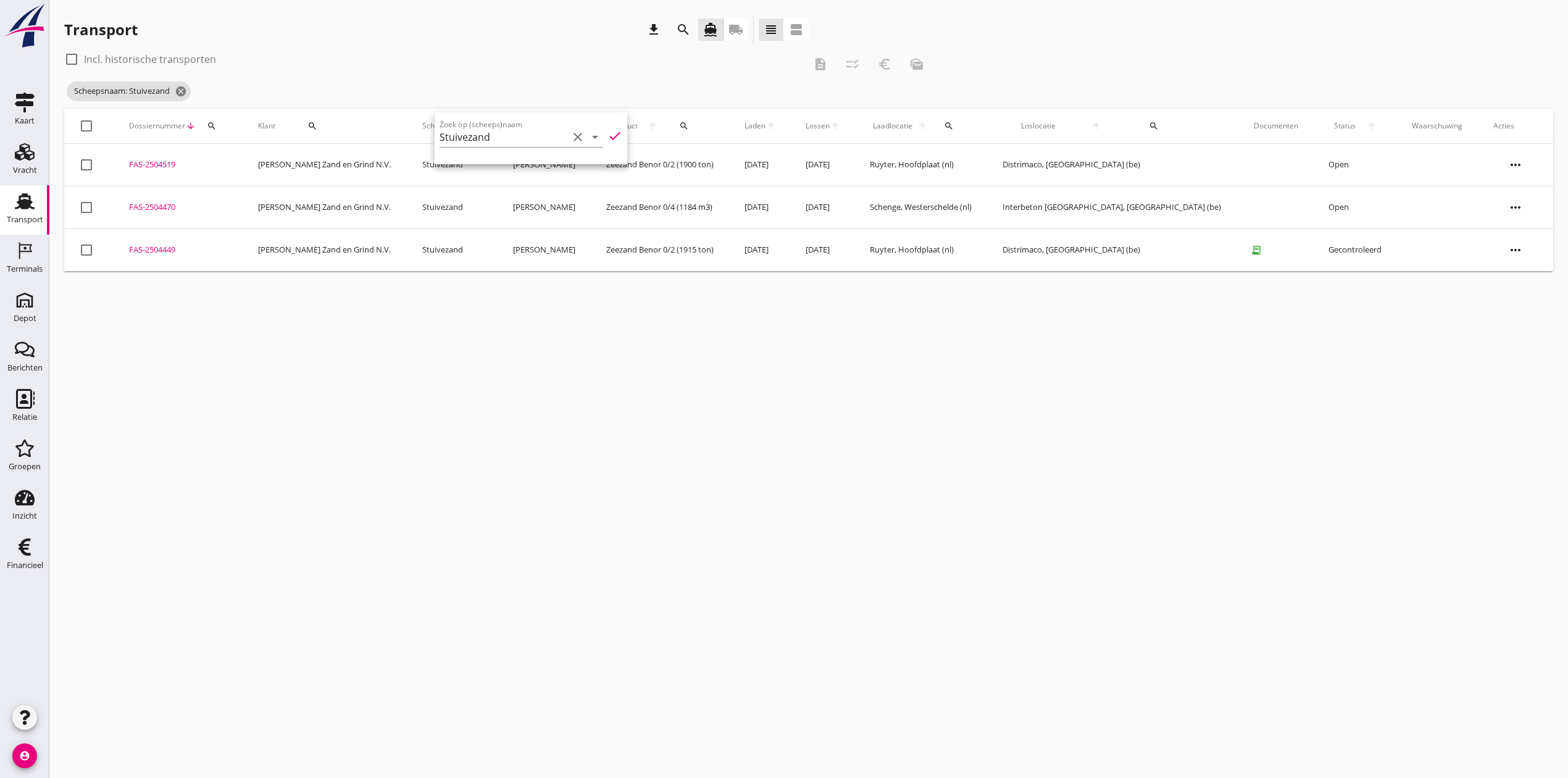 click on "check_box_outline_blank Incl. historische transporten" at bounding box center (434, 59) 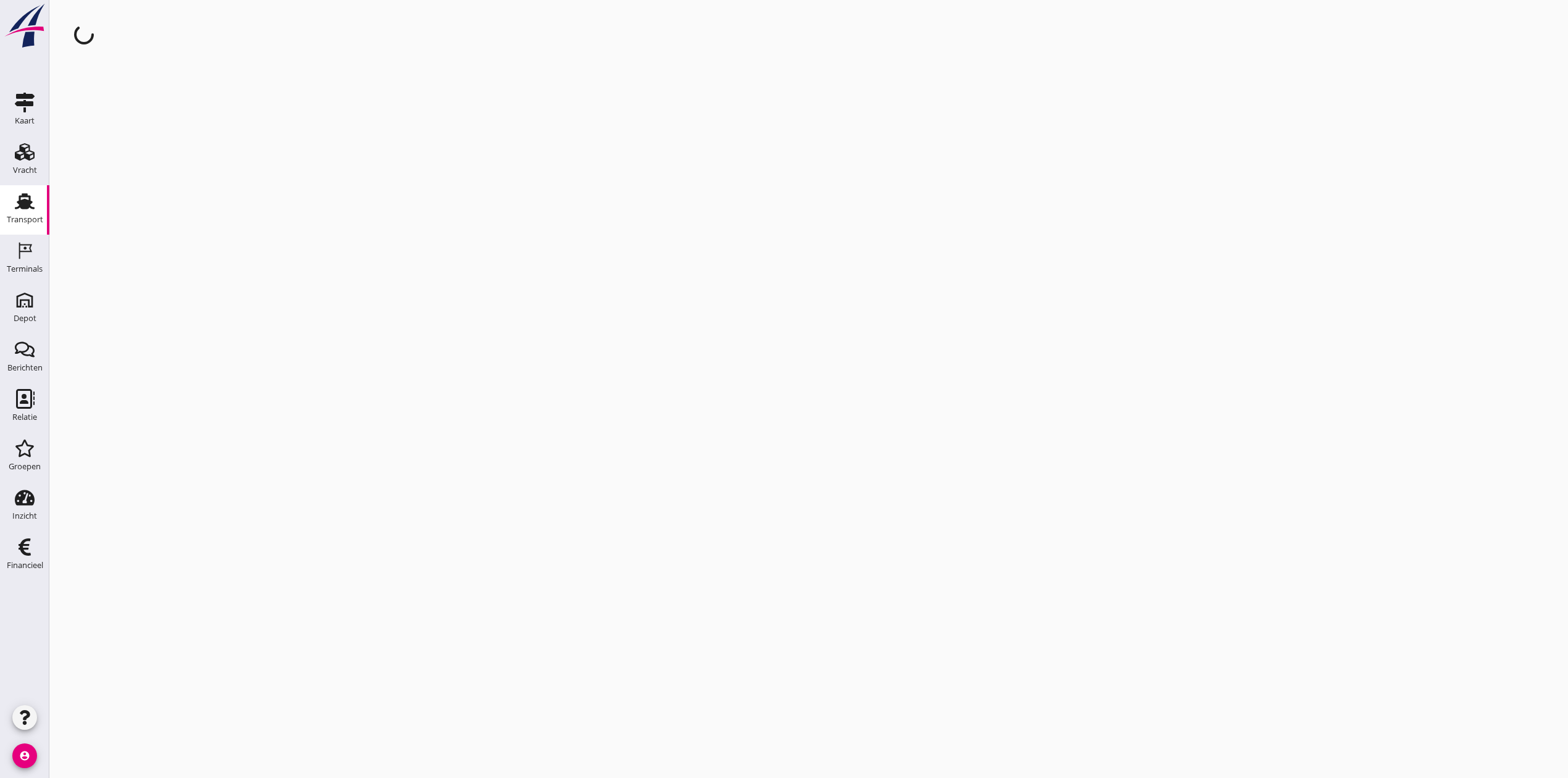 scroll, scrollTop: 0, scrollLeft: 0, axis: both 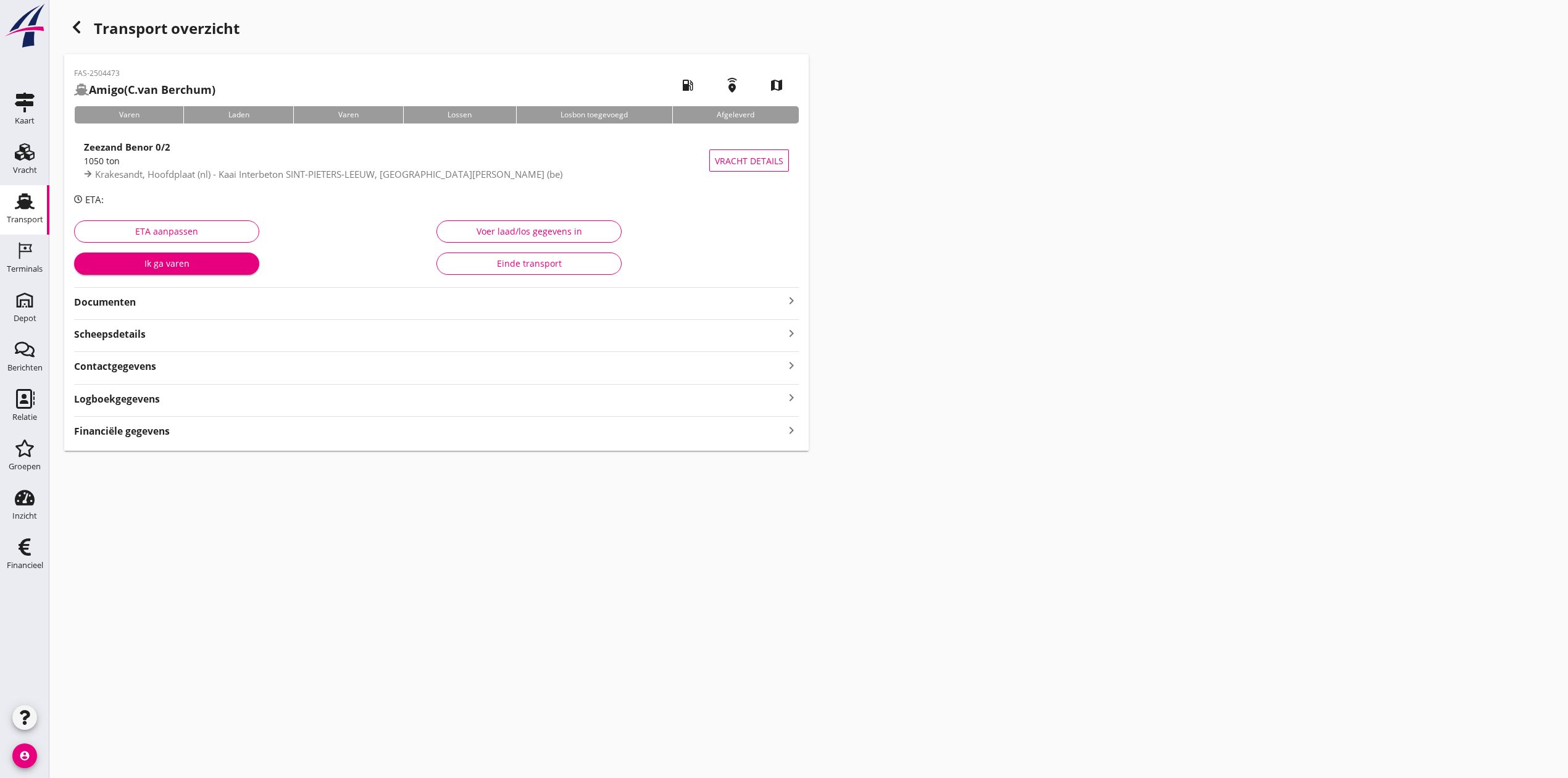 click on "Documenten" at bounding box center [429, 302] 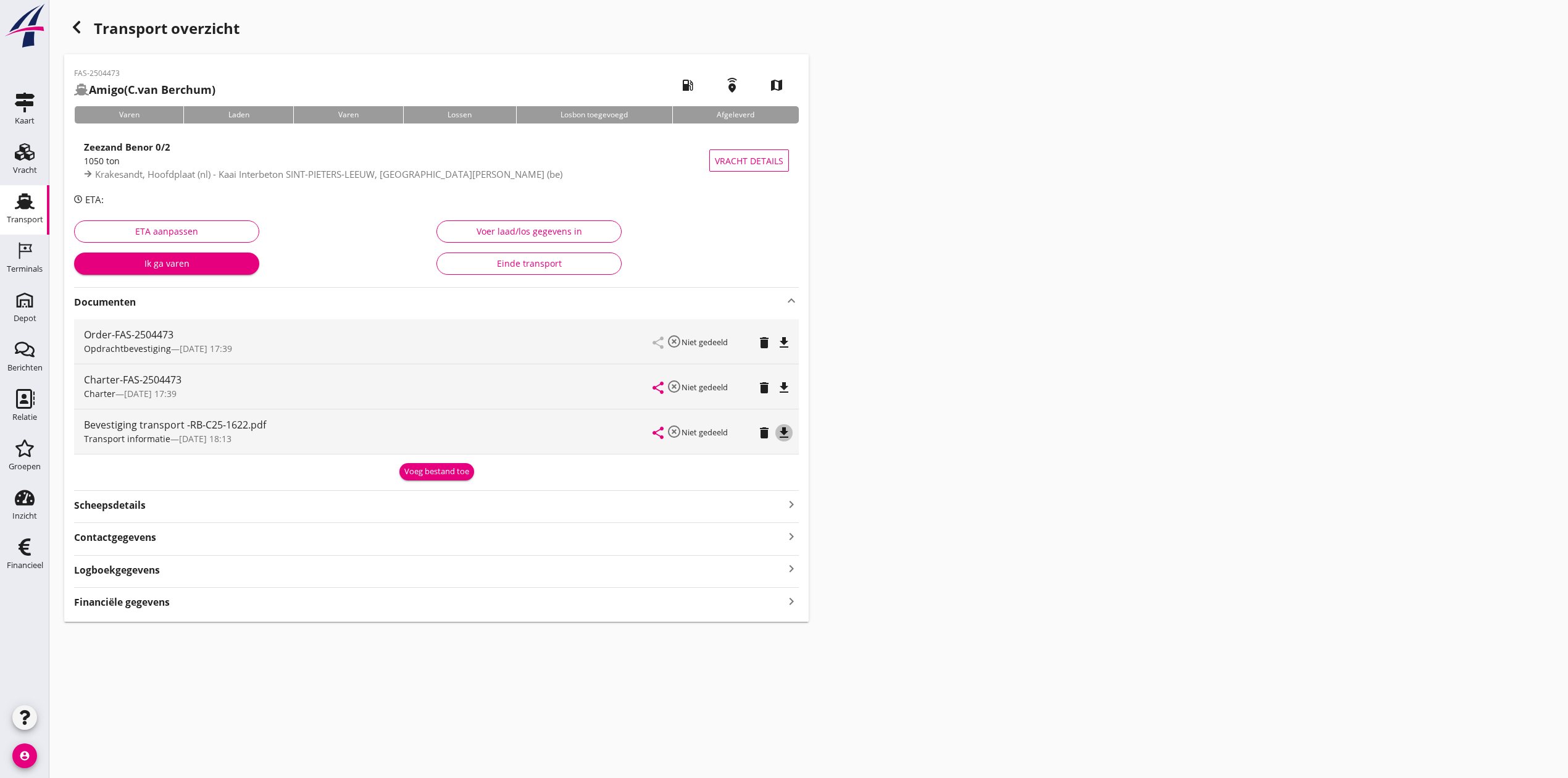 click on "file_download" at bounding box center [784, 433] 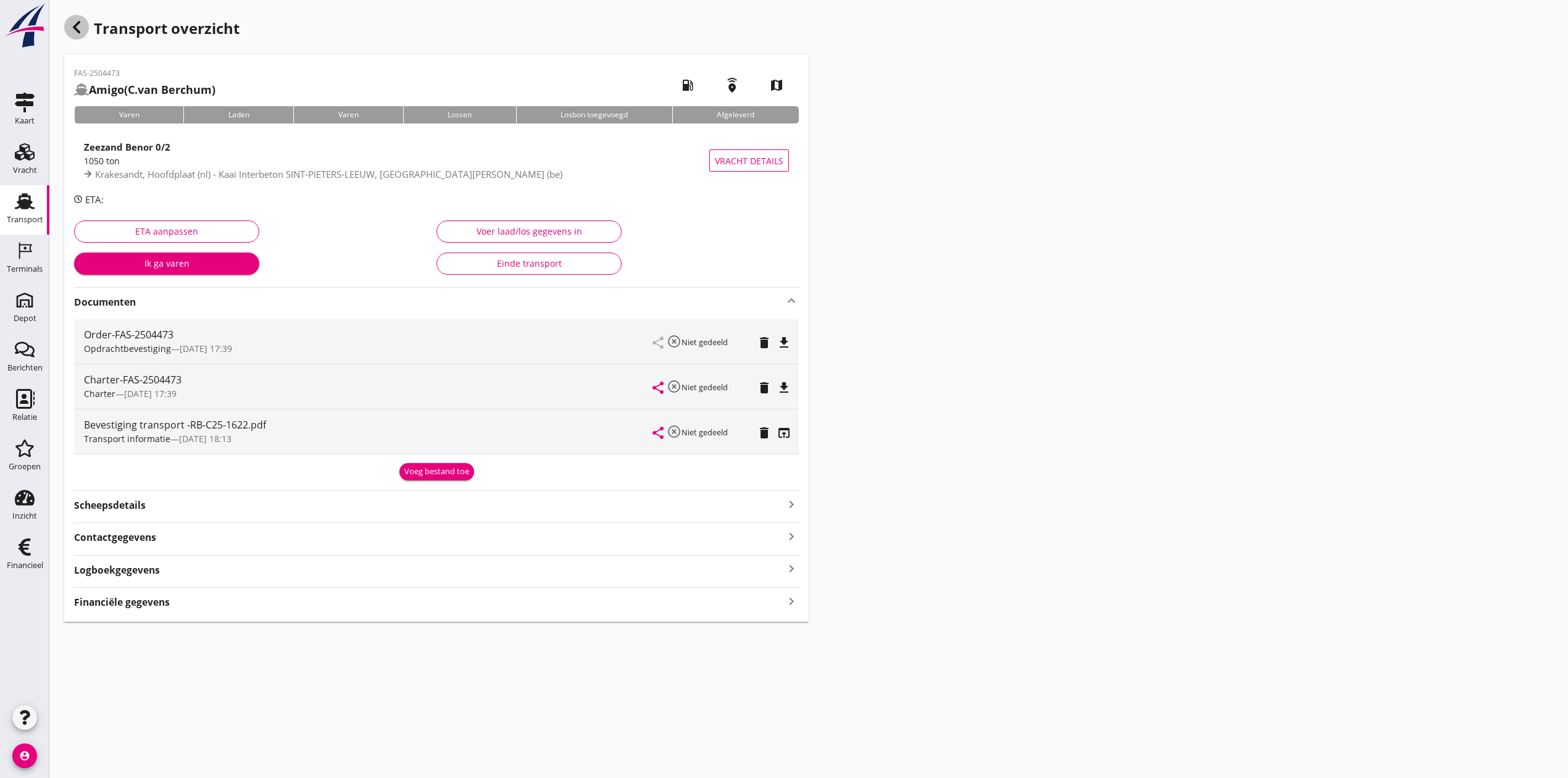 click 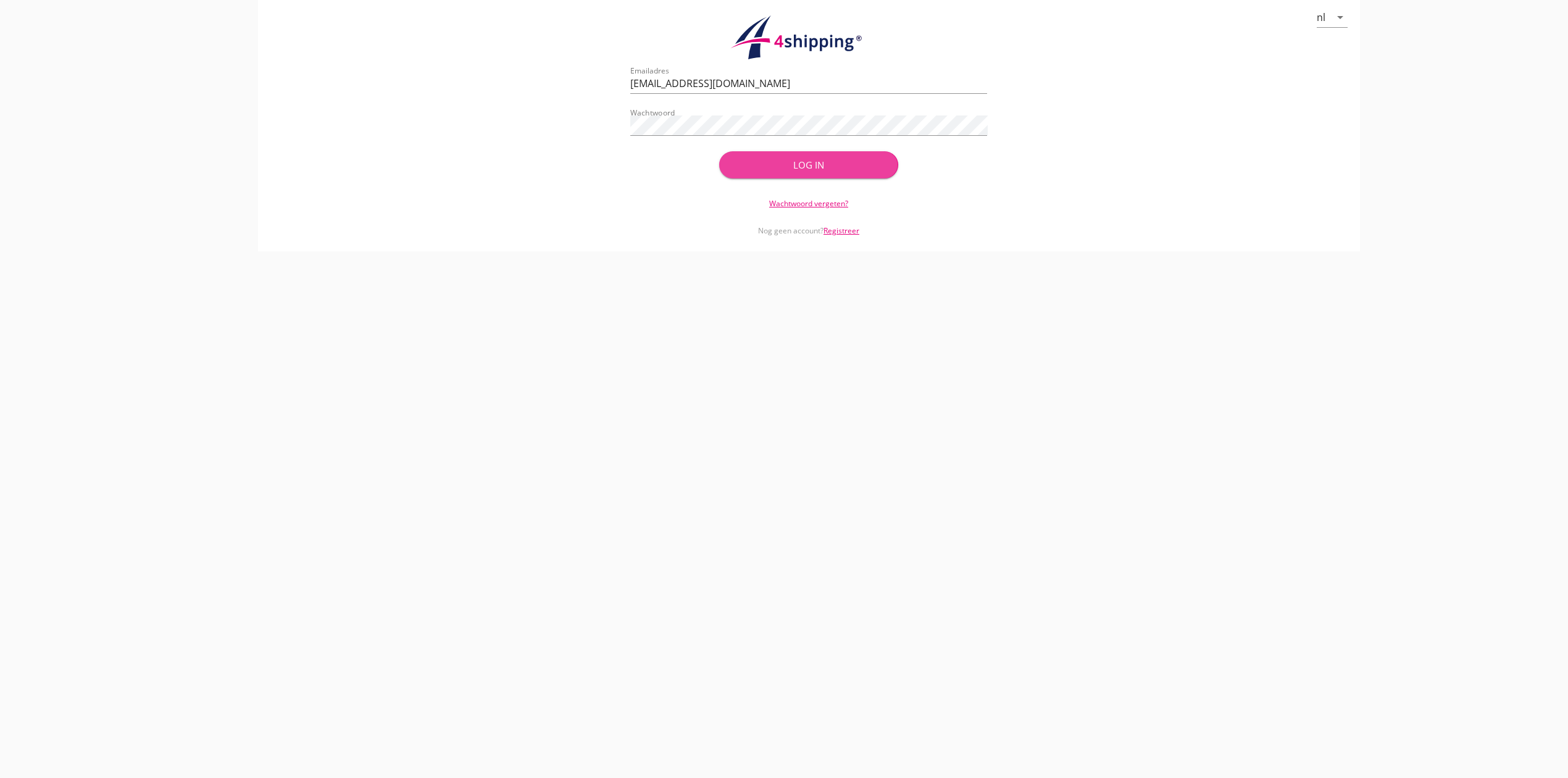 click on "Log in" at bounding box center [808, 165] 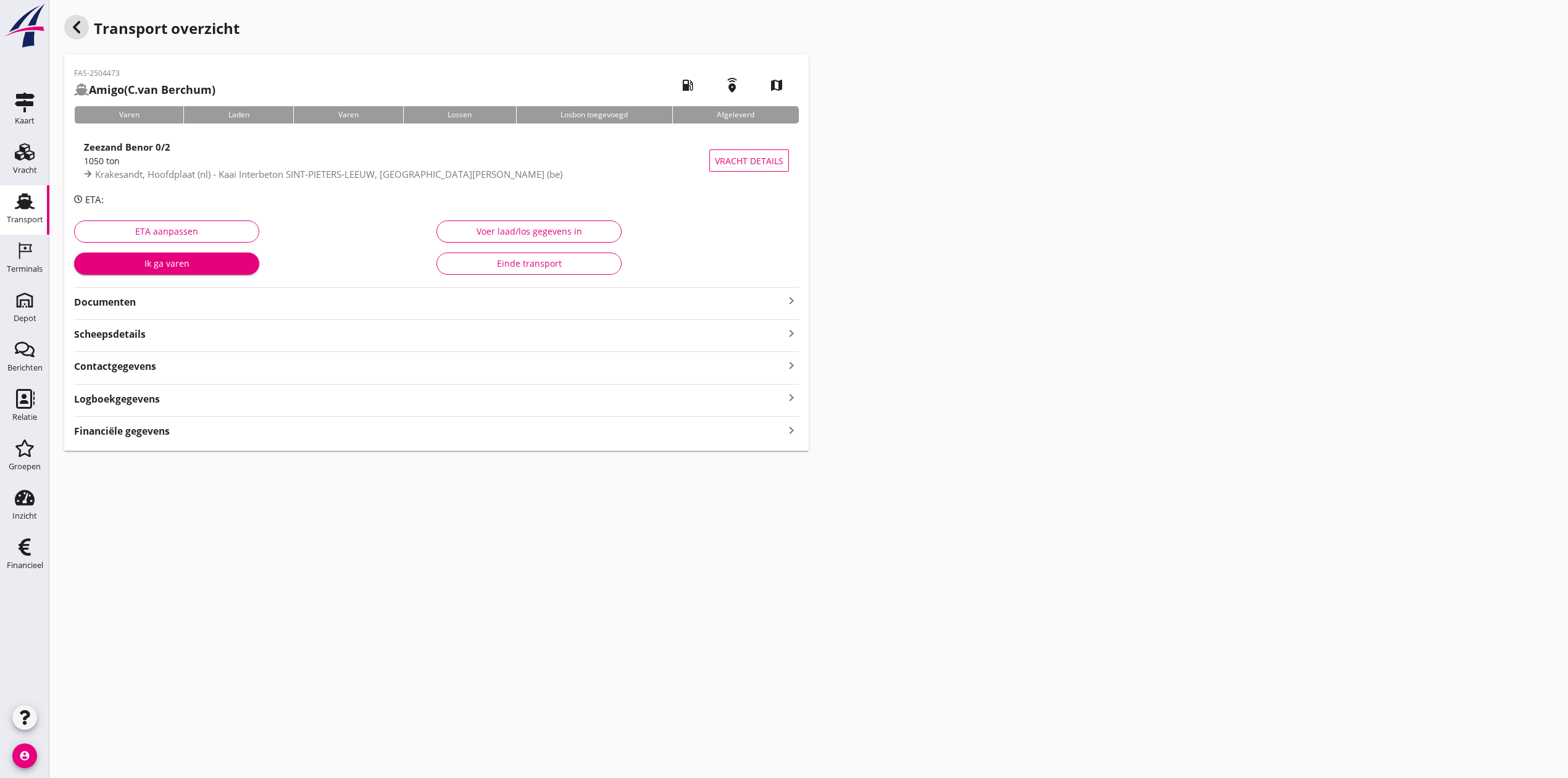 click at bounding box center [77, 27] 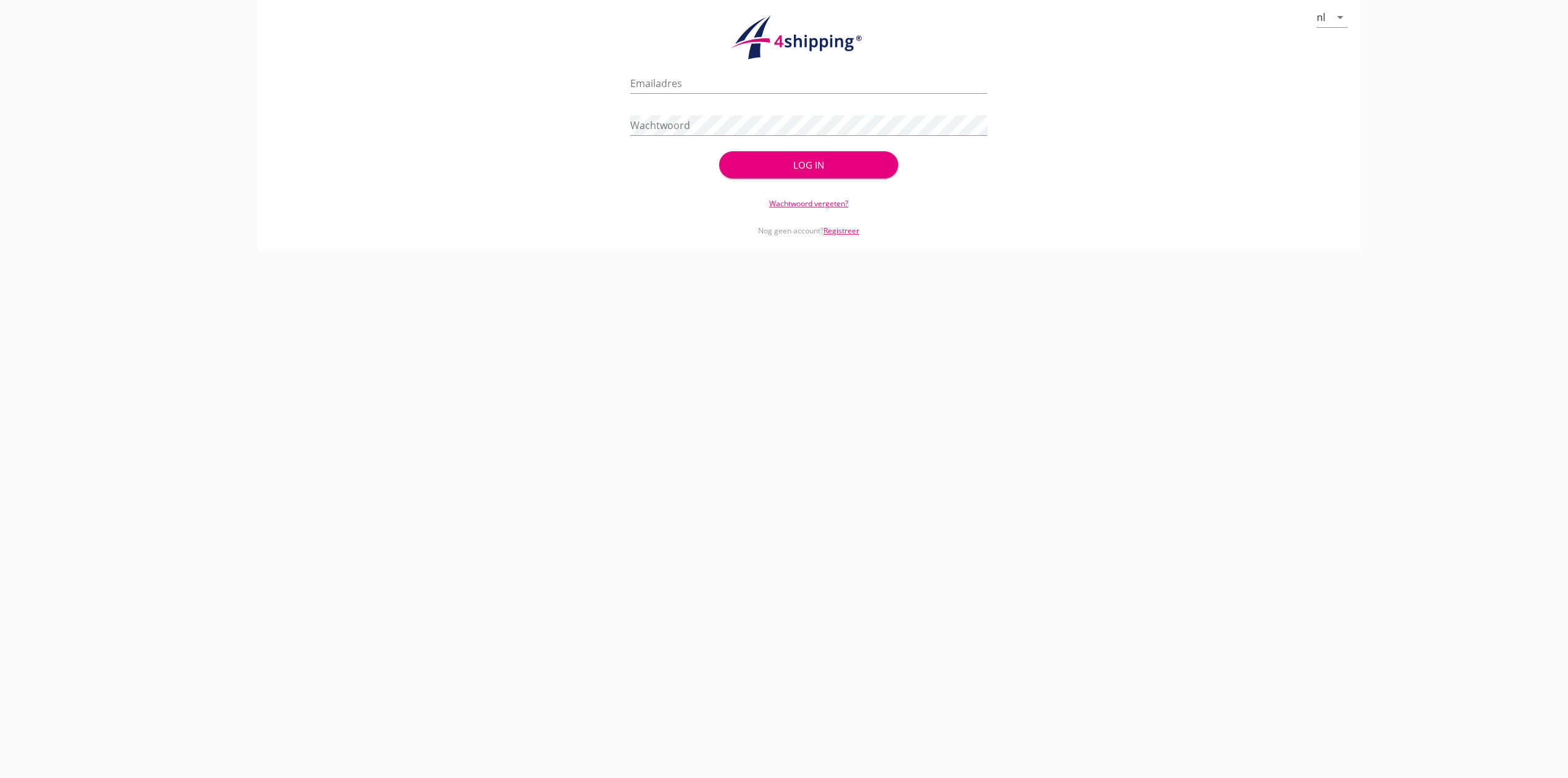 type on "tirza@faassegroep.nl" 